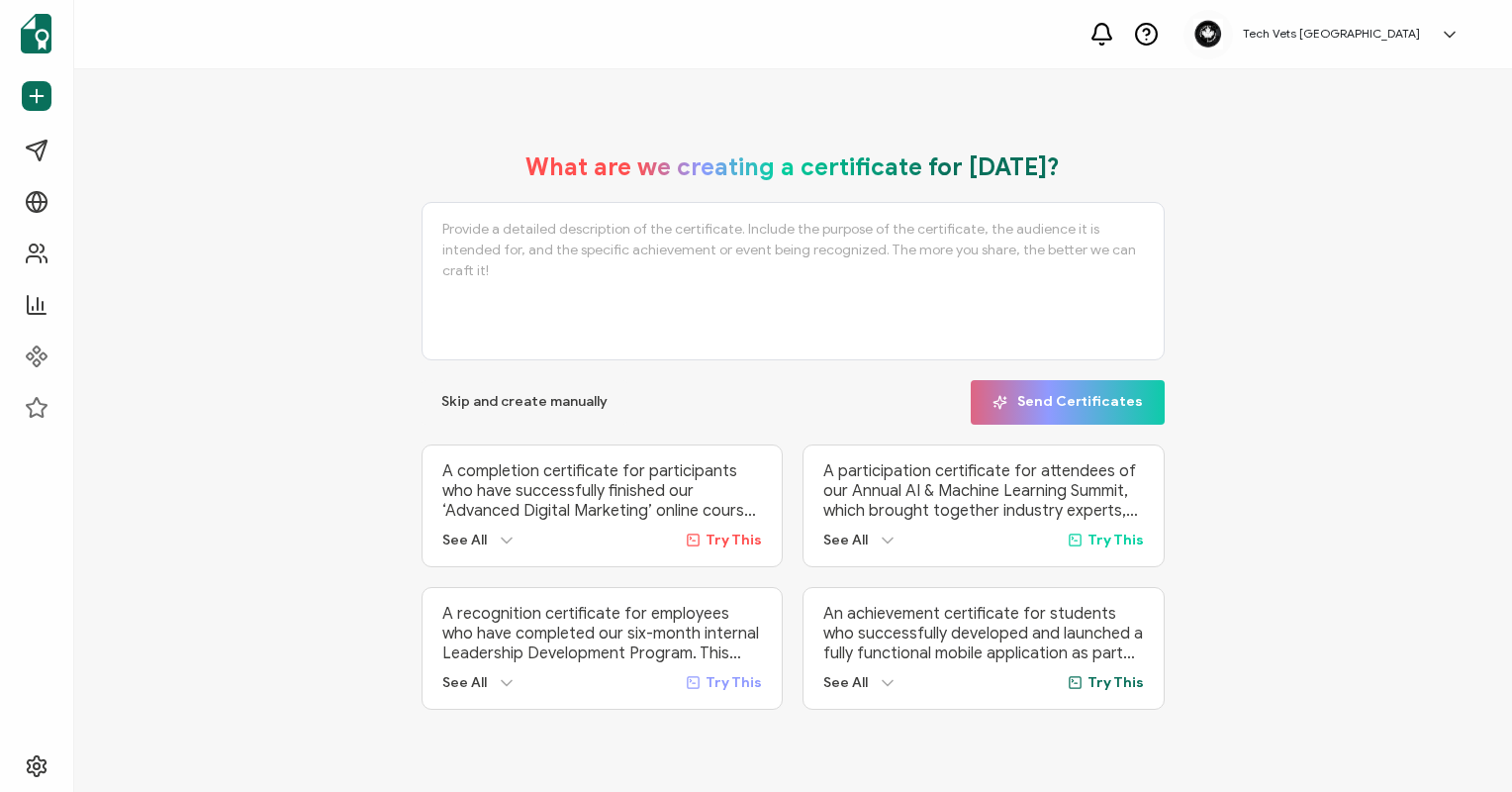scroll, scrollTop: 0, scrollLeft: 0, axis: both 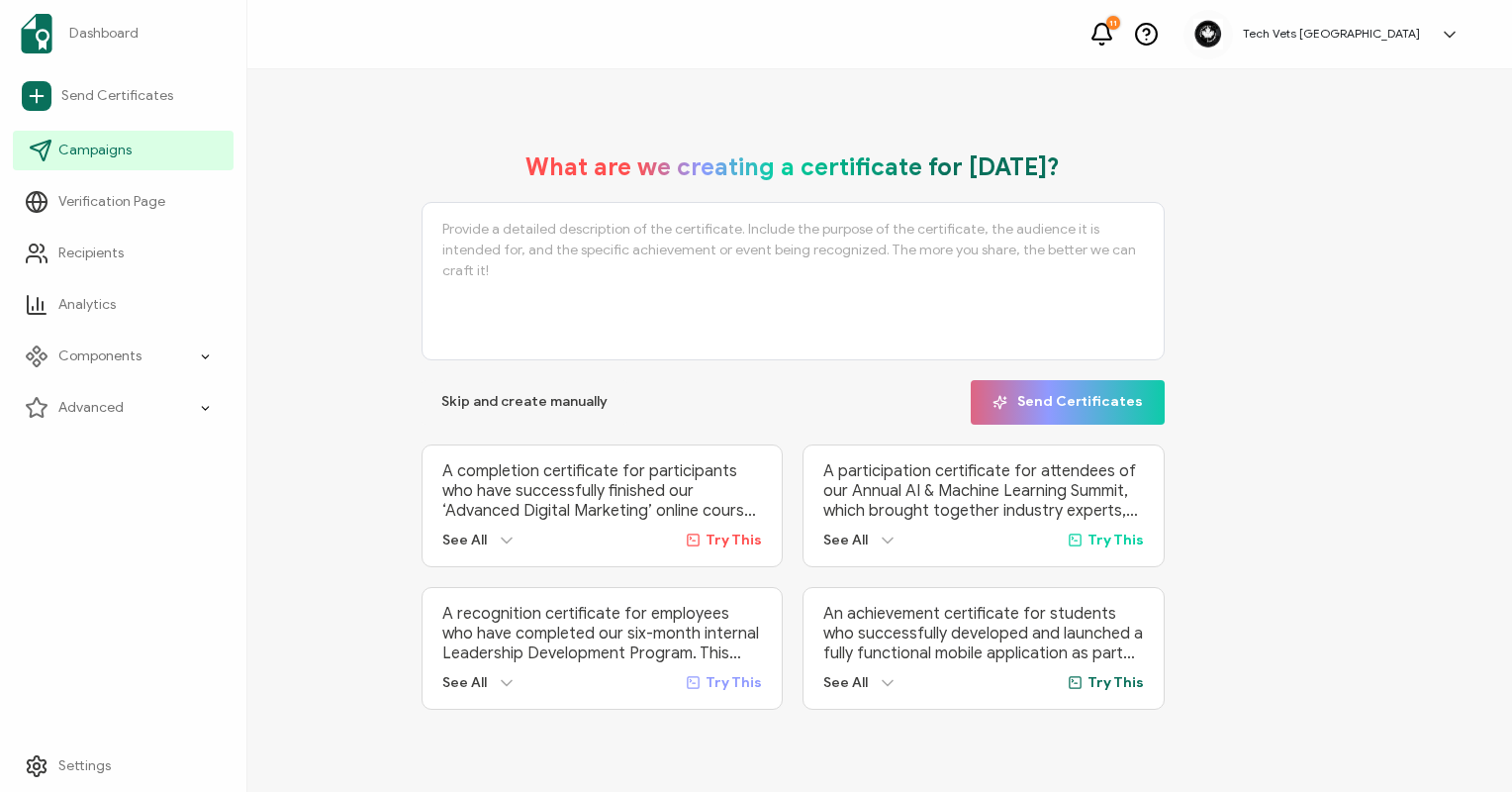 click on "Campaigns" at bounding box center (123, 150) 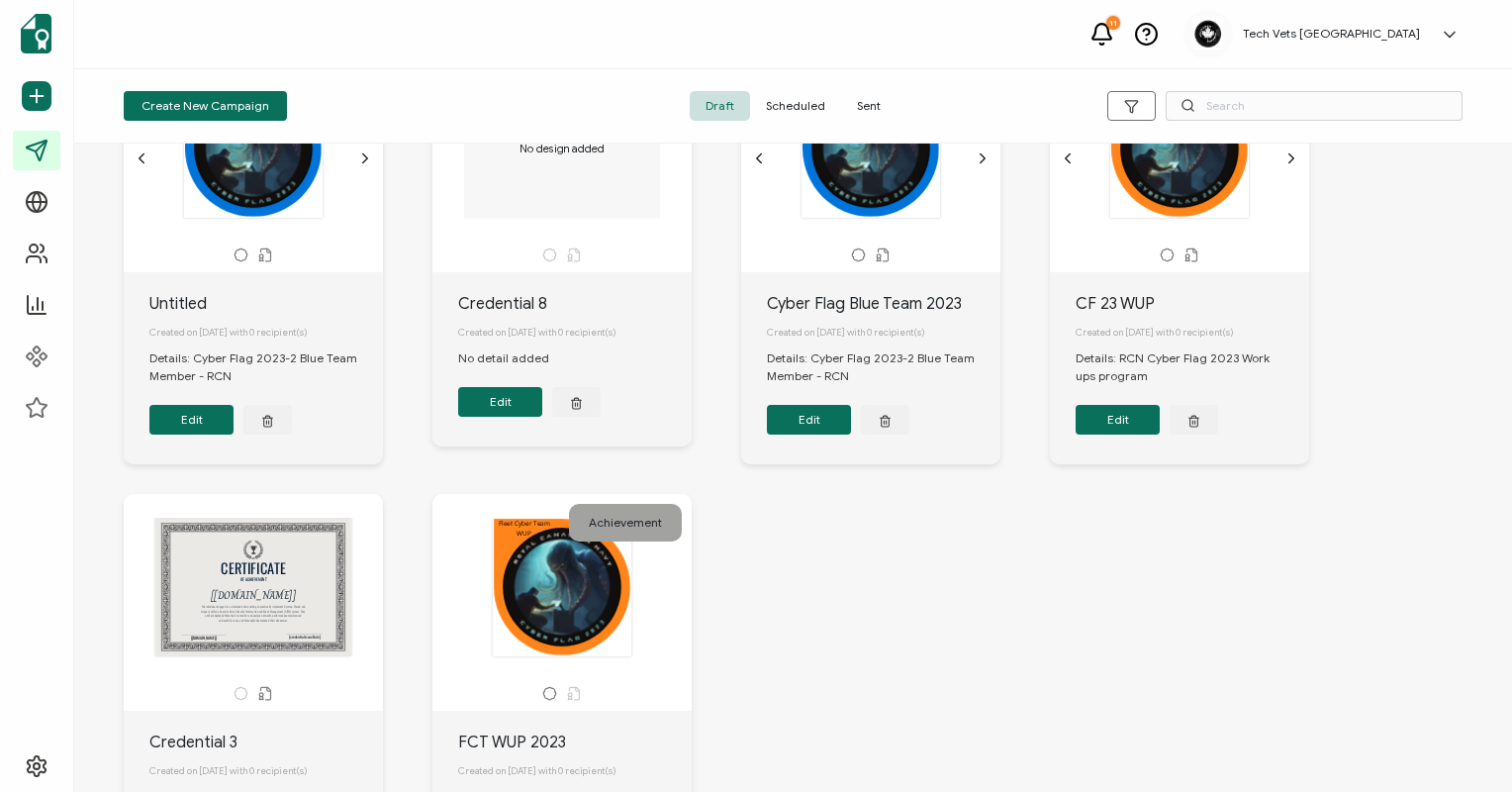 scroll, scrollTop: 0, scrollLeft: 0, axis: both 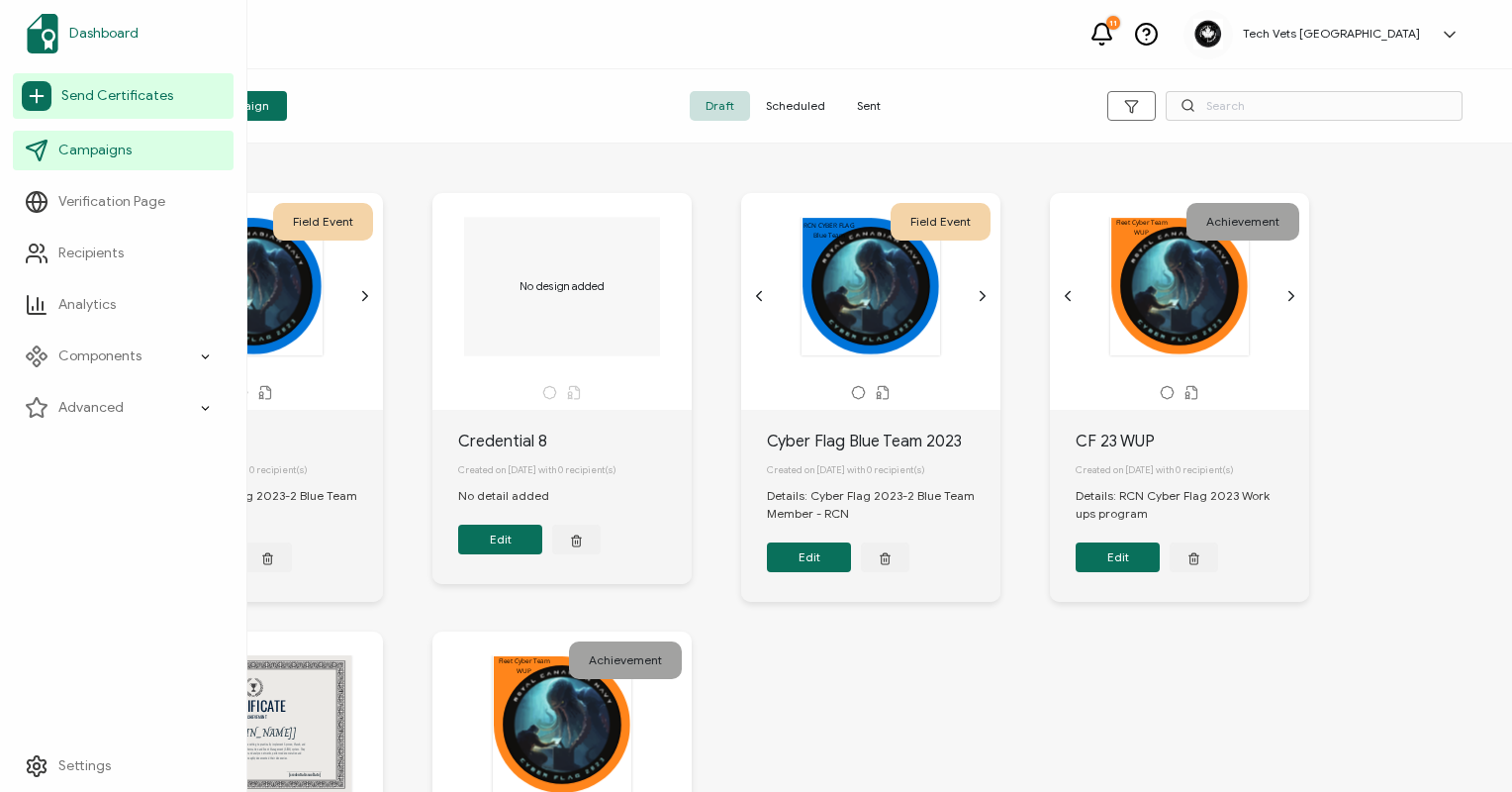 click on "Dashboard" at bounding box center (104, 34) 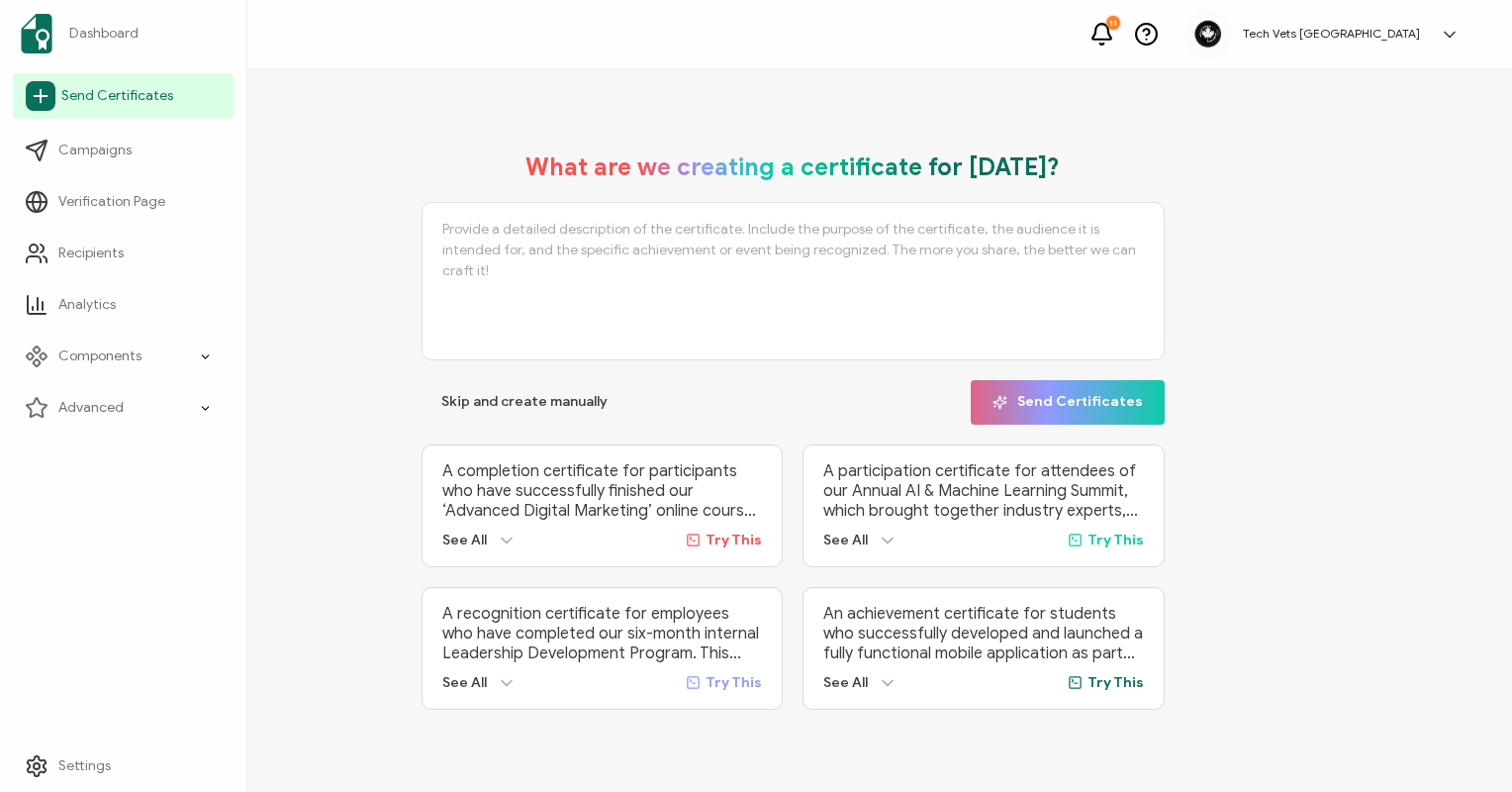 click on "Send Certificates" at bounding box center (123, 96) 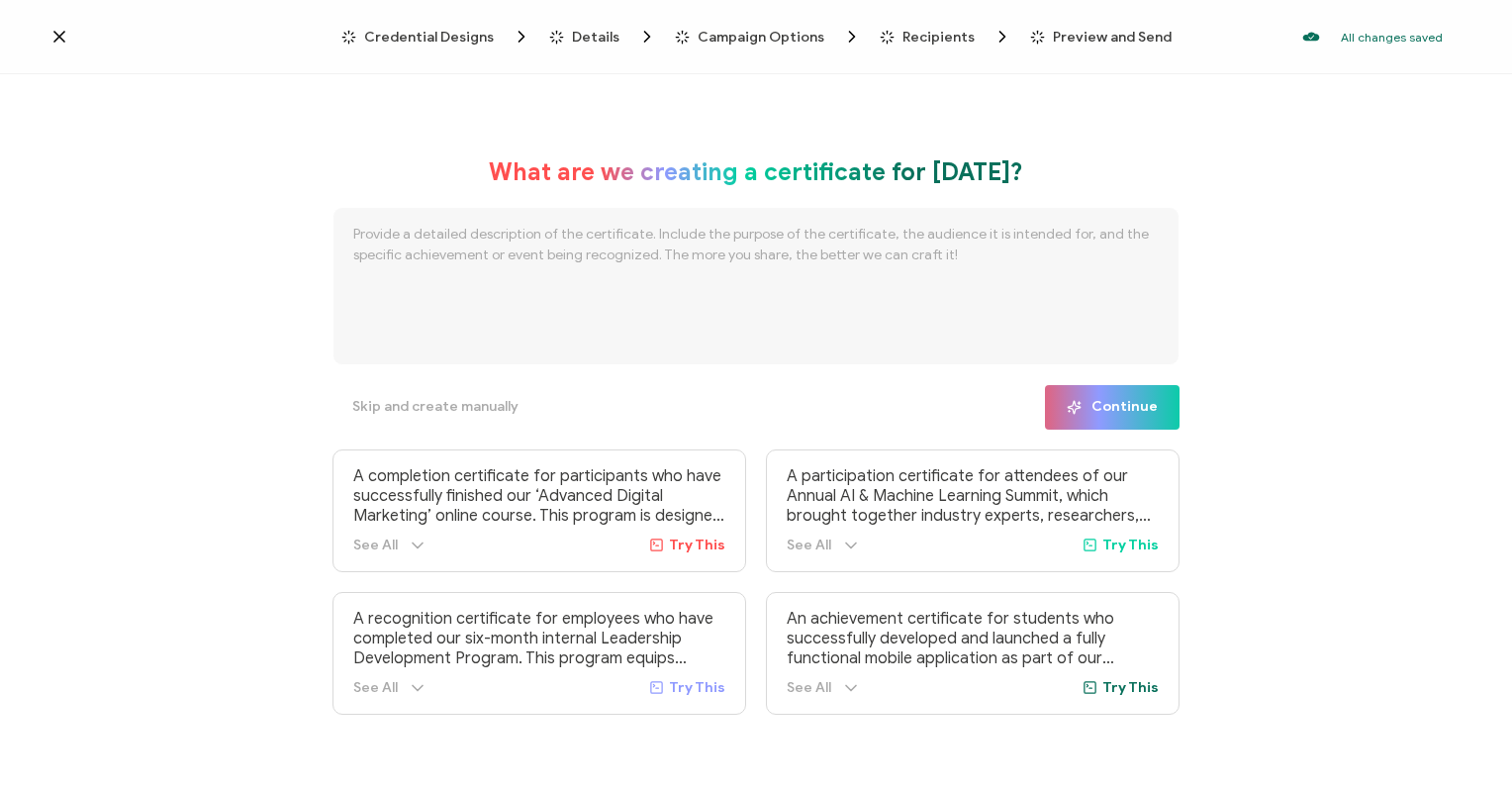 click 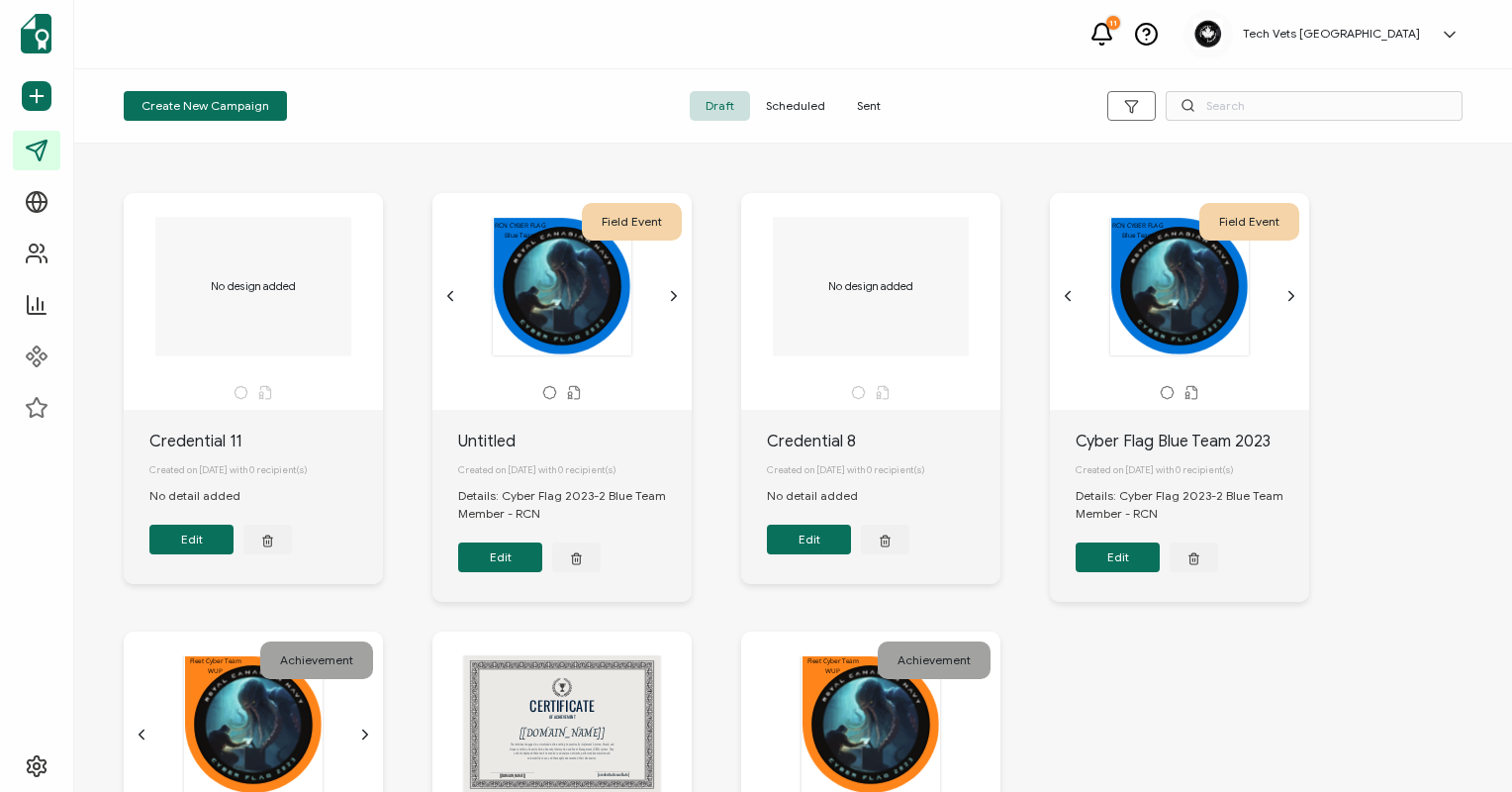 click on "No design added" at bounding box center (253, 286) 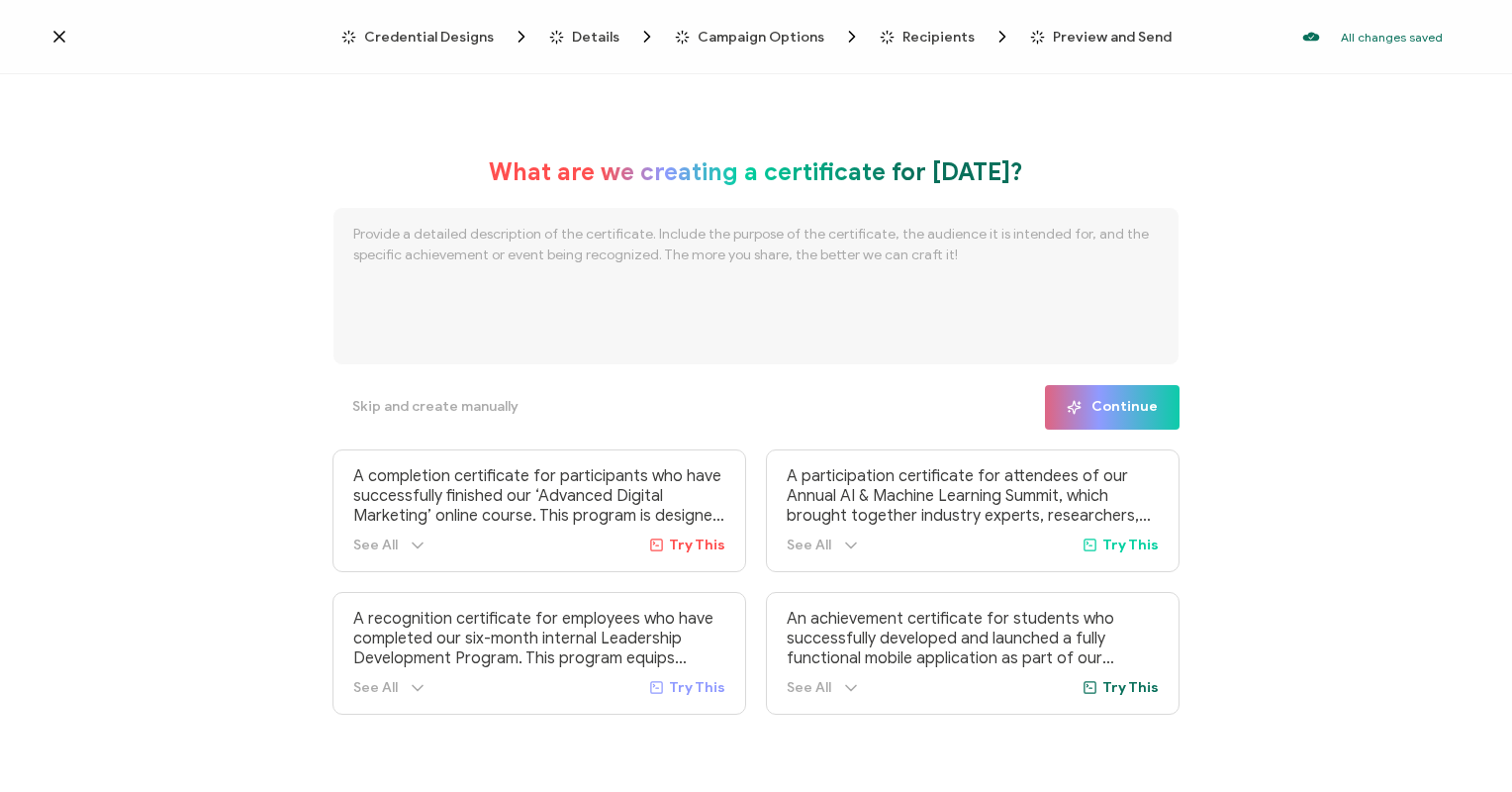 click on "Credential Designs" at bounding box center [428, 37] 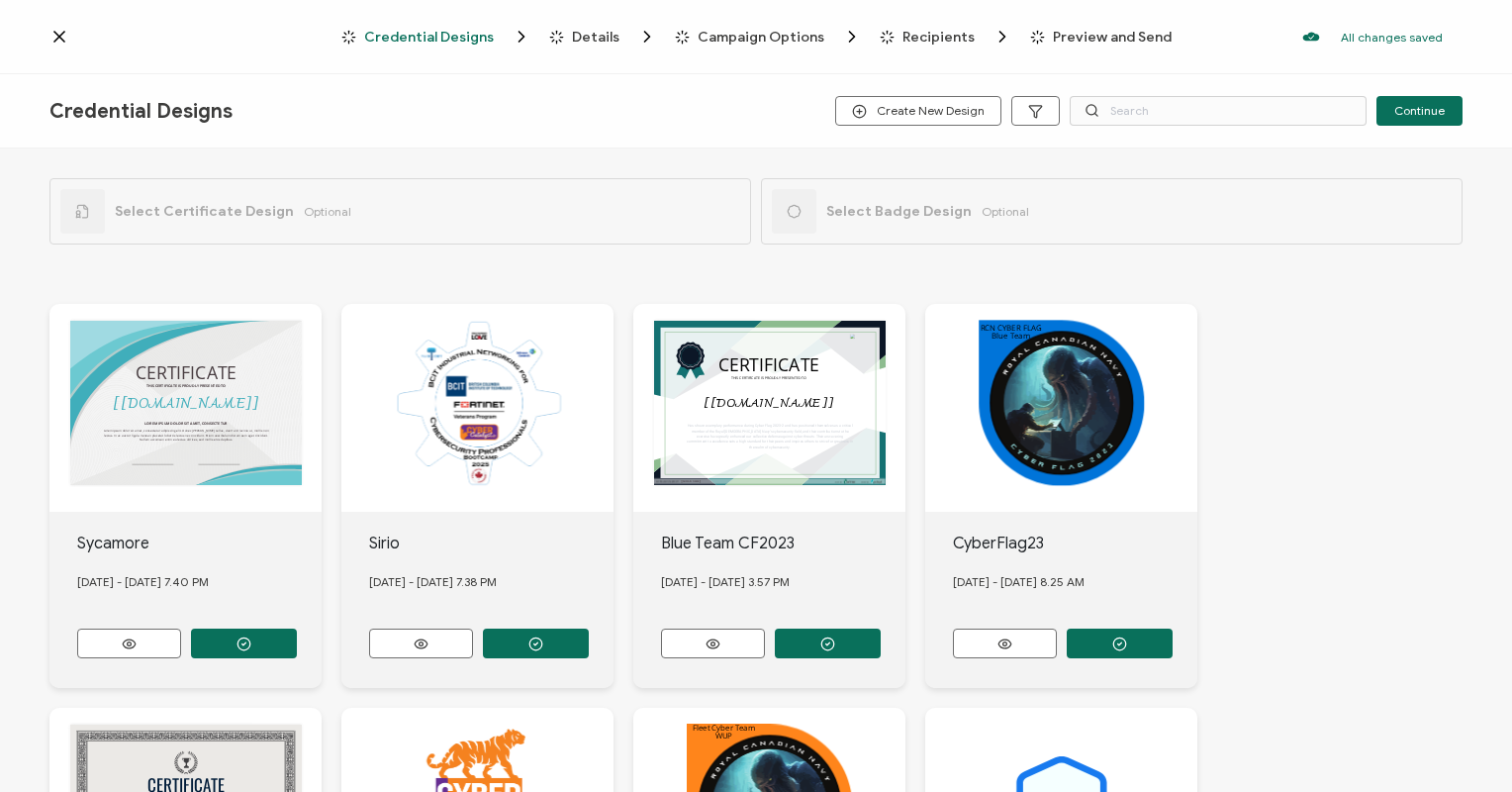 click on "CERTIFICATE         THIS CERTIFICATE IS PROUDLY PRESENTED TO       The recipient’s full name, which will be automatically filled based on the information uploaded when adding recipients or lists.   [[DOMAIN_NAME]]         LOREM IPSUM DOLOR SIT AMET, CONSECTETUR         Lorem ipsum dolor sit amet, consectetur adipiscing elit. Donec [PERSON_NAME] tellus, viverra id lacinia ut, mollis non lectus. In ac auctor ligula. Aenean placerat lobortis lectus nec tincidunt. Etiam vestibulum dictum sem eget tincidunt. Nullam accumsan enim eu lectus ultrices, sed mollis eros dapibus." at bounding box center [185, 408] 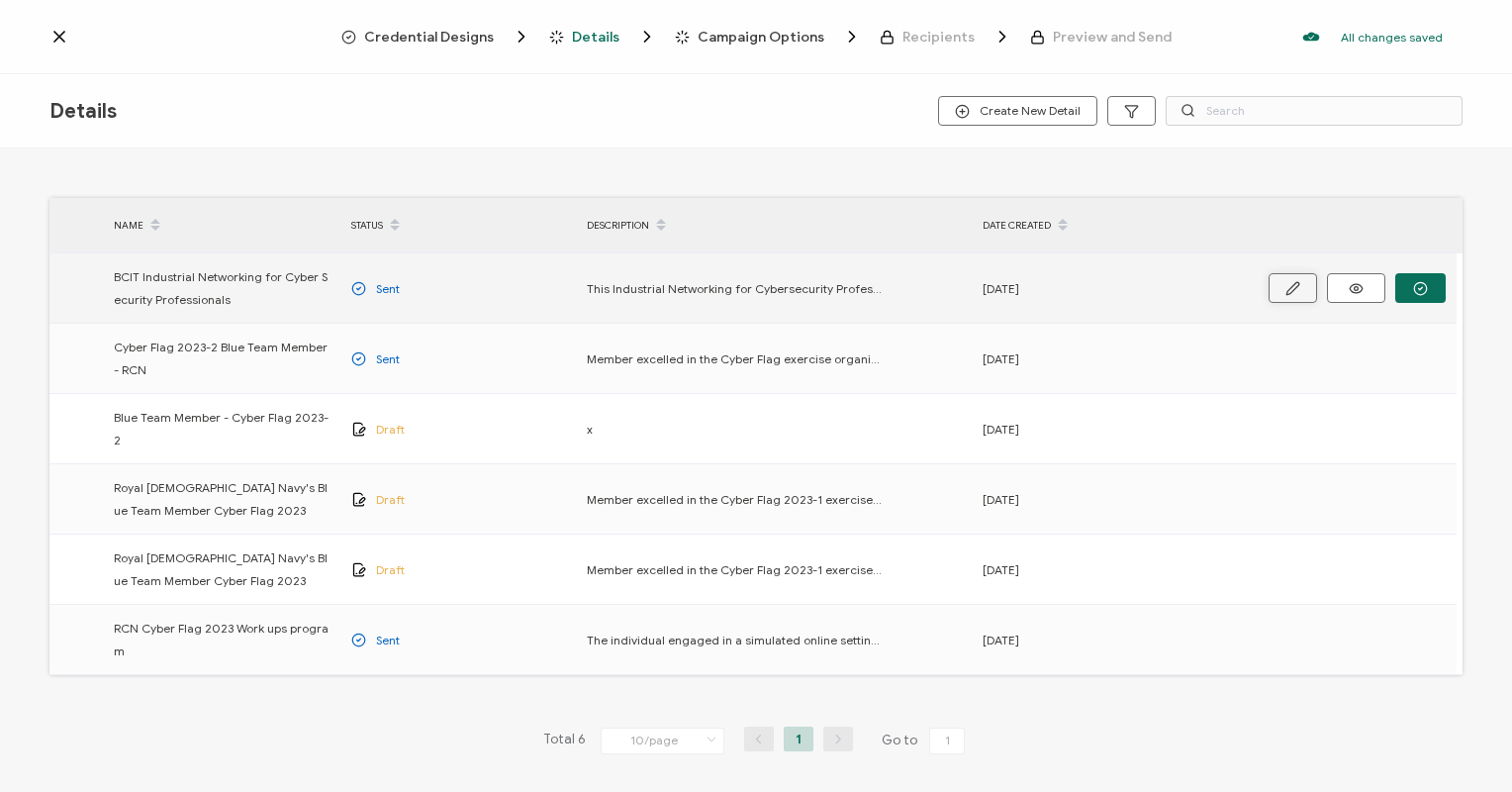 click 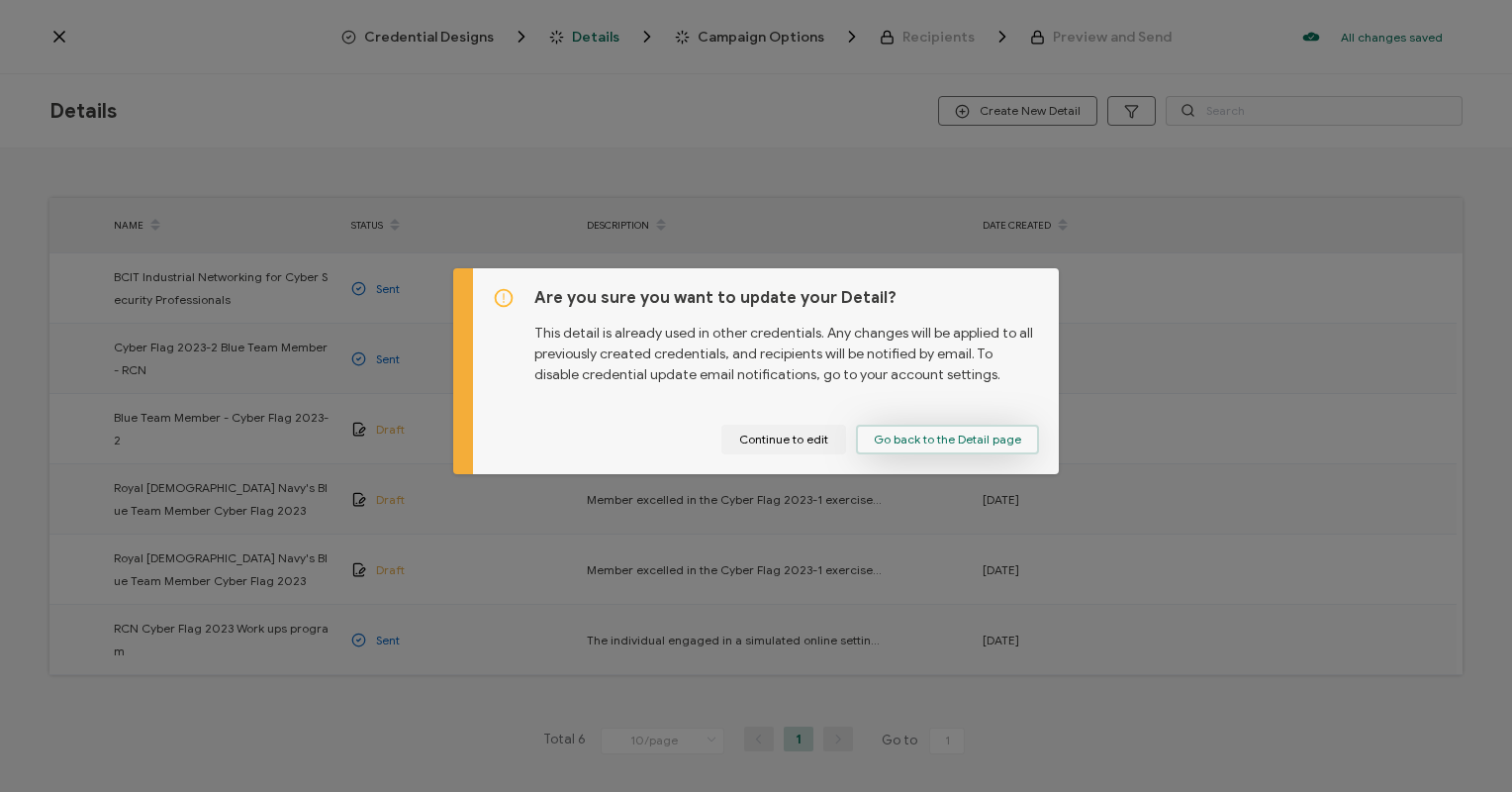 click on "Go back to the Detail page" at bounding box center (947, 440) 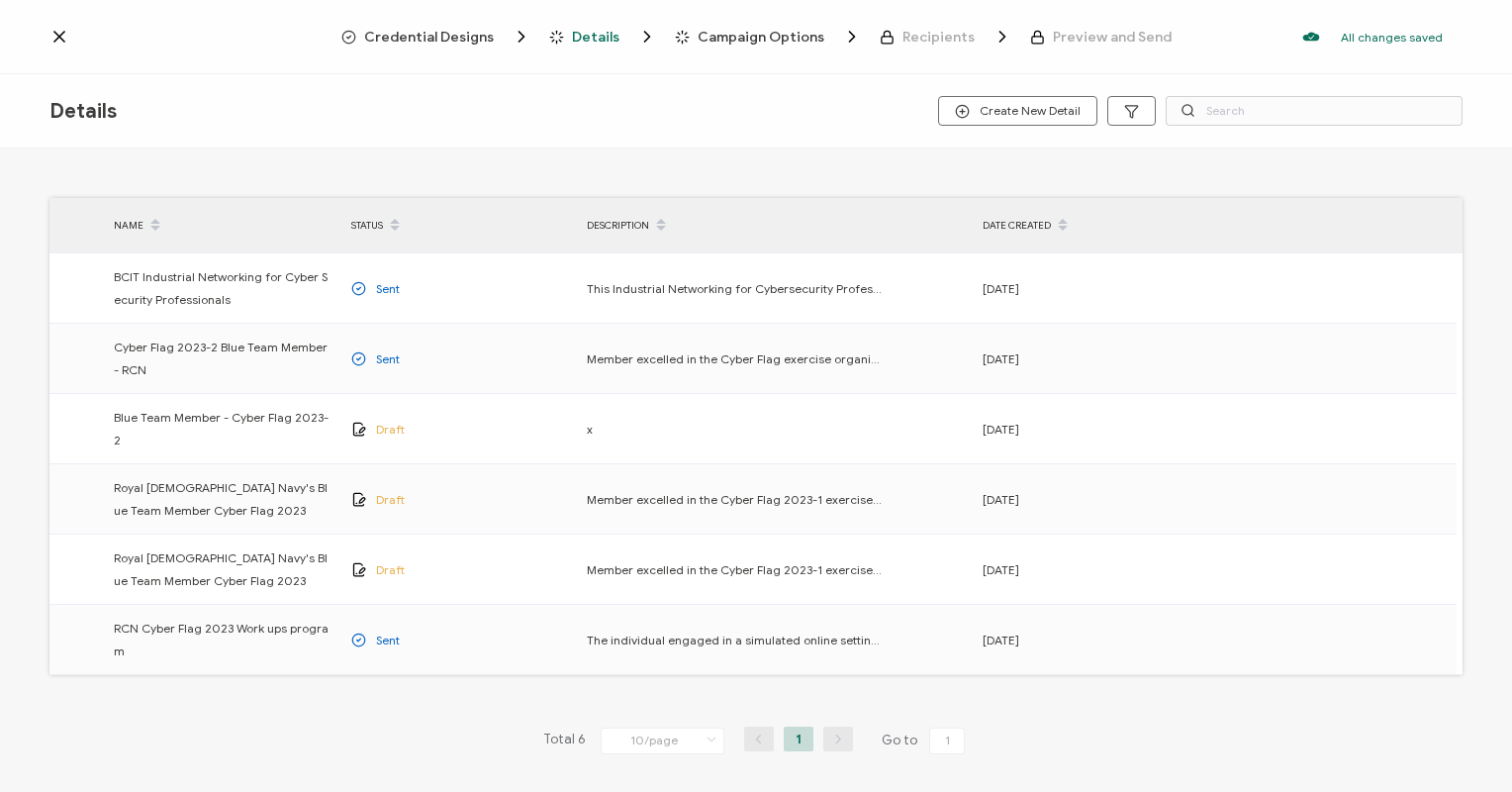 click on "Credential Designs" at bounding box center (428, 37) 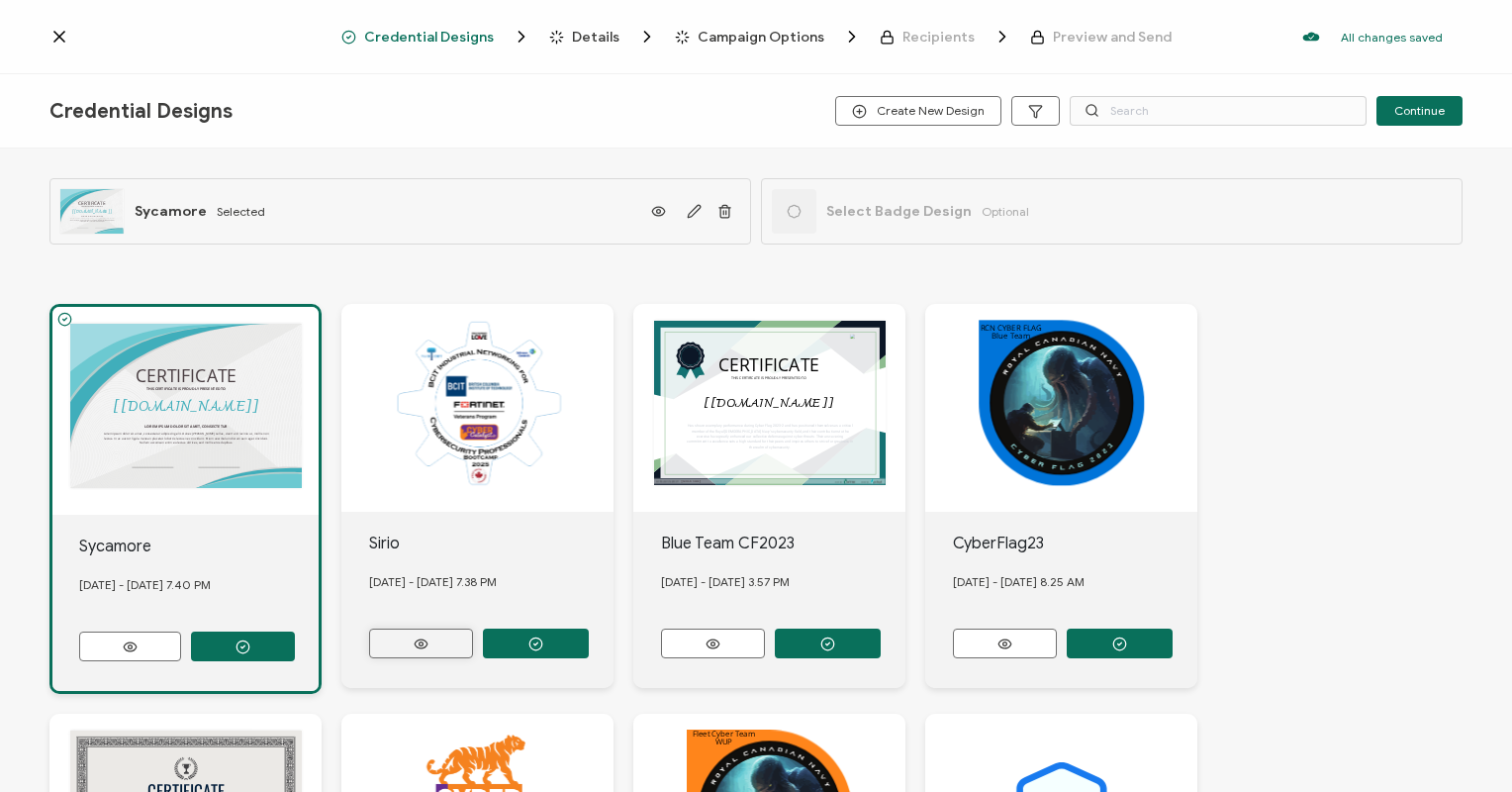 click 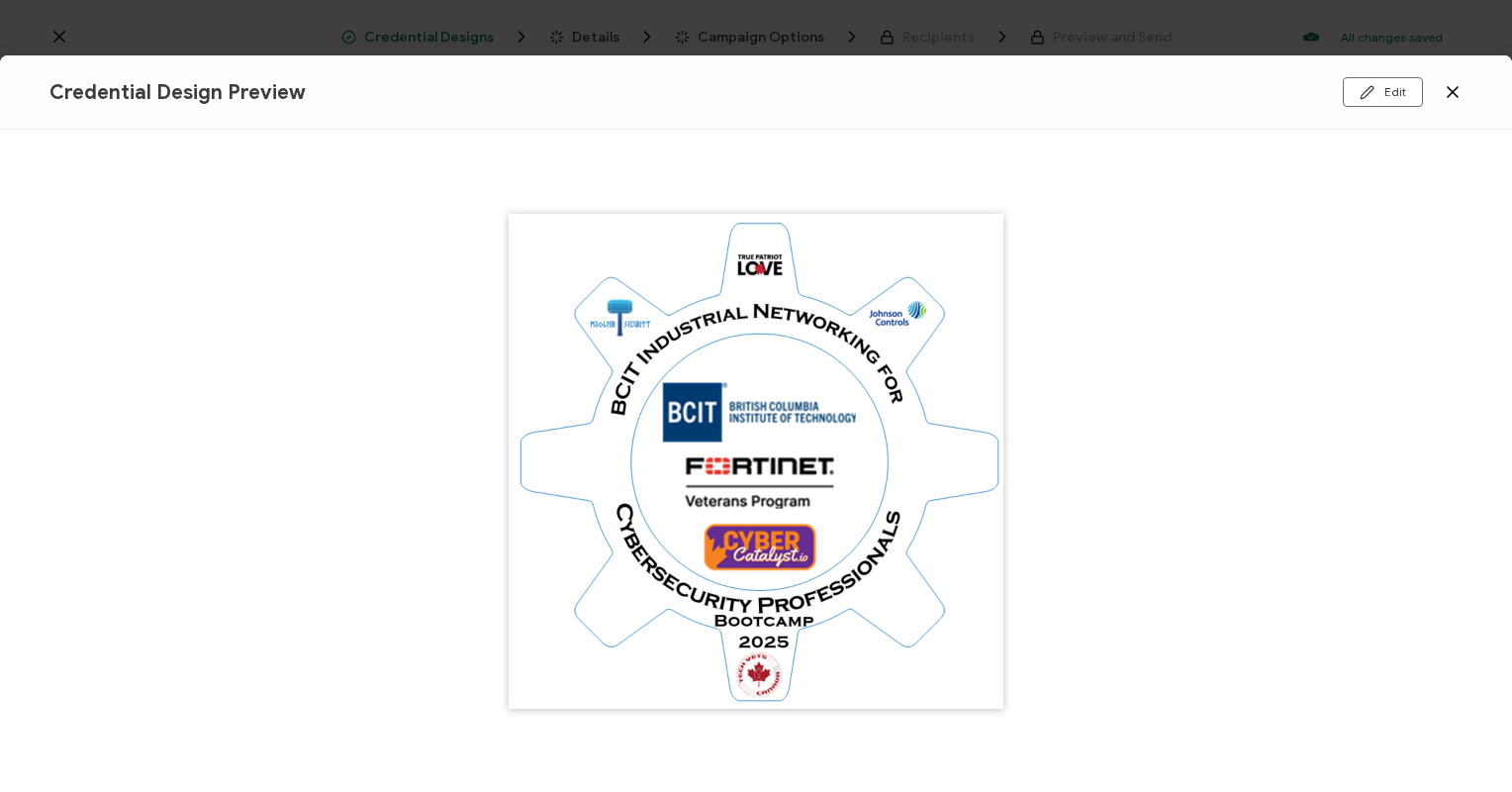 click 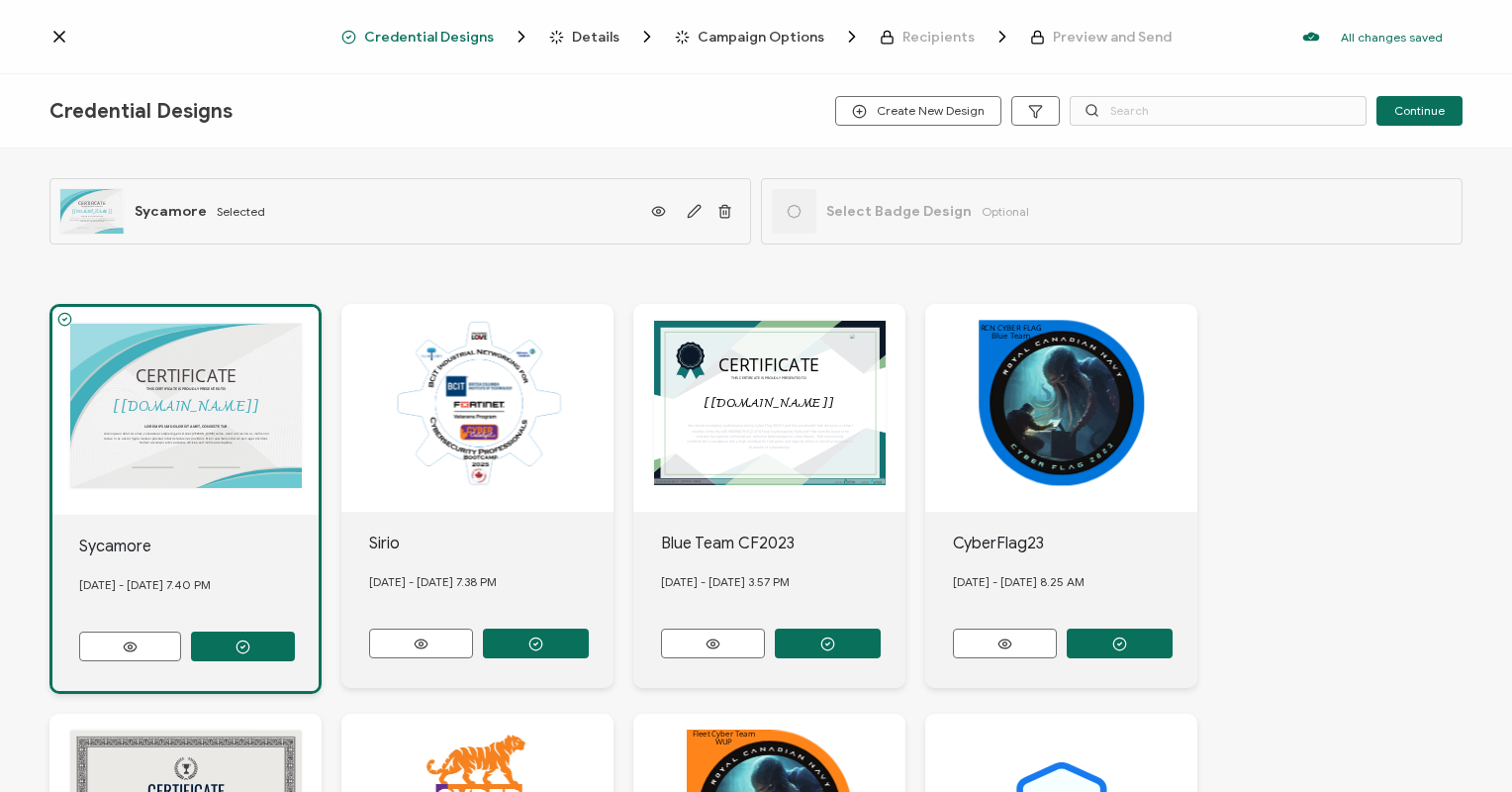click at bounding box center (477, 408) 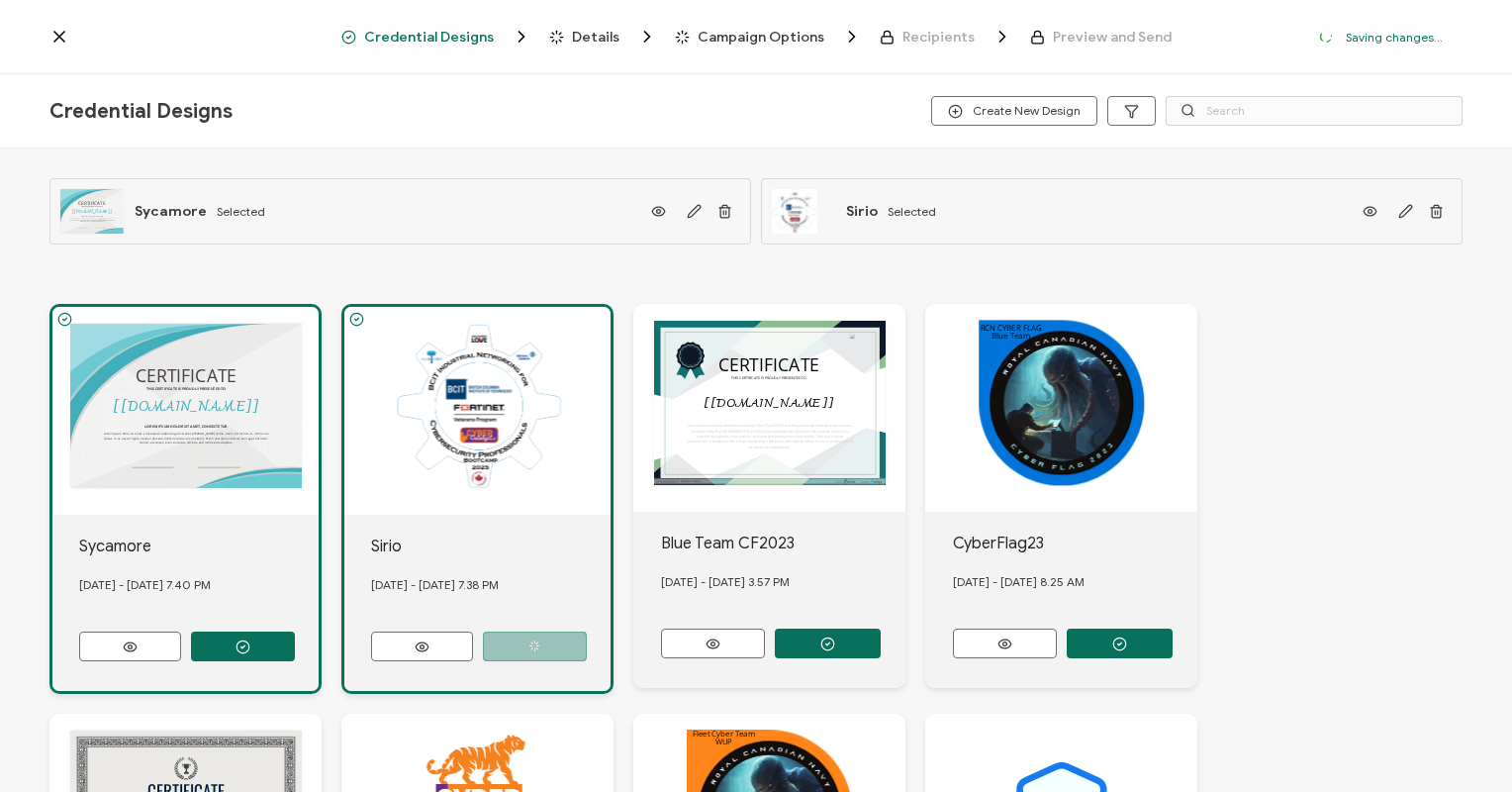 click at bounding box center (185, 411) 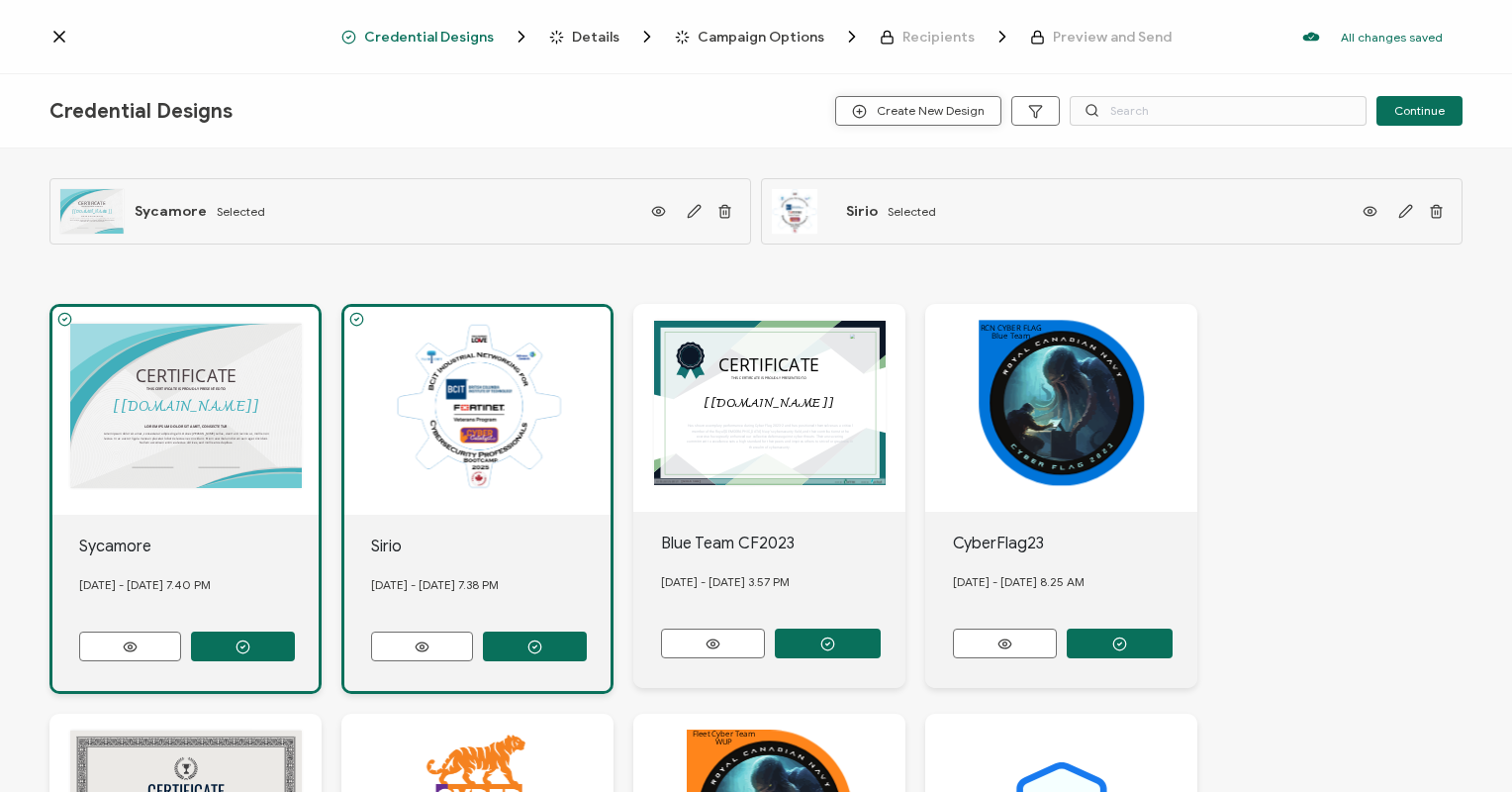 click on "Create New Design" at bounding box center [918, 111] 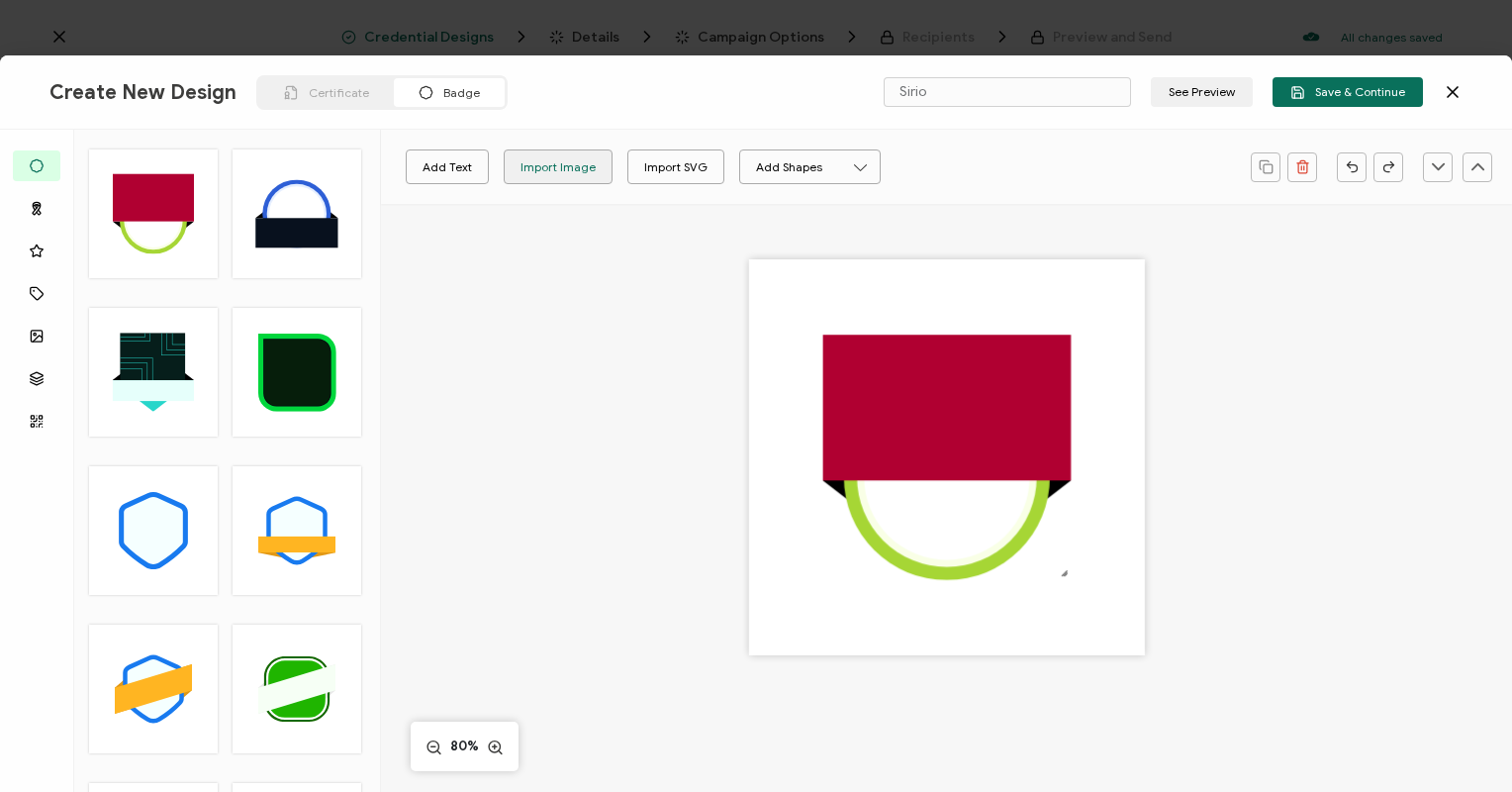 click on "Import Image" at bounding box center [558, 166] 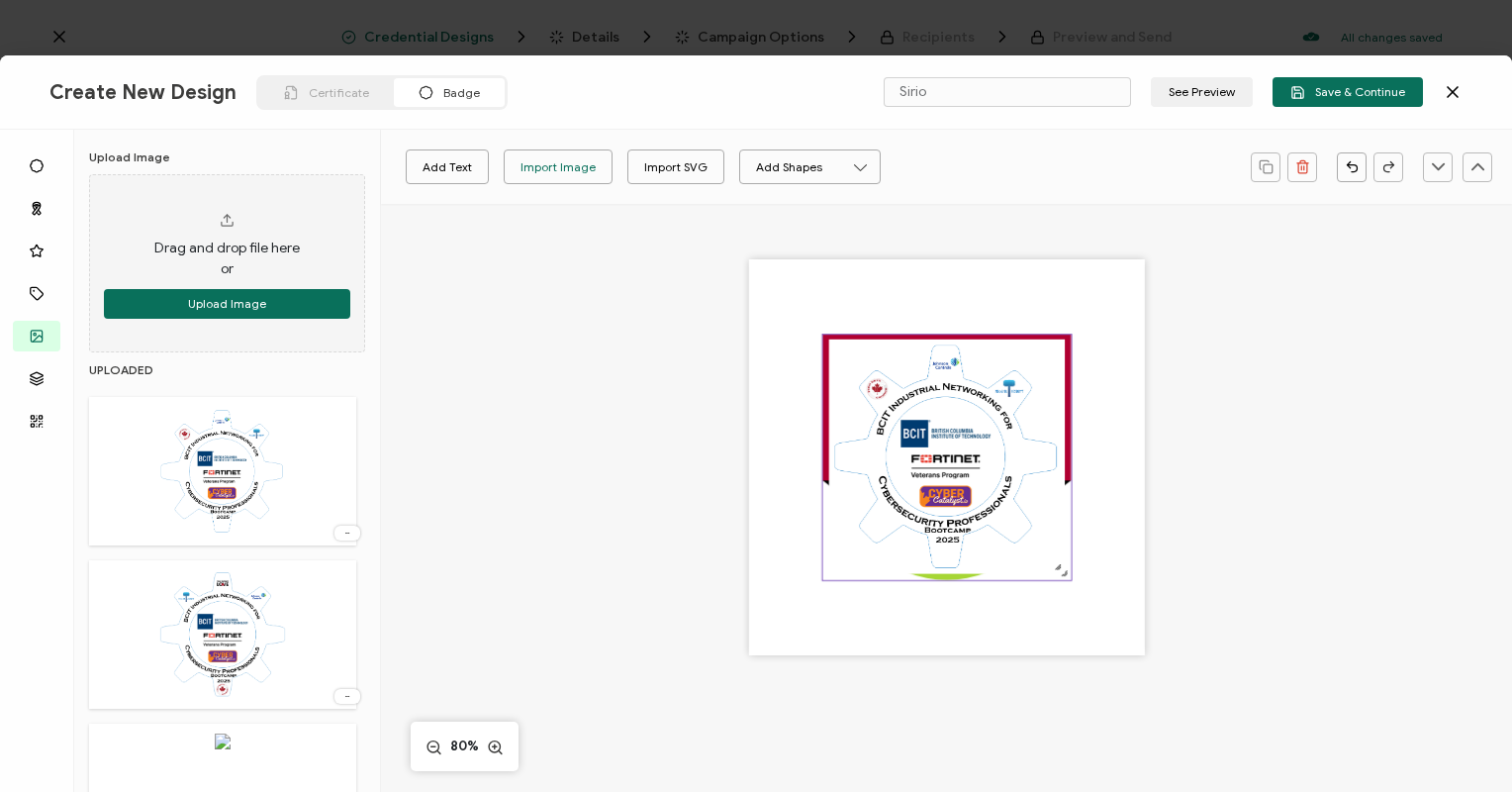 click at bounding box center (1073, 457) 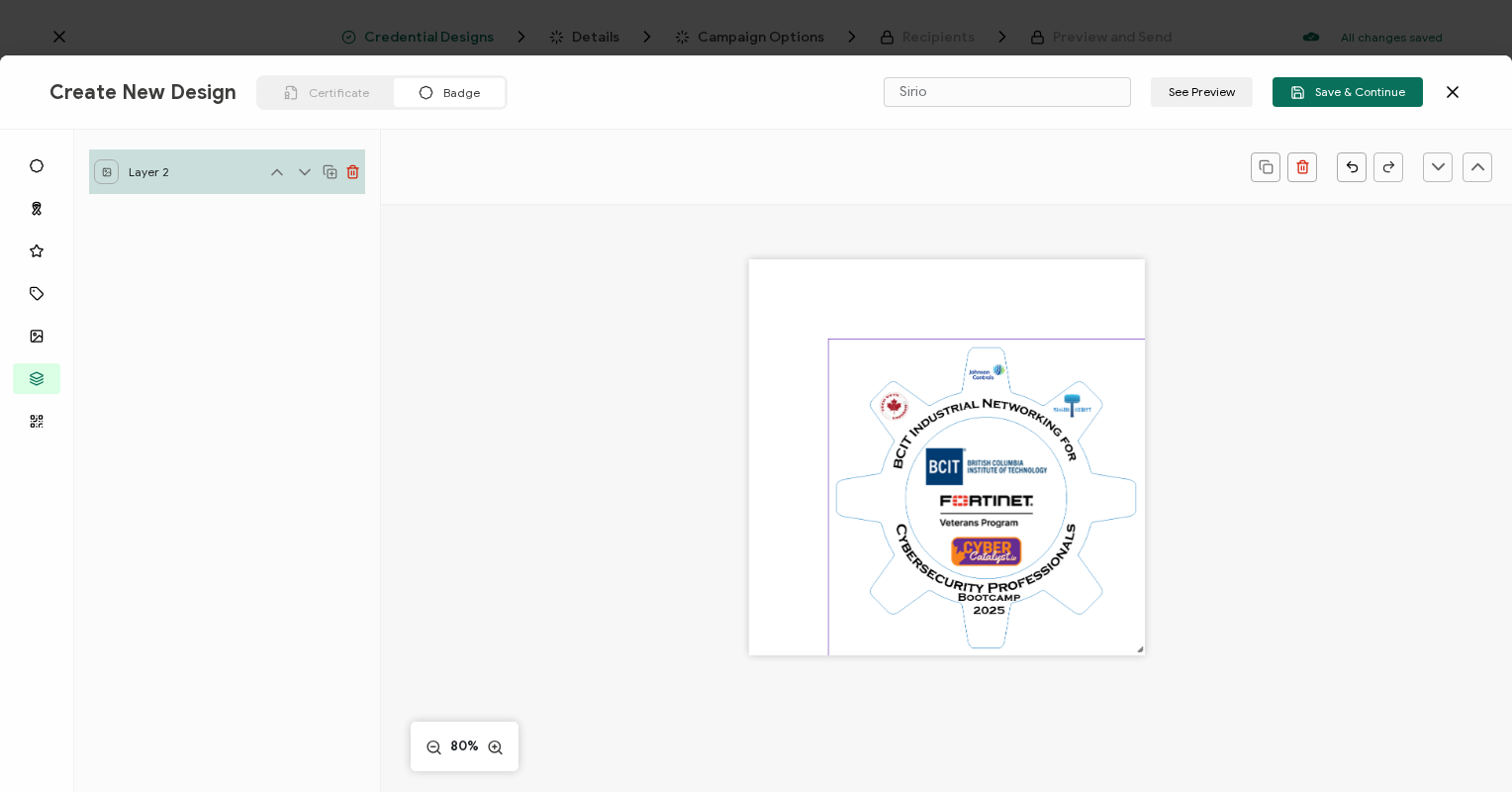 drag, startPoint x: 1054, startPoint y: 569, endPoint x: 1159, endPoint y: 645, distance: 129.61867 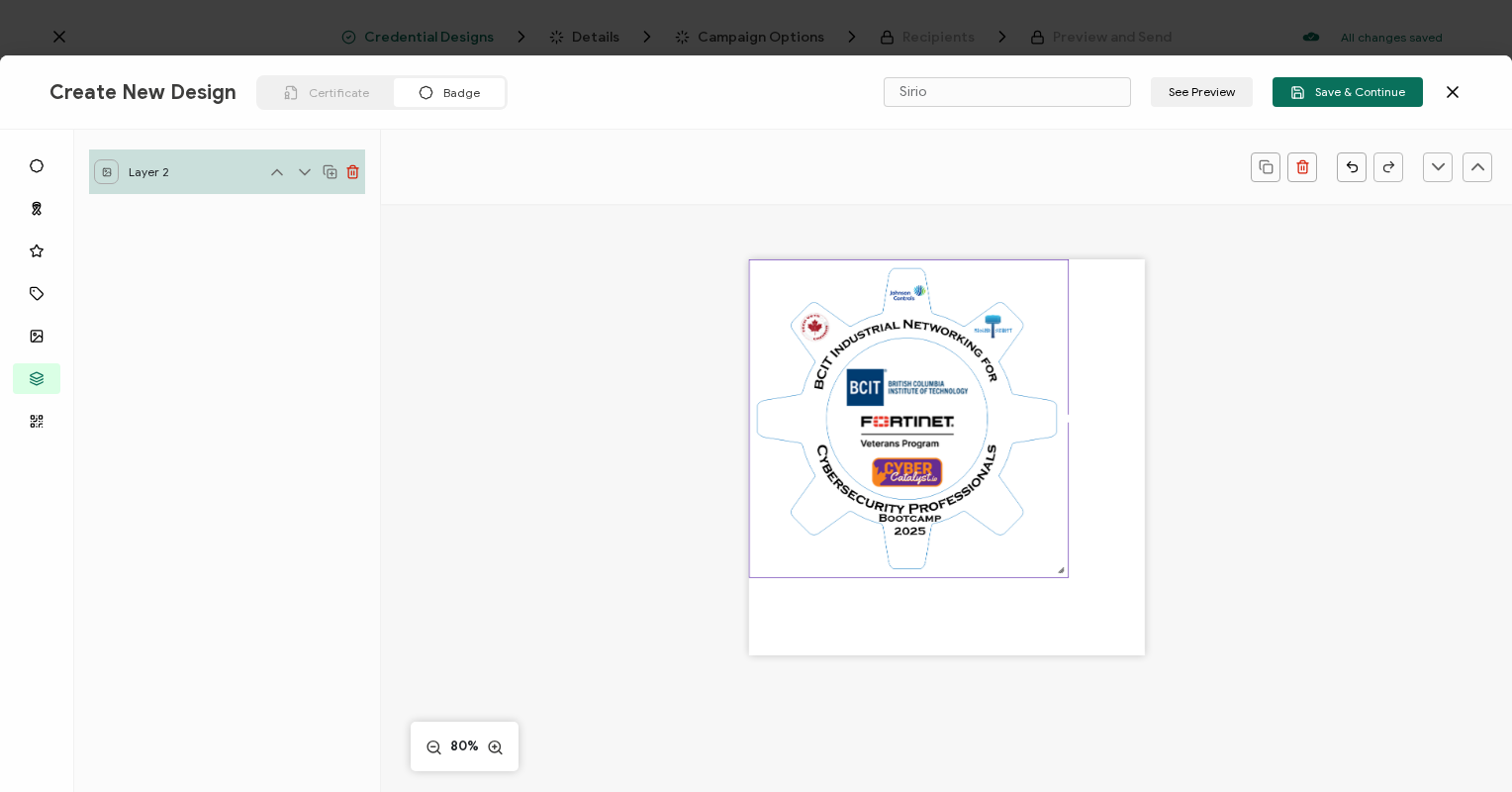 drag, startPoint x: 1053, startPoint y: 570, endPoint x: 973, endPoint y: 490, distance: 113.1371 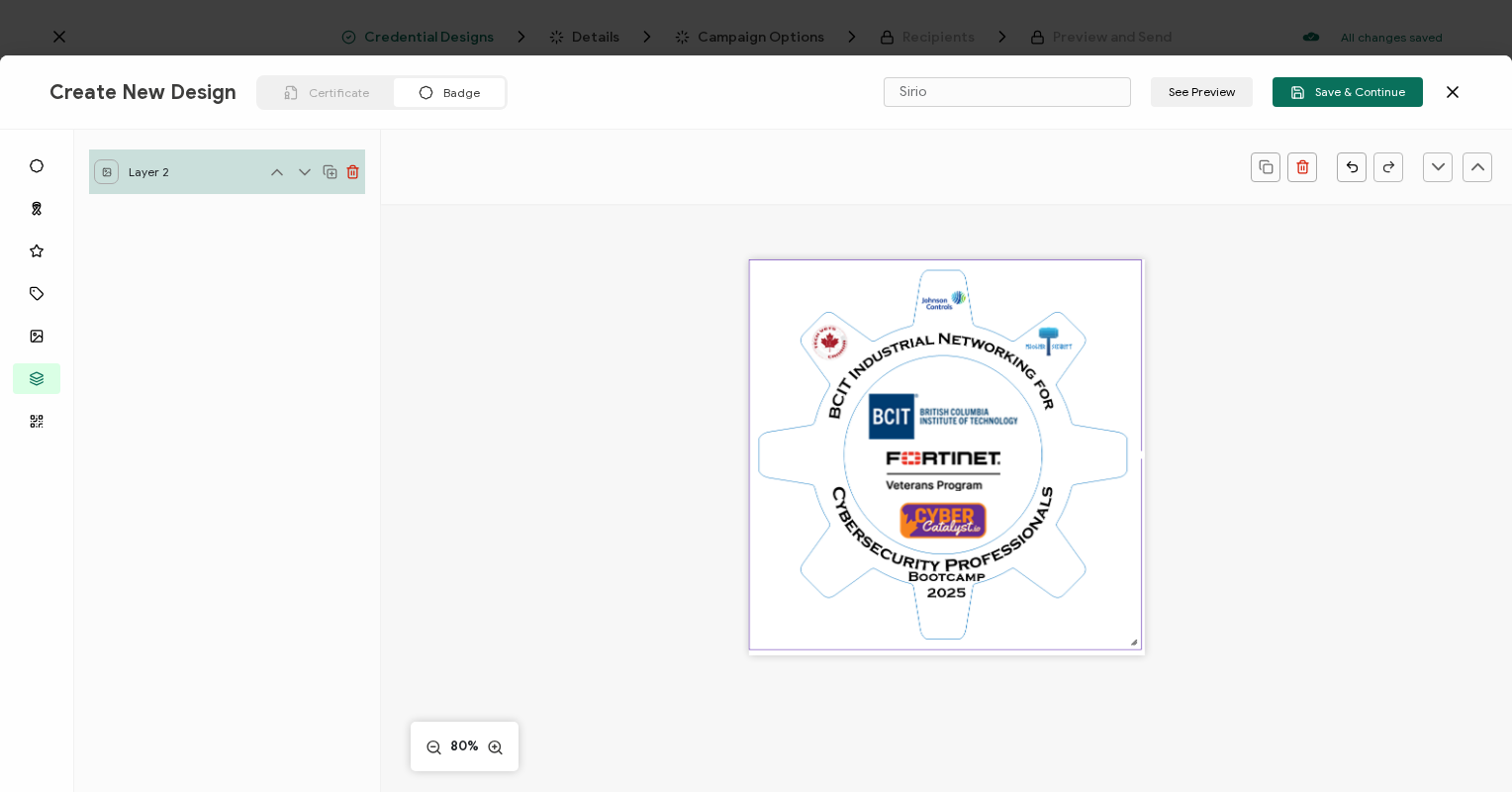 drag, startPoint x: 1059, startPoint y: 563, endPoint x: 1152, endPoint y: 667, distance: 139.51702 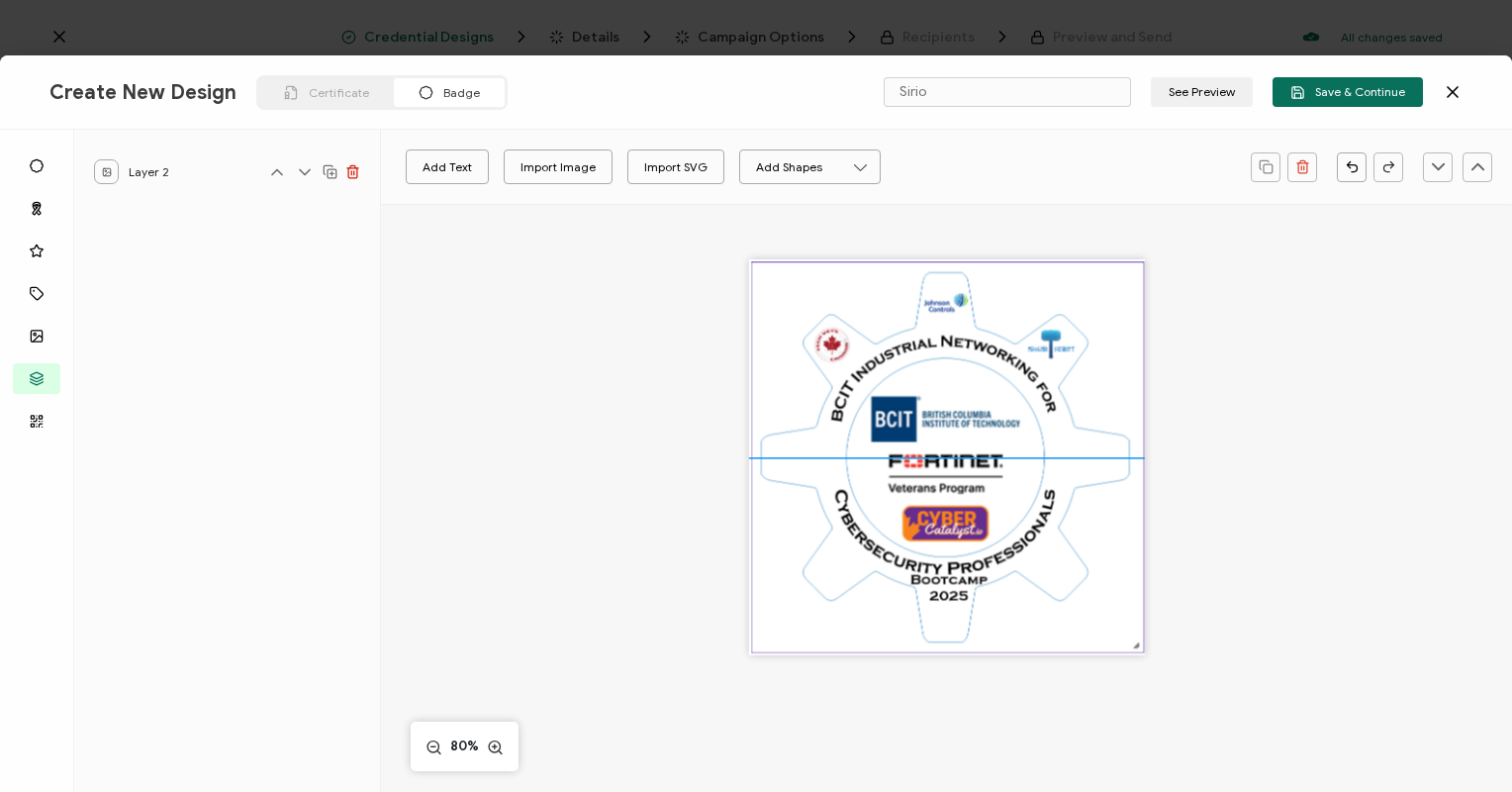 click at bounding box center [948, 456] 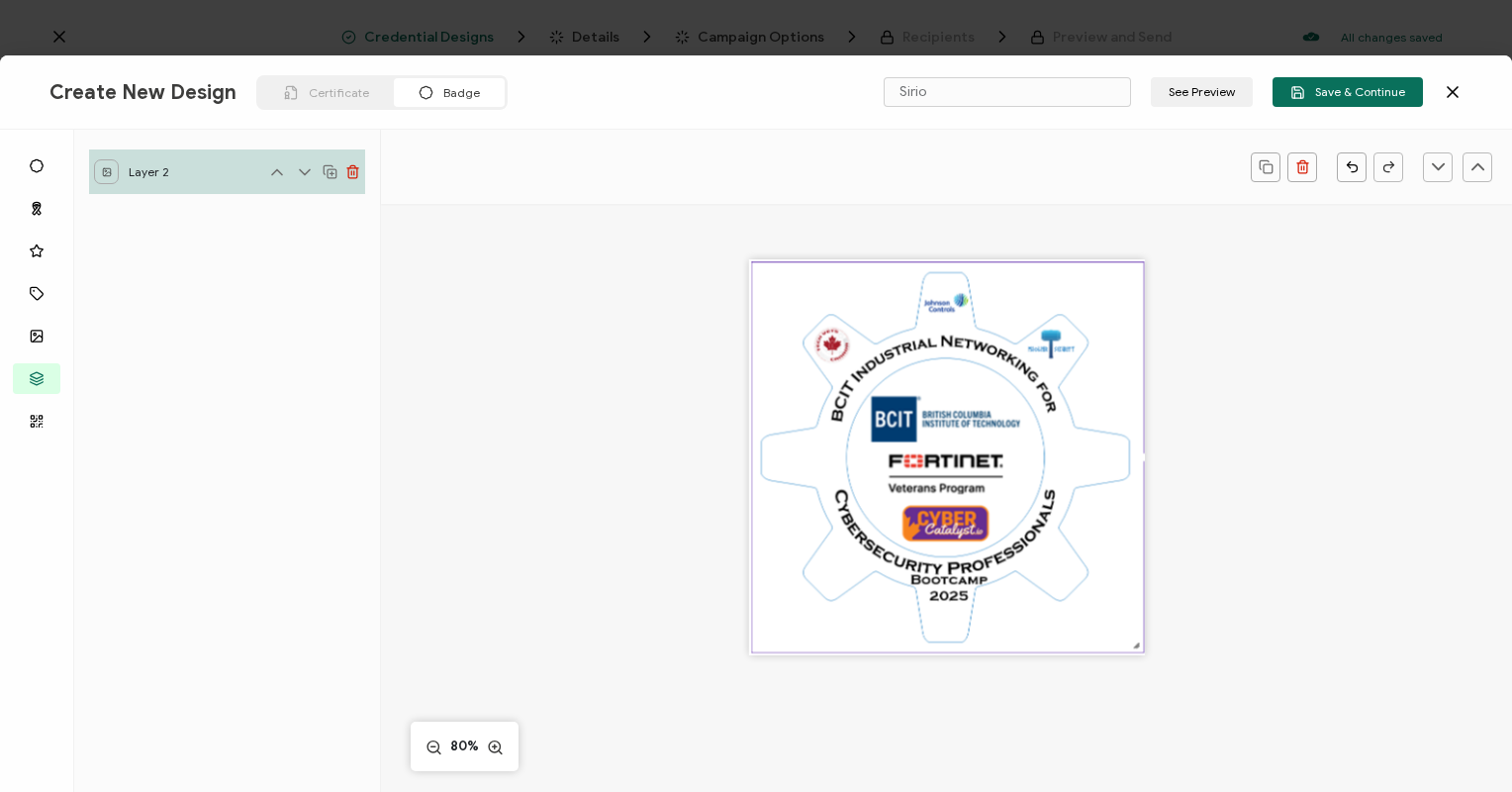 click at bounding box center [946, 485] 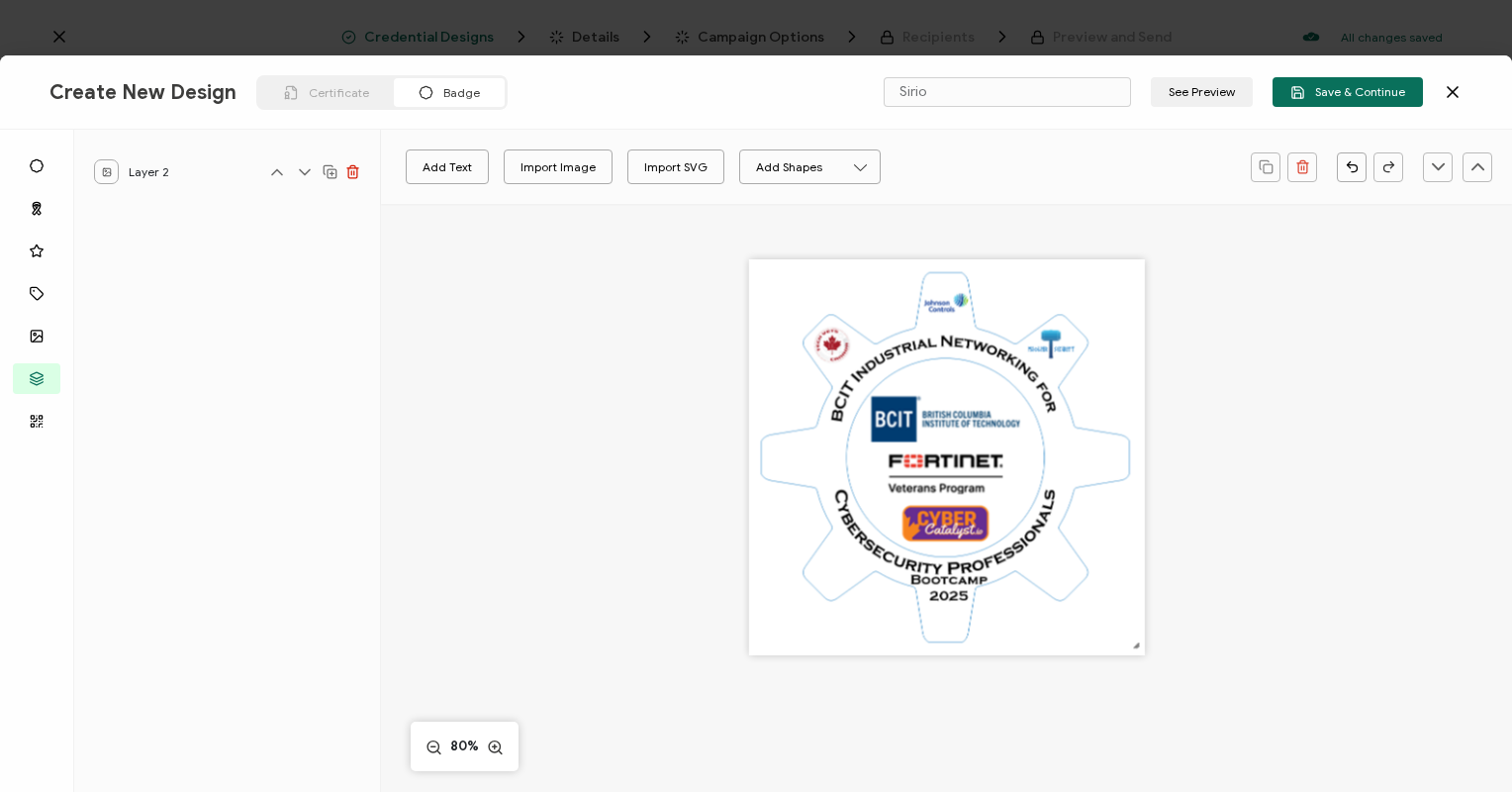 click at bounding box center (946, 485) 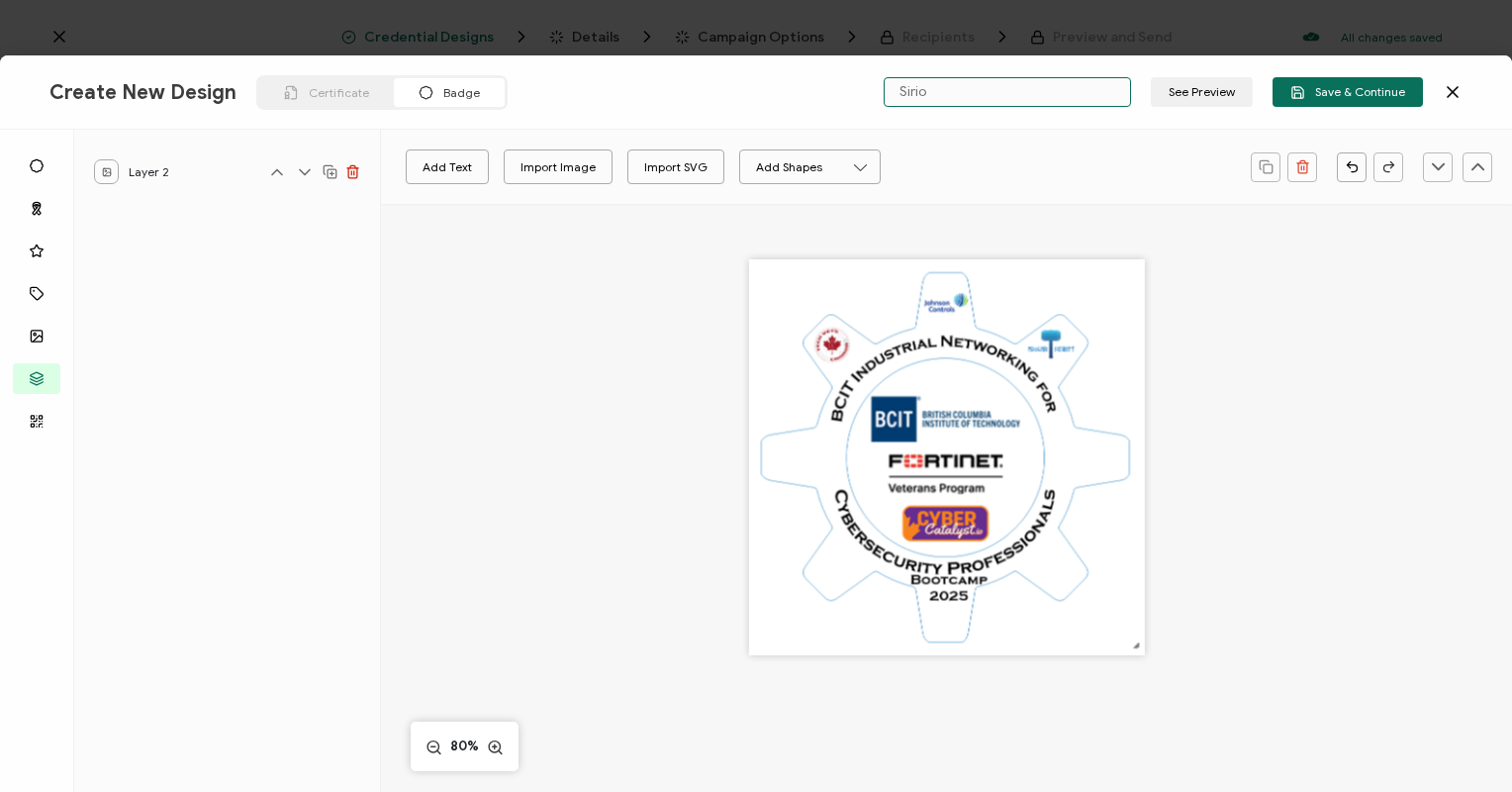click on "Sirio" at bounding box center (1007, 92) 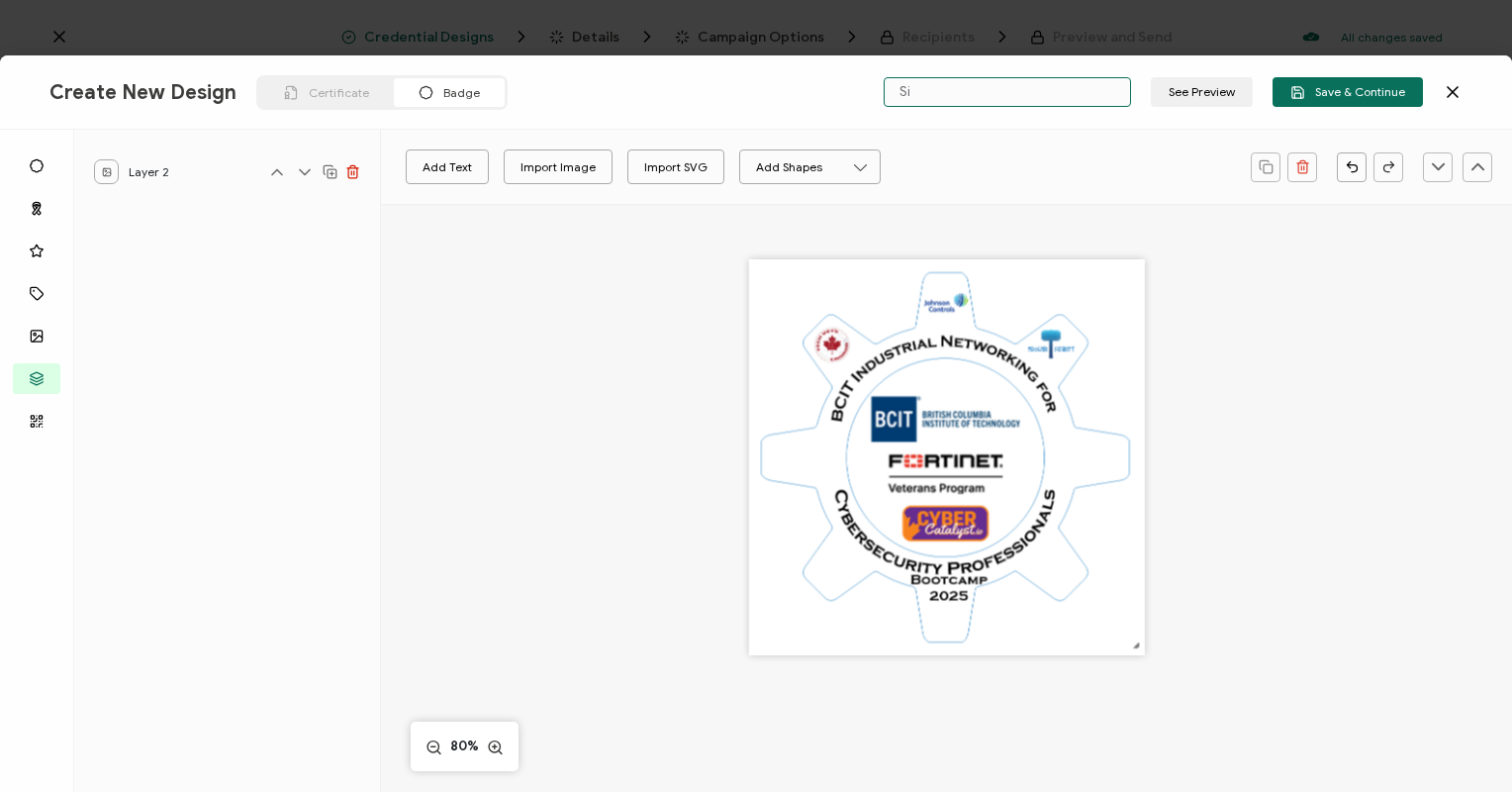 type on "S" 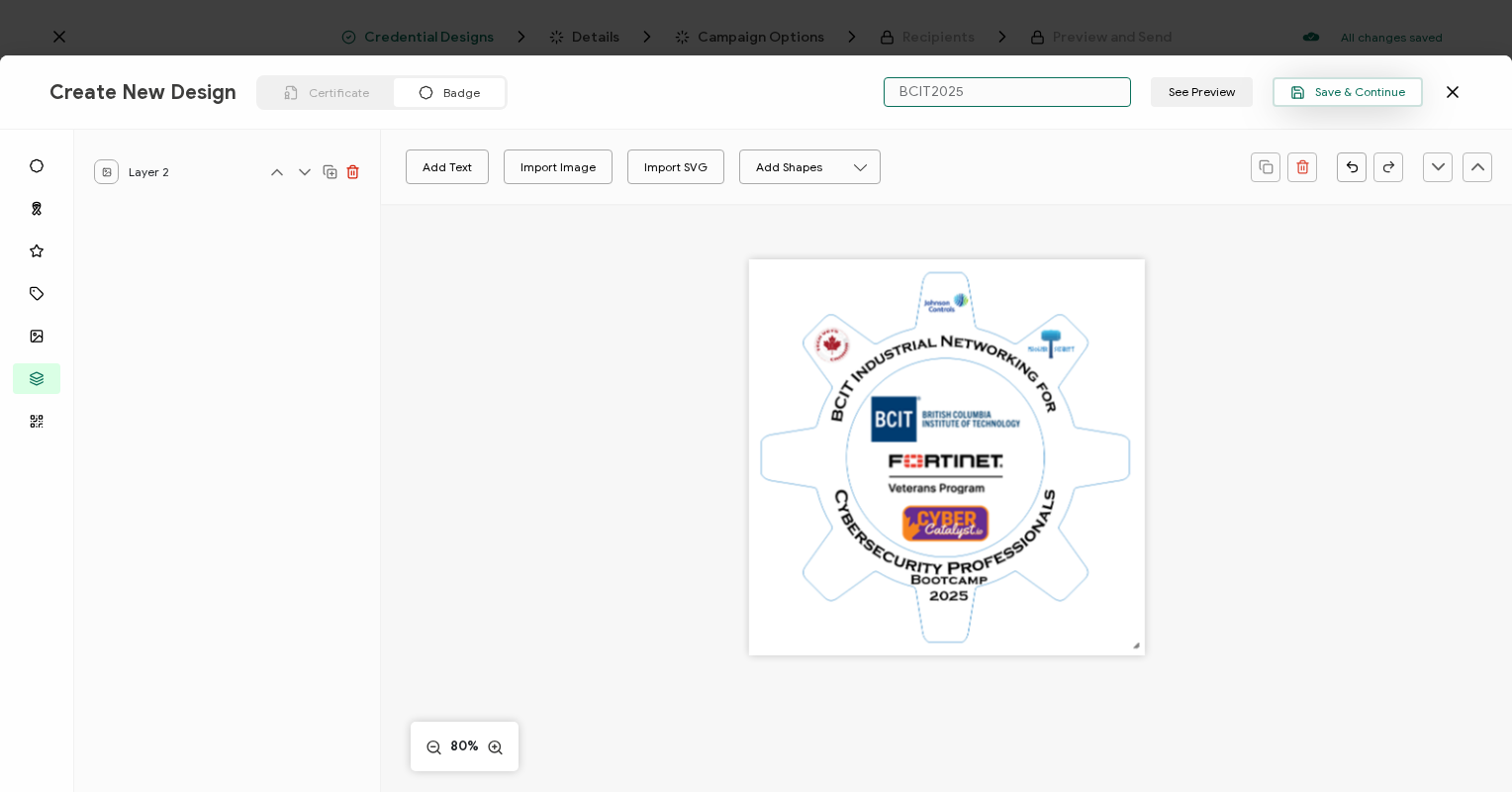 type on "BCIT2025" 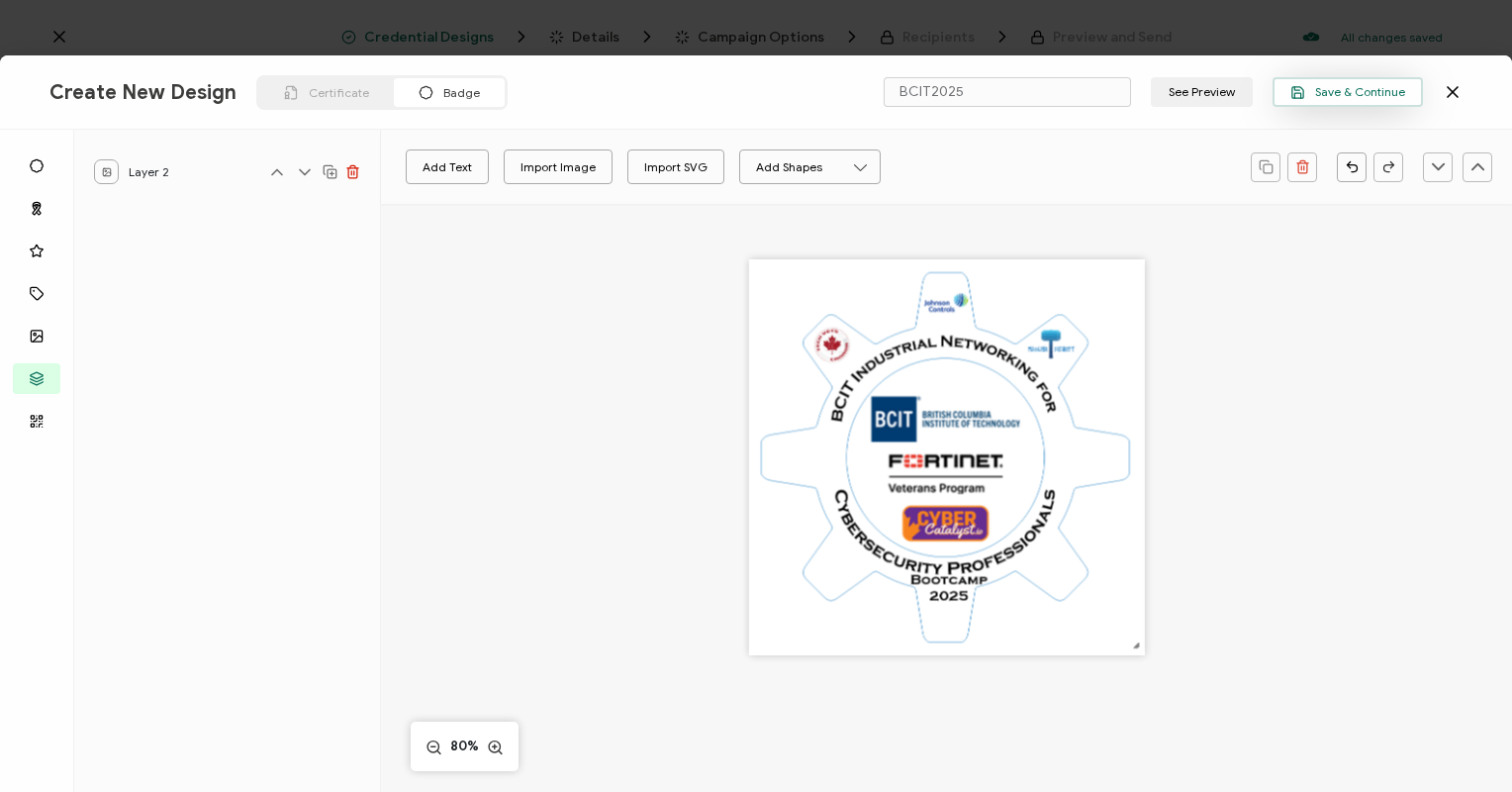click on "Save & Continue" at bounding box center (1348, 92) 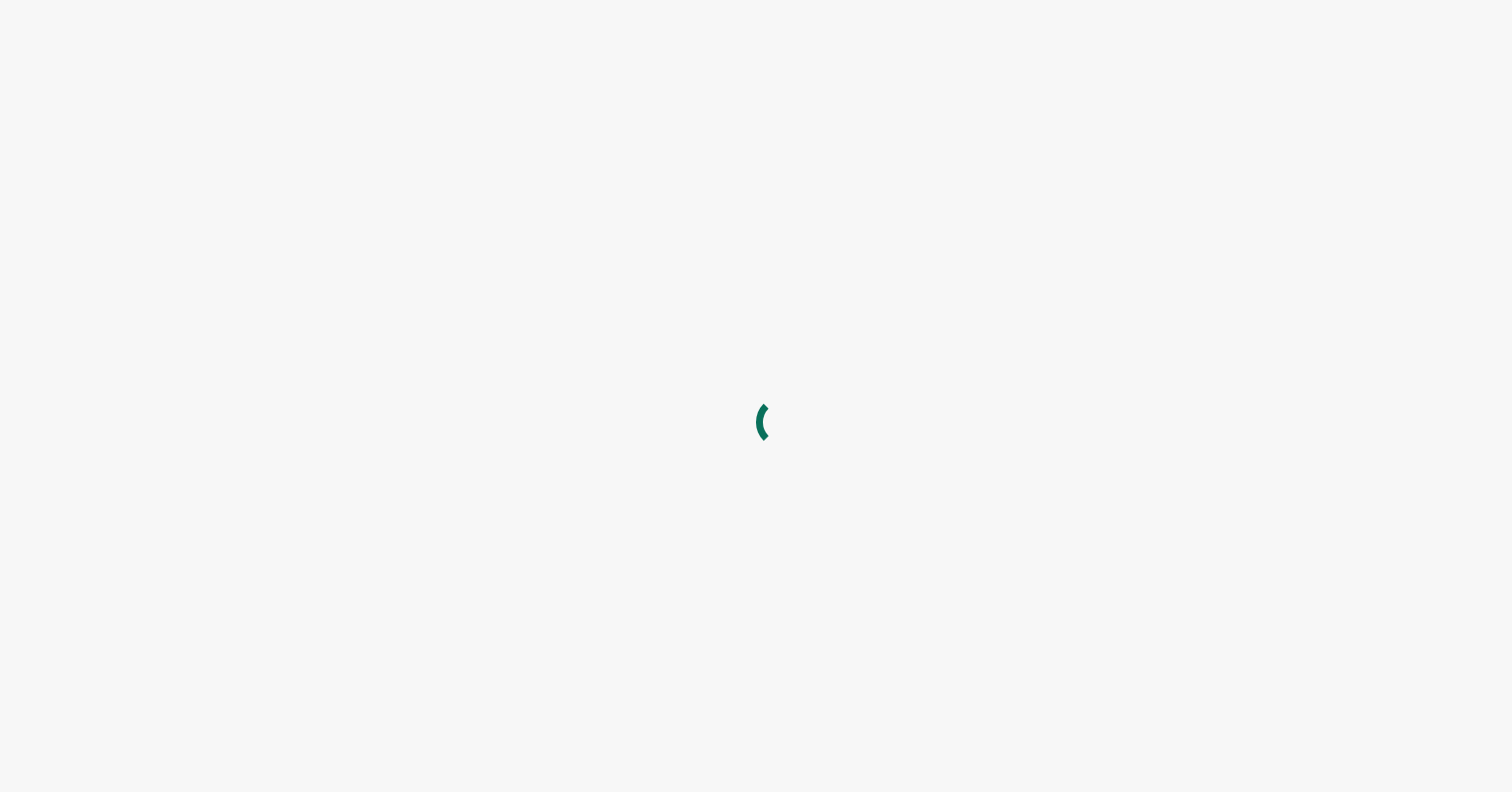 scroll, scrollTop: 0, scrollLeft: 0, axis: both 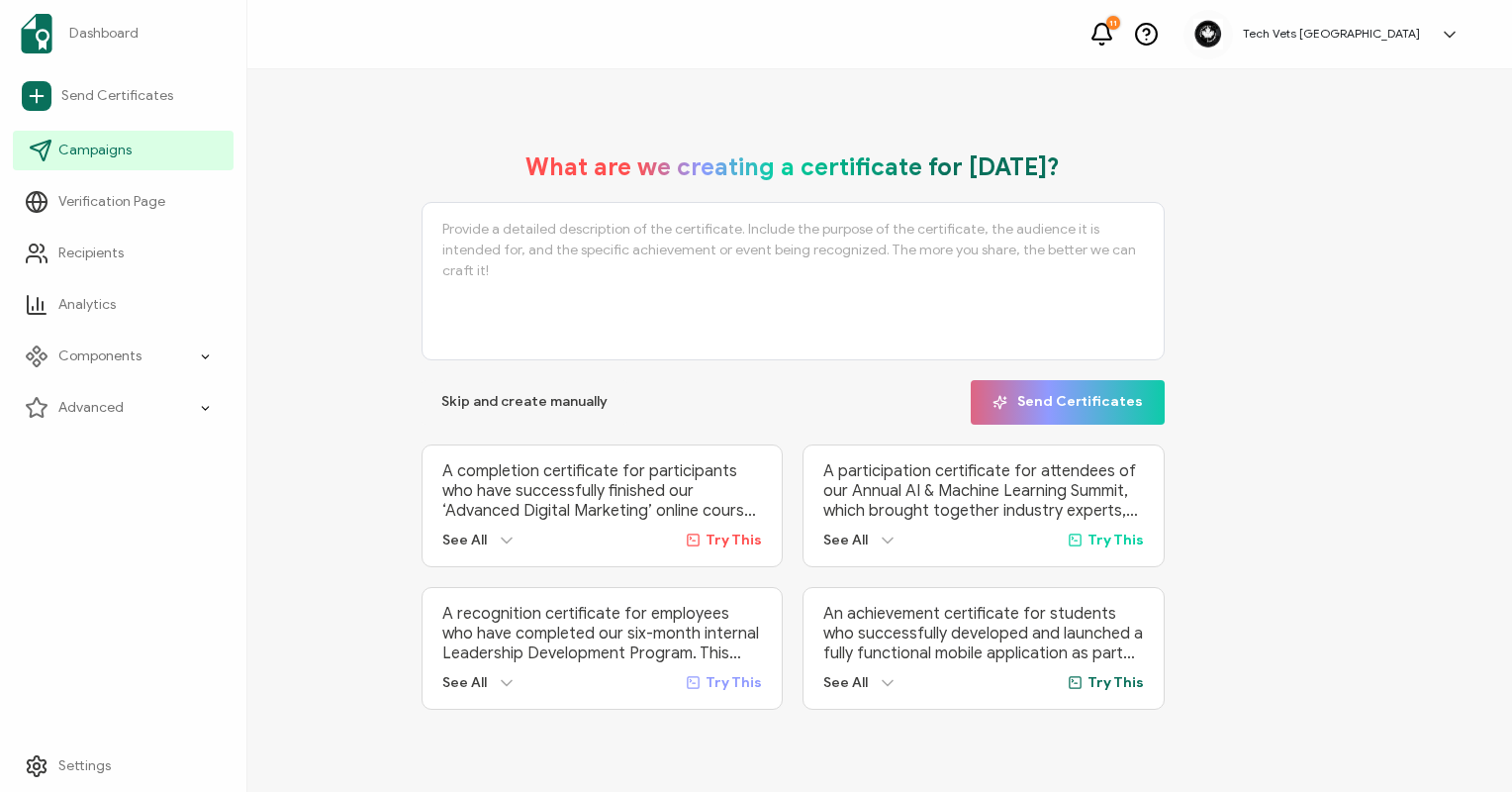 click on "Campaigns" at bounding box center (95, 150) 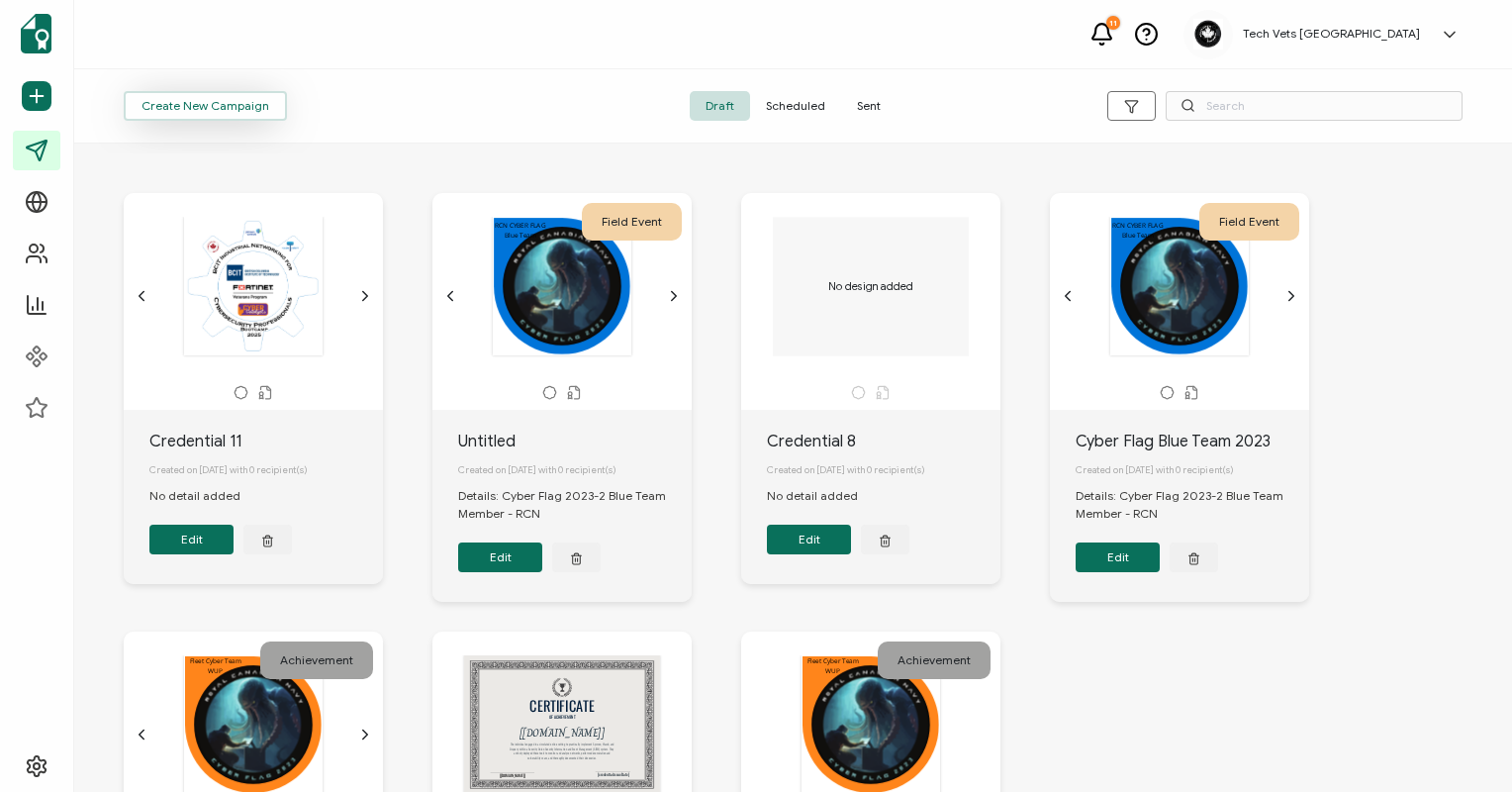 click on "Create New Campaign" at bounding box center (205, 106) 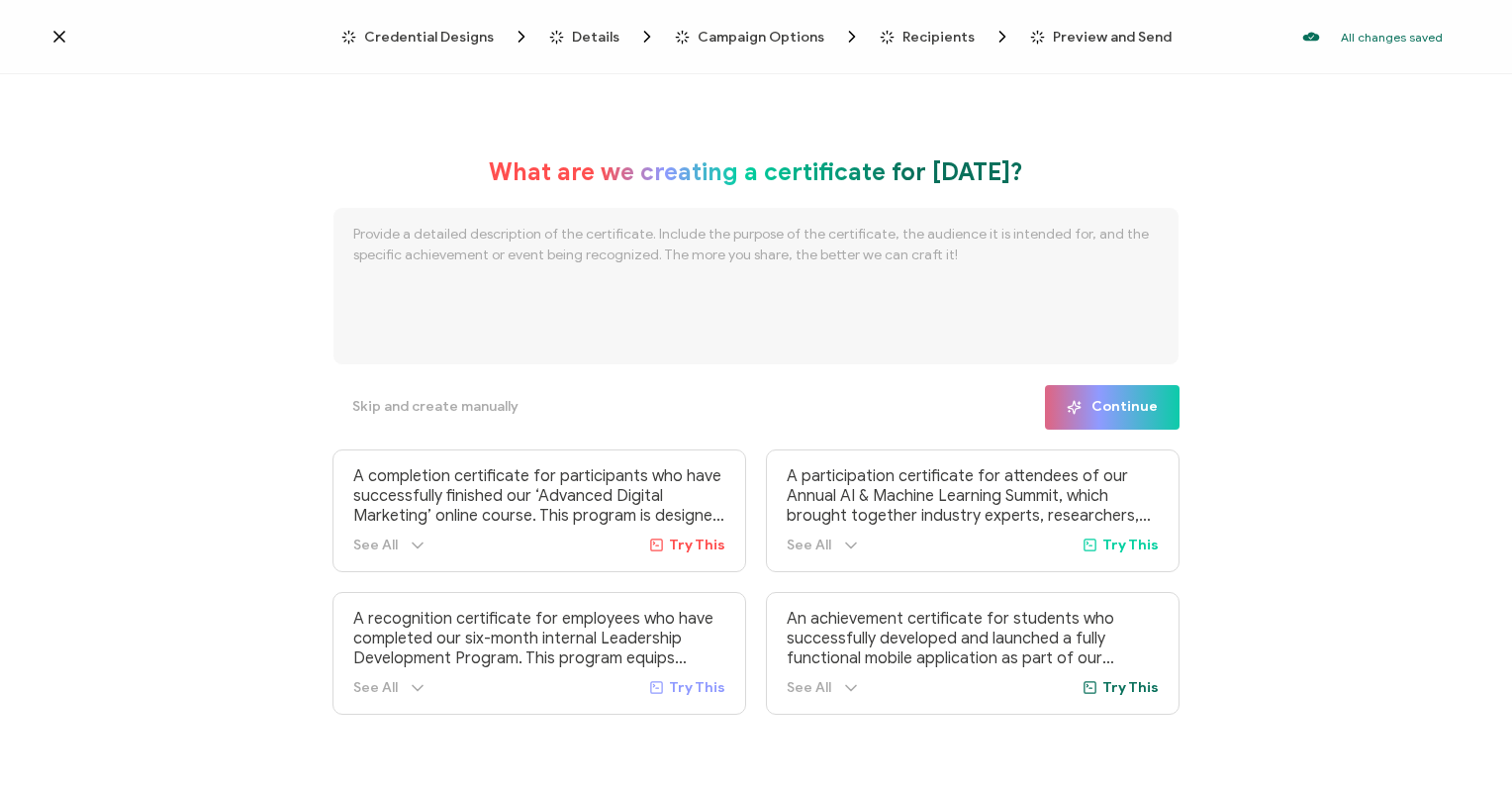 click on "Credential Designs" at bounding box center (428, 37) 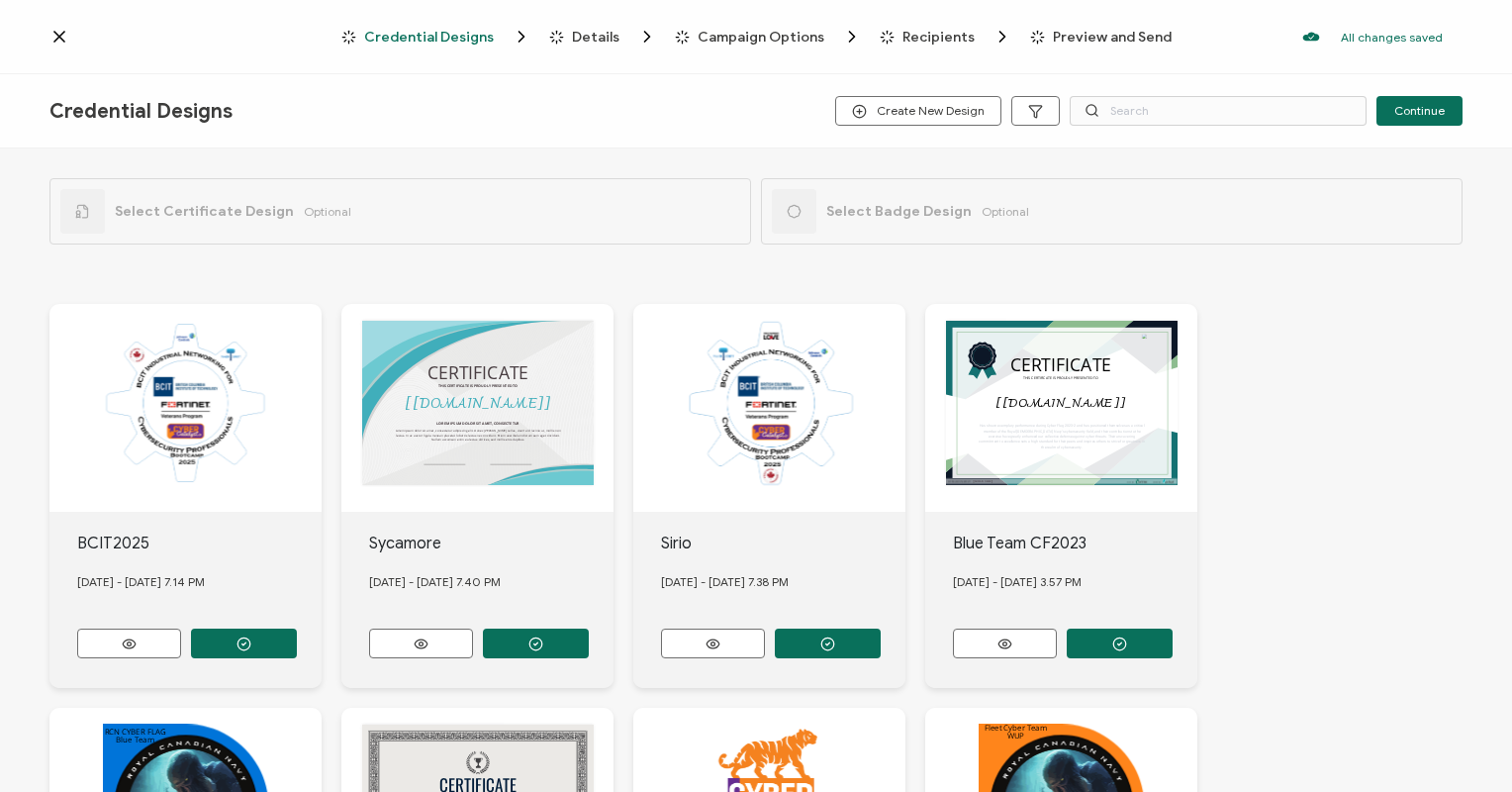 click 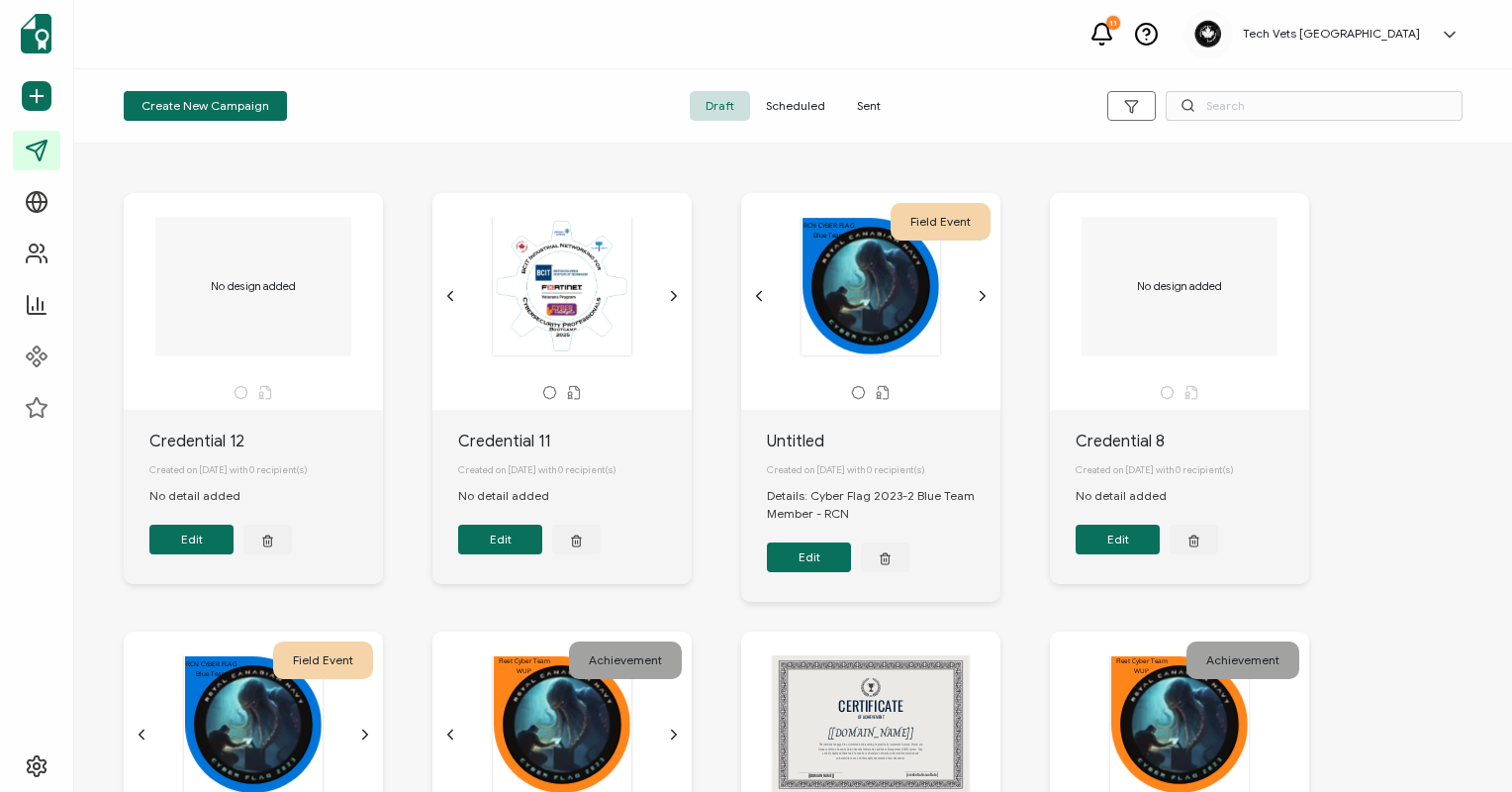 click on "Edit" at bounding box center [500, 540] 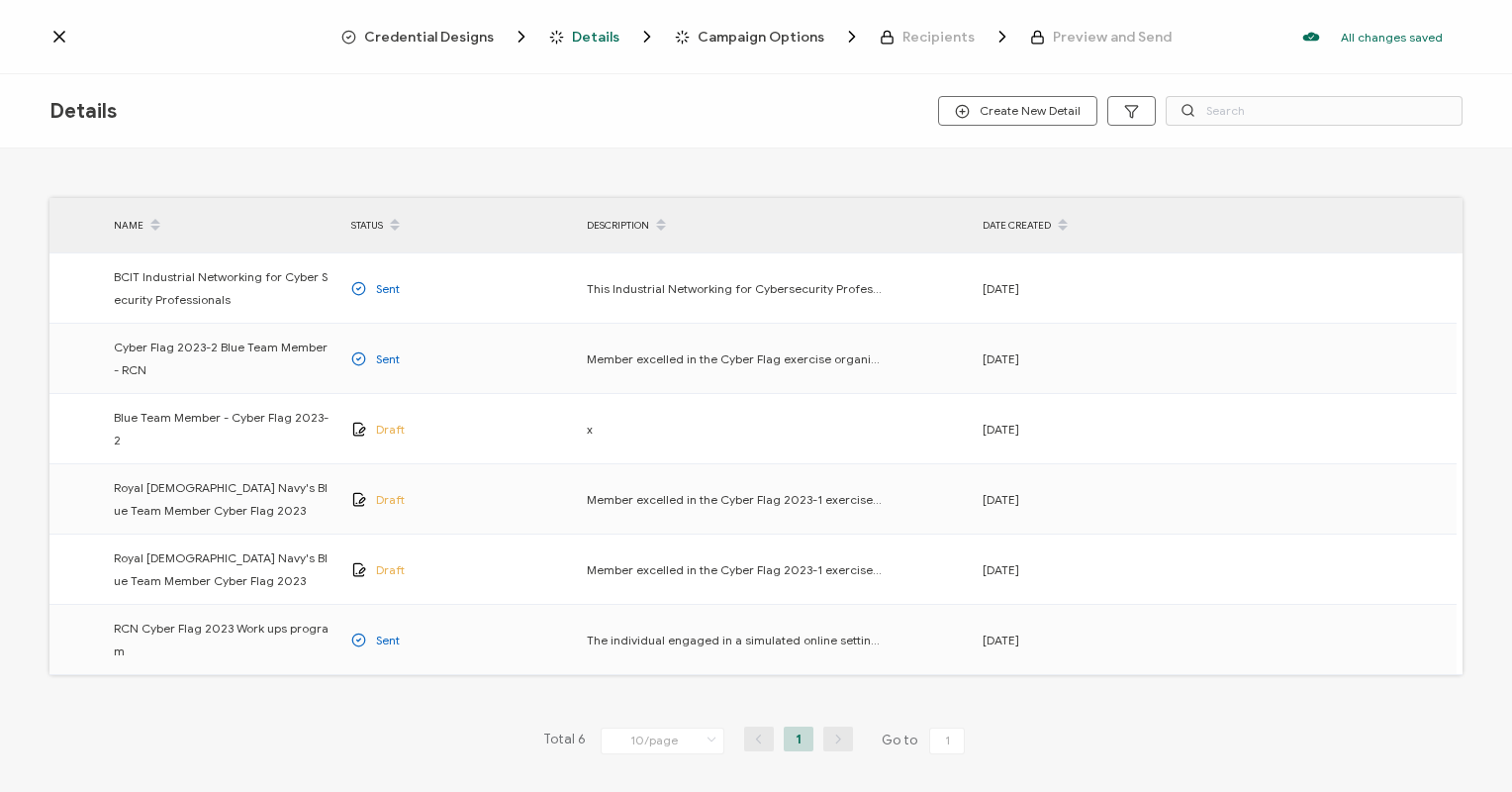 click 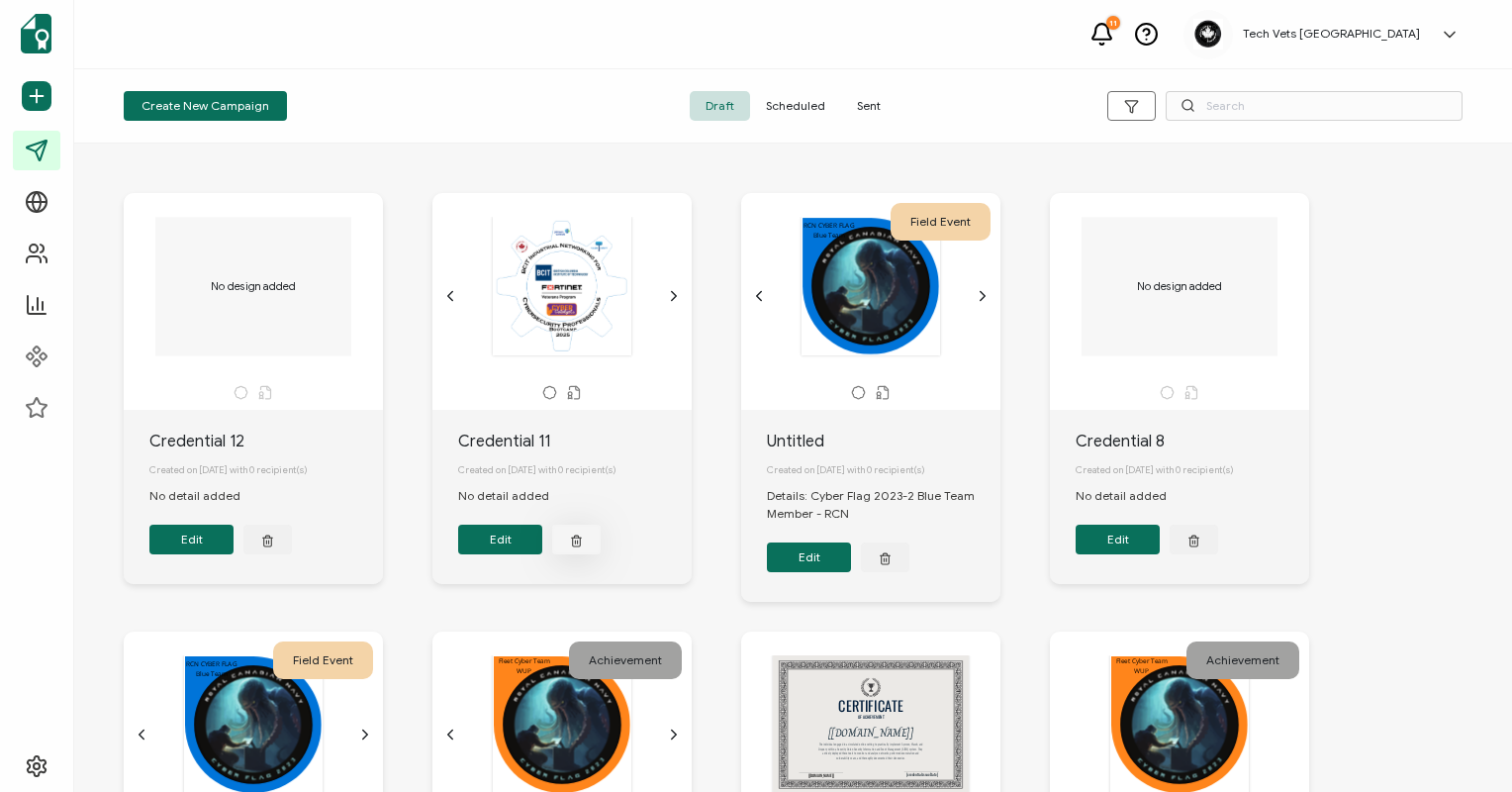 click 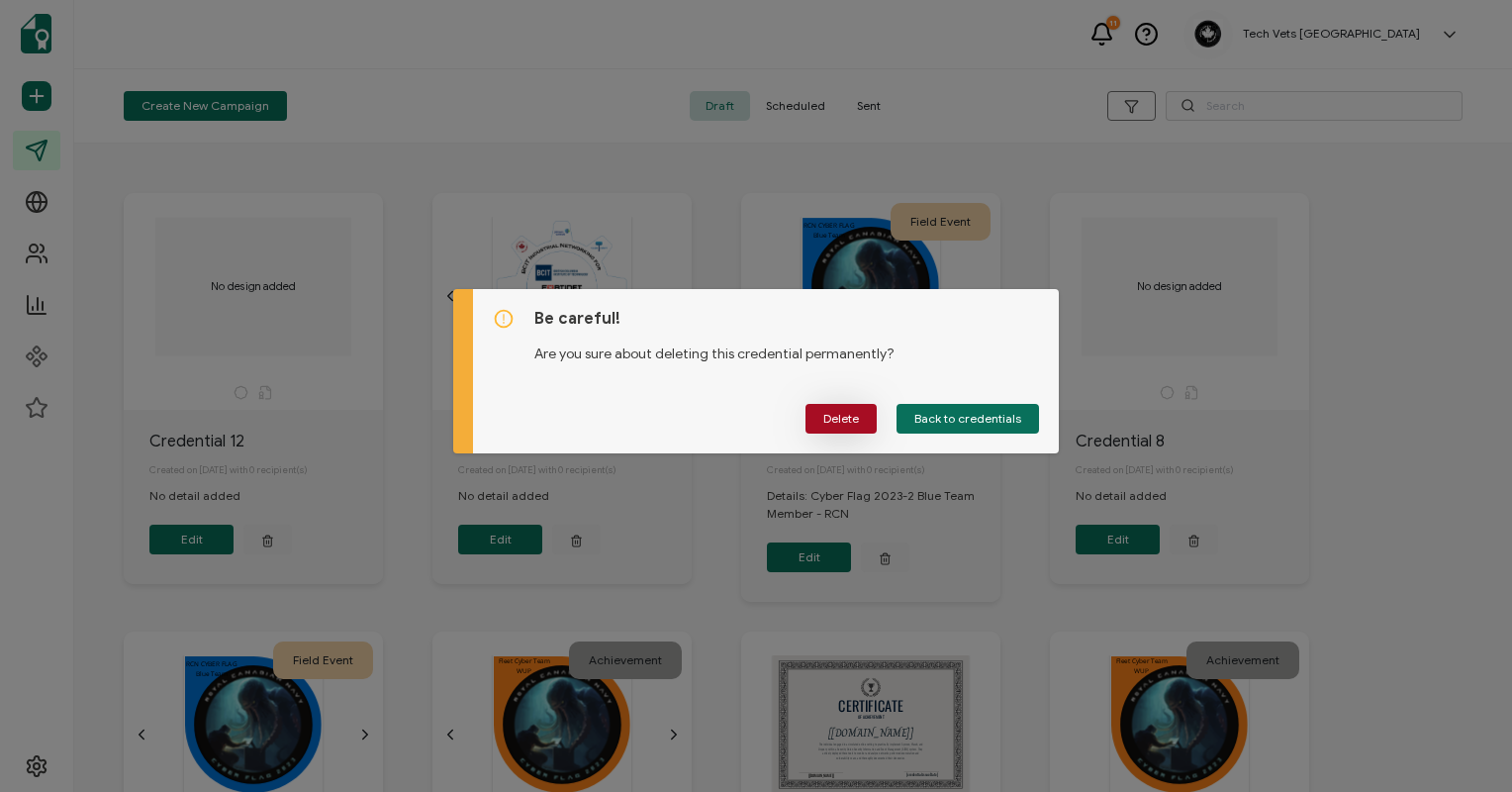 click on "Delete" at bounding box center (841, 419) 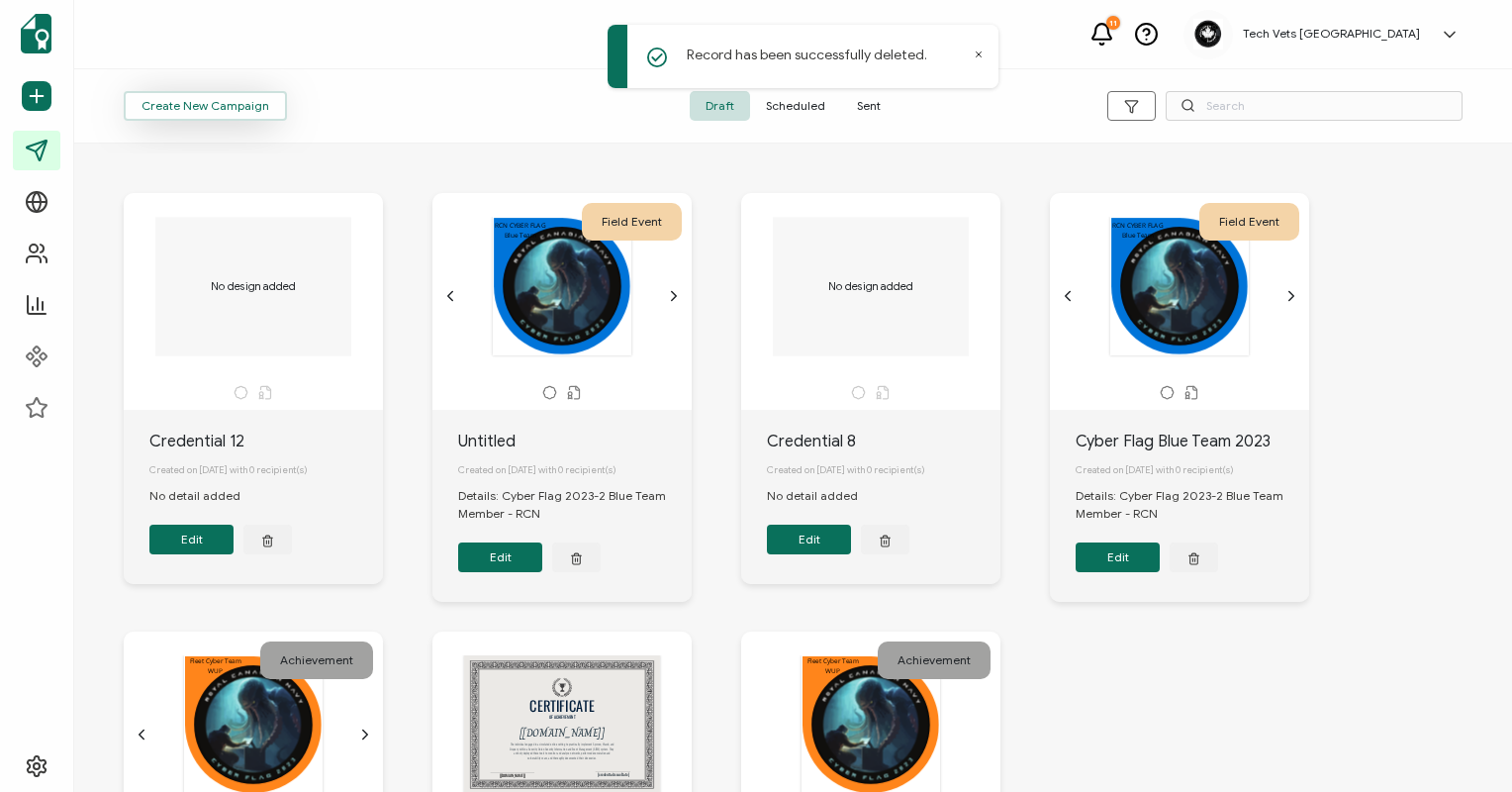 click on "Create New Campaign" at bounding box center (205, 106) 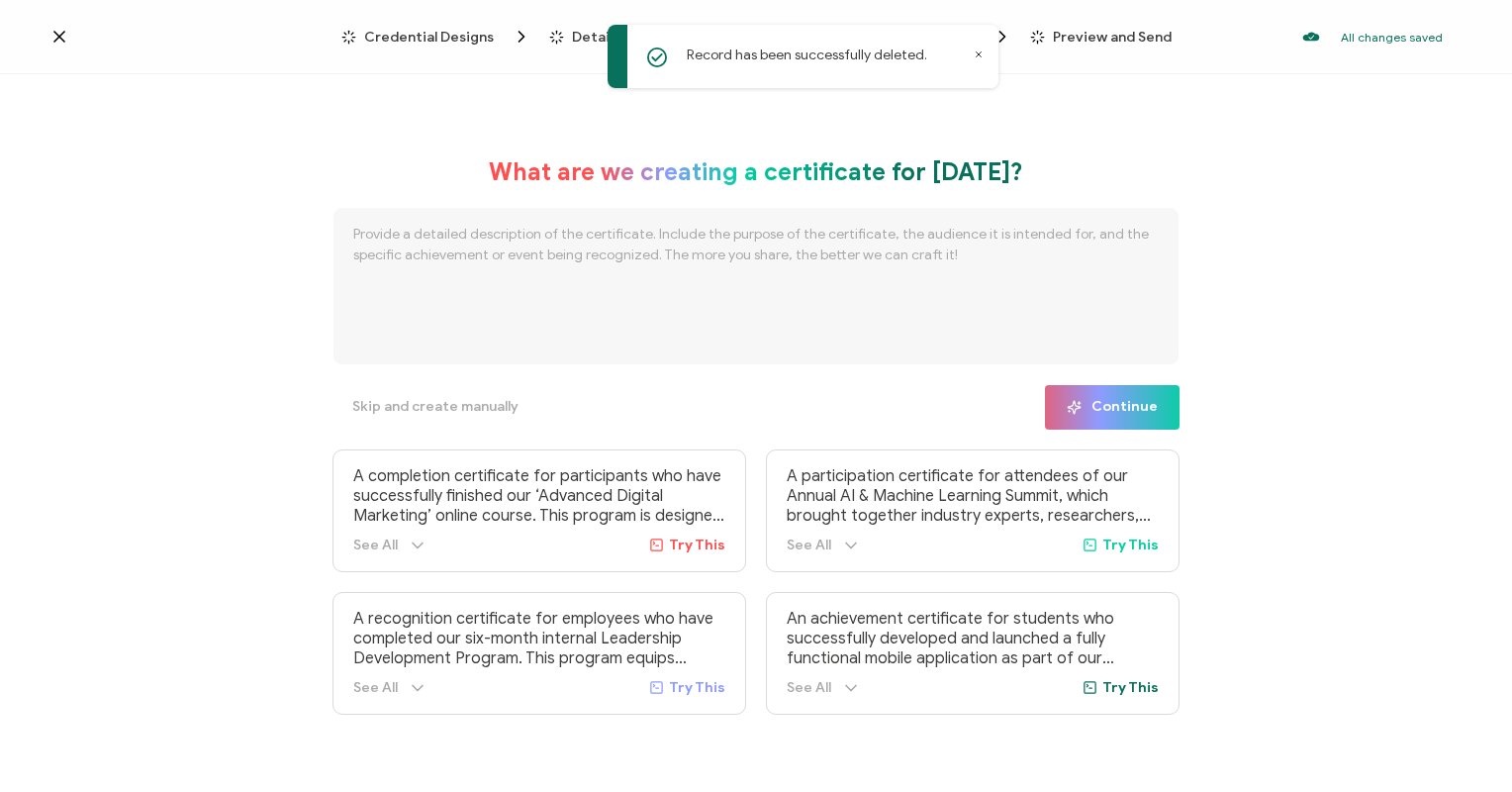click 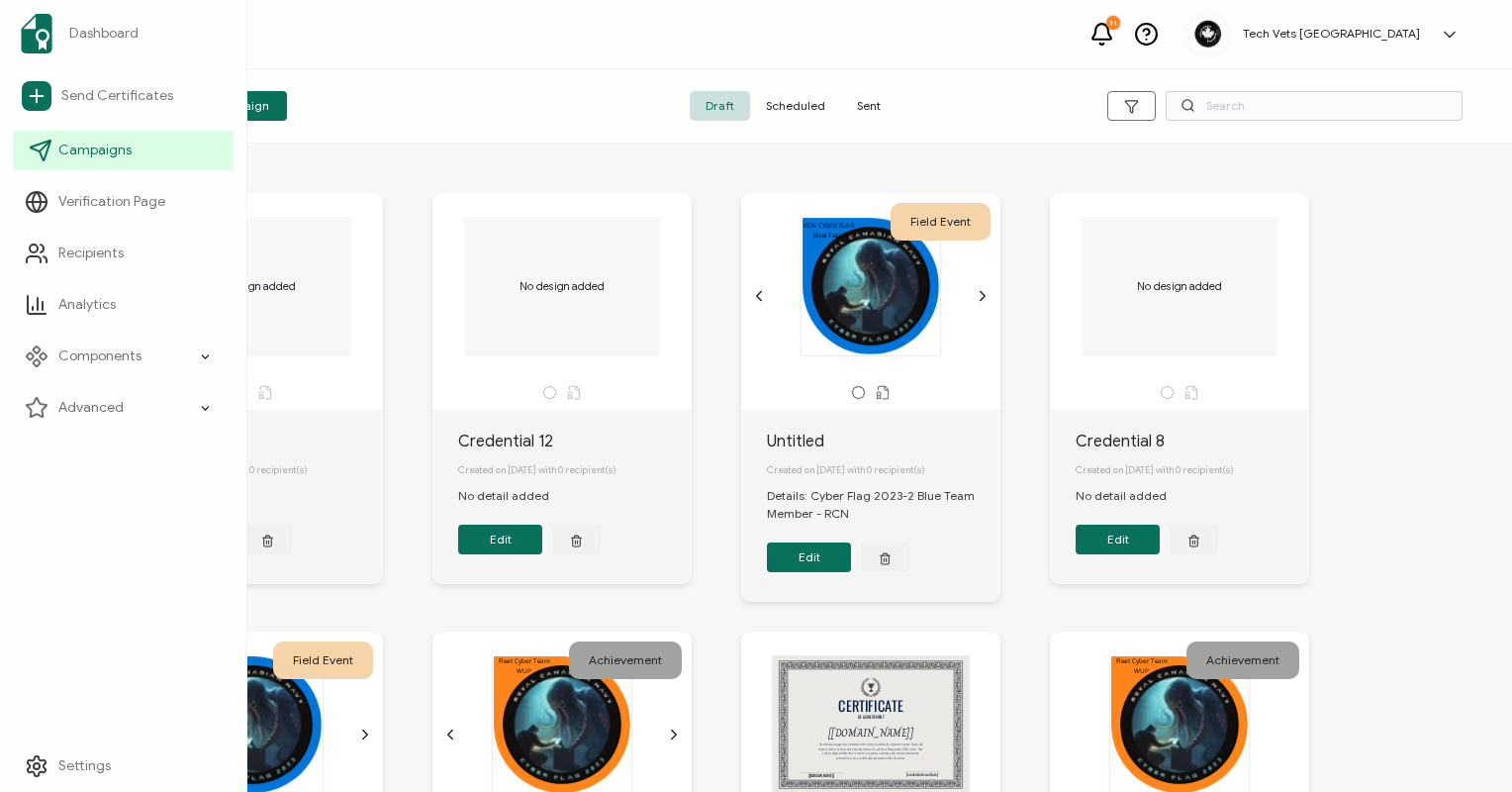 click on "Campaigns" at bounding box center [123, 150] 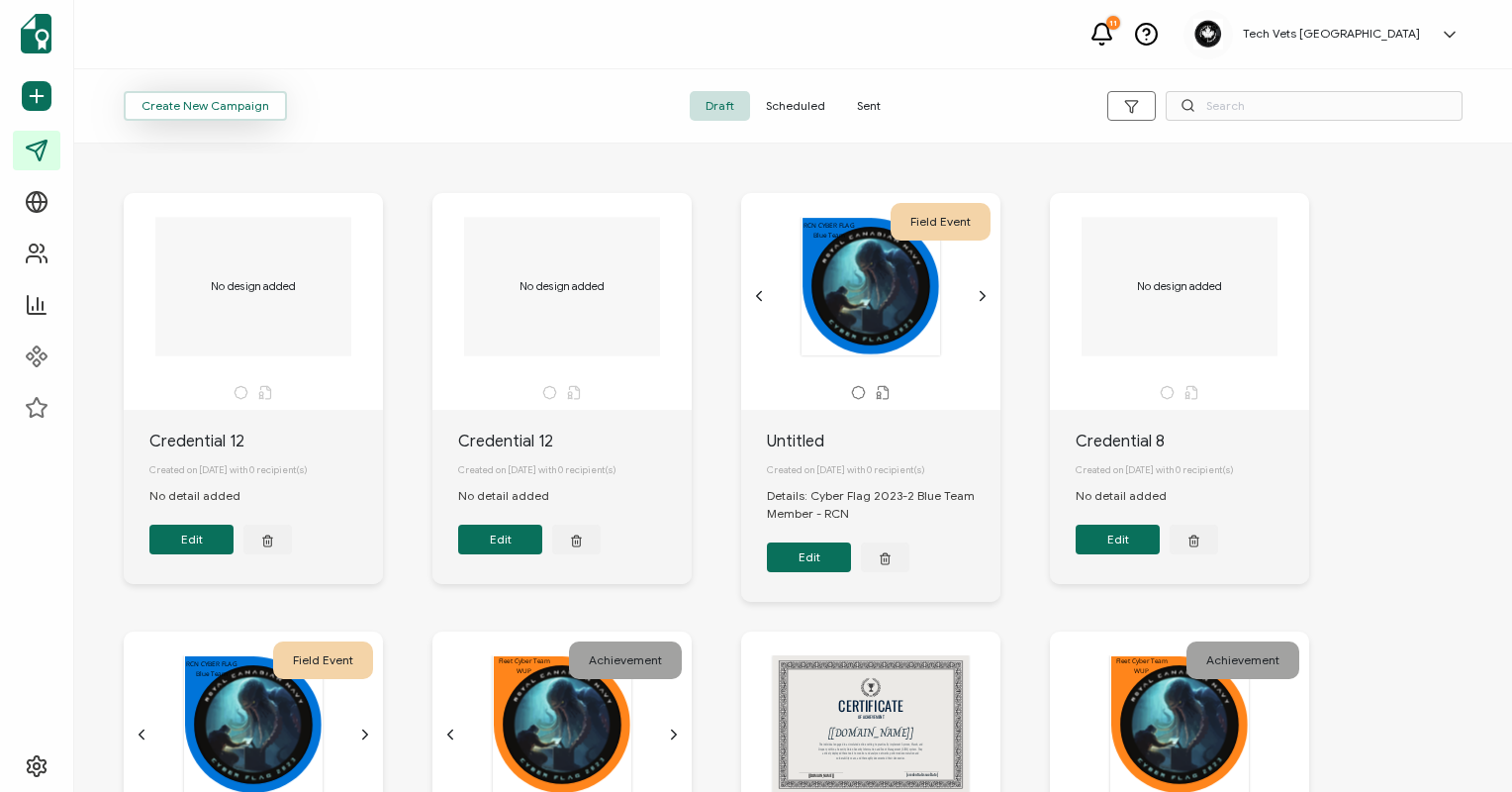 click on "Create New Campaign" at bounding box center [205, 106] 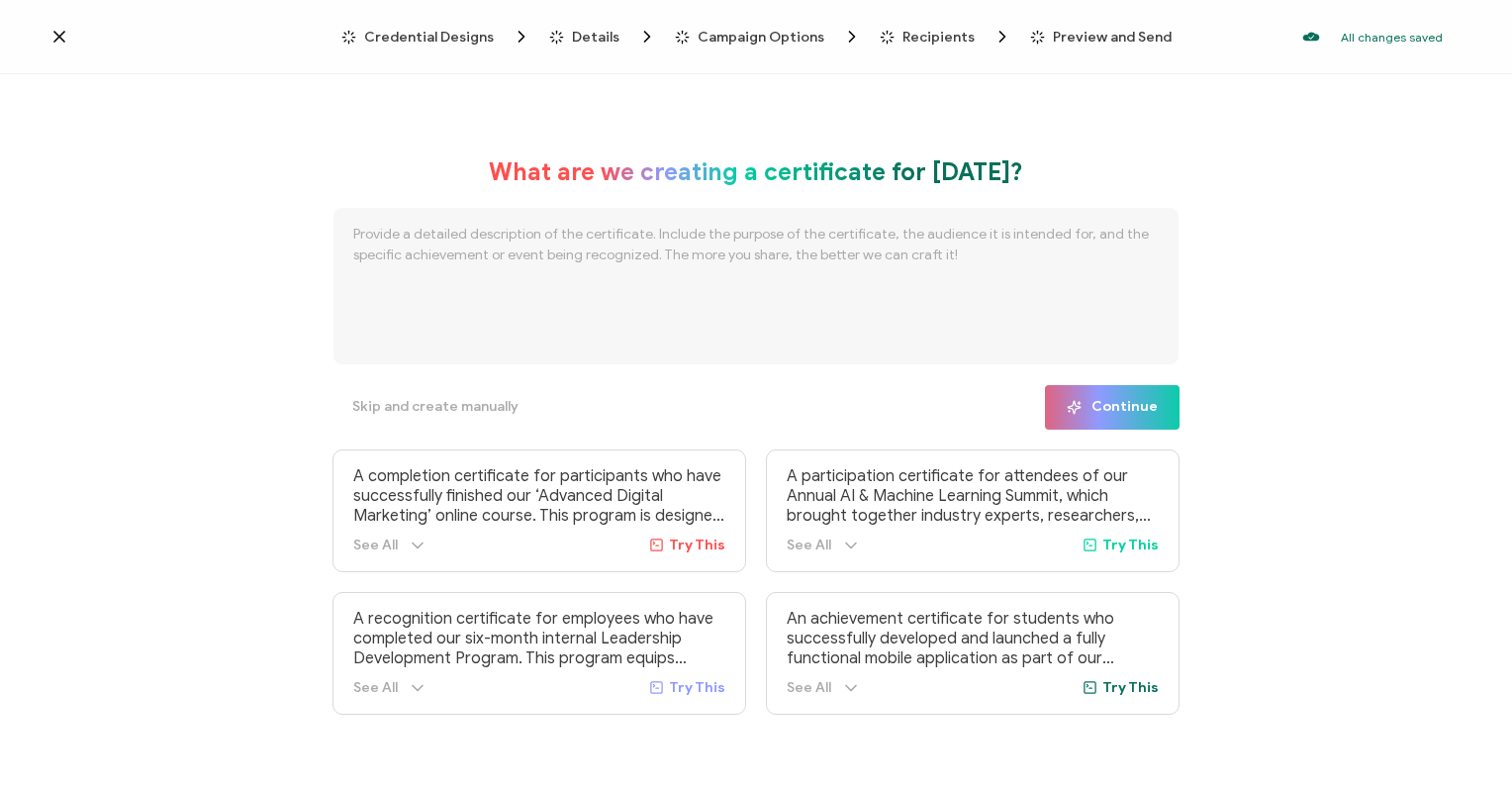 click on "Credential Designs" at bounding box center [428, 37] 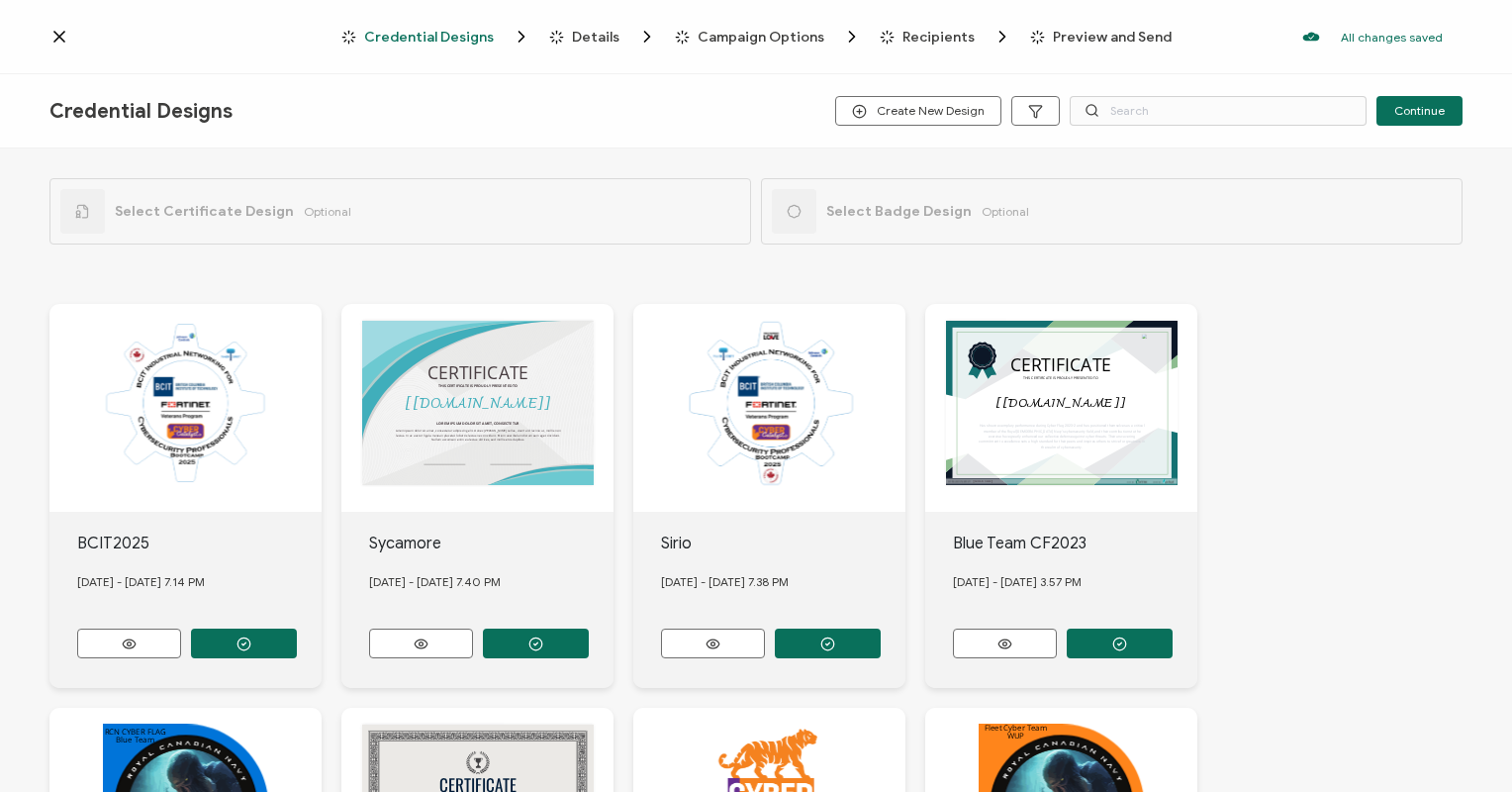 click at bounding box center (185, 408) 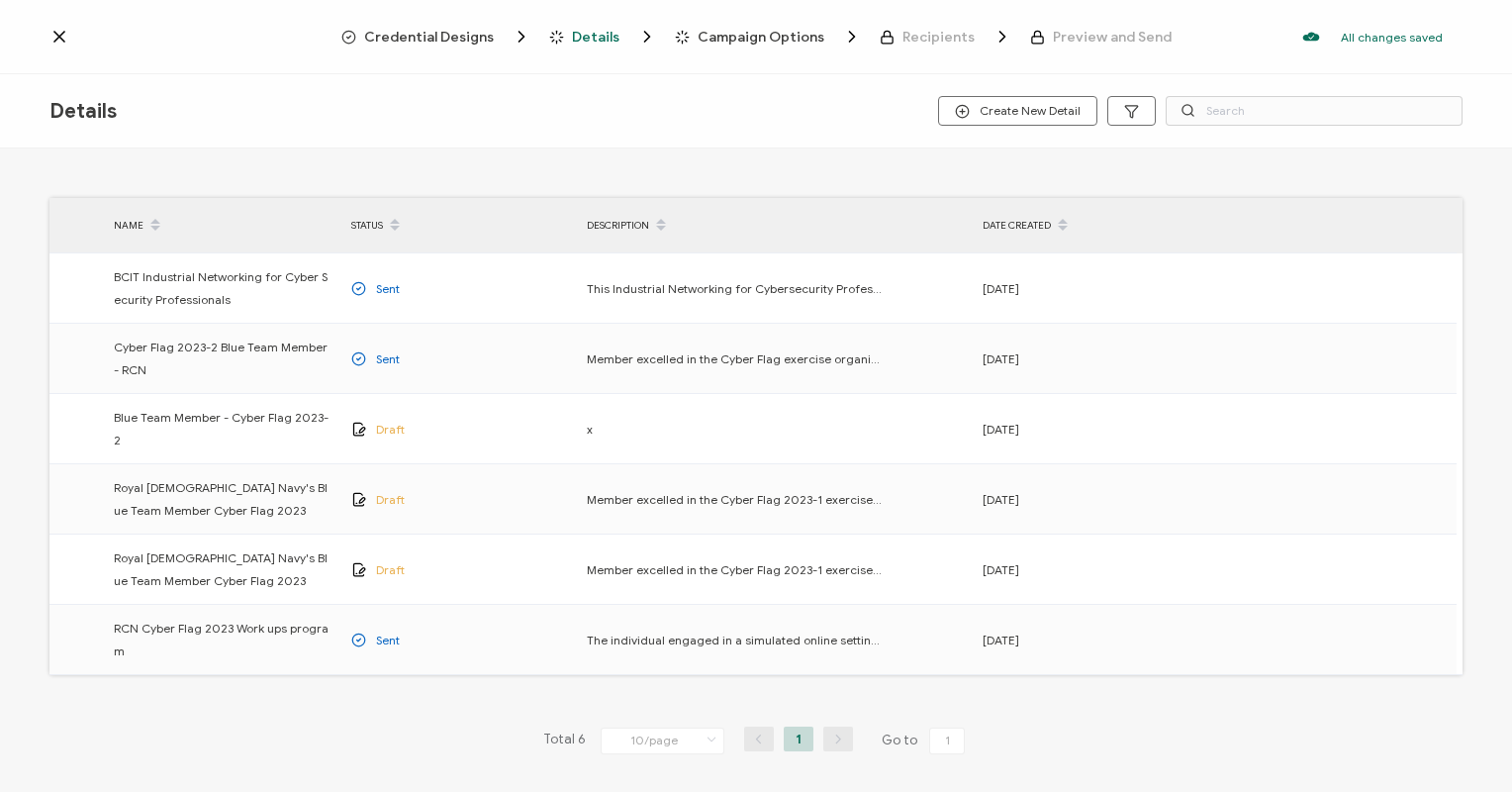 click on "Credential Designs" at bounding box center (428, 37) 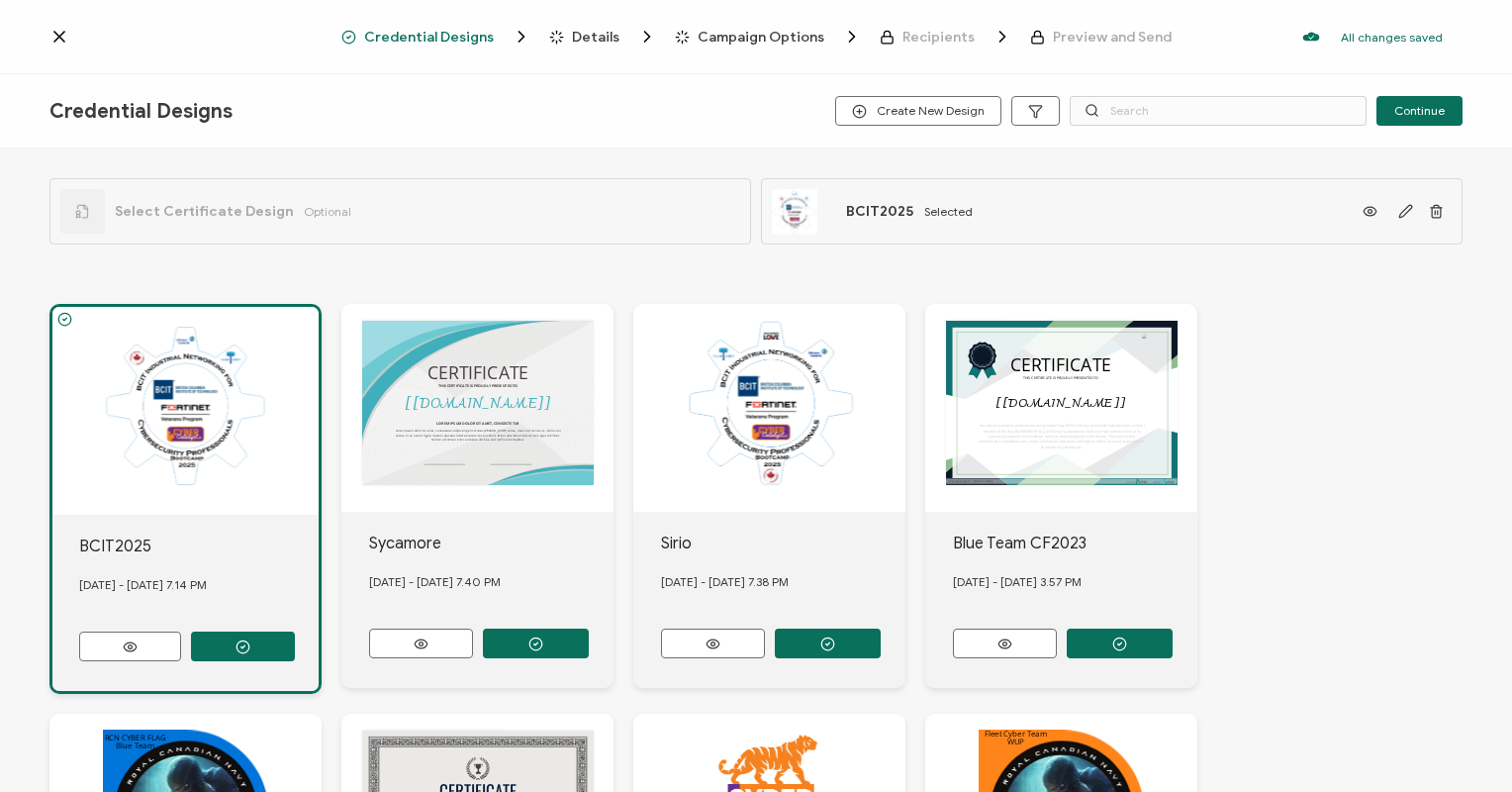 click on "CERTIFICATE         THIS CERTIFICATE IS PROUDLY PRESENTED TO       The recipient’s full name, which will be automatically filled based on the information uploaded when adding recipients or lists.   [[DOMAIN_NAME]]         LOREM IPSUM DOLOR SIT AMET, CONSECTETUR         Lorem ipsum dolor sit amet, consectetur adipiscing elit. Donec [PERSON_NAME] tellus, viverra id lacinia ut, mollis non lectus. In ac auctor ligula. Aenean placerat lobortis lectus nec tincidunt. Etiam vestibulum dictum sem eget tincidunt. Nullam accumsan enim eu lectus ultrices, sed mollis eros dapibus." at bounding box center [477, 408] 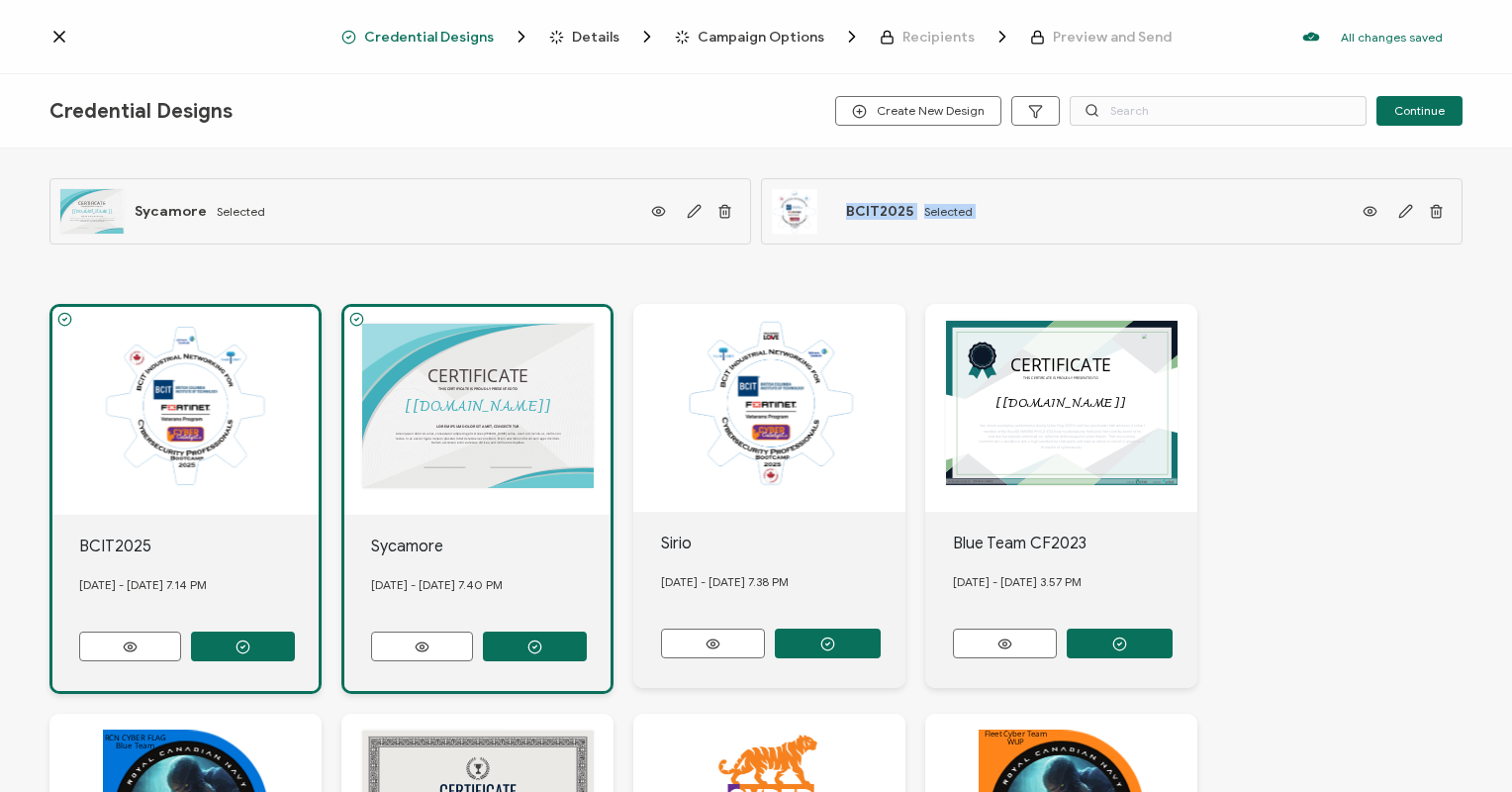 drag, startPoint x: 434, startPoint y: 366, endPoint x: 757, endPoint y: 238, distance: 347.4378 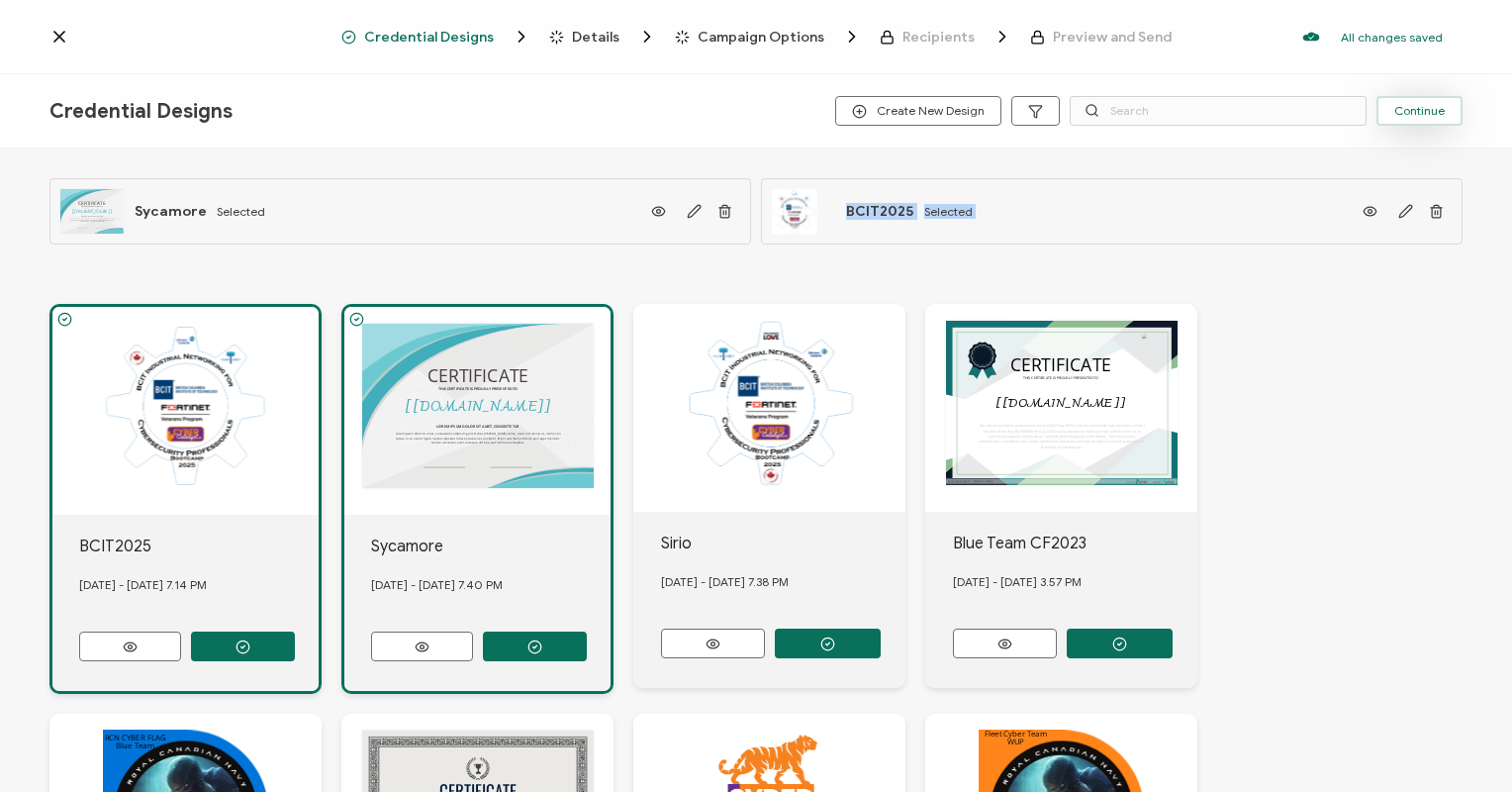 click on "Continue" at bounding box center [1419, 111] 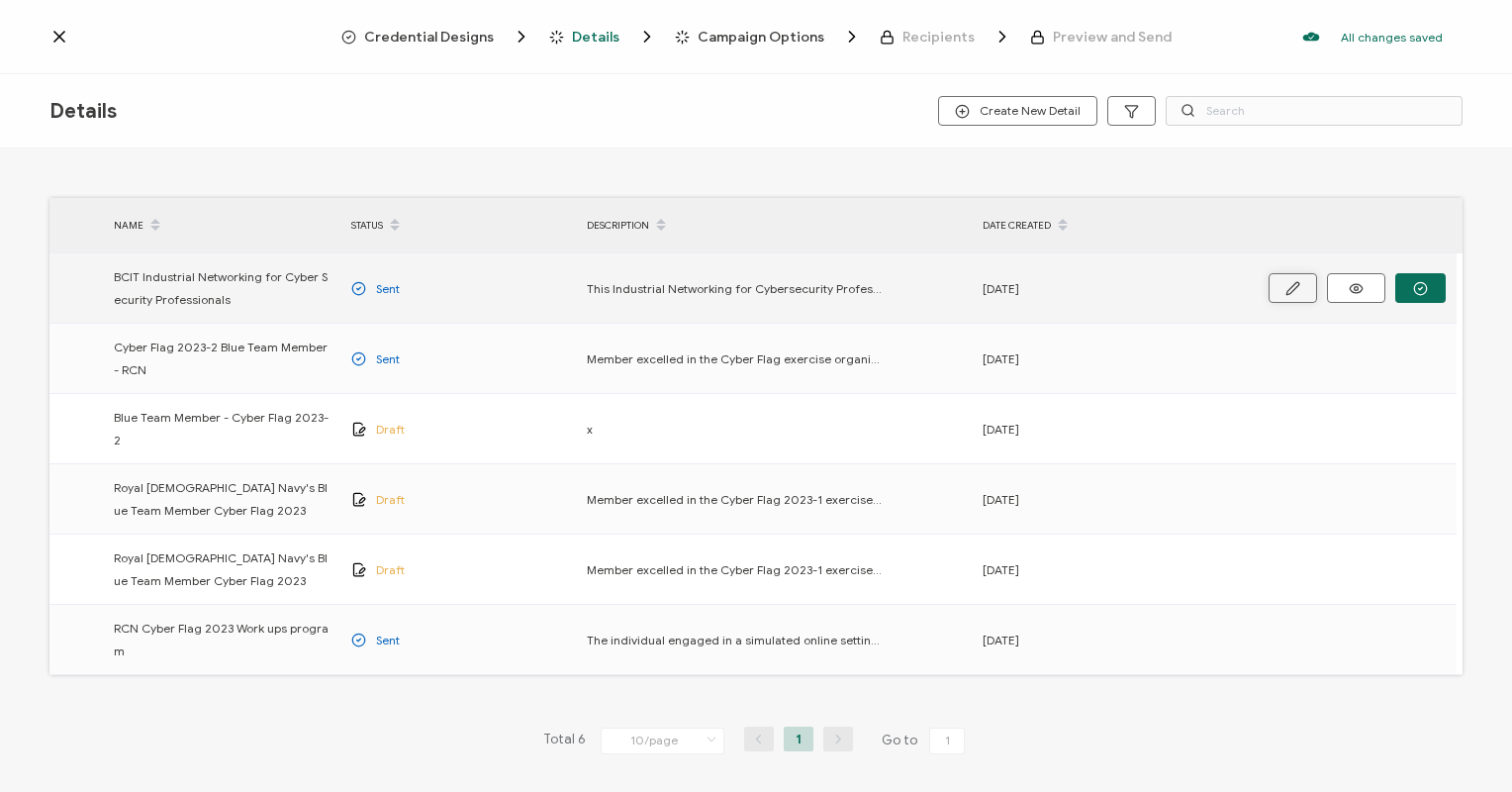 click 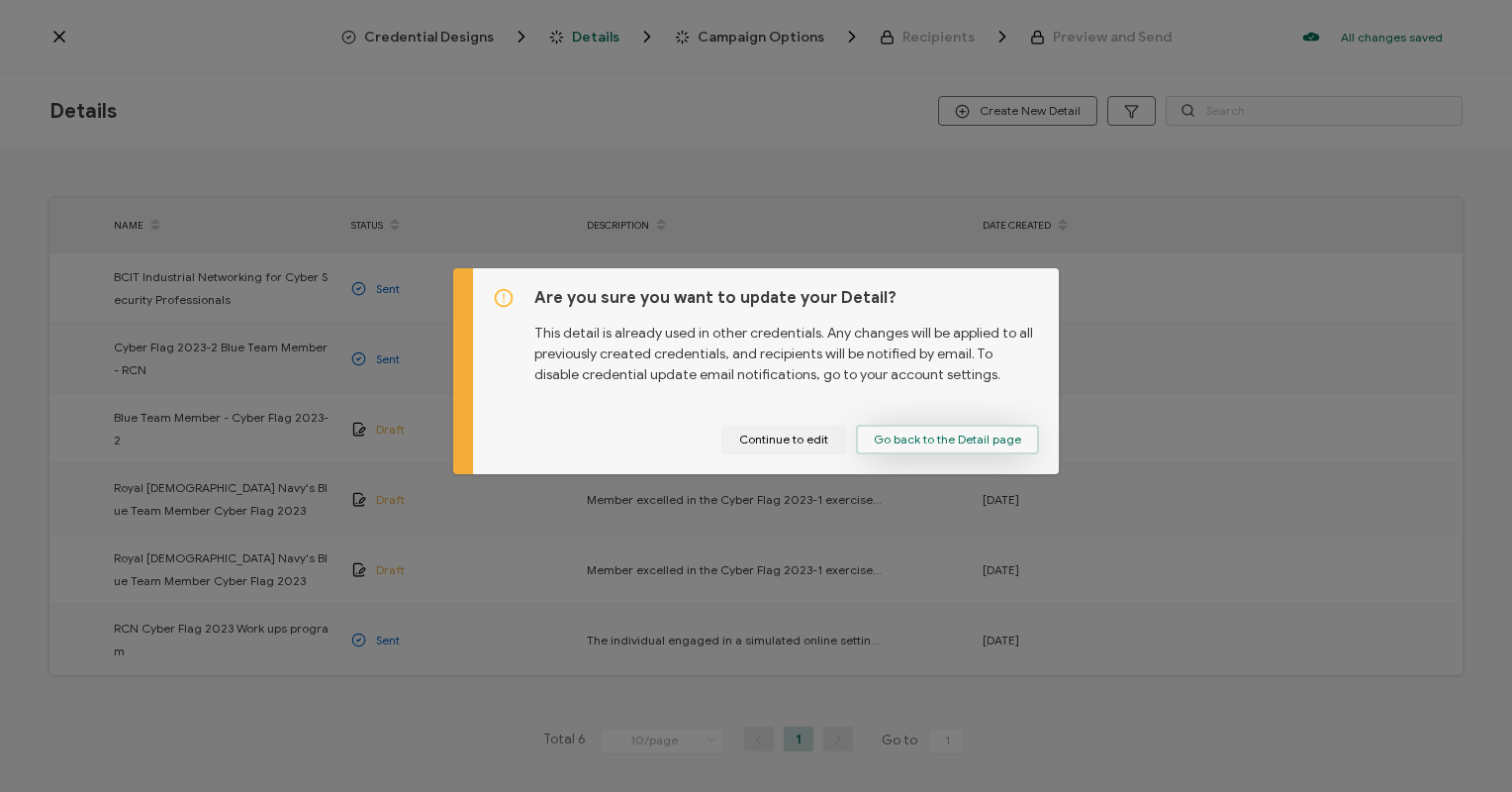 click on "Go back to the Detail page" at bounding box center (947, 440) 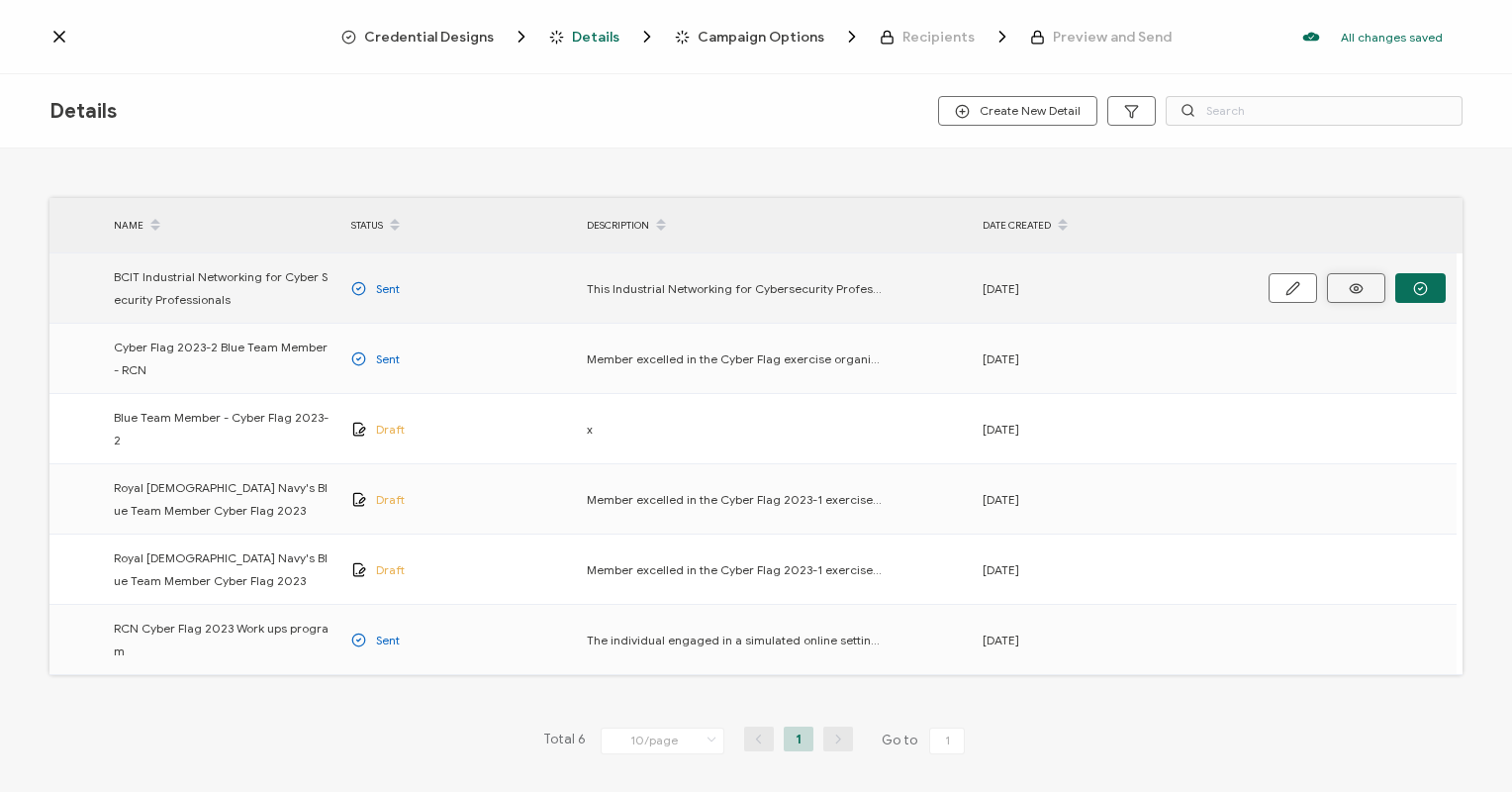 click 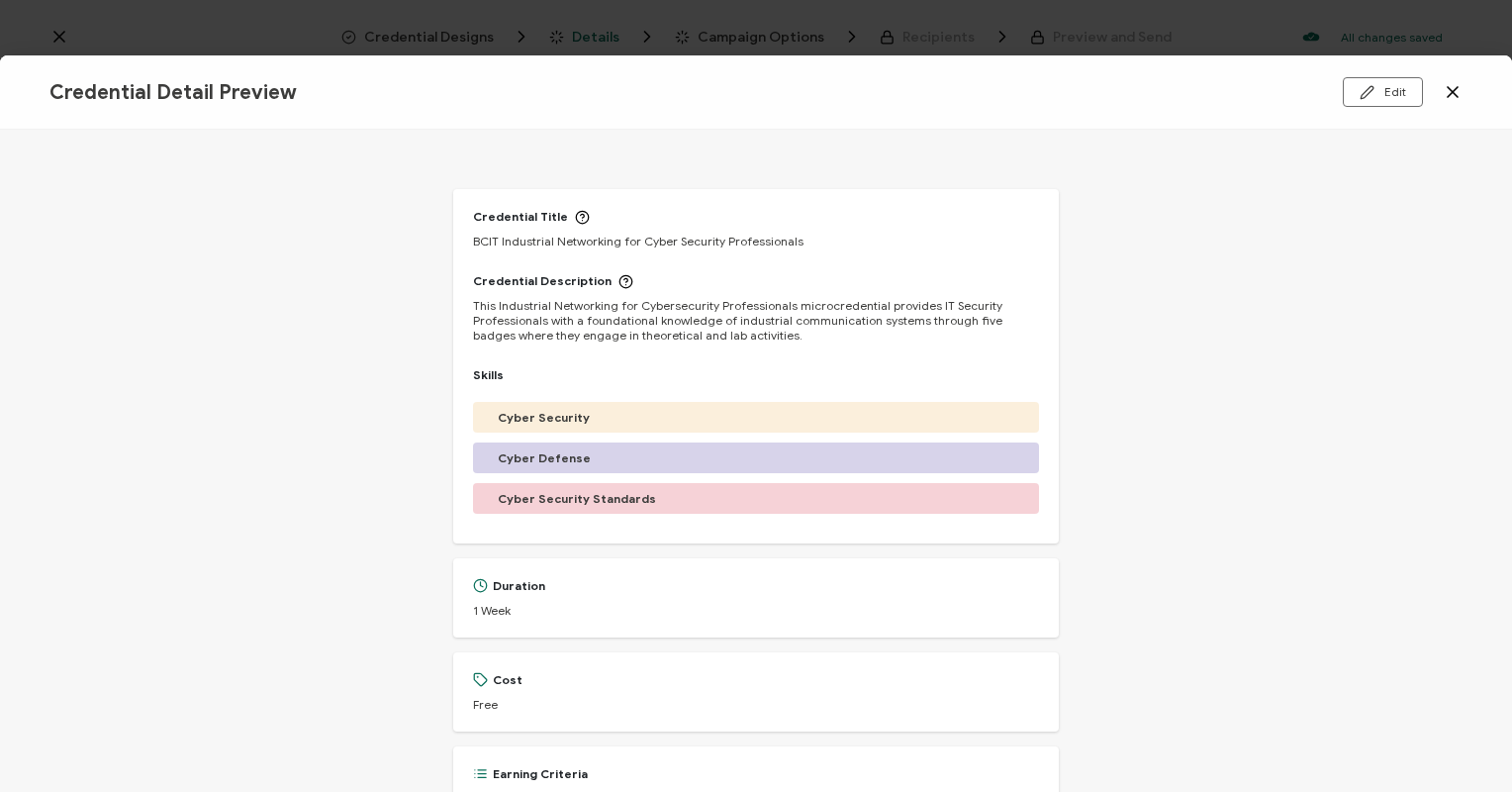 click on "BCIT Industrial Networking for Cyber Security Professionals" at bounding box center (638, 241) 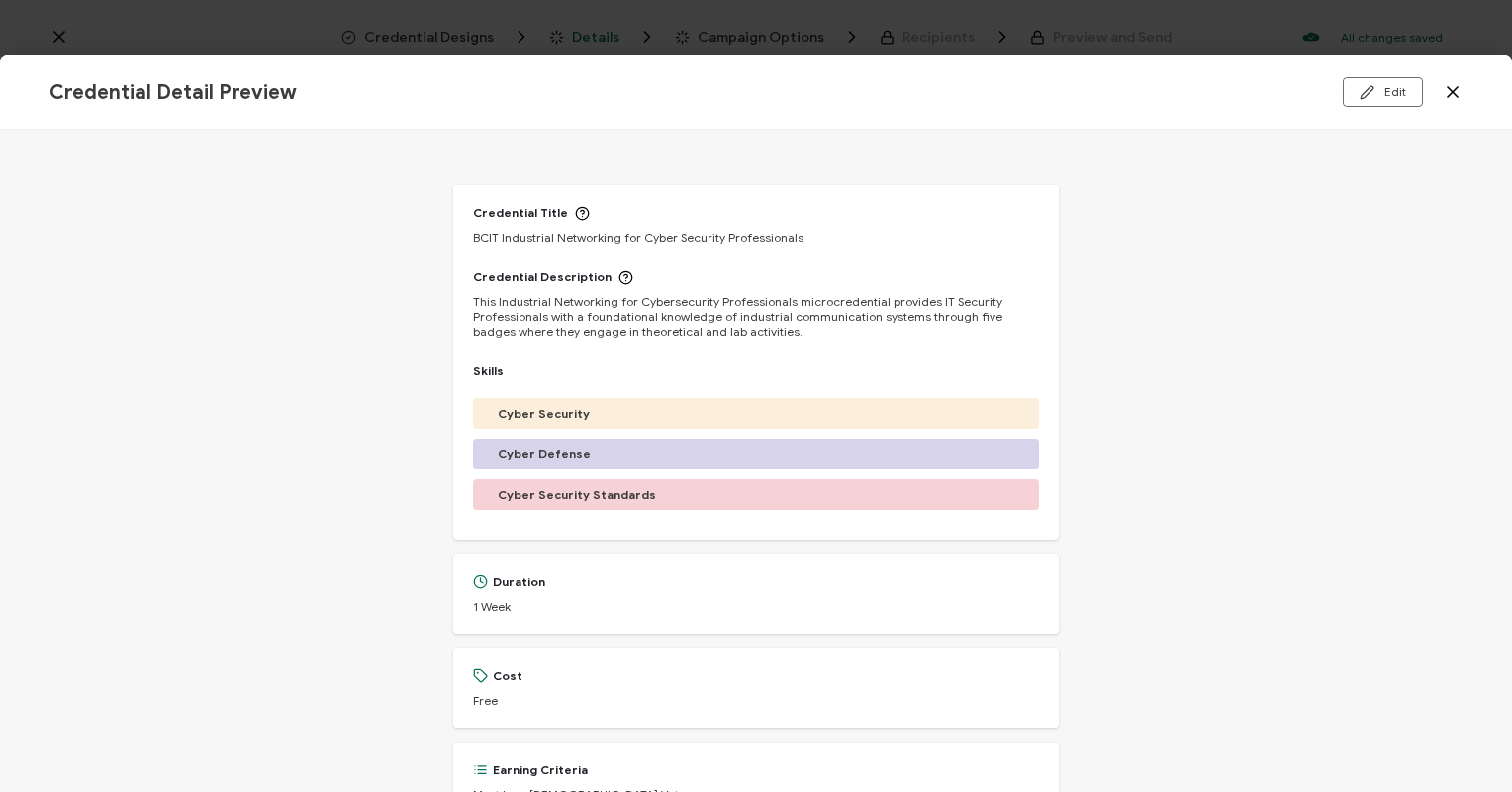 scroll, scrollTop: 0, scrollLeft: 0, axis: both 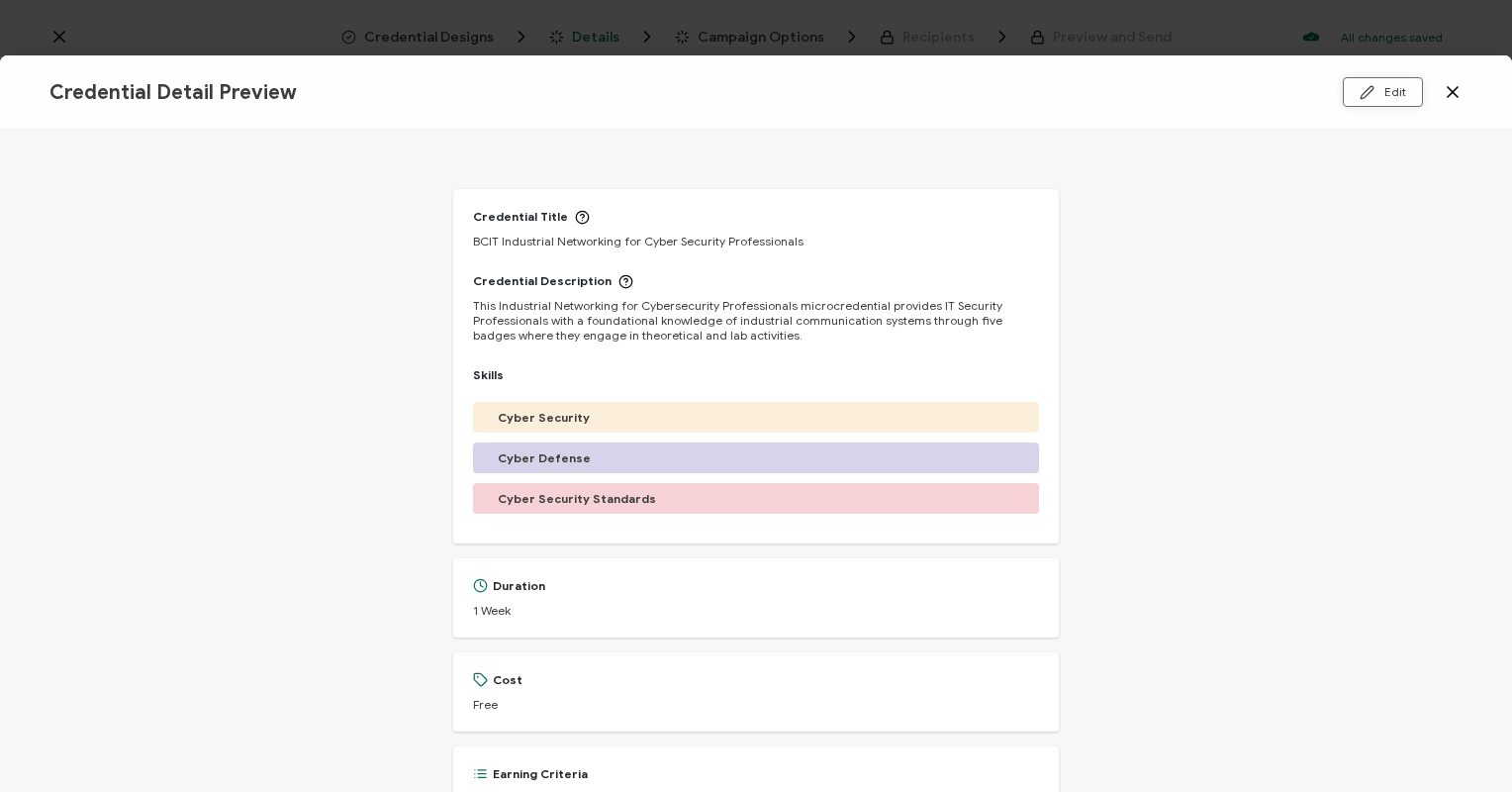 click 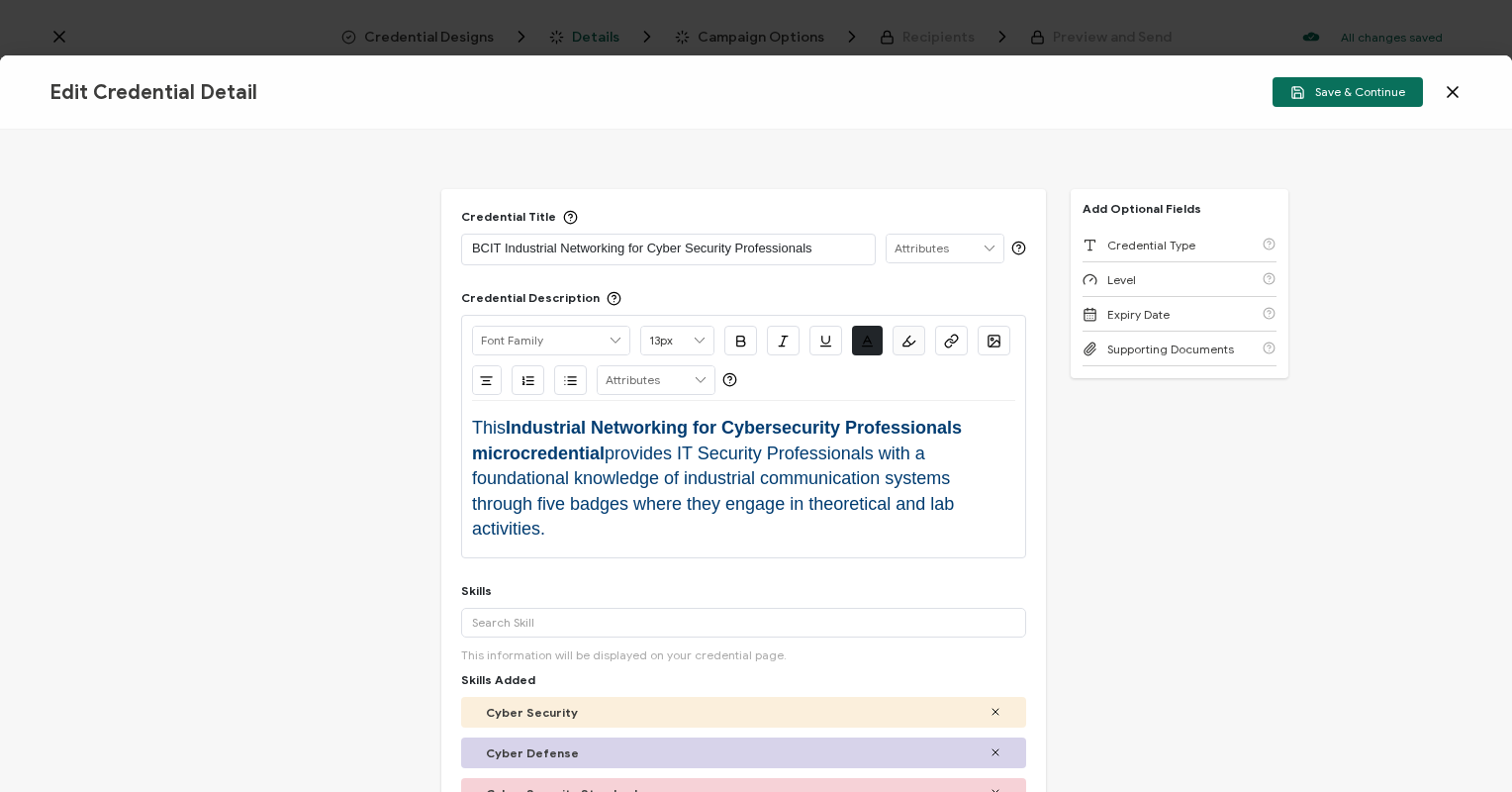 click on "BCIT Industrial Networking for Cyber Security Professionals" at bounding box center (668, 248) 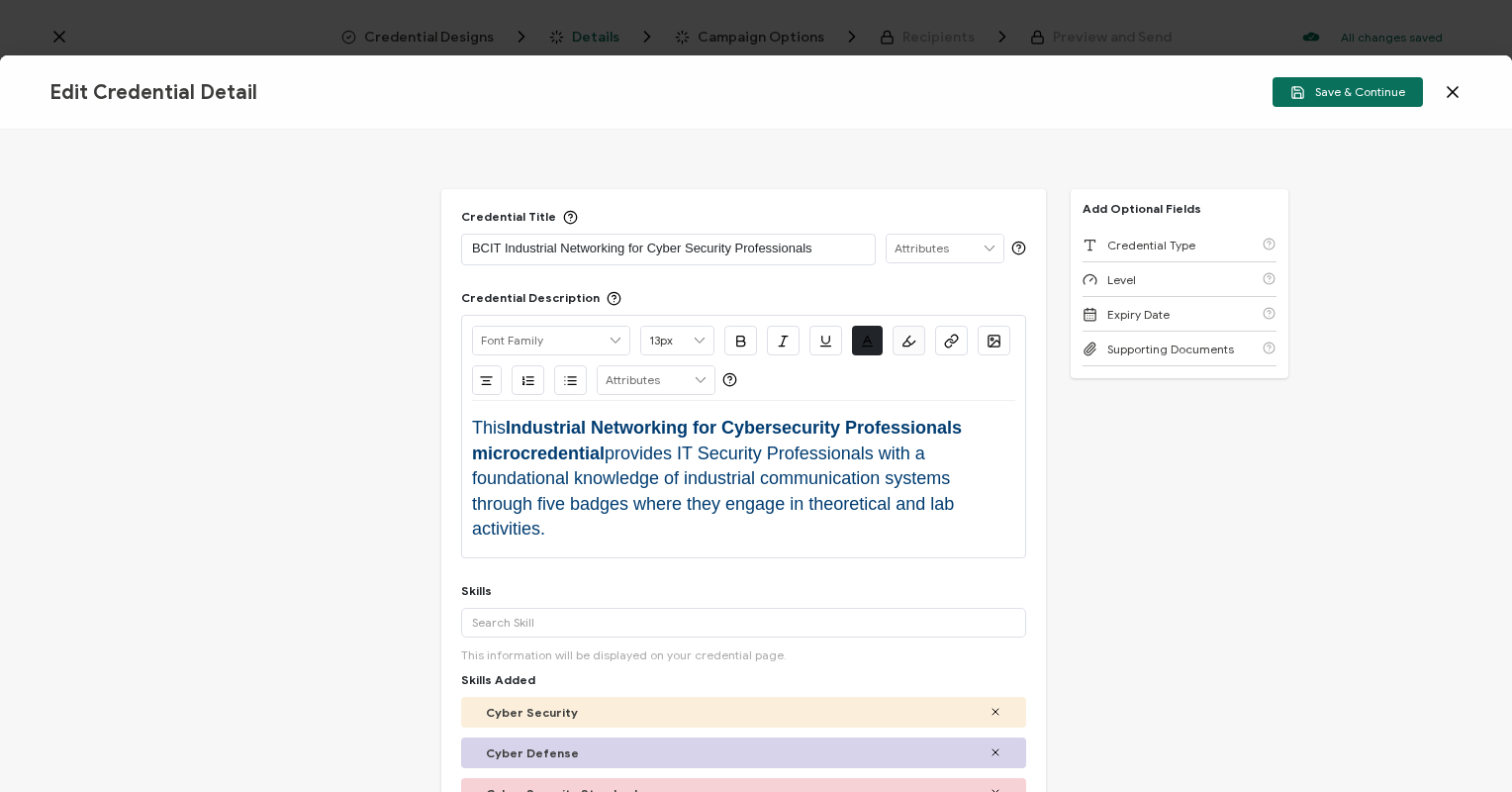 type 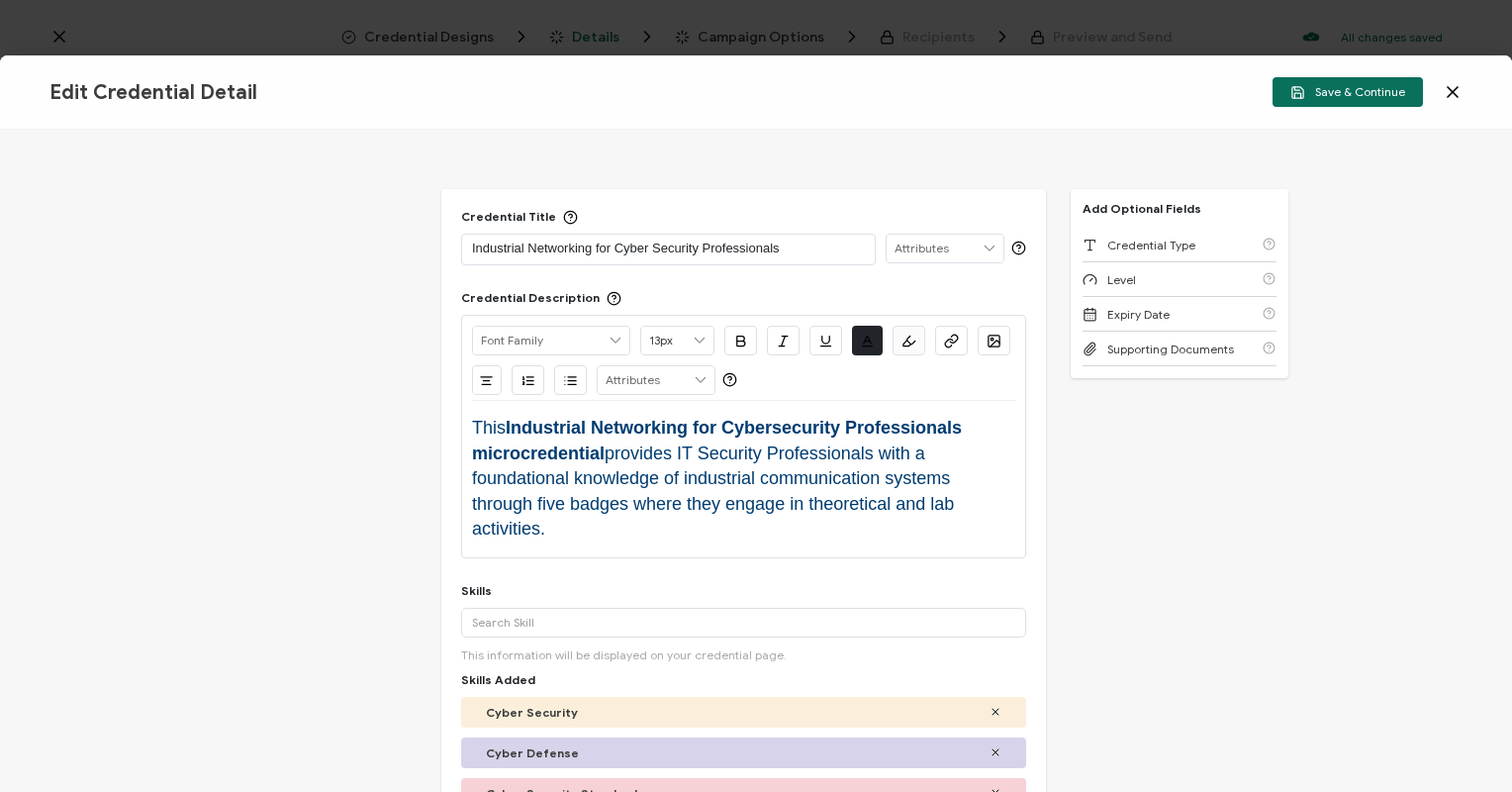 click on "Industrial Networking for Cybersecurity Professionals microcredential" at bounding box center (719, 441) 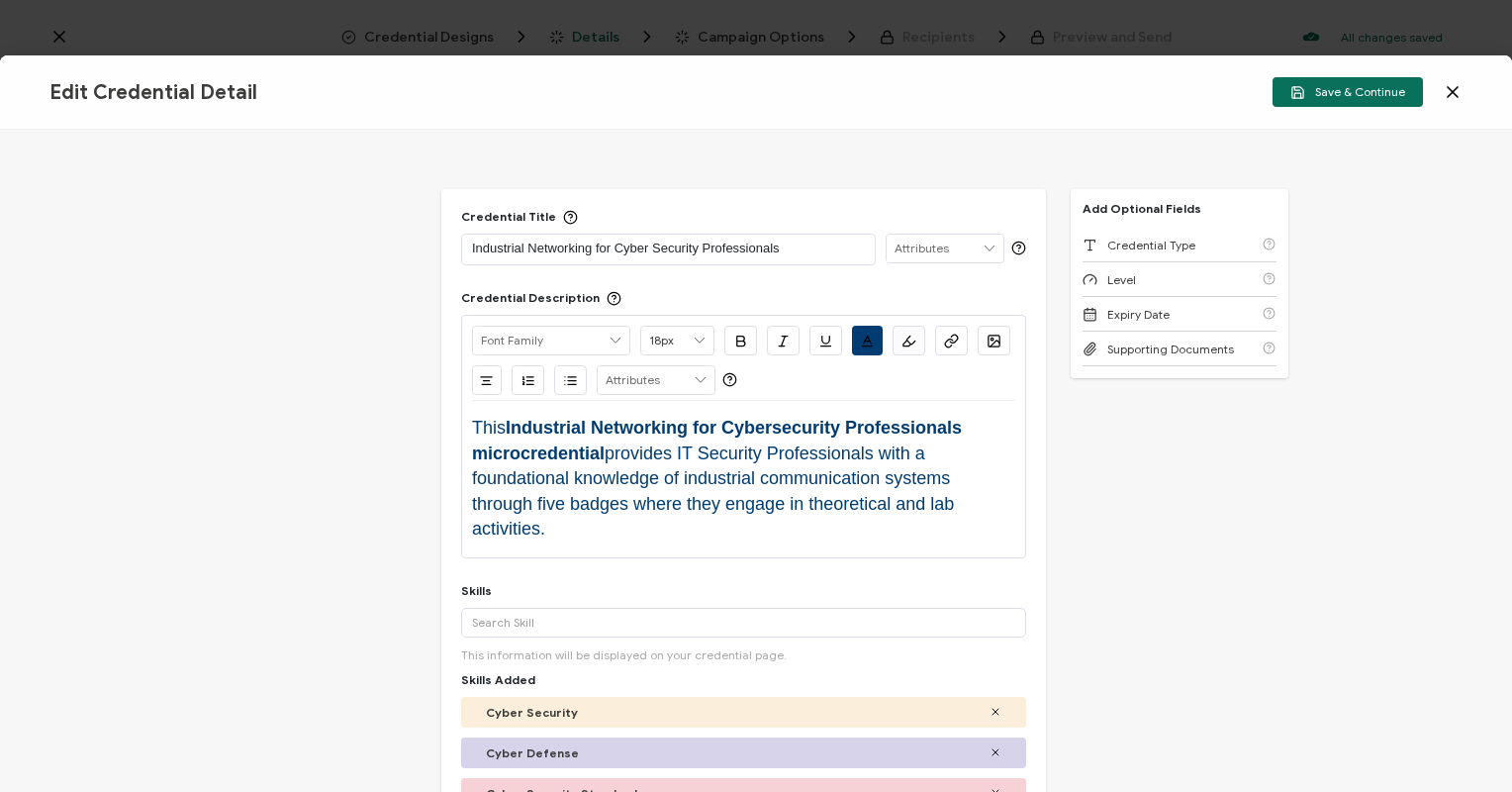 type 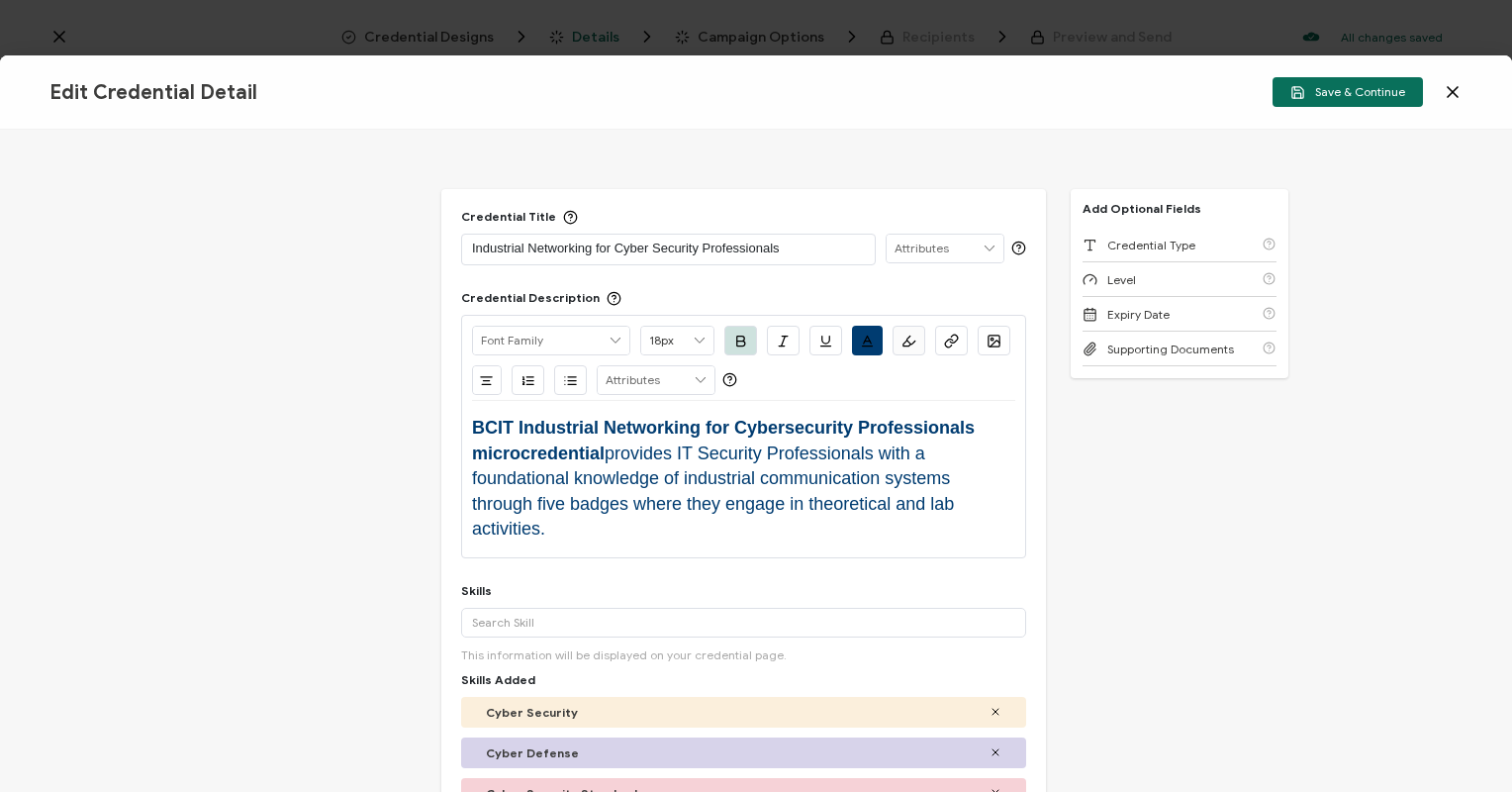 click on "BCIT Industrial Networking for Cybersecurity Professionals microcredential" at bounding box center [725, 441] 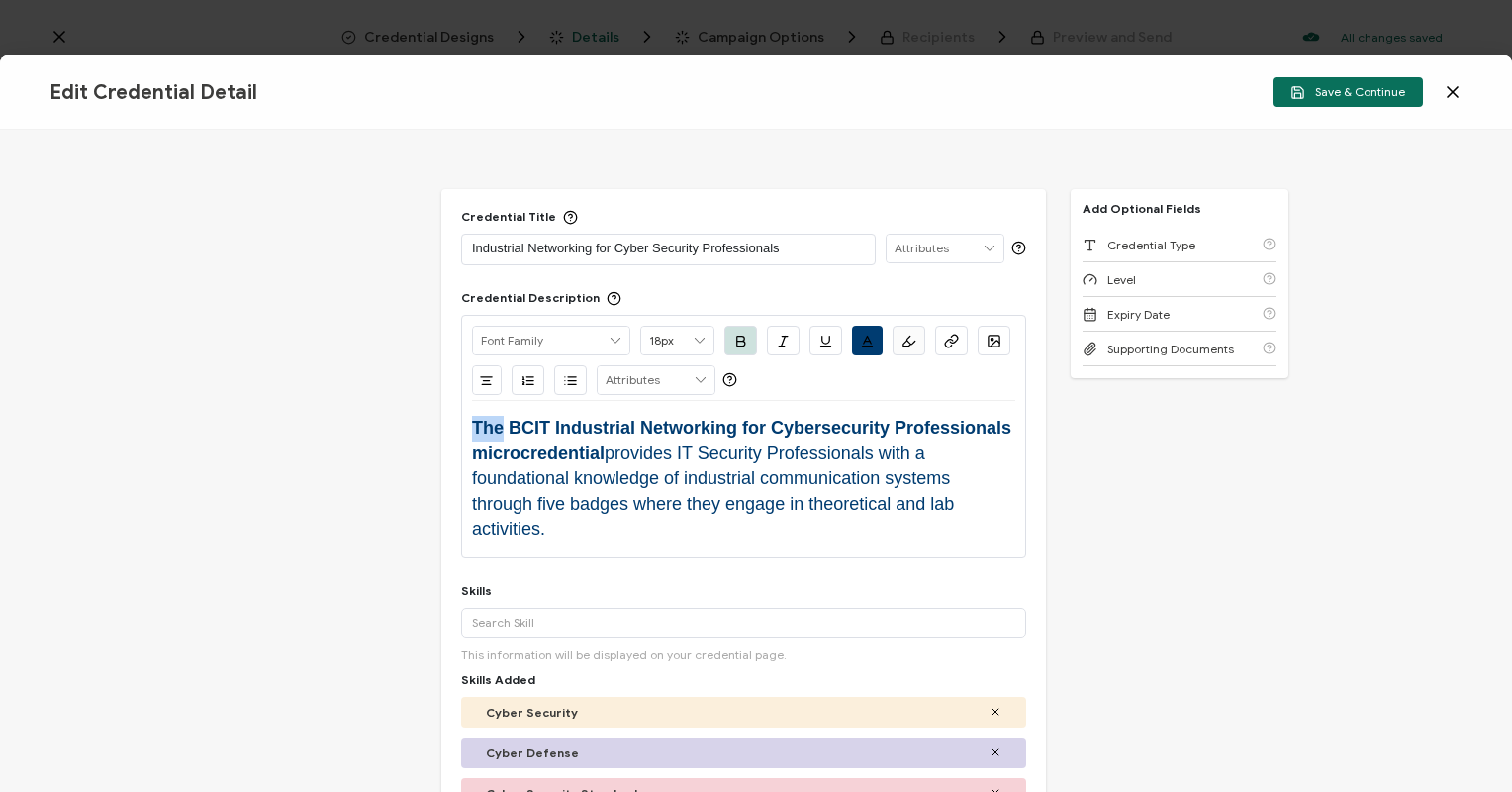 drag, startPoint x: 503, startPoint y: 429, endPoint x: 464, endPoint y: 429, distance: 39 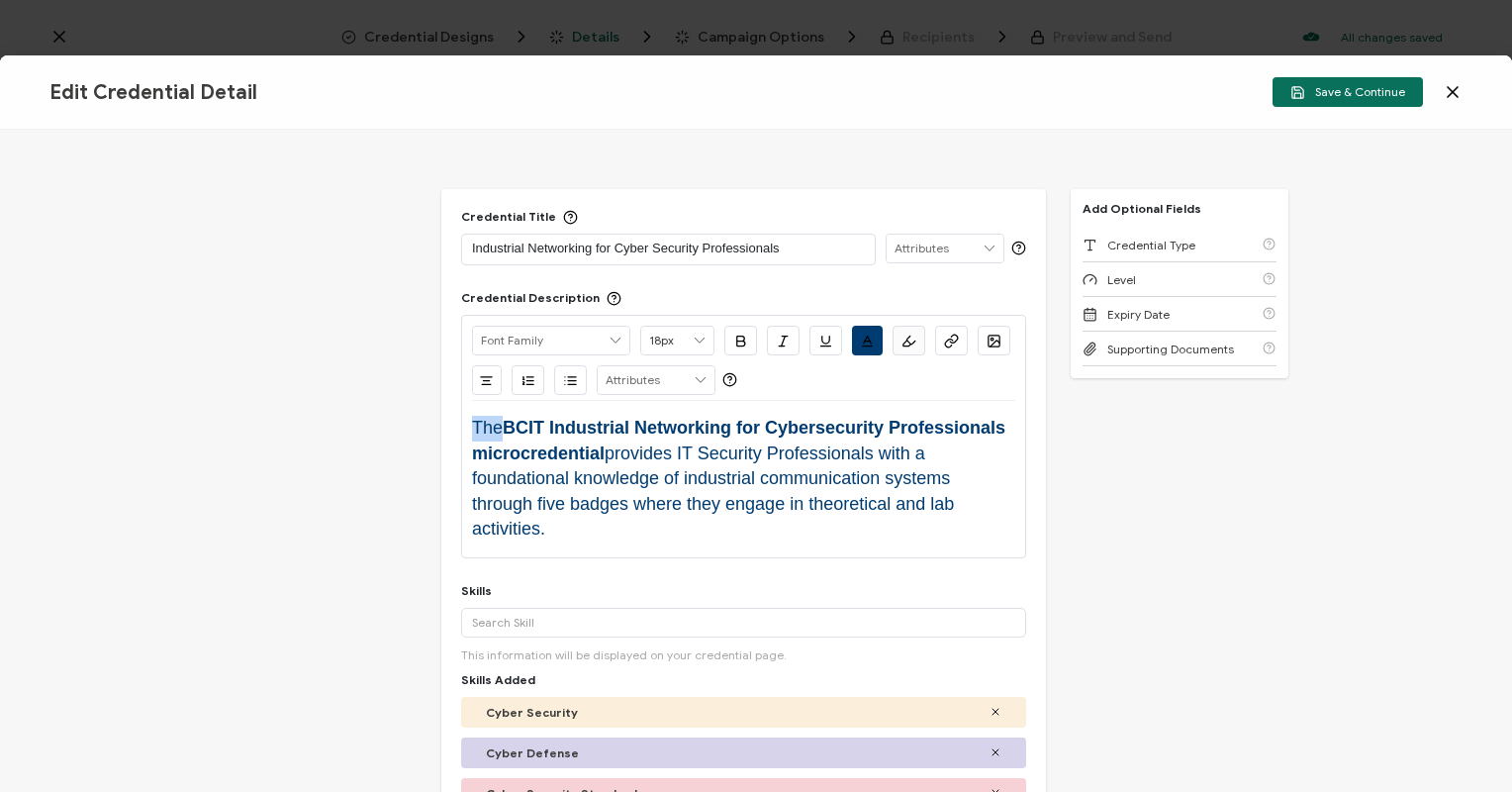 drag, startPoint x: 605, startPoint y: 450, endPoint x: 452, endPoint y: 461, distance: 153.39492 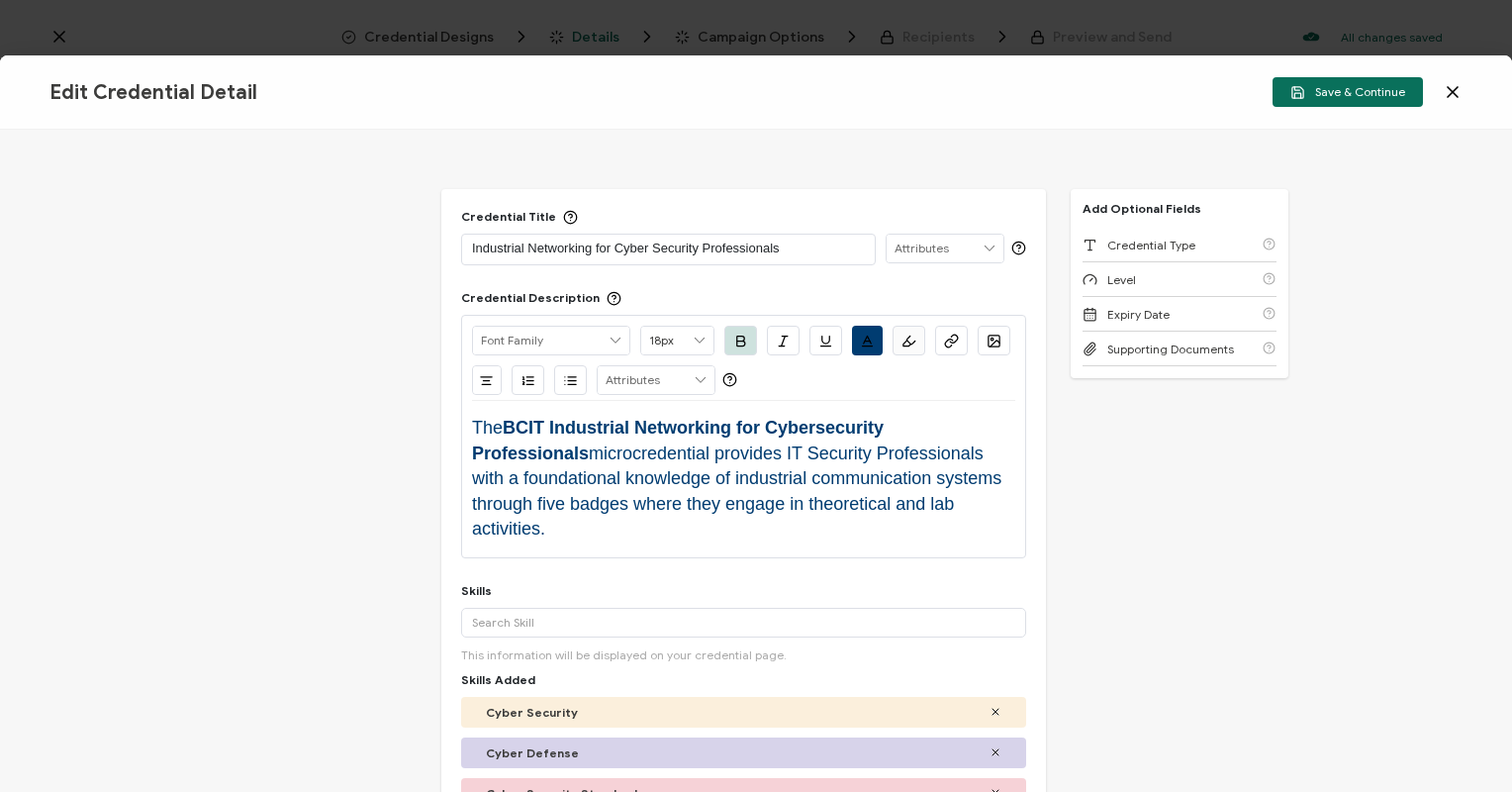 click on "provides IT Security Professionals with a foundational knowledge of industrial communication systems through five badges where they engage in theoretical and lab activities." at bounding box center (739, 491) 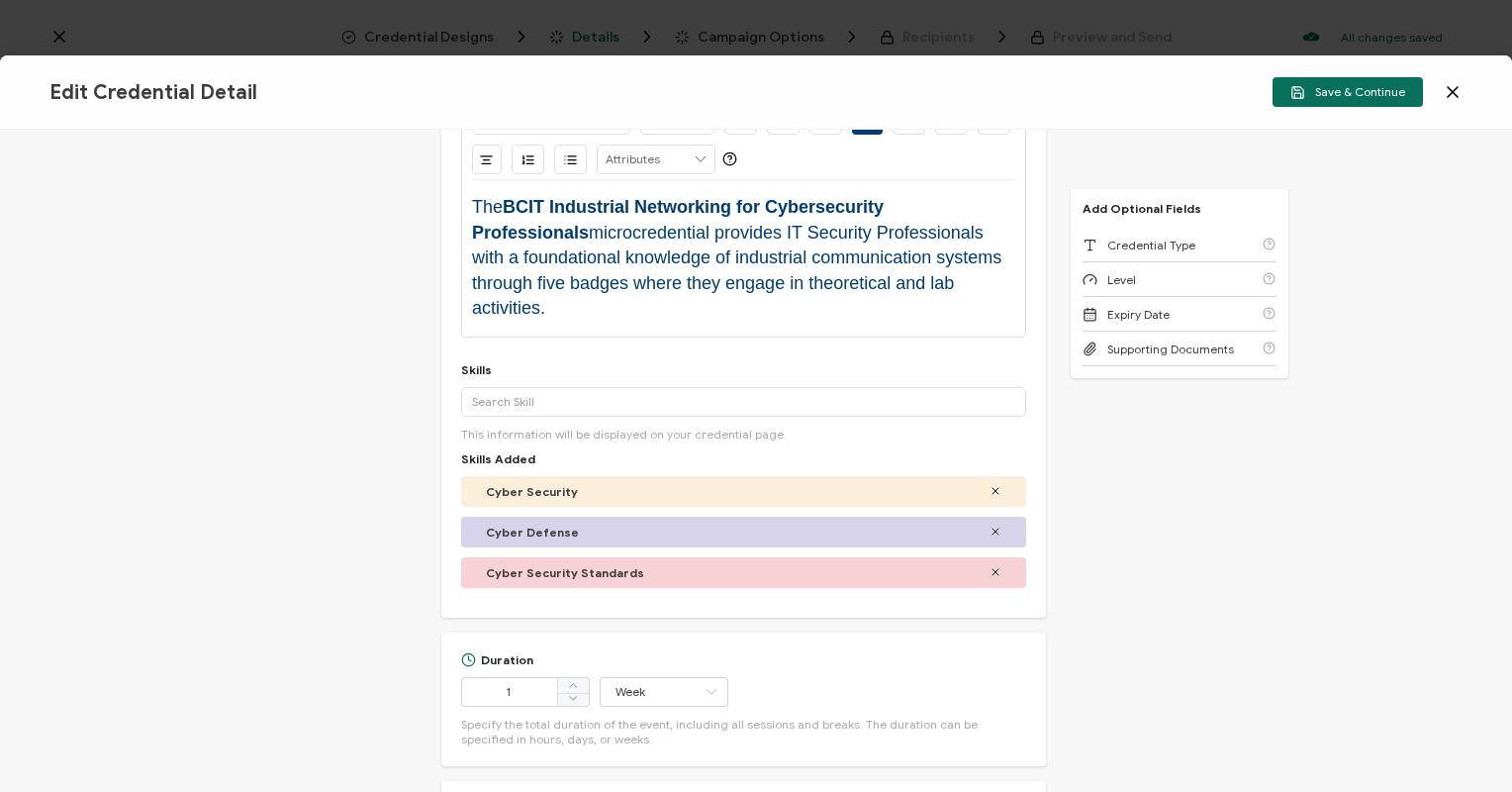 scroll, scrollTop: 244, scrollLeft: 0, axis: vertical 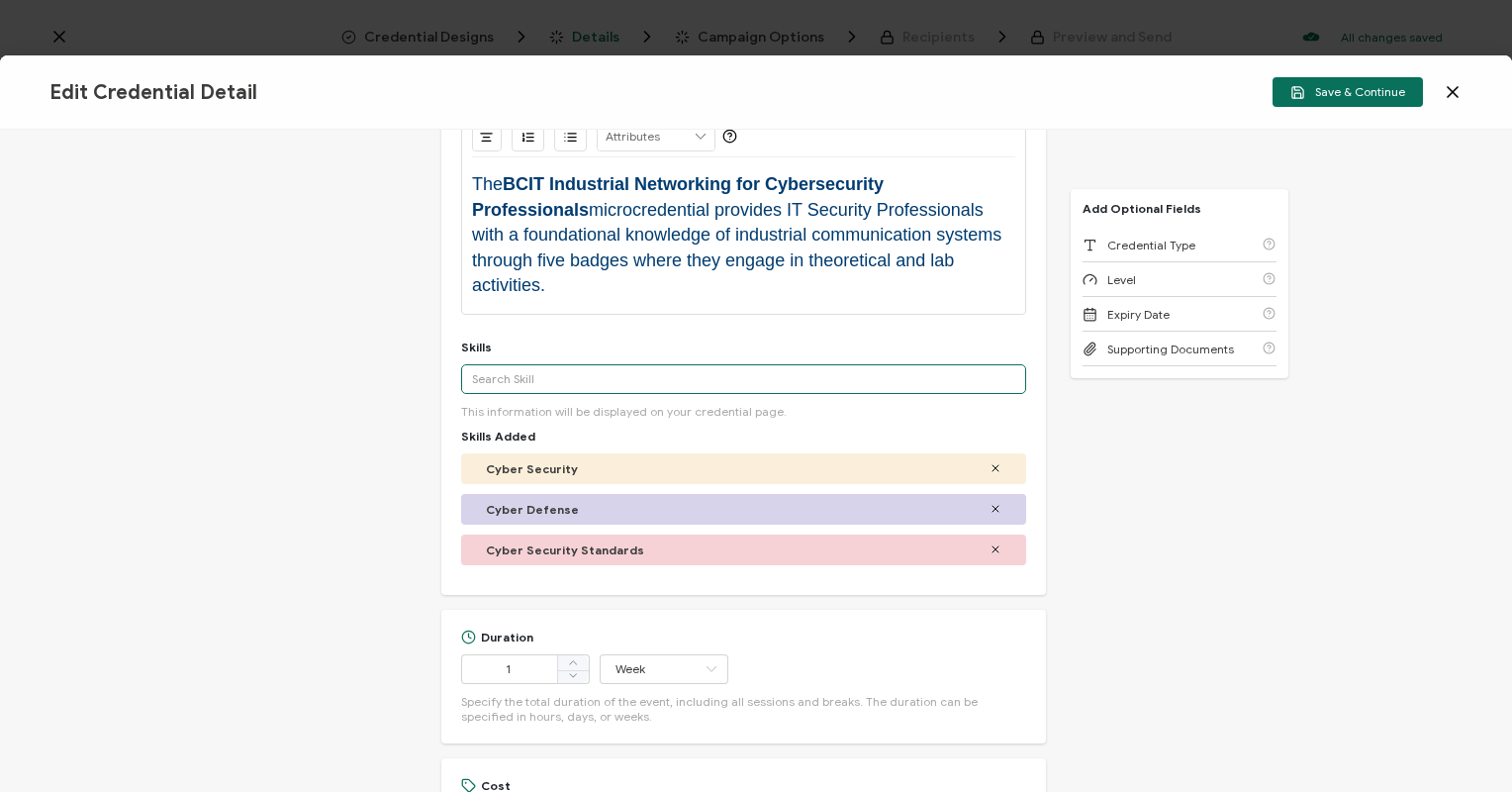 click at bounding box center [743, 379] 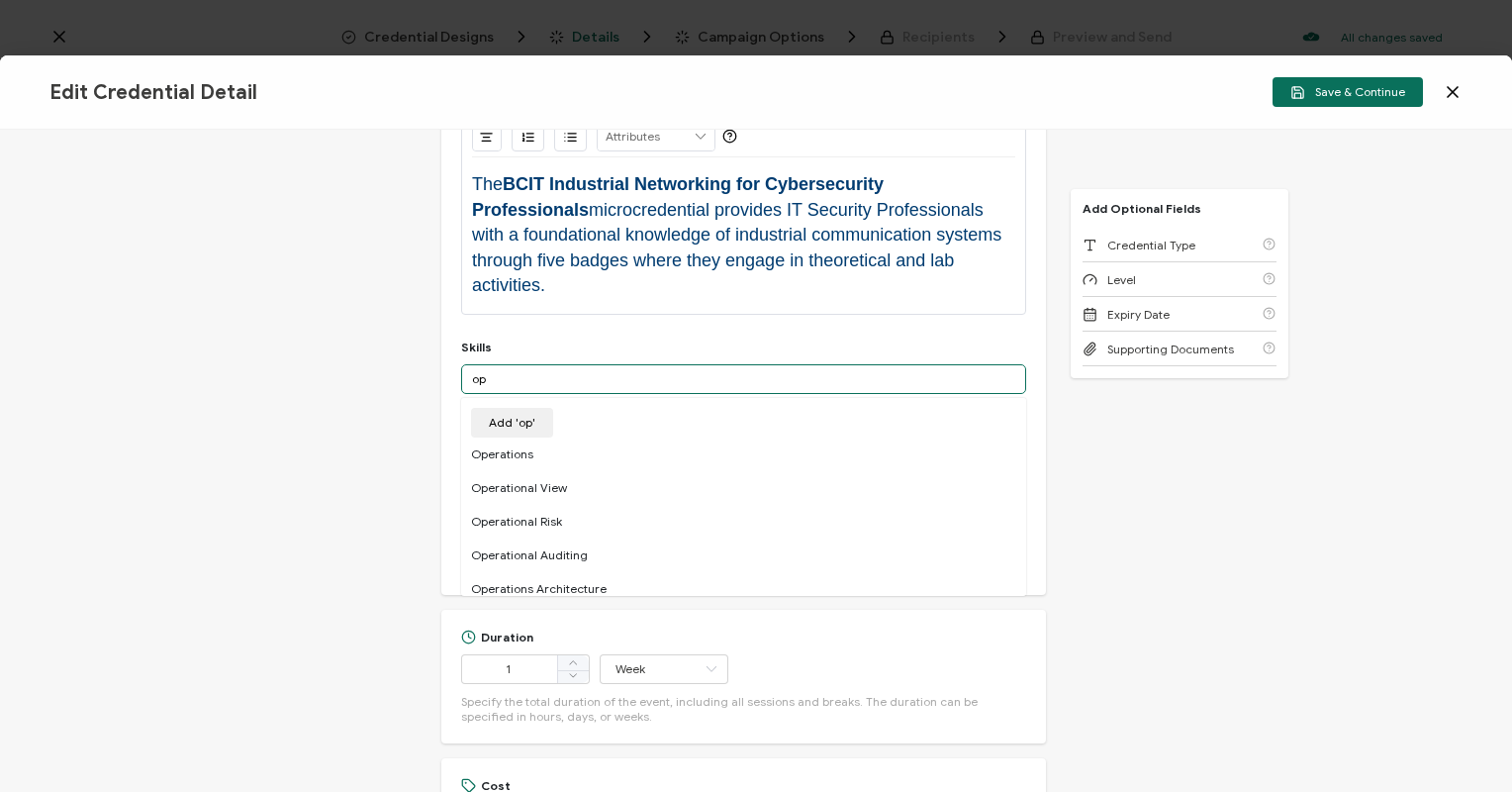 type on "o" 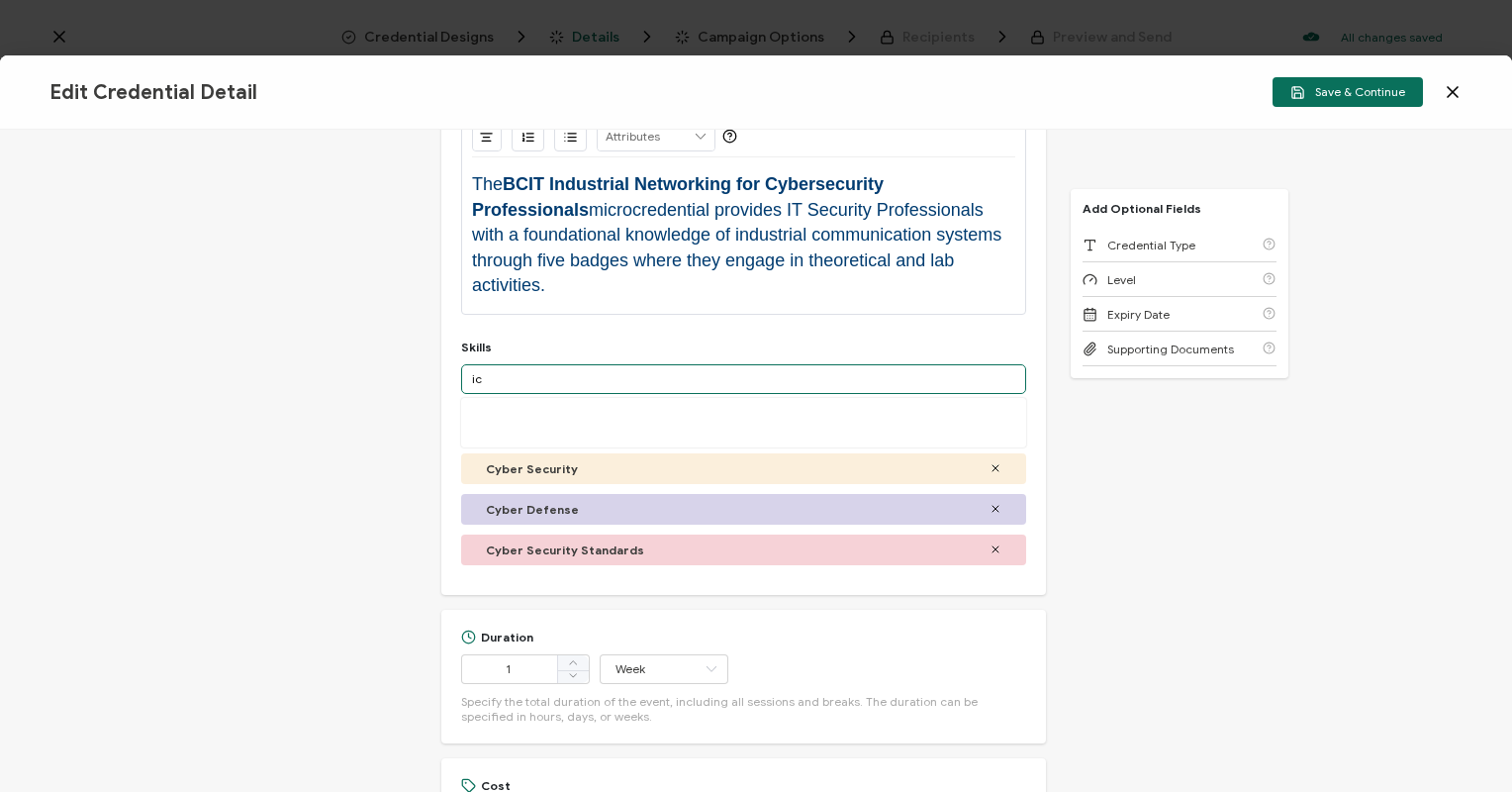 type on "i" 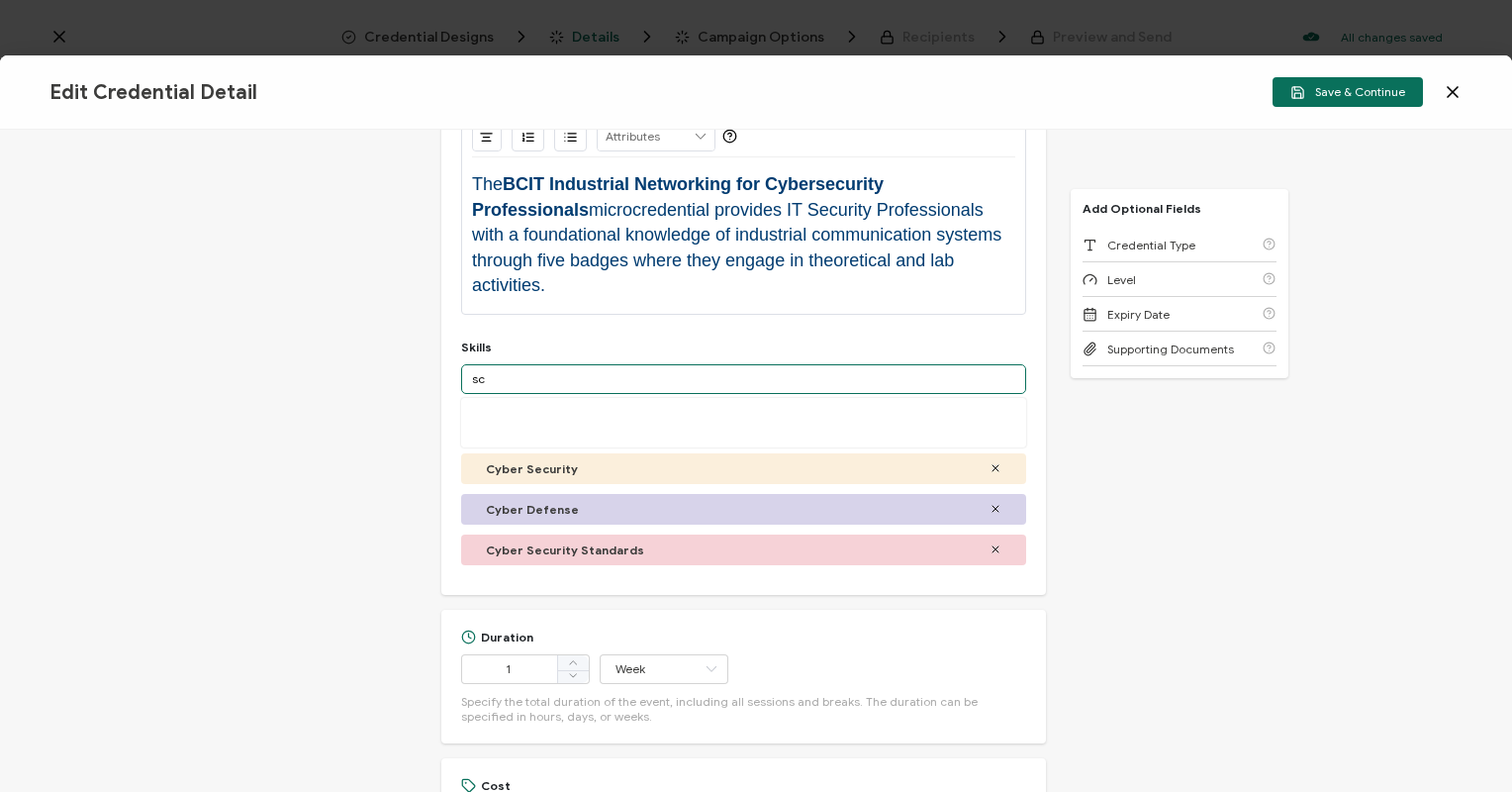 type on "s" 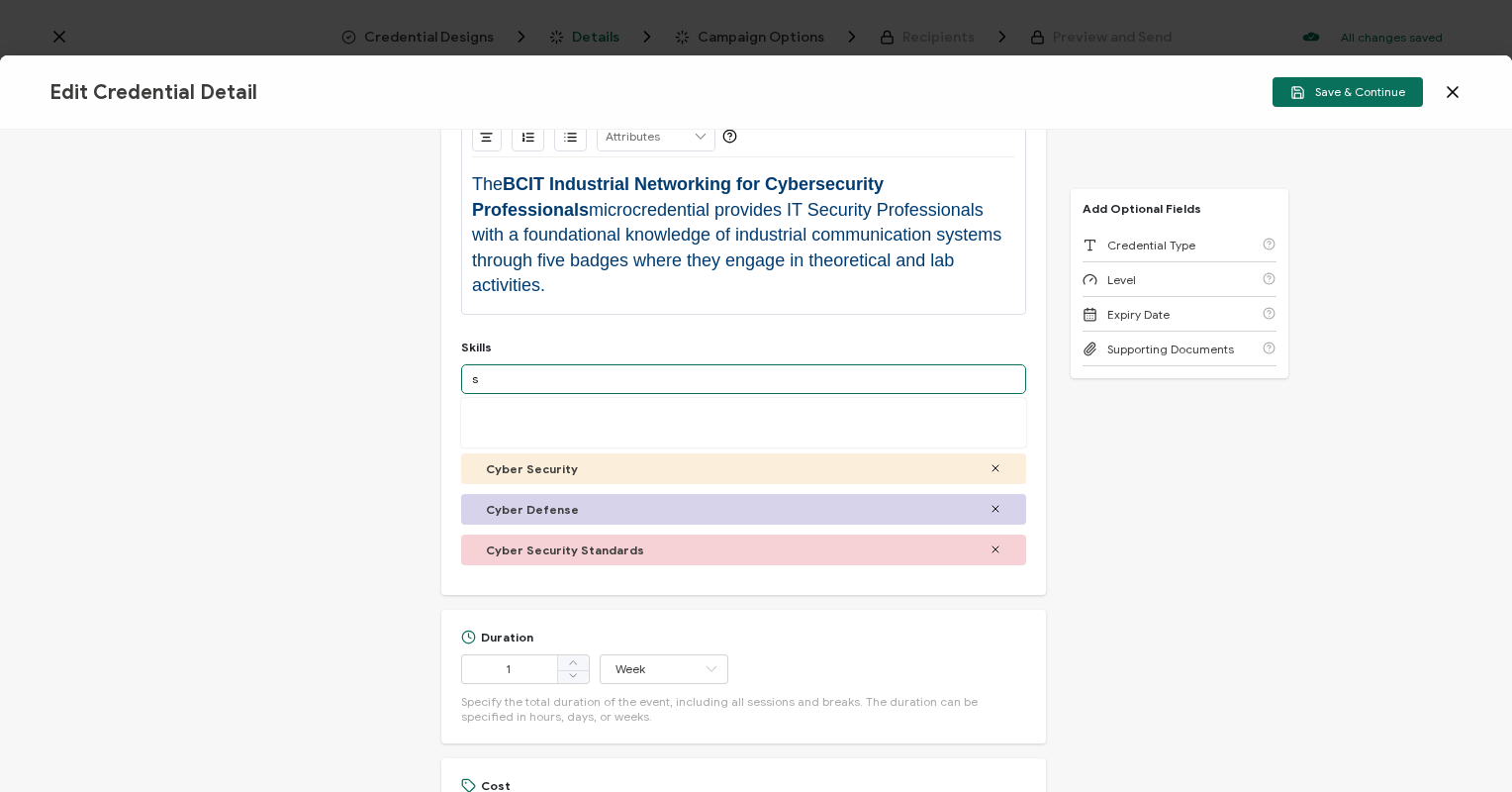 type 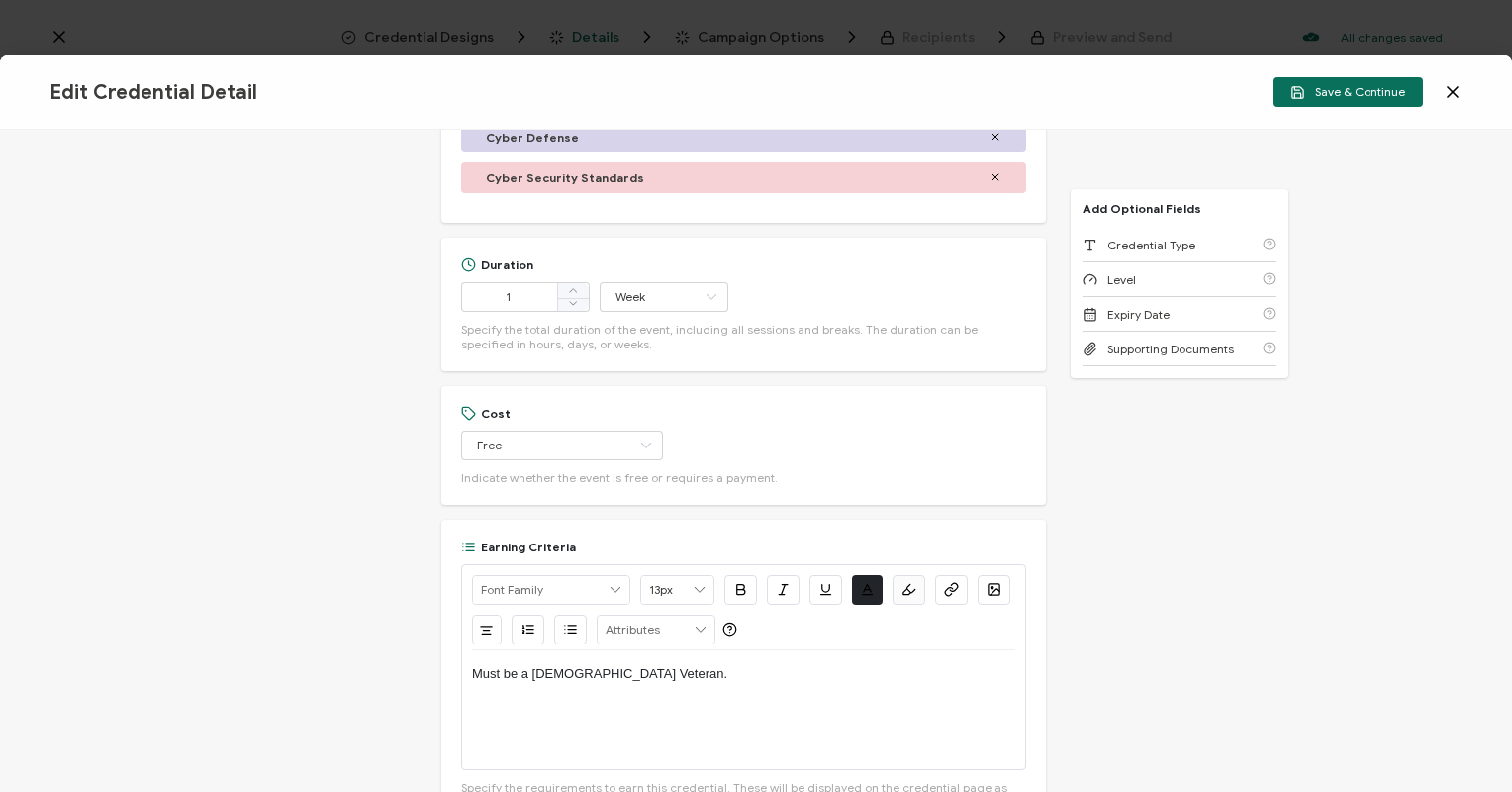 scroll, scrollTop: 615, scrollLeft: 0, axis: vertical 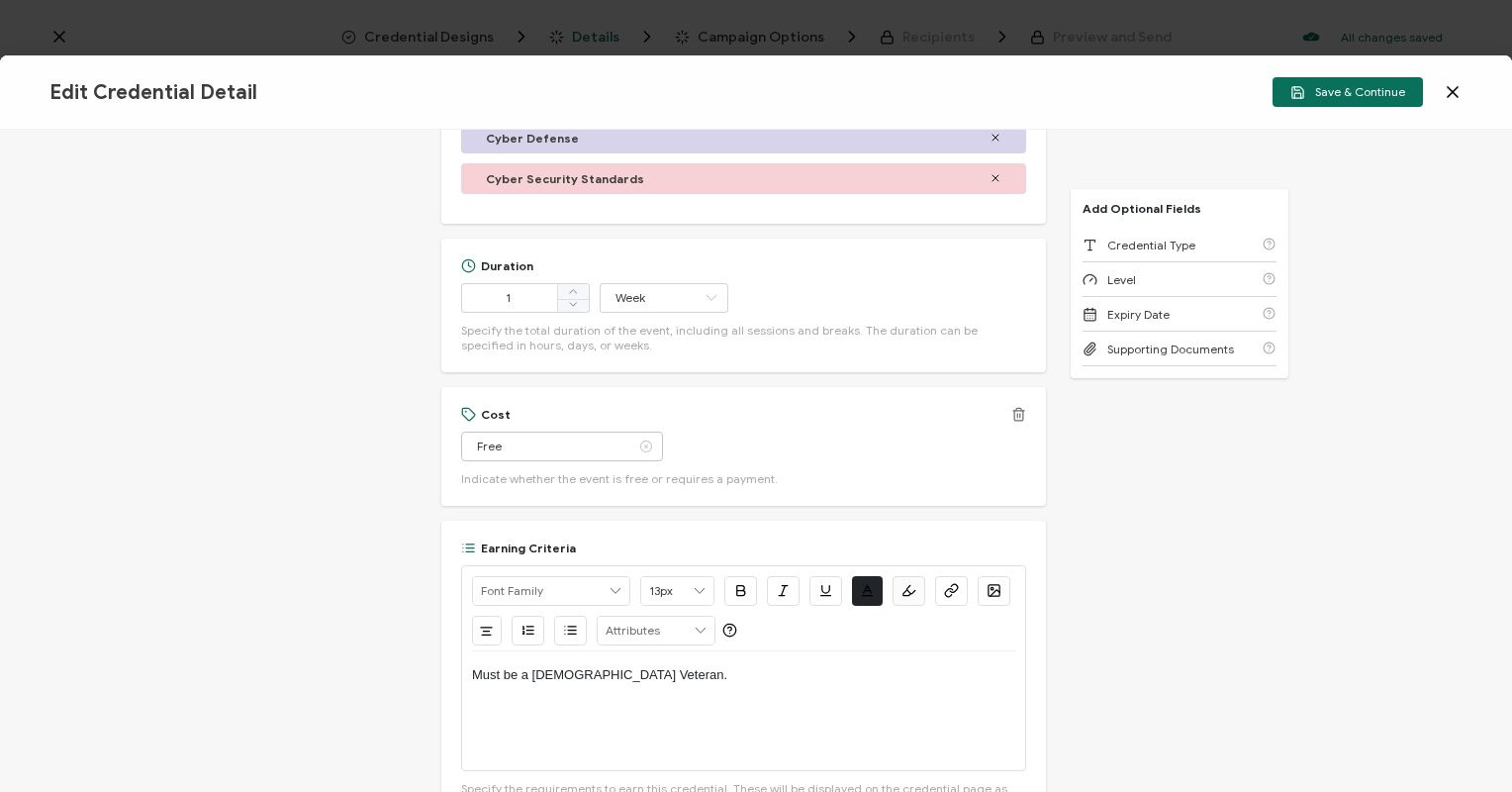 click at bounding box center [645, 446] 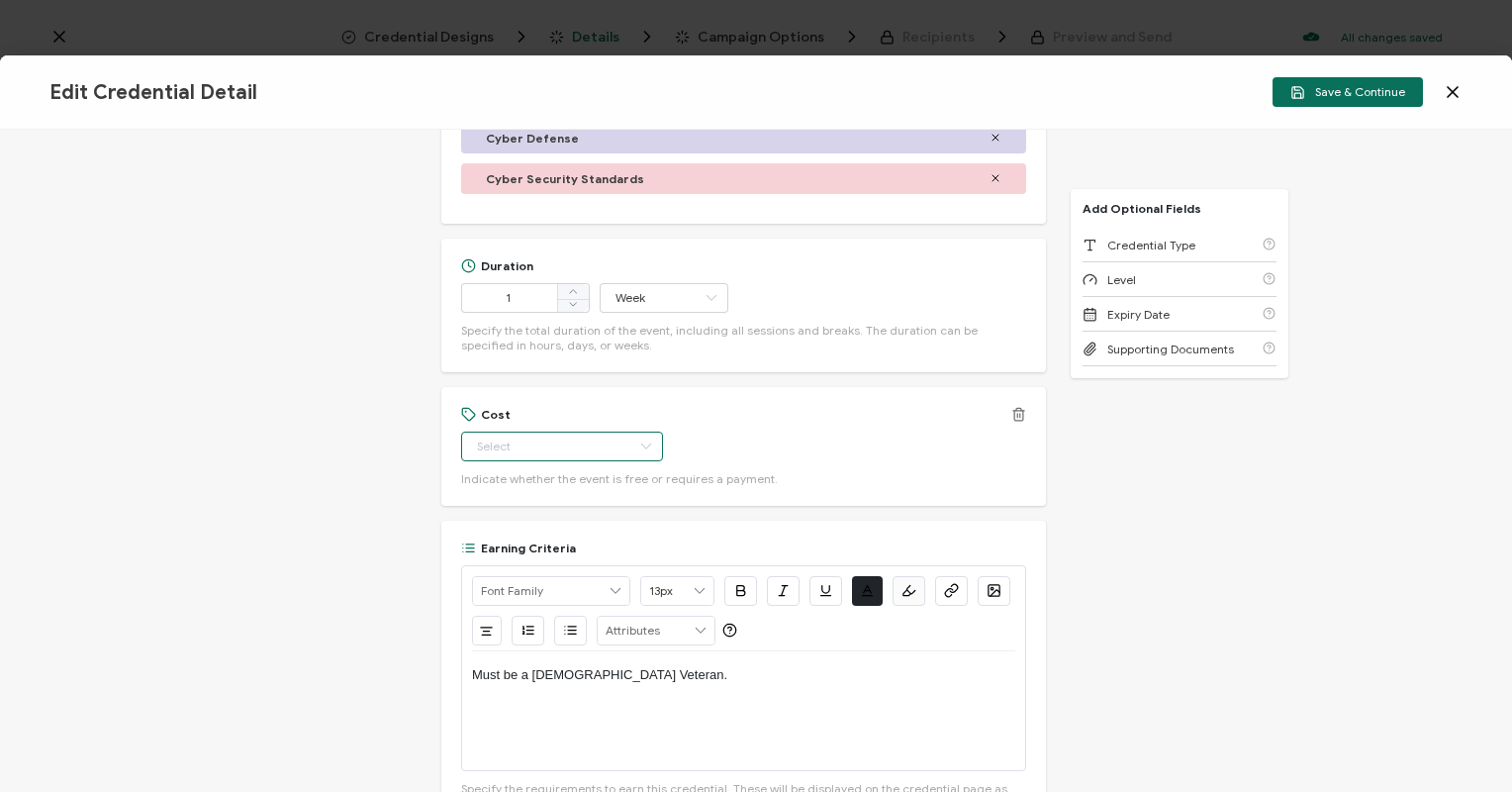 click at bounding box center (562, 446) 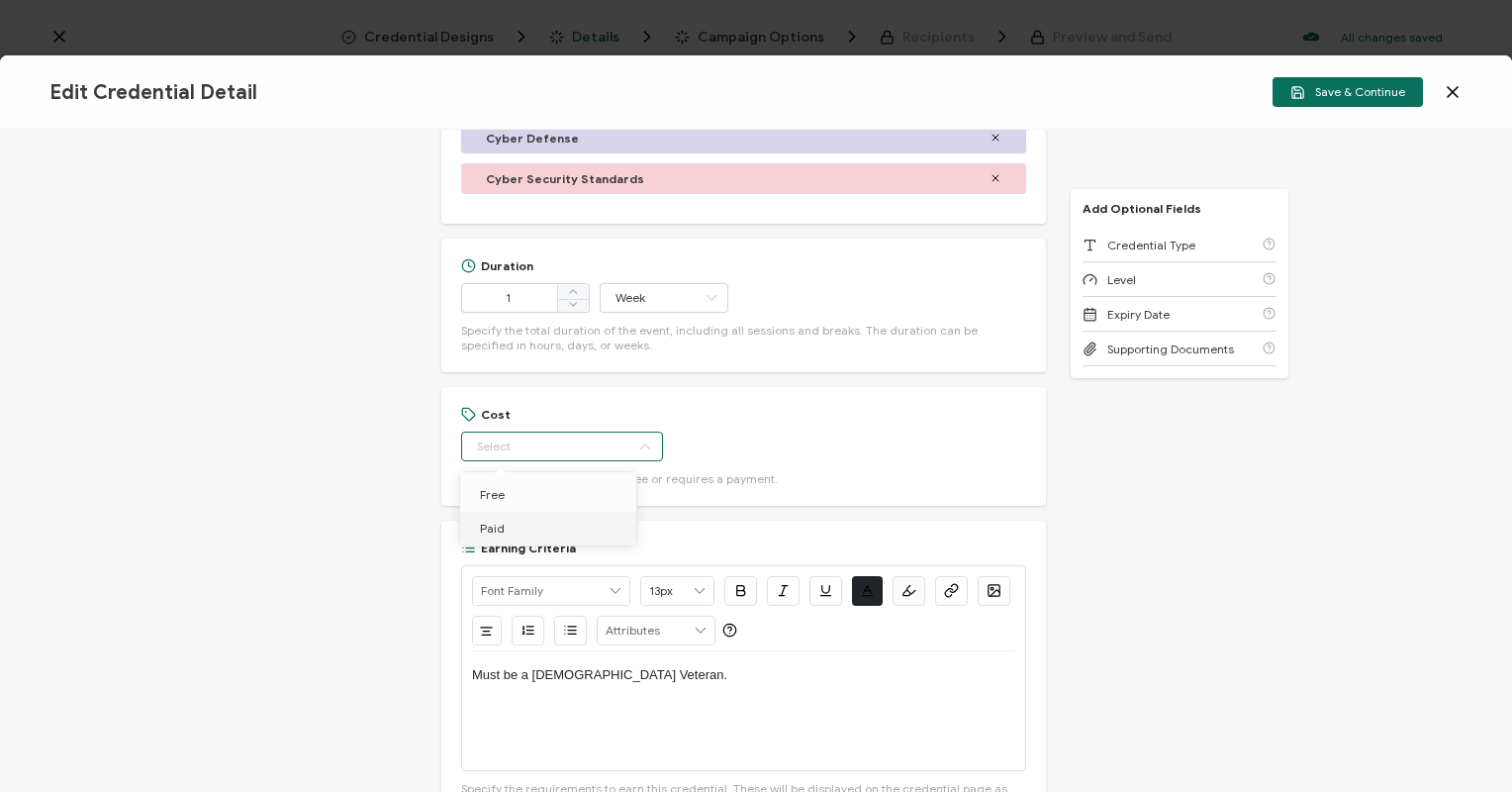 click on "Paid" at bounding box center [551, 529] 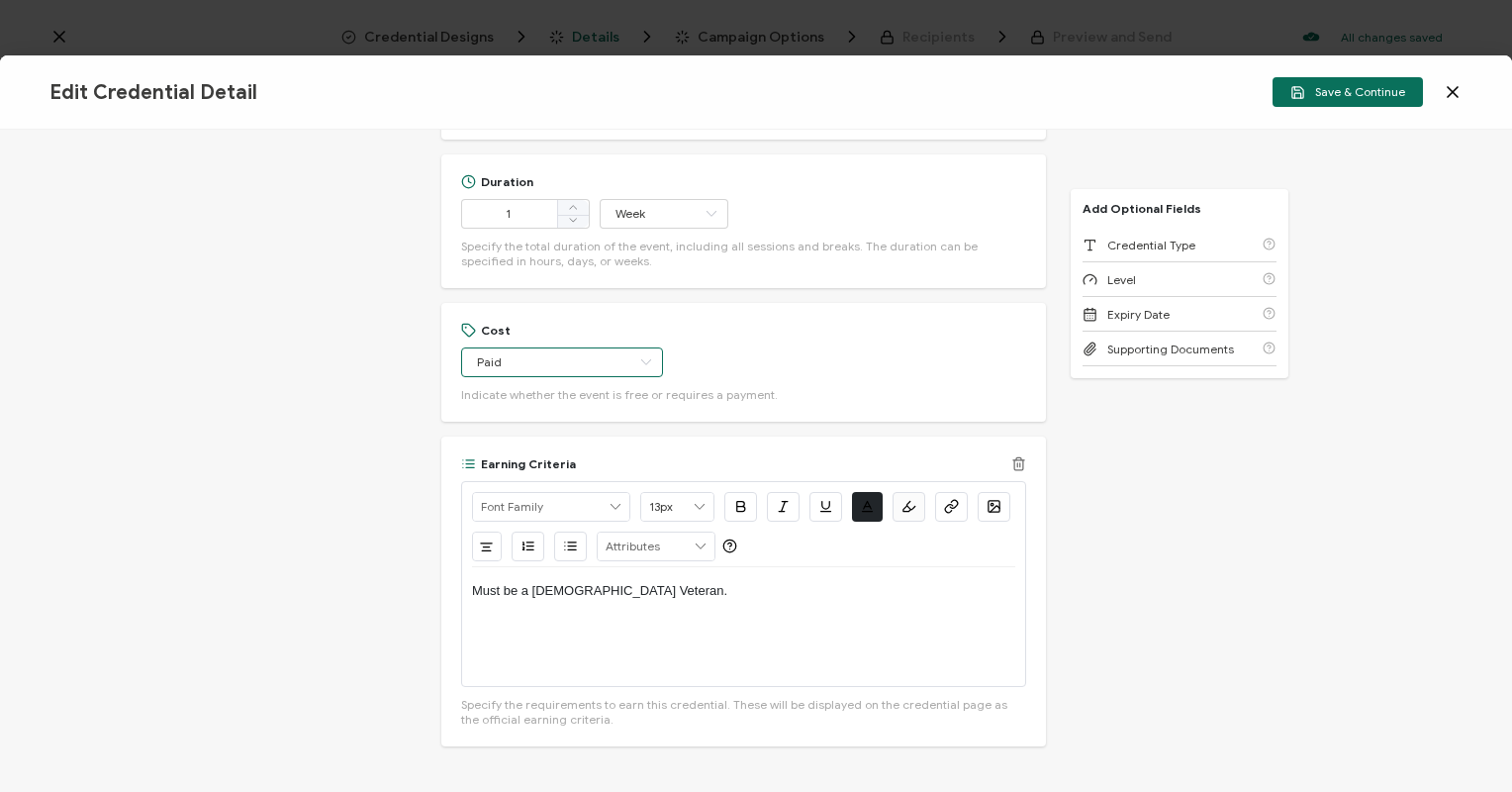 scroll, scrollTop: 698, scrollLeft: 0, axis: vertical 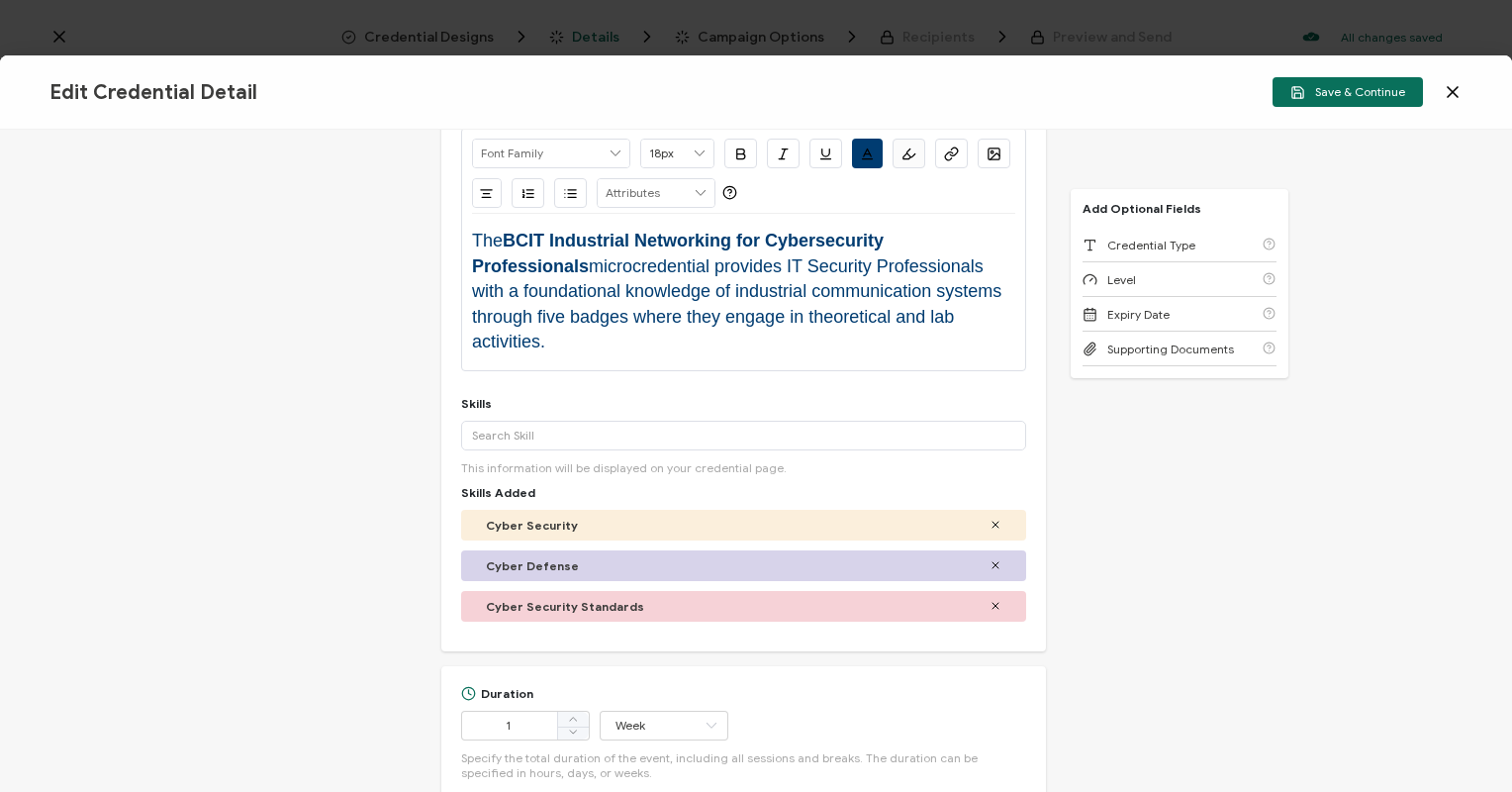 click on "The  BCIT Industrial Networking for Cybersecurity Professionals  microcredential   provides IT Security Professionals with a foundational knowledge of industrial communication systems through five badges where they engage in theoretical and lab activities." at bounding box center (743, 292) 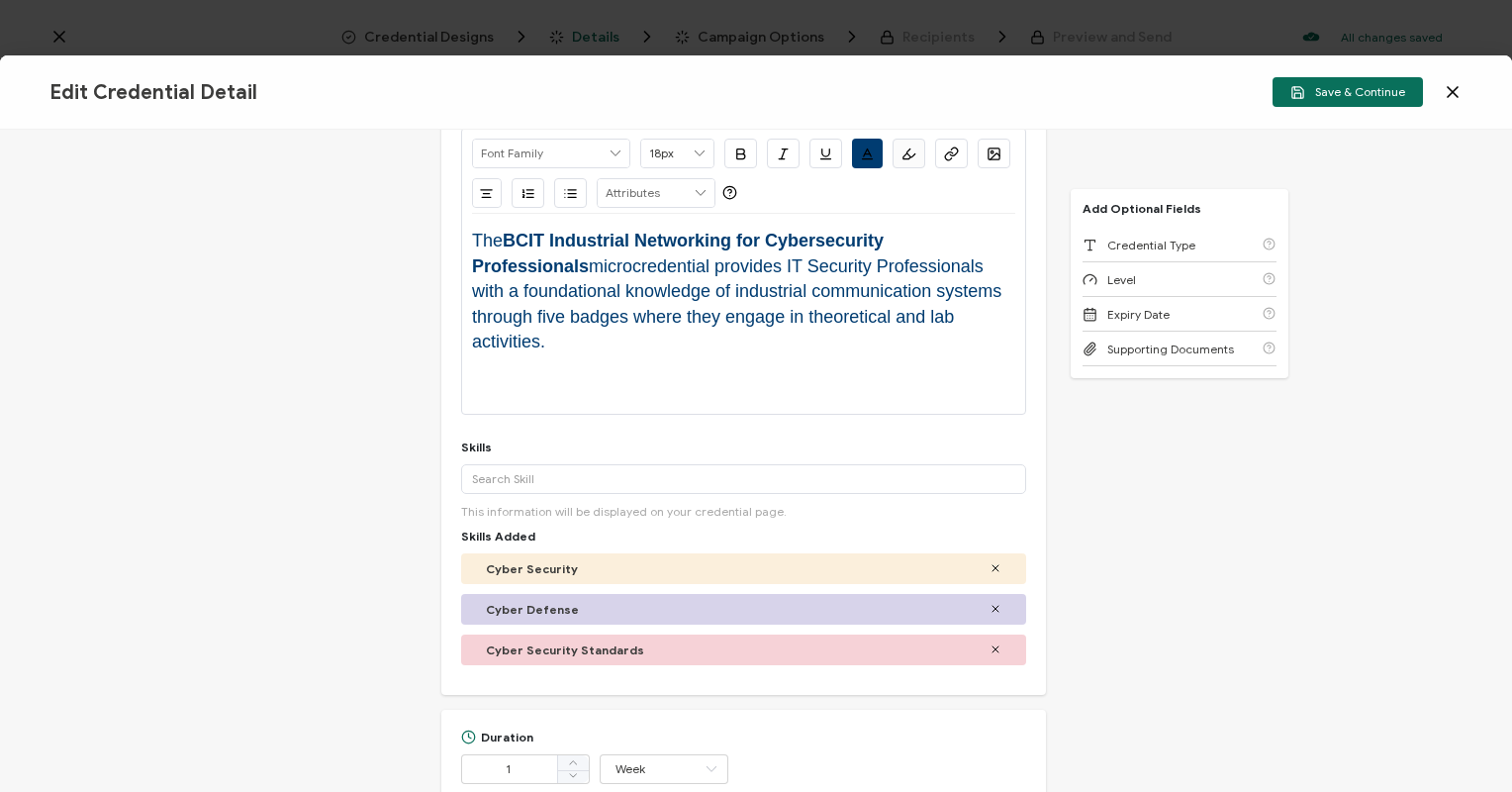 click 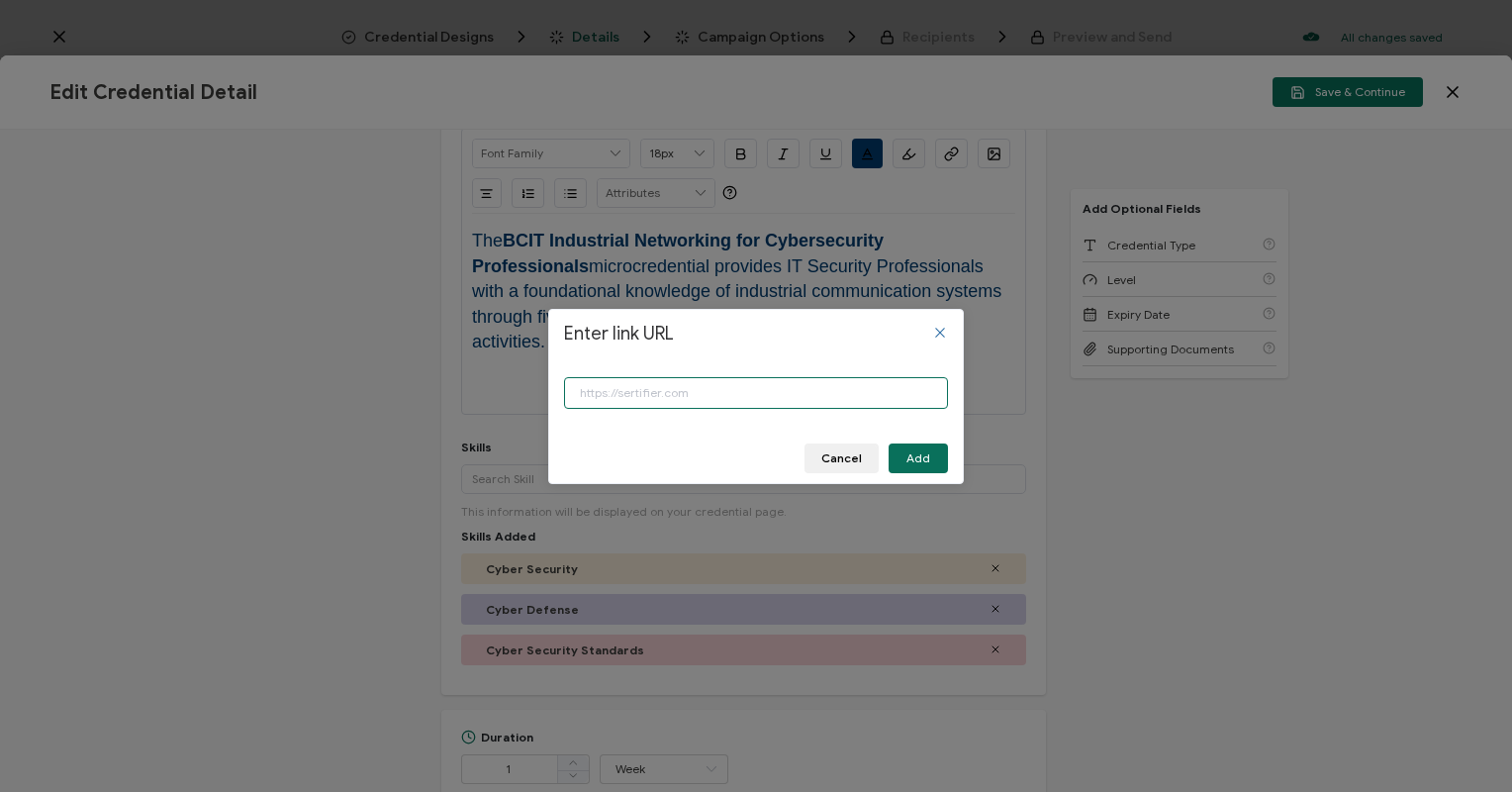 paste on "[URL][DOMAIN_NAME]." 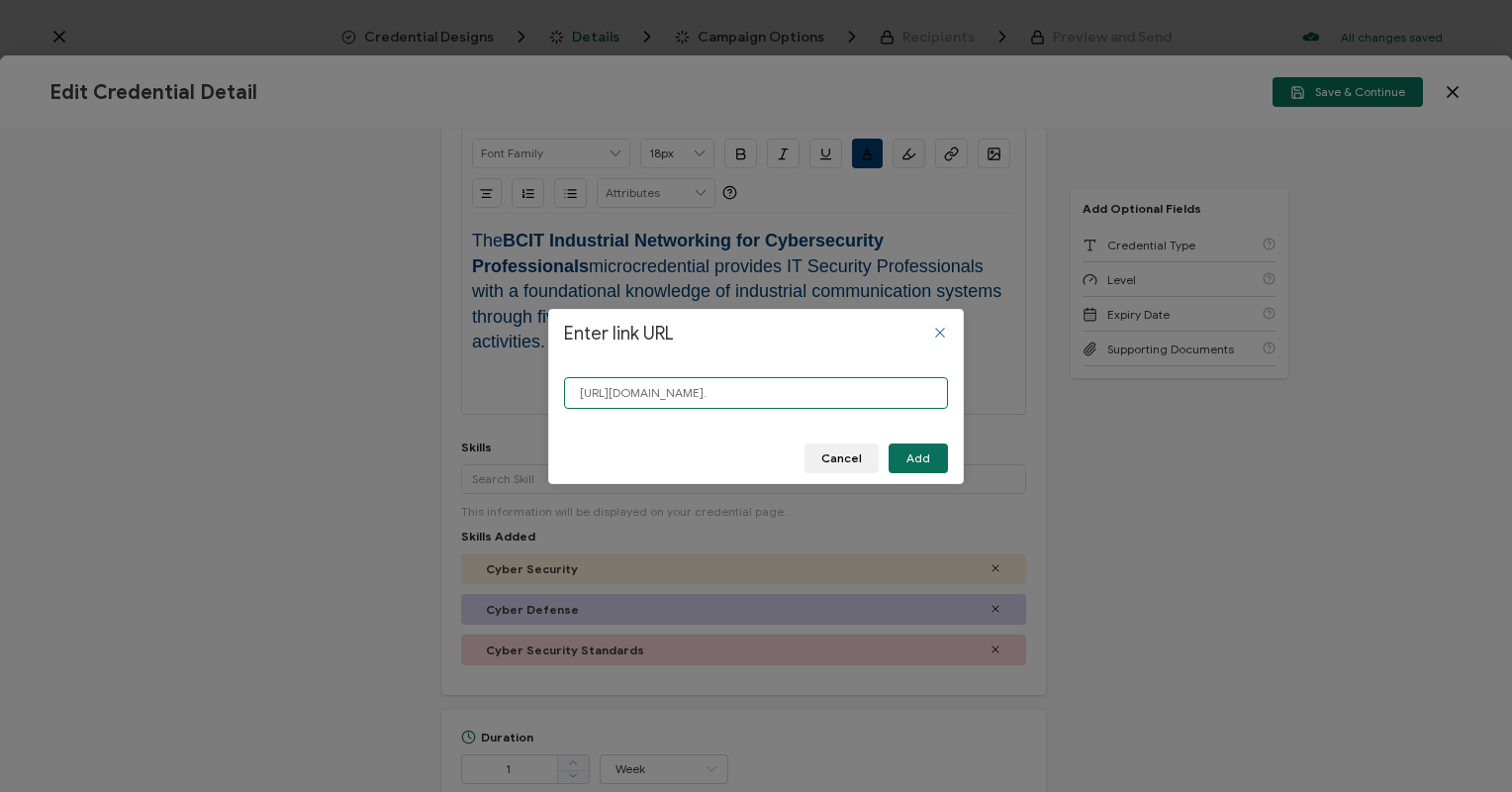 scroll, scrollTop: 0, scrollLeft: 1340, axis: horizontal 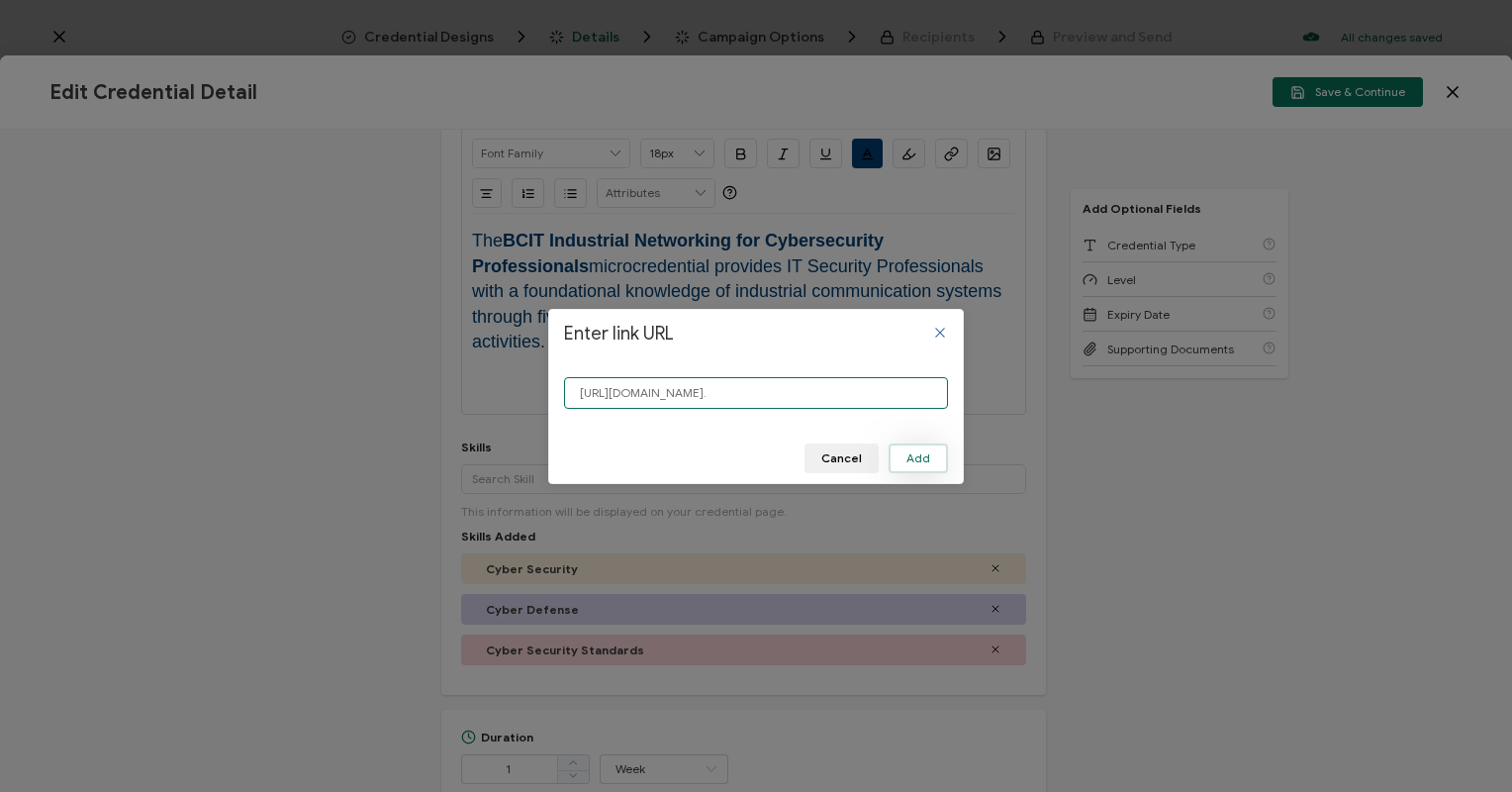 type on "[URL][DOMAIN_NAME]." 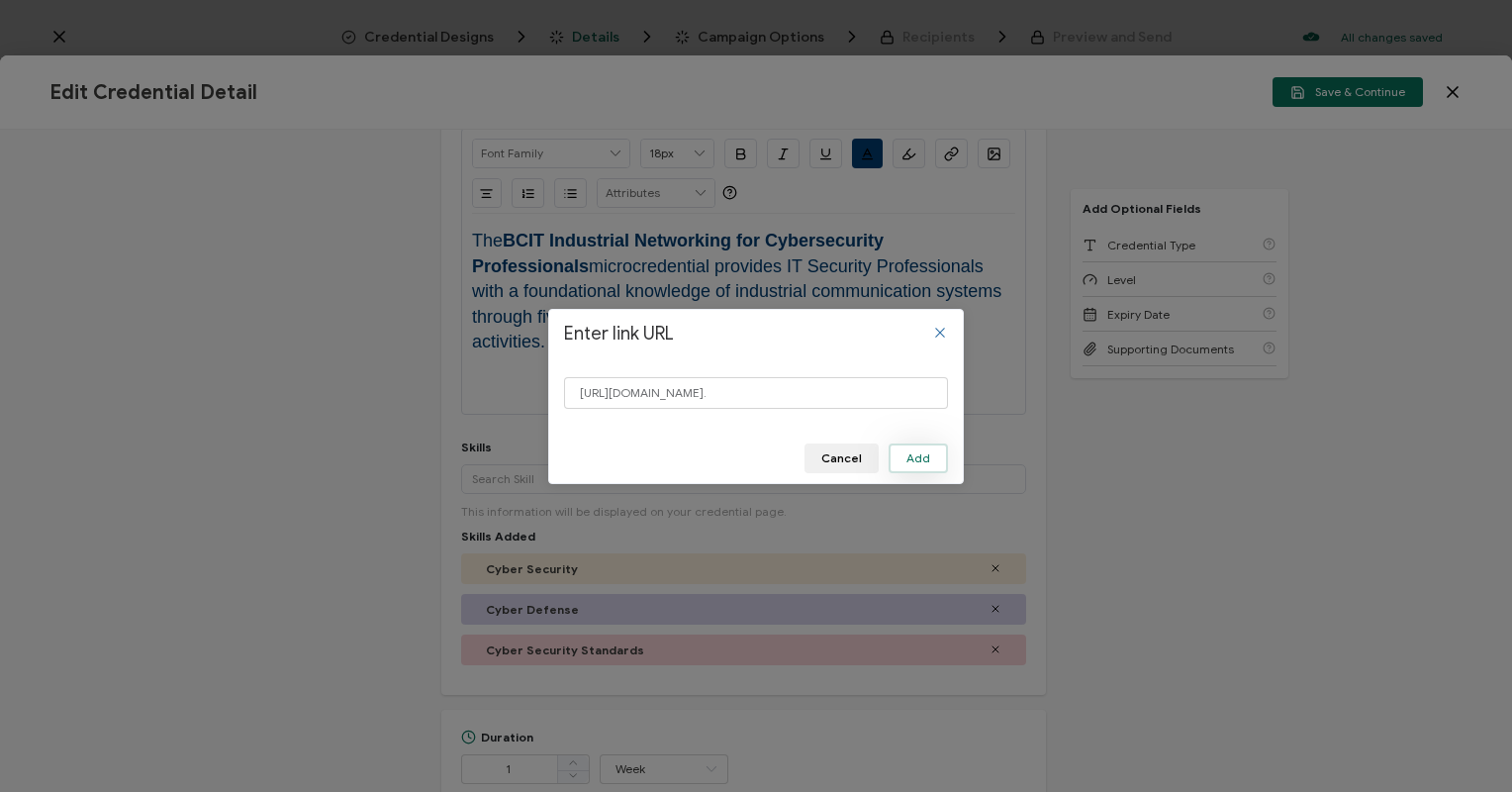 scroll, scrollTop: 0, scrollLeft: 0, axis: both 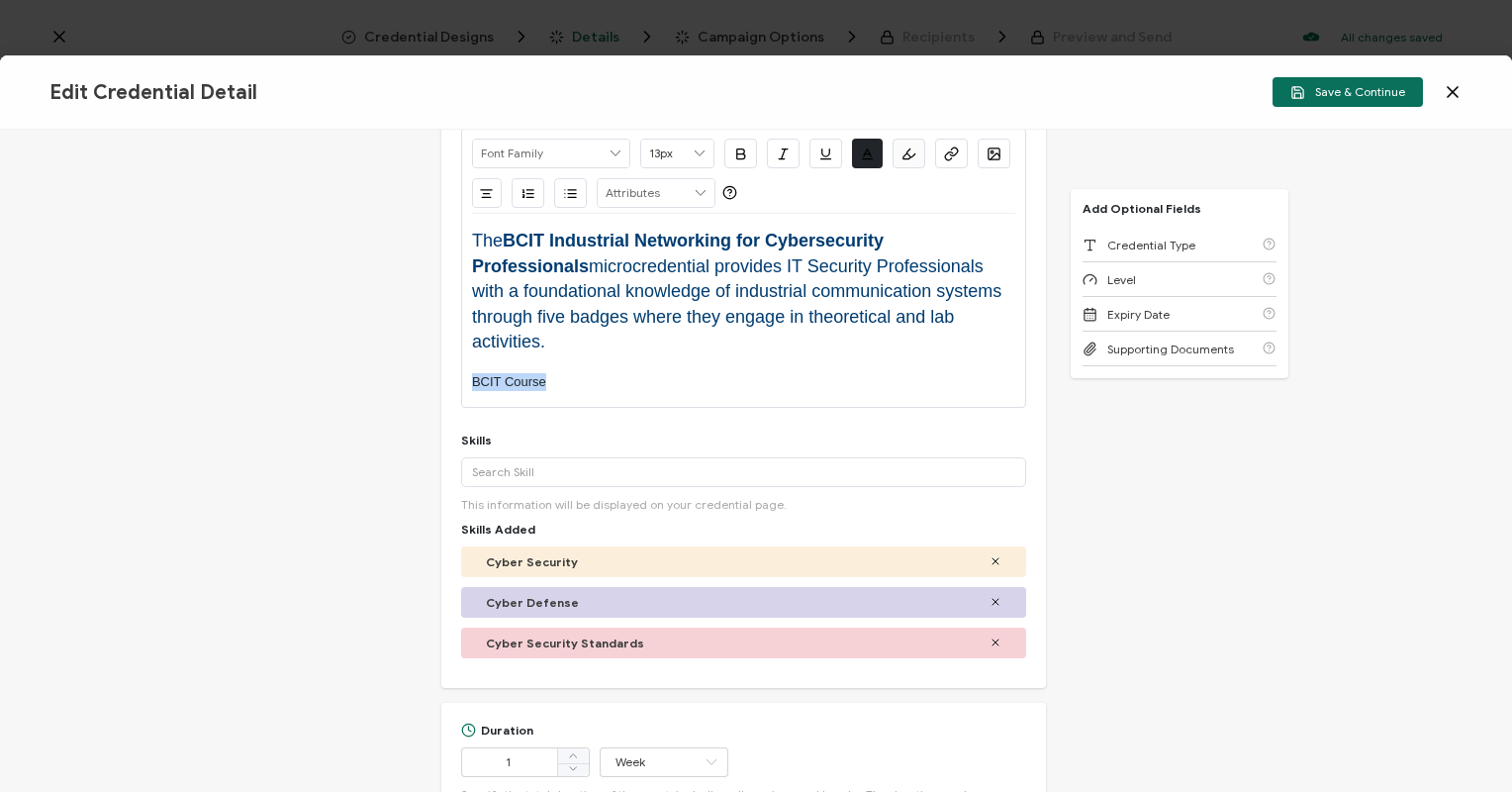 drag, startPoint x: 546, startPoint y: 381, endPoint x: 469, endPoint y: 380, distance: 77.00649 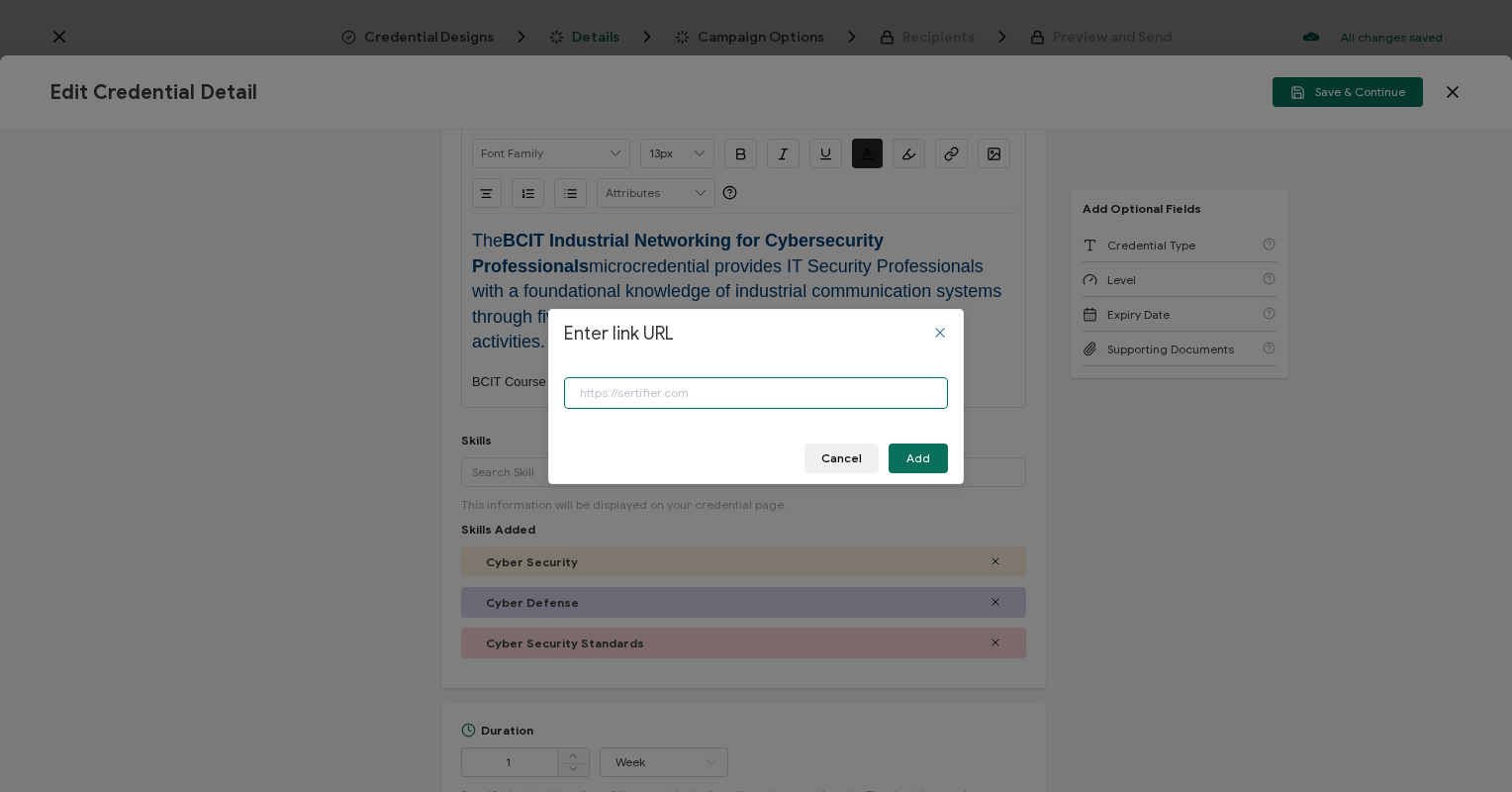 click at bounding box center [756, 393] 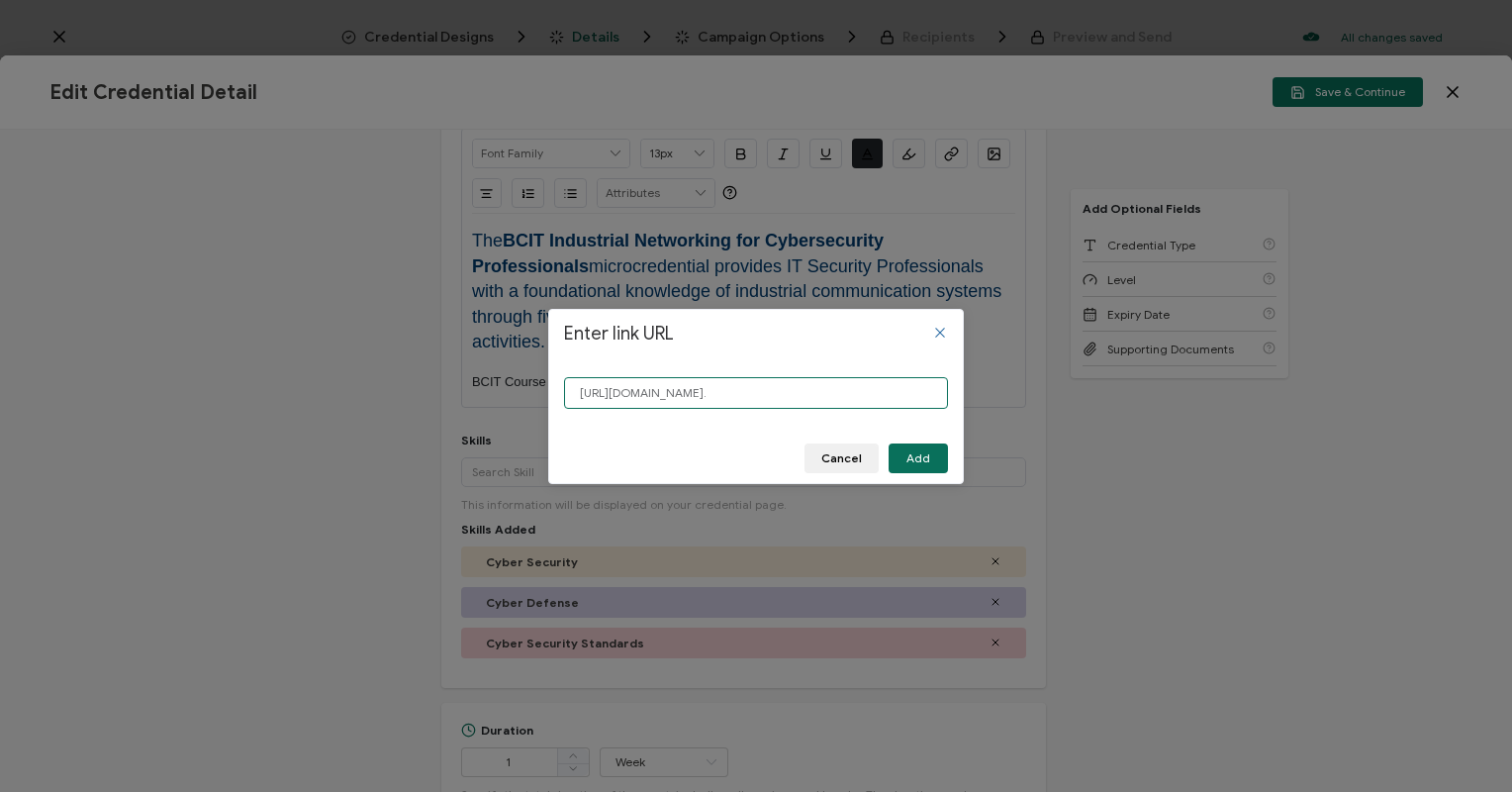 scroll, scrollTop: 0, scrollLeft: 1340, axis: horizontal 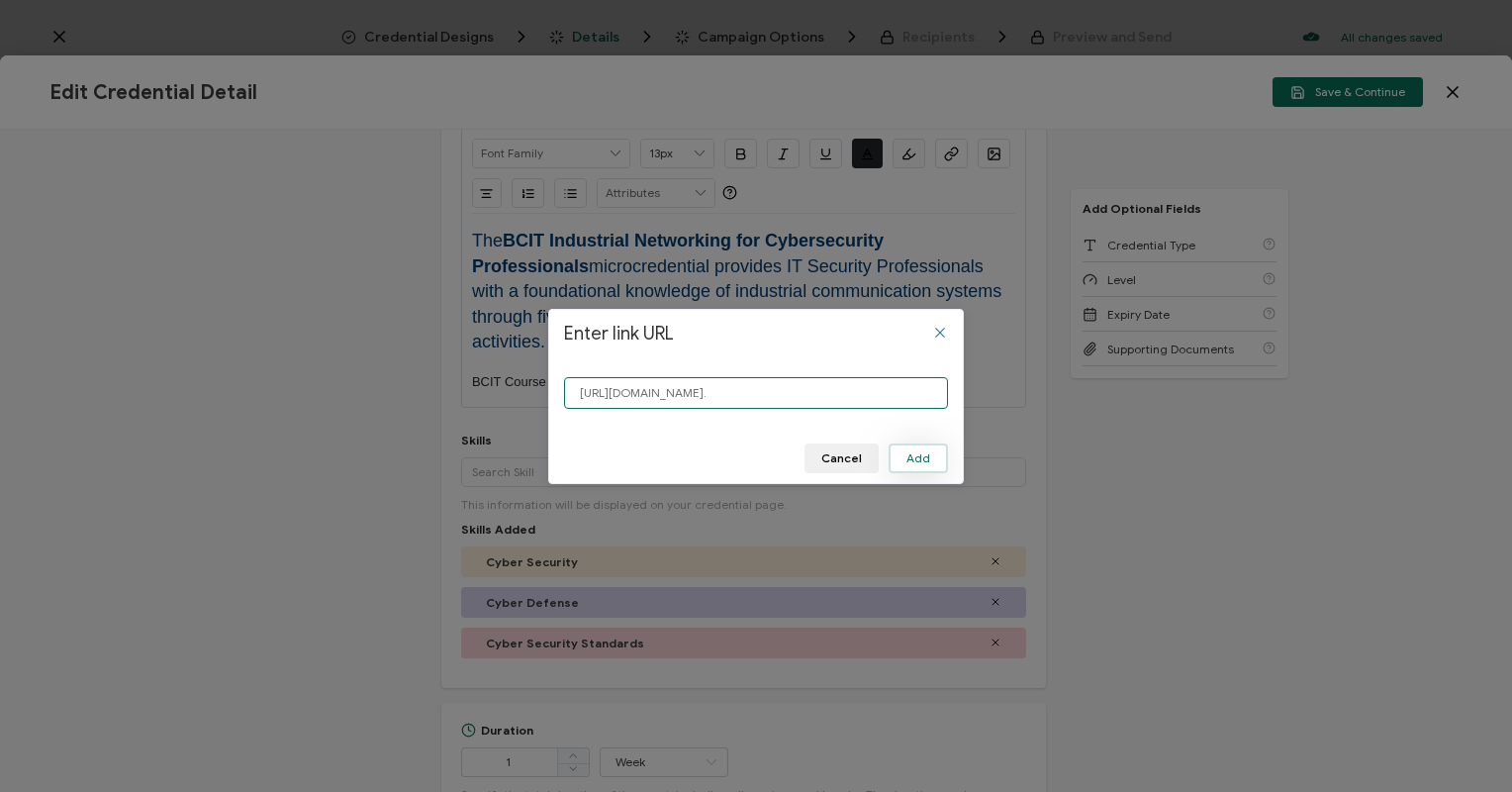 type on "[URL][DOMAIN_NAME]." 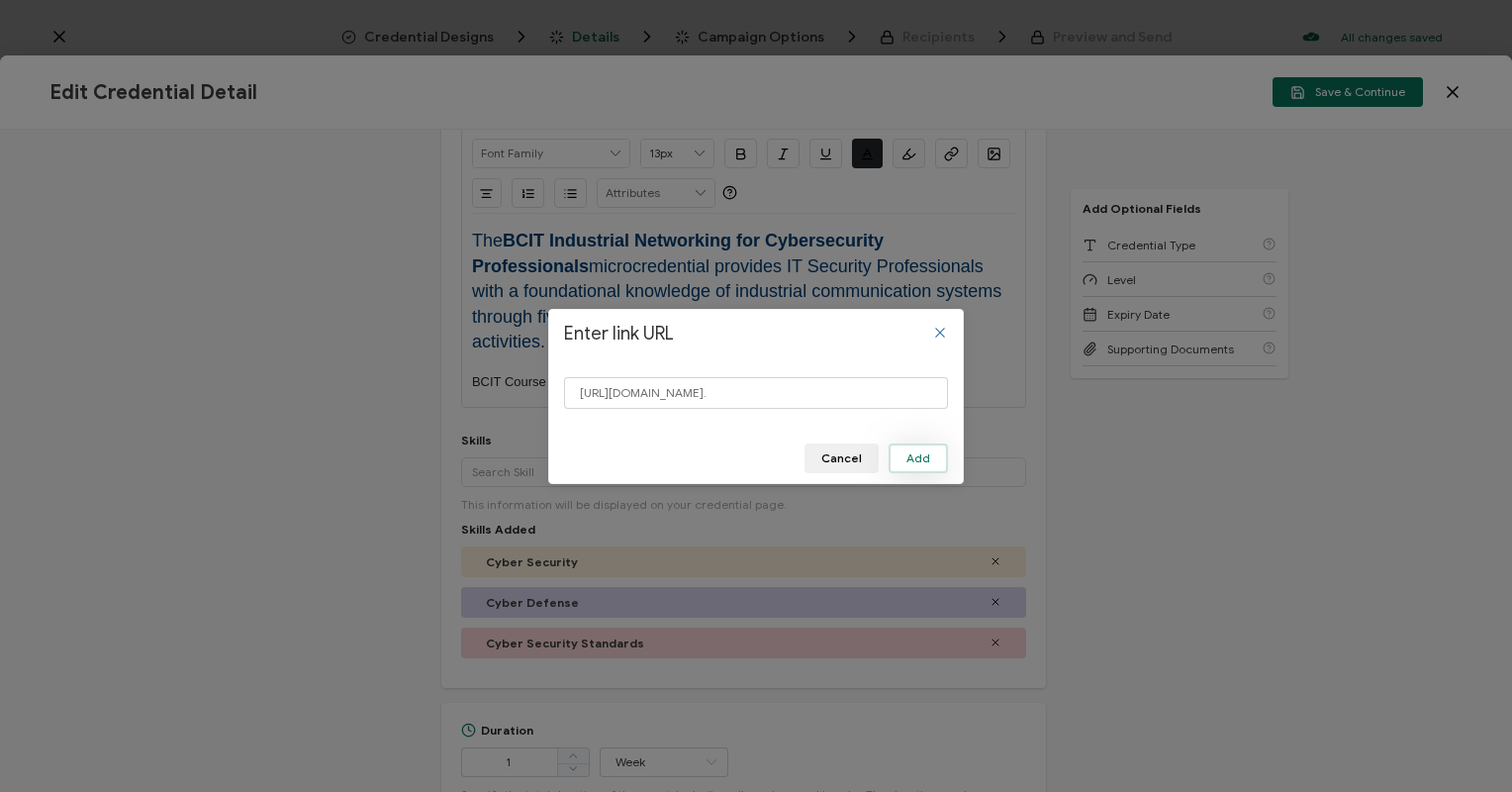 scroll, scrollTop: 0, scrollLeft: 0, axis: both 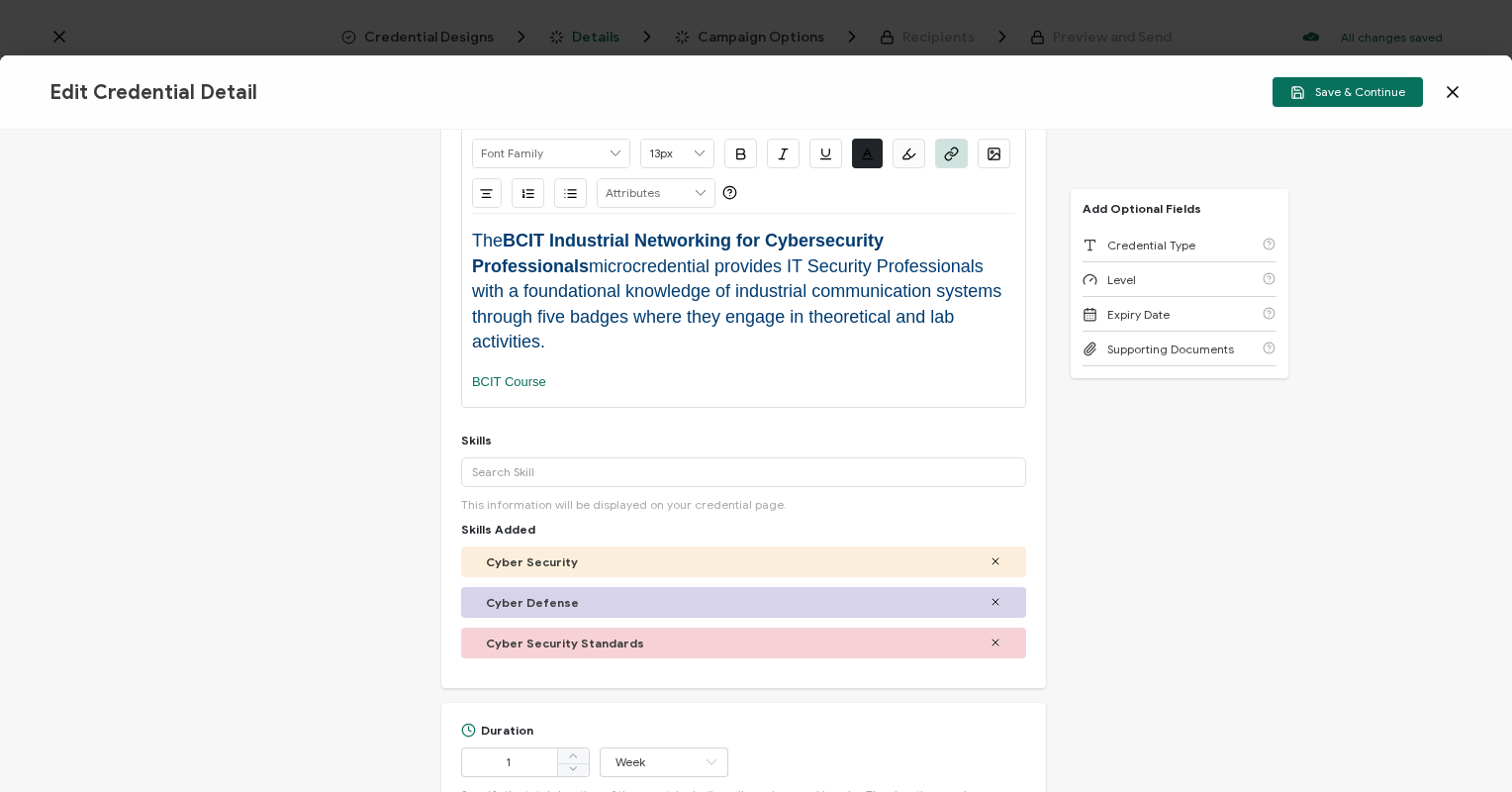 click on "The  BCIT Industrial Networking for Cybersecurity Professionals  microcredential   provides IT Security Professionals with a foundational knowledge of industrial communication systems through five badges where they engage in theoretical and lab activities. BCIT Course" at bounding box center [743, 310] 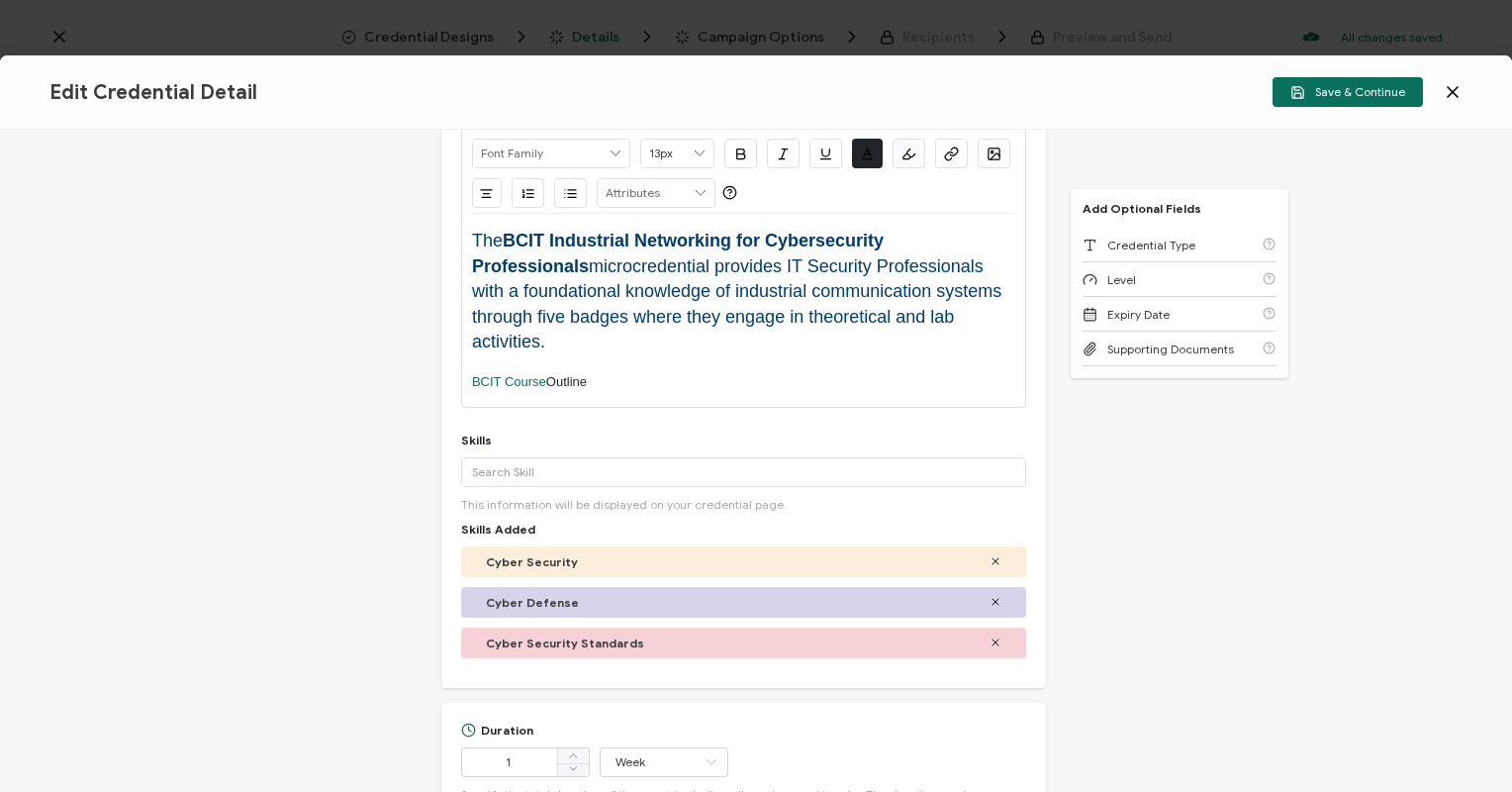 drag, startPoint x: 609, startPoint y: 377, endPoint x: 425, endPoint y: 395, distance: 184.87834 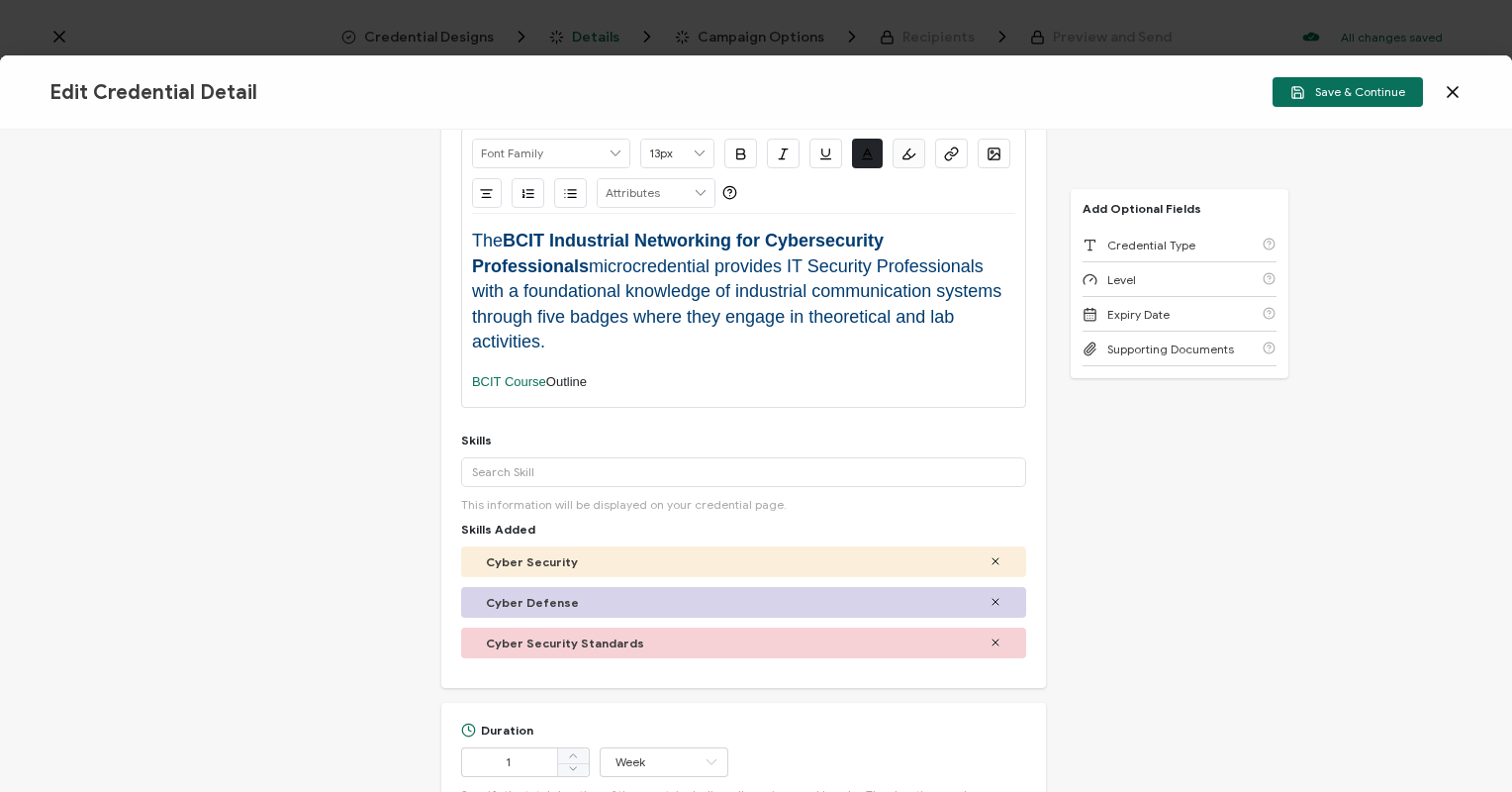click 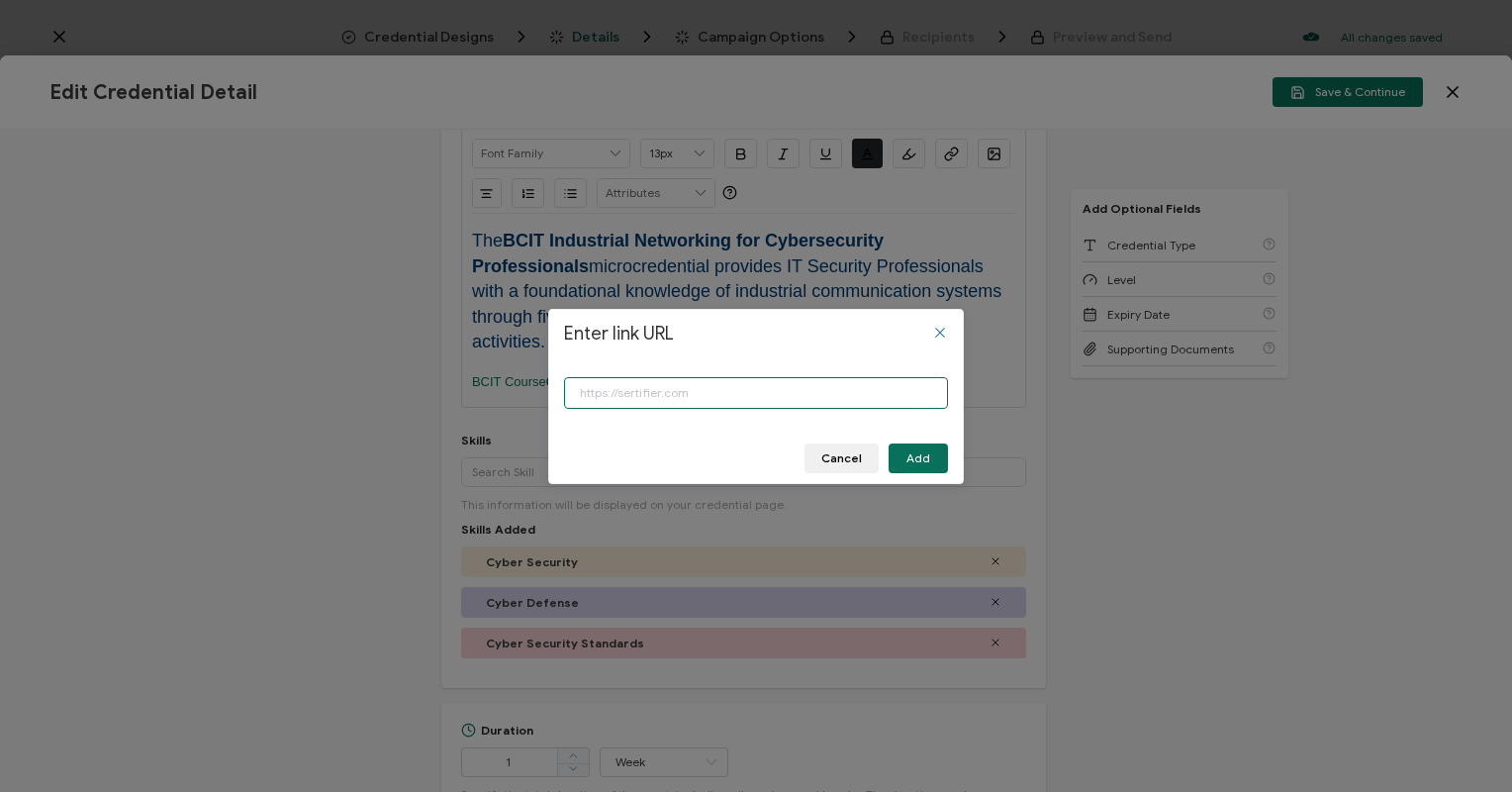click at bounding box center [756, 393] 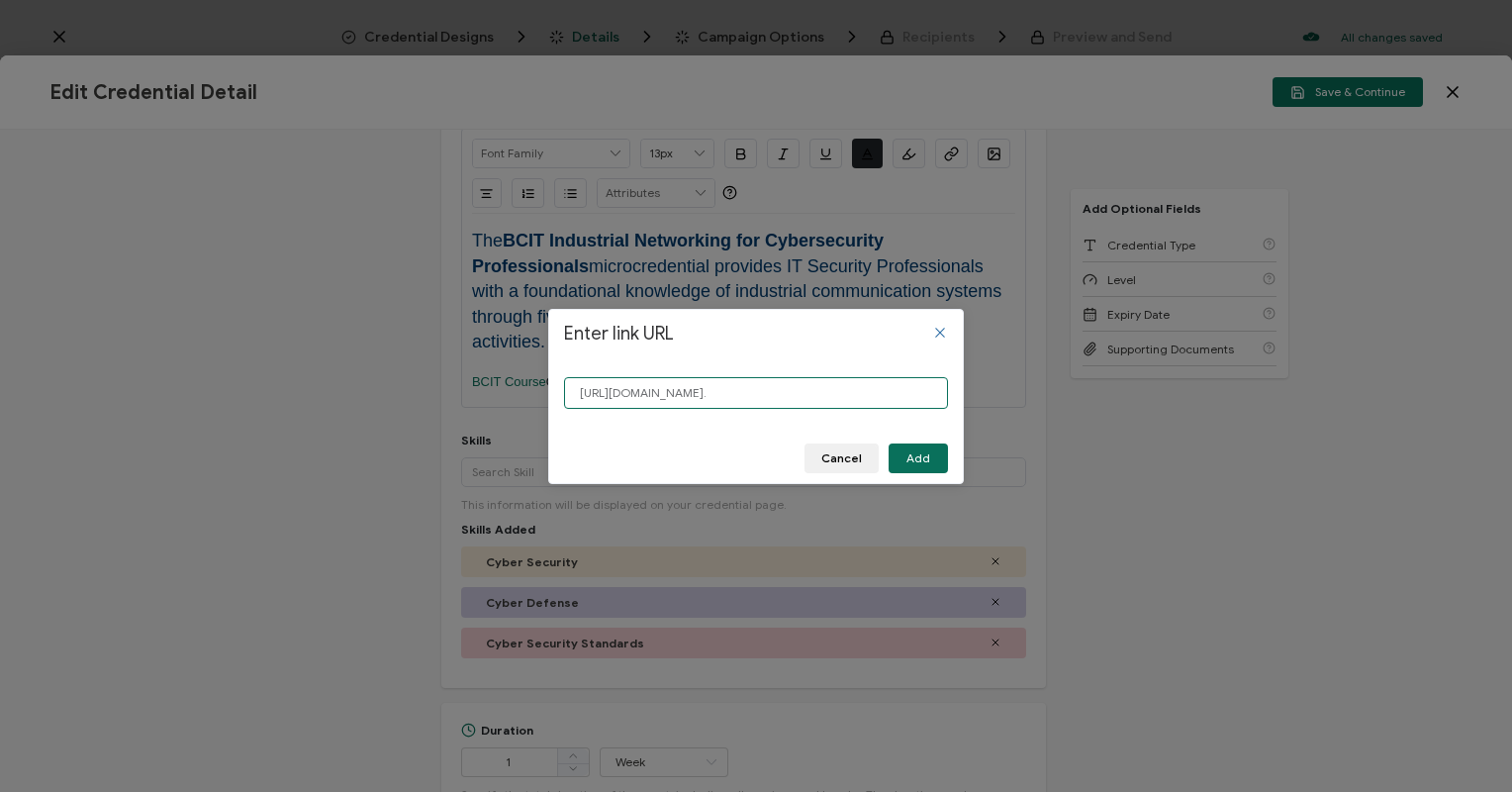 scroll, scrollTop: 0, scrollLeft: 1340, axis: horizontal 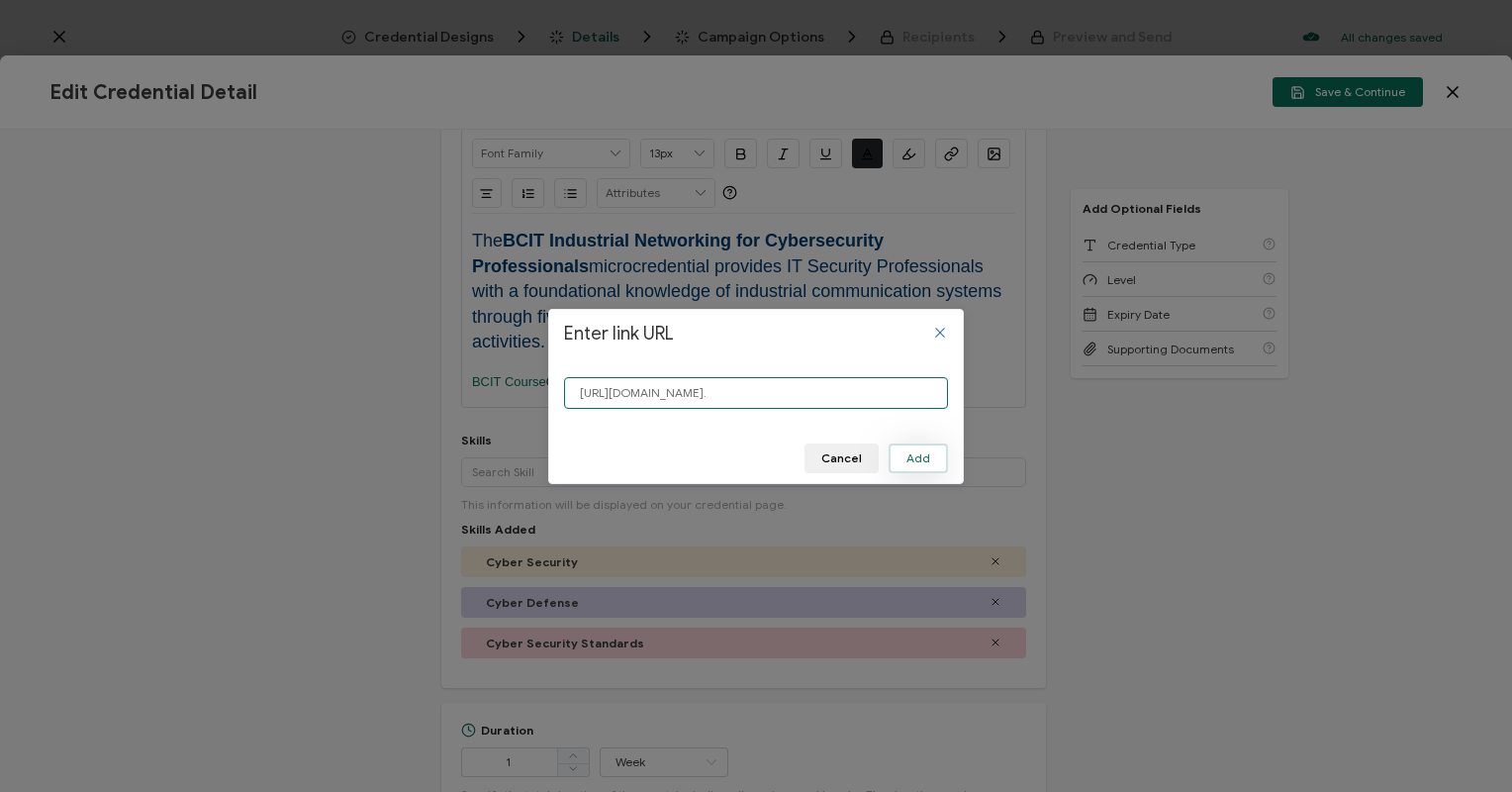 type on "[URL][DOMAIN_NAME]." 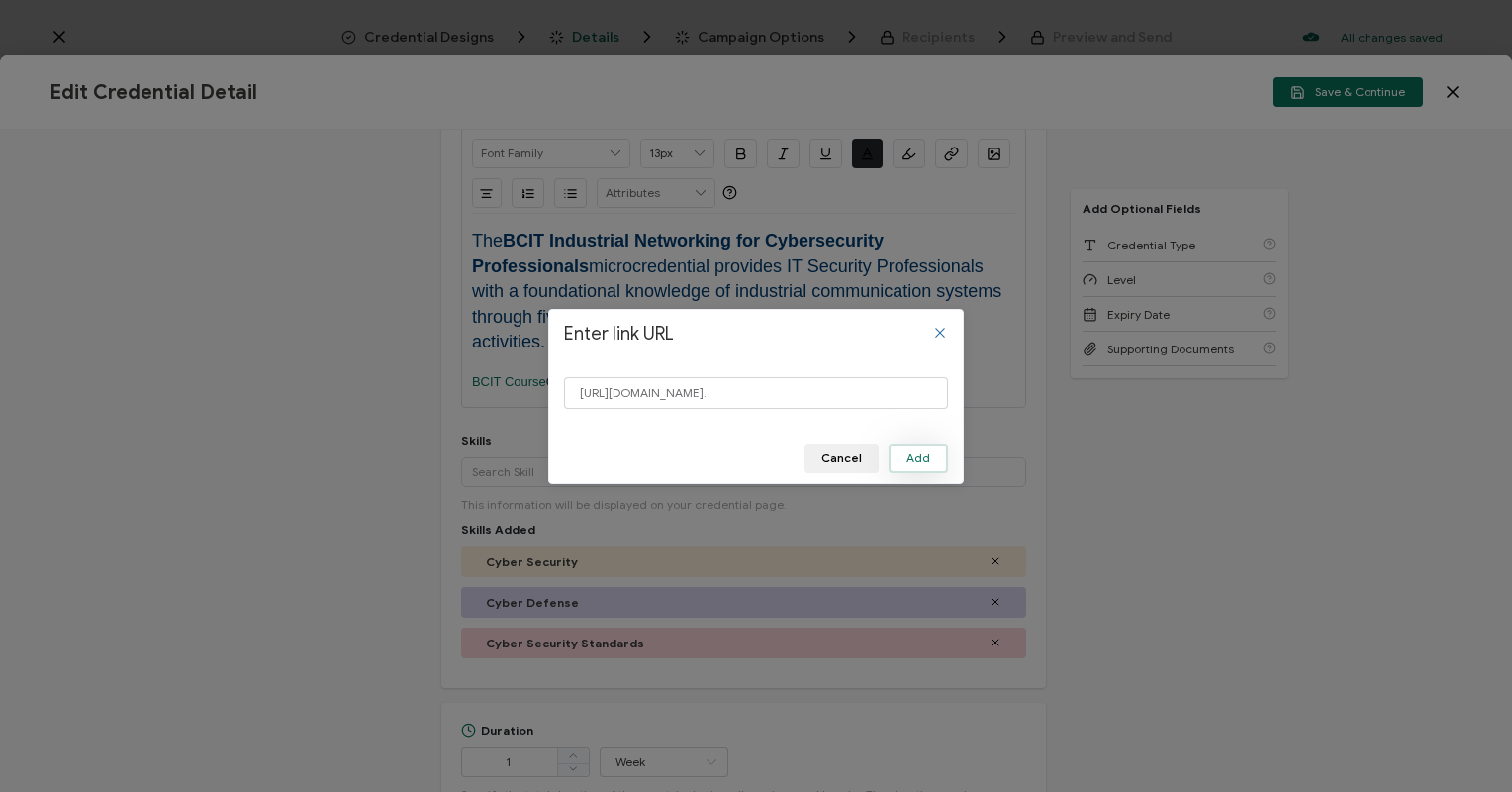 scroll, scrollTop: 0, scrollLeft: 0, axis: both 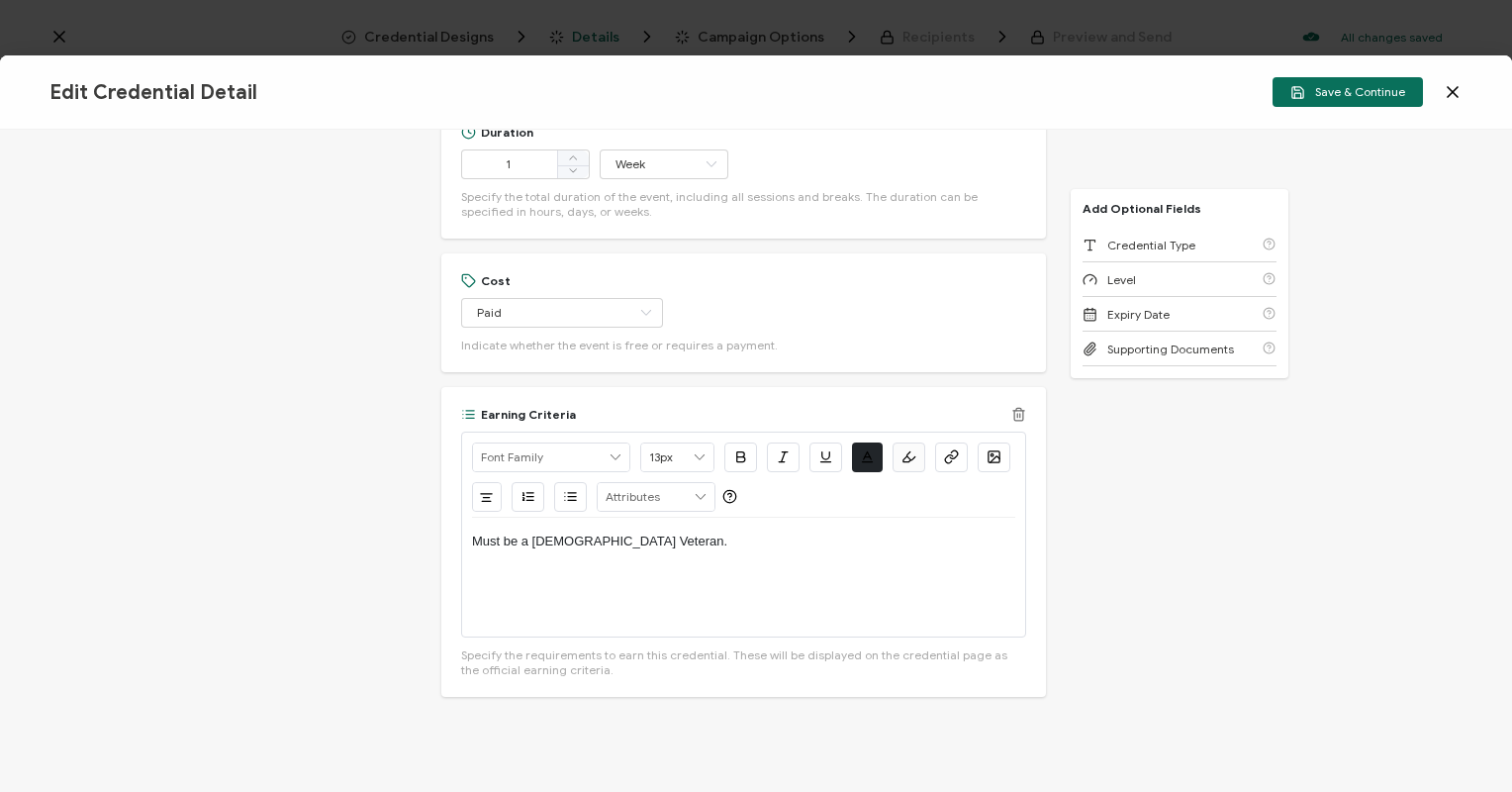 click on "Must be a [DEMOGRAPHIC_DATA] Veteran." at bounding box center [743, 542] 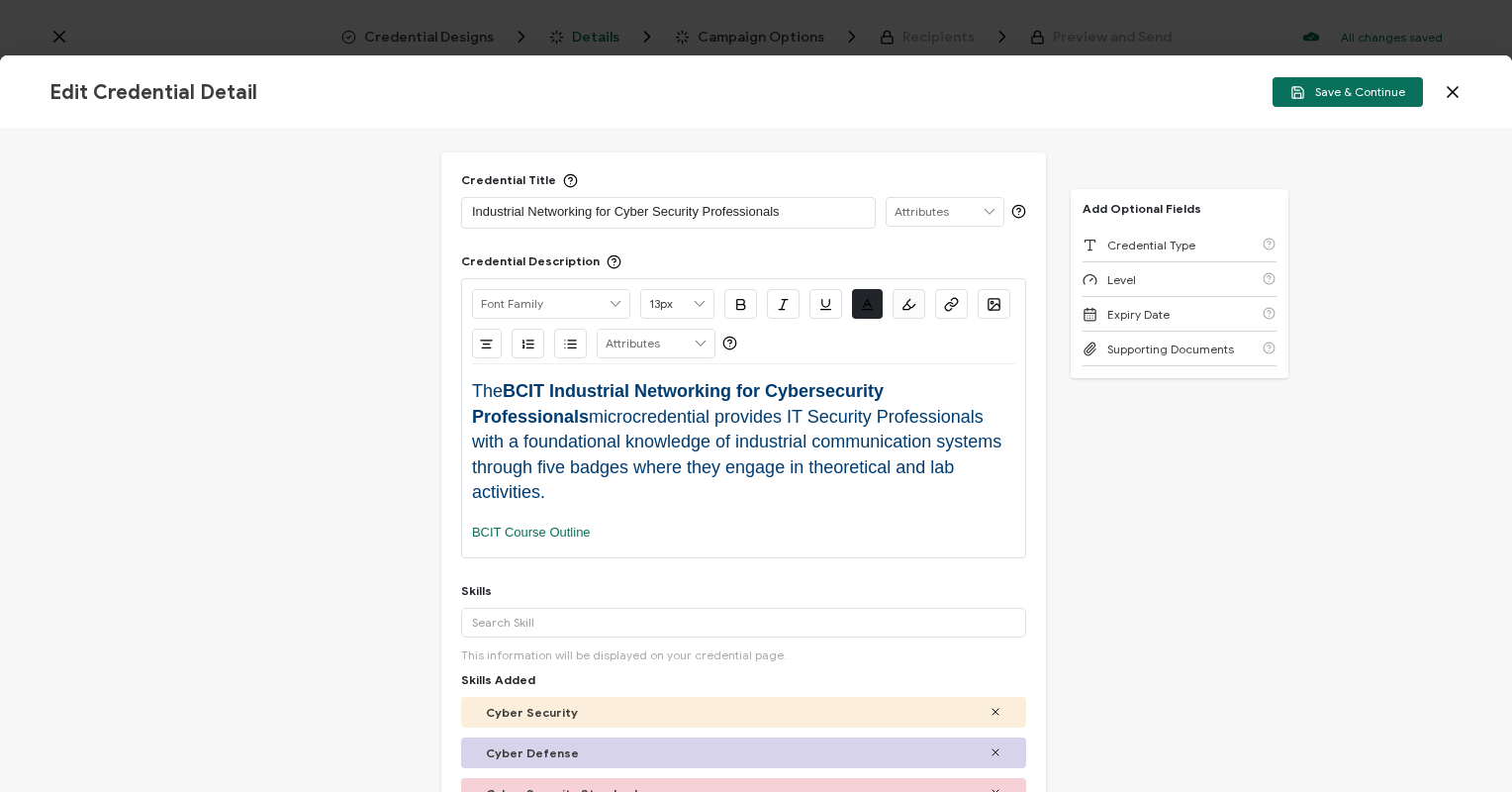 scroll, scrollTop: 0, scrollLeft: 0, axis: both 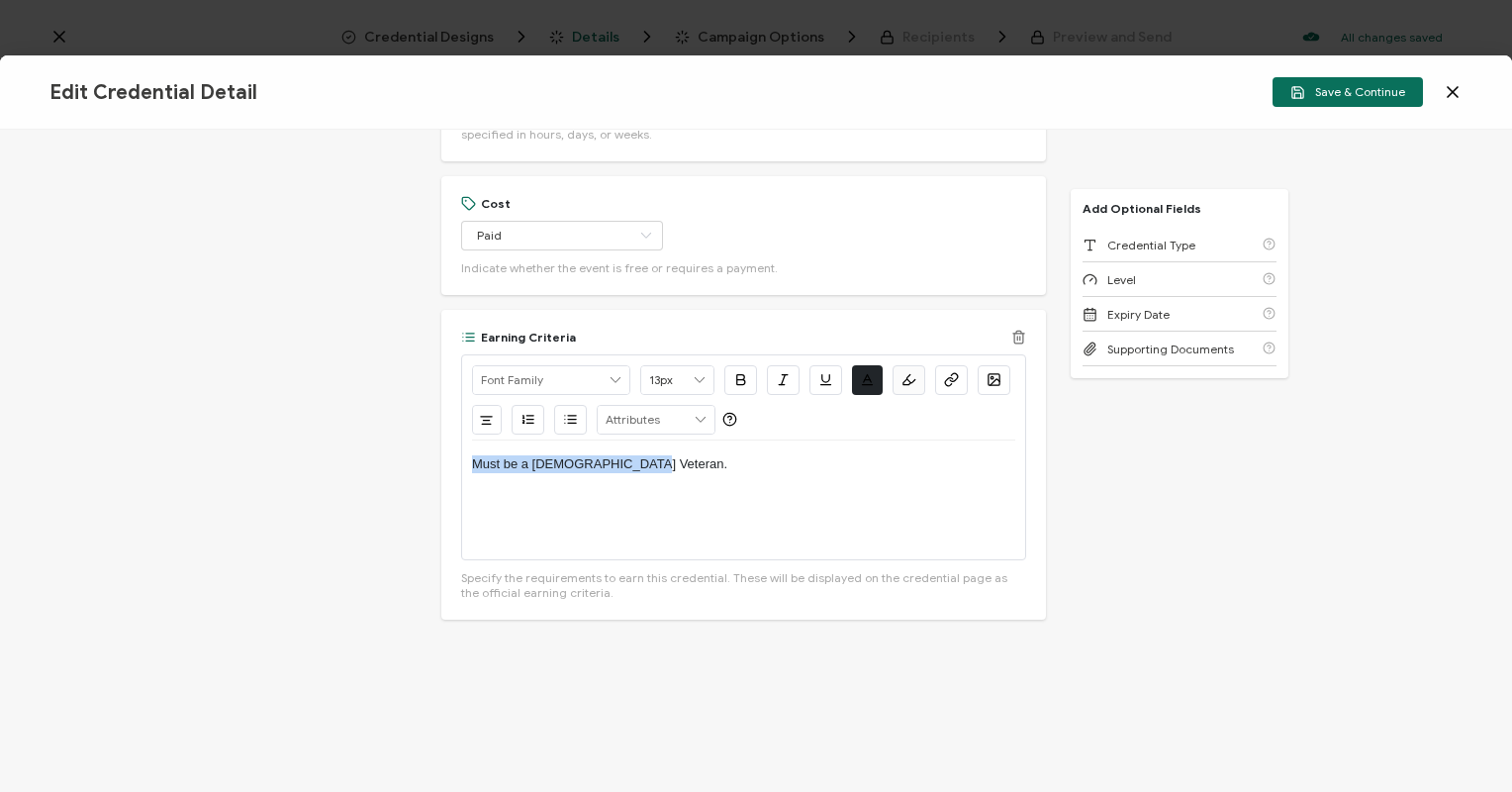 drag, startPoint x: 641, startPoint y: 468, endPoint x: 438, endPoint y: 464, distance: 203.03941 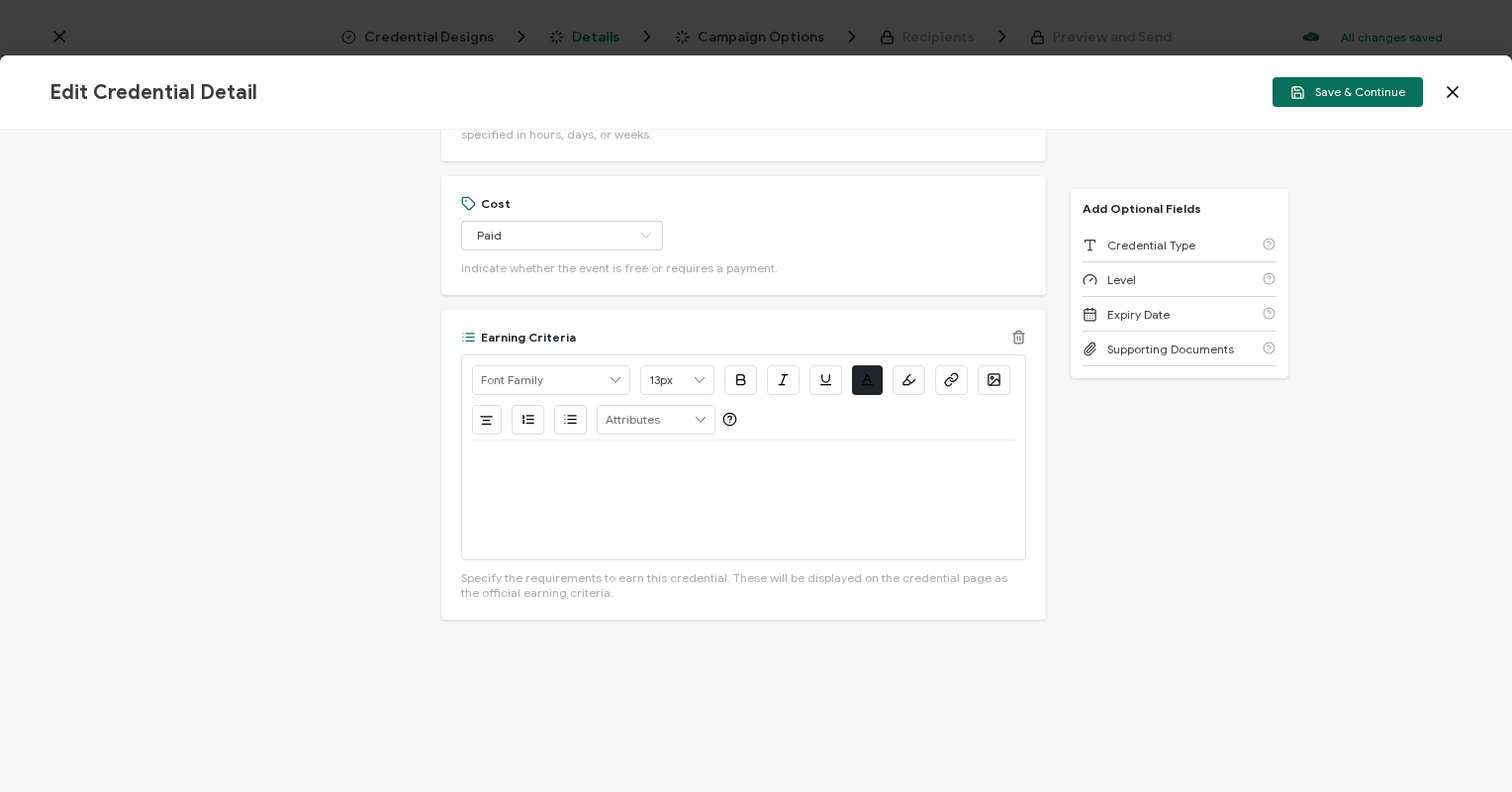 click at bounding box center (743, 500) 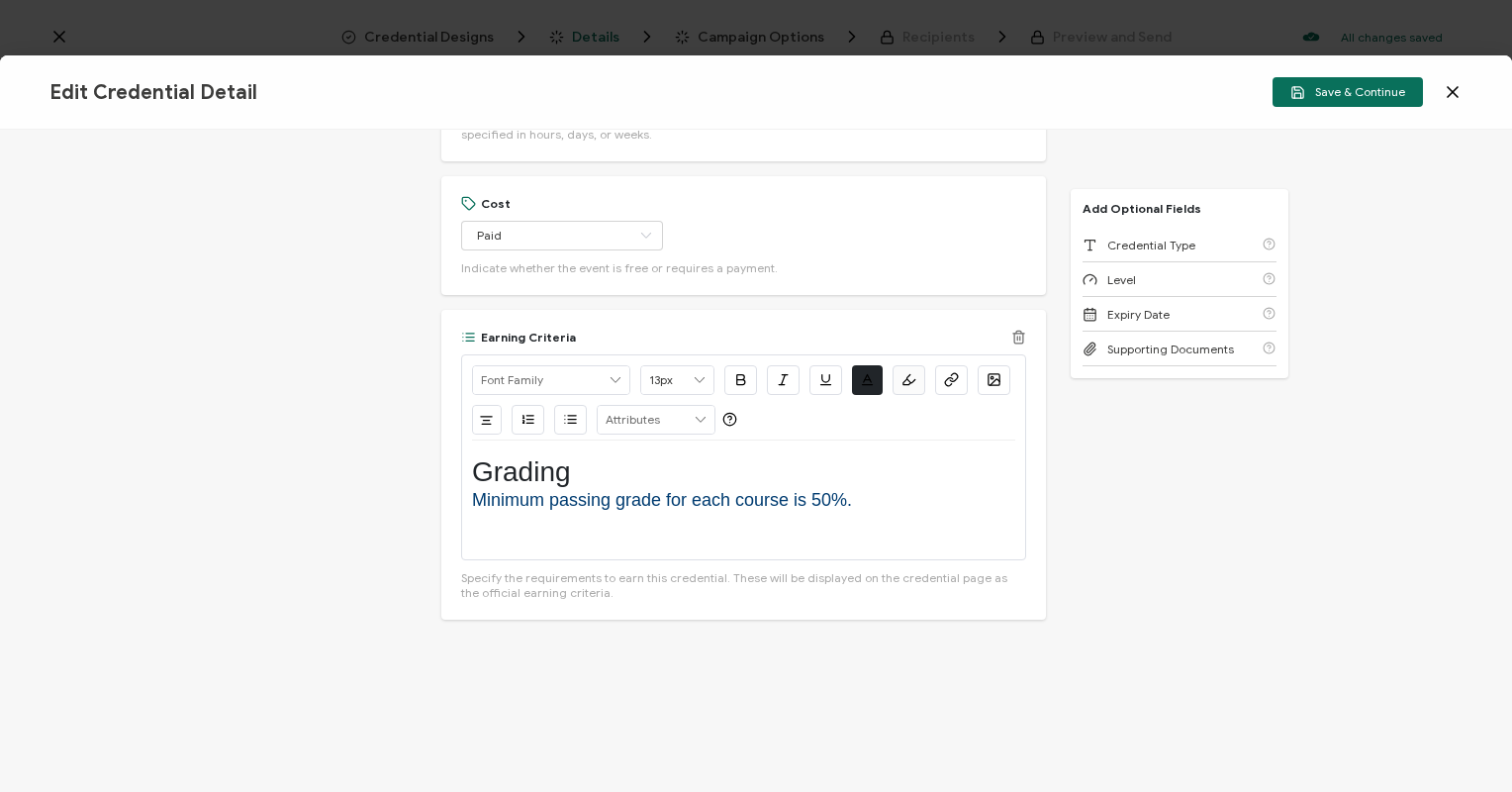 scroll, scrollTop: 0, scrollLeft: 0, axis: both 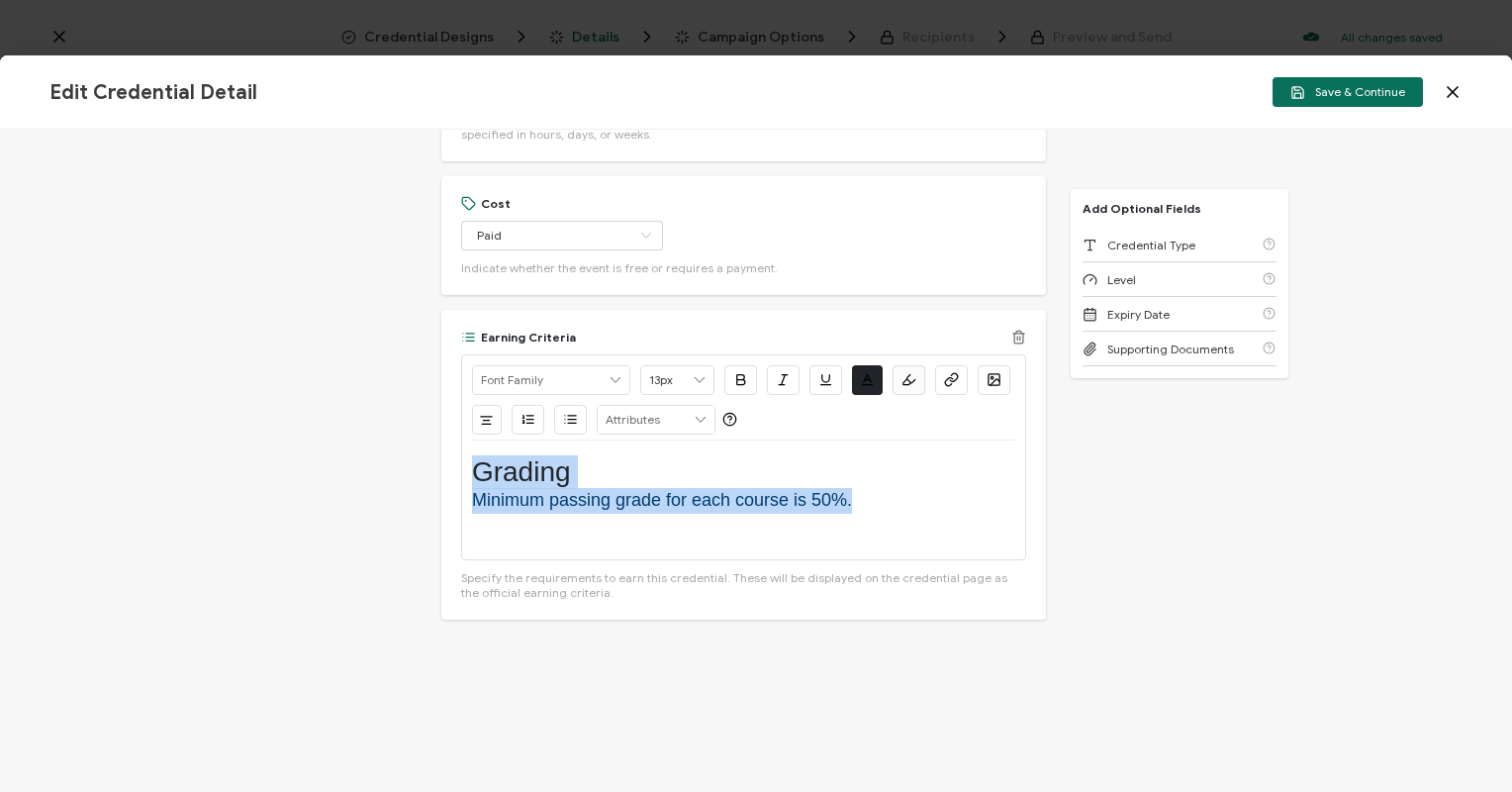 drag, startPoint x: 902, startPoint y: 490, endPoint x: 451, endPoint y: 463, distance: 451.80748 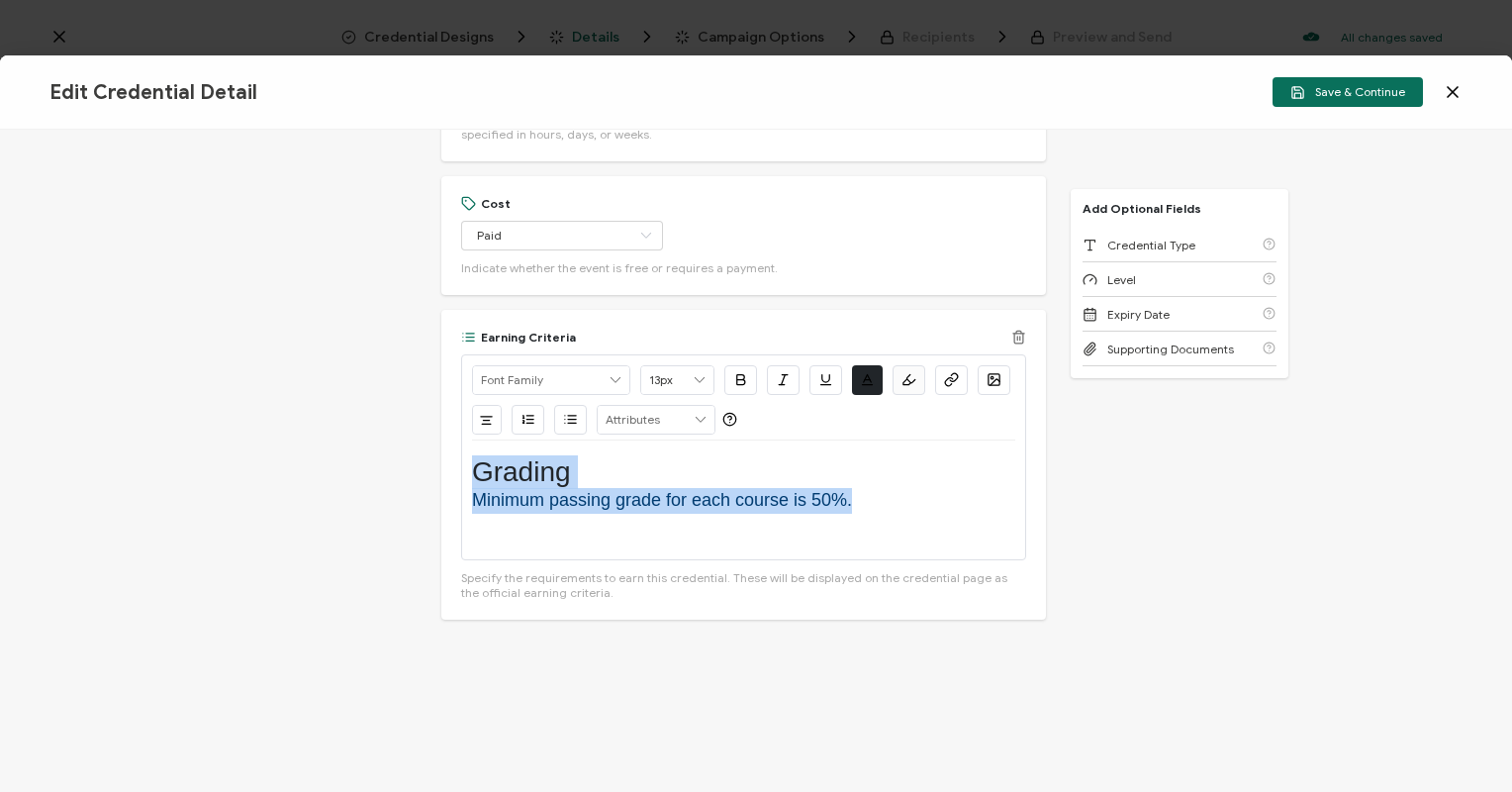 click on "Earning Criteria
Alright Sans [PERSON_NAME] Archivo Black Arial Arimo Blinker Caveat Charm Charmonman Cinzel EB Garamond [PERSON_NAME] Sans [PERSON_NAME] Great Vibes Grenze [PERSON_NAME] Grotesk Inconsolata Josefin Sans Kolektif House Kufam Lato Libre Caslon Text [PERSON_NAME] Lugrasimo Markazi Text Merienda [PERSON_NAME] [PERSON_NAME] [PERSON_NAME] Sans [PERSON_NAME] Serif Nunito Open Sans Open Sans Condensed Orbitron [PERSON_NAME] Display Poppins PT Sans PT Sans Narrow PT Serif Quicksand Raleway Red Hat Display Roboto Roboto Condensed Roboto Slab Rubik Slabo 27px Source Sans Pro Spartan Tajawal Titillium Web Ubuntu UnifrakturCook UnifrakturMaguntia Work Sans   13px 11px 12px 13px 14px 15px 16px 17px 18px 19px 20px 21px 22px 23px 24px 25px 26px 27px 28px 29px 30px 31px 32px 33px 34px 35px 36px 37px 38px 39px 40px 41px 42px 43px 44px 45px 46px 47px 48px 49px 50px 51px 52px 53px 54px 55px 56px 57px 58px 59px 60px 61px 62px 63px 64px 65px 66px 67px 68px 69px 70px 71px 72px           #212529" at bounding box center (743, 464) 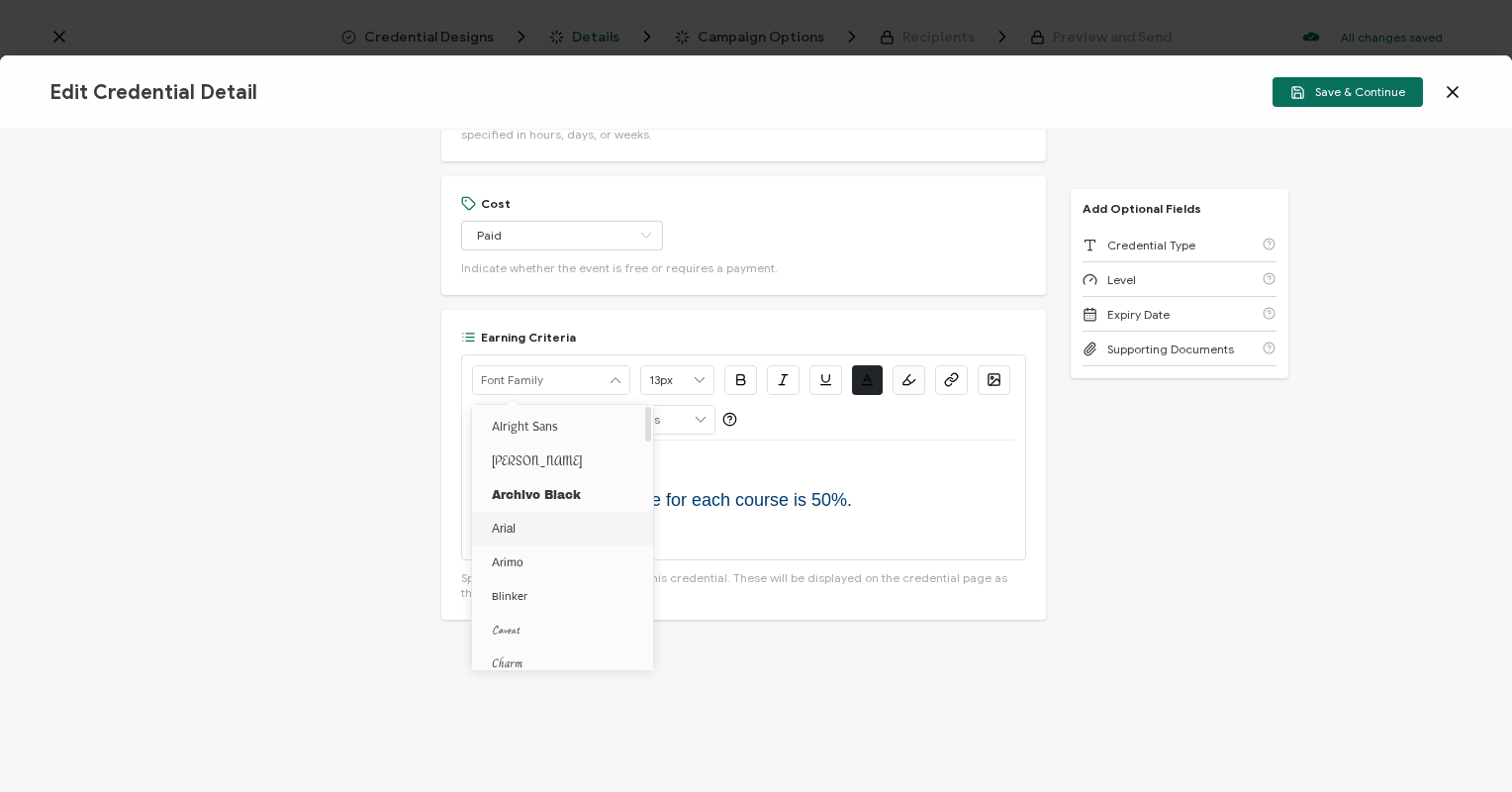 click on "Arial" at bounding box center (565, 529) 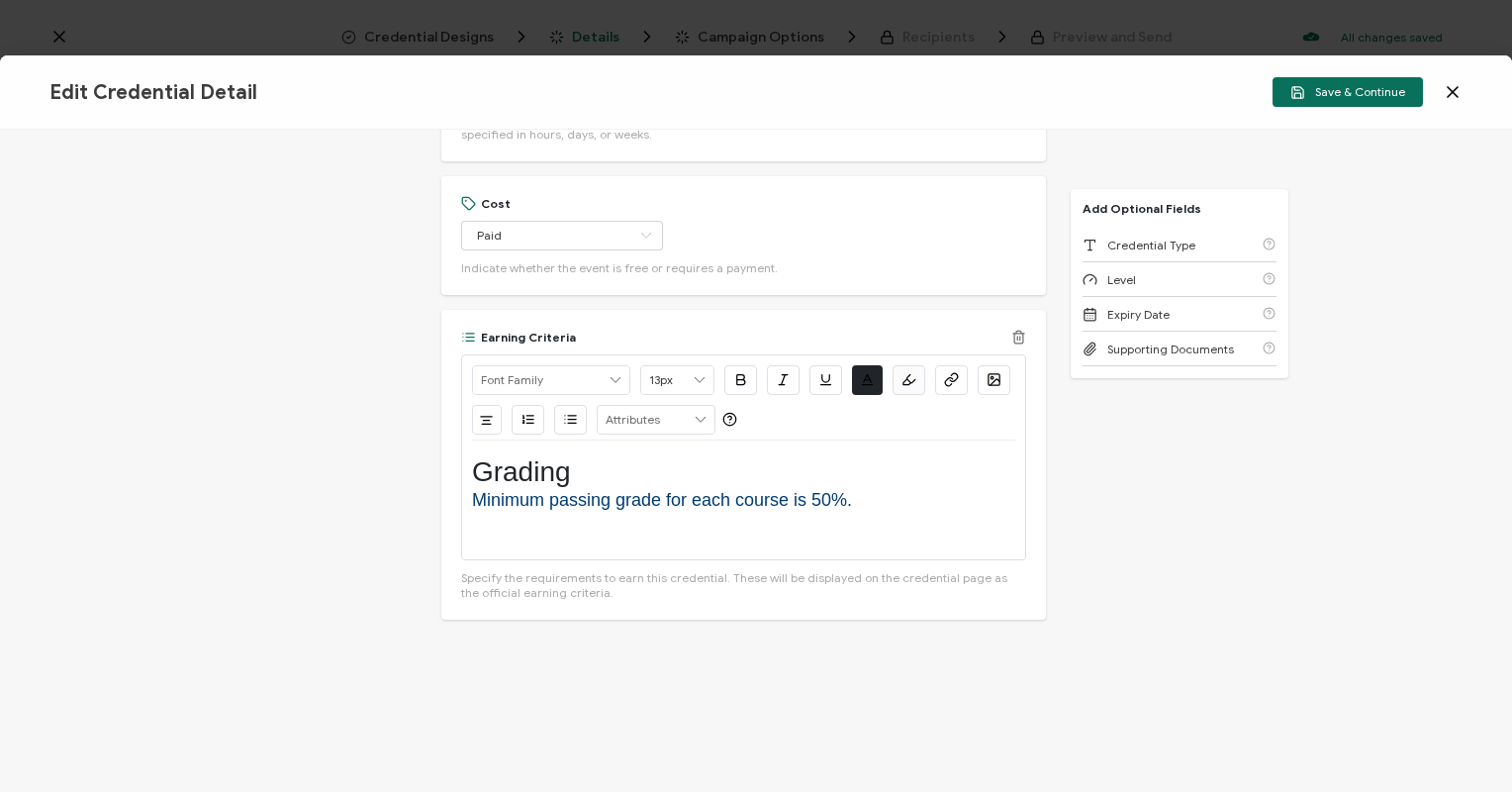 click at bounding box center [700, 380] 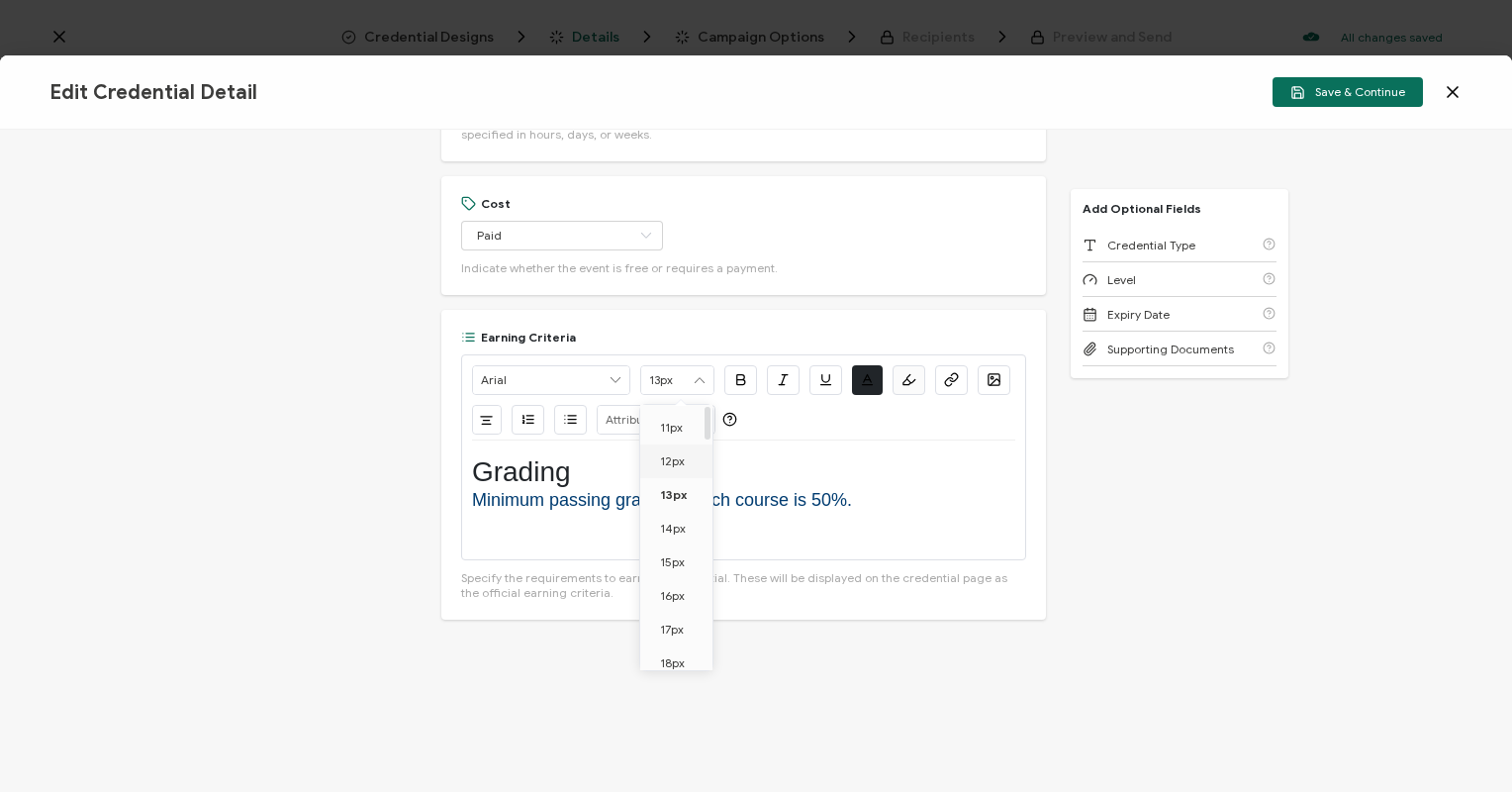 click on "12px" at bounding box center (672, 460) 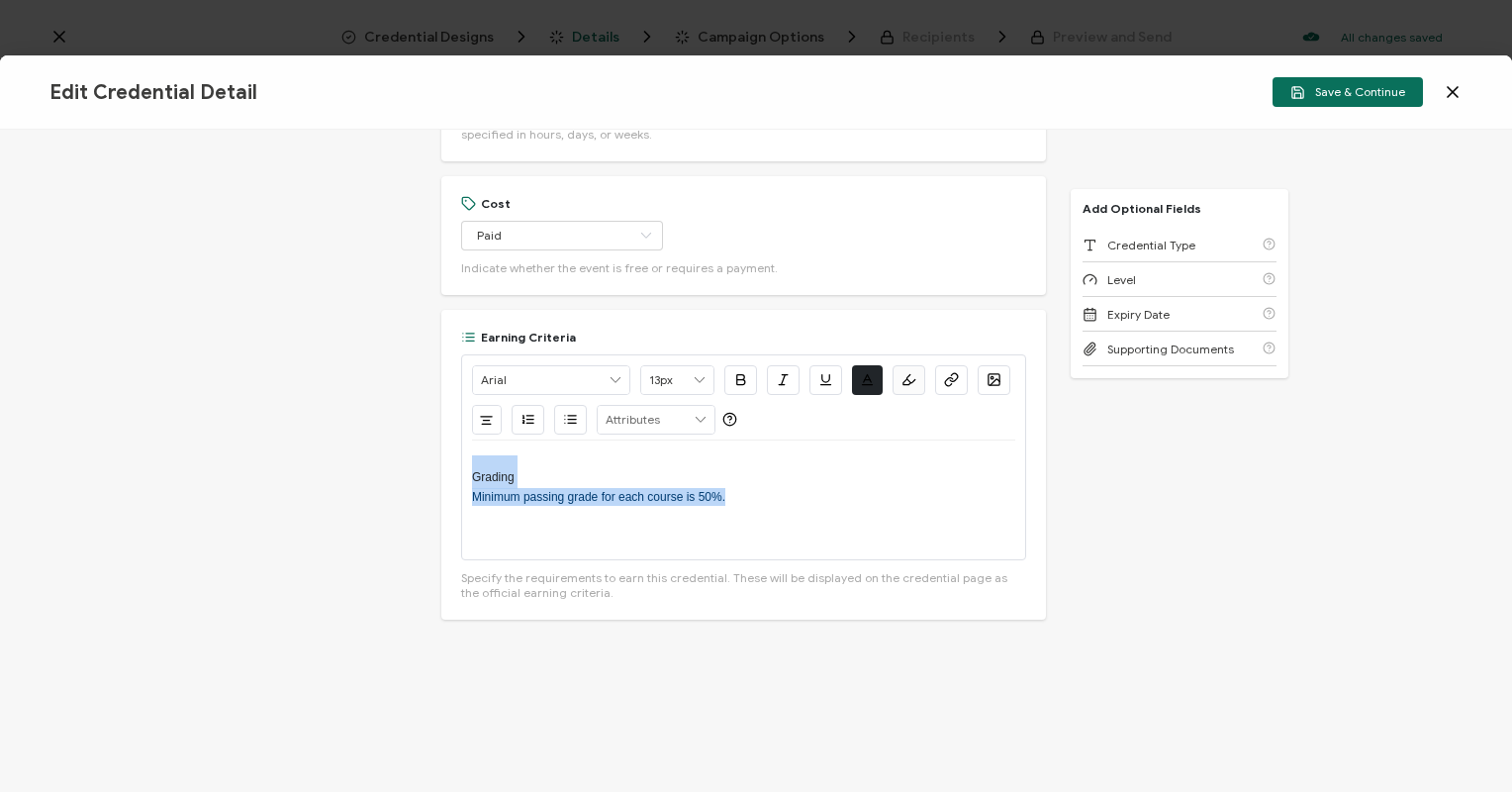 drag, startPoint x: 764, startPoint y: 499, endPoint x: 326, endPoint y: 429, distance: 443.55834 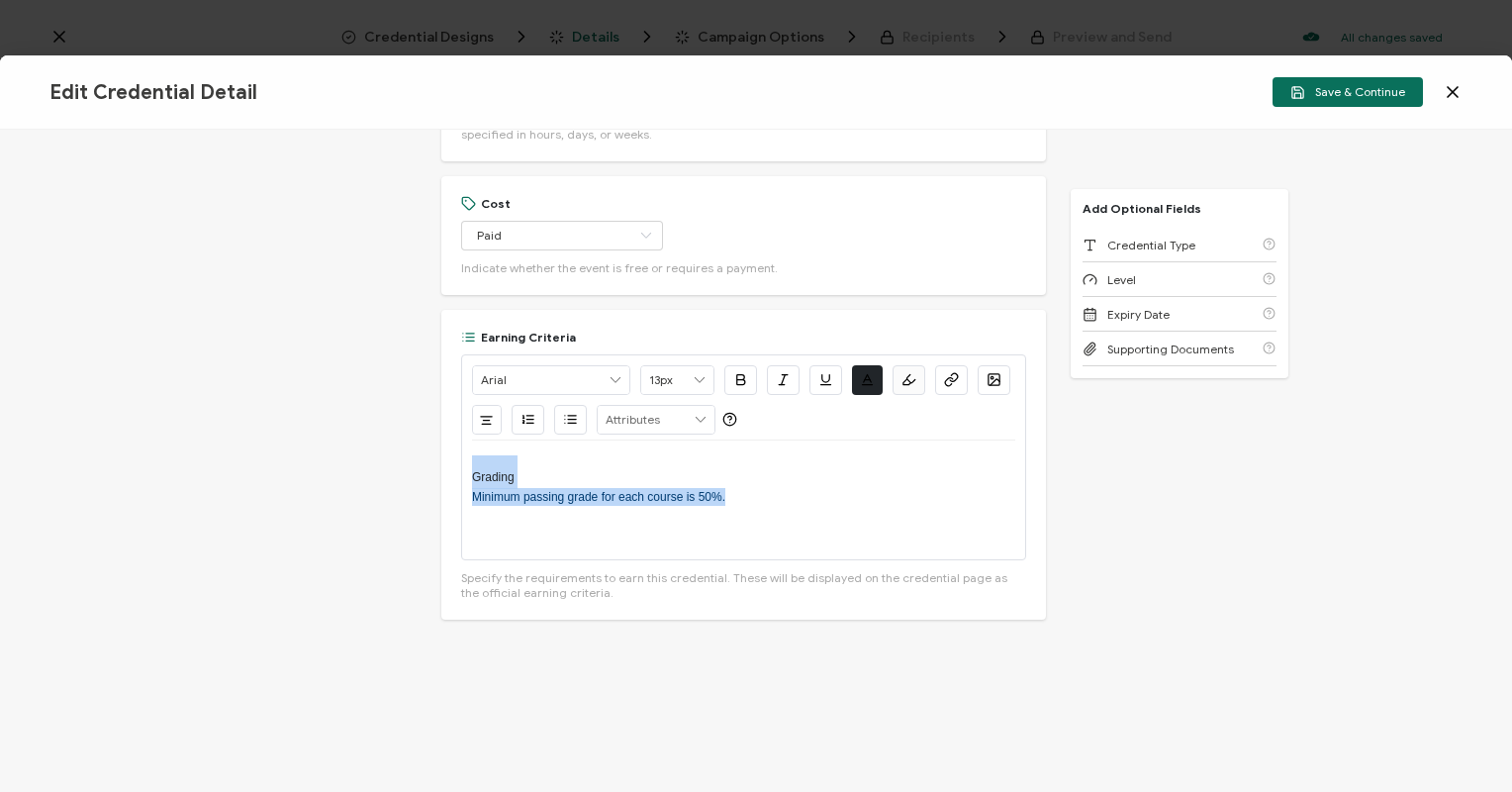 click on "Credential Title
Industrial Networking for Cyber Security Professionals   ISSUER
Issuer Name
Credential Description
Alright Sans [PERSON_NAME] Archivo Black Arial Arimo Blinker Caveat Charm Charmonman Cinzel EB Garamond [PERSON_NAME] Sans [PERSON_NAME] Great Vibes Grenze [PERSON_NAME] Grotesk Inconsolata Josefin Sans Kolektif House Kufam Lato Libre Caslon Text [PERSON_NAME] Lugrasimo Markazi Text Merienda [PERSON_NAME] [PERSON_NAME] [PERSON_NAME] Sans [PERSON_NAME] Serif Nunito Open Sans Open Sans Condensed Orbitron [PERSON_NAME] Display Poppins PT Sans PT Sans Narrow PT Serif Quicksand Raleway Red Hat Display Roboto Roboto Condensed Roboto Slab Rubik Slabo 27px Source Sans Pro Spartan Tajawal Titillium Web Ubuntu UnifrakturCook UnifrakturMaguntia Work Sans   13px 11px 12px 13px 14px 15px 16px 17px 18px 19px 20px 21px 22px 23px 24px 25px 26px 27px 28px 29px 30px 31px 32px 33px 34px" at bounding box center (756, 460) 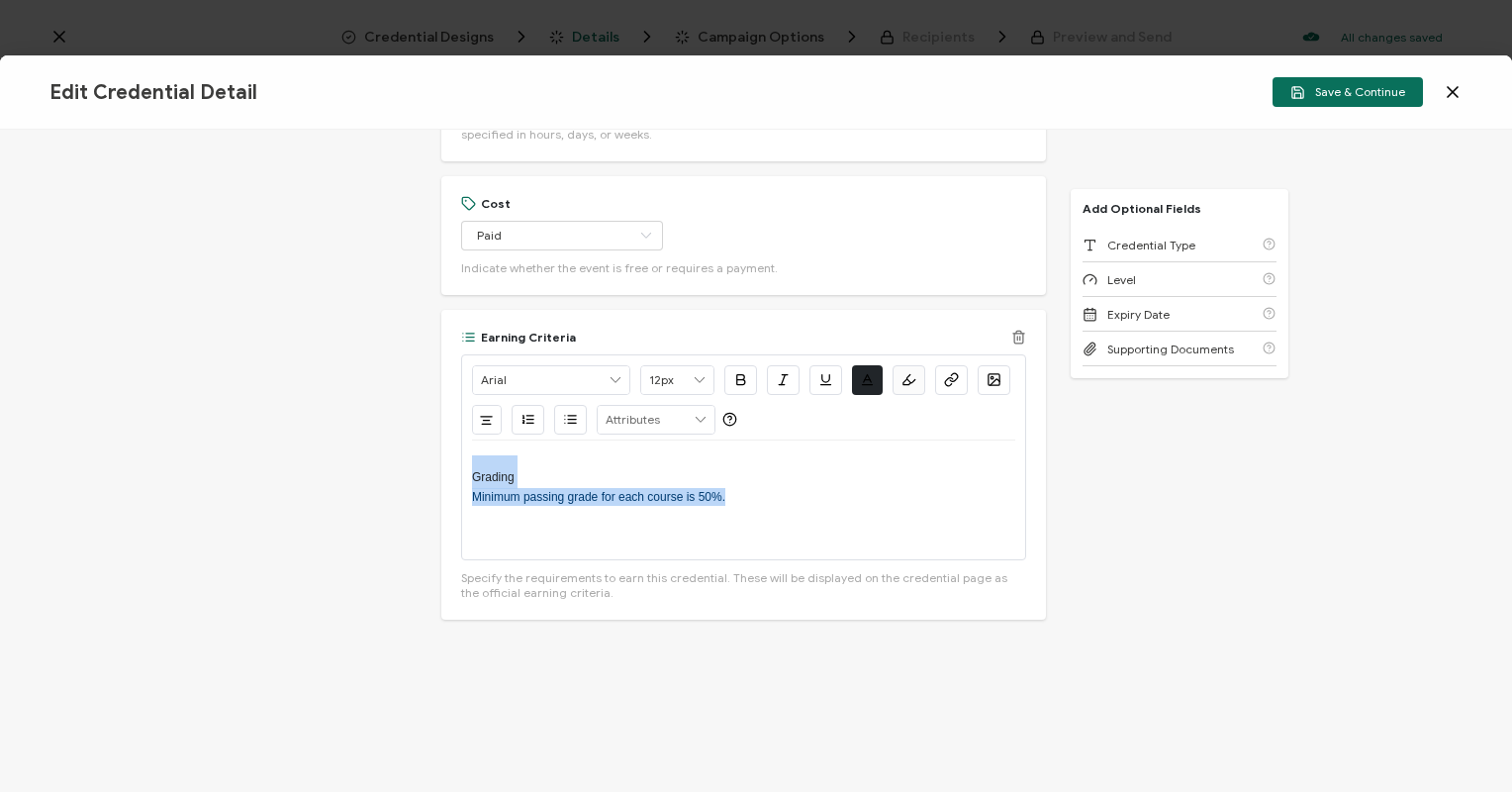 click at bounding box center [875, 387] 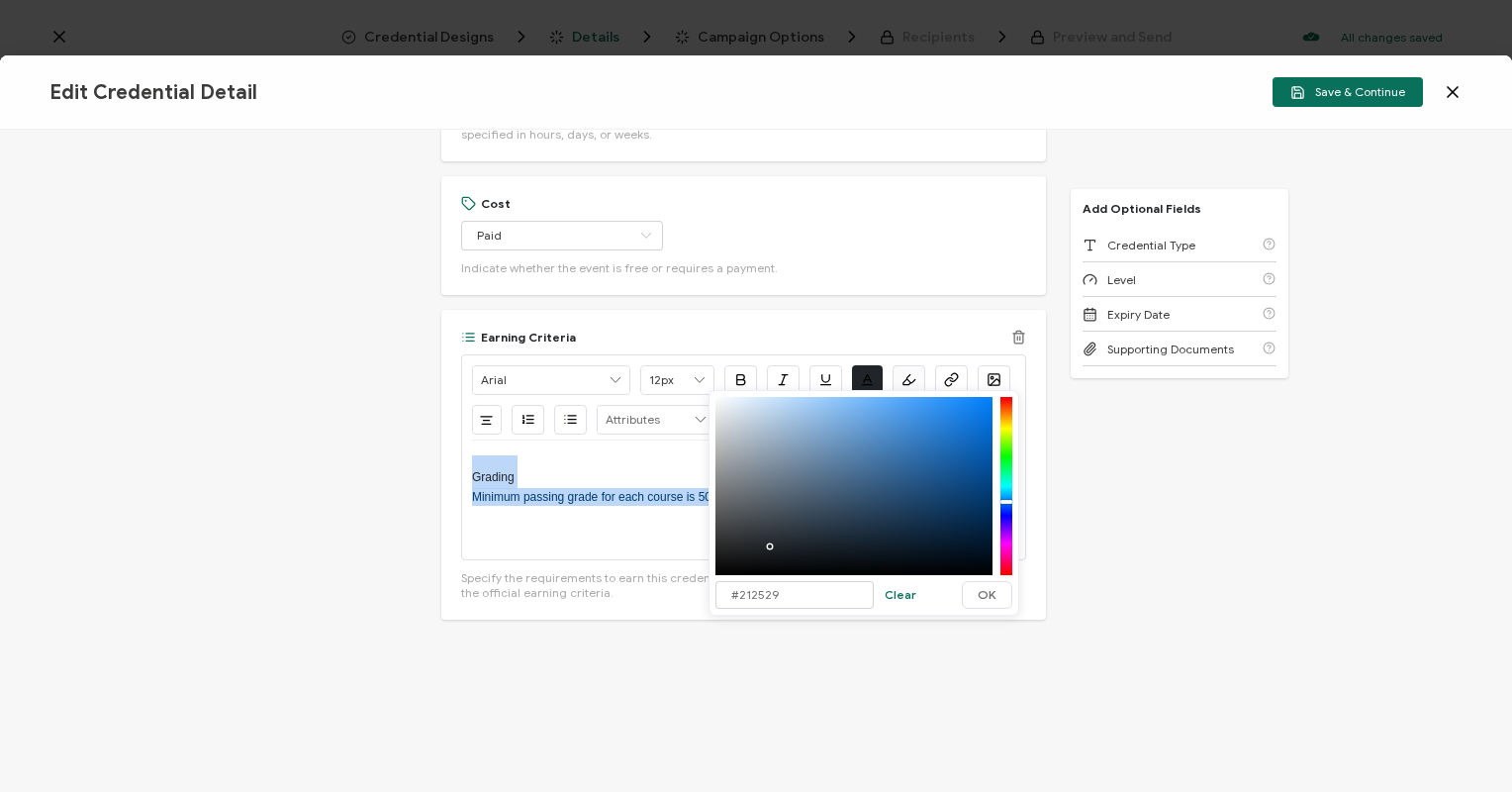 click at bounding box center [875, 387] 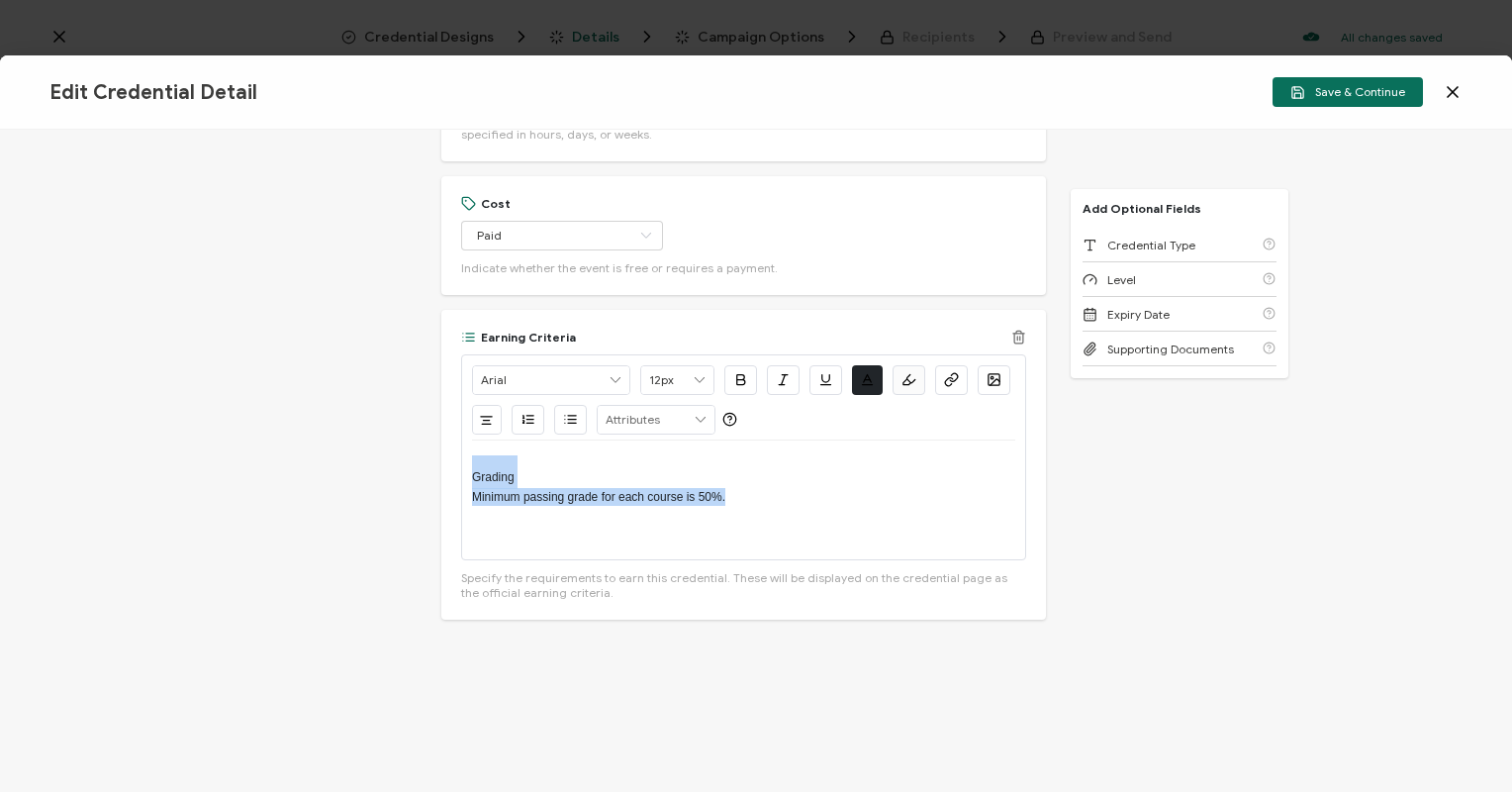 click on "Grading" at bounding box center [743, 472] 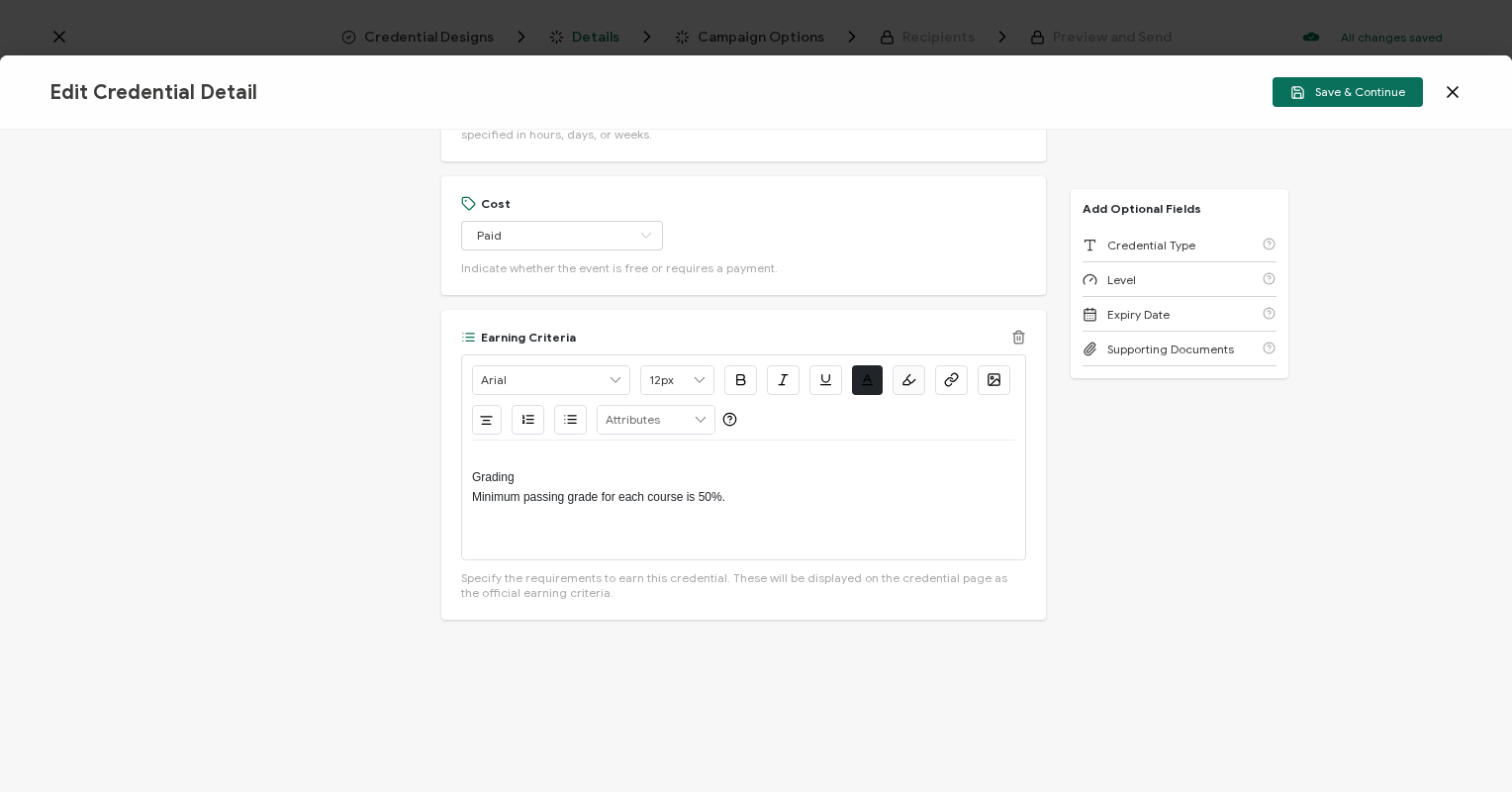 click on "Arial   12px               #FBFBFB
Clear
OK
Left
Center
Right
Justify
RECIPIENT
Recipient Name
Recipient E-Mail
CREDENTIAL
Credential ID
Issue Date
Credential Name
Credential Desciption
Expire Date
ISSUER
Issuer Name
Create New Attribute       Grading Minimum passing grade for each course is 50%." at bounding box center (743, -408) 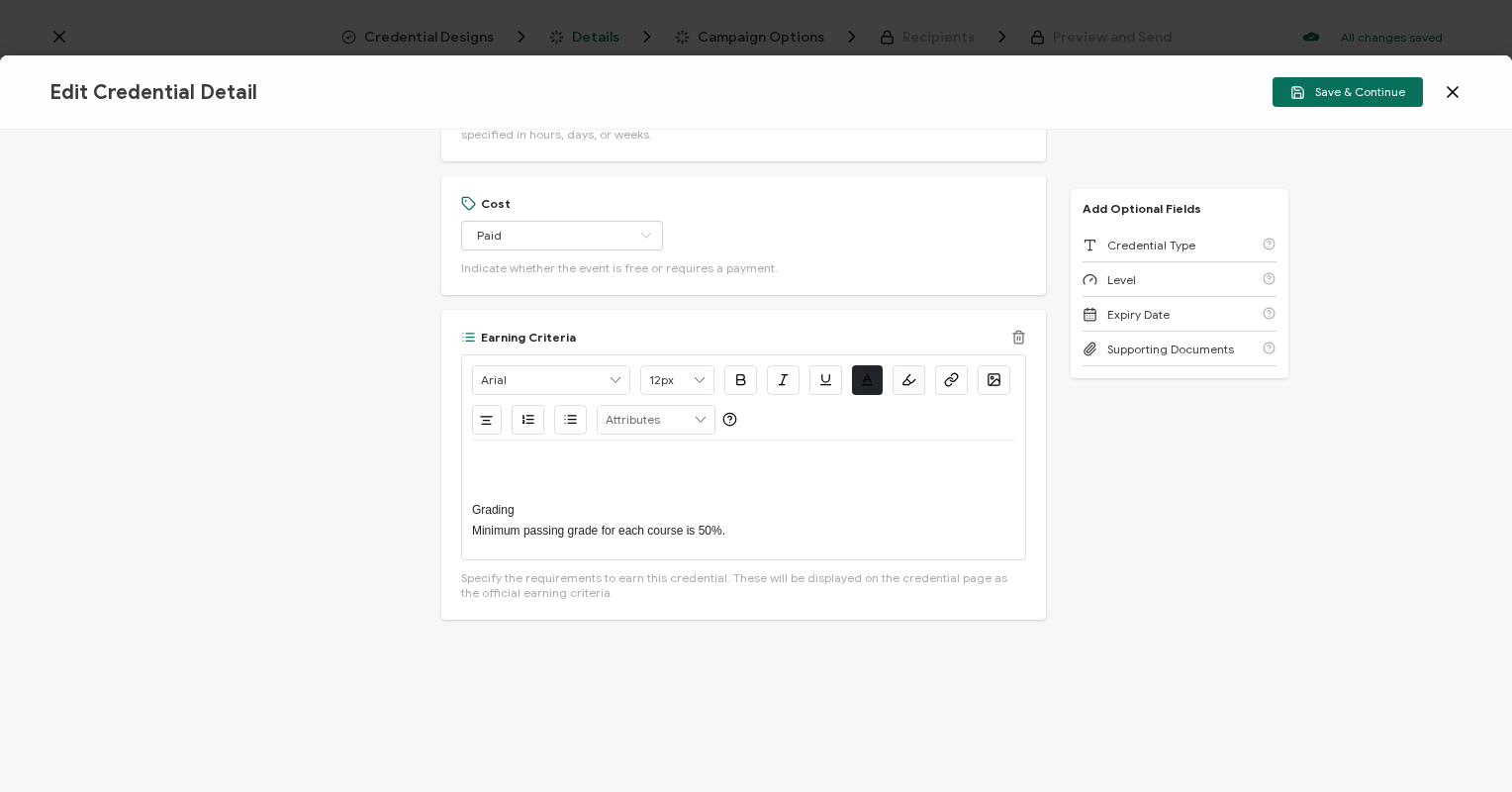 type 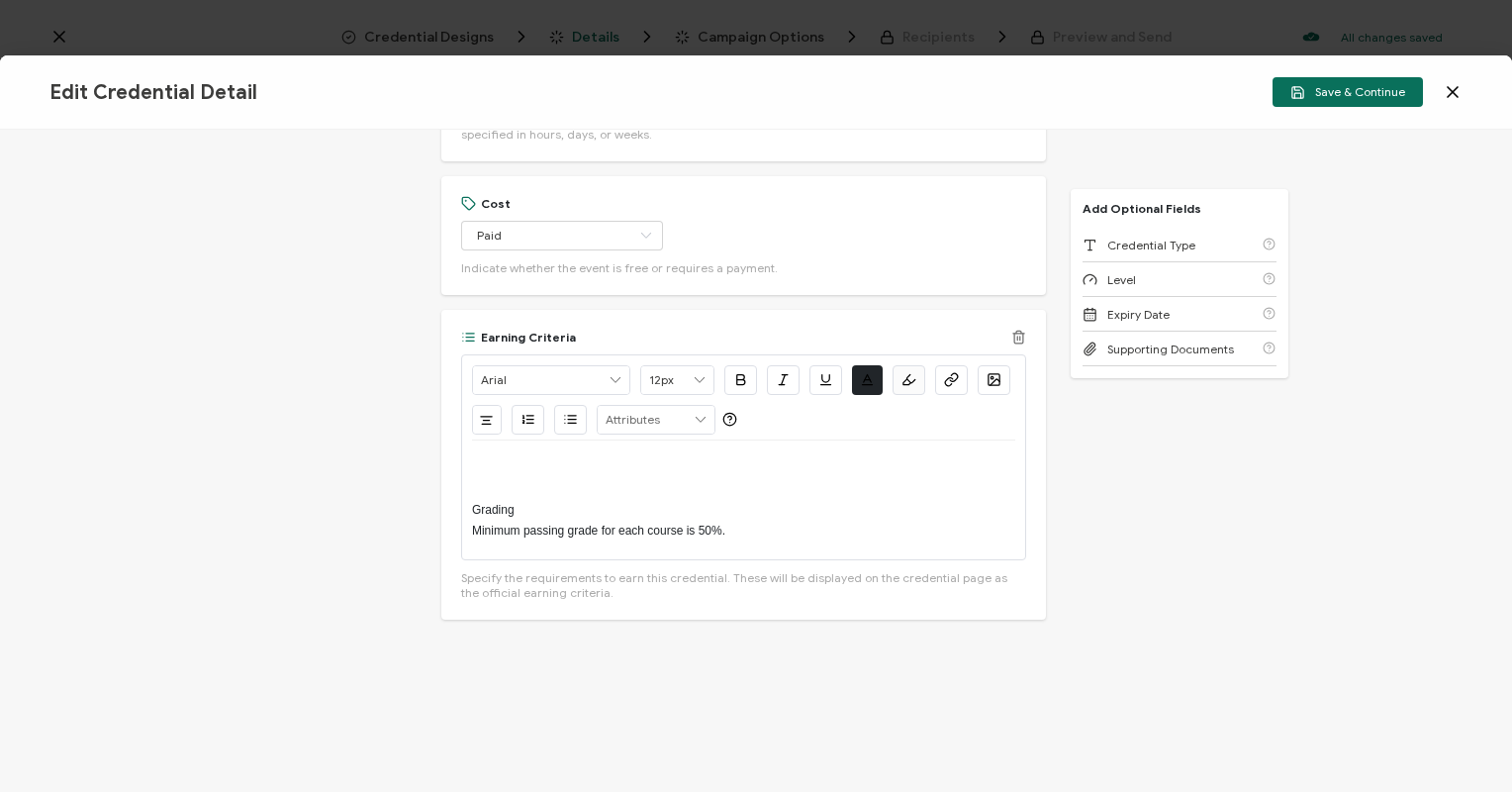 type on "13px" 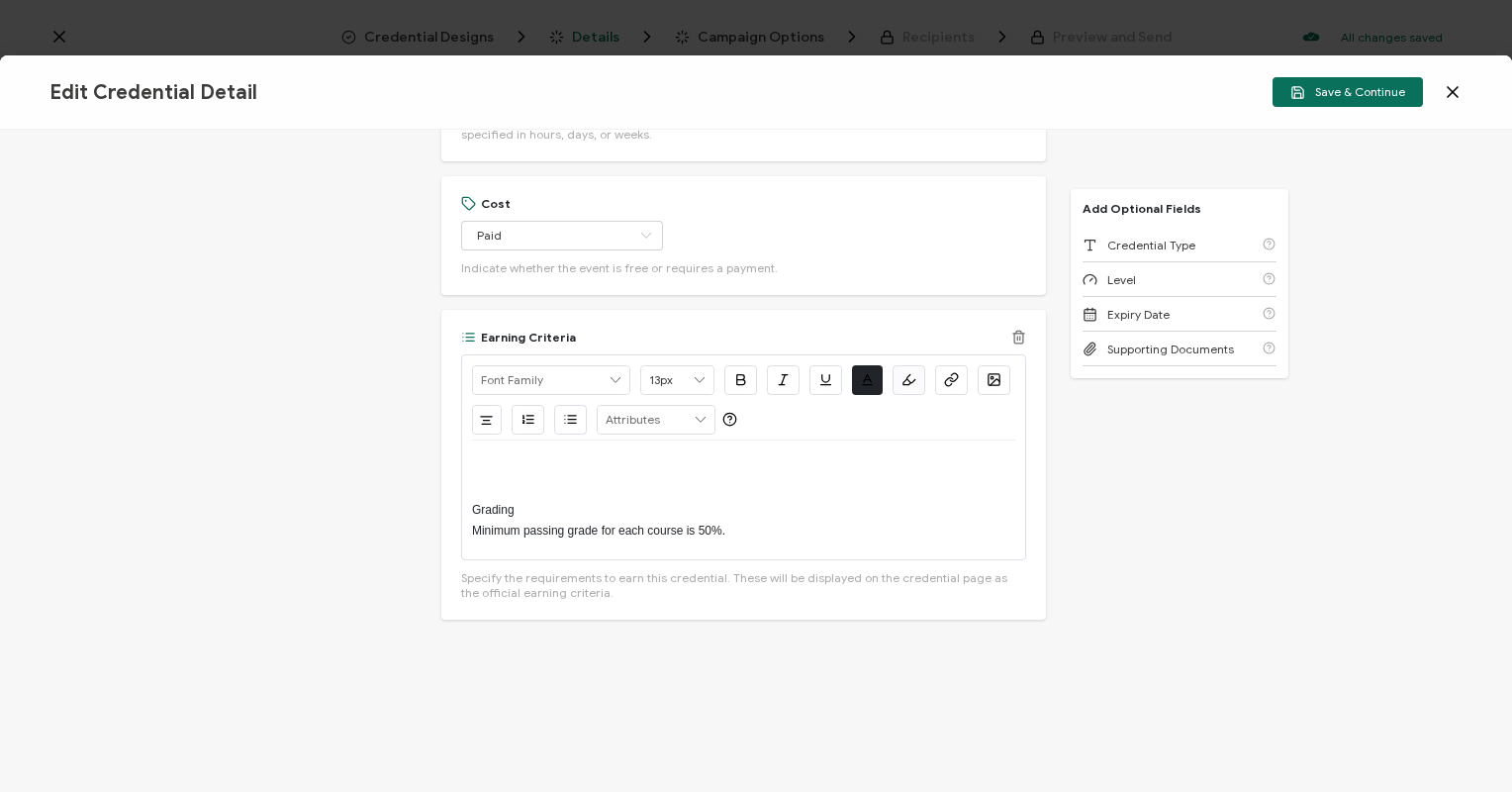 scroll, scrollTop: 0, scrollLeft: 0, axis: both 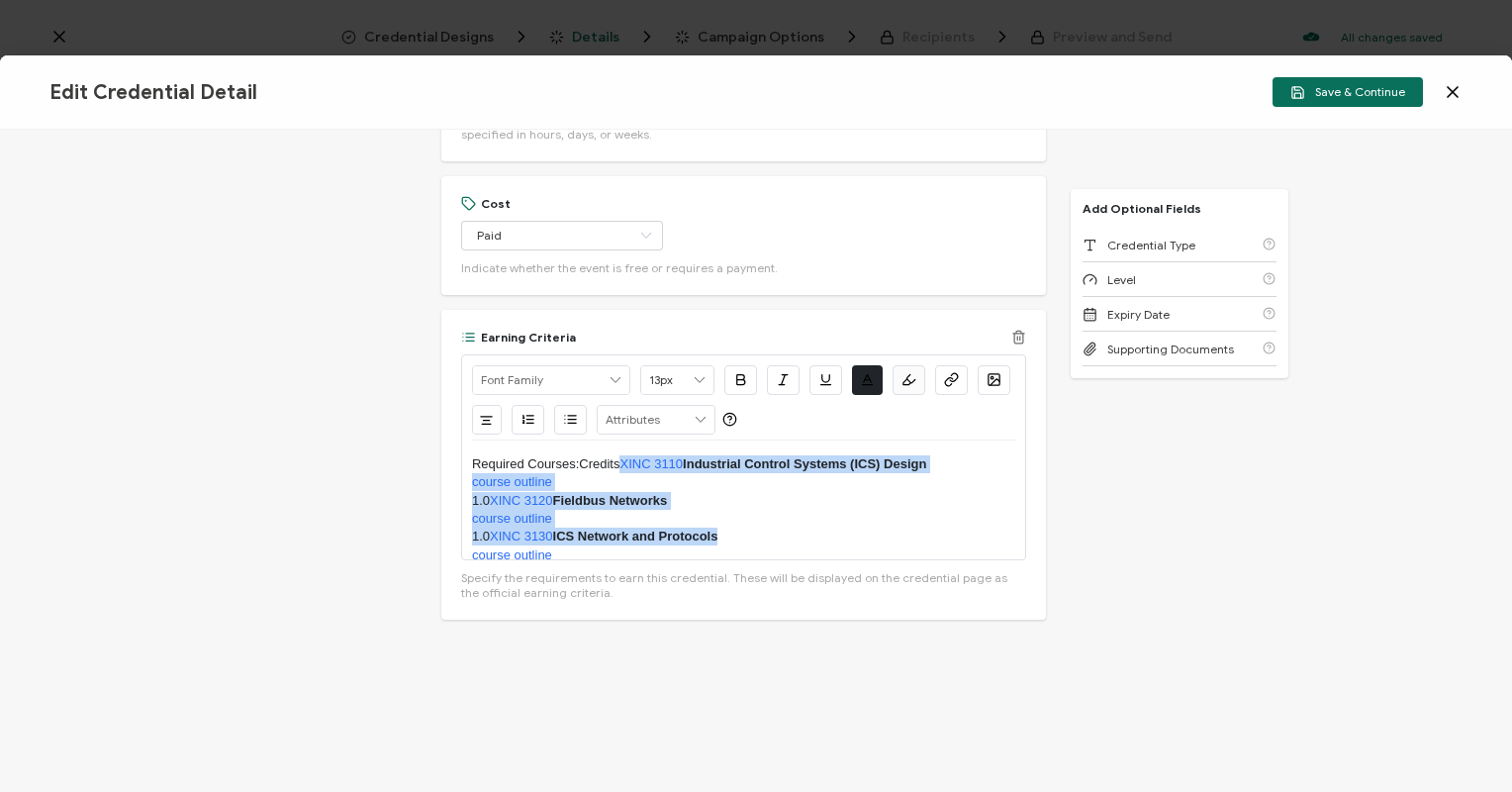 drag, startPoint x: 620, startPoint y: 471, endPoint x: 759, endPoint y: 531, distance: 151.39683 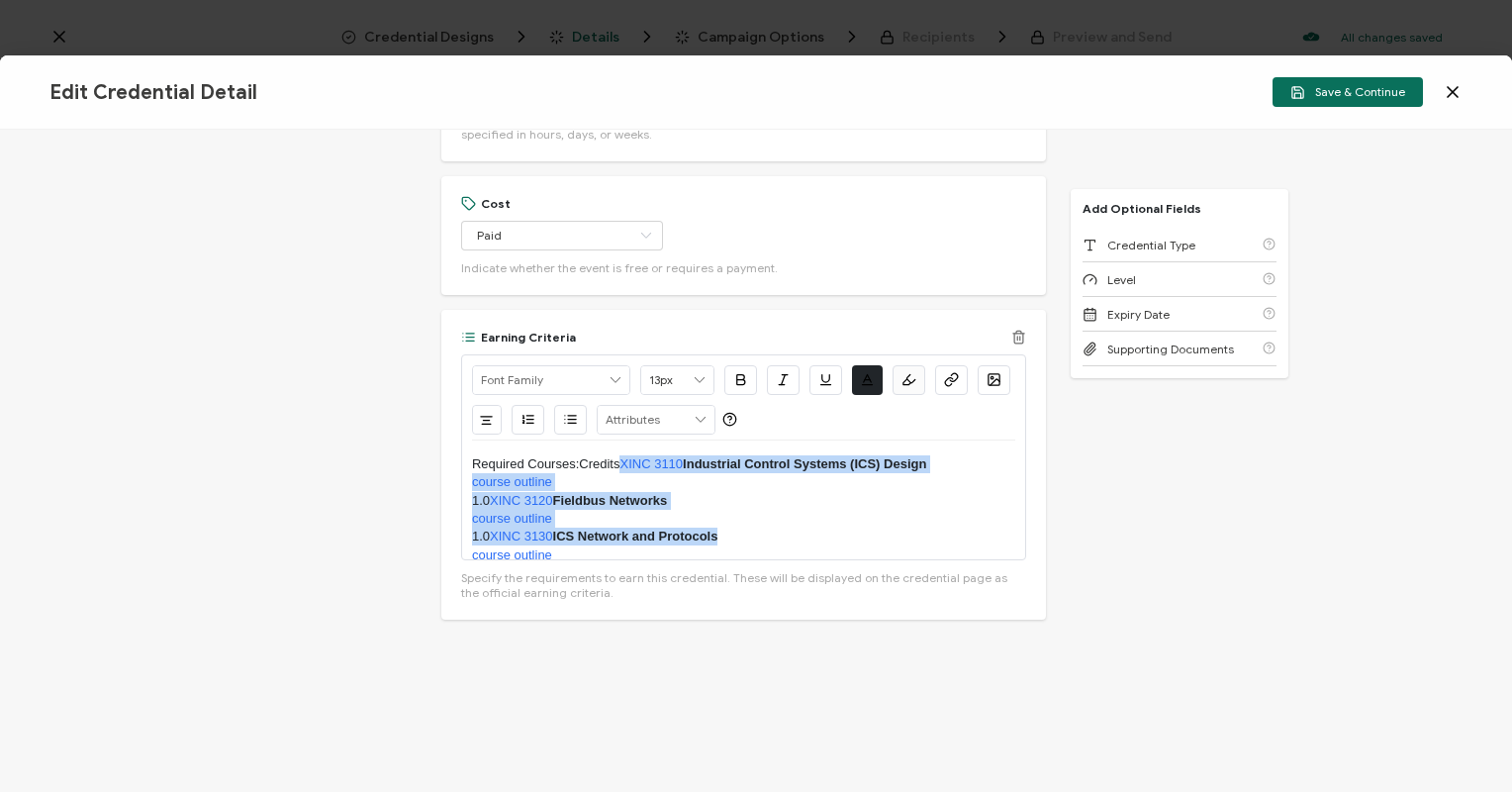 click on "Required Courses:Credits  XINC 3110 Industrial Control Systems (ICS) Design course outline 1.0  XINC 3120 Fieldbus Networks course outline 1.0  XINC 3130 ICS Network and Protocols course outline 1.0  XINC 3140 Supervisory Systems course outline 1.0  XINC 3150 ICS Governance course outline 1.0 Total Credits:5.0 Grading Minimum passing grade for each course is 50%." at bounding box center (743, 500) 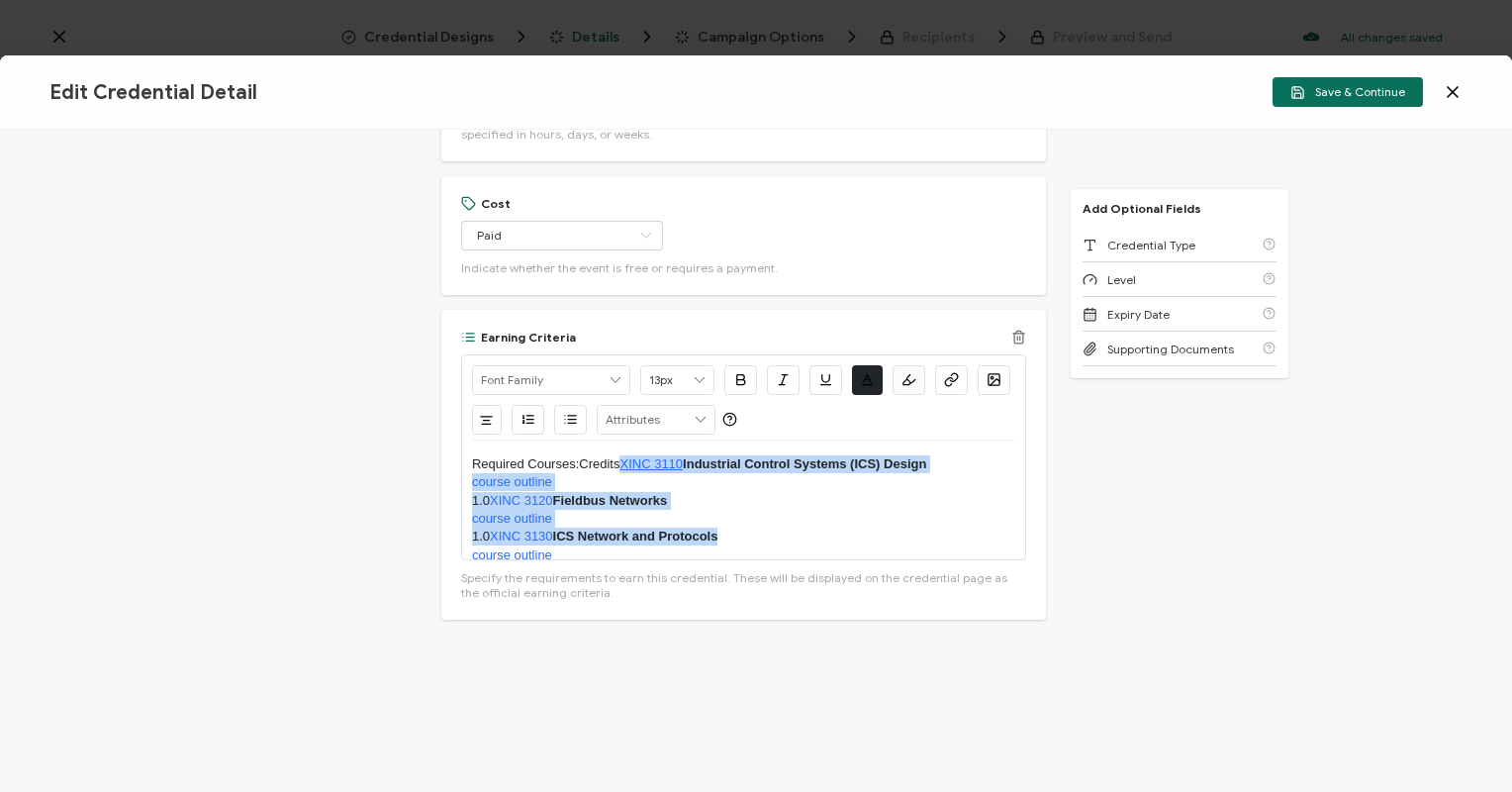 click on "XINC 3110" at bounding box center (651, 463) 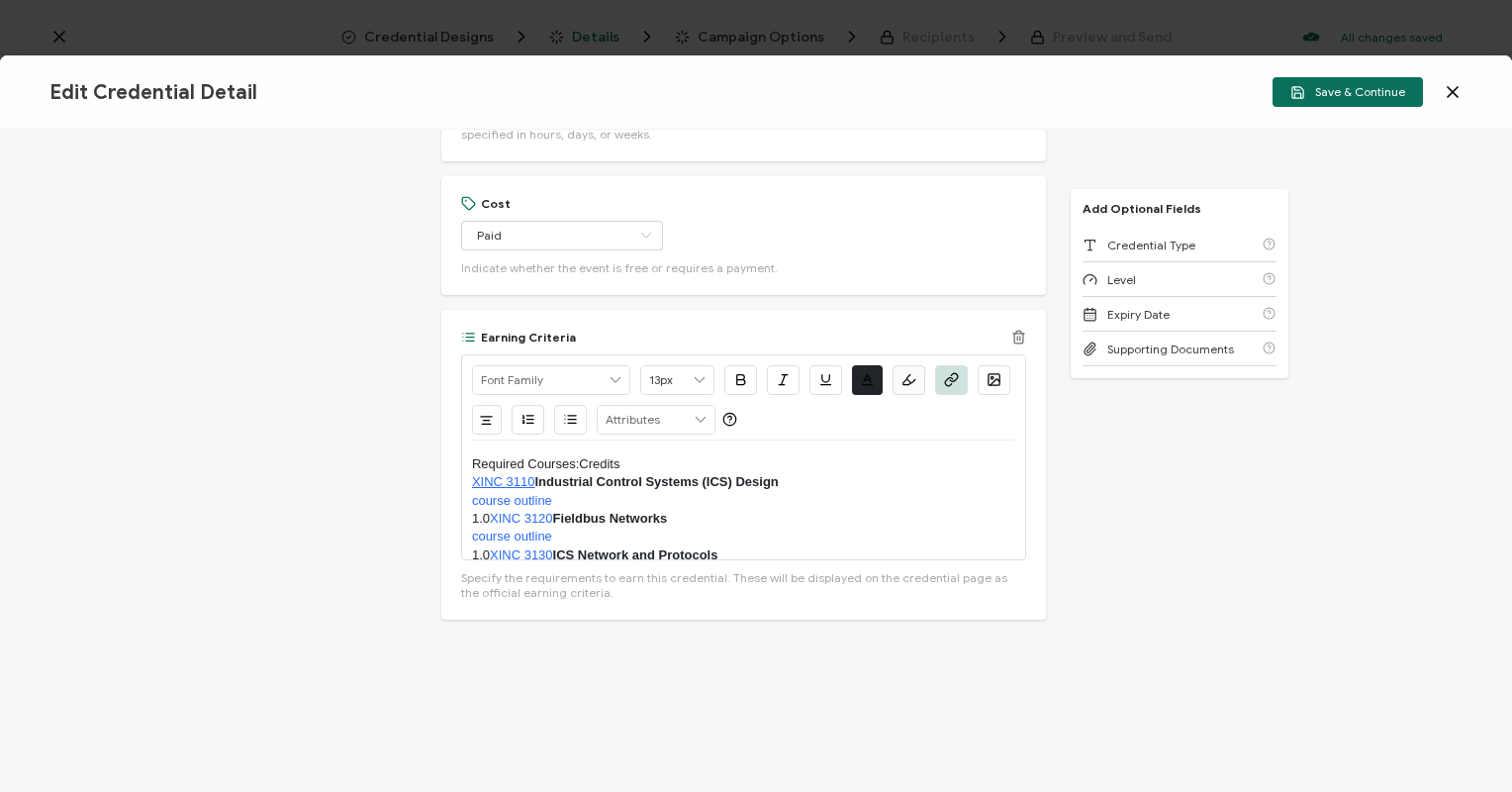 click on "Industrial Control Systems (ICS) Design" at bounding box center [657, 481] 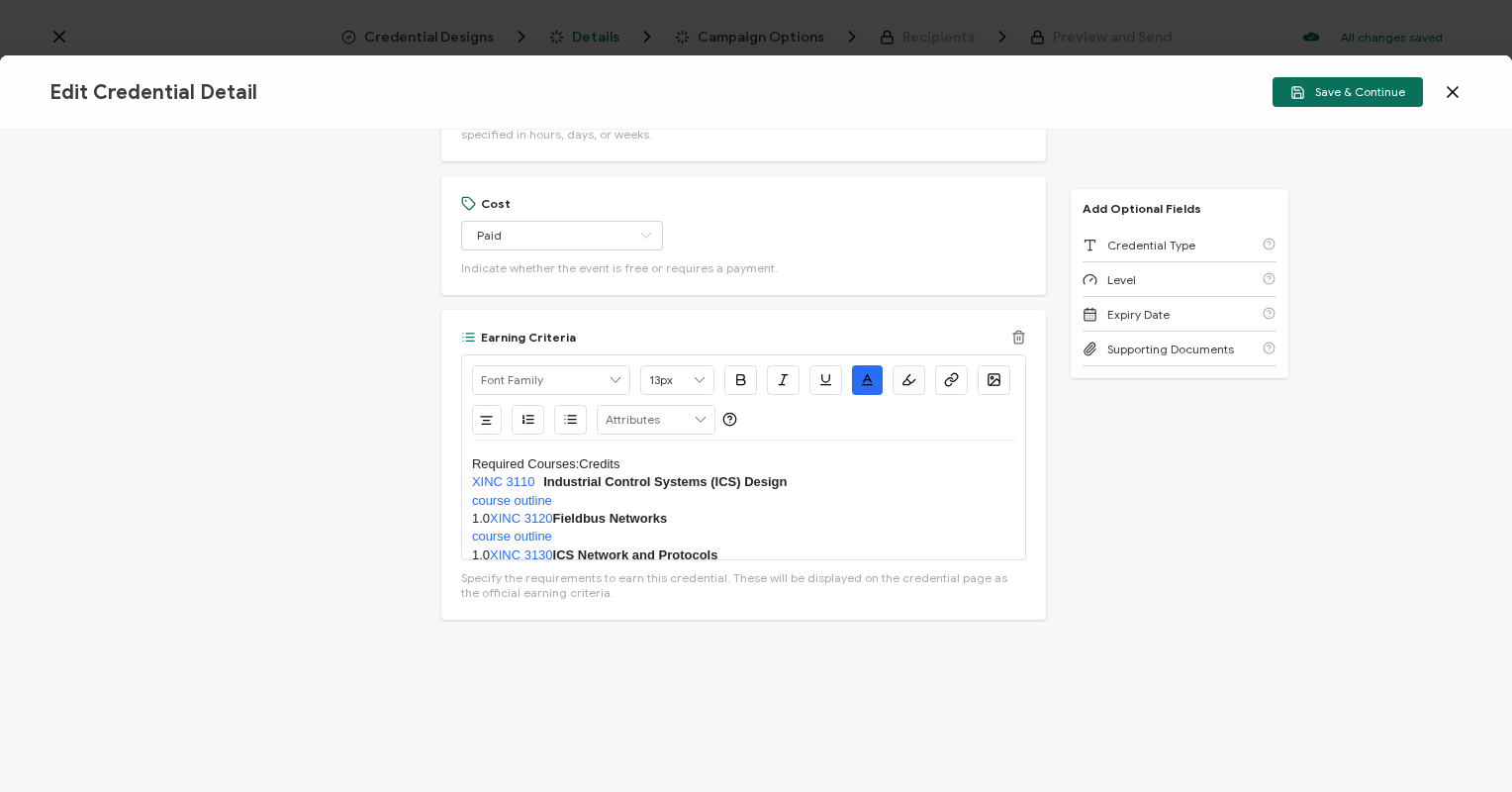 click on "course outline" at bounding box center (743, 501) 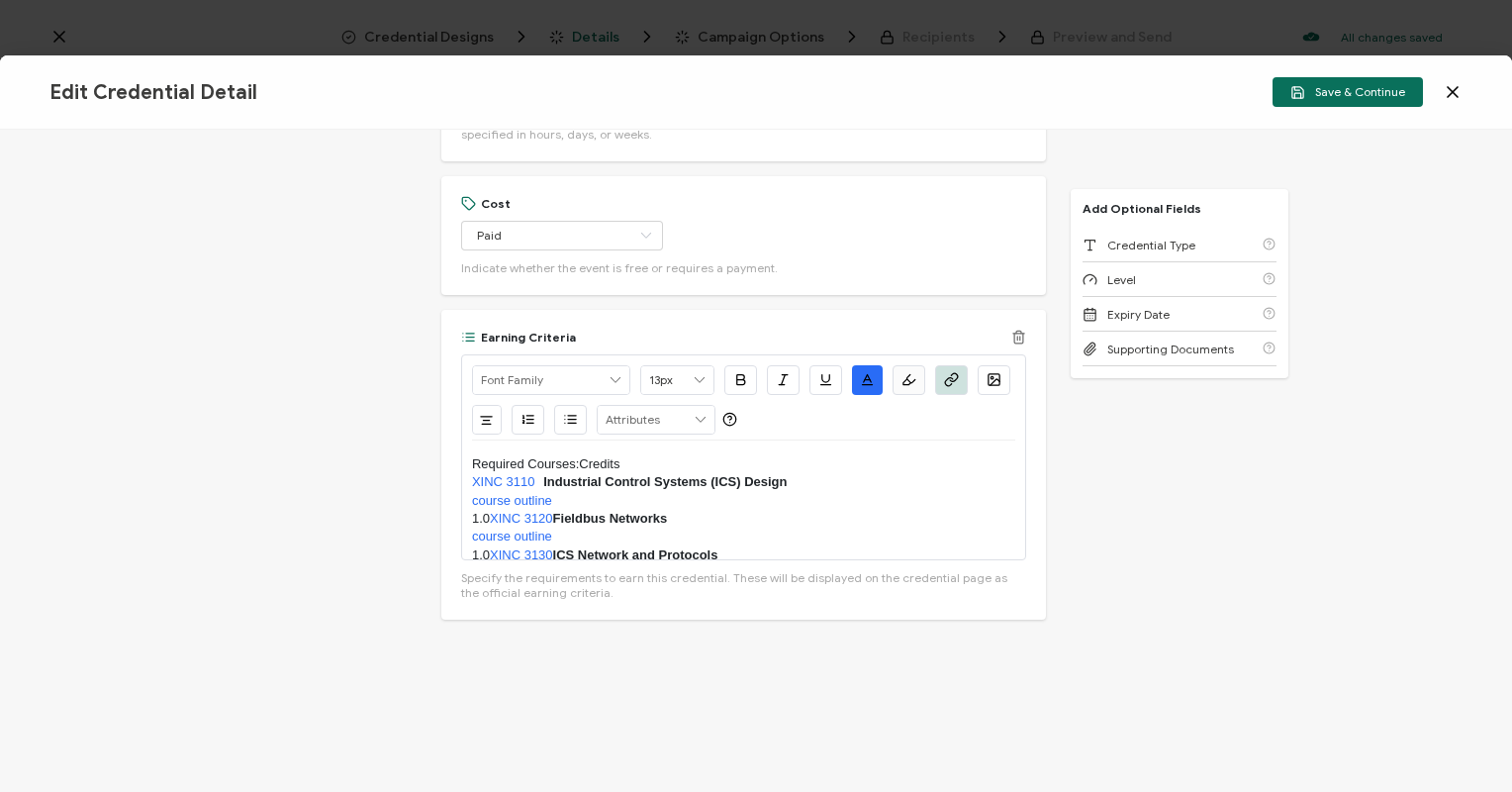 click on "XINC 3110 	 Industrial Control Systems (ICS) Design" at bounding box center (743, 482) 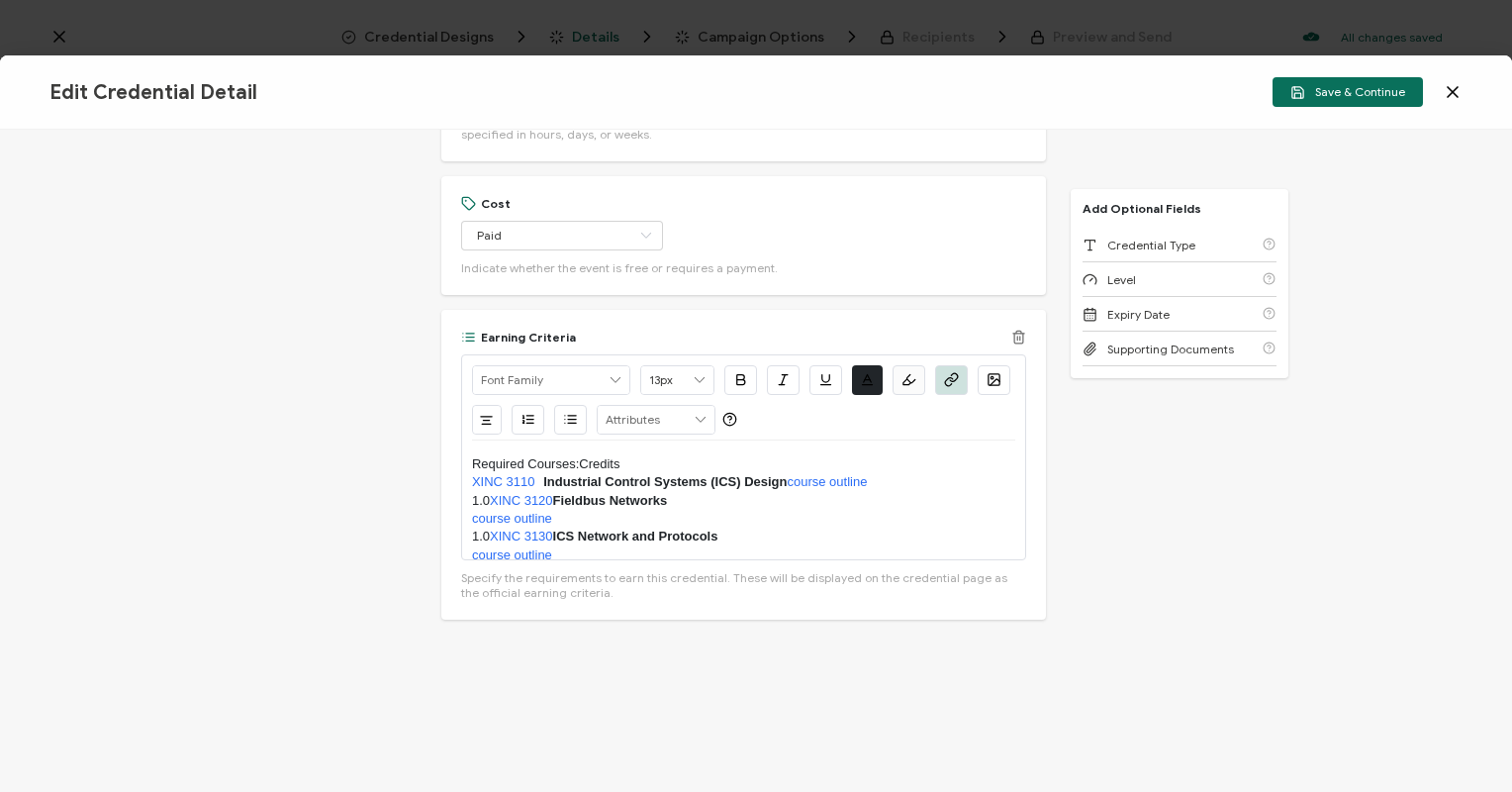type 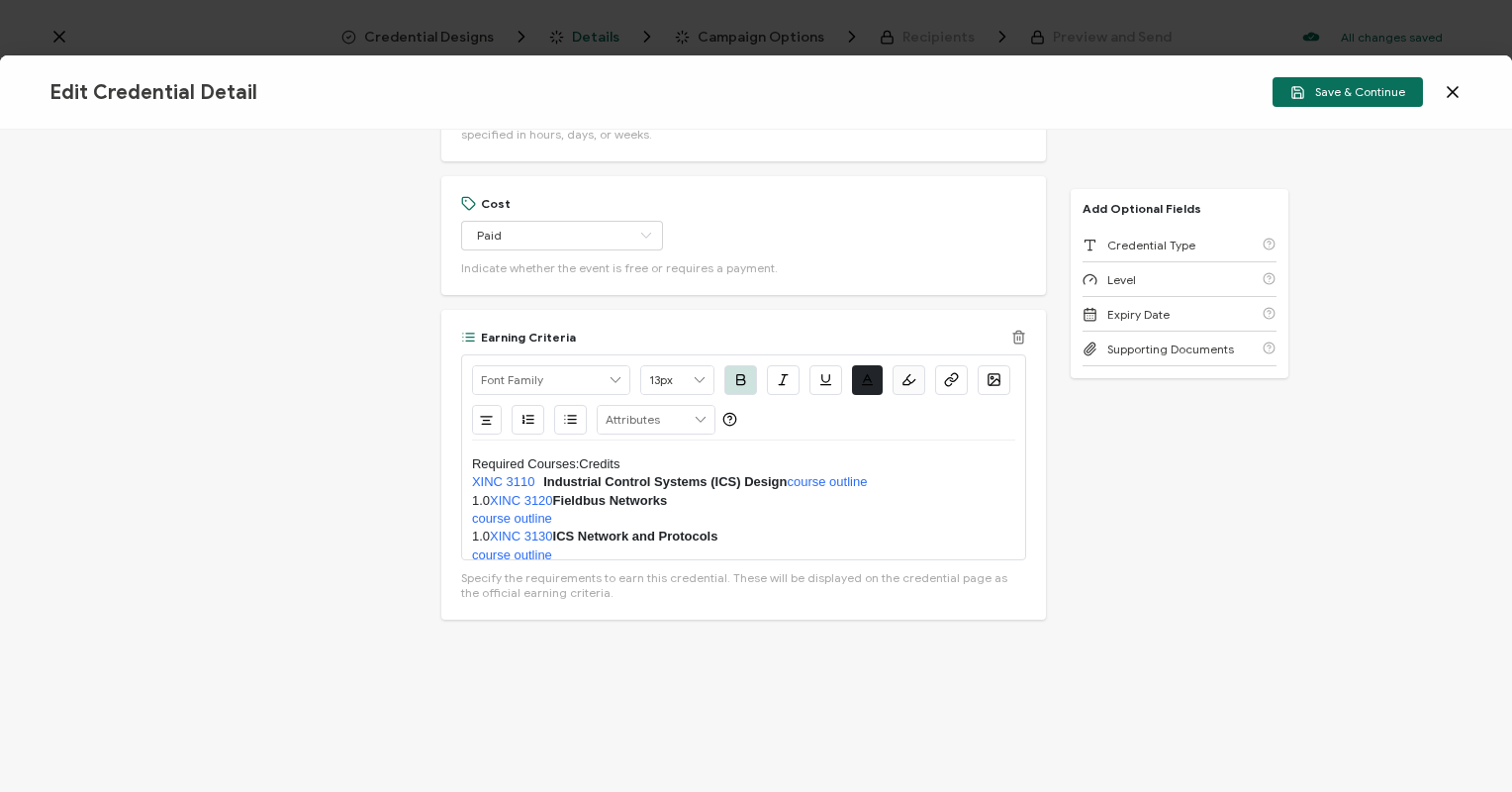 click on "XINC 3110 	 Industrial Control Systems (ICS) Design  course outline" at bounding box center (743, 482) 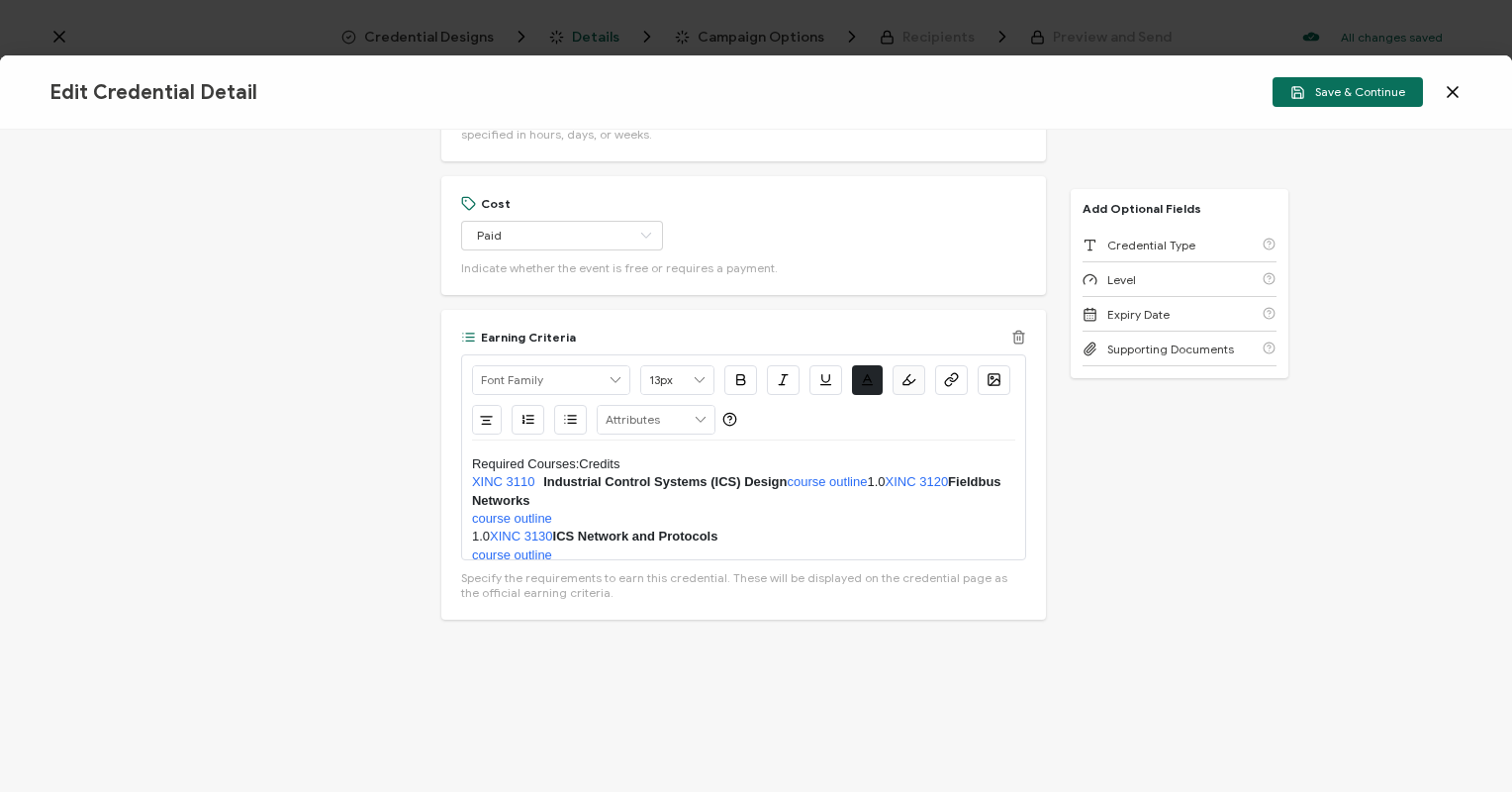 click on "XINC 3110 	 Industrial Control Systems (ICS) Design  course outline  1.0  XINC 3120 Fieldbus Networks" at bounding box center [743, 491] 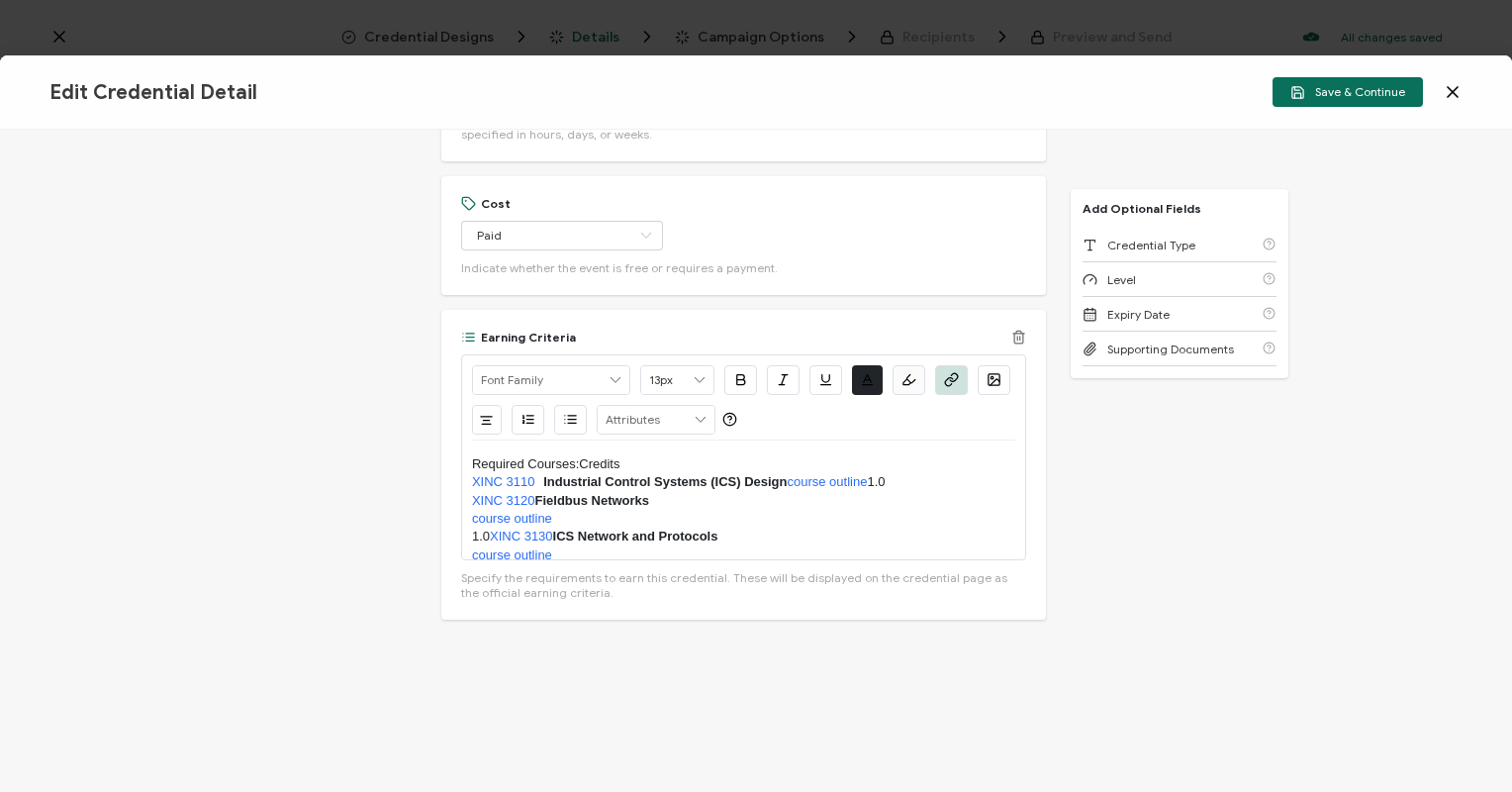 click on "Fieldbus Networks" at bounding box center [593, 500] 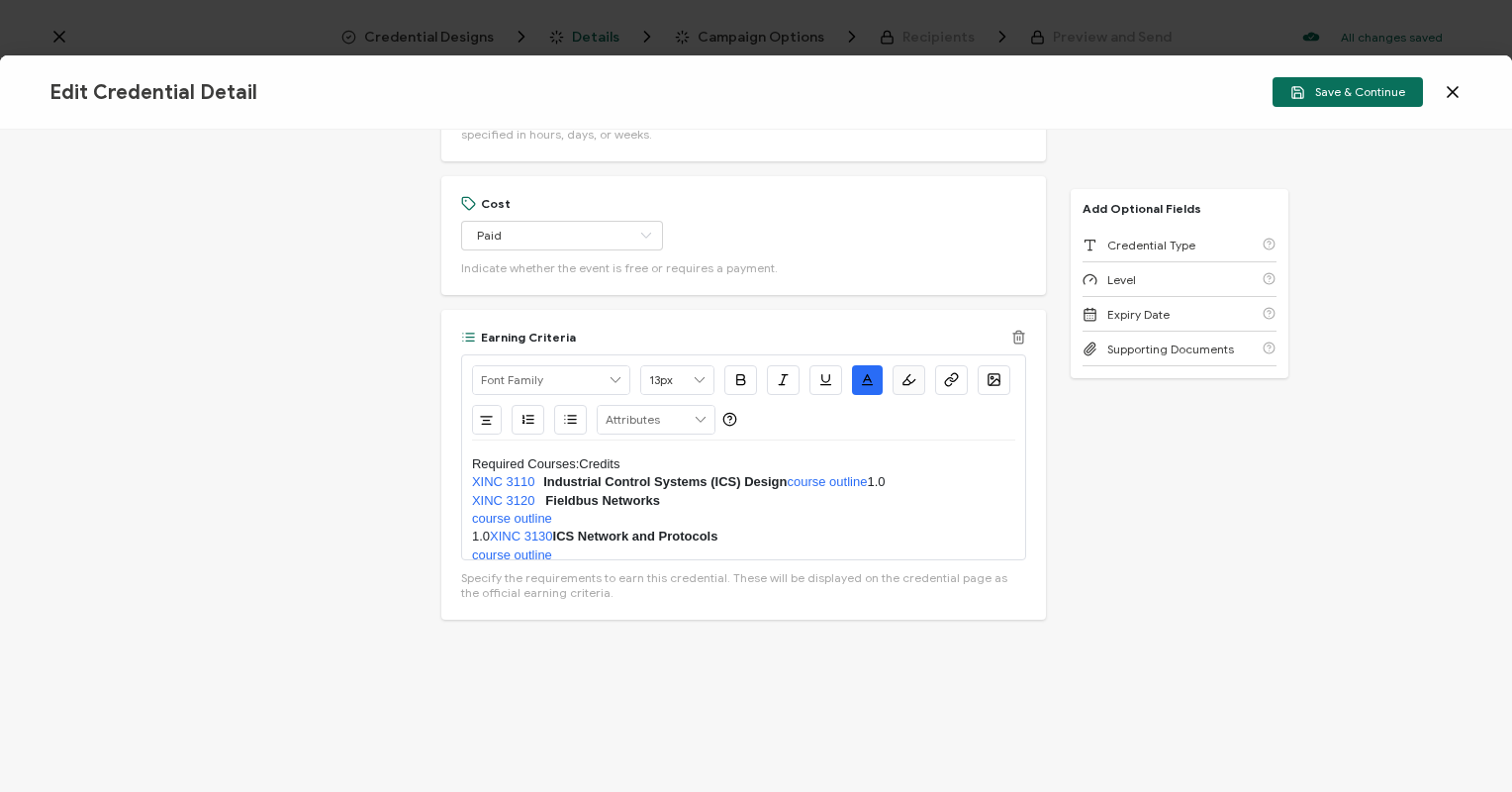 click on "XINC 3120     Fieldbus Networks" at bounding box center [743, 501] 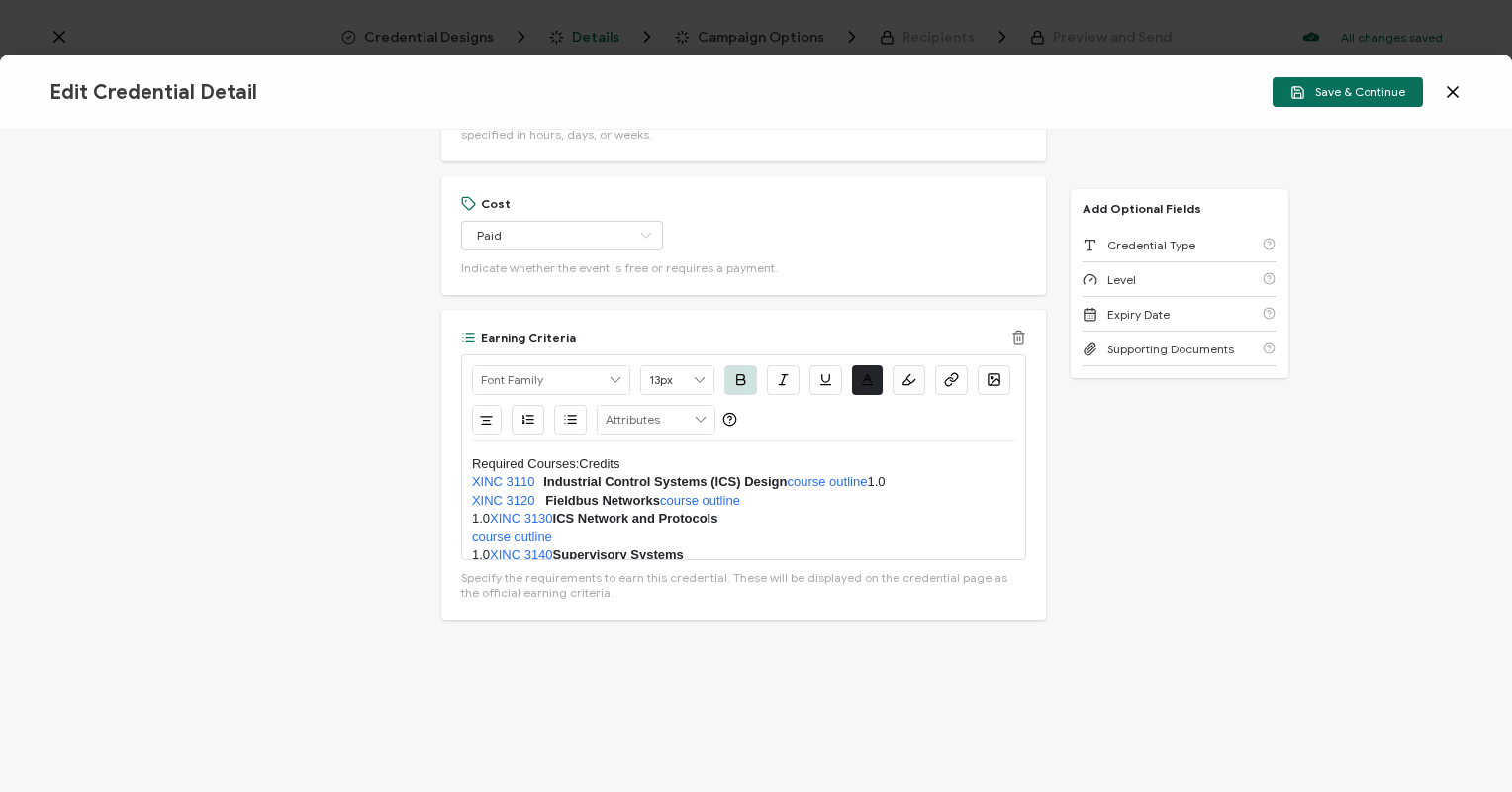 click on "1.0  XINC 3130 ICS Network and Protocols" at bounding box center (743, 519) 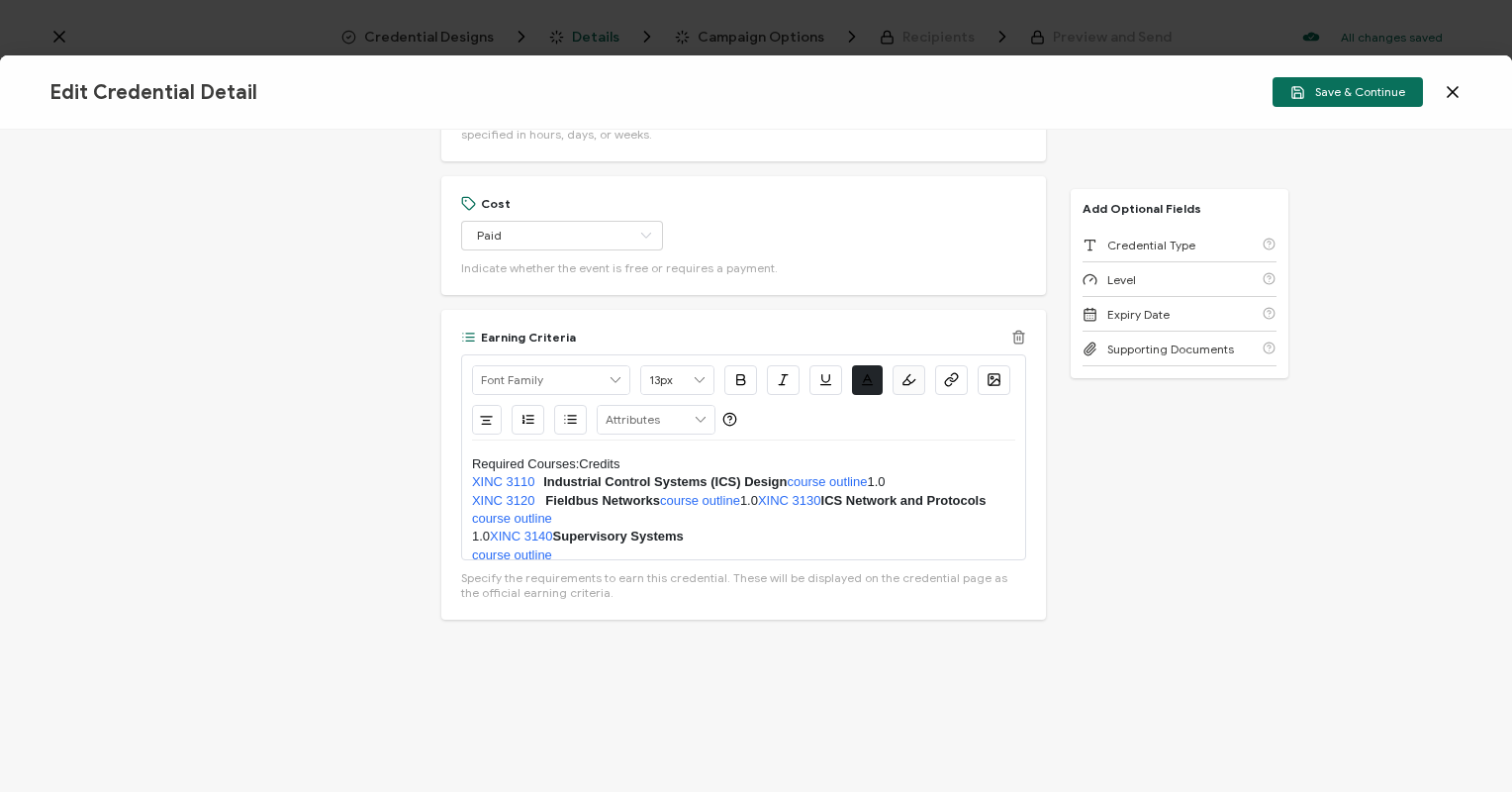 click on "ICS Network and Protocols" at bounding box center (903, 500) 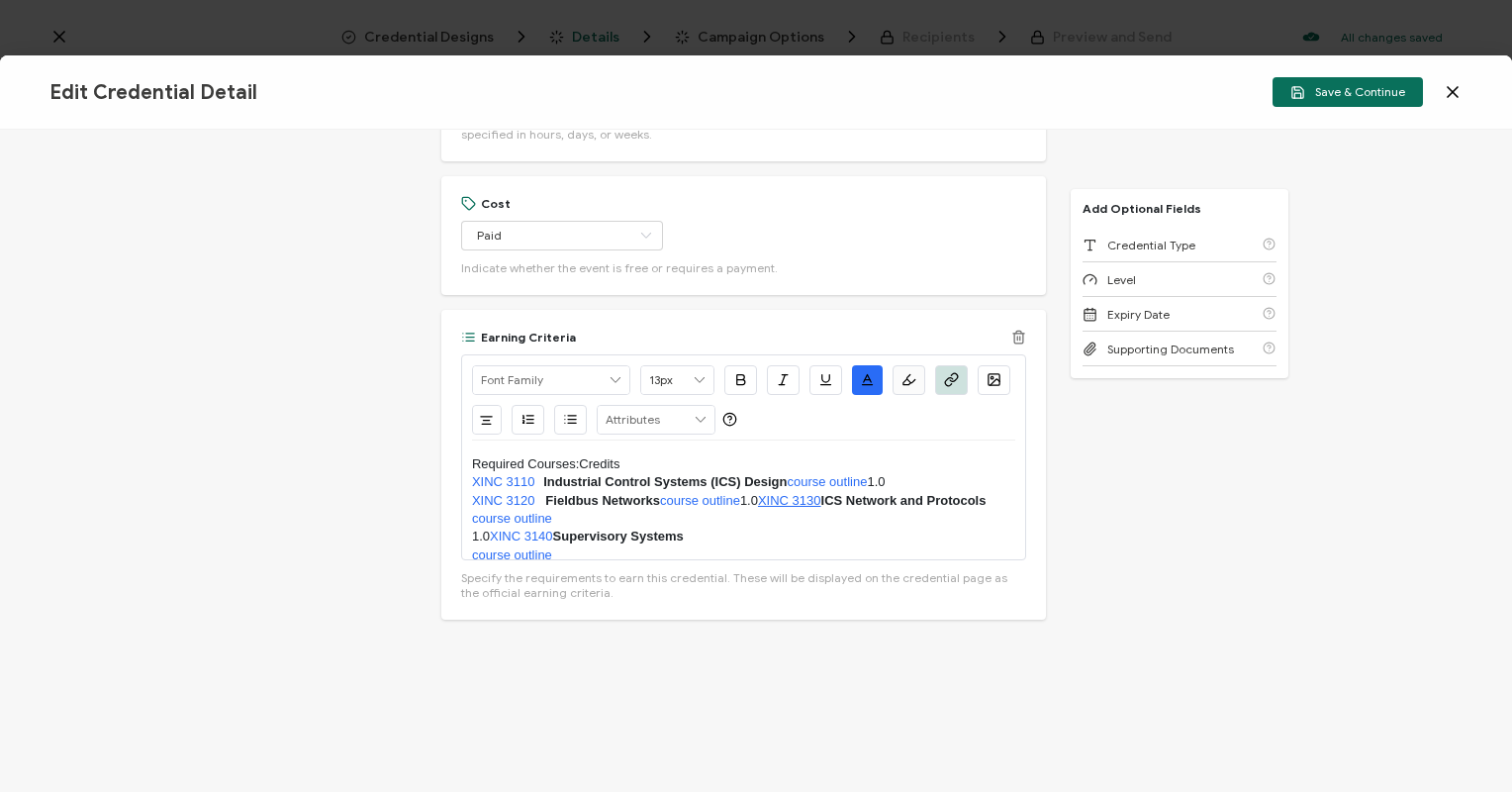 click on "XINC 3130" at bounding box center [790, 500] 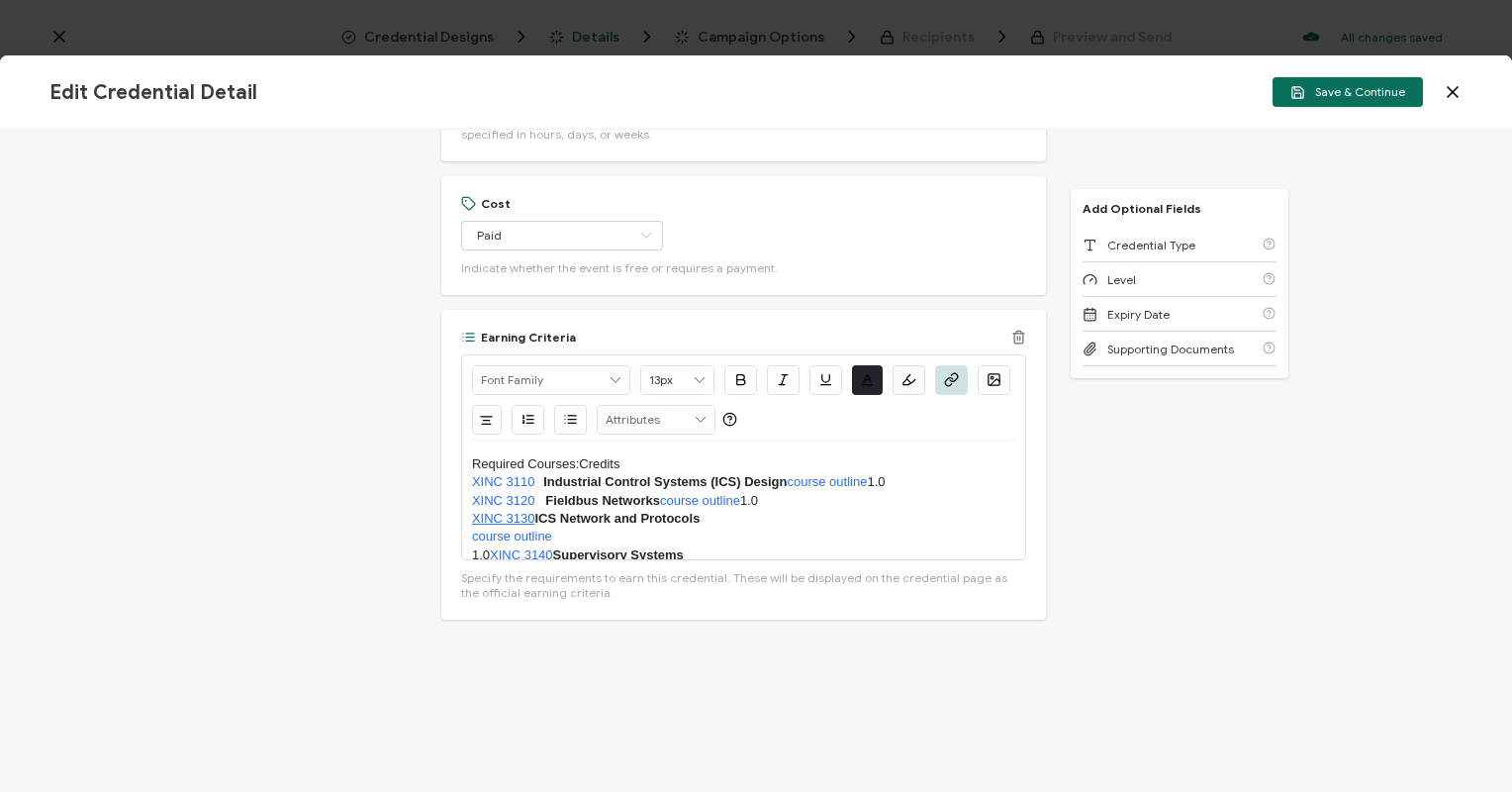 click on "XINC 3130" at bounding box center [504, 518] 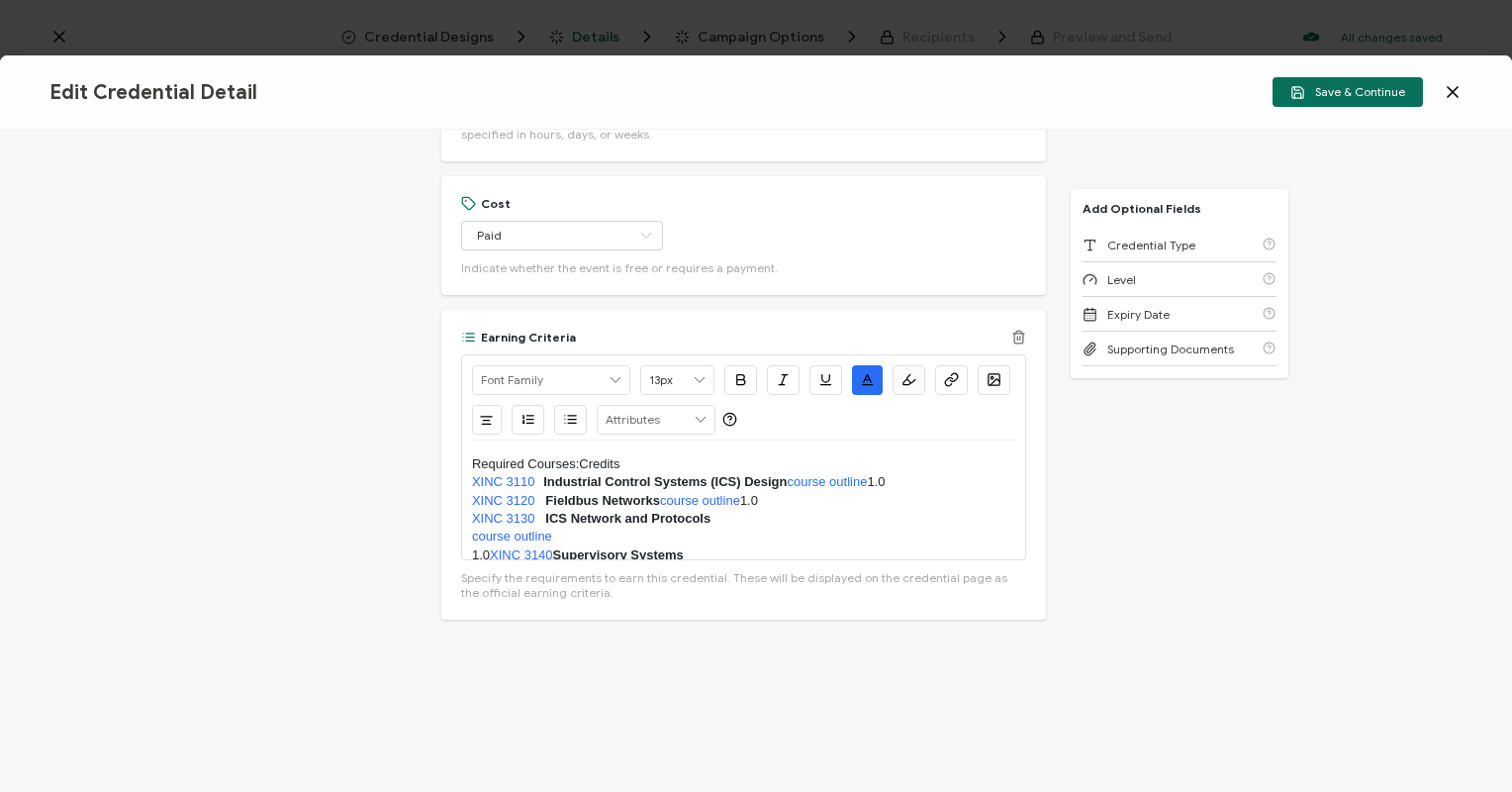 click on "course outline" at bounding box center (743, 537) 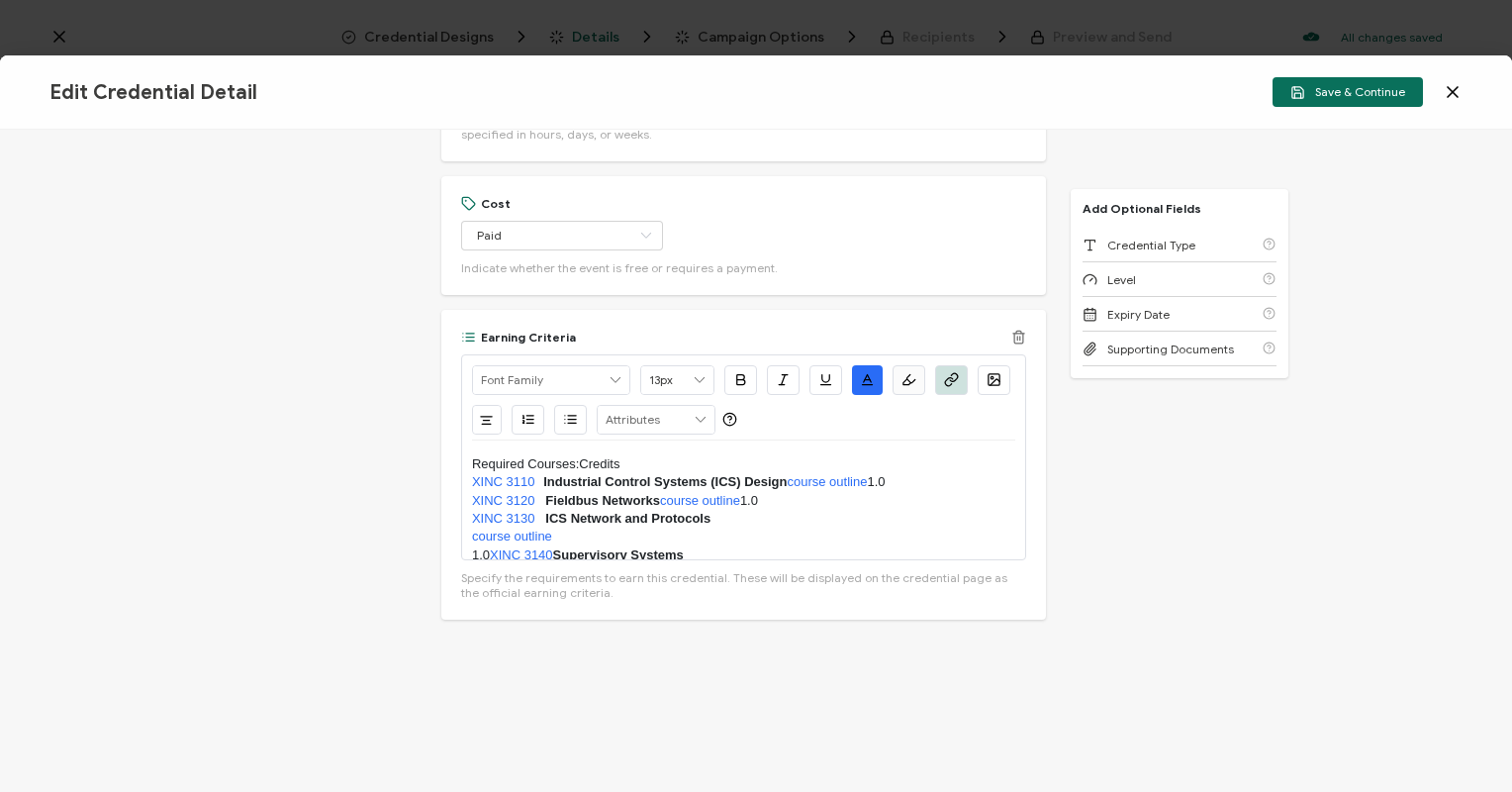 click on "XINC 3130     ICS Network and Protocols" at bounding box center [743, 519] 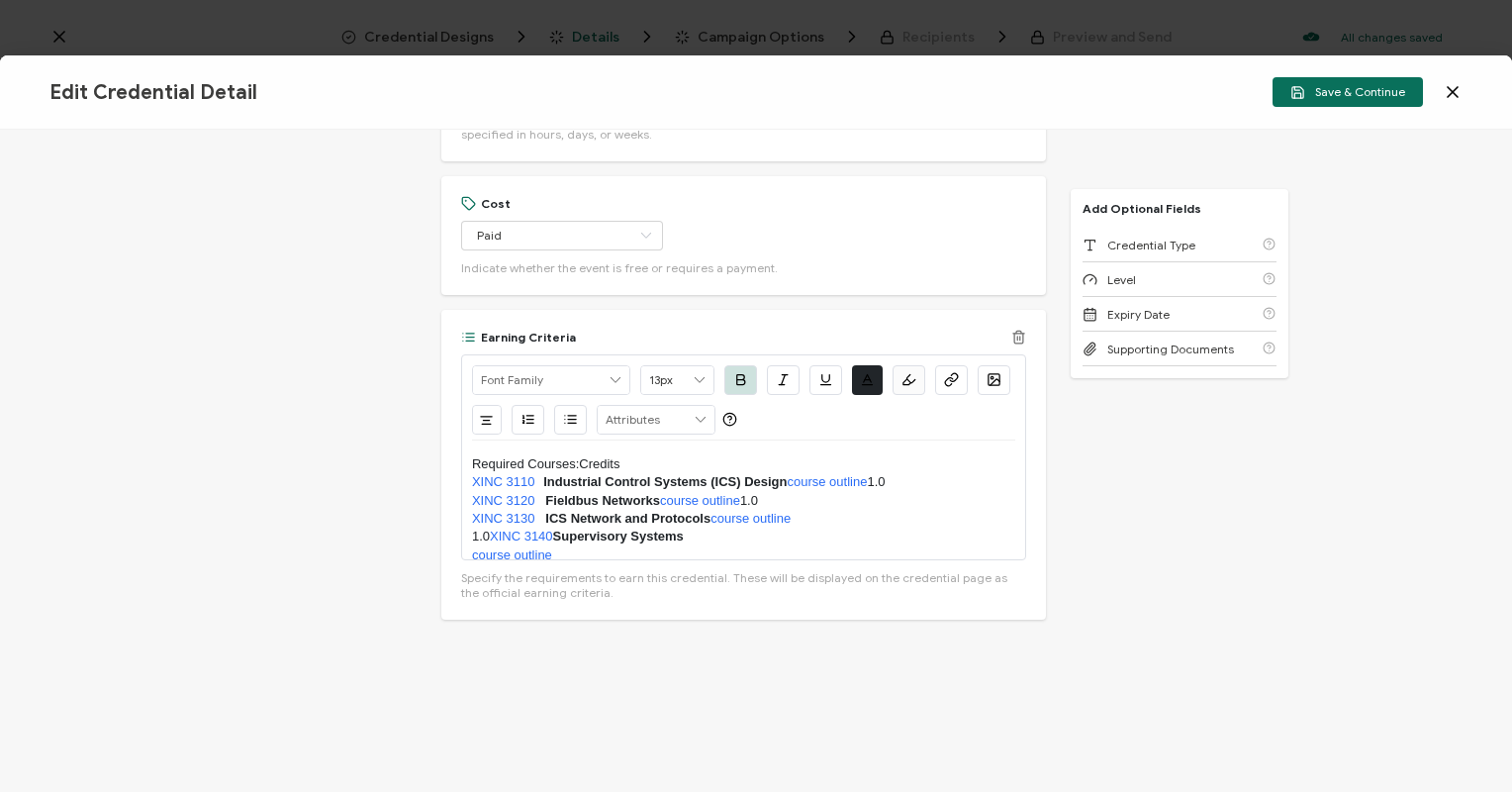click on "XINC 3130     ICS Network and Protocols    course outline" at bounding box center [743, 519] 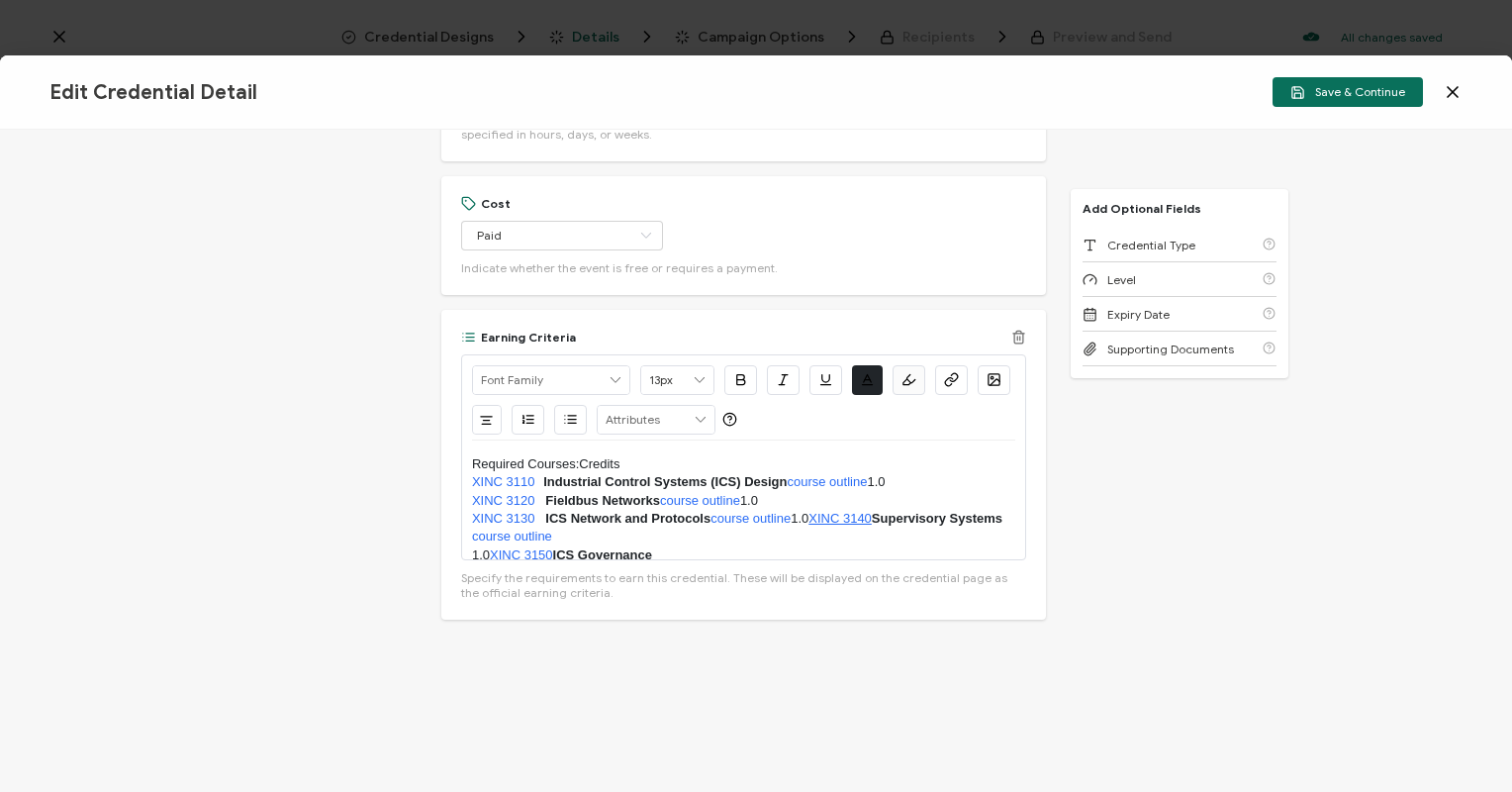click on "XINC 3140" at bounding box center (840, 518) 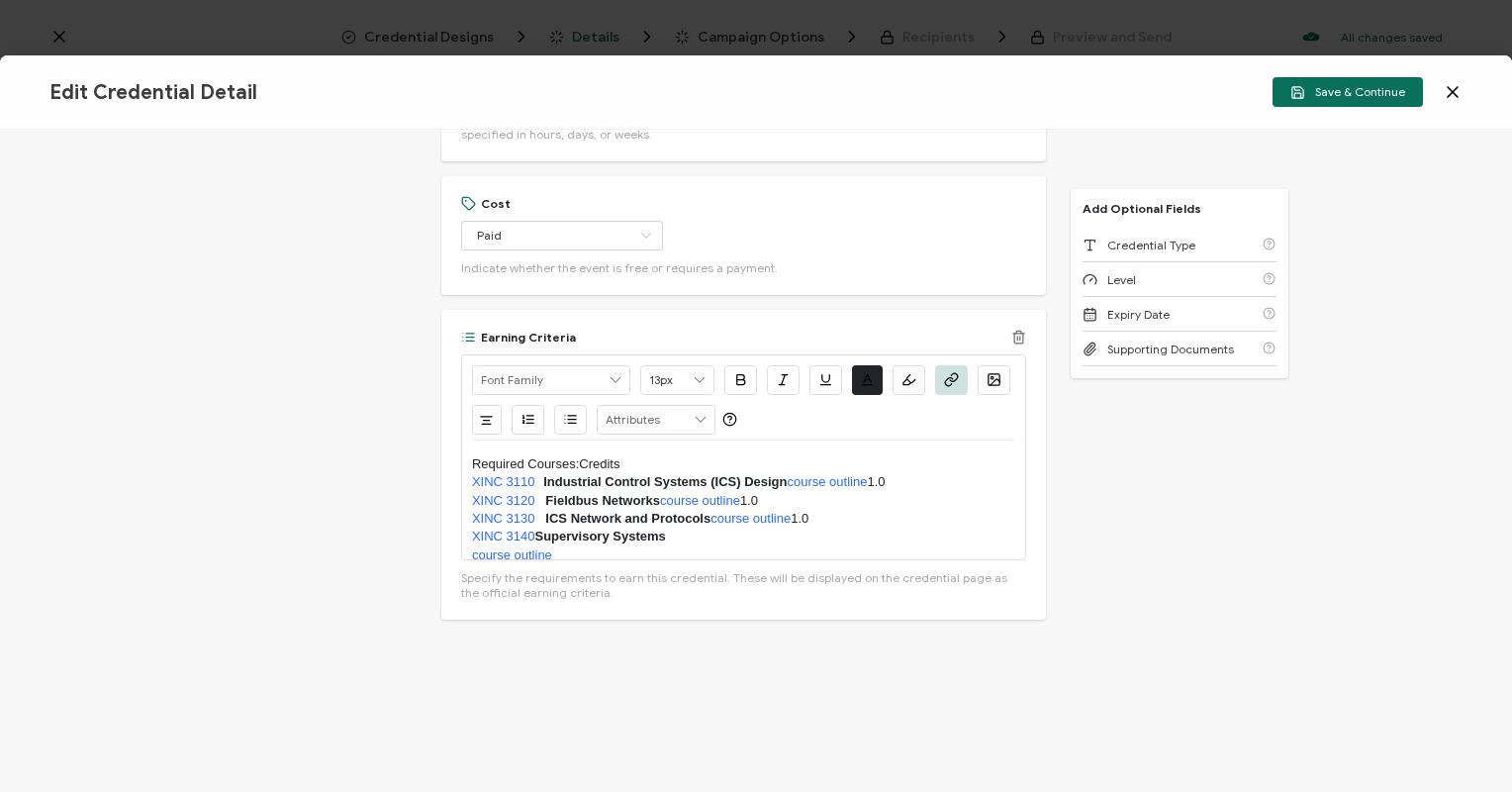 click on "Supervisory Systems" at bounding box center (601, 536) 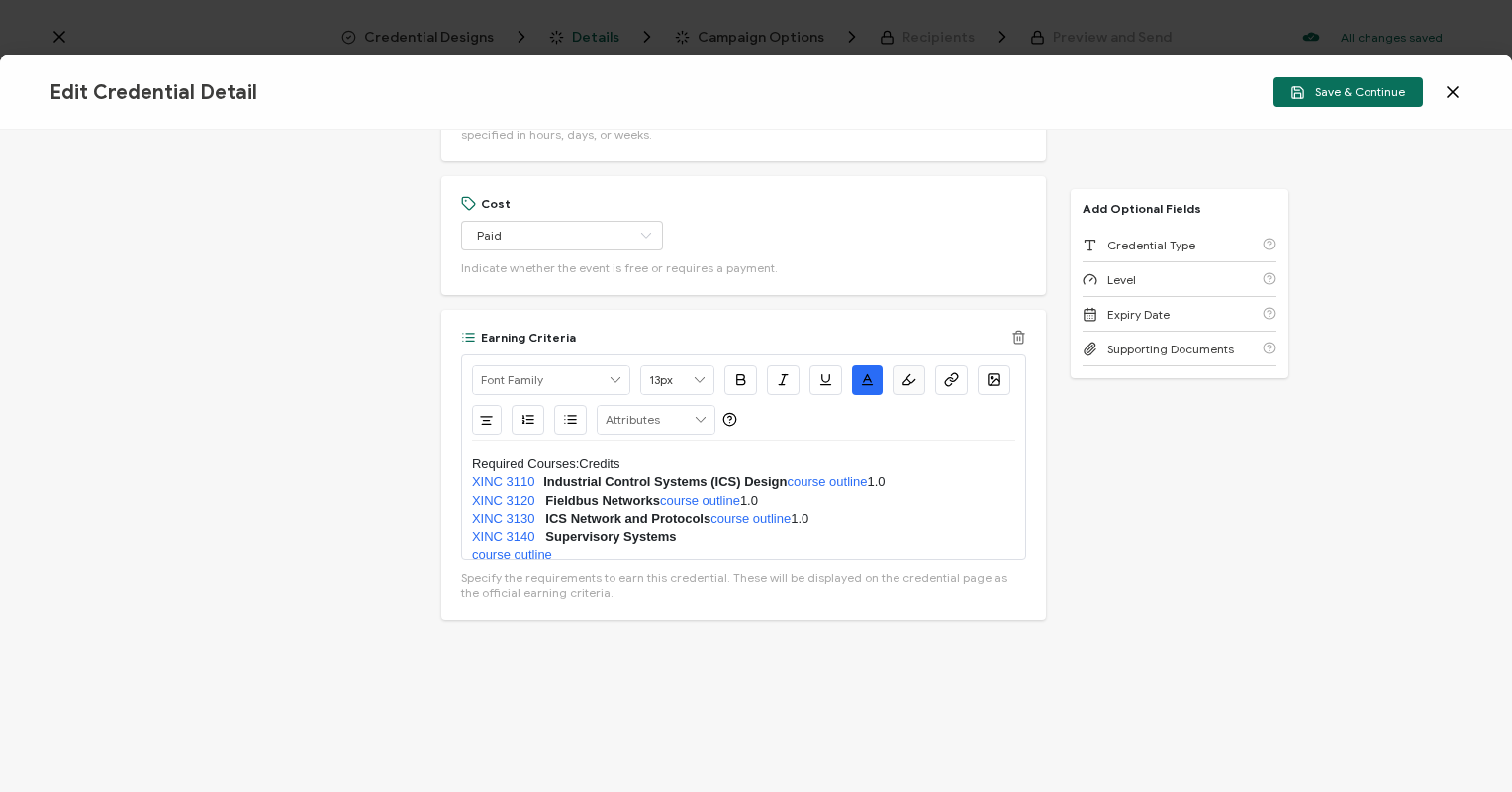 click on "XINC 3140     Supervisory Systems" at bounding box center [743, 537] 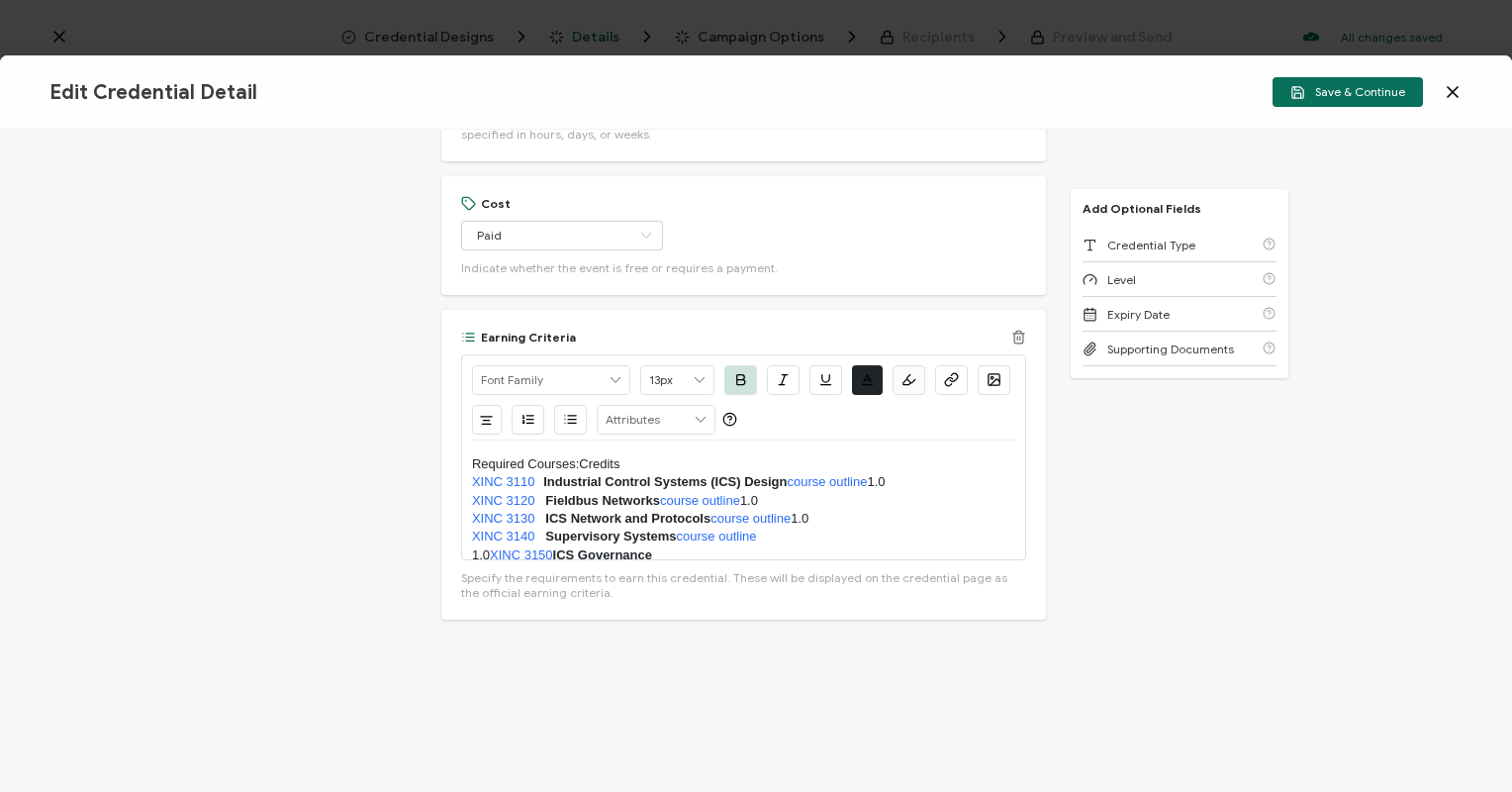 click on "XINC 3140     Supervisory Systems    course outline" at bounding box center (743, 537) 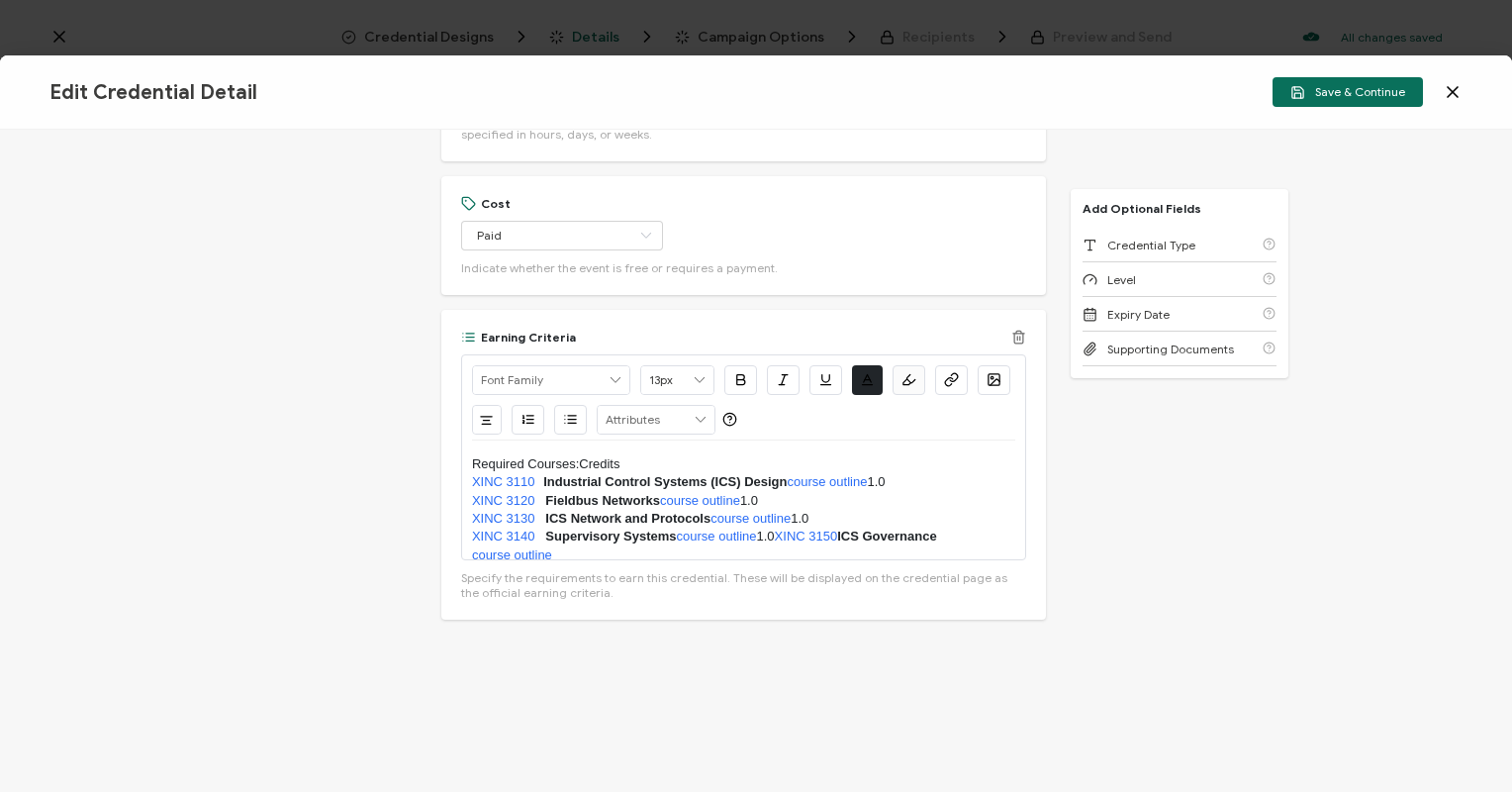 click on "XINC 3140     Supervisory Systems    course outline    1.0  XINC 3150 ICS Governance" at bounding box center [743, 537] 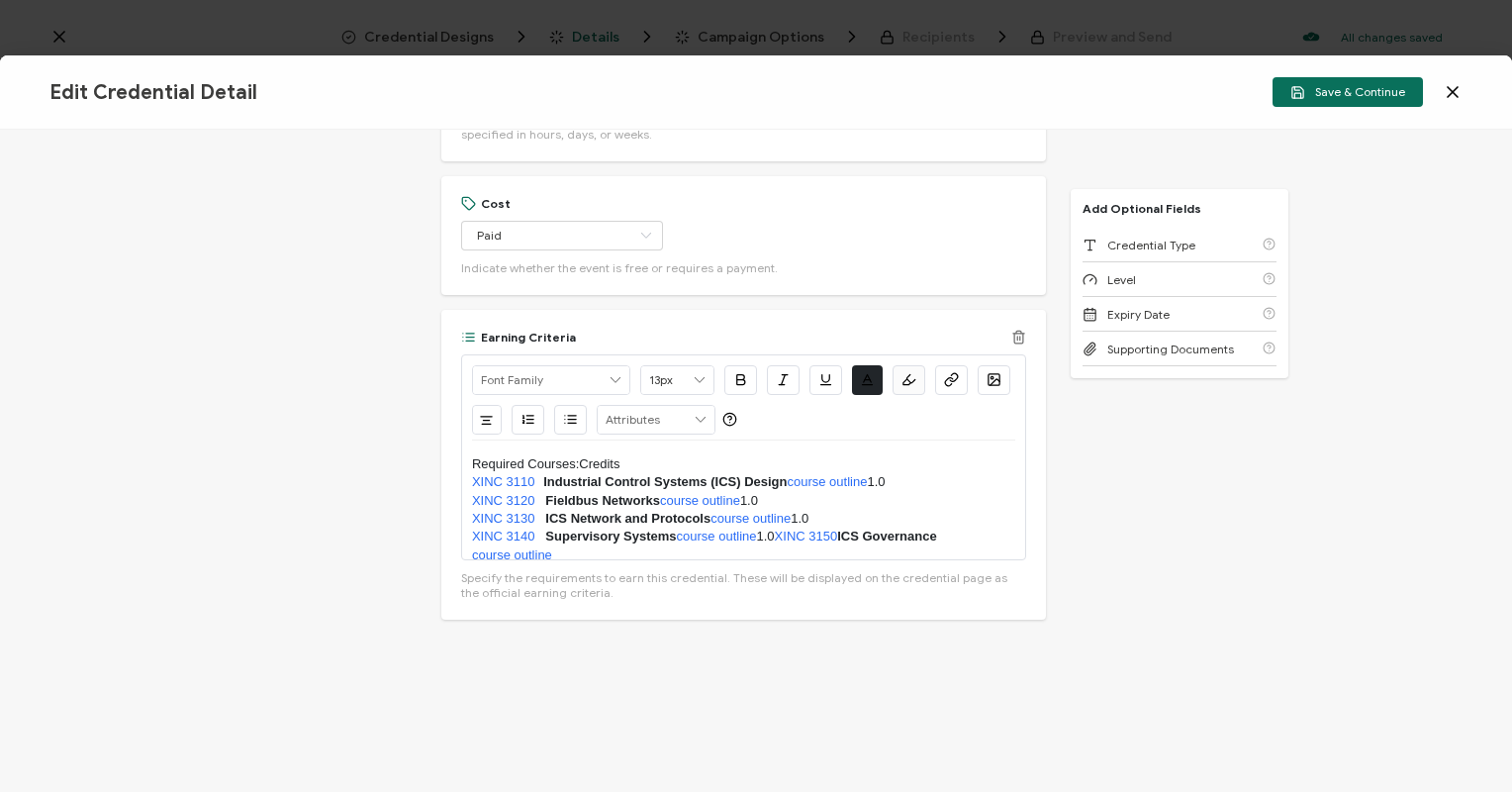 scroll, scrollTop: 3, scrollLeft: 0, axis: vertical 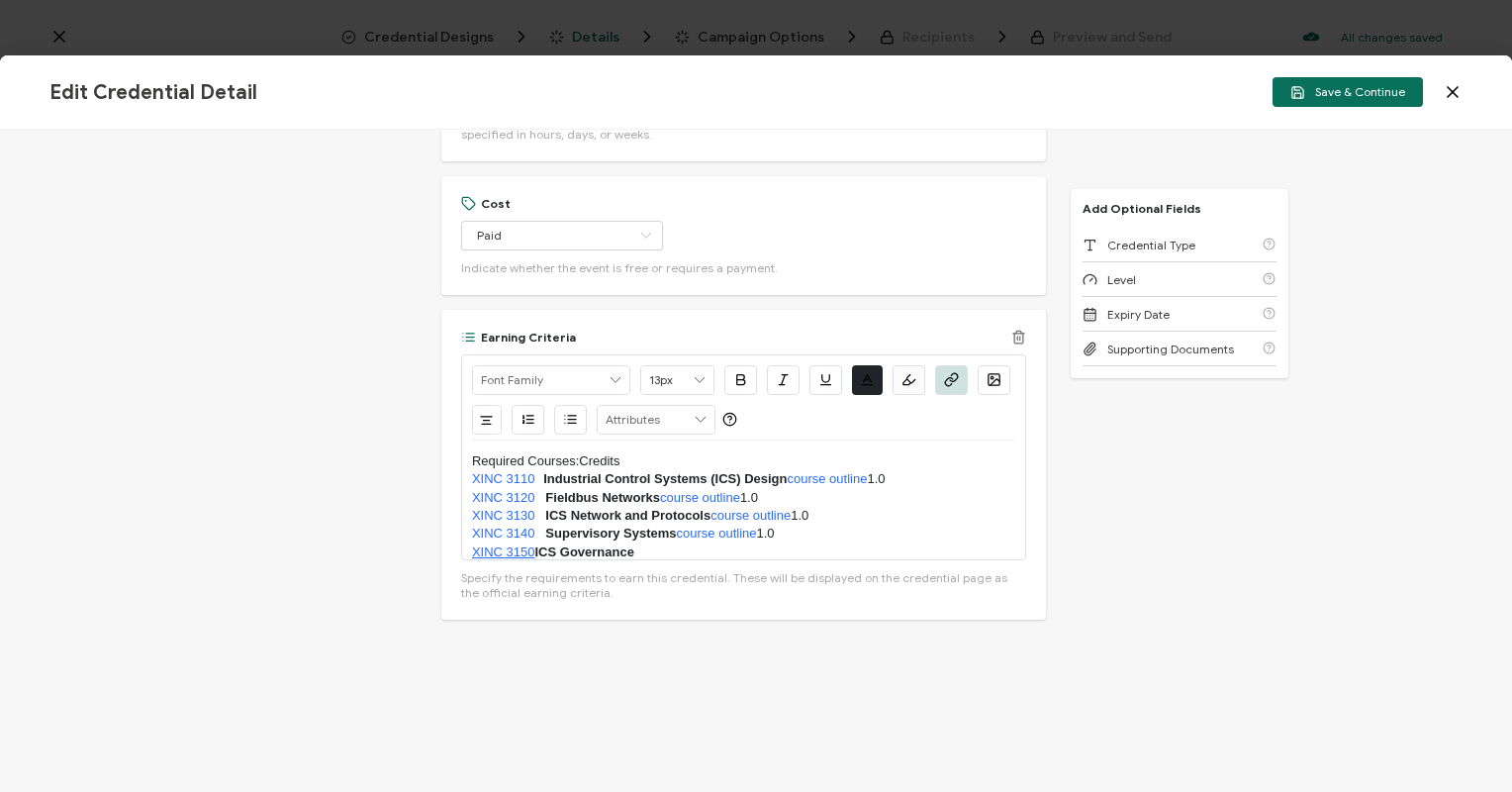click on "XINC 3150" at bounding box center (504, 551) 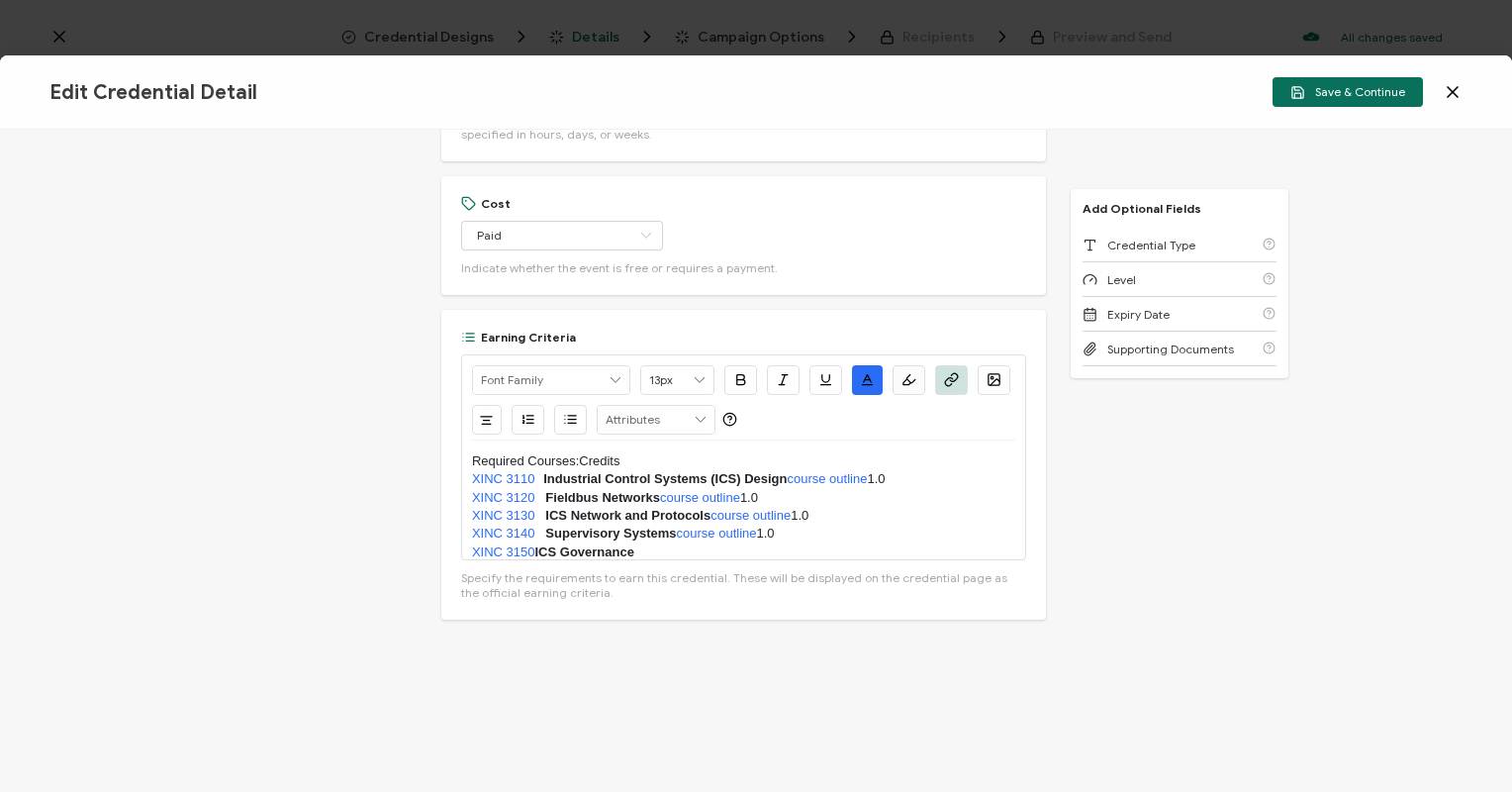 scroll, scrollTop: 4, scrollLeft: 0, axis: vertical 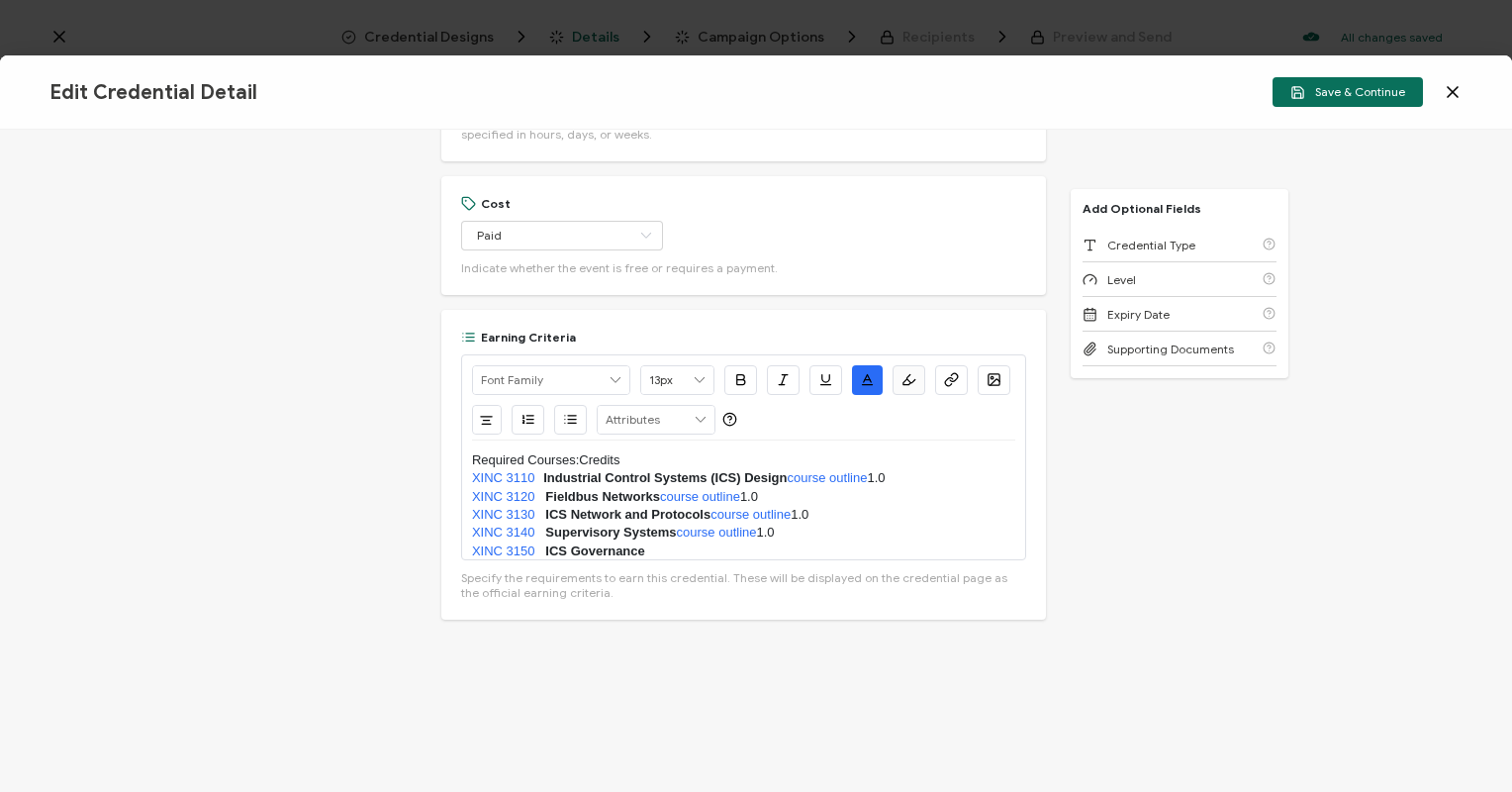 click on "XINC 3150     ICS Governance" at bounding box center (743, 551) 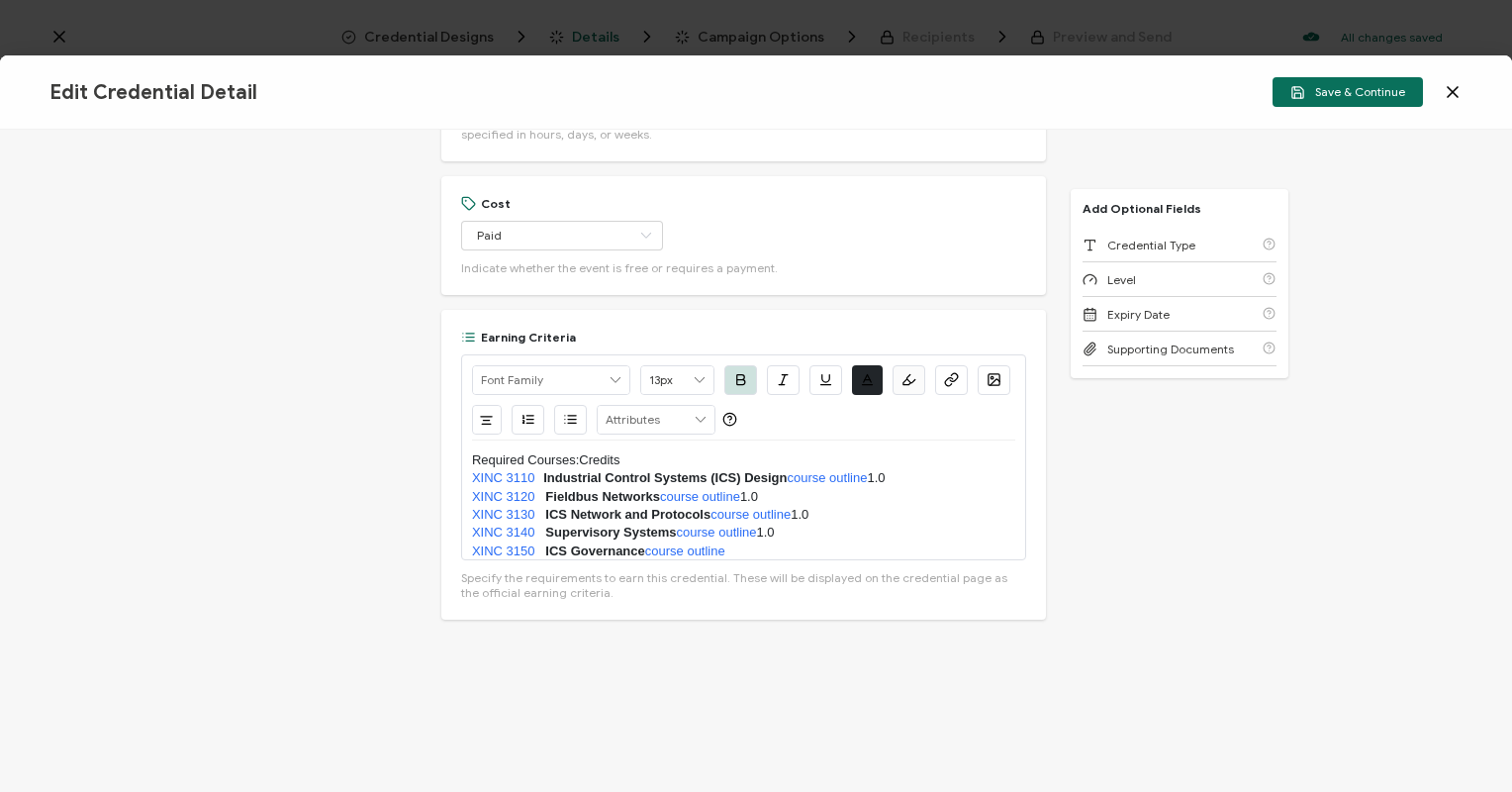 click on "XINC 3150     ICS Governance    course outline" at bounding box center [743, 551] 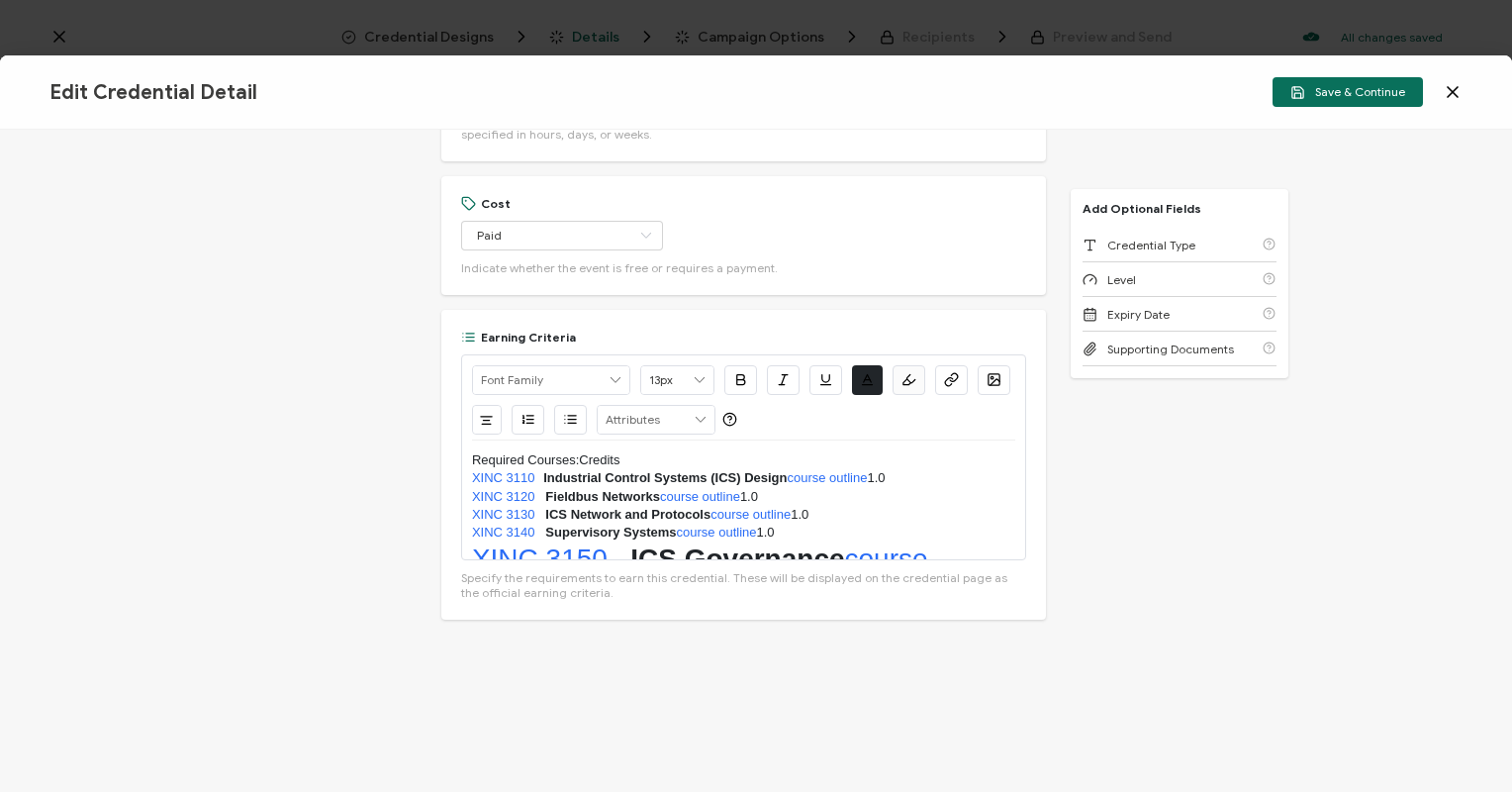 scroll, scrollTop: 52, scrollLeft: 0, axis: vertical 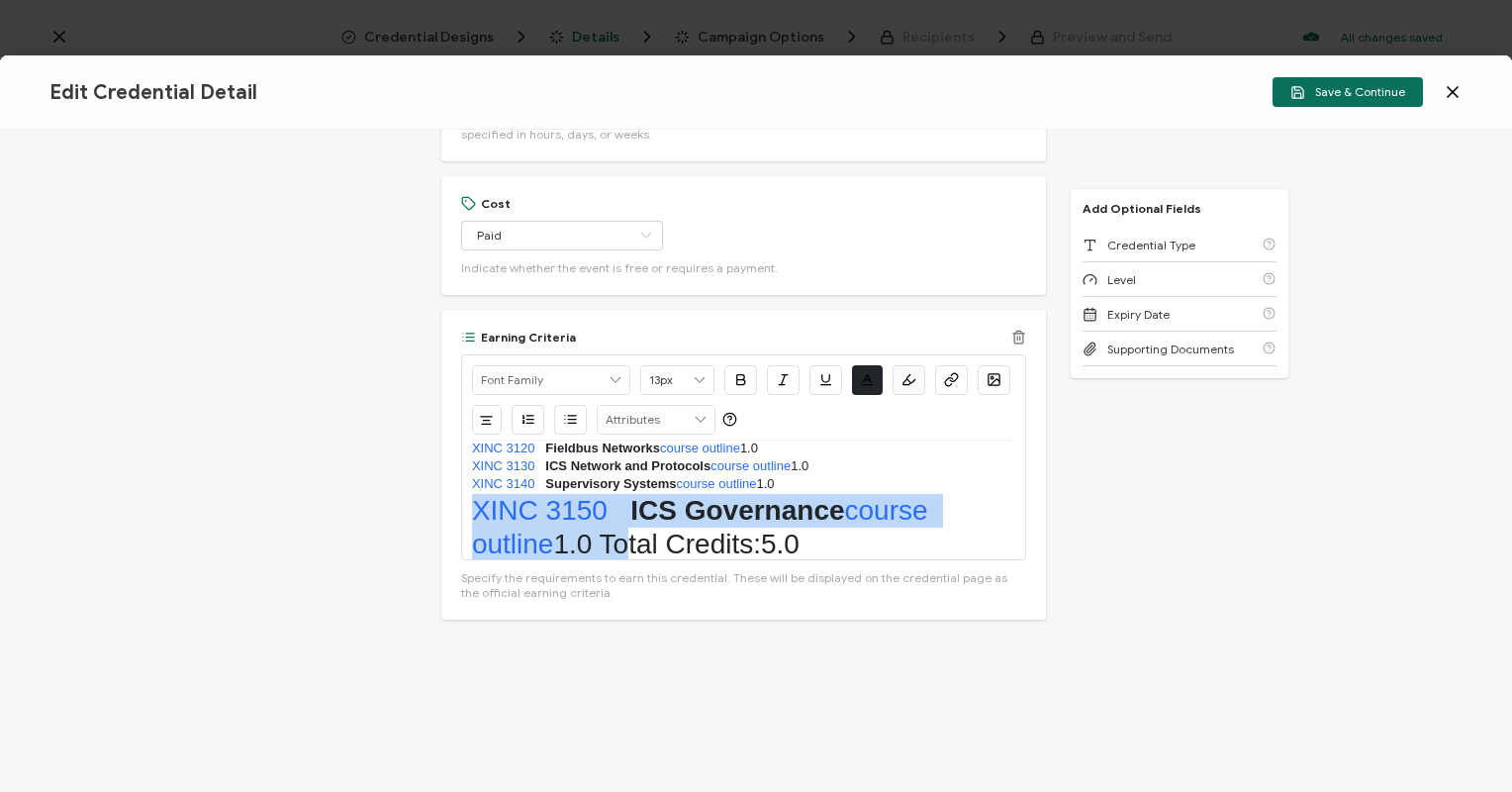 drag, startPoint x: 613, startPoint y: 539, endPoint x: 464, endPoint y: 499, distance: 154.27573 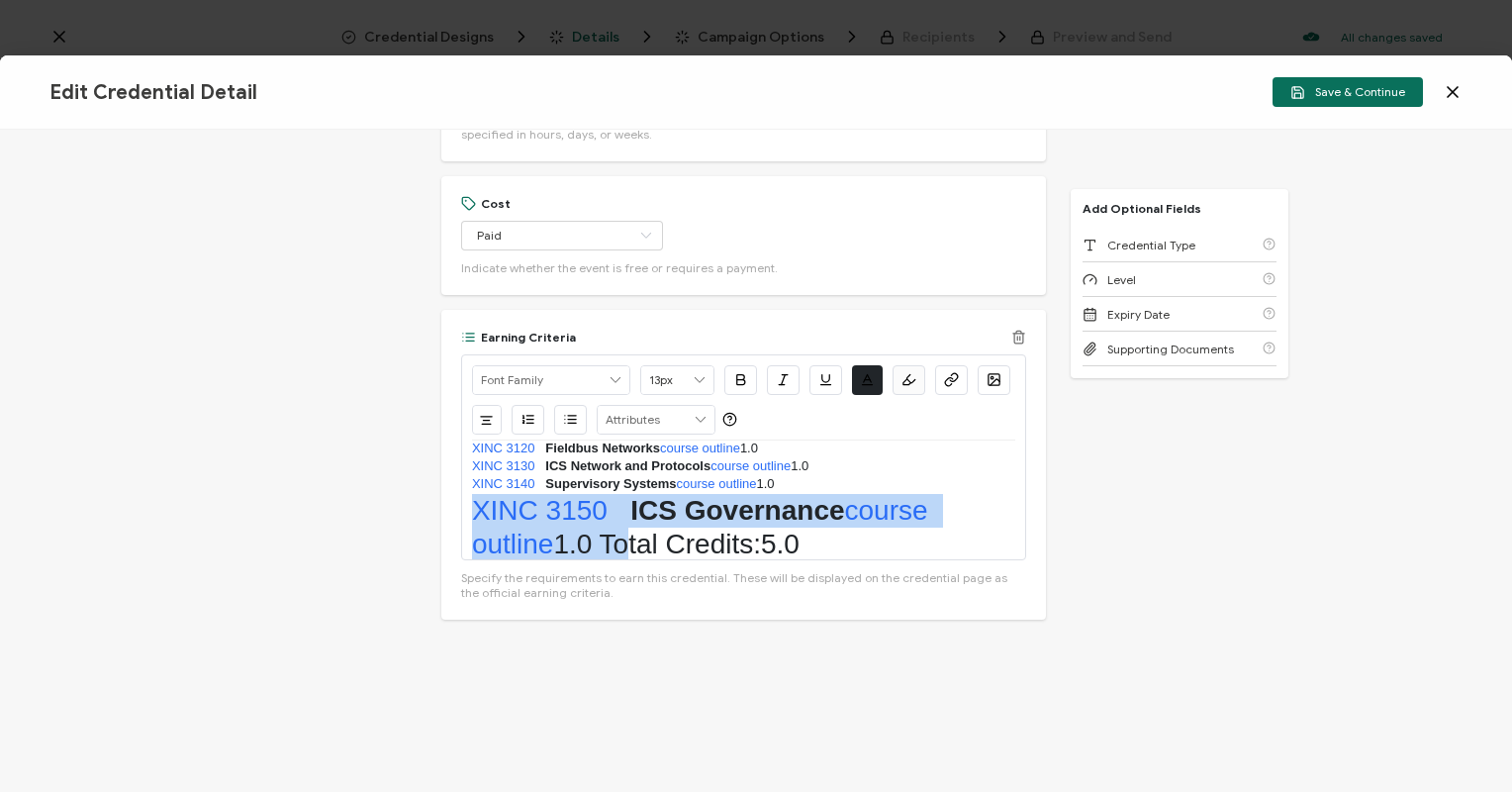 click on "13px               #FBFBFB
Clear
OK
Left
Center
Right
Justify
RECIPIENT
Recipient Name
Recipient E-Mail
CREDENTIAL
Credential ID
Issue Date
Credential Name
Credential Desciption
Expire Date
ISSUER
Issuer Name
Create New Attribute       Required Courses:Credits  XINC 3110 	 Industrial Control Systems (ICS) Design  course outline  1.0" at bounding box center [743, -408] 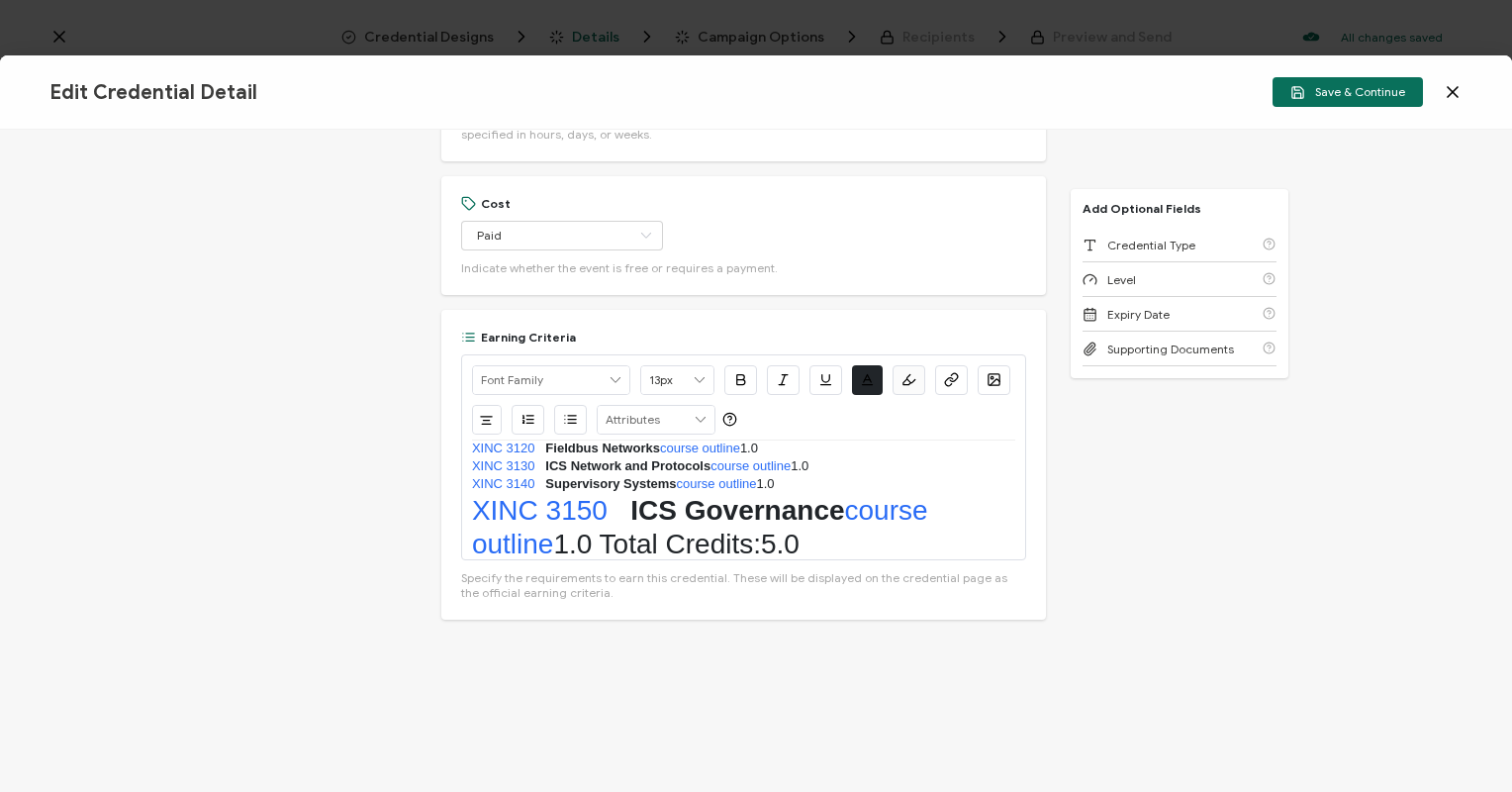 click on "XINC 3130     ICS Network and Protocols    course outline   1.0" at bounding box center [743, 466] 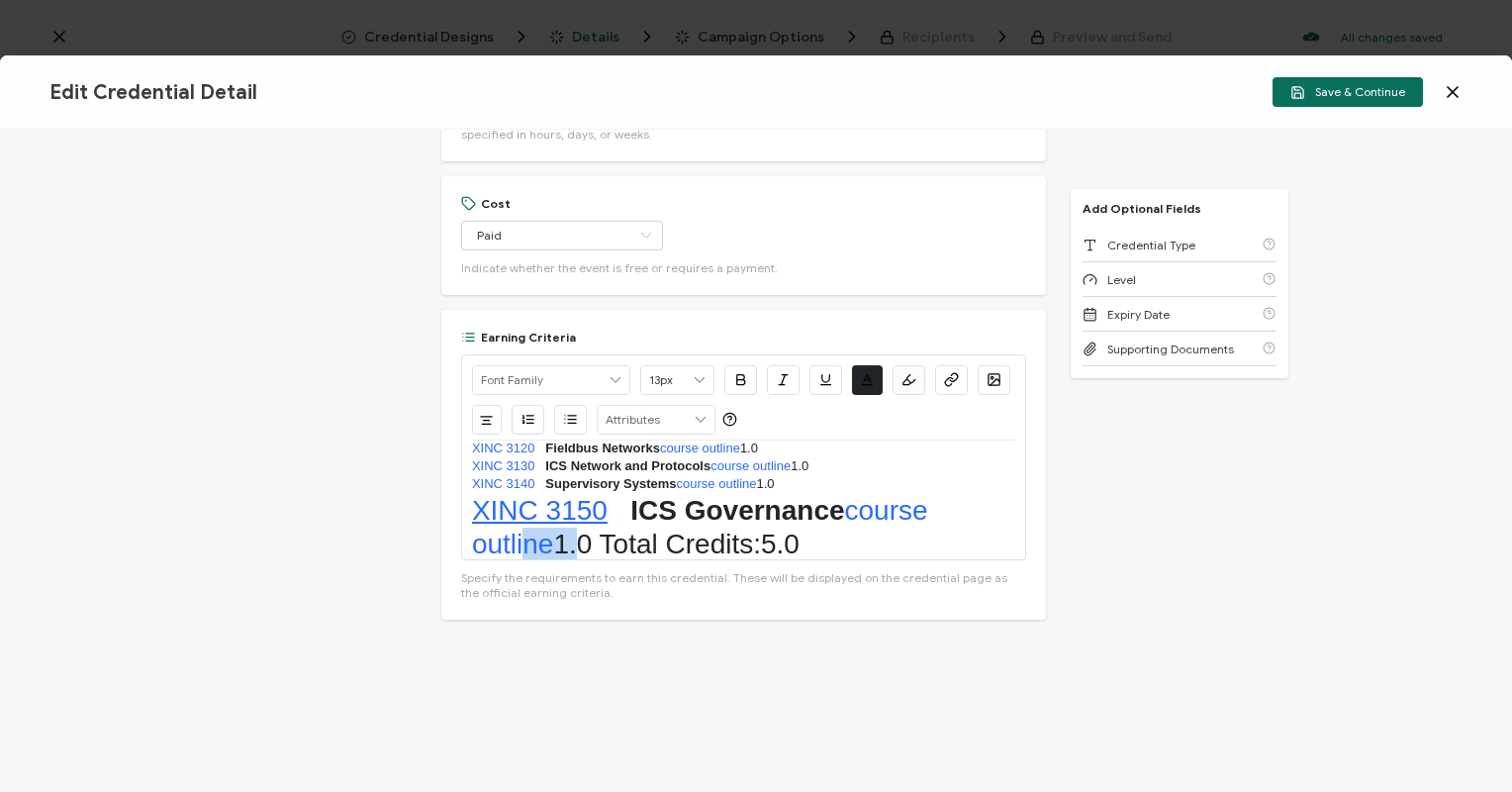 scroll, scrollTop: 55, scrollLeft: 0, axis: vertical 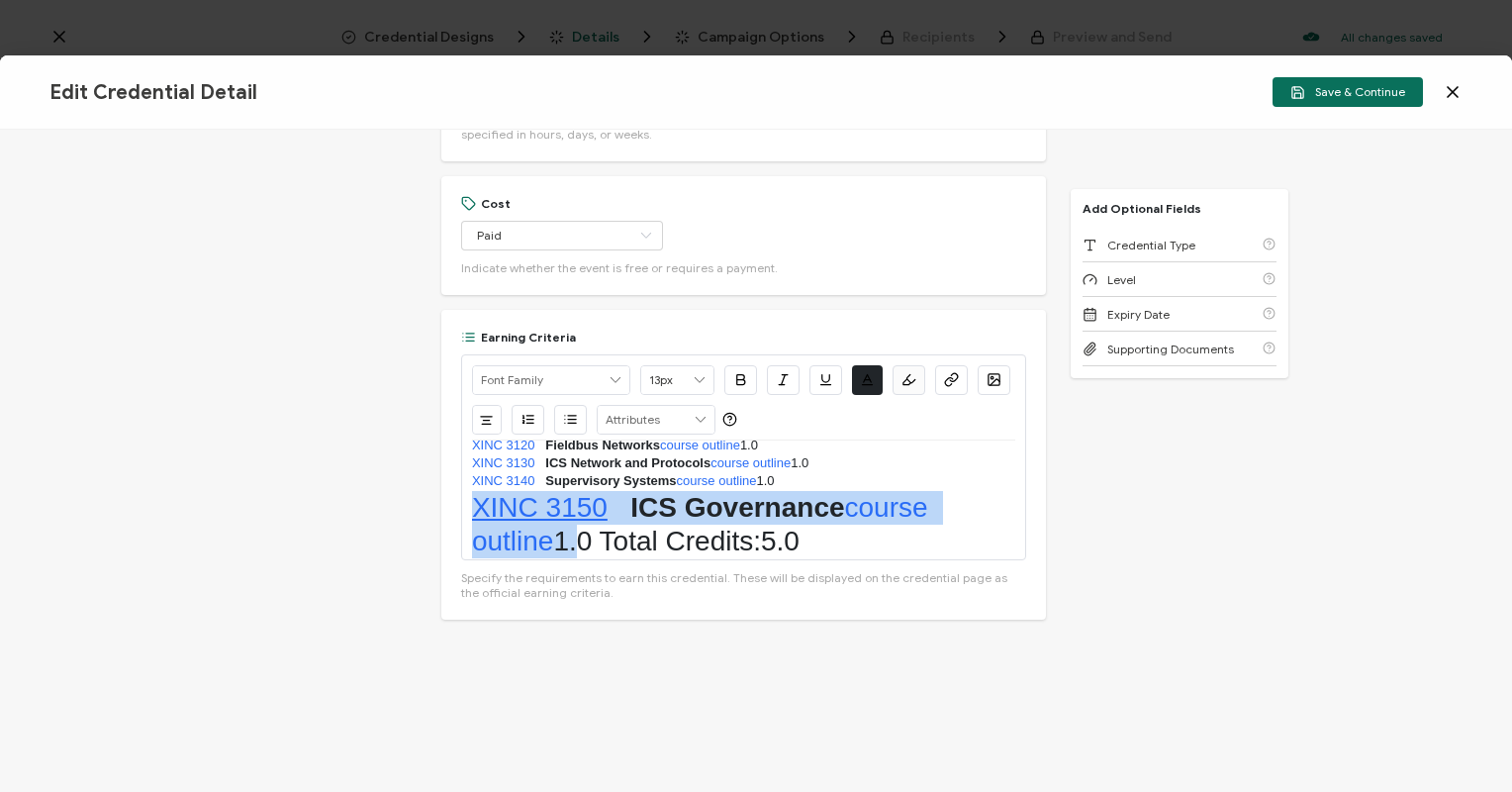 drag, startPoint x: 563, startPoint y: 544, endPoint x: 495, endPoint y: 507, distance: 77.41447 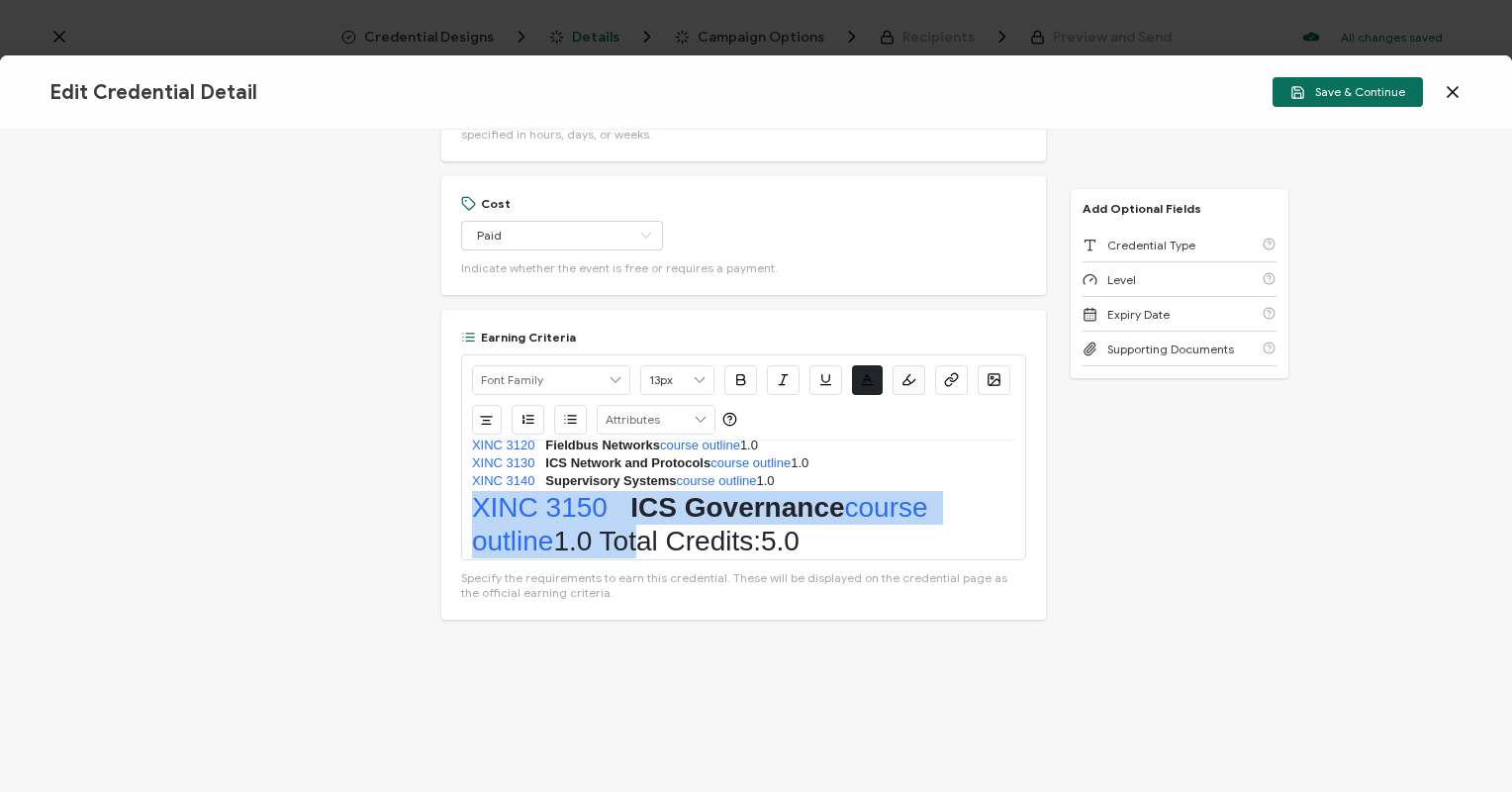 drag, startPoint x: 616, startPoint y: 539, endPoint x: 460, endPoint y: 503, distance: 160.09997 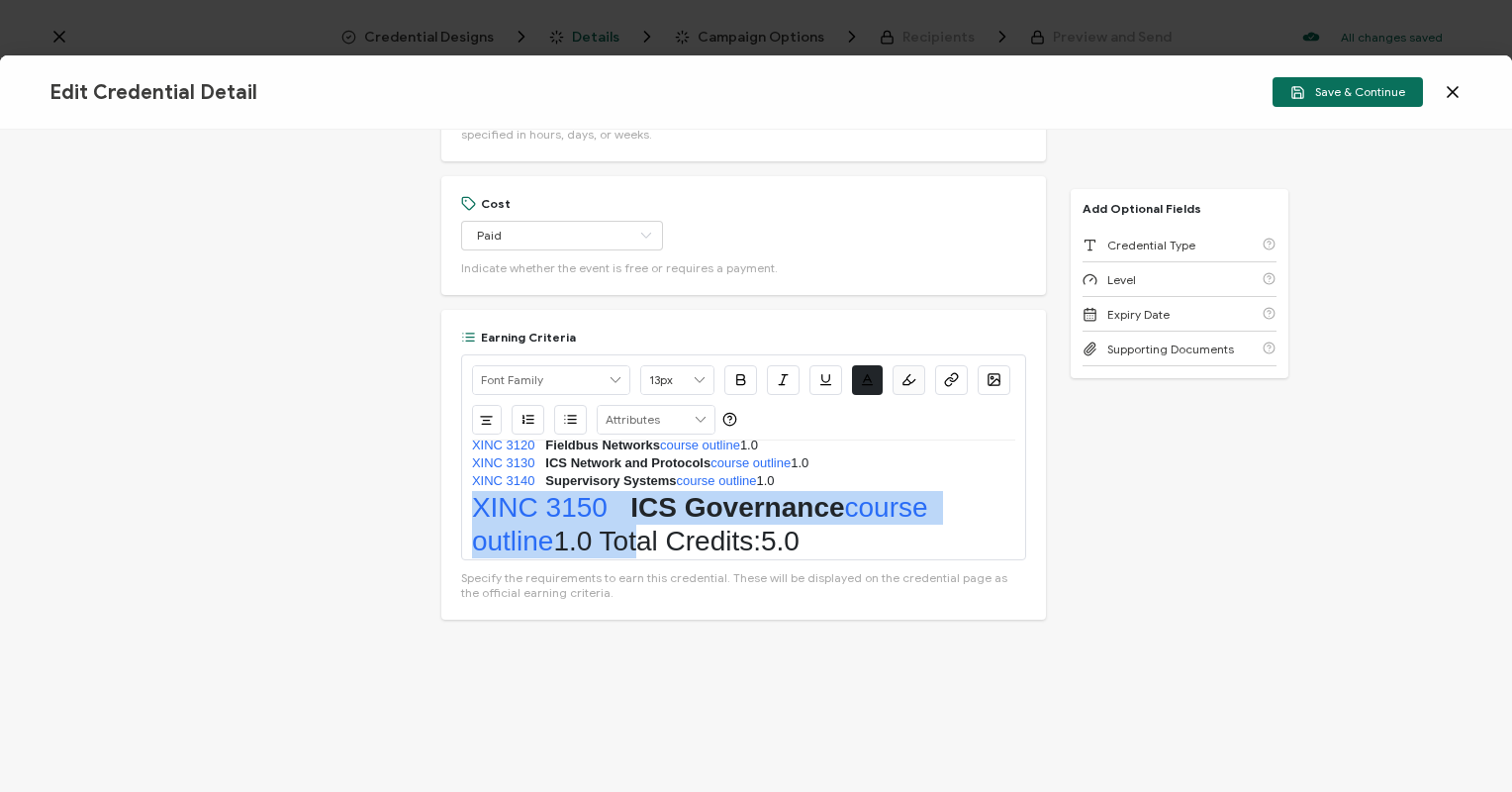 click on "13px               #FBFBFB
Clear
OK
Left
Center
Right
Justify
RECIPIENT
Recipient Name
Recipient E-Mail
CREDENTIAL
Credential ID
Issue Date
Credential Name
Credential Desciption
Expire Date
ISSUER
Issuer Name
Create New Attribute       Required Courses:Credits  XINC 3110 	 Industrial Control Systems (ICS) Design  course outline  1.0" at bounding box center [743, -408] 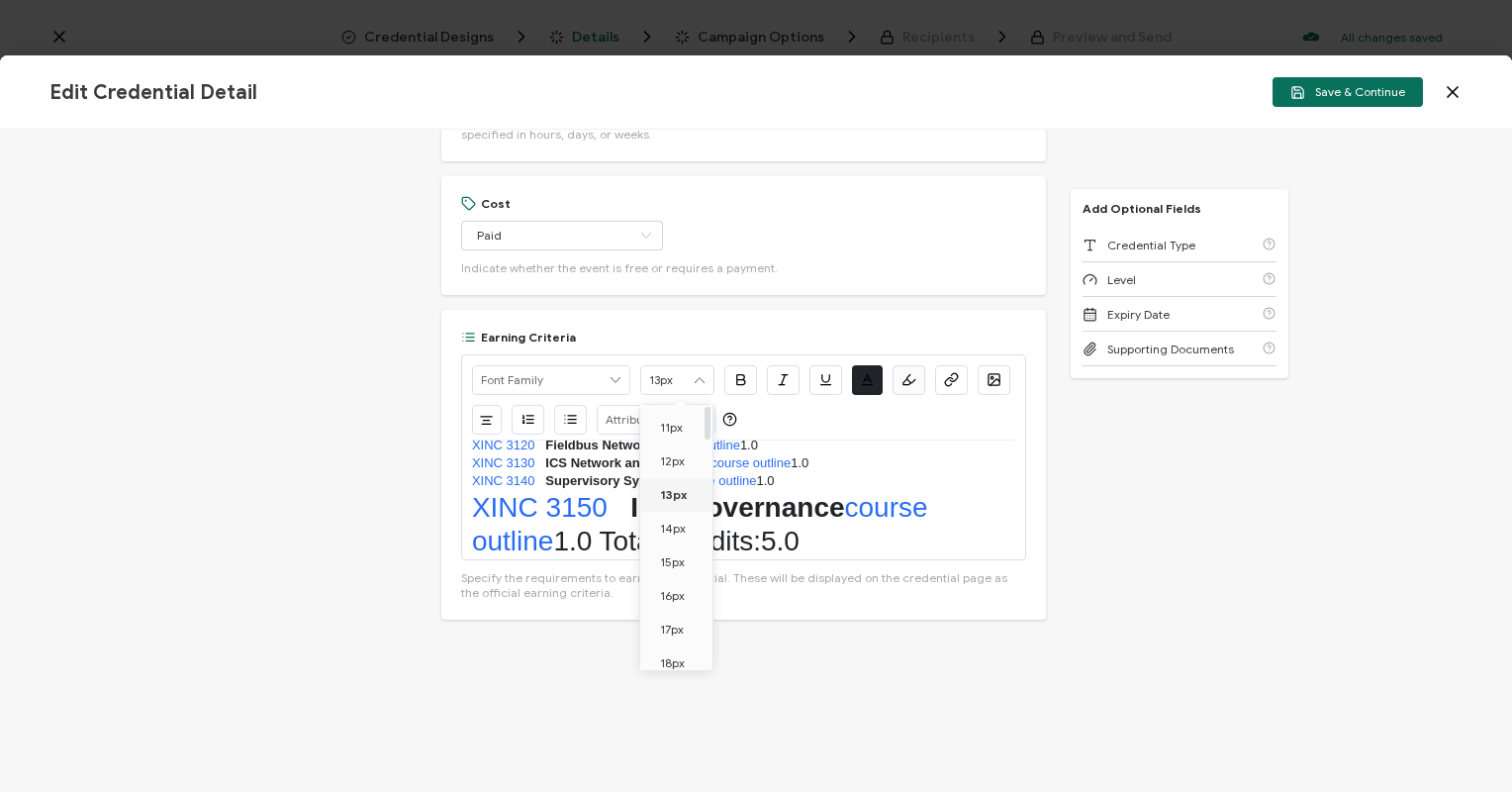 click on "13px" at bounding box center [673, 494] 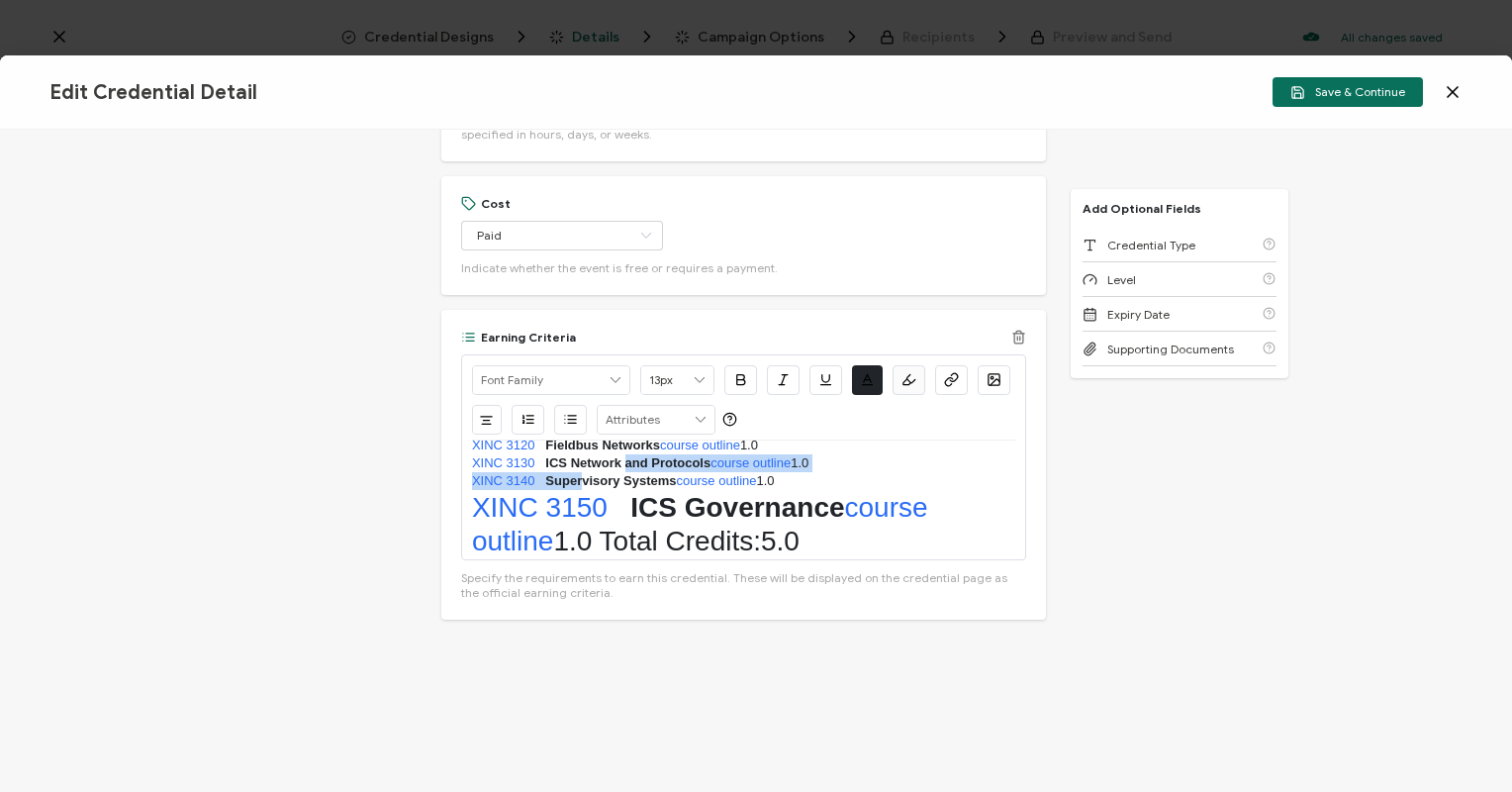 drag, startPoint x: 578, startPoint y: 471, endPoint x: 625, endPoint y: 467, distance: 47.169906 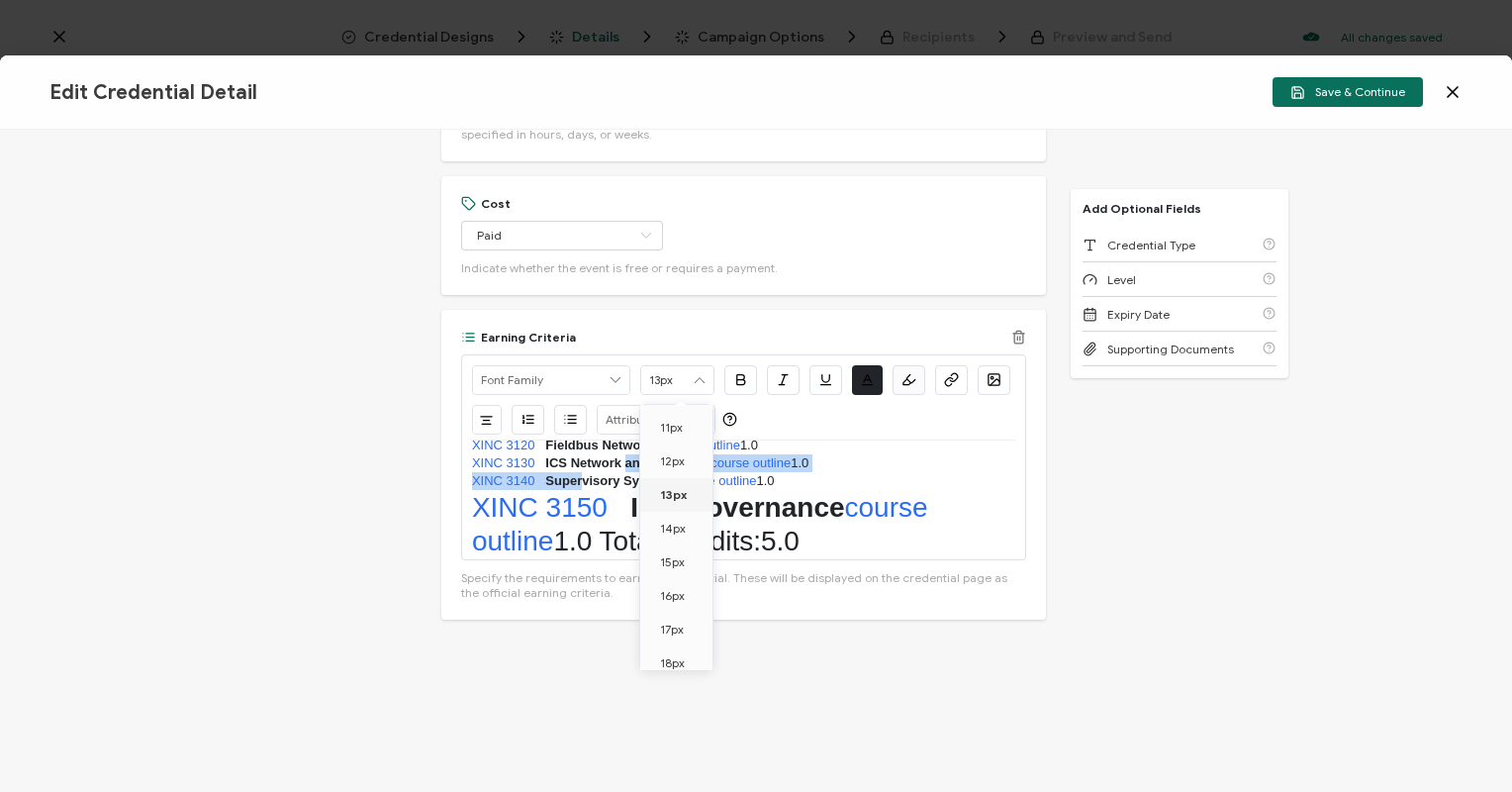 scroll, scrollTop: 55, scrollLeft: 0, axis: vertical 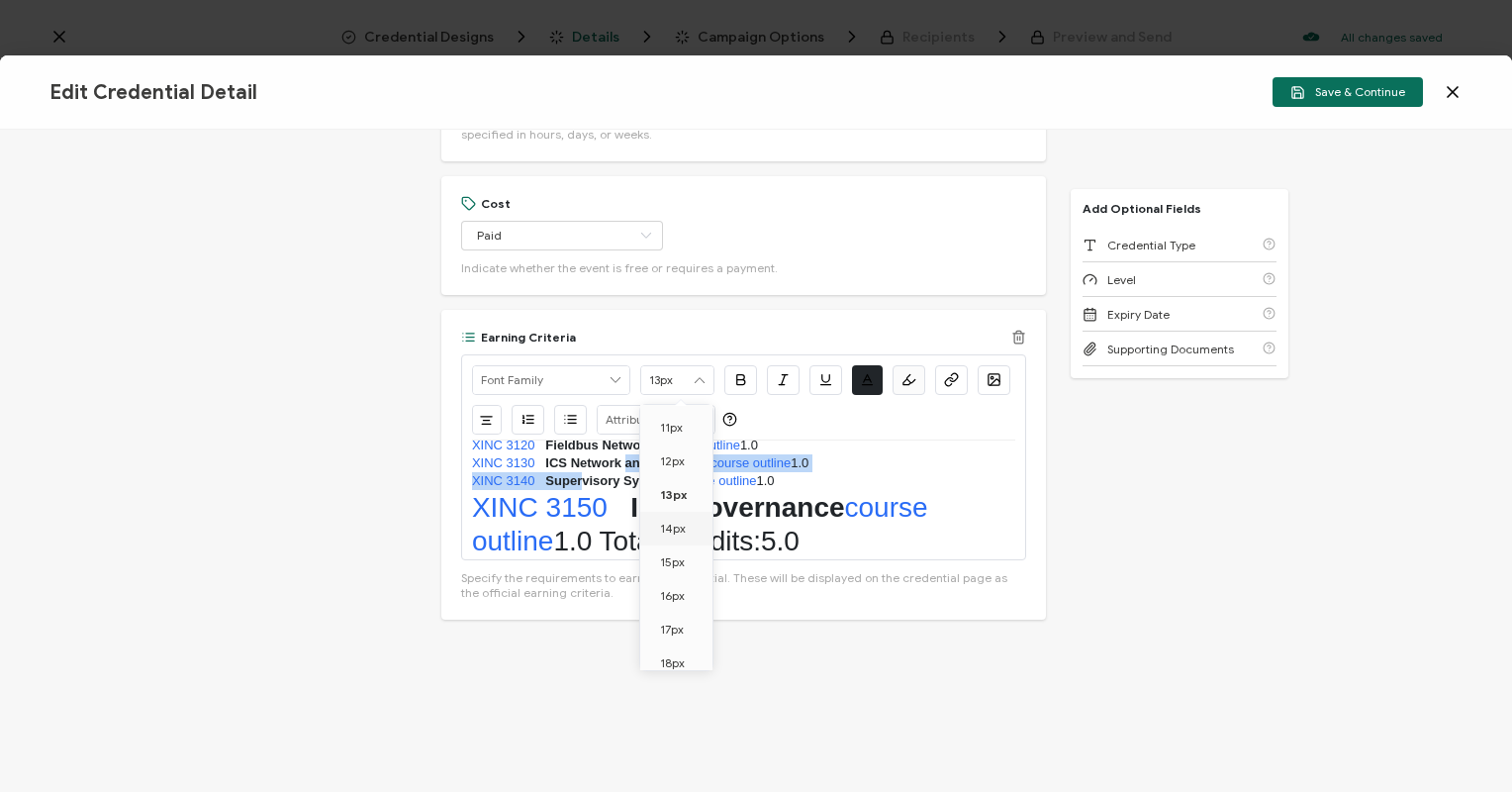 click on "XINC 3130     ICS Network and Protocols    course outline   1.0" at bounding box center (743, 463) 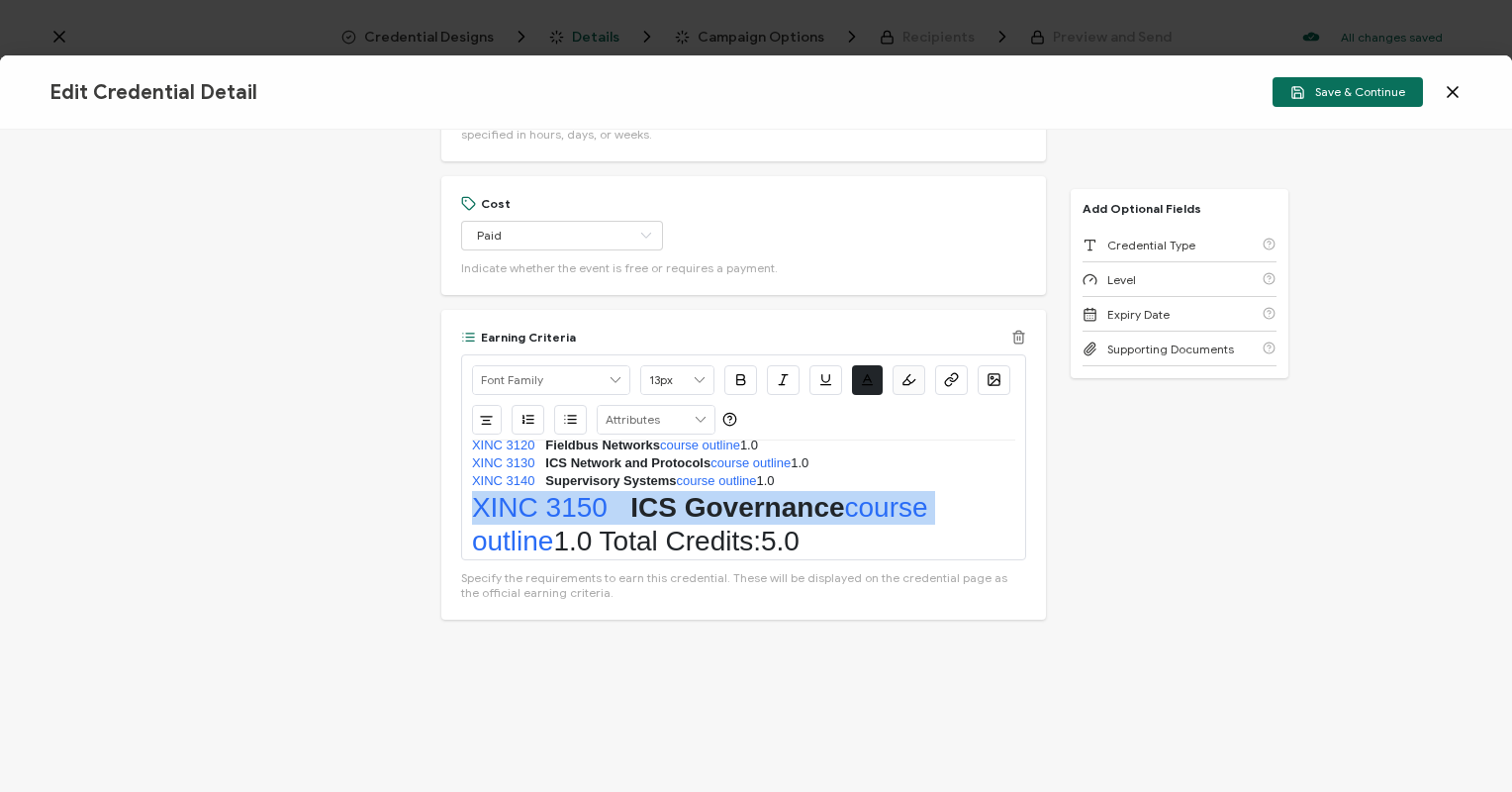 drag, startPoint x: 967, startPoint y: 503, endPoint x: 440, endPoint y: 510, distance: 527.046 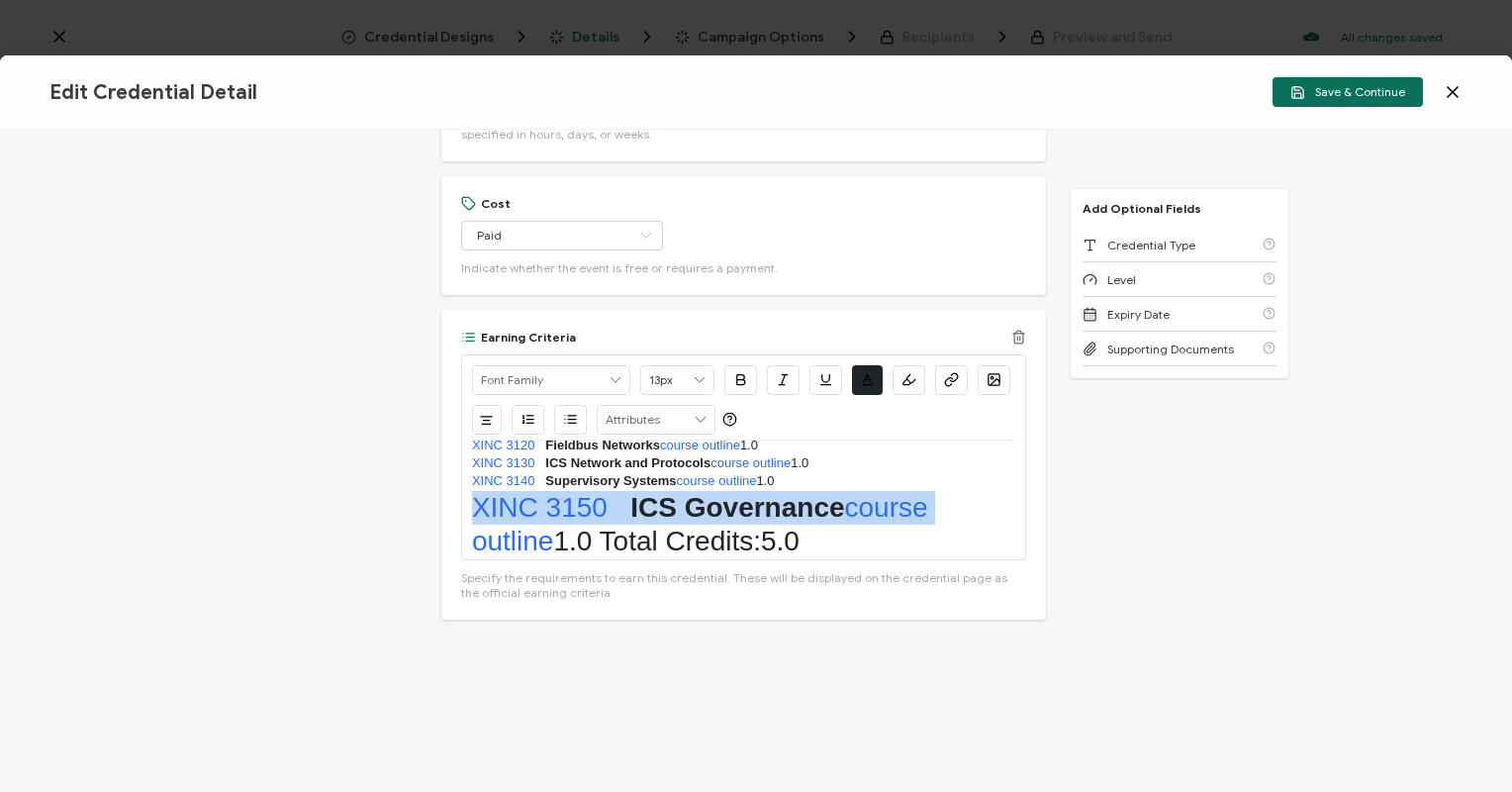 click on "Earning Criteria
13px               #FBFBFB
Clear
OK
Left
Center
Right
Justify
RECIPIENT
Recipient Name
Recipient E-Mail
CREDENTIAL
Credential ID
Issue Date
Credential Name
Credential Desciption
Expire Date
ISSUER
Issuer Name
Create New Attribute       Required Courses:Credits" at bounding box center [743, 464] 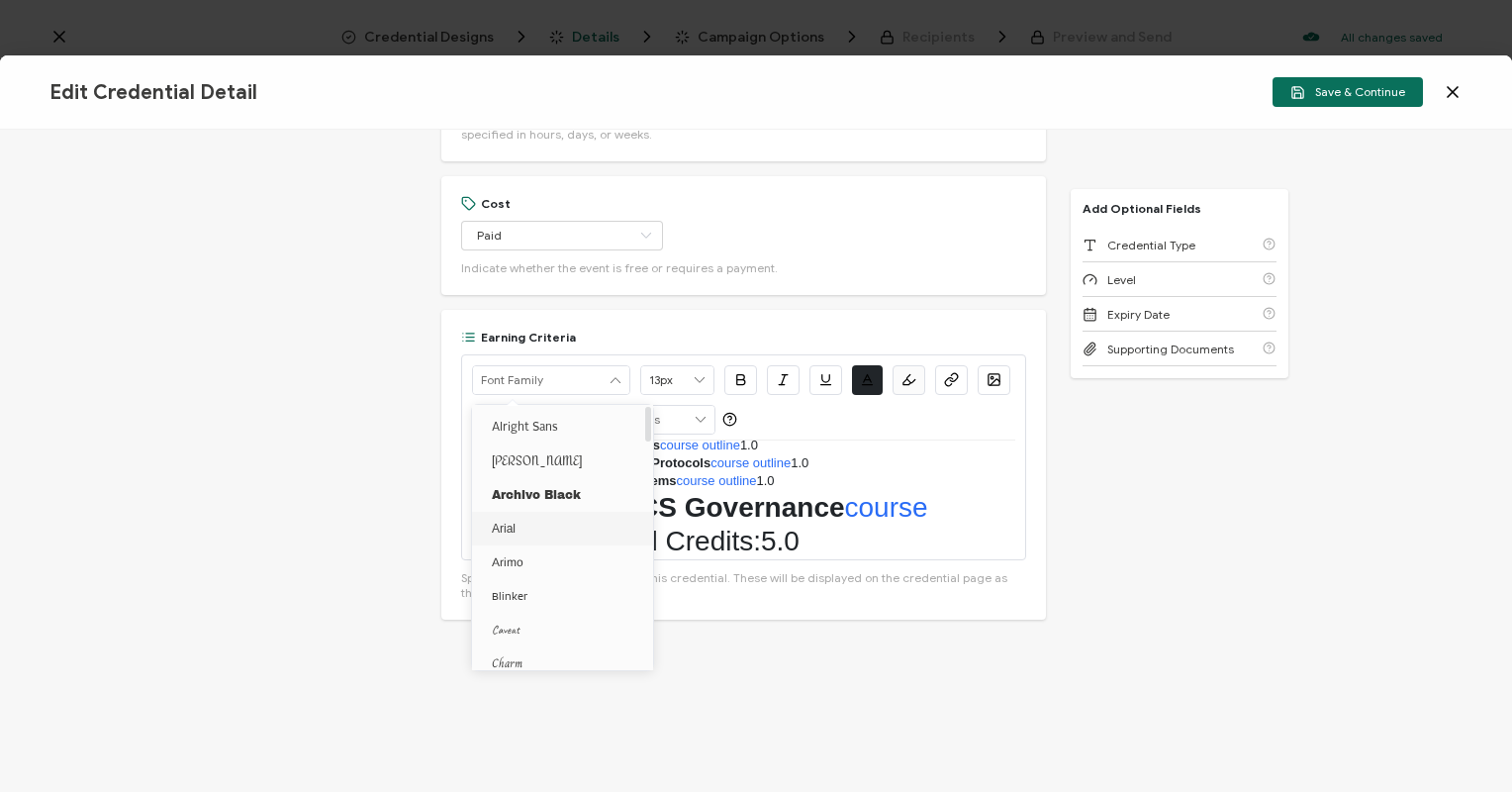 click on "Arial" at bounding box center (565, 529) 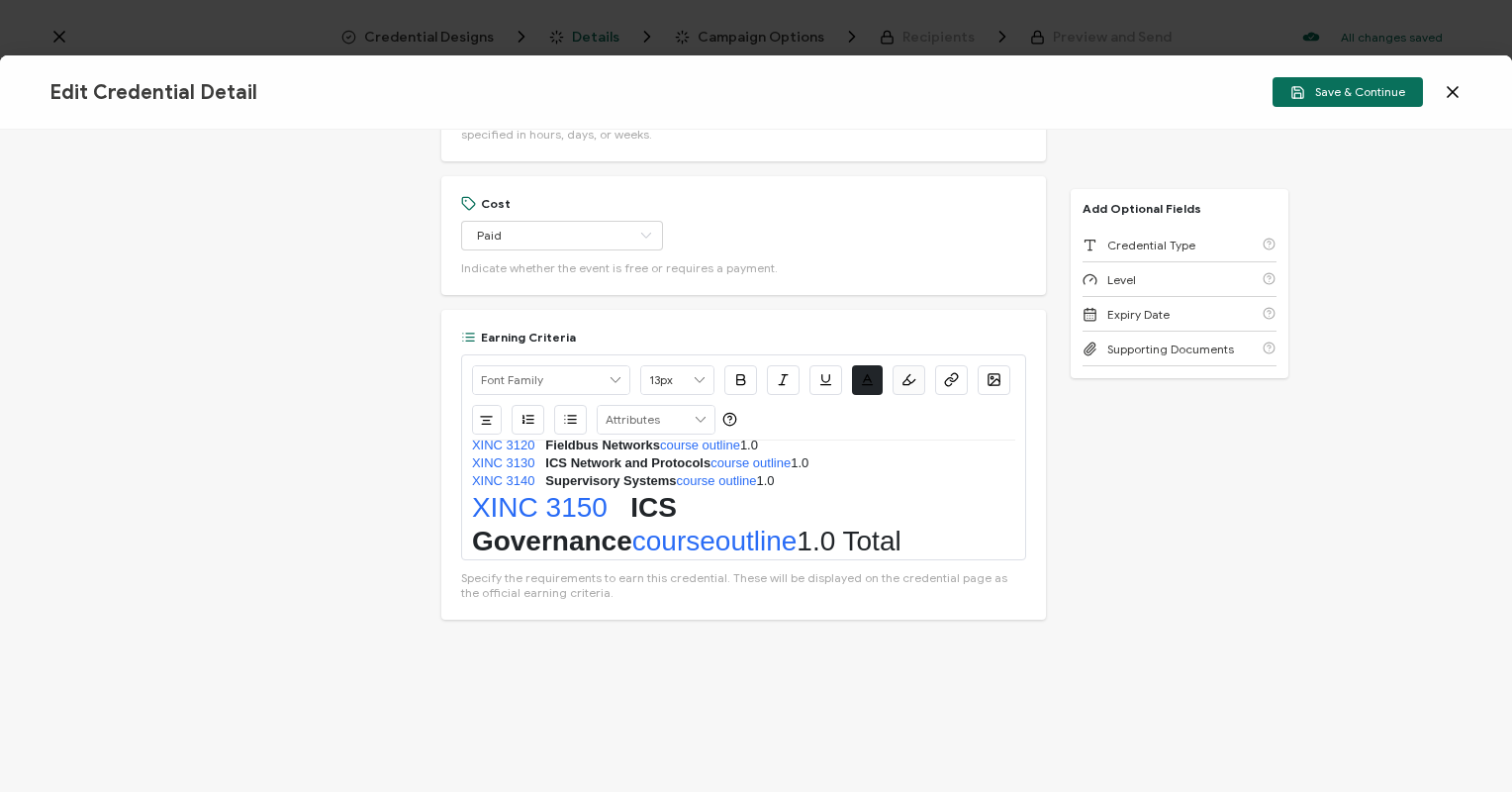 scroll, scrollTop: 55, scrollLeft: 0, axis: vertical 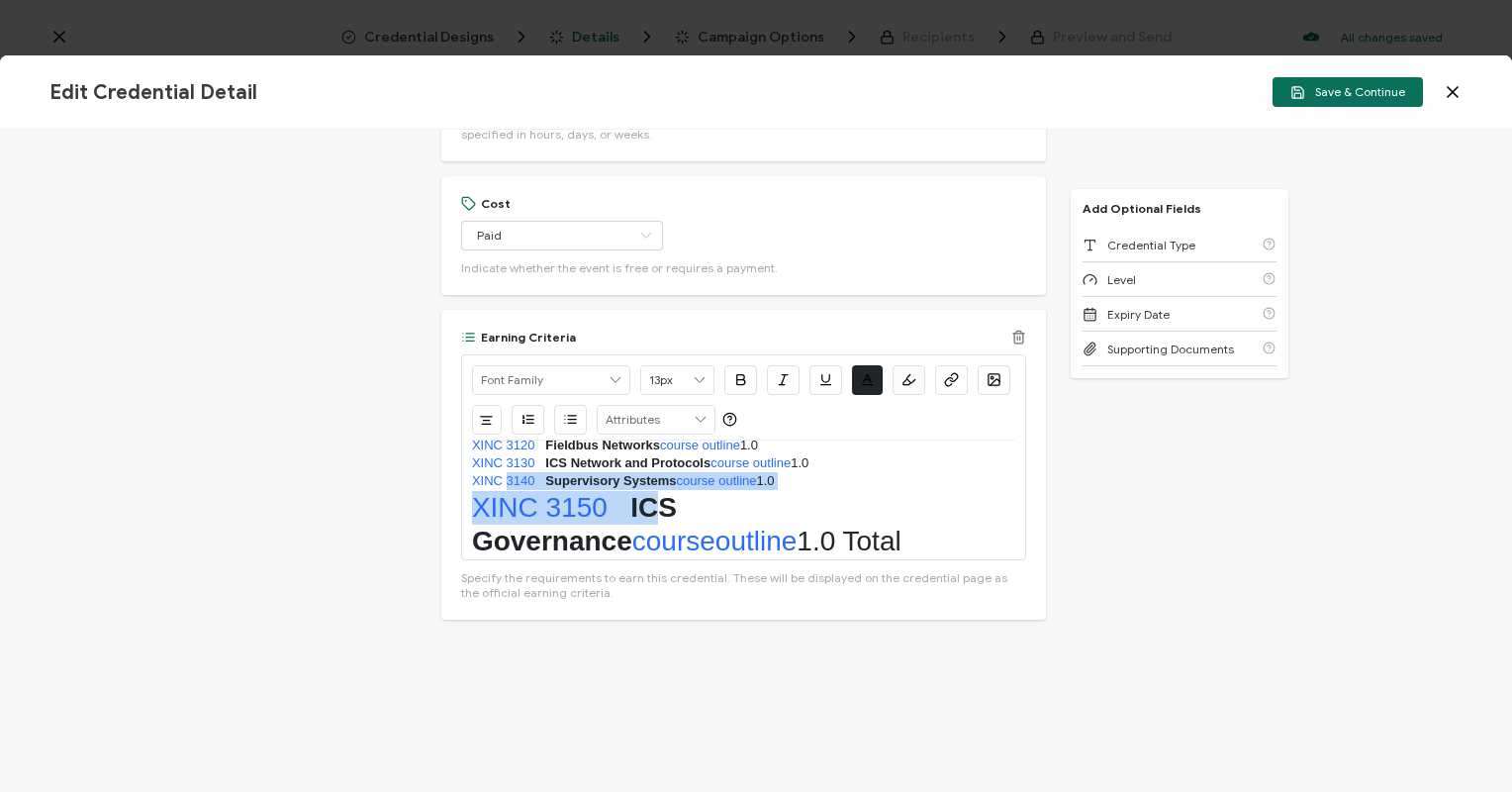 drag, startPoint x: 505, startPoint y: 487, endPoint x: 647, endPoint y: 504, distance: 143 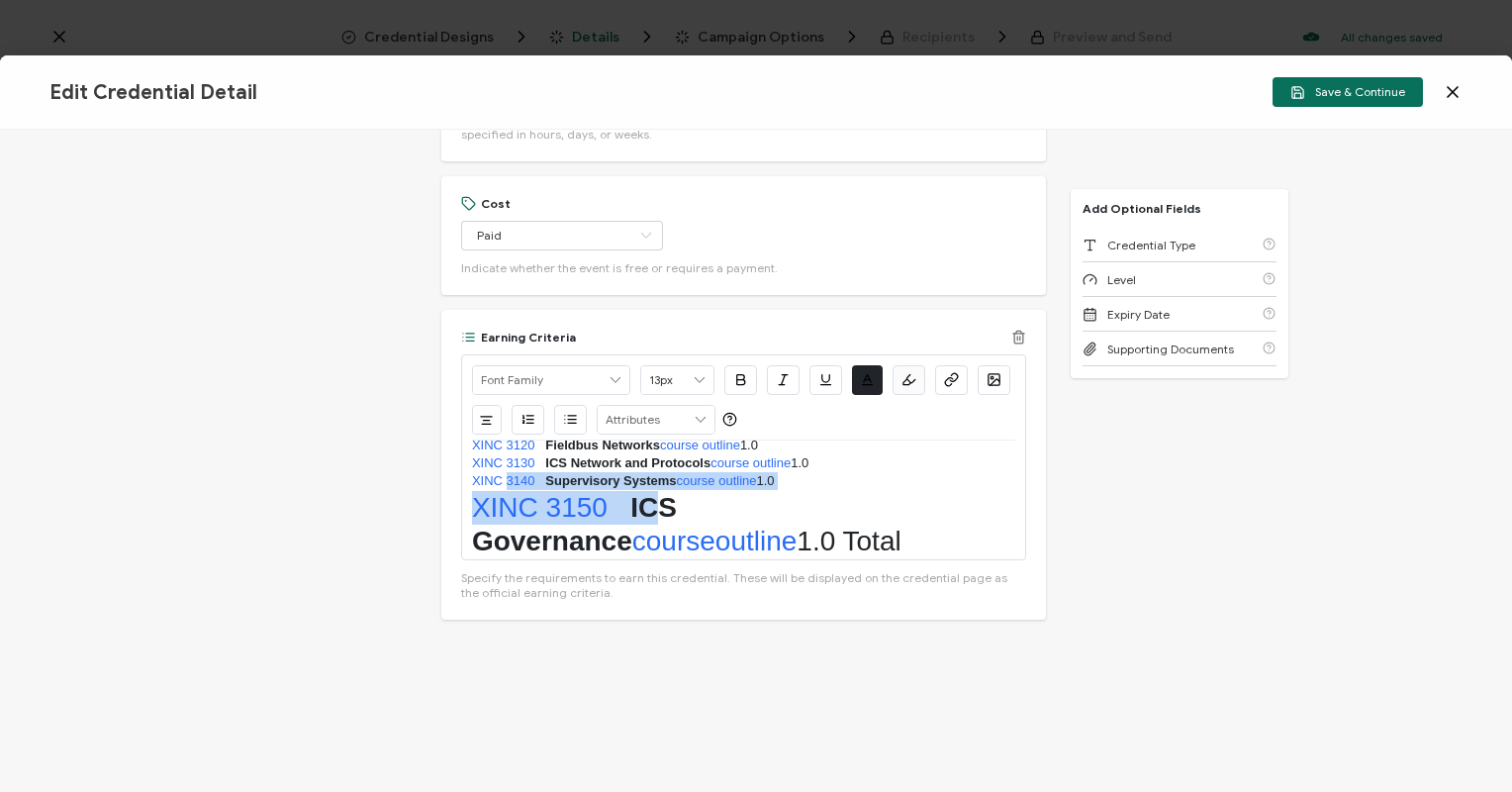 click on "Required Courses:Credits  XINC 3110 	 Industrial Control Systems (ICS) Design  course outline  1.0  XINC 3120     Fieldbus Networks    course outline  1.0  XINC 3130     ICS Network and Protocols    course outline   1.0  XINC 3140     Supervisory Systems    course outline    1.0 XINC 3150     ICS Governance    course  outline    1.0 Total Credits:5.0 Grading Minimum passing grade for each course is 50%." at bounding box center (743, 500) 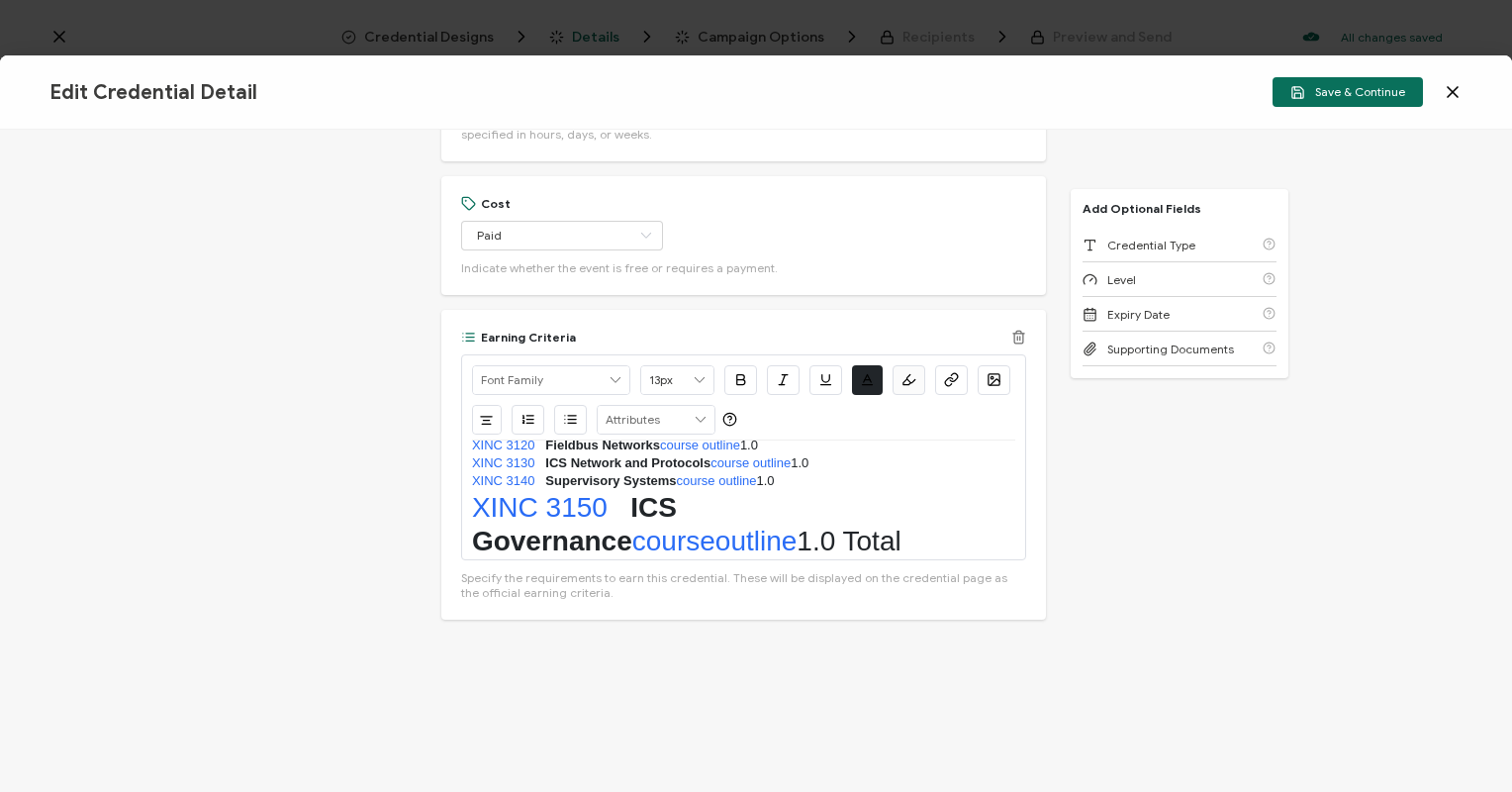 click on "XINC 3150     ICS Governance    course  outline    1.0 Total Credits:5.0" at bounding box center [743, 541] 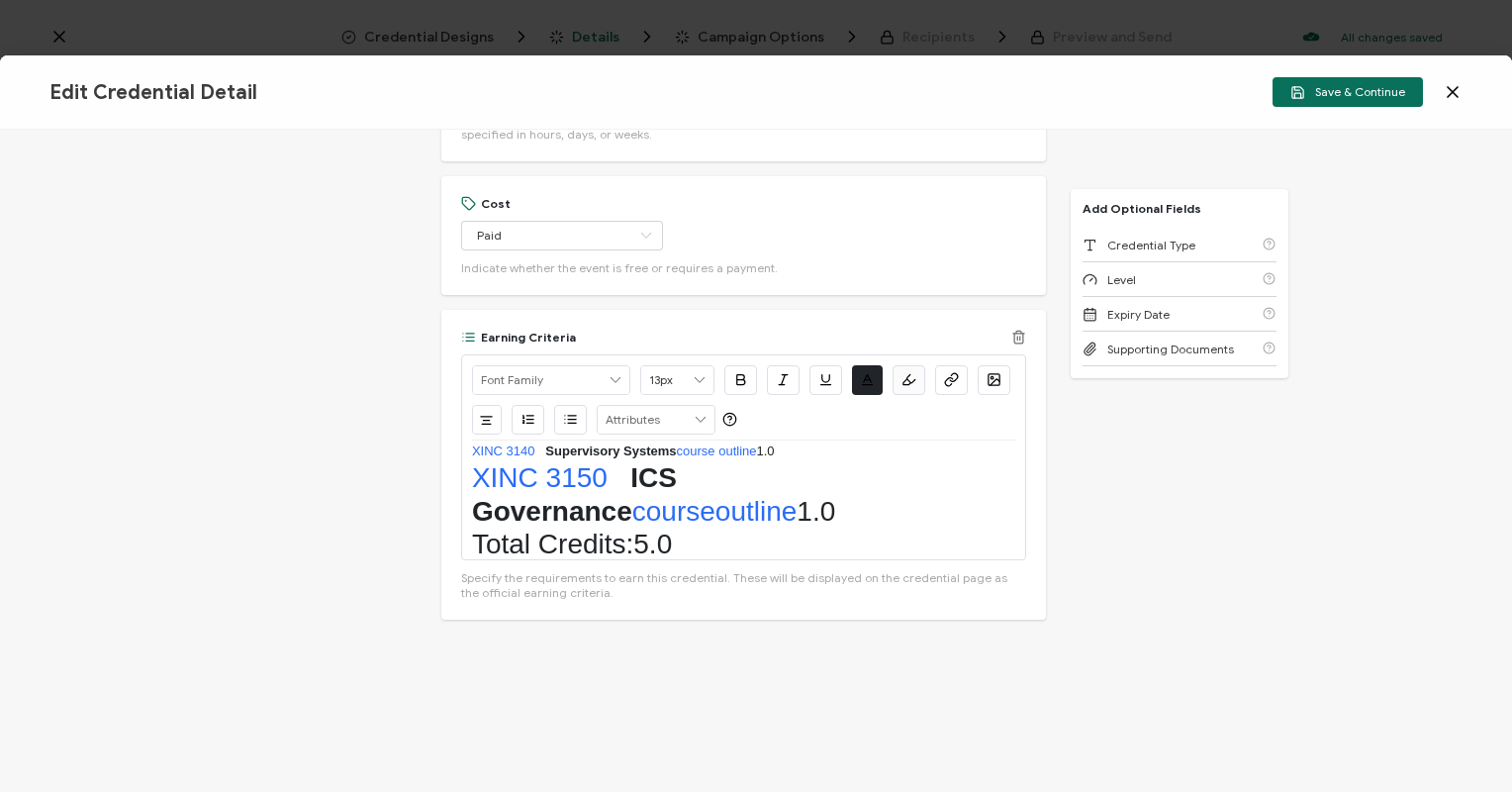 drag, startPoint x: 465, startPoint y: 539, endPoint x: 719, endPoint y: 558, distance: 254.70964 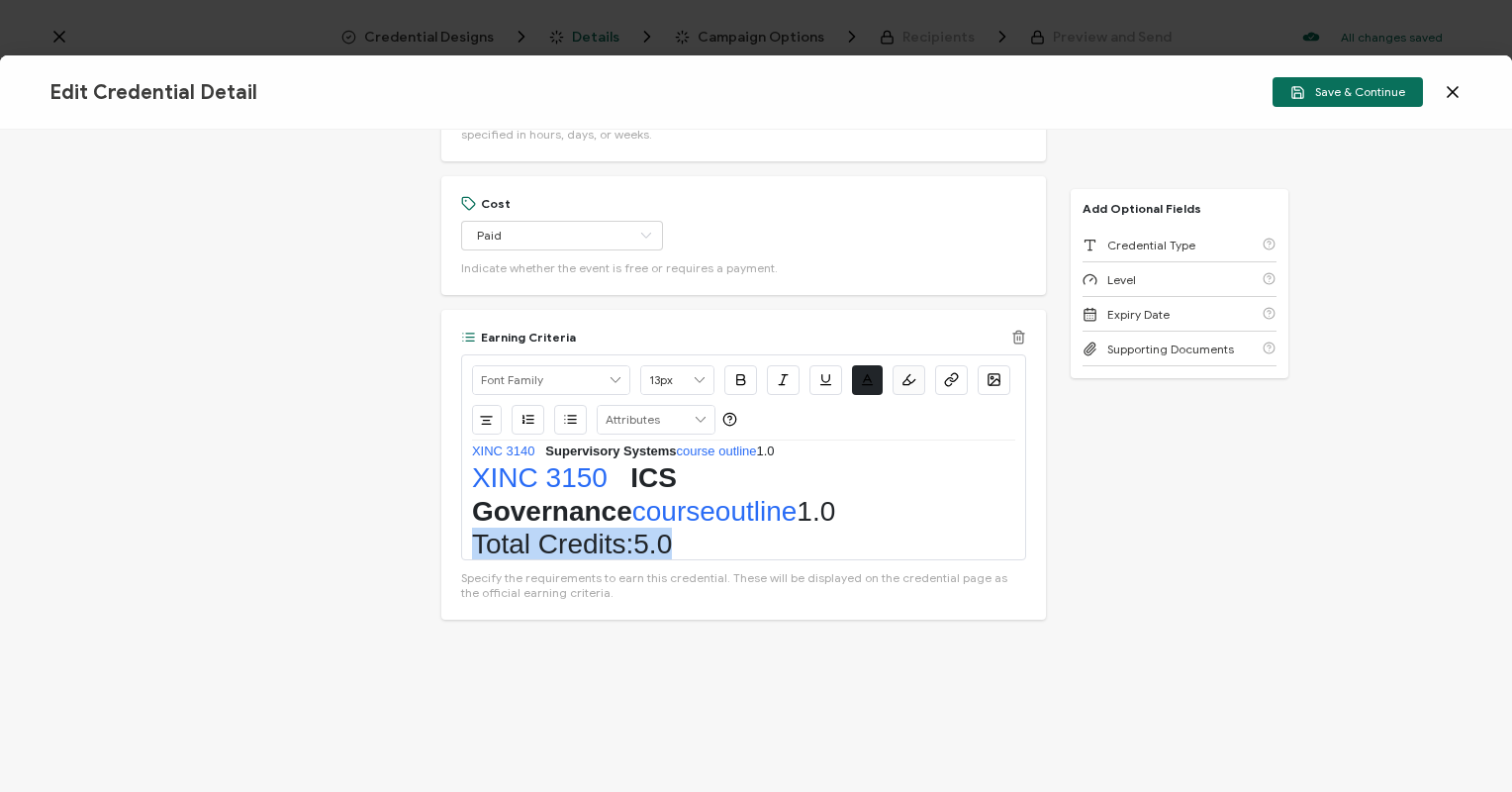 drag, startPoint x: 674, startPoint y: 542, endPoint x: 455, endPoint y: 535, distance: 219.11184 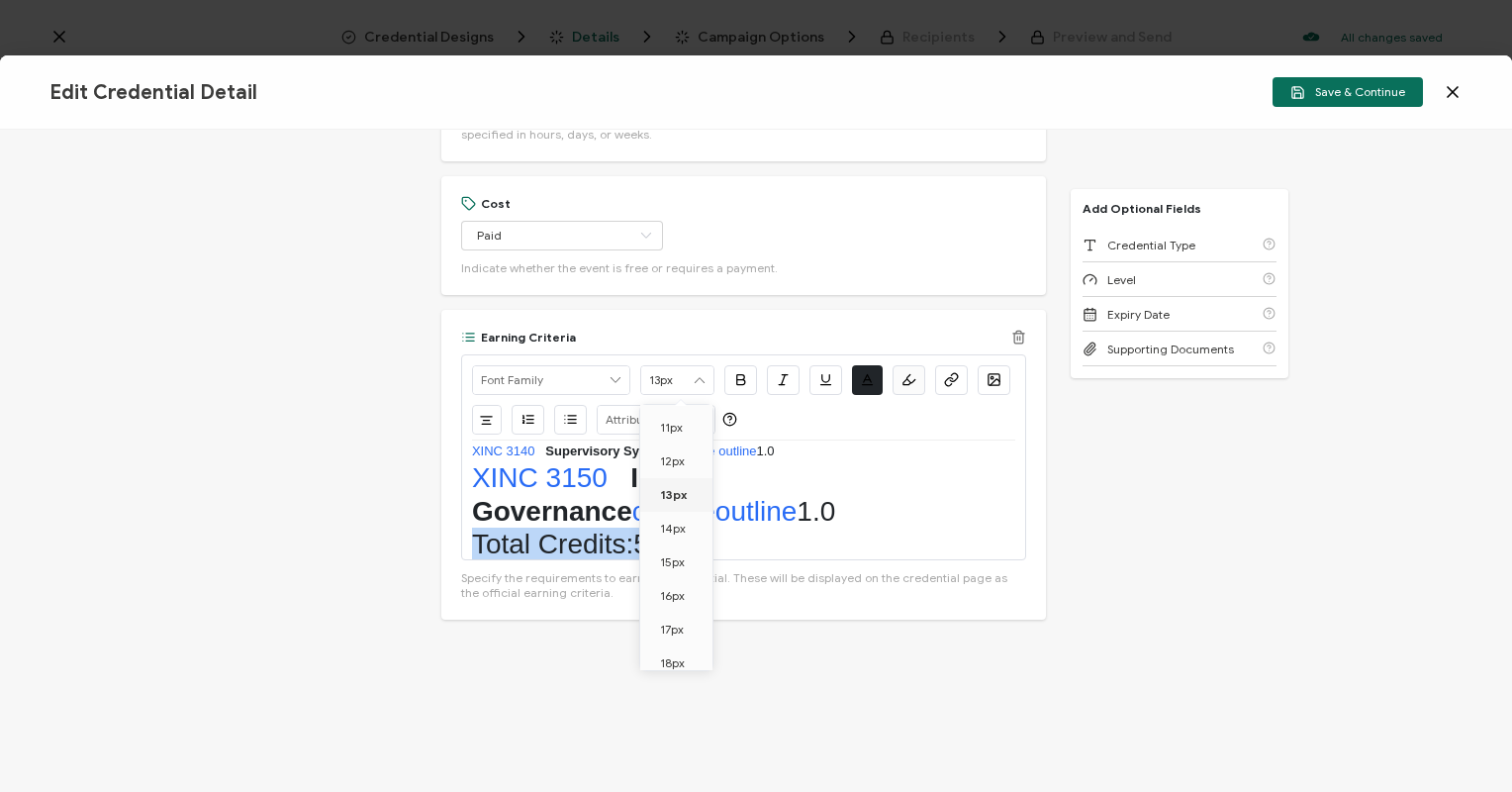 scroll, scrollTop: 85, scrollLeft: 0, axis: vertical 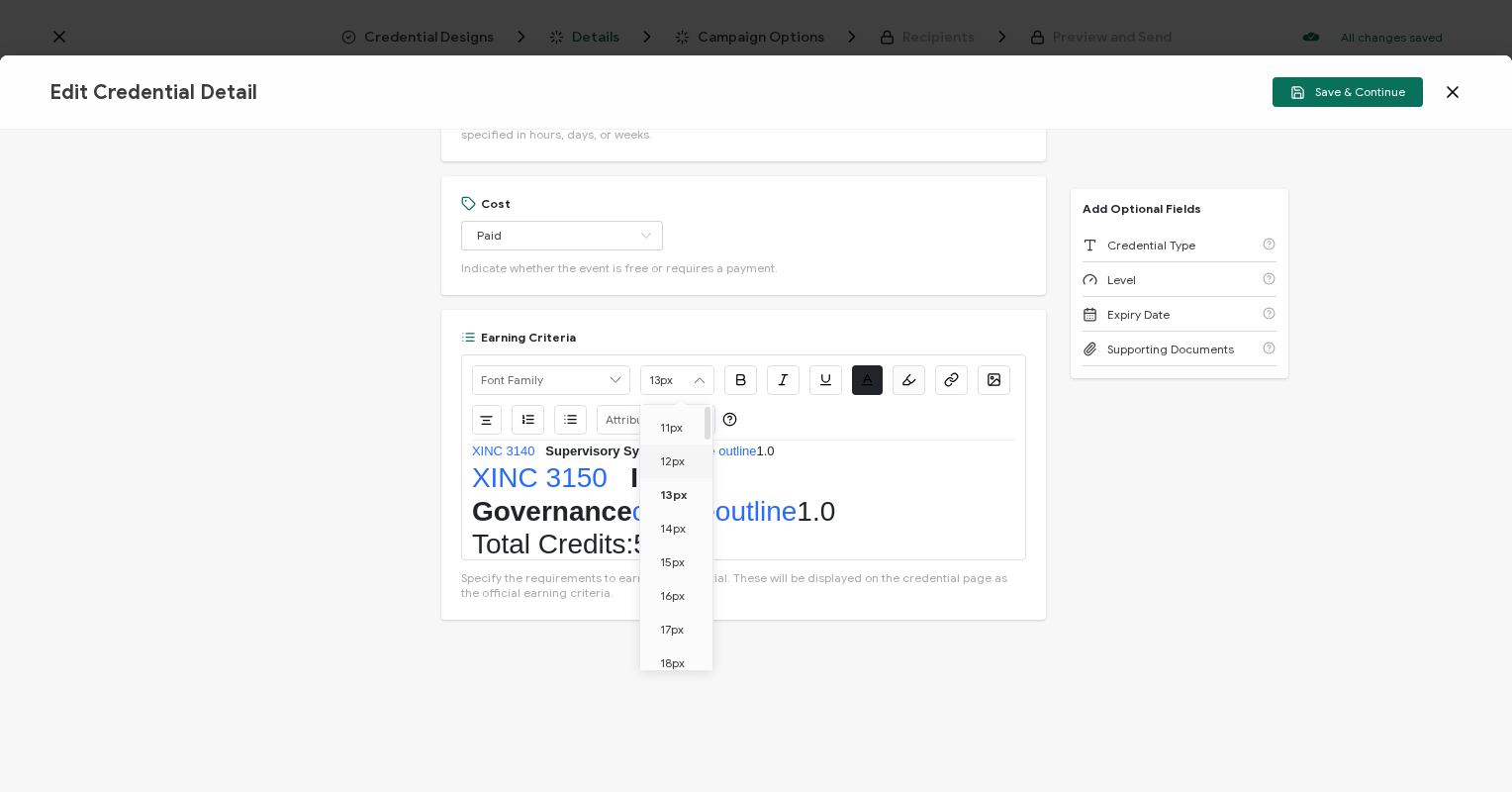 click on "12px" at bounding box center (672, 460) 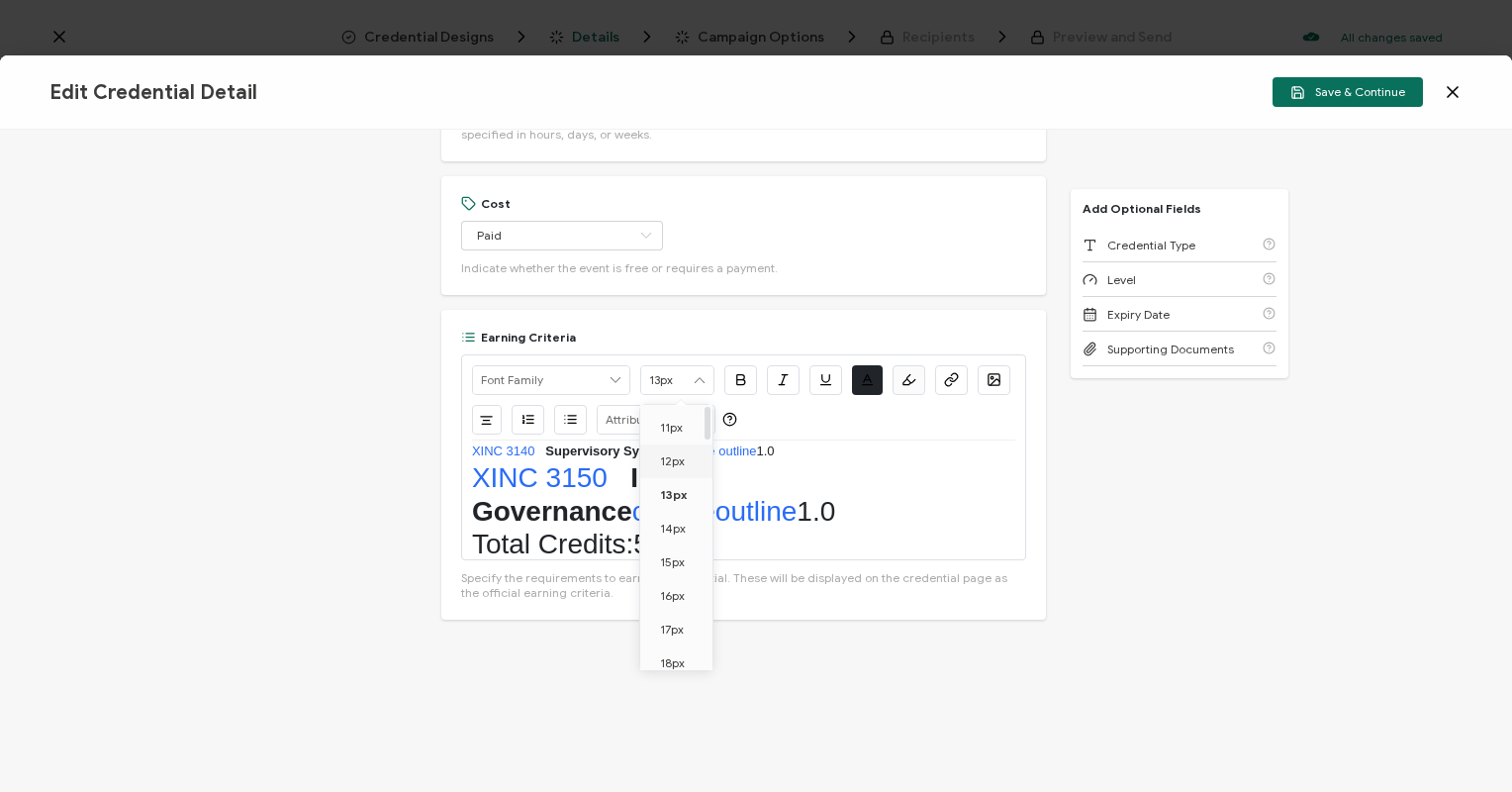 scroll, scrollTop: 85, scrollLeft: 0, axis: vertical 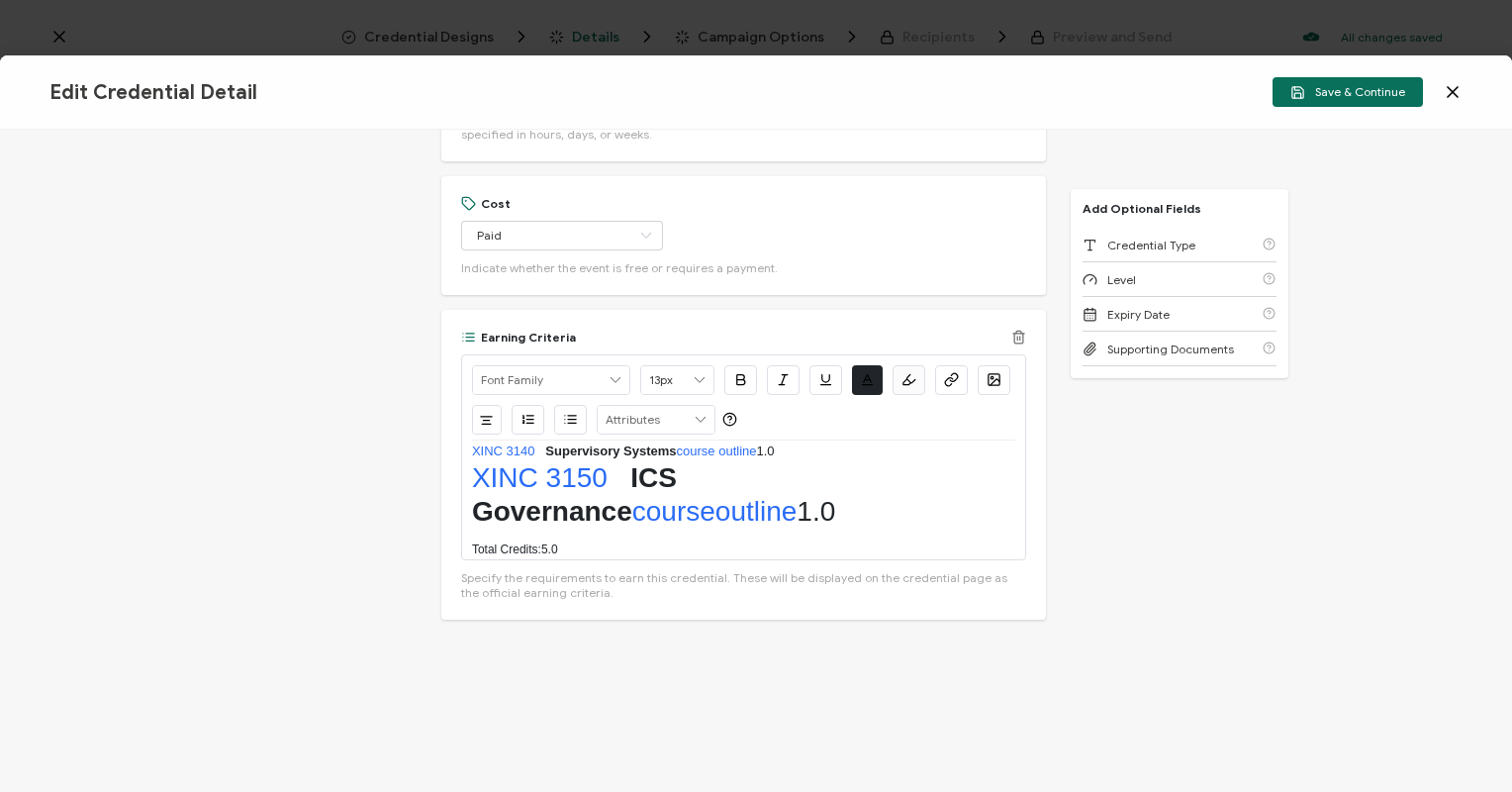 click at bounding box center [700, 380] 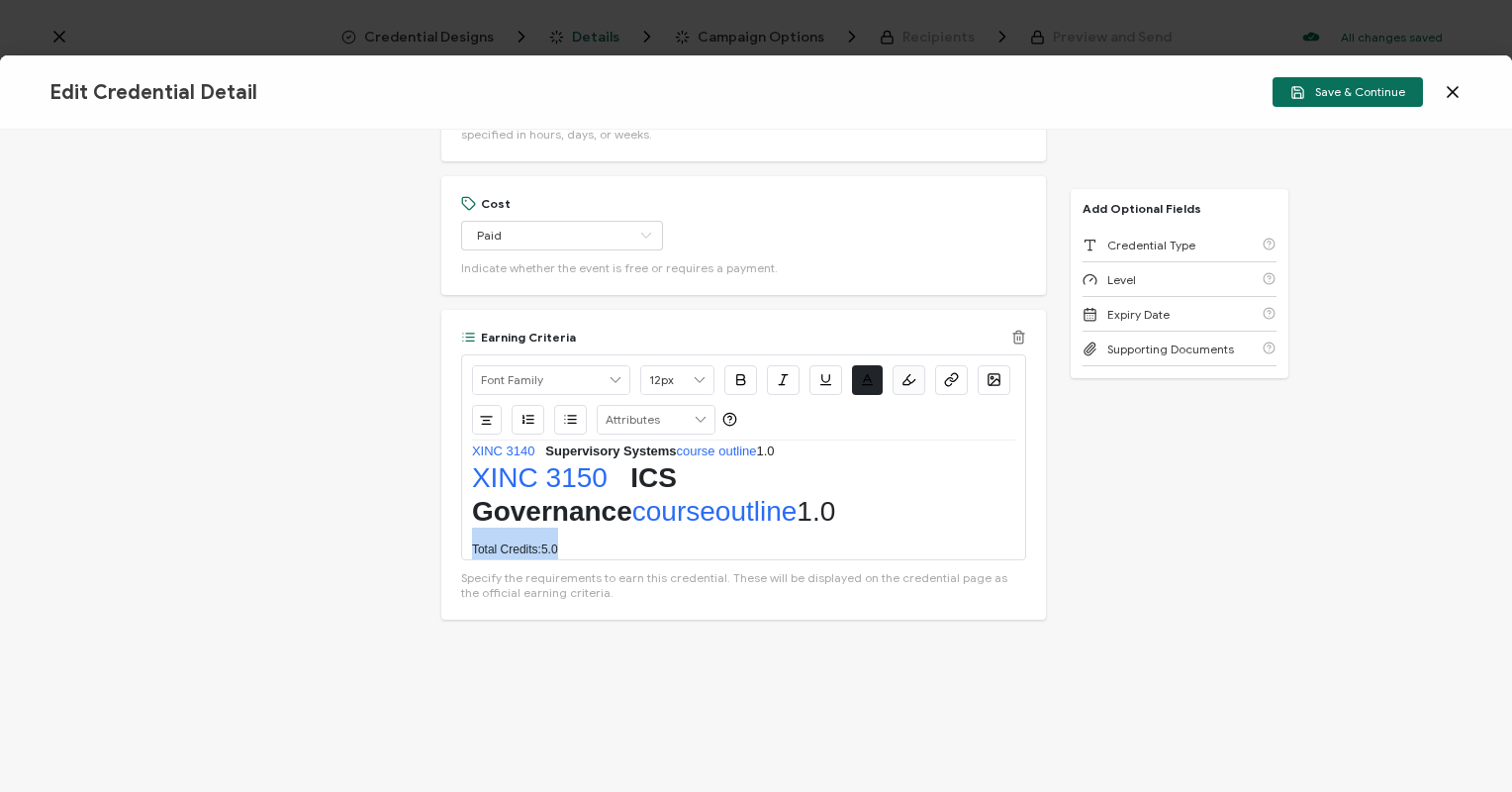 scroll, scrollTop: 85, scrollLeft: 0, axis: vertical 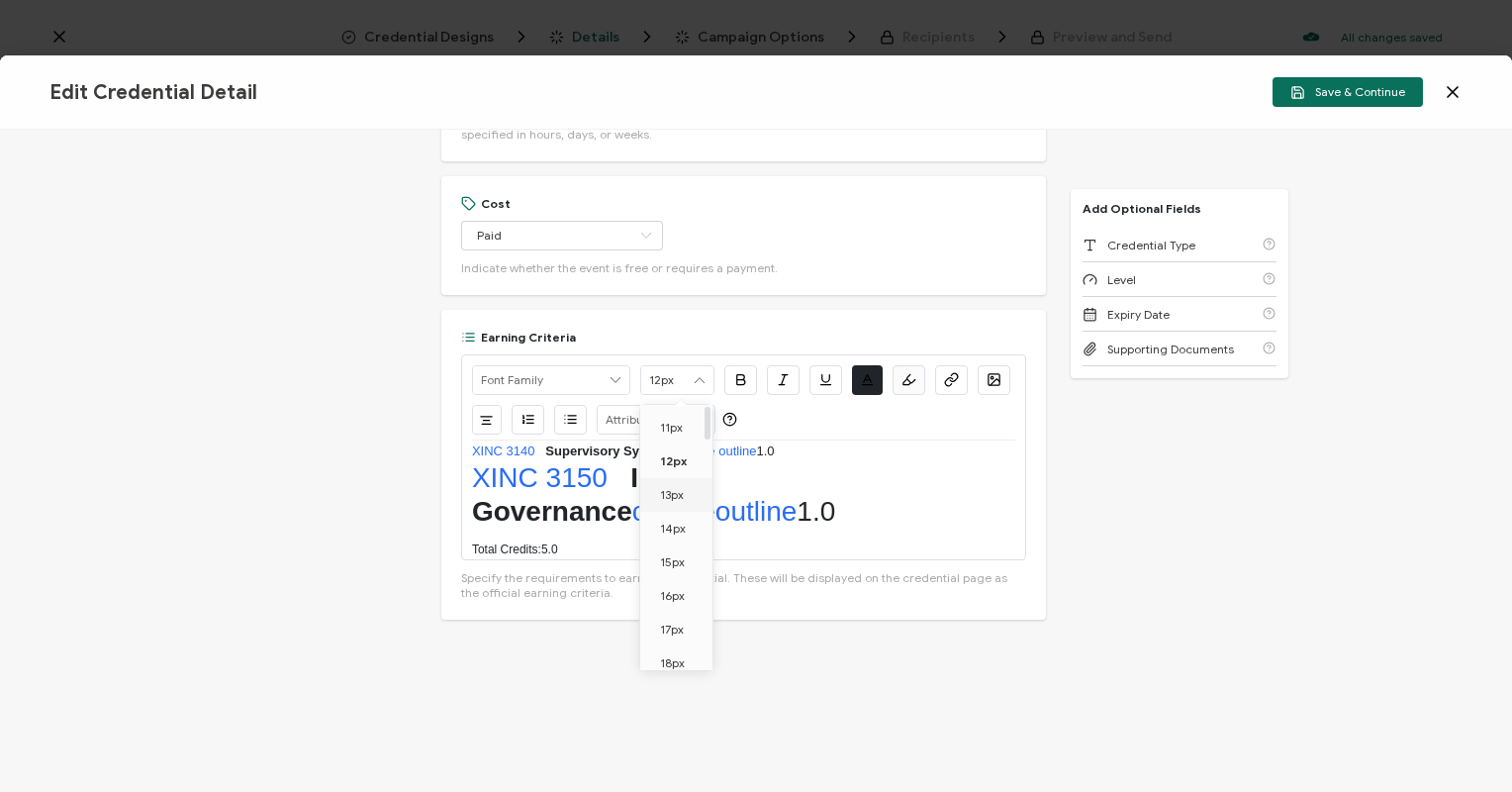 click on "13px" at bounding box center [672, 494] 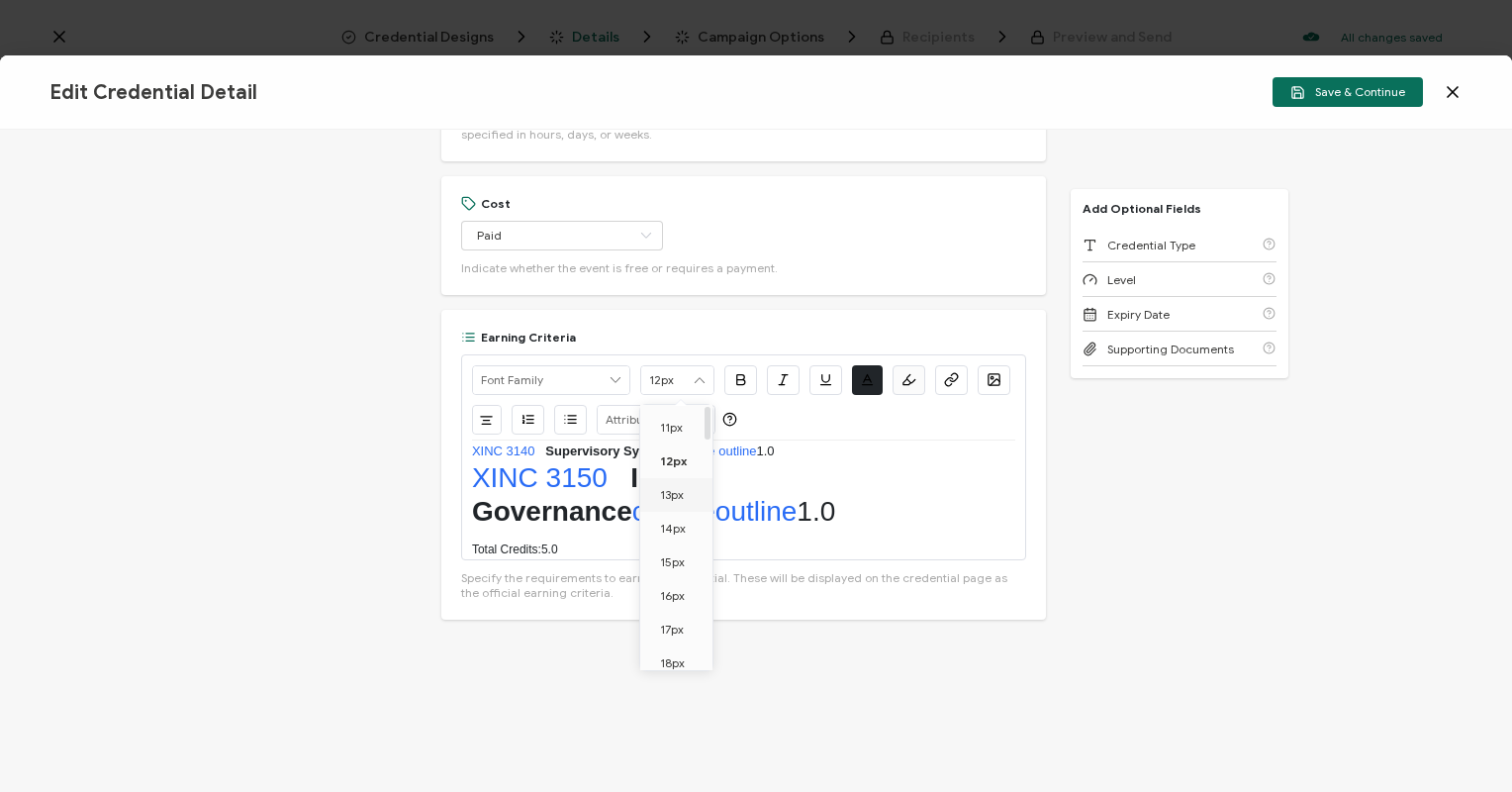 scroll, scrollTop: 85, scrollLeft: 0, axis: vertical 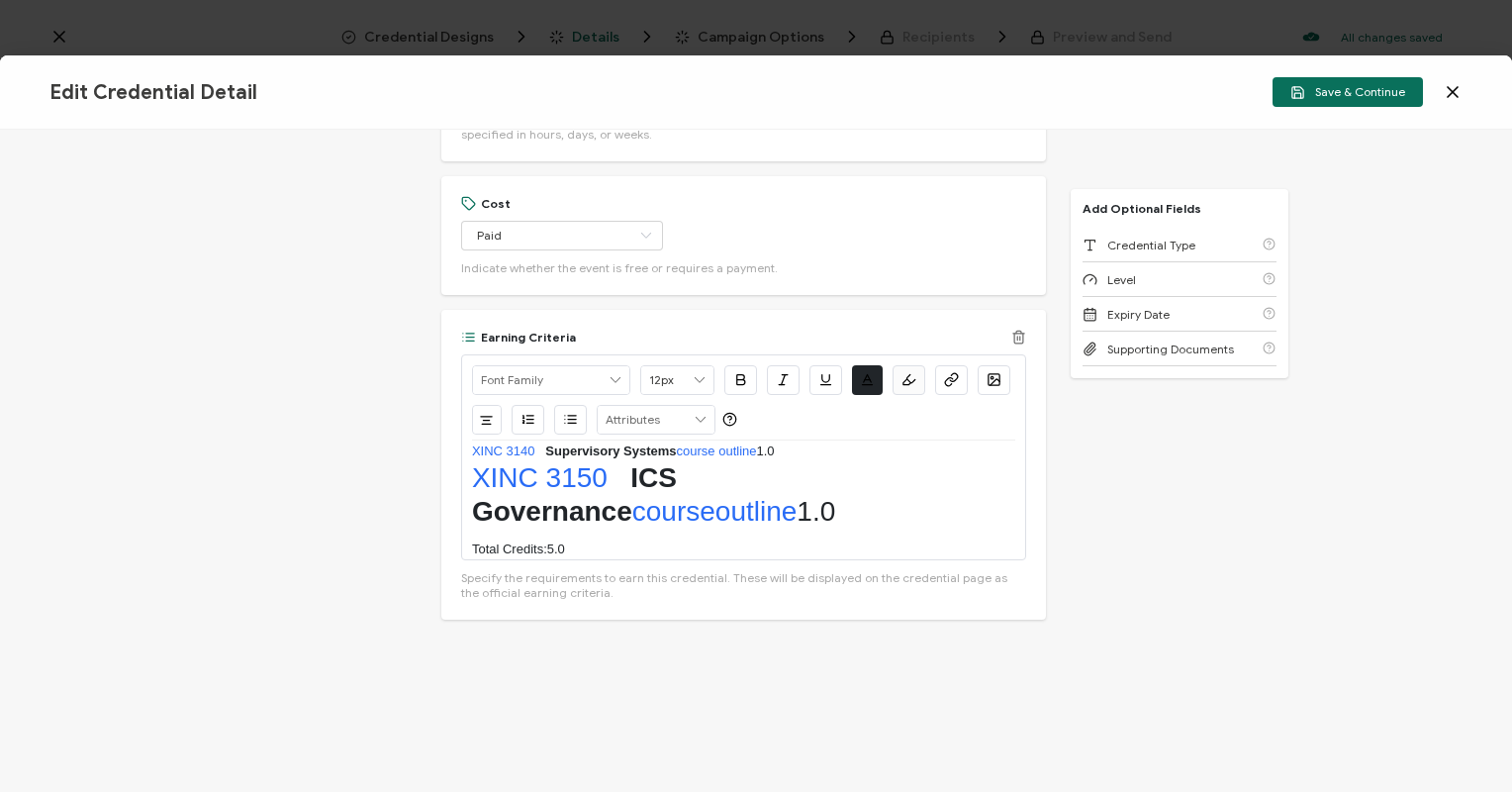 drag, startPoint x: 653, startPoint y: 503, endPoint x: 455, endPoint y: 477, distance: 199.69977 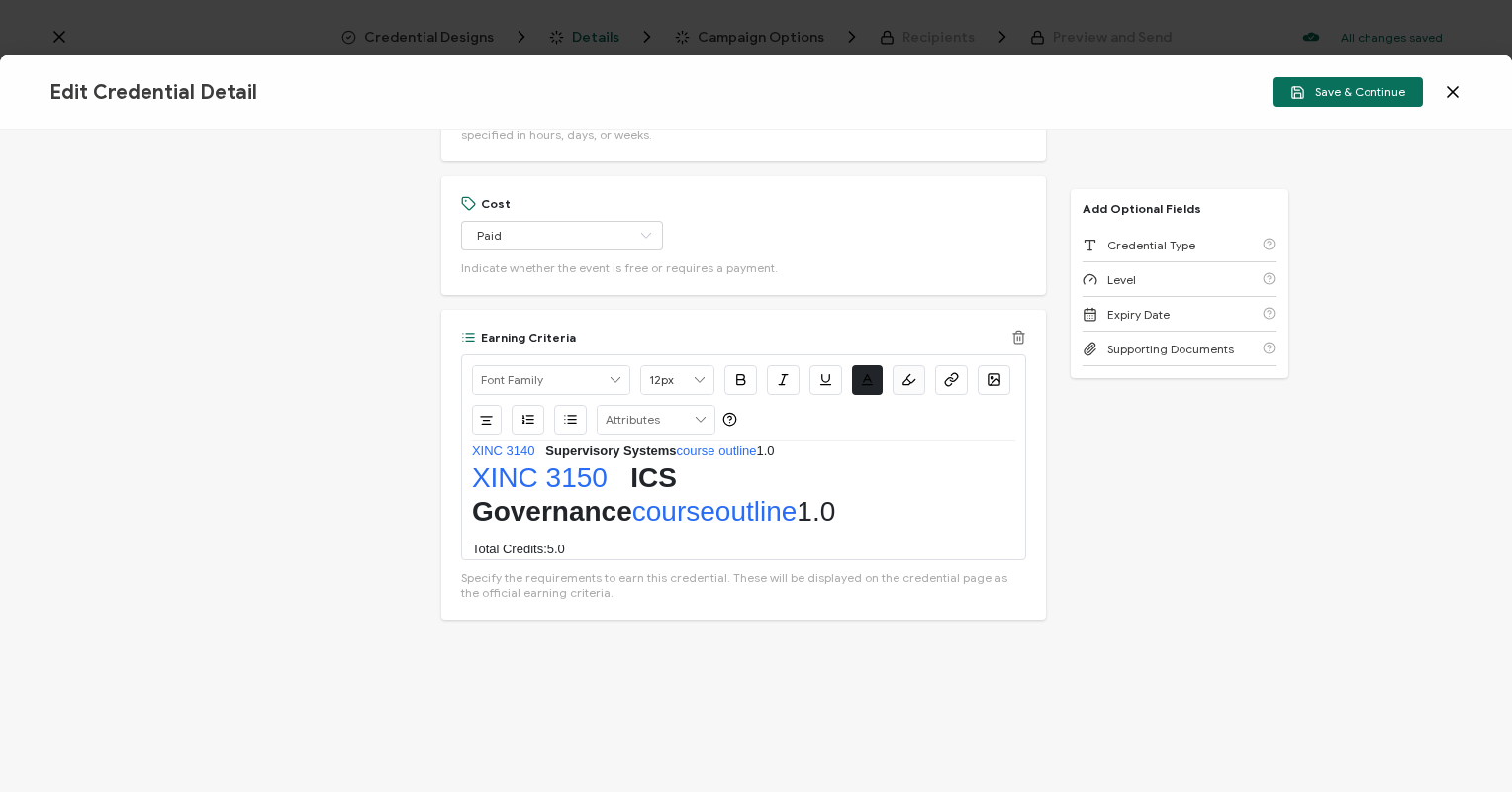 click on "Earning Criteria
12px               #FBFBFB
Clear
OK
Left
Center
Right
Justify
RECIPIENT
Recipient Name
Recipient E-Mail
CREDENTIAL
Credential ID
Issue Date
Credential Name
Credential Desciption
Expire Date
ISSUER
Issuer Name
Create New Attribute       Required Courses:Credits" at bounding box center (743, 464) 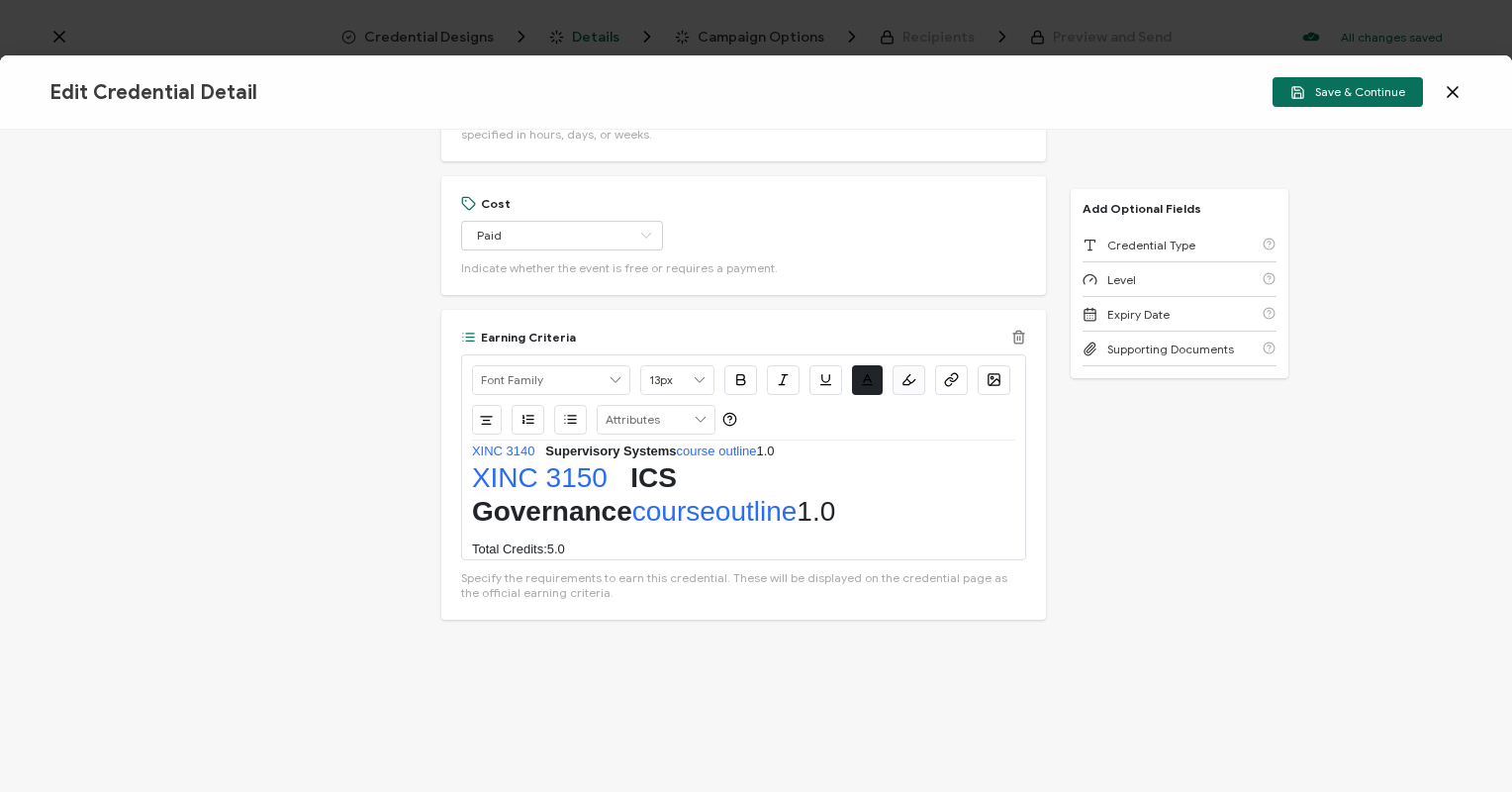click at bounding box center [615, 380] 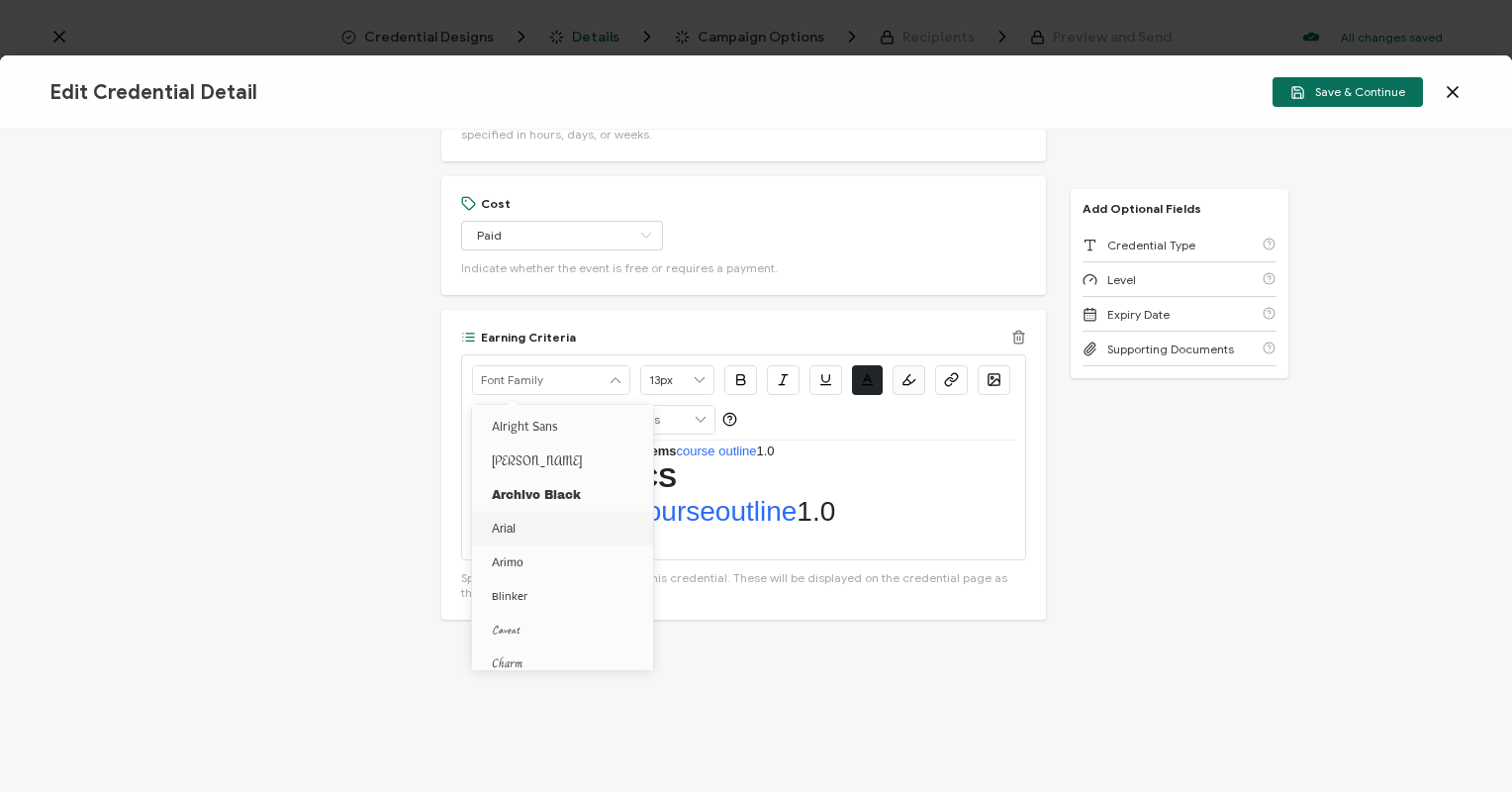 scroll, scrollTop: 85, scrollLeft: 0, axis: vertical 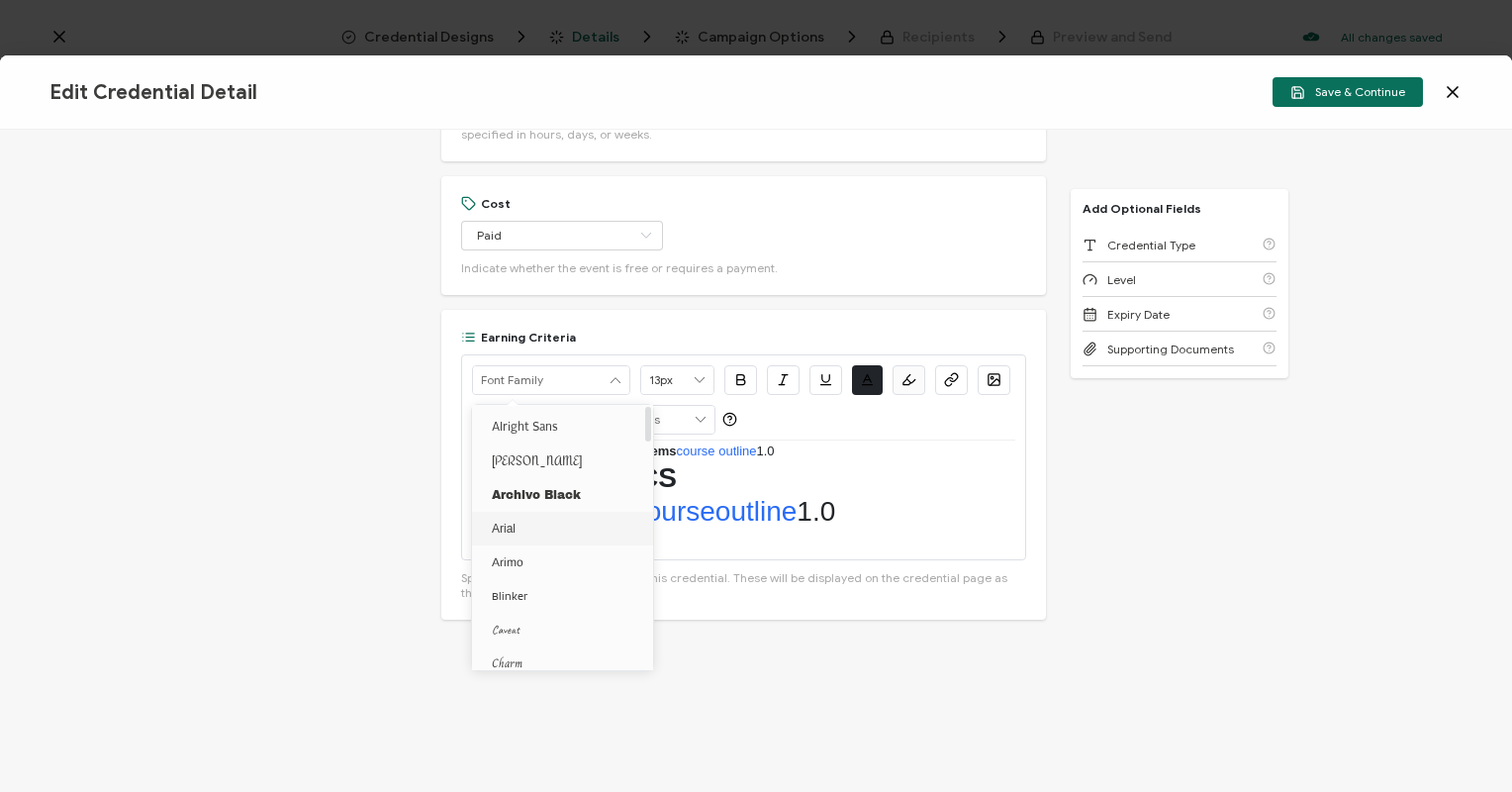 click on "Arial" at bounding box center [565, 529] 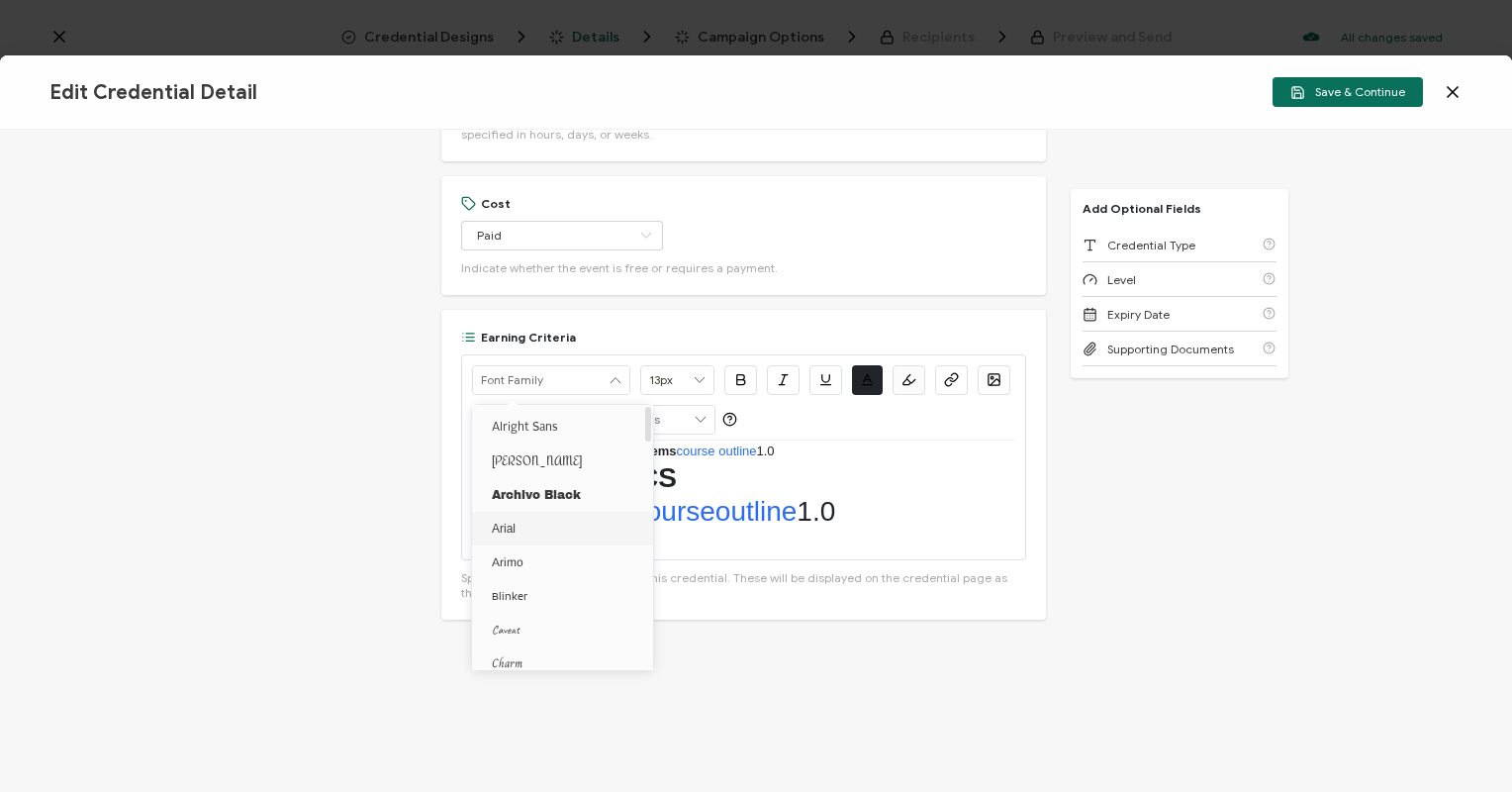 scroll, scrollTop: 85, scrollLeft: 0, axis: vertical 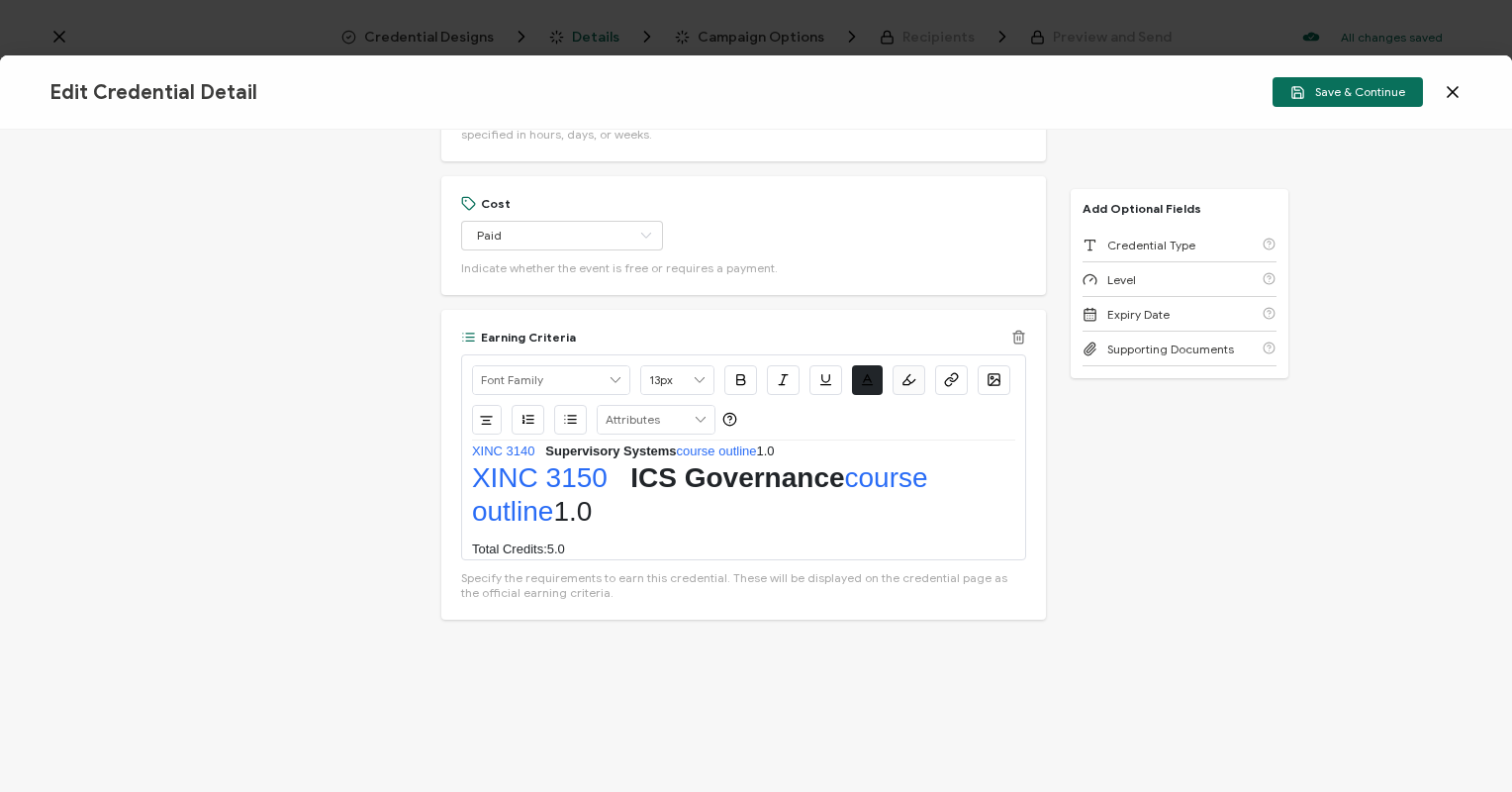 click at bounding box center (615, 380) 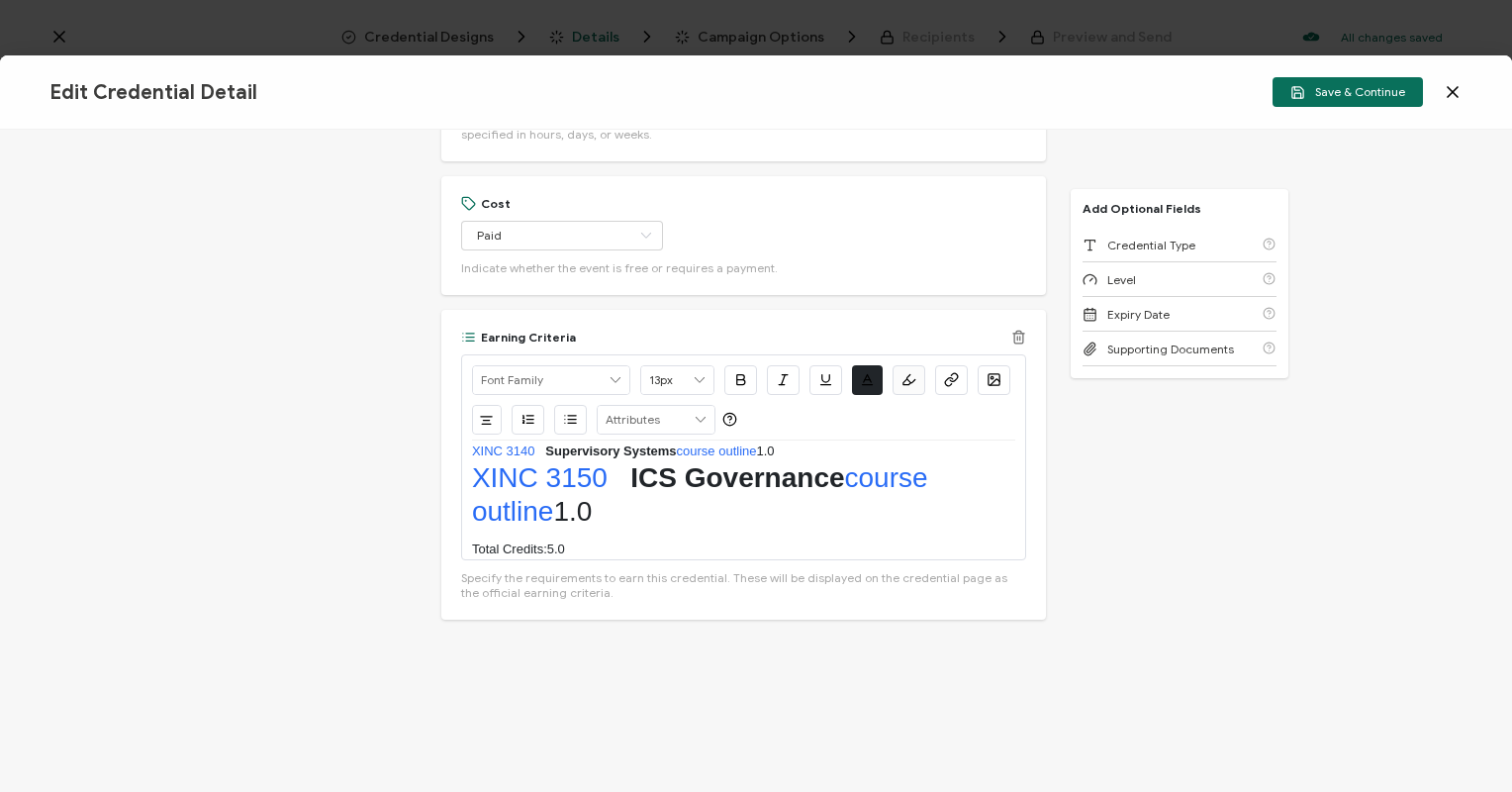 type on "Arial" 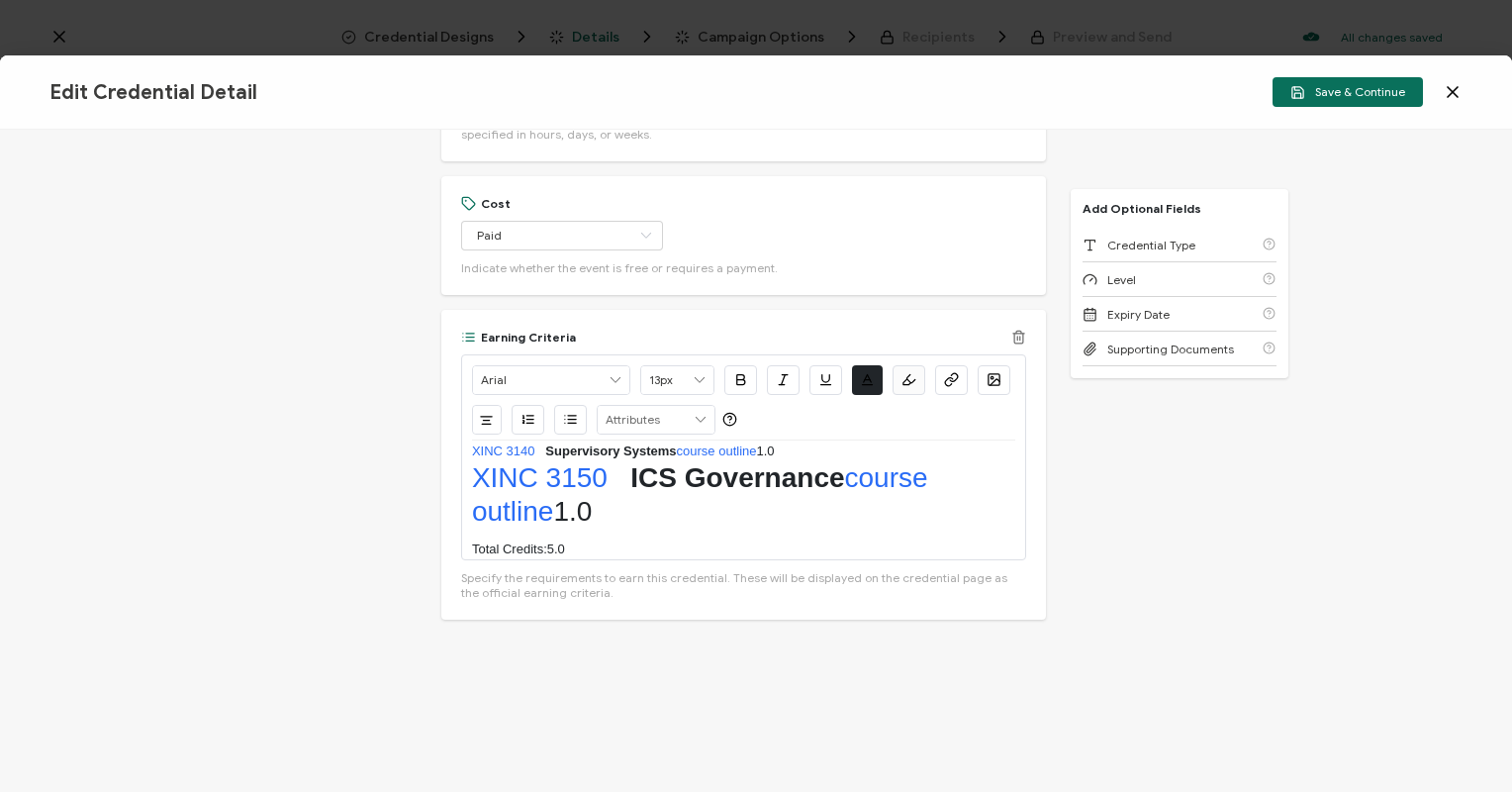 scroll, scrollTop: 85, scrollLeft: 0, axis: vertical 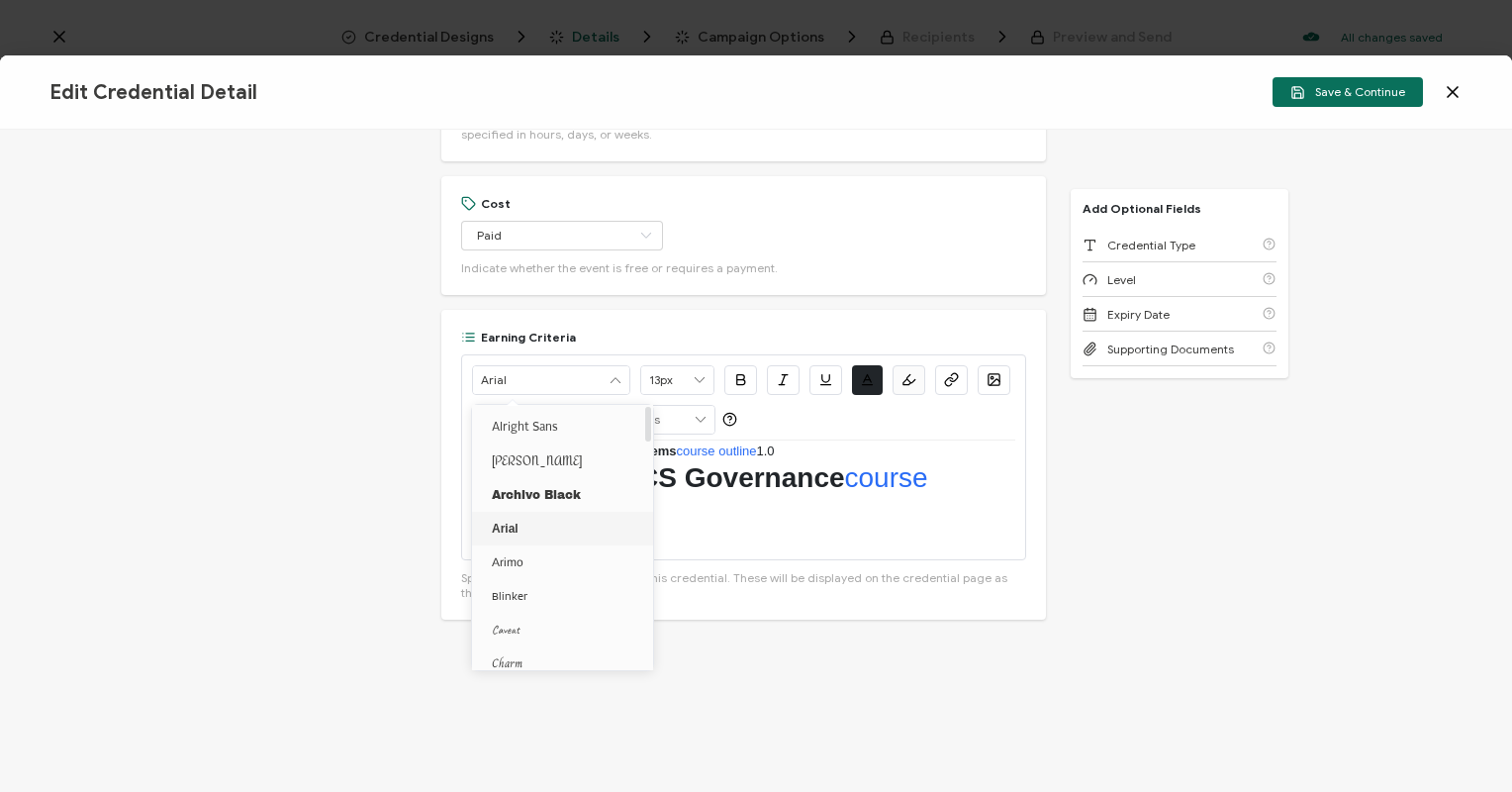 click on "Arial" at bounding box center [565, 529] 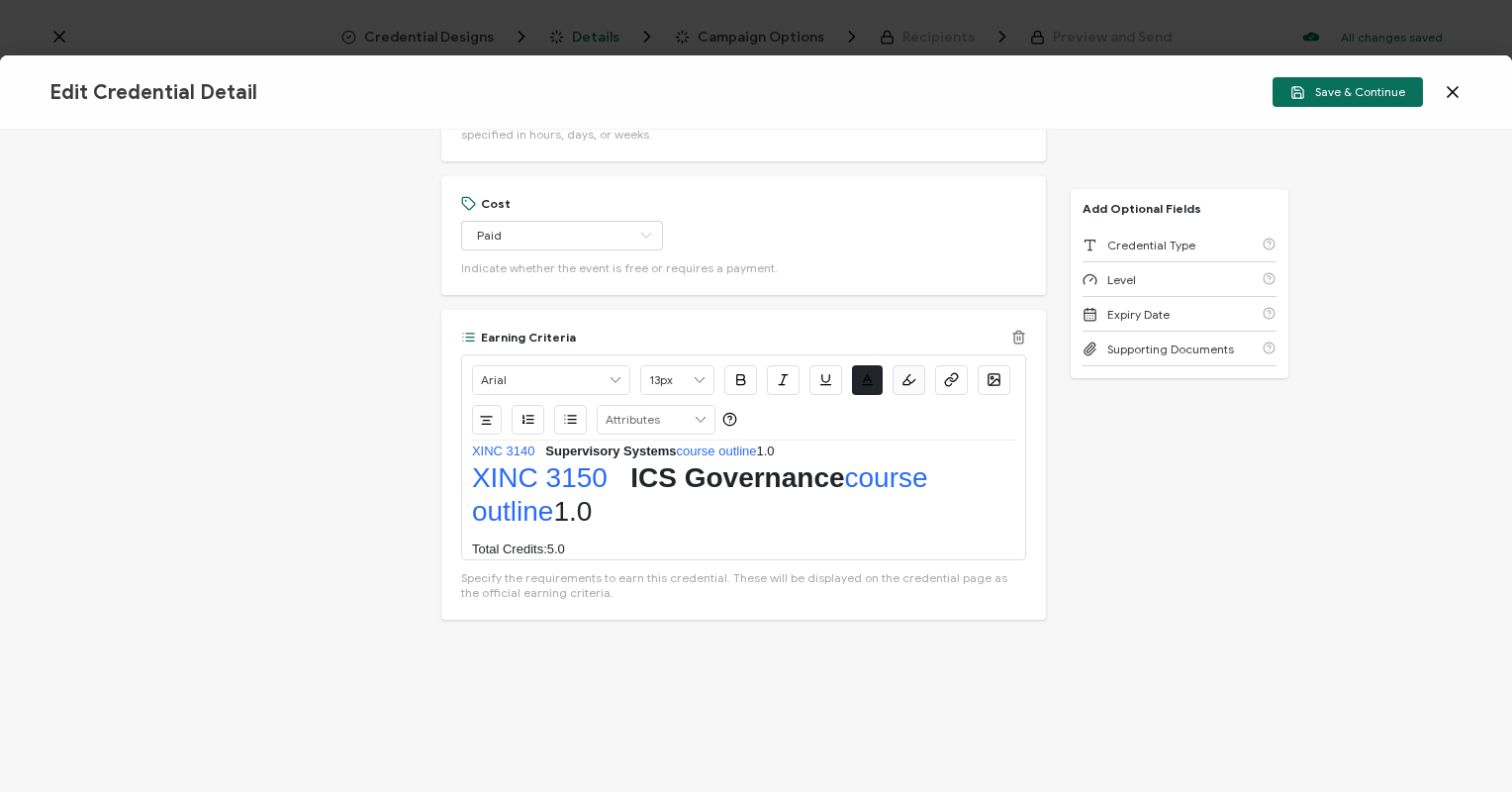click on "13px" at bounding box center [677, 380] 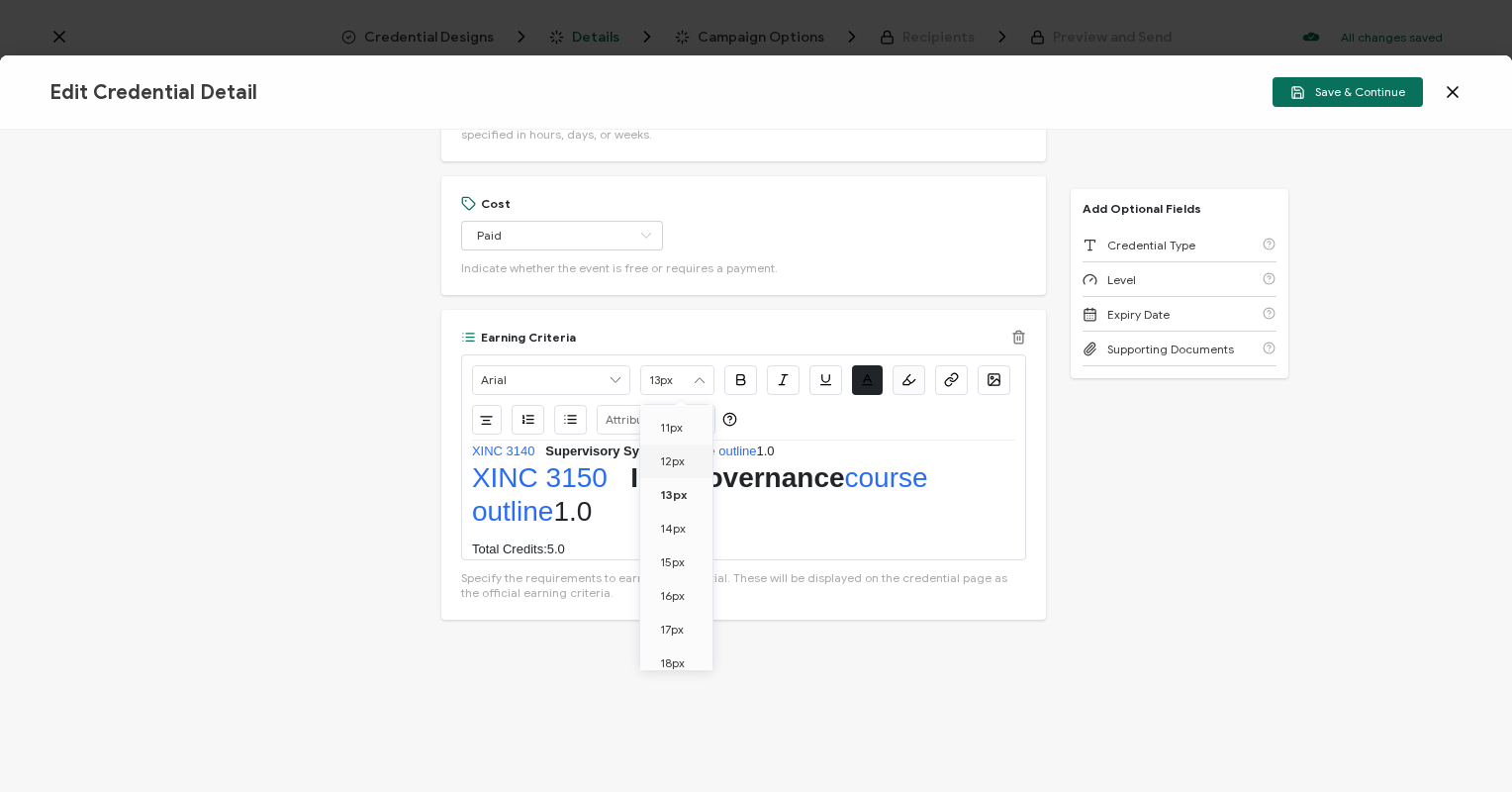 scroll, scrollTop: 85, scrollLeft: 0, axis: vertical 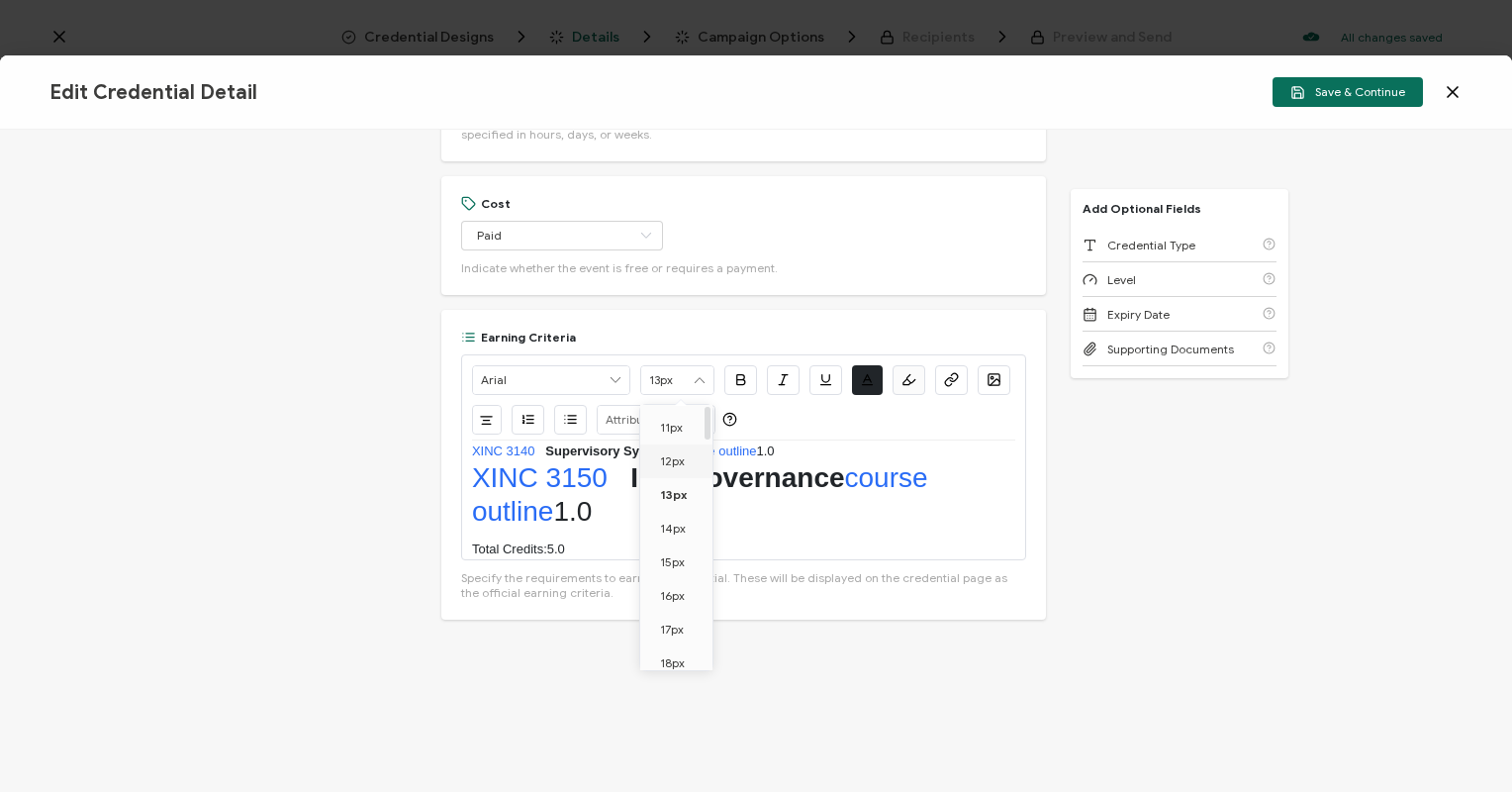 click on "12px" at bounding box center (679, 461) 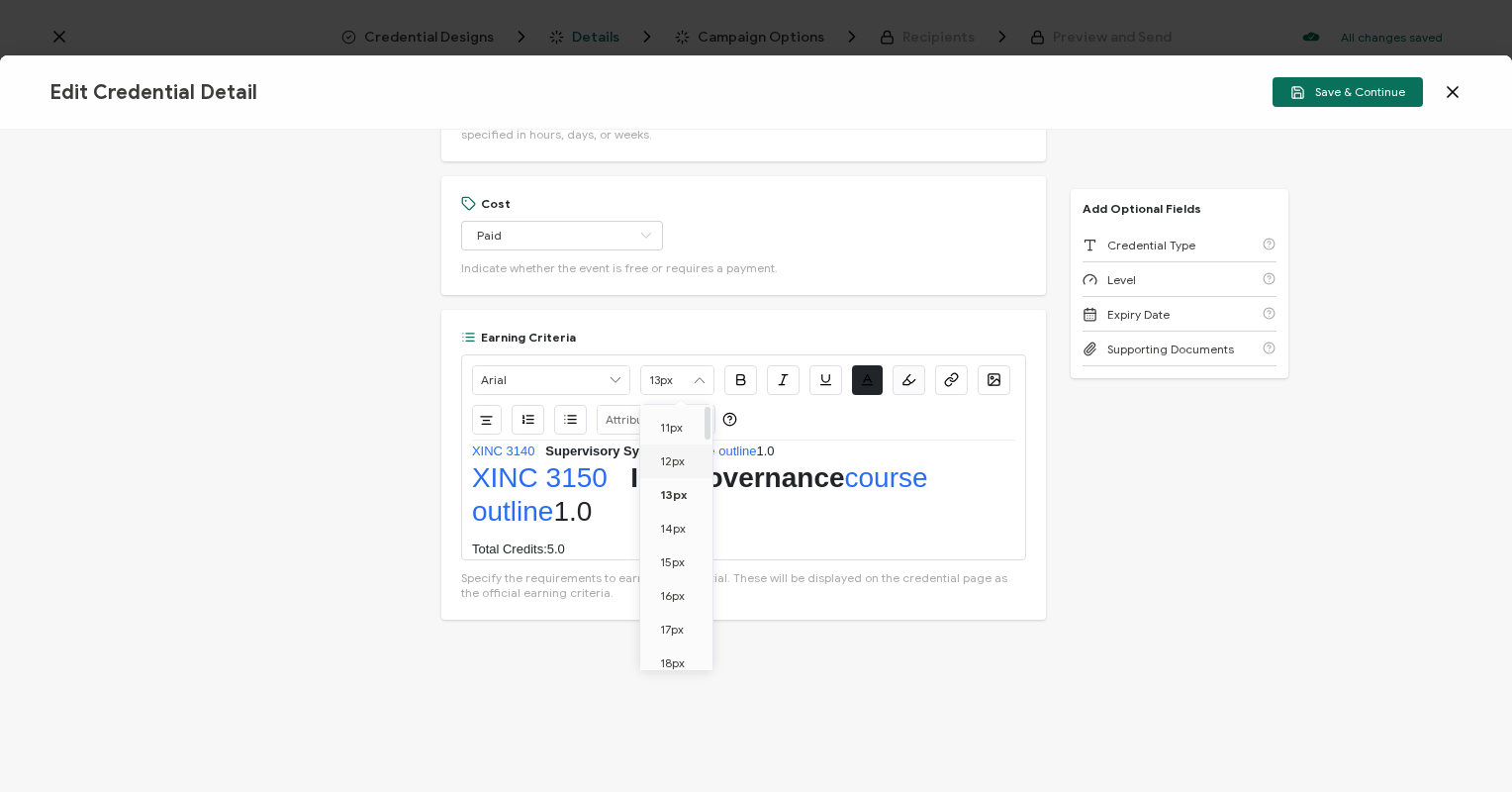 scroll, scrollTop: 85, scrollLeft: 0, axis: vertical 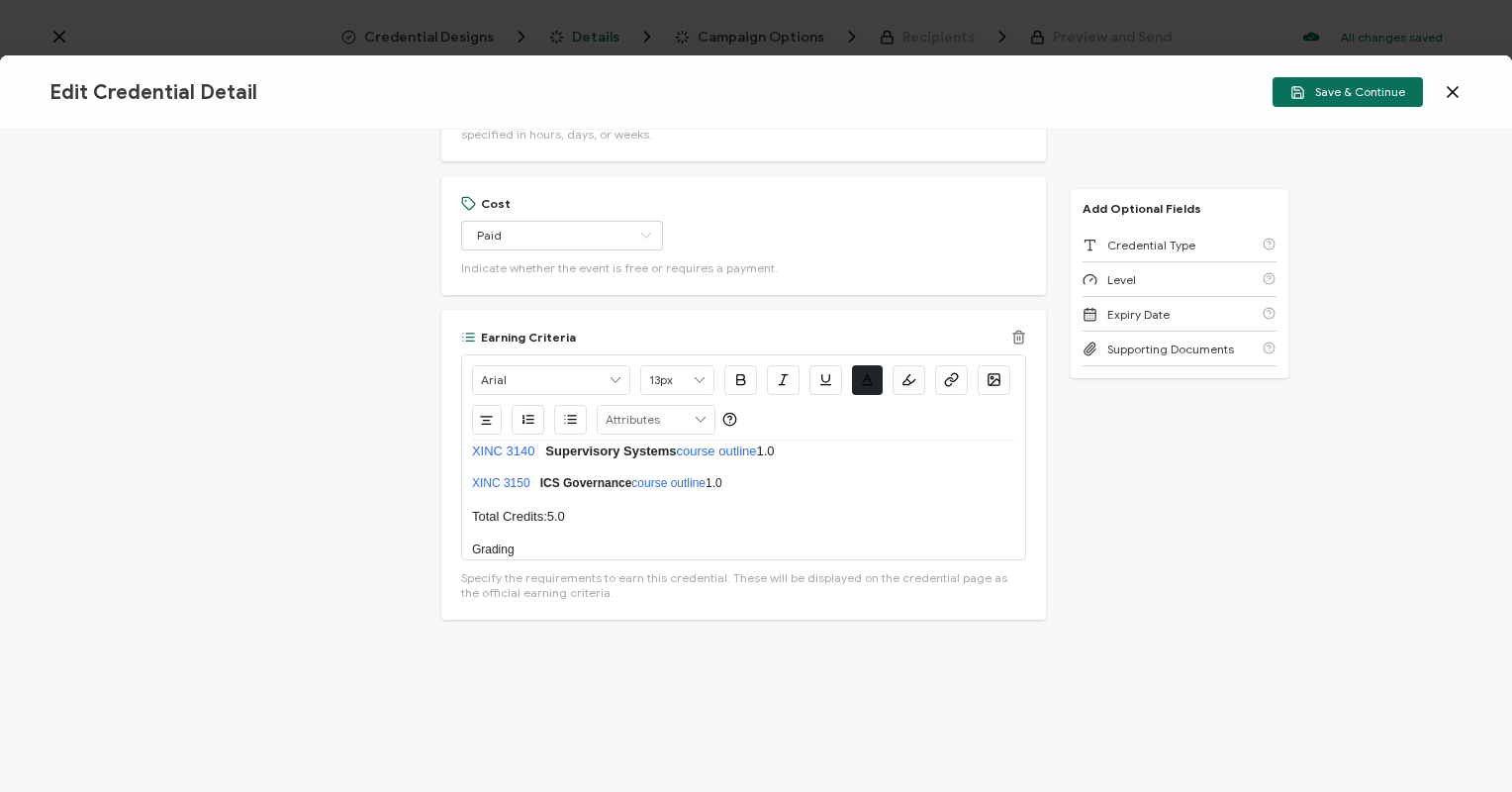drag, startPoint x: 765, startPoint y: 487, endPoint x: 464, endPoint y: 484, distance: 301.0149 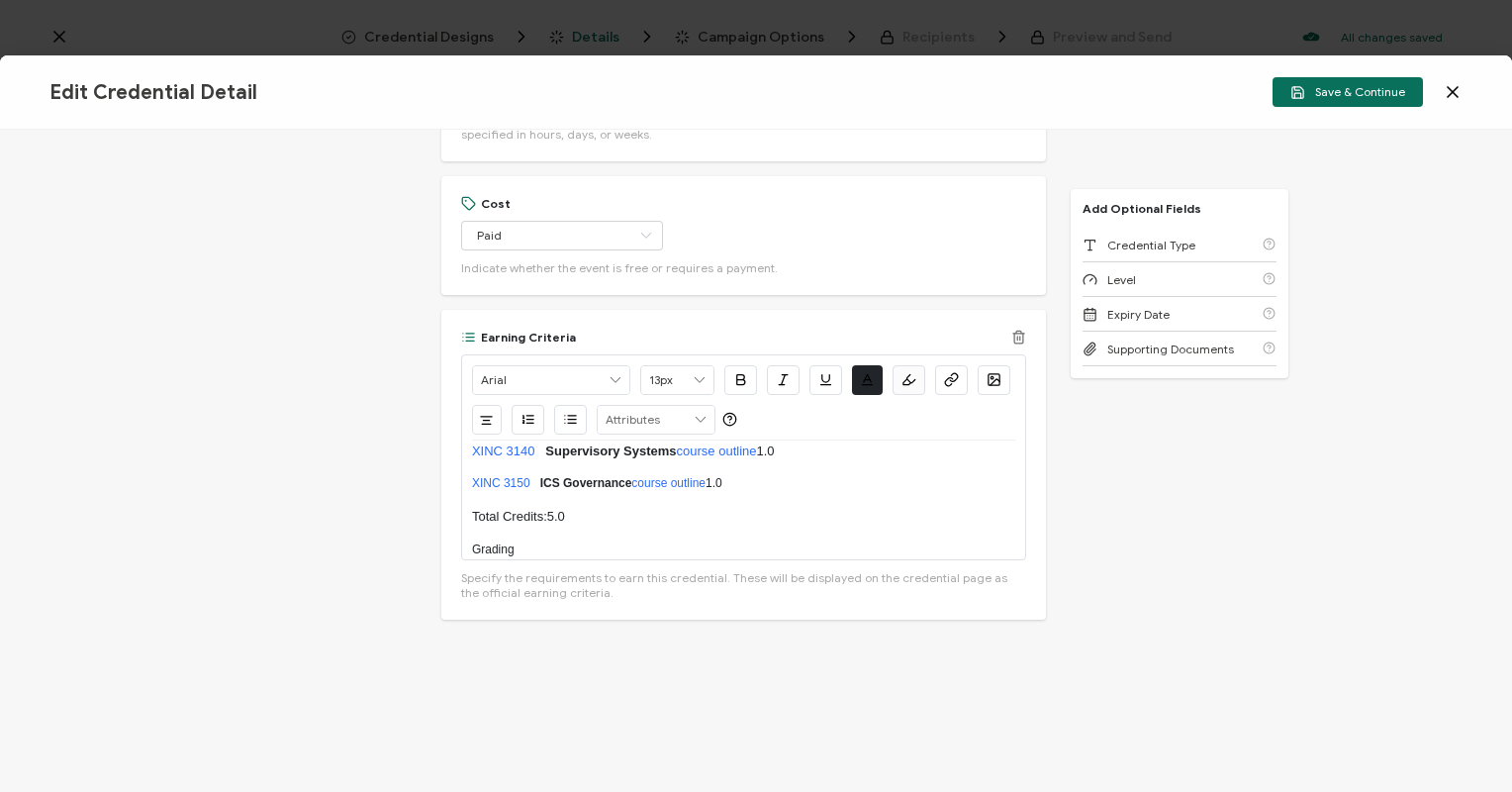 click on "Arial   13px               #FBFBFB
Clear
OK
Left
Center
Right
Justify
RECIPIENT
Recipient Name
Recipient E-Mail
CREDENTIAL
Credential ID
Issue Date
Credential Name
Credential Desciption
Expire Date
ISSUER
Issuer Name
Create New Attribute       Required Courses:Credits  XINC 3110 	 Industrial Control Systems (ICS) Design  course outline" at bounding box center [743, -408] 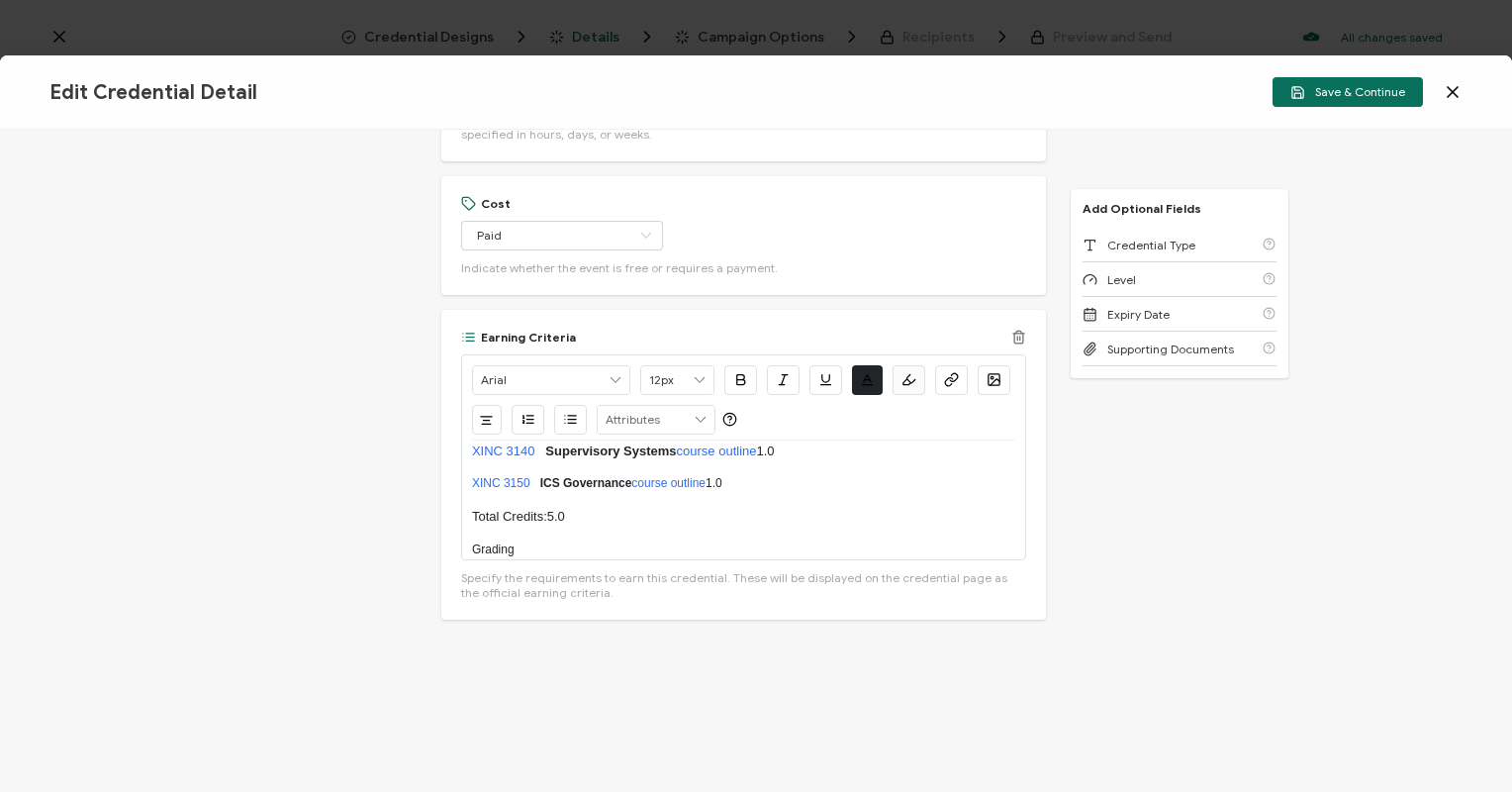 click at bounding box center [700, 380] 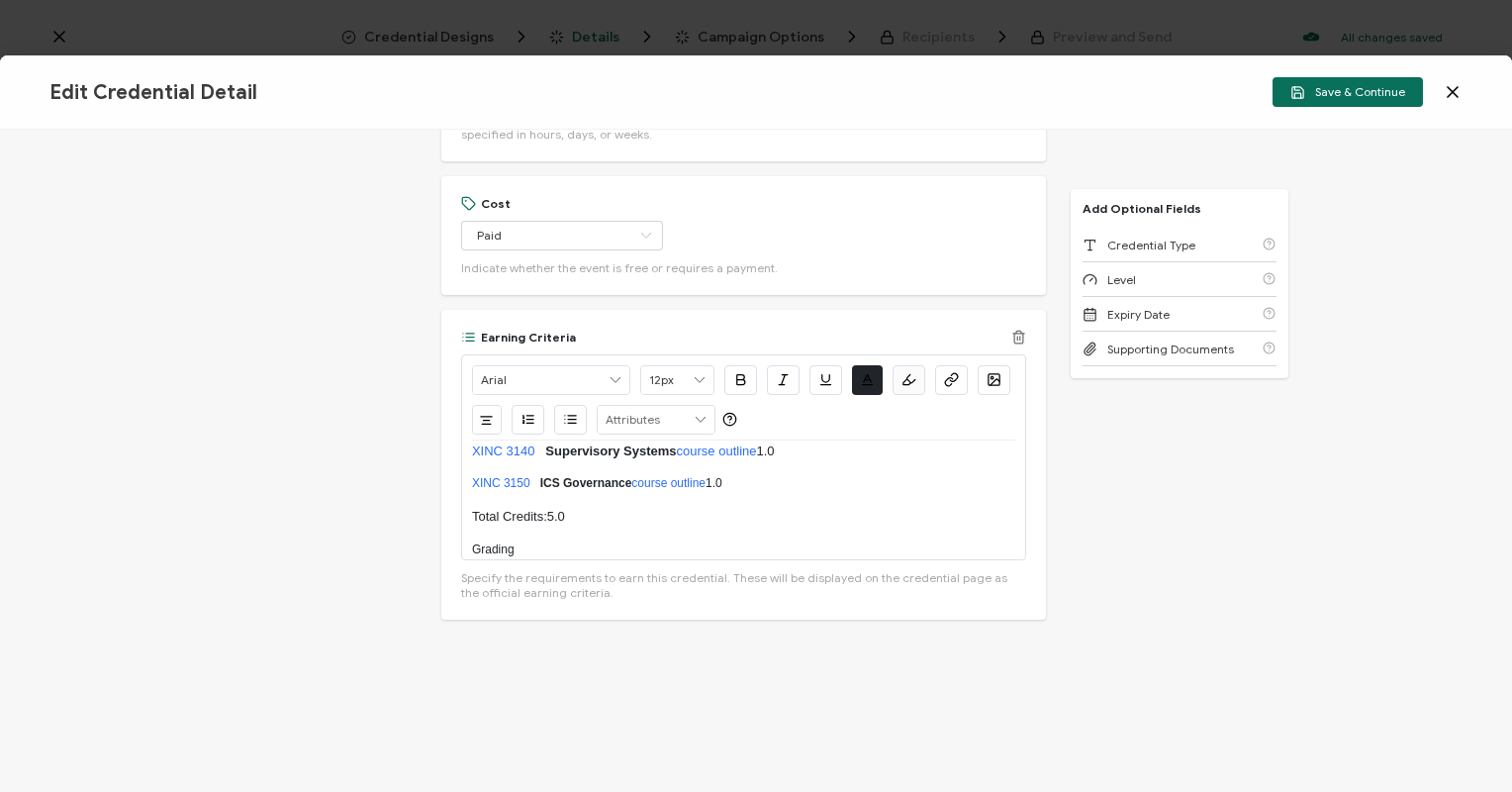 scroll, scrollTop: 85, scrollLeft: 0, axis: vertical 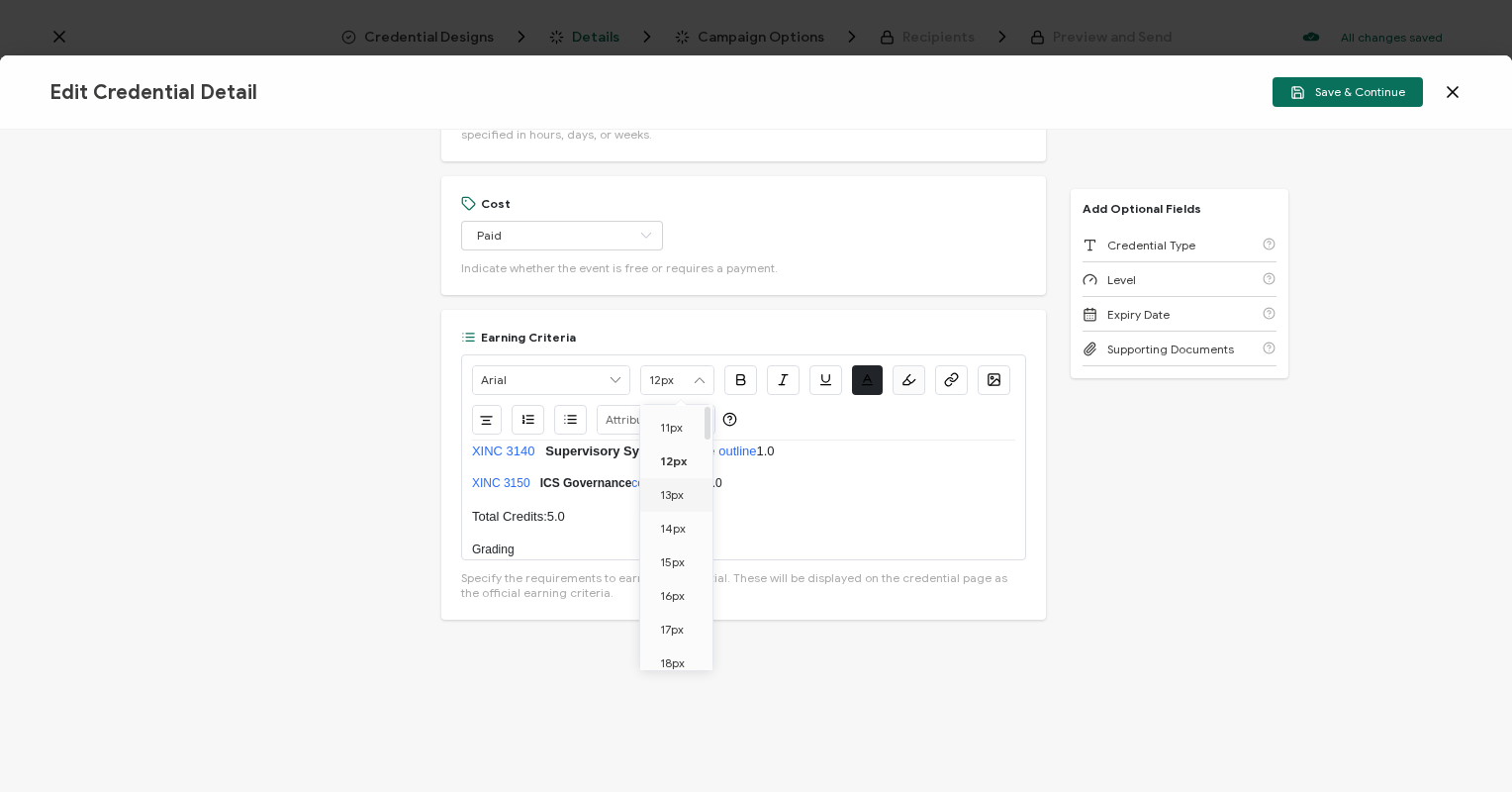 click on "13px" at bounding box center (672, 494) 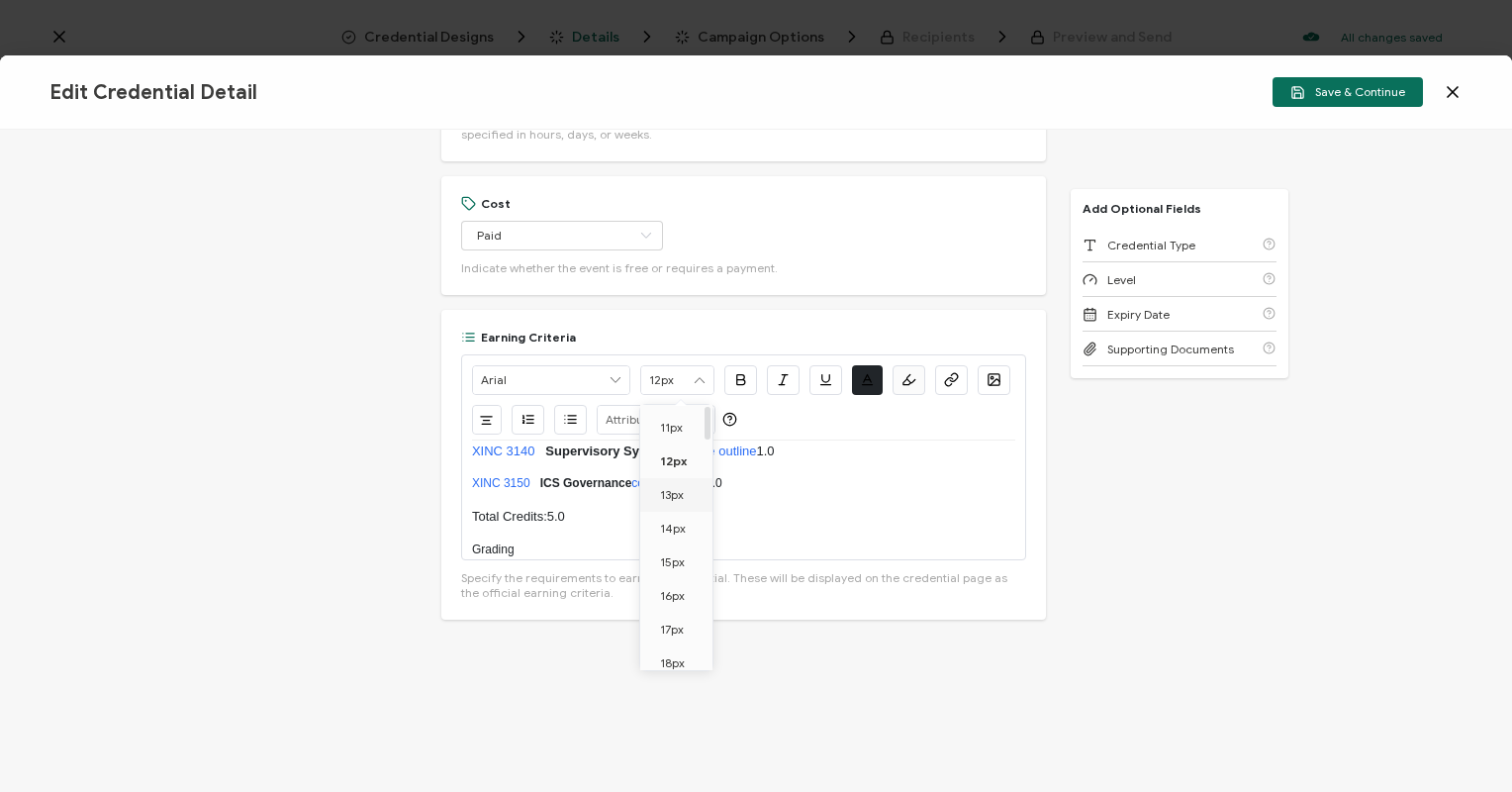 scroll, scrollTop: 85, scrollLeft: 0, axis: vertical 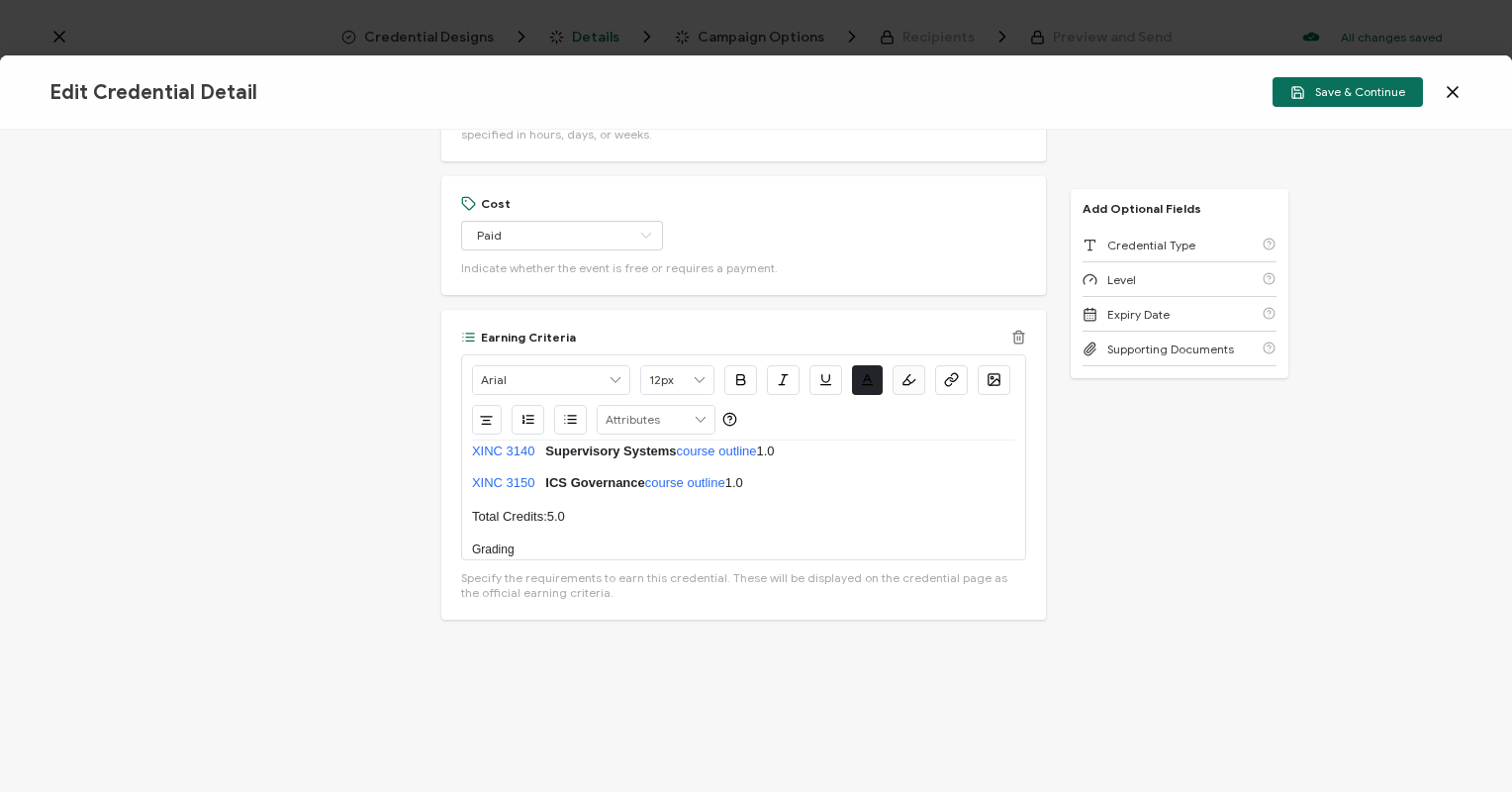 click on "XINC 3150     ICS Governance    course outline    1.0" at bounding box center (743, 478) 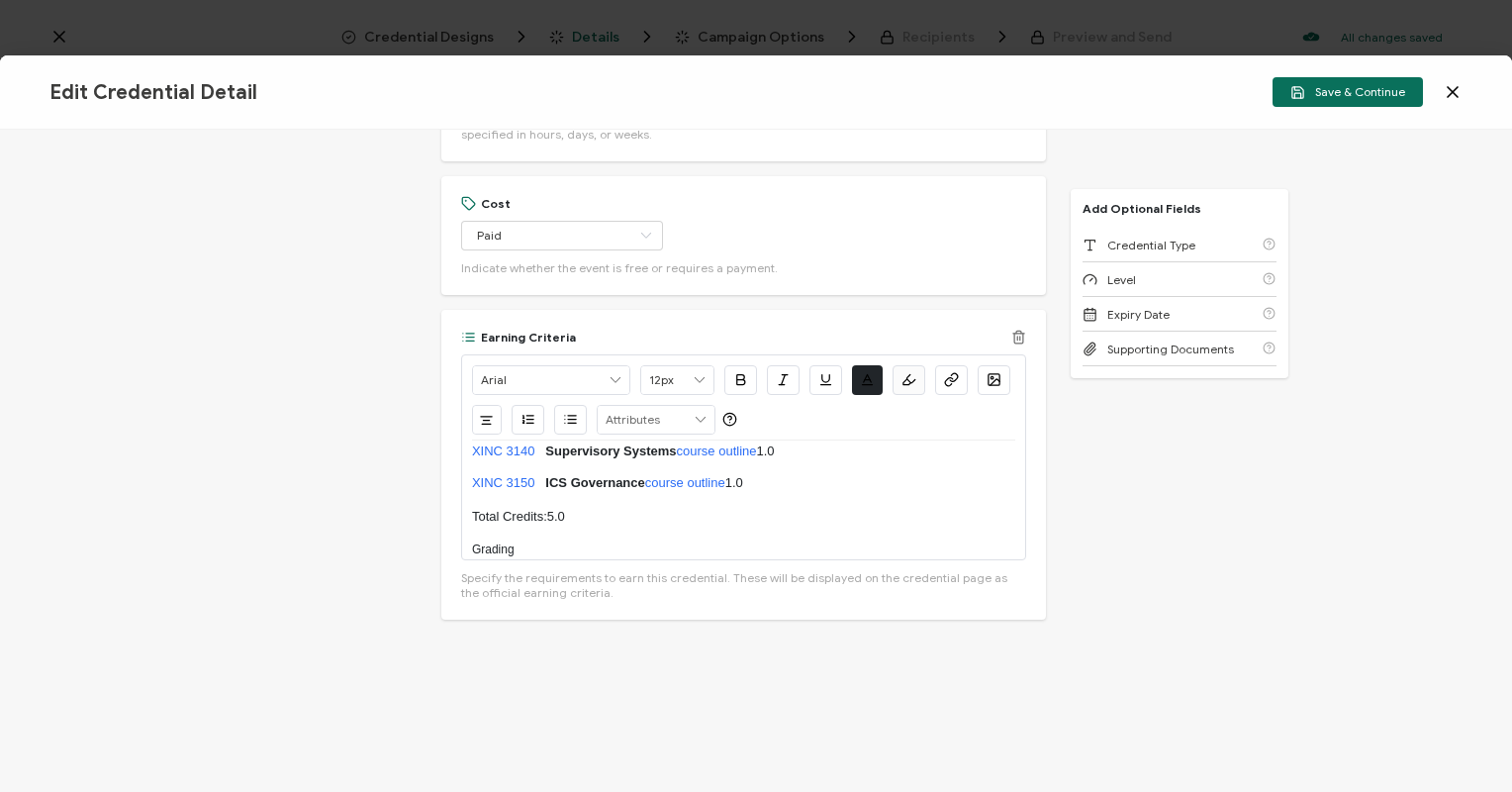 type on "13px" 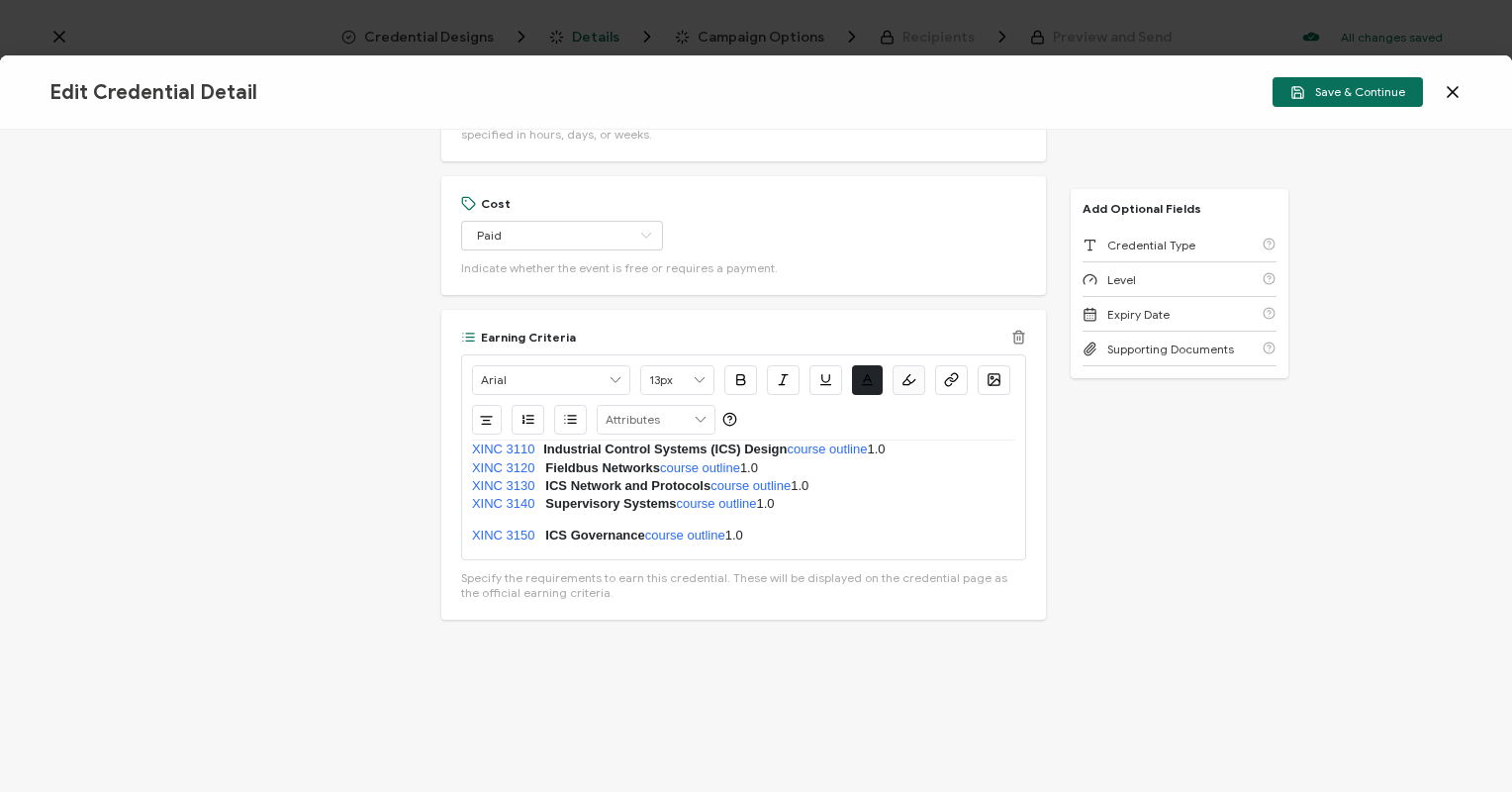 scroll, scrollTop: 30, scrollLeft: 0, axis: vertical 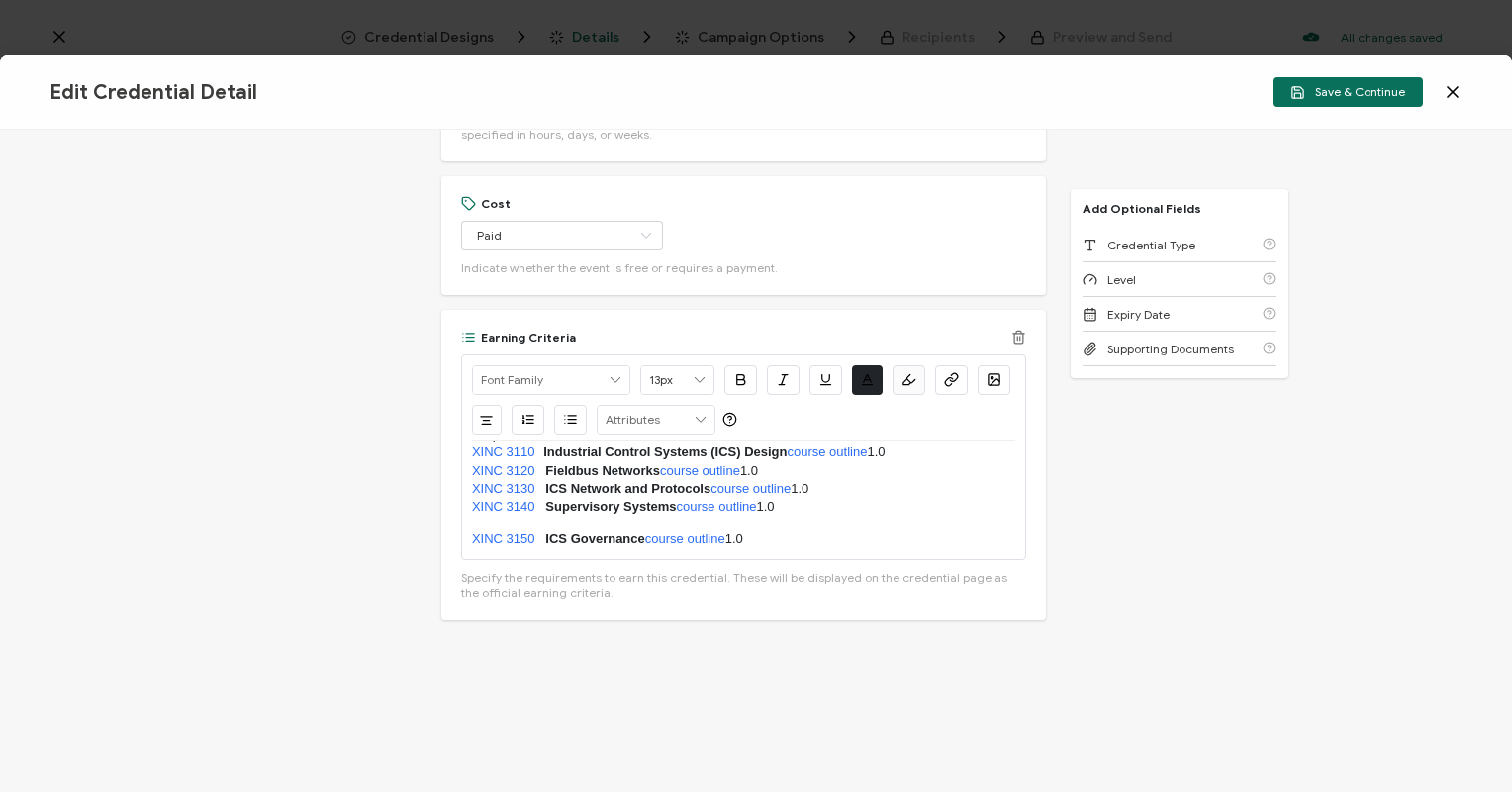 drag, startPoint x: 877, startPoint y: 473, endPoint x: 806, endPoint y: 505, distance: 77.87811 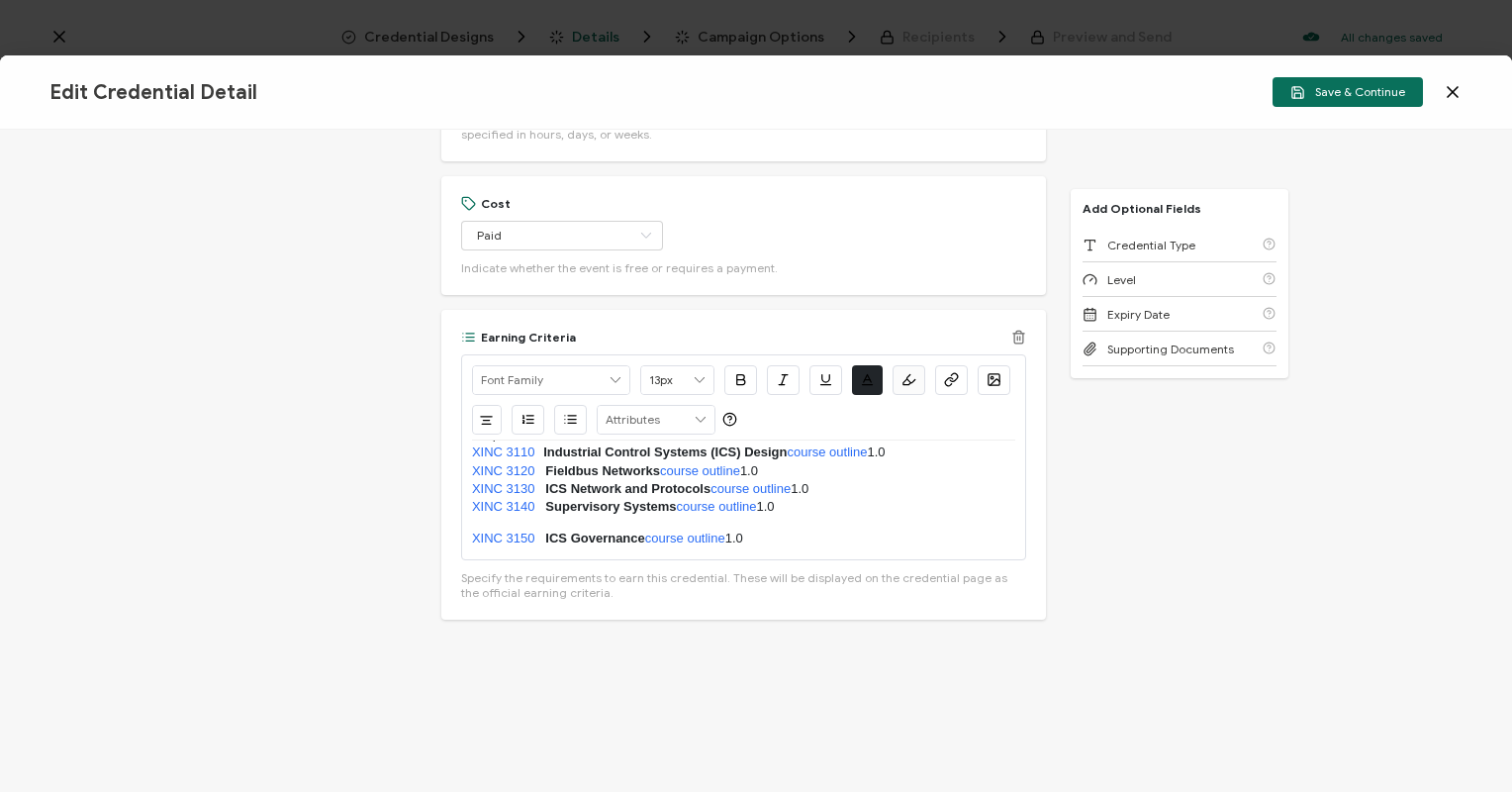 click on "XINC 3140     Supervisory Systems    course outline    1.0" at bounding box center [743, 507] 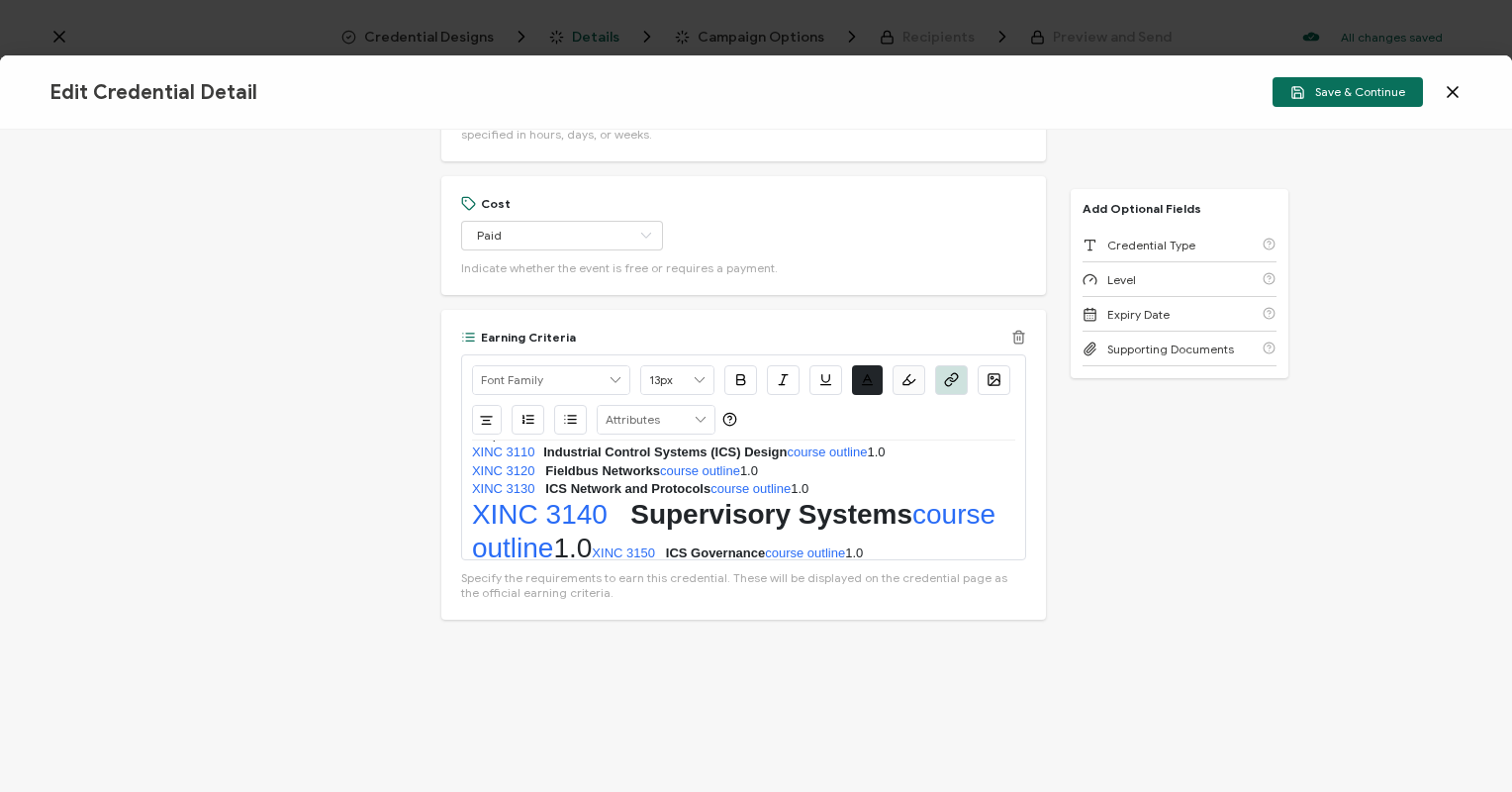 scroll, scrollTop: 51, scrollLeft: 0, axis: vertical 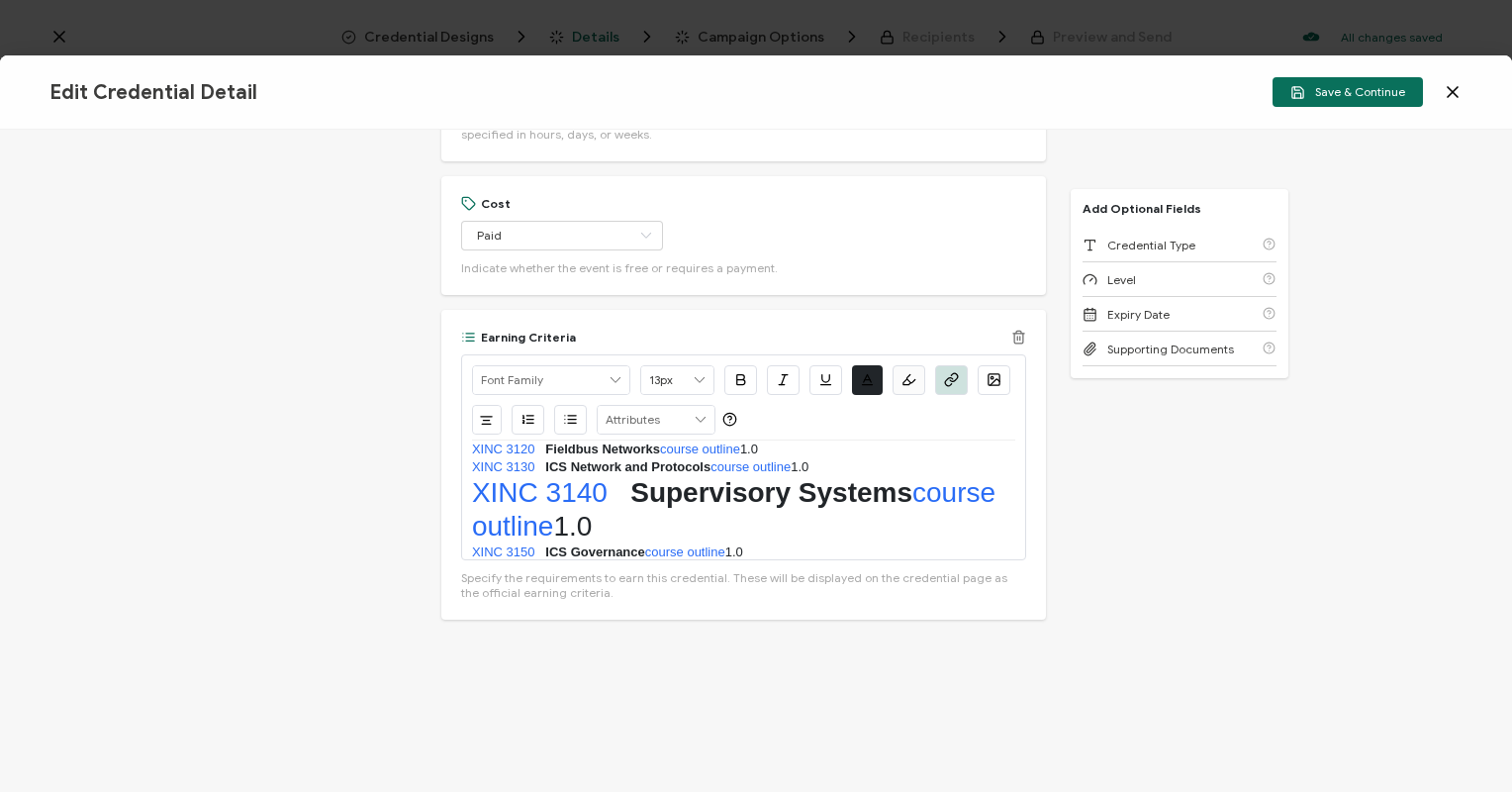 drag, startPoint x: 742, startPoint y: 524, endPoint x: 458, endPoint y: 494, distance: 285.5801 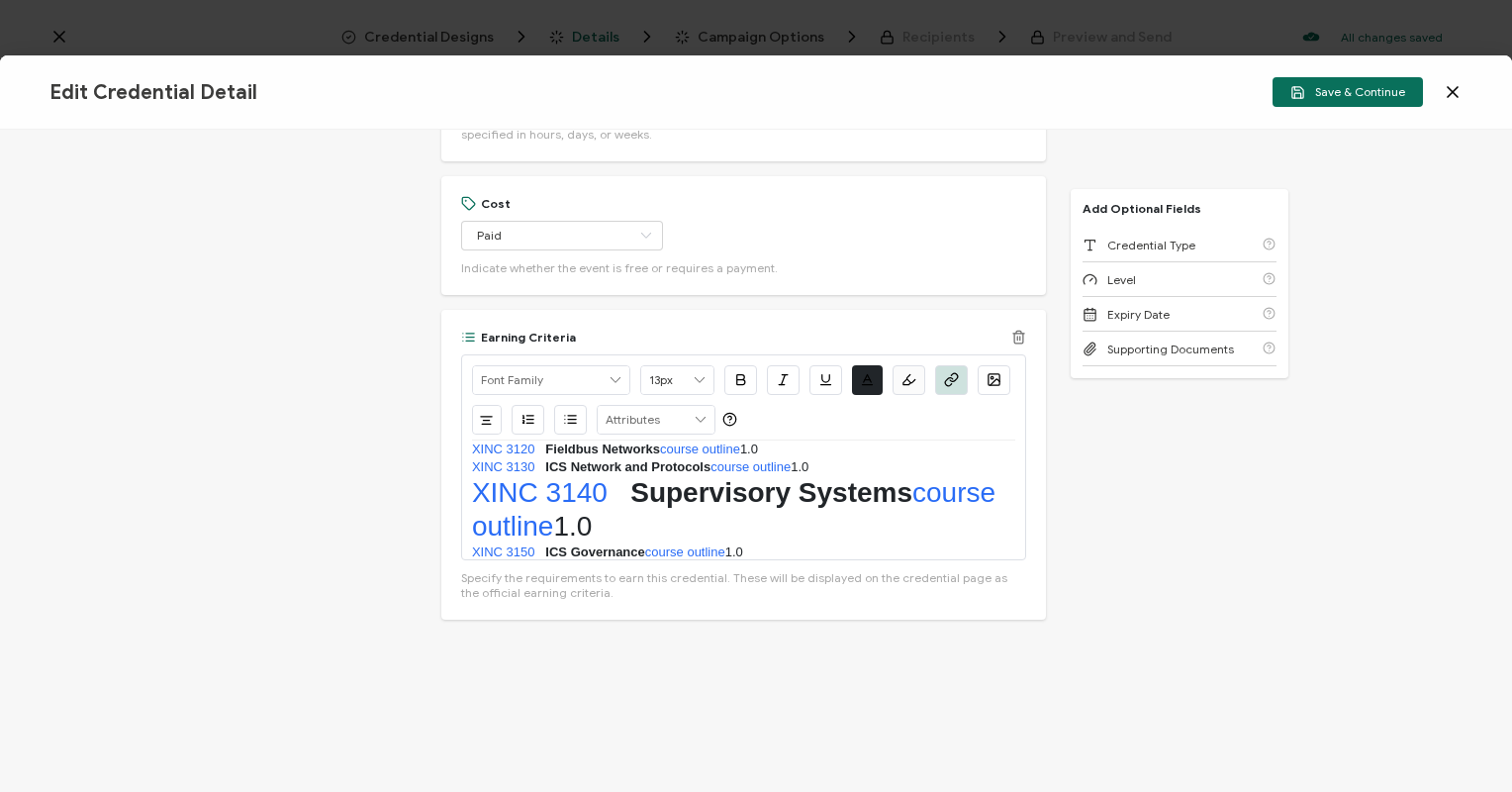 click on "13px               #FBFBFB
Clear
OK
Left
Center
Right
Justify
RECIPIENT
Recipient Name
Recipient E-Mail
CREDENTIAL
Credential ID
Issue Date
Credential Name
Credential Desciption
Expire Date
ISSUER
Issuer Name
Create New Attribute       Required Courses:Credits  XINC 3110 	 Industrial Control Systems (ICS) Design  course outline  1.0" at bounding box center [743, -408] 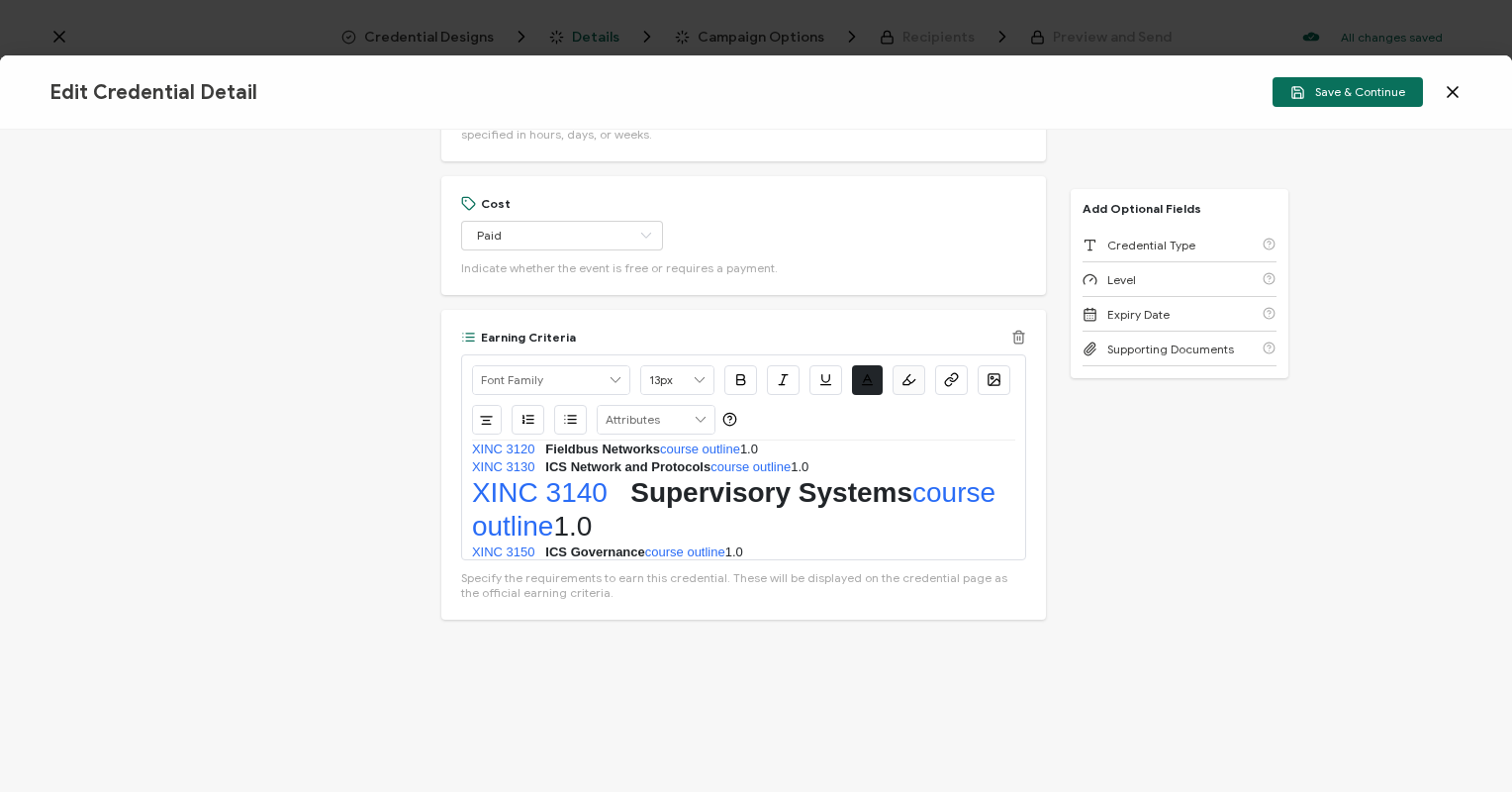 click at bounding box center (615, 380) 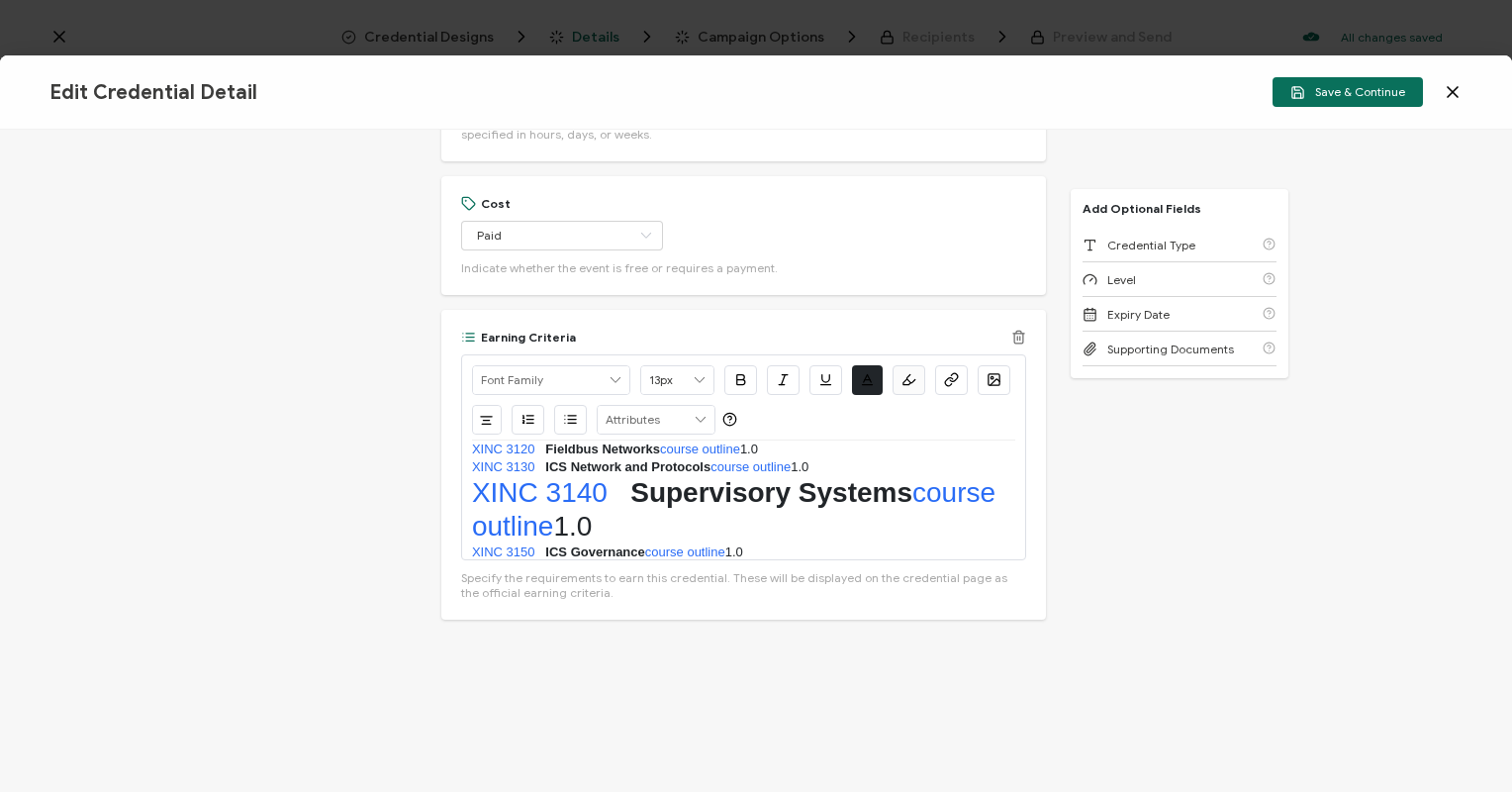 scroll, scrollTop: 51, scrollLeft: 0, axis: vertical 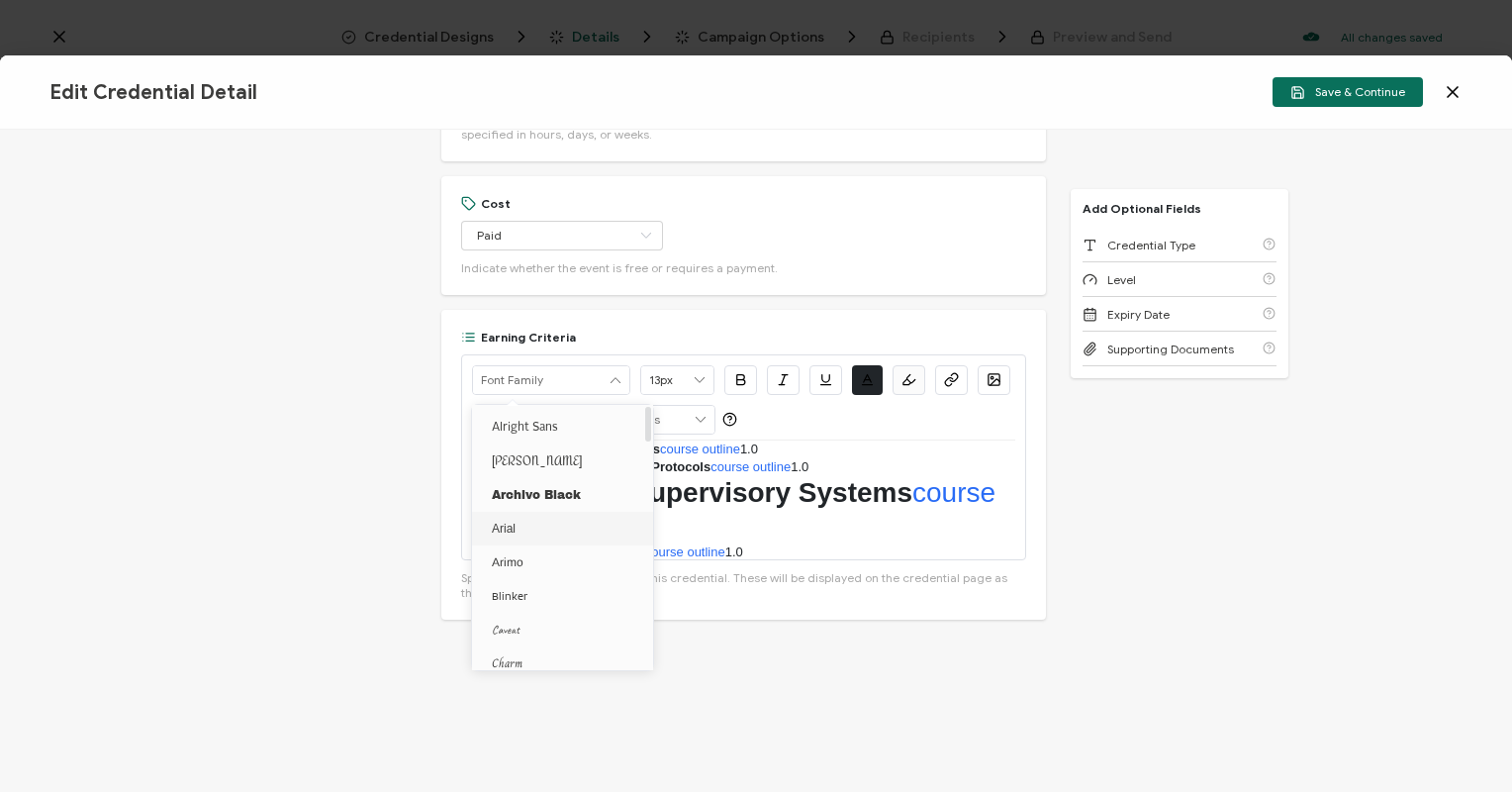 click on "Arial" at bounding box center [504, 529] 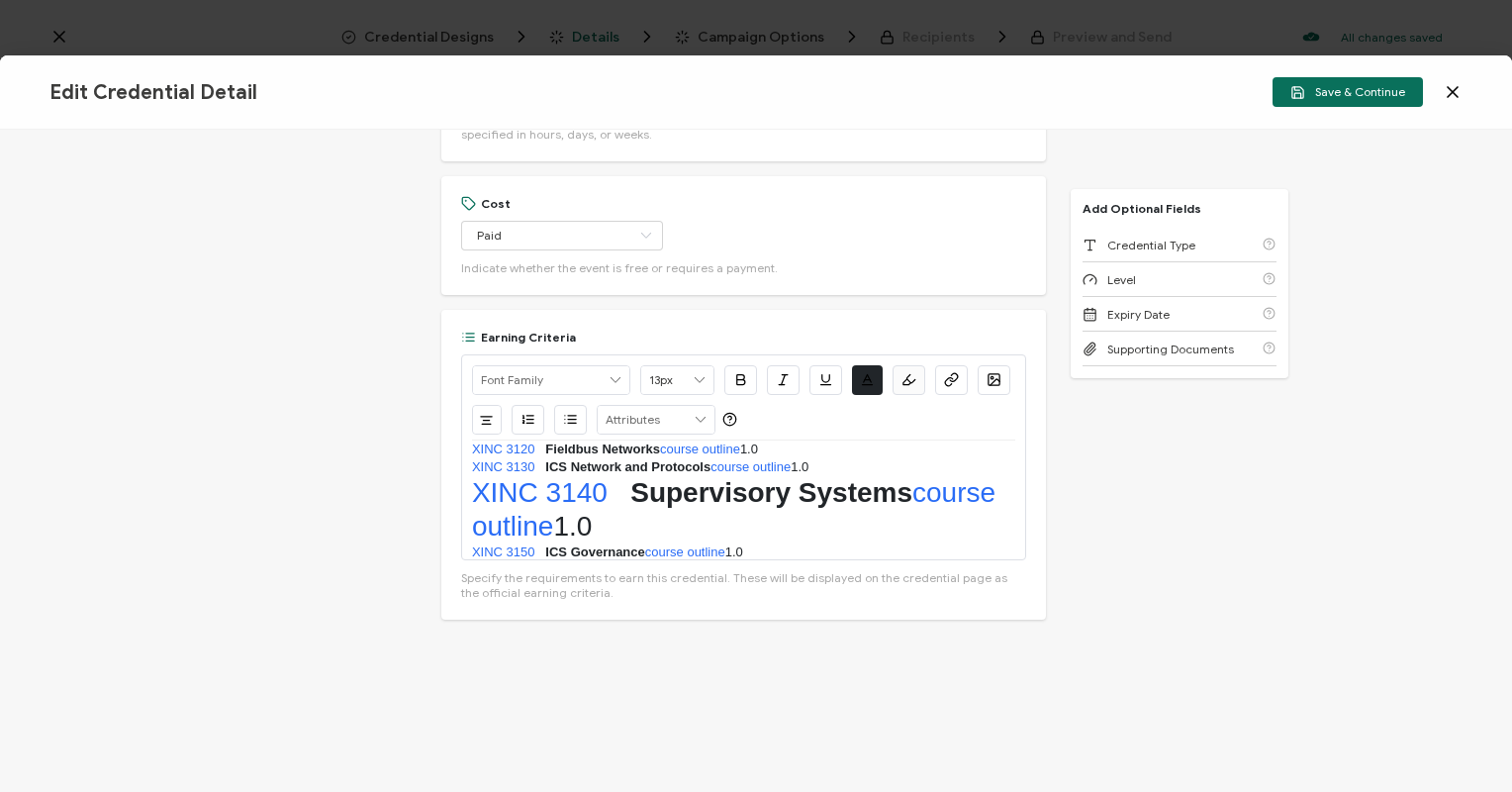 scroll, scrollTop: 51, scrollLeft: 0, axis: vertical 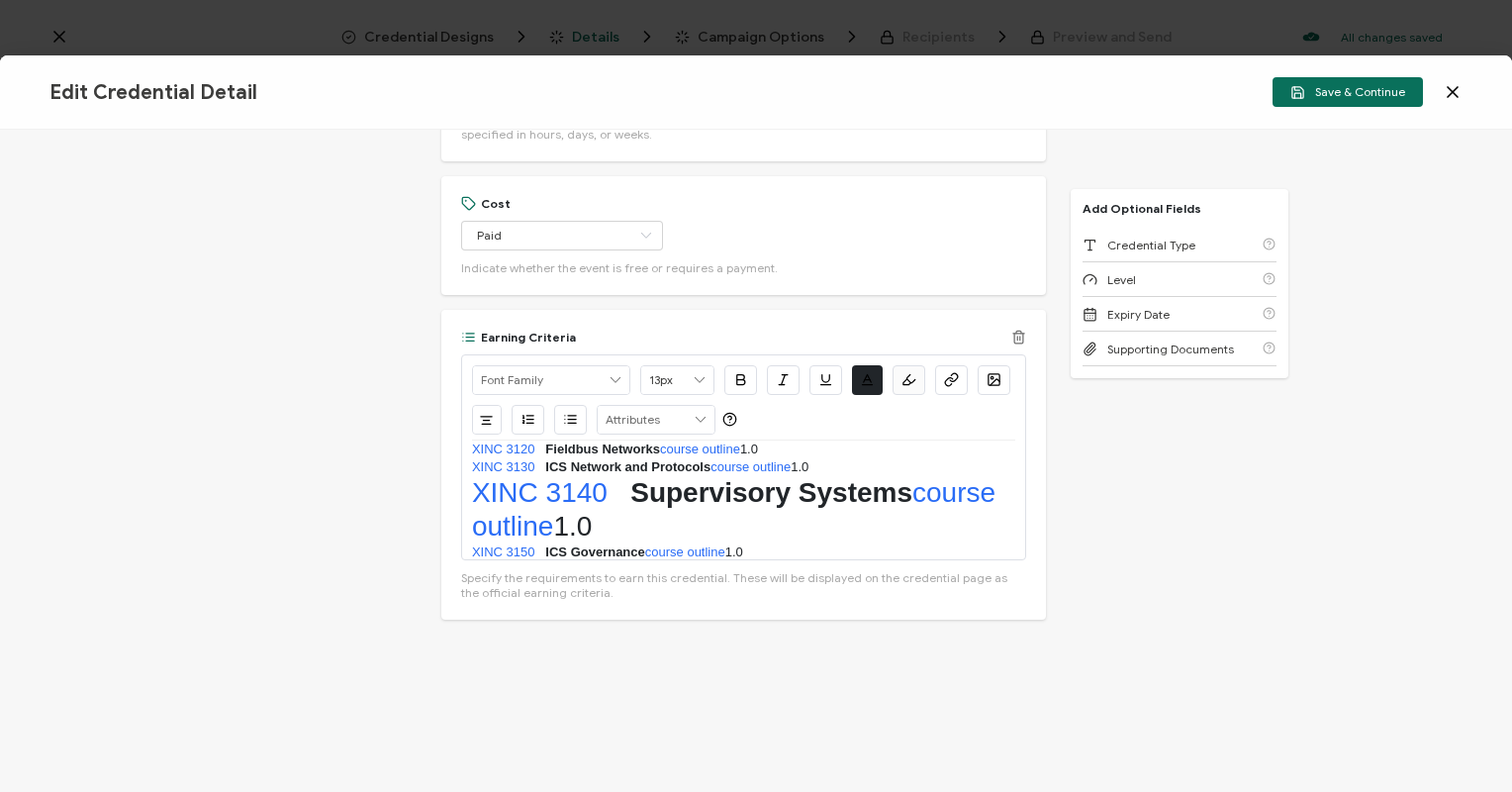 click at bounding box center (700, 380) 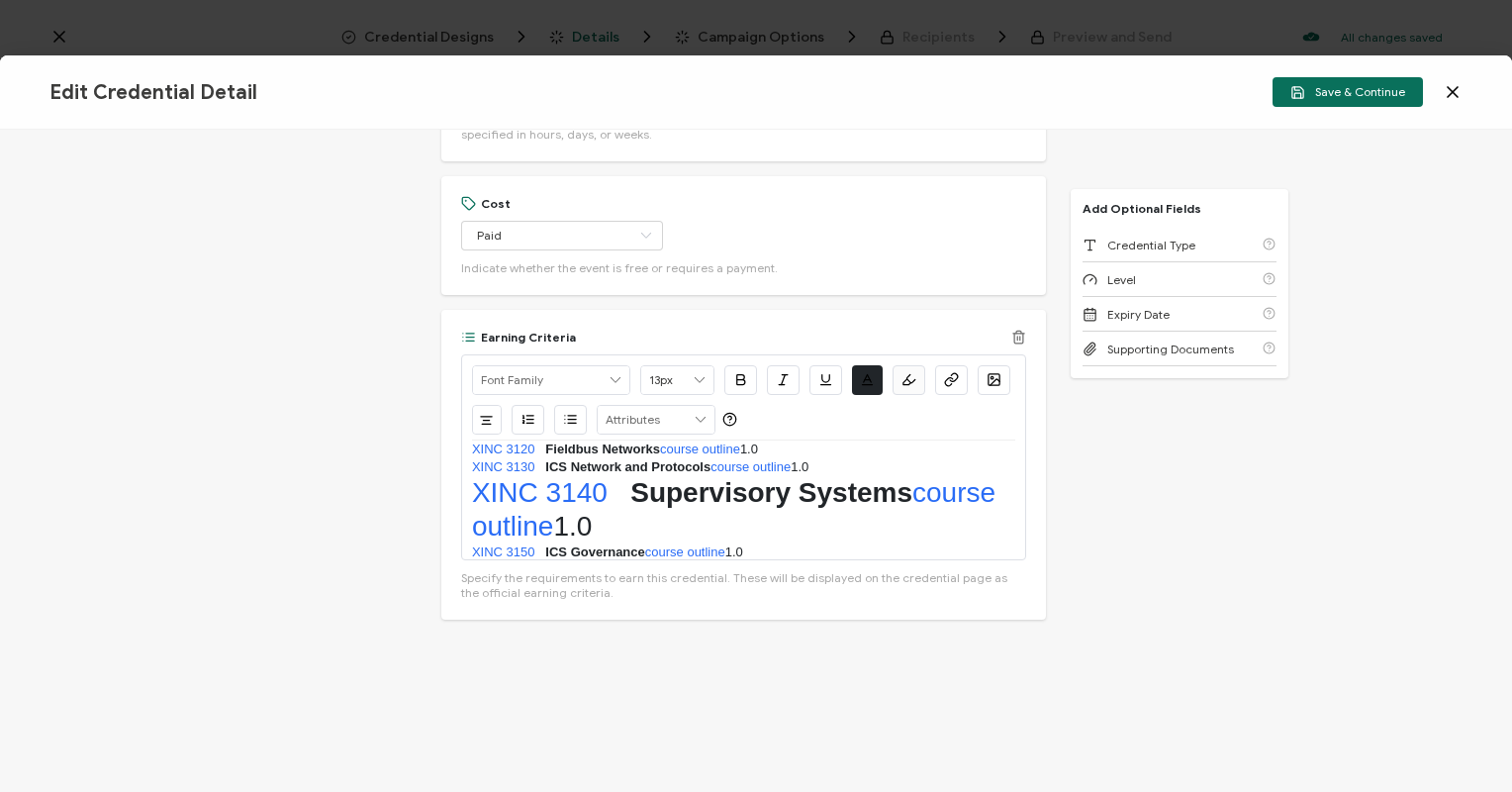 type on "Arial" 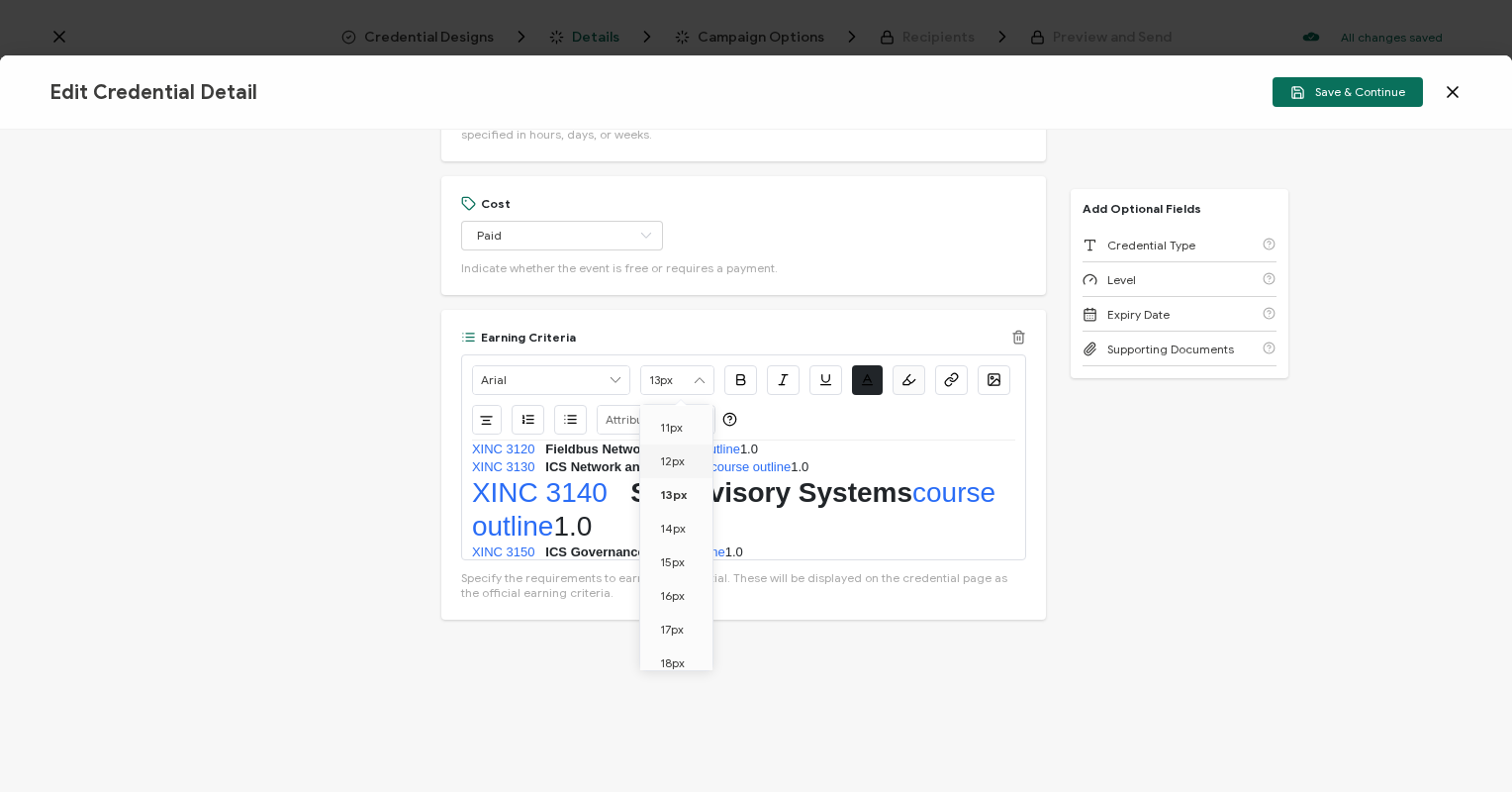 scroll, scrollTop: 51, scrollLeft: 0, axis: vertical 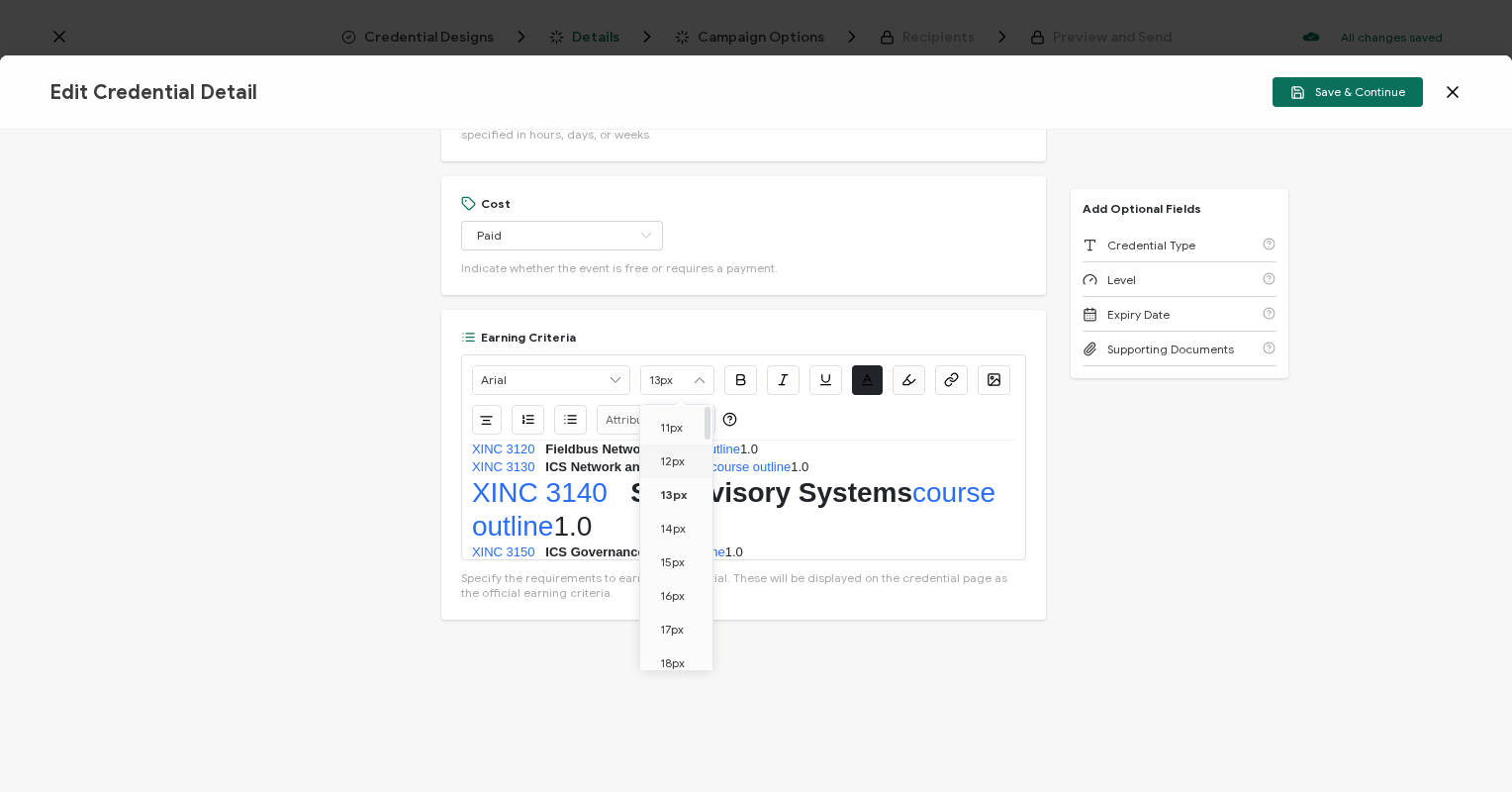 click on "12px" at bounding box center [672, 460] 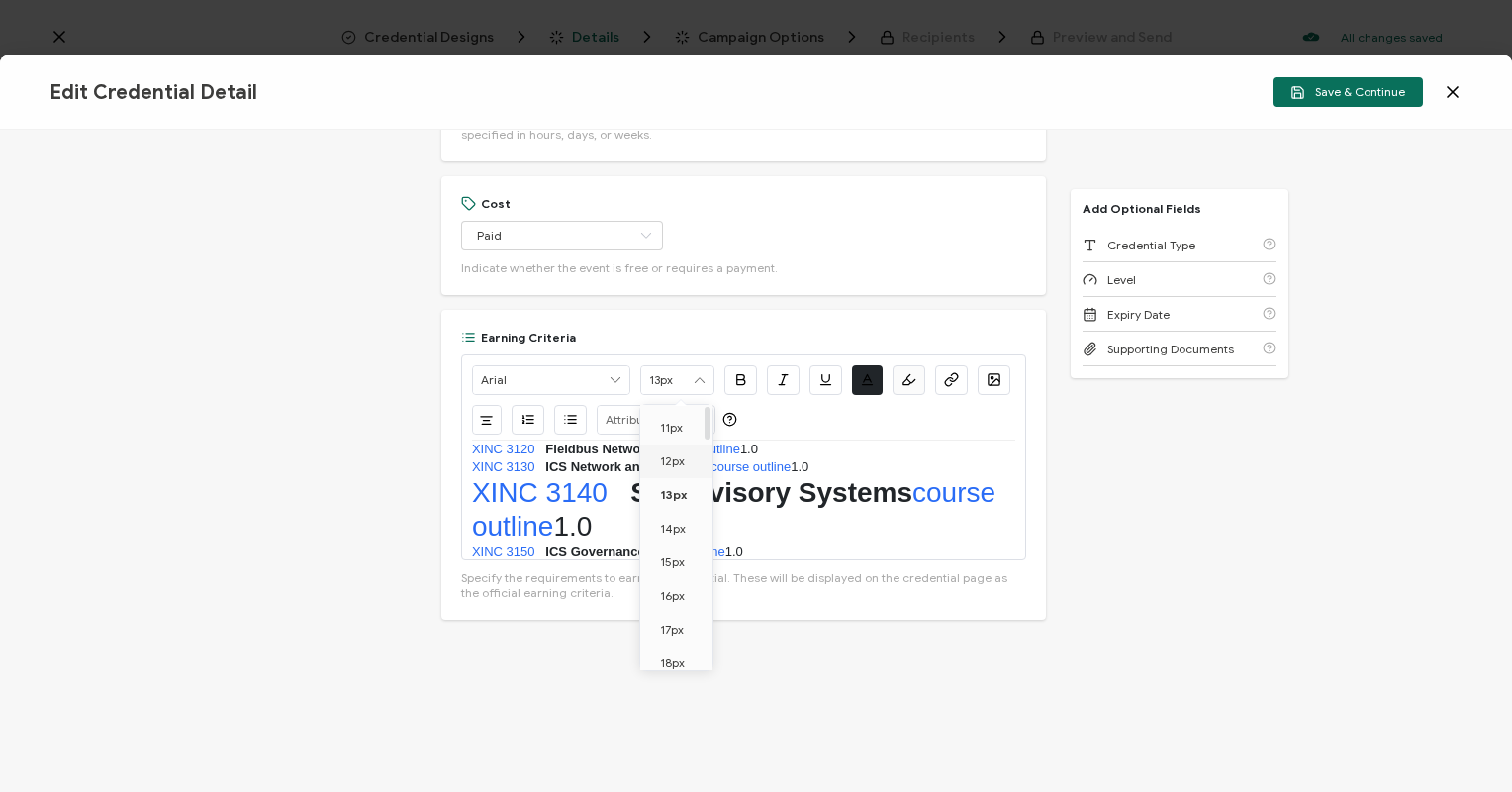 scroll, scrollTop: 51, scrollLeft: 0, axis: vertical 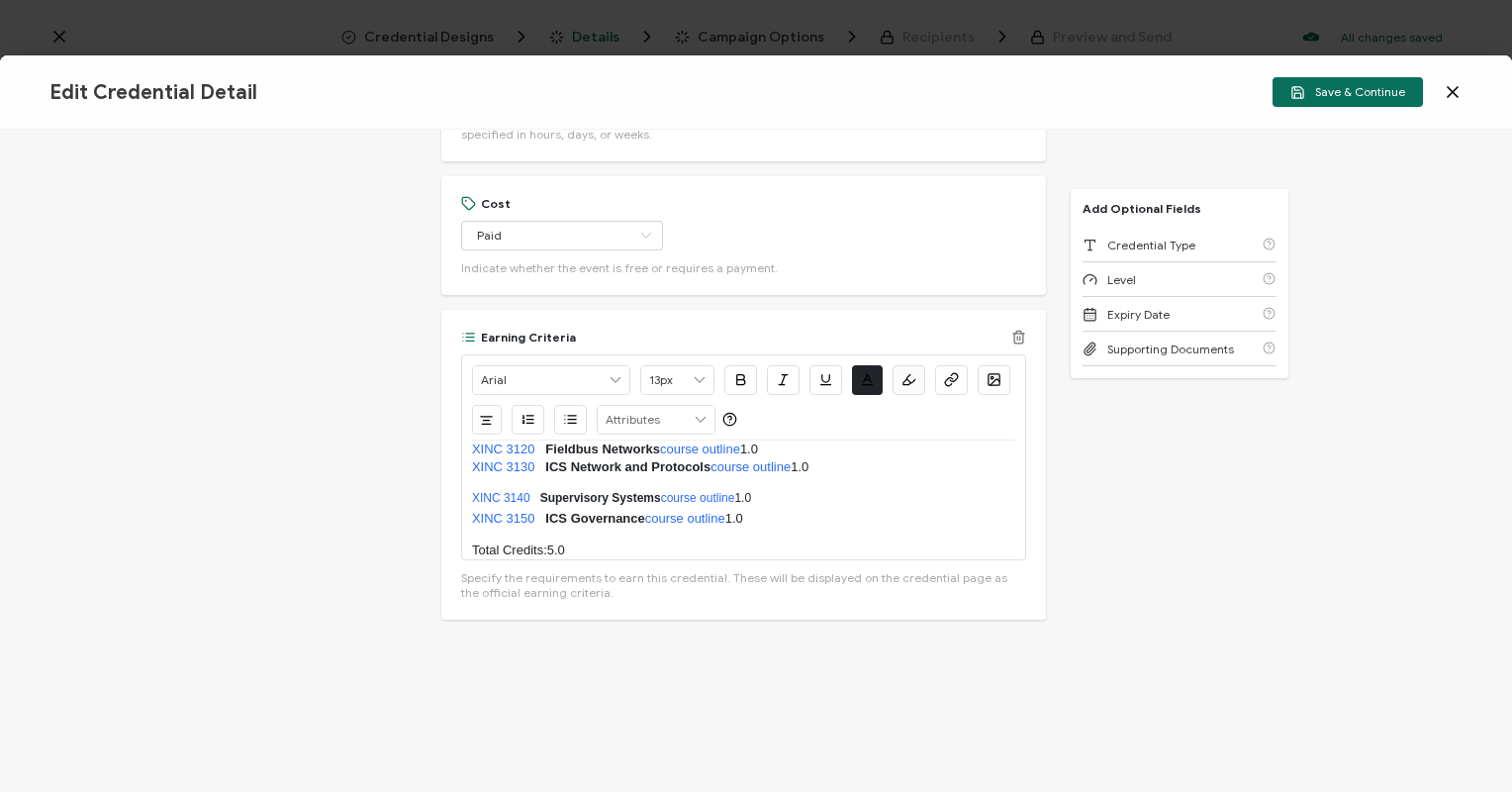 drag, startPoint x: 781, startPoint y: 495, endPoint x: 465, endPoint y: 491, distance: 316.0253 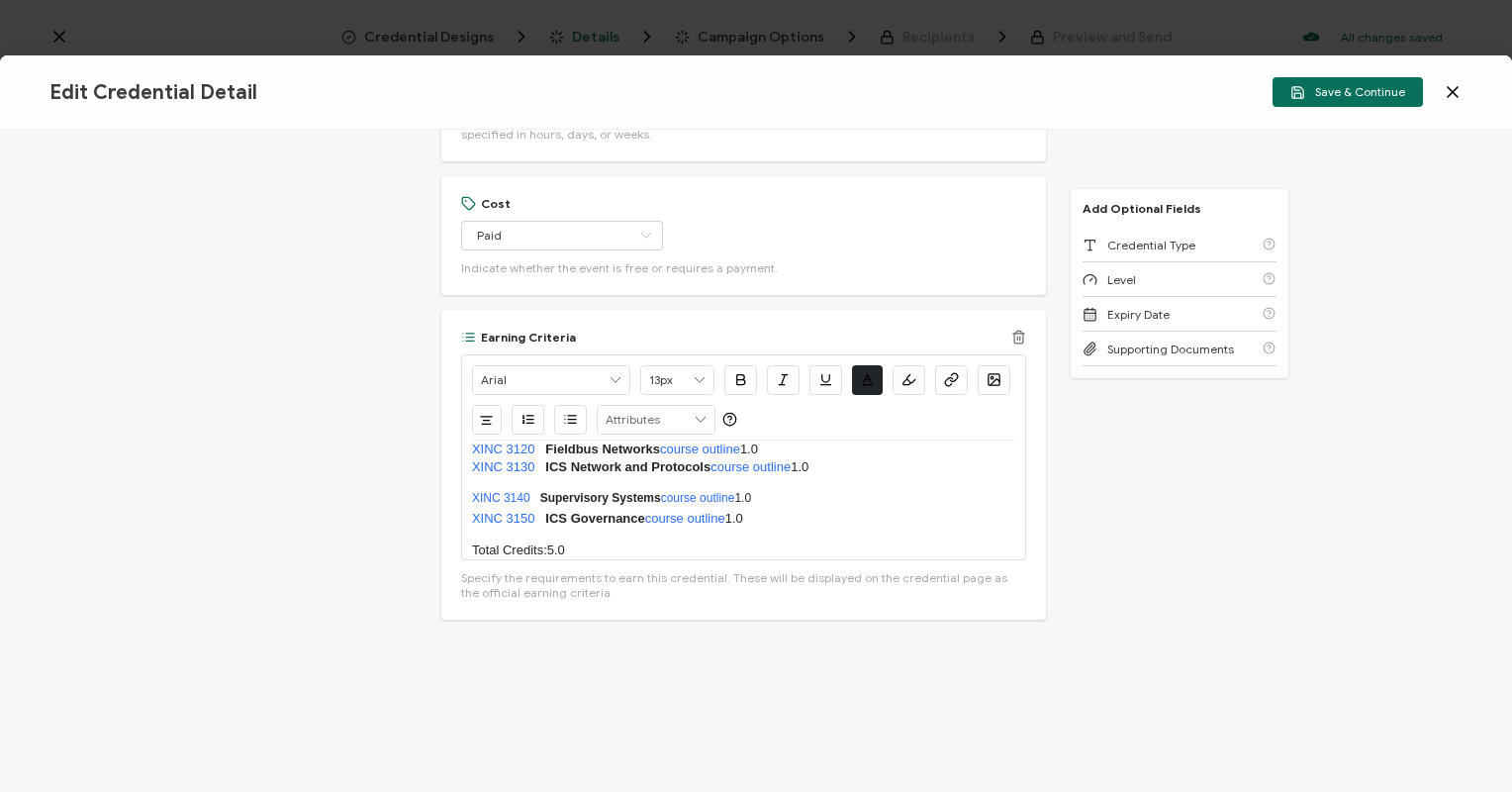 click on "Arial   13px               #FBFBFB
Clear
OK
Left
Center
Right
Justify
RECIPIENT
Recipient Name
Recipient E-Mail
CREDENTIAL
Credential ID
Issue Date
Credential Name
Credential Desciption
Expire Date
ISSUER
Issuer Name
Create New Attribute       Required Courses:Credits  XINC 3110 	 Industrial Control Systems (ICS) Design  course outline" at bounding box center (743, -408) 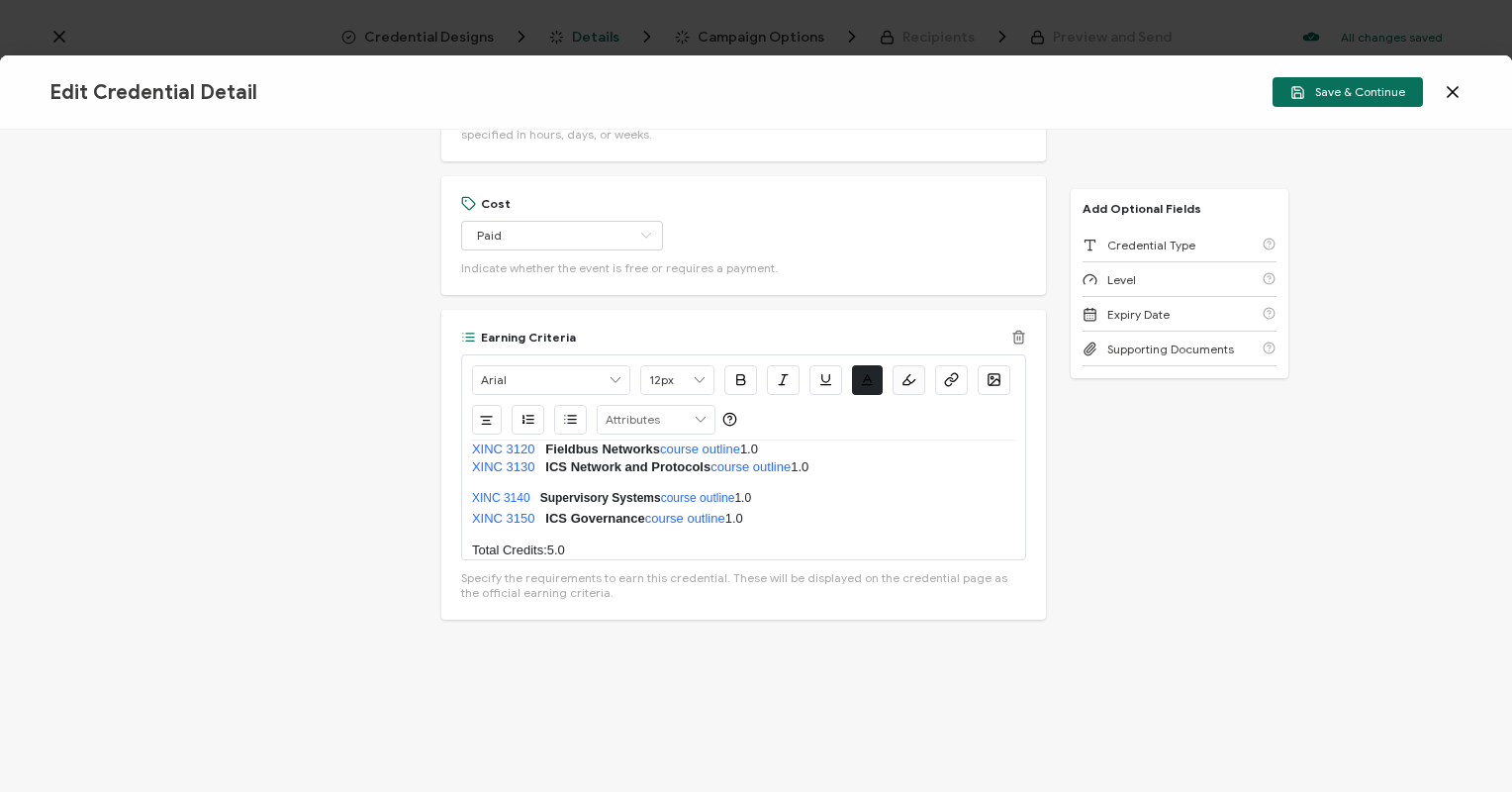 click at bounding box center [700, 380] 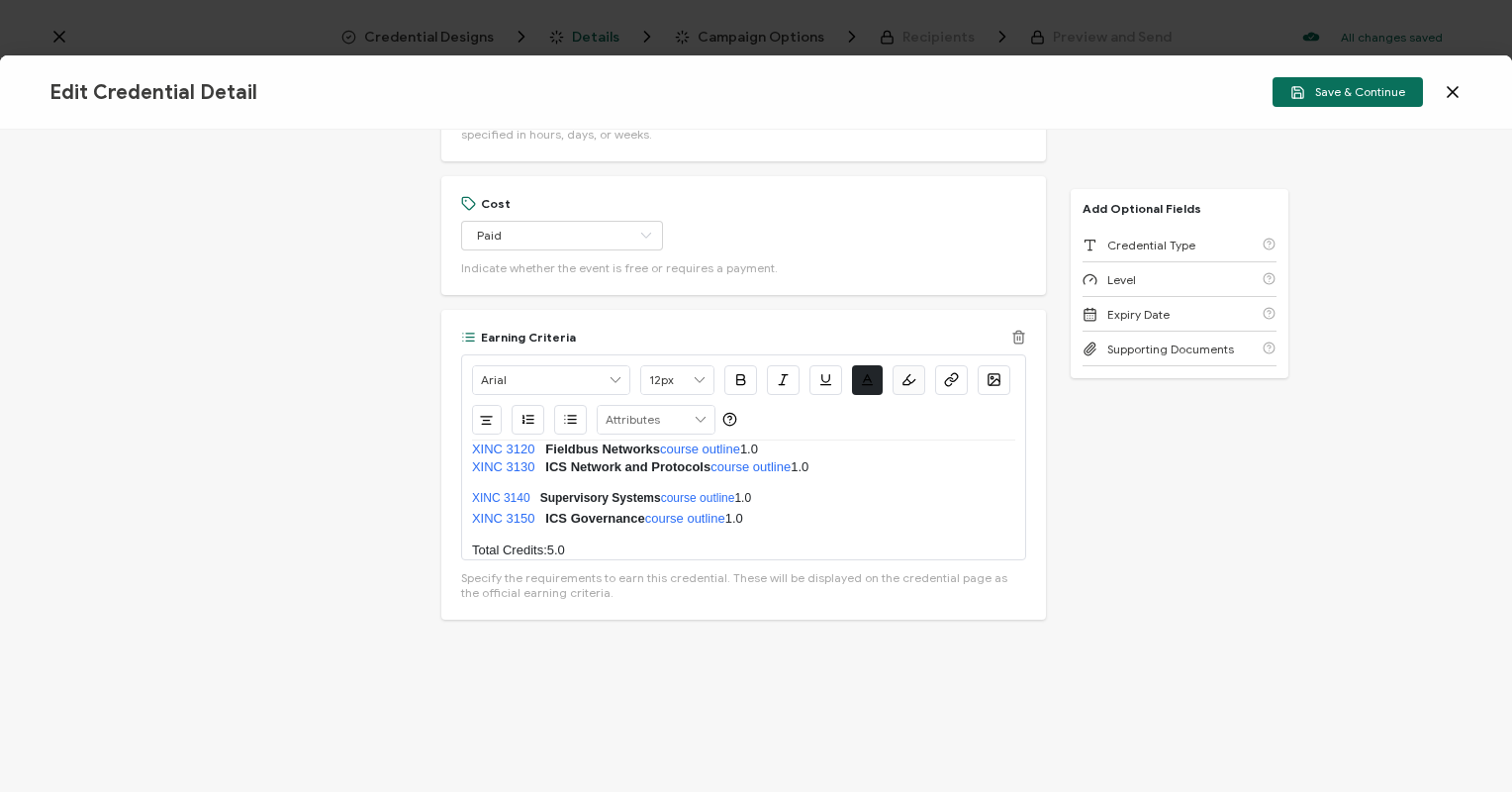 scroll, scrollTop: 51, scrollLeft: 0, axis: vertical 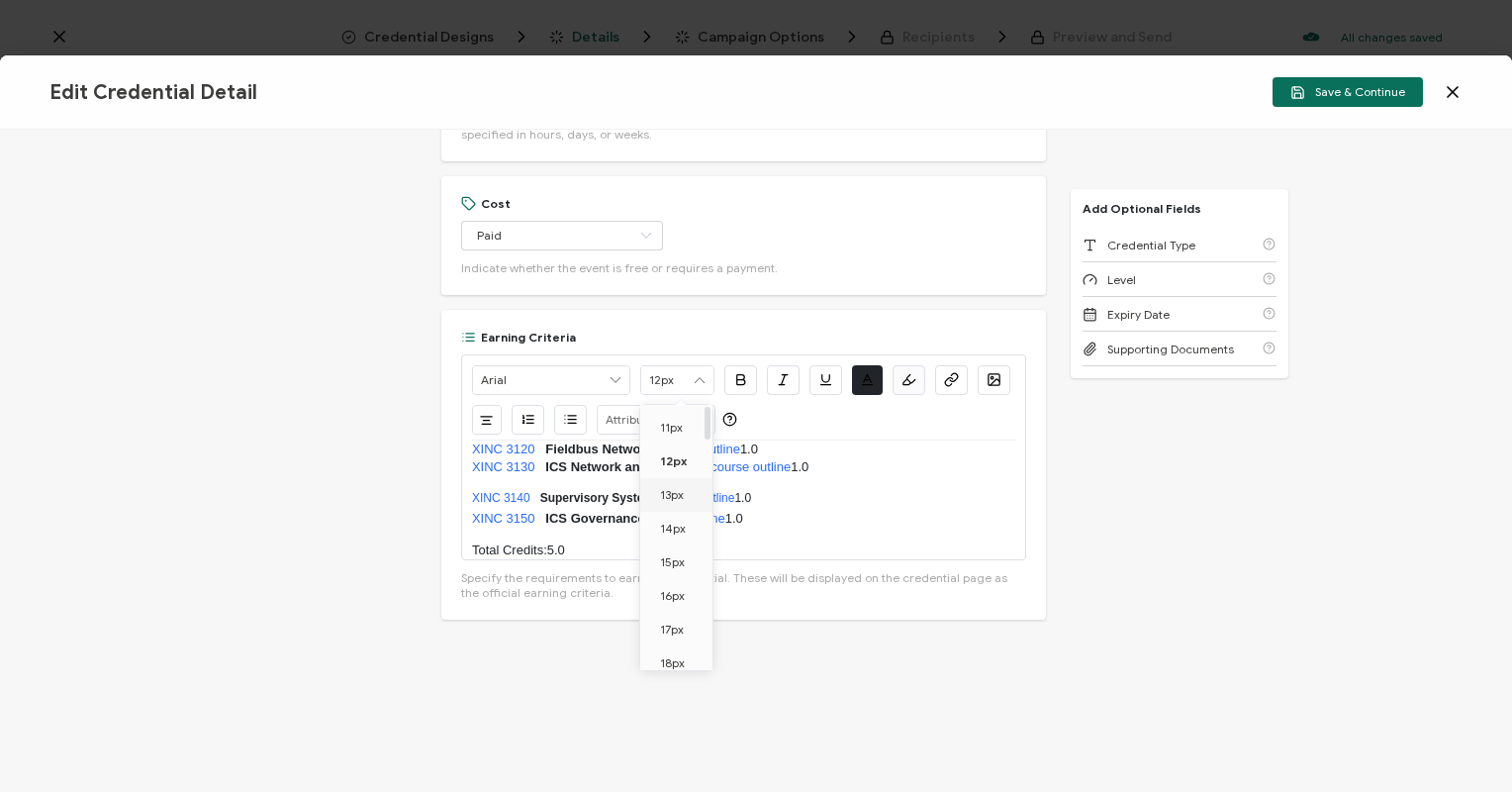 click on "13px" at bounding box center [679, 495] 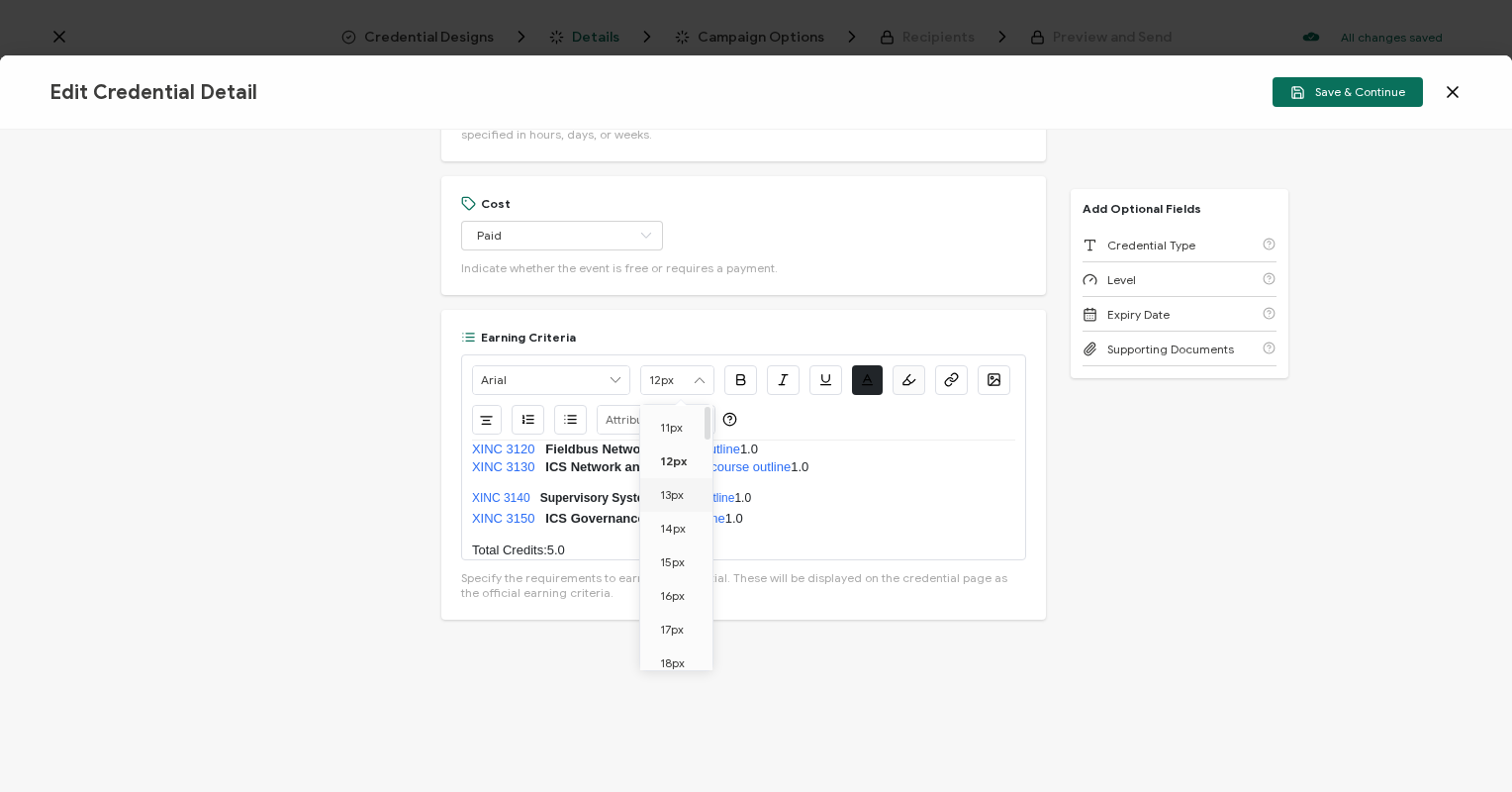 scroll, scrollTop: 51, scrollLeft: 0, axis: vertical 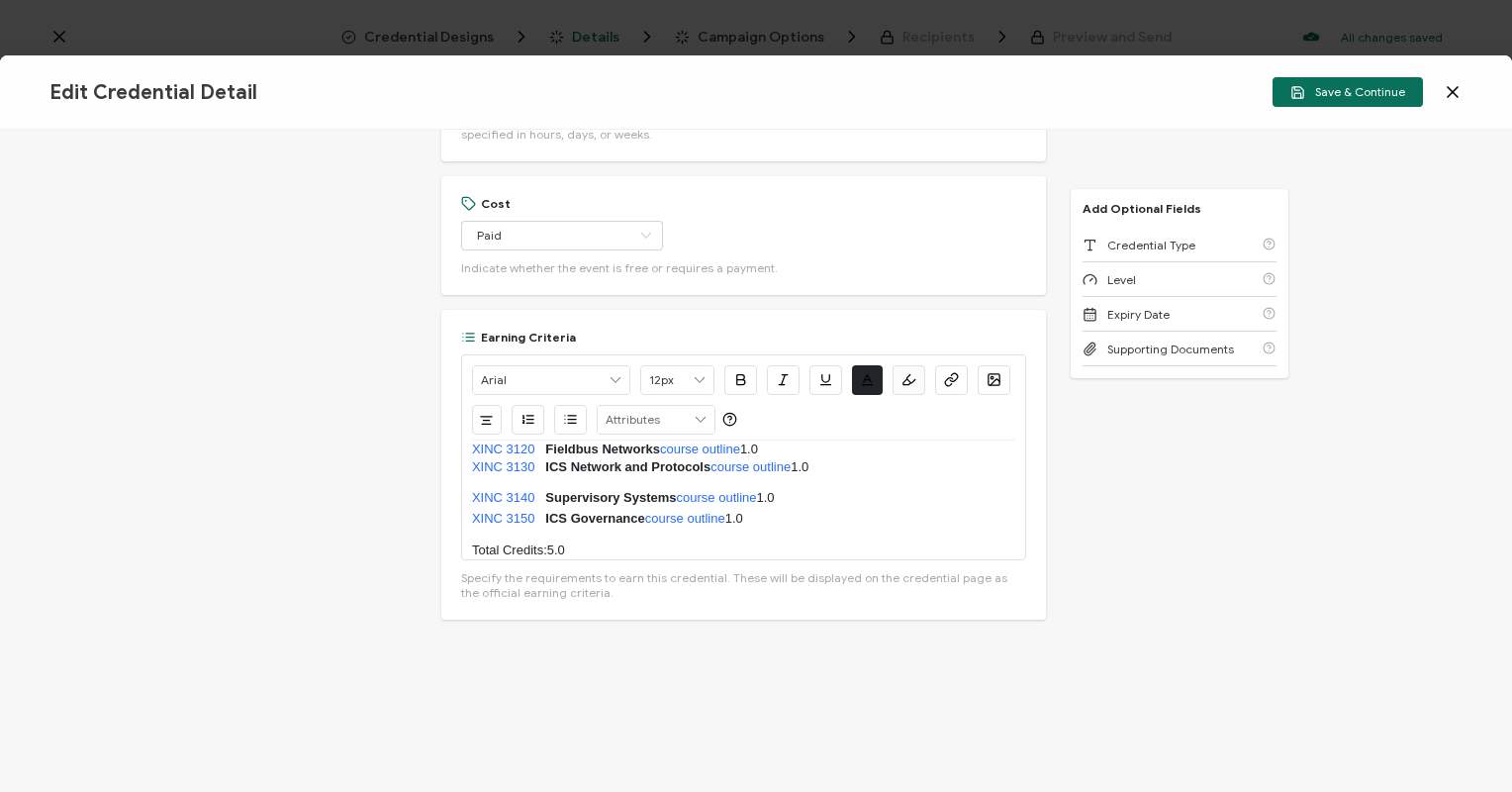 click on "XINC 3140     Supervisory Systems    course outline    1.0" at bounding box center (743, 493) 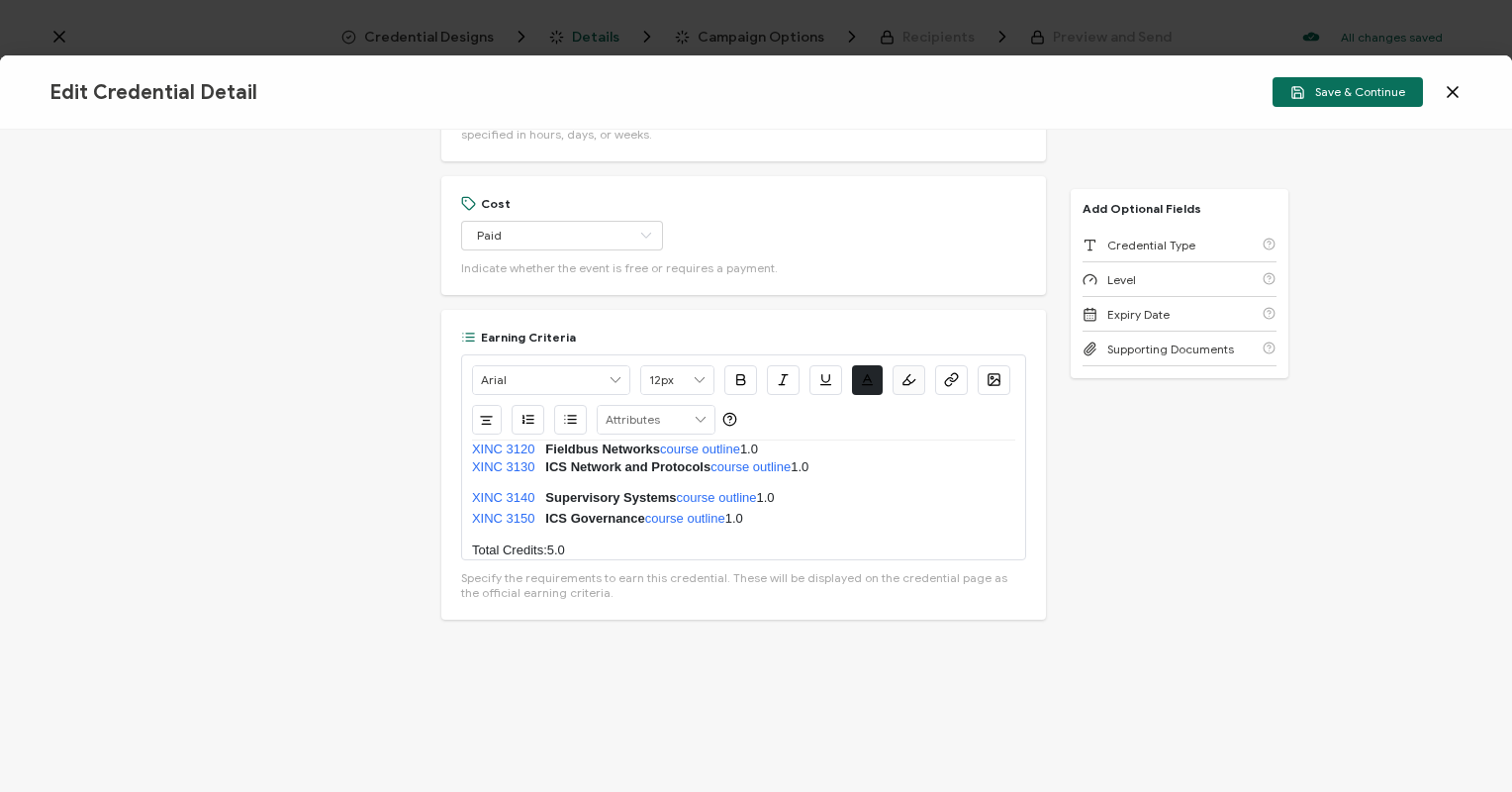 type on "13px" 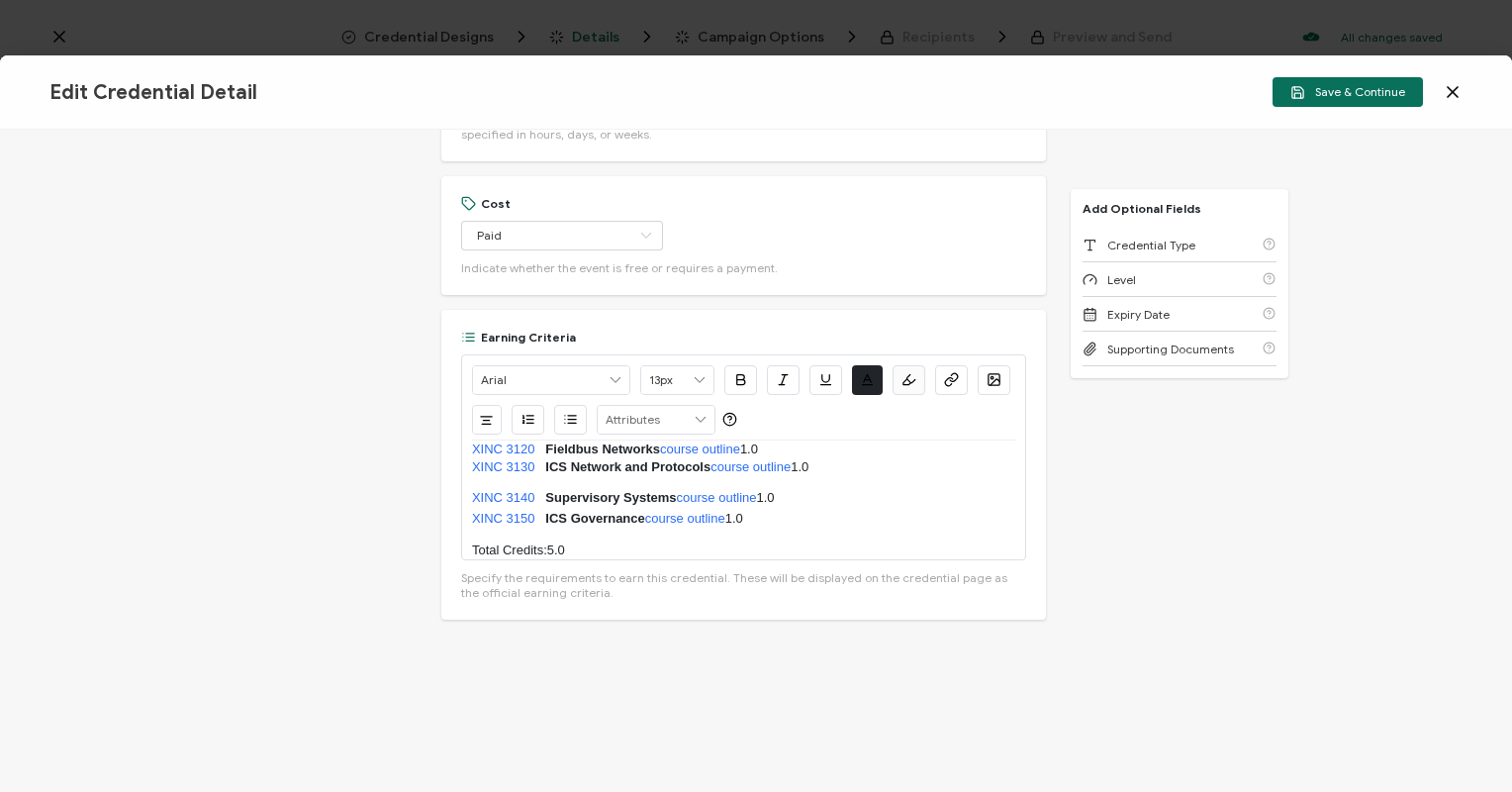 click on "XINC 3140     Supervisory Systems    course outline    1.0" at bounding box center [743, 493] 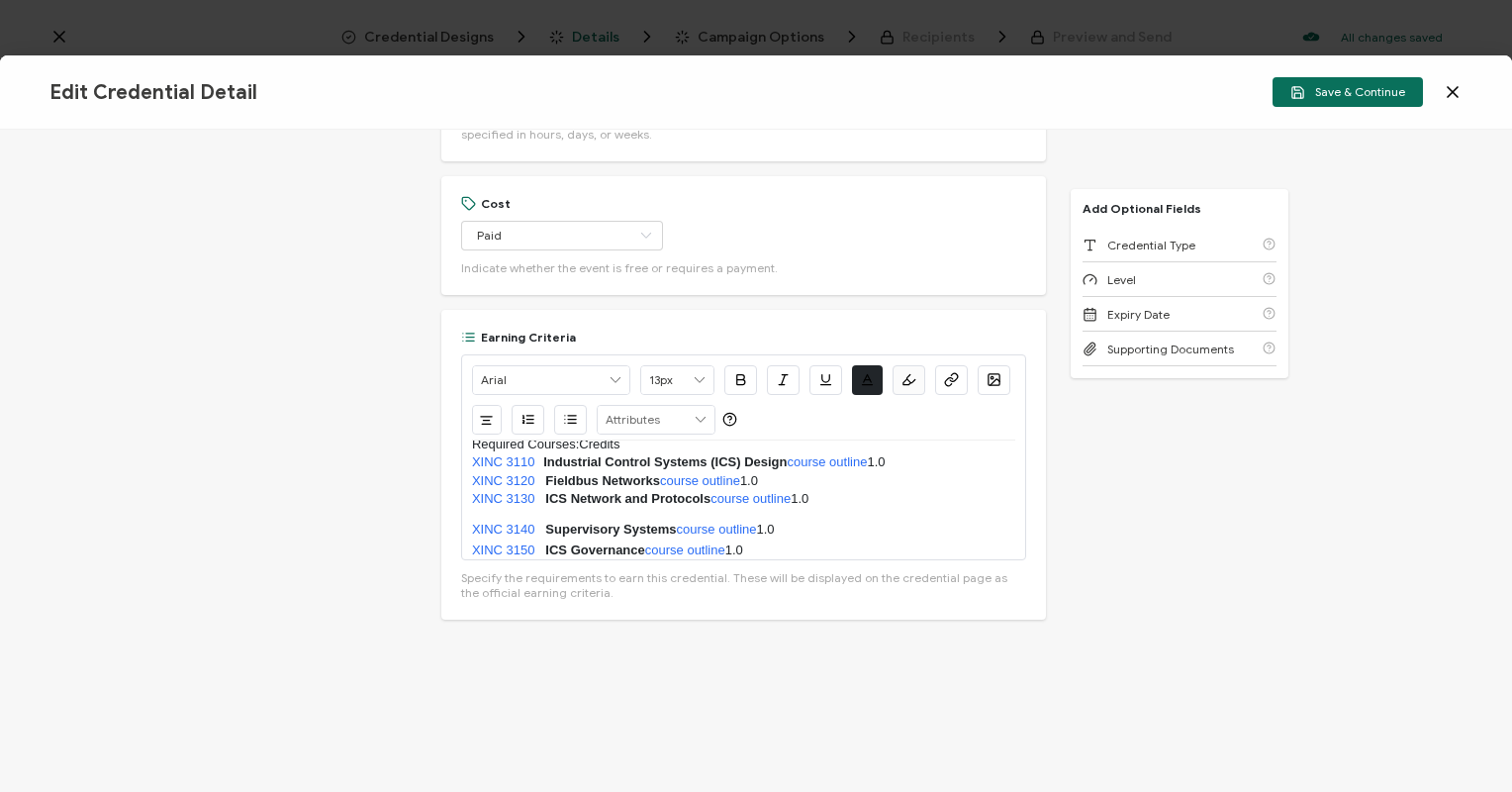 scroll, scrollTop: 18, scrollLeft: 0, axis: vertical 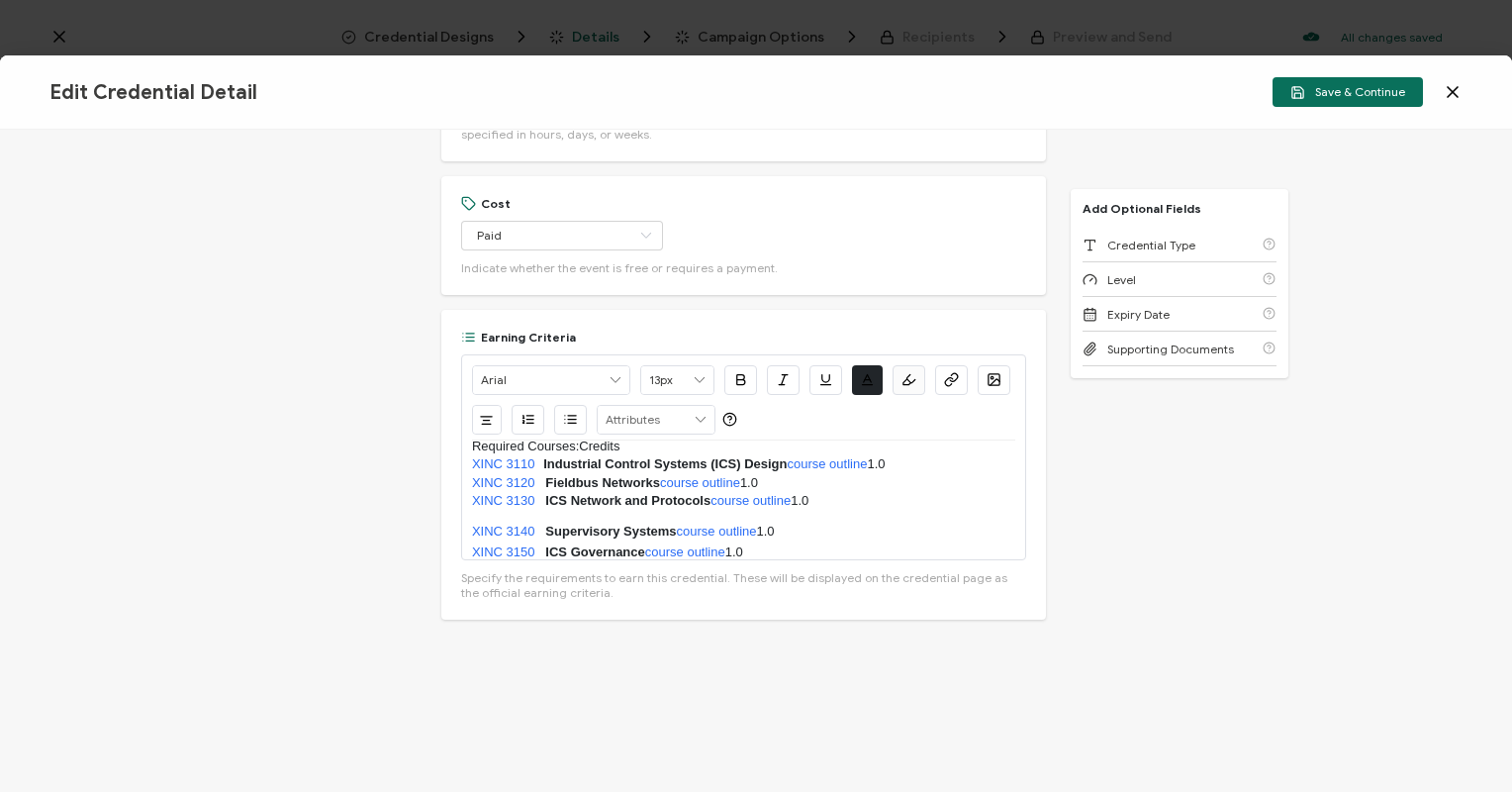 click on "XINC 3130     ICS Network and Protocols    course outline   1.0" at bounding box center (743, 501) 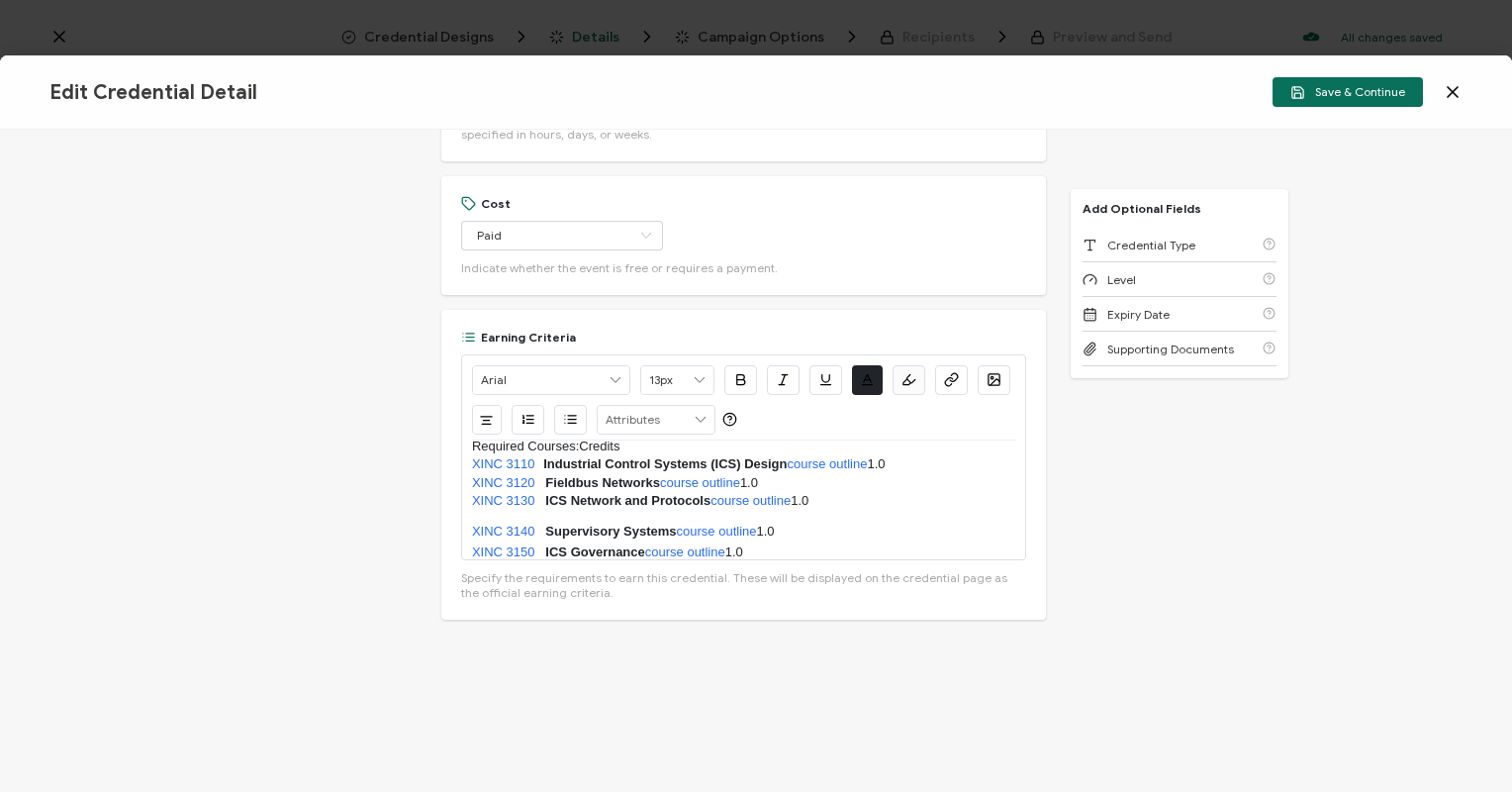 type 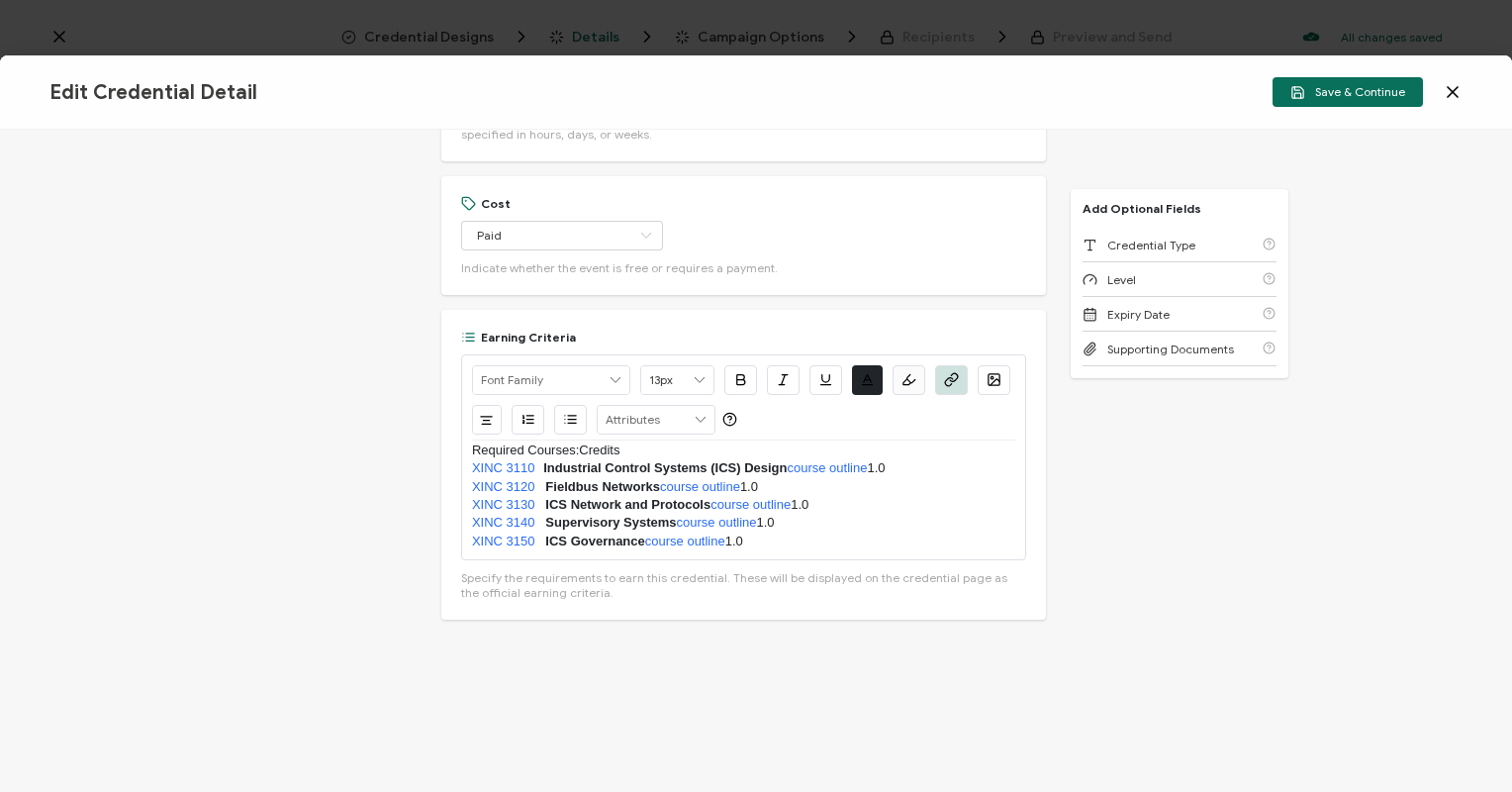 scroll, scrollTop: 0, scrollLeft: 0, axis: both 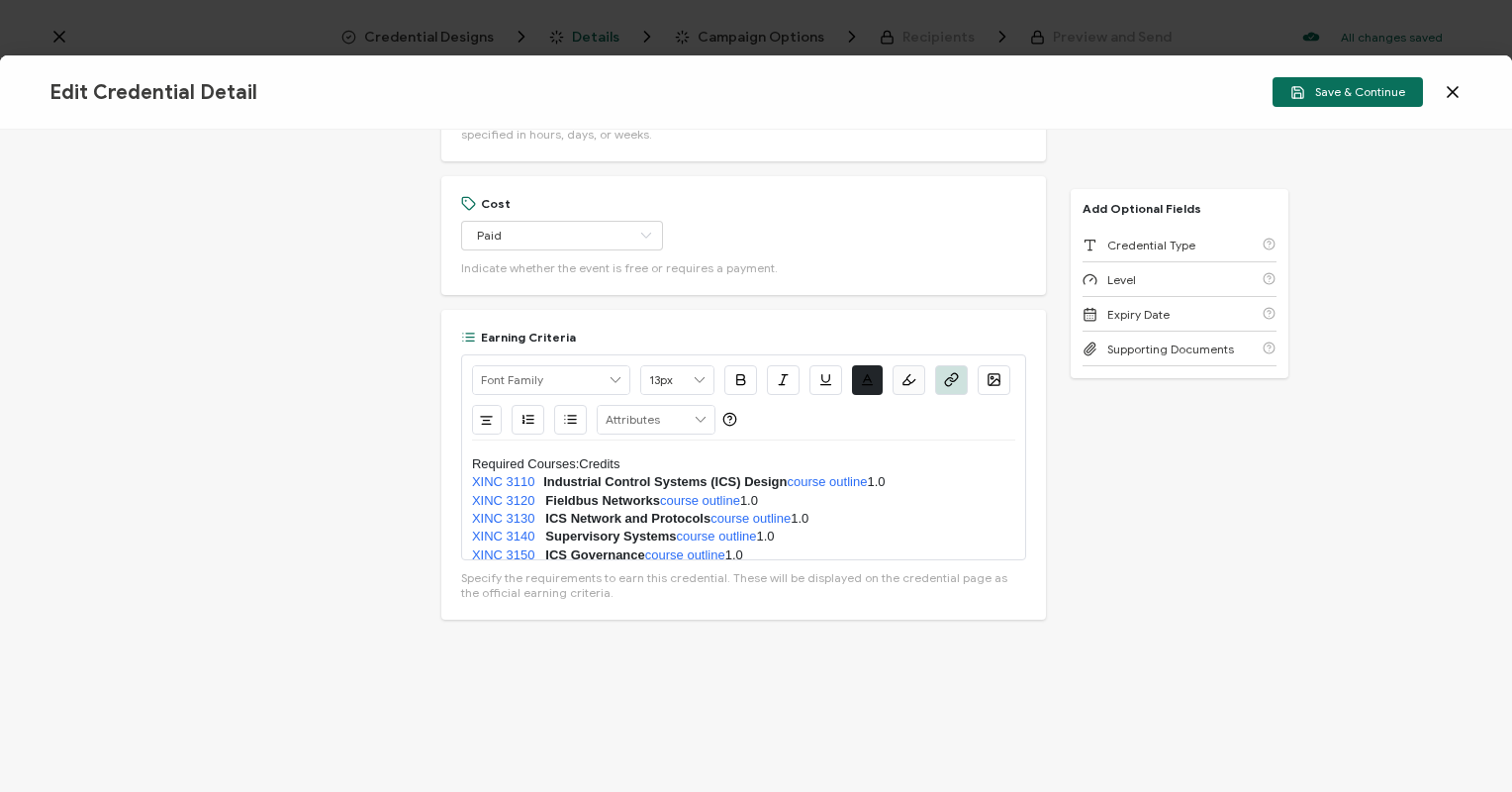 drag, startPoint x: 621, startPoint y: 462, endPoint x: 450, endPoint y: 463, distance: 171.00292 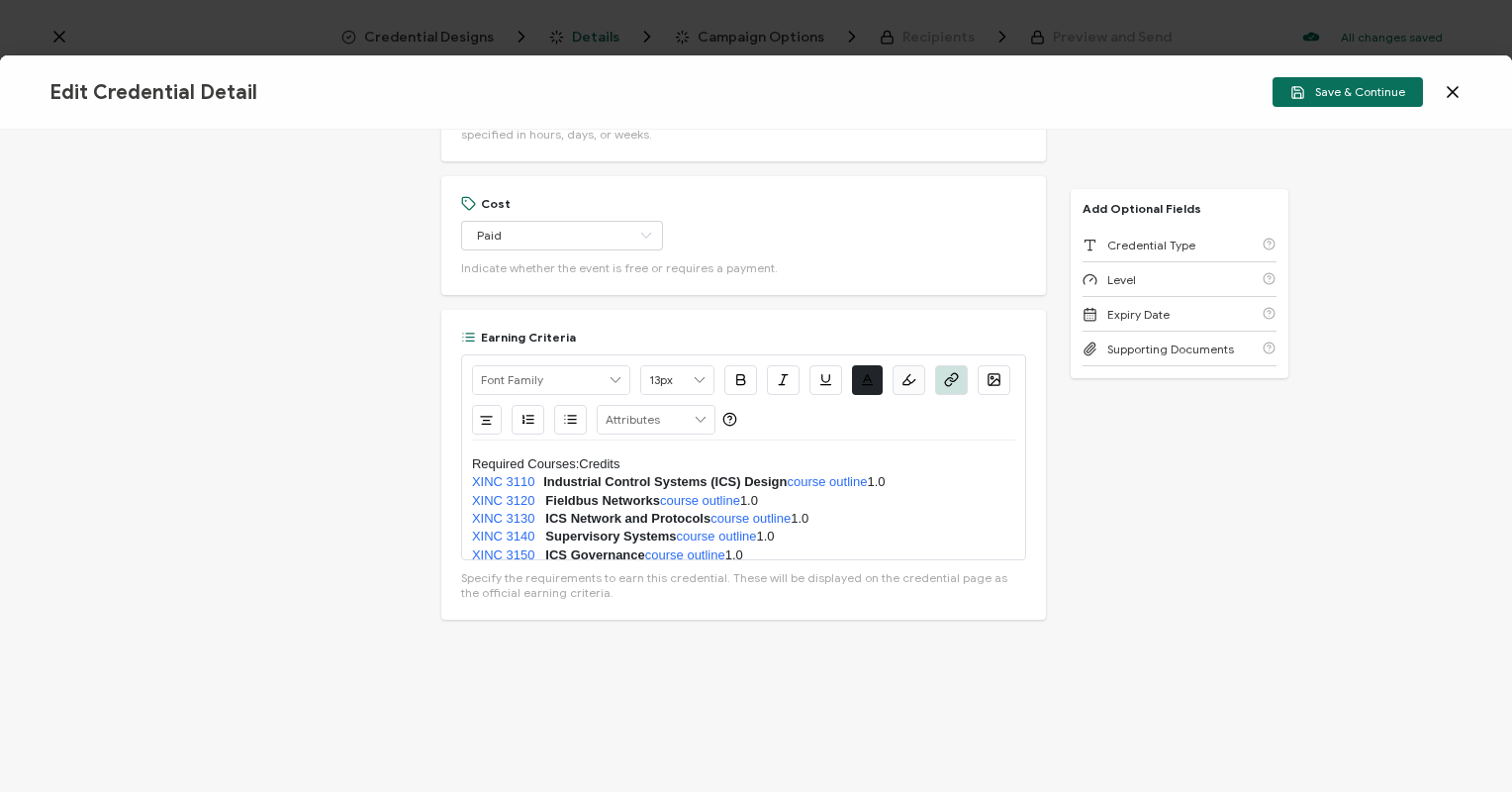 click on "Earning Criteria
13px               #FBFBFB
Clear
OK
Left
Center
Right
Justify
RECIPIENT
Recipient Name
Recipient E-Mail
CREDENTIAL
Credential ID
Issue Date
Credential Name
Credential Desciption
Expire Date
ISSUER
Issuer Name
Create New Attribute       Required Courses:Credits" at bounding box center [743, 464] 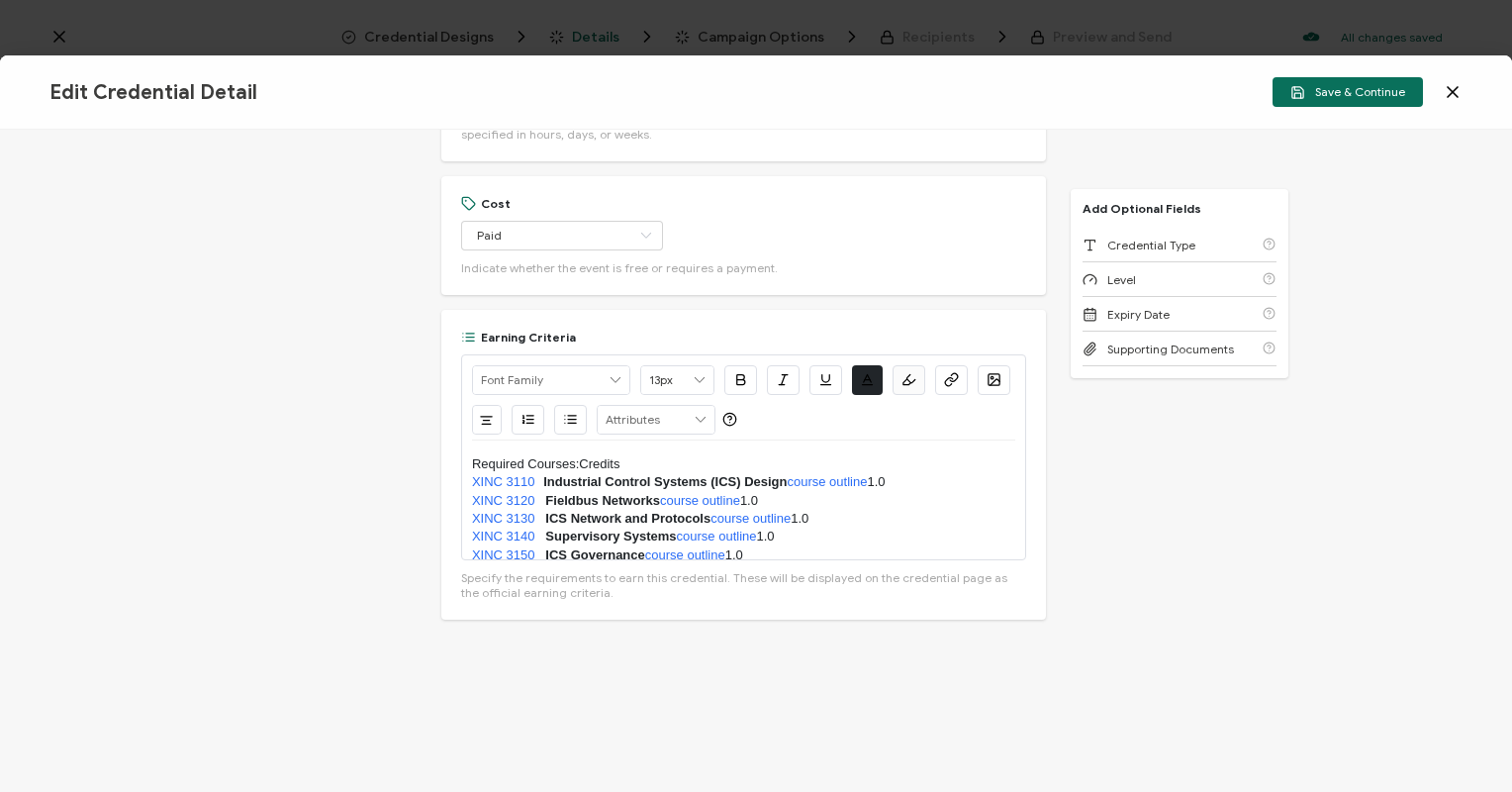 click 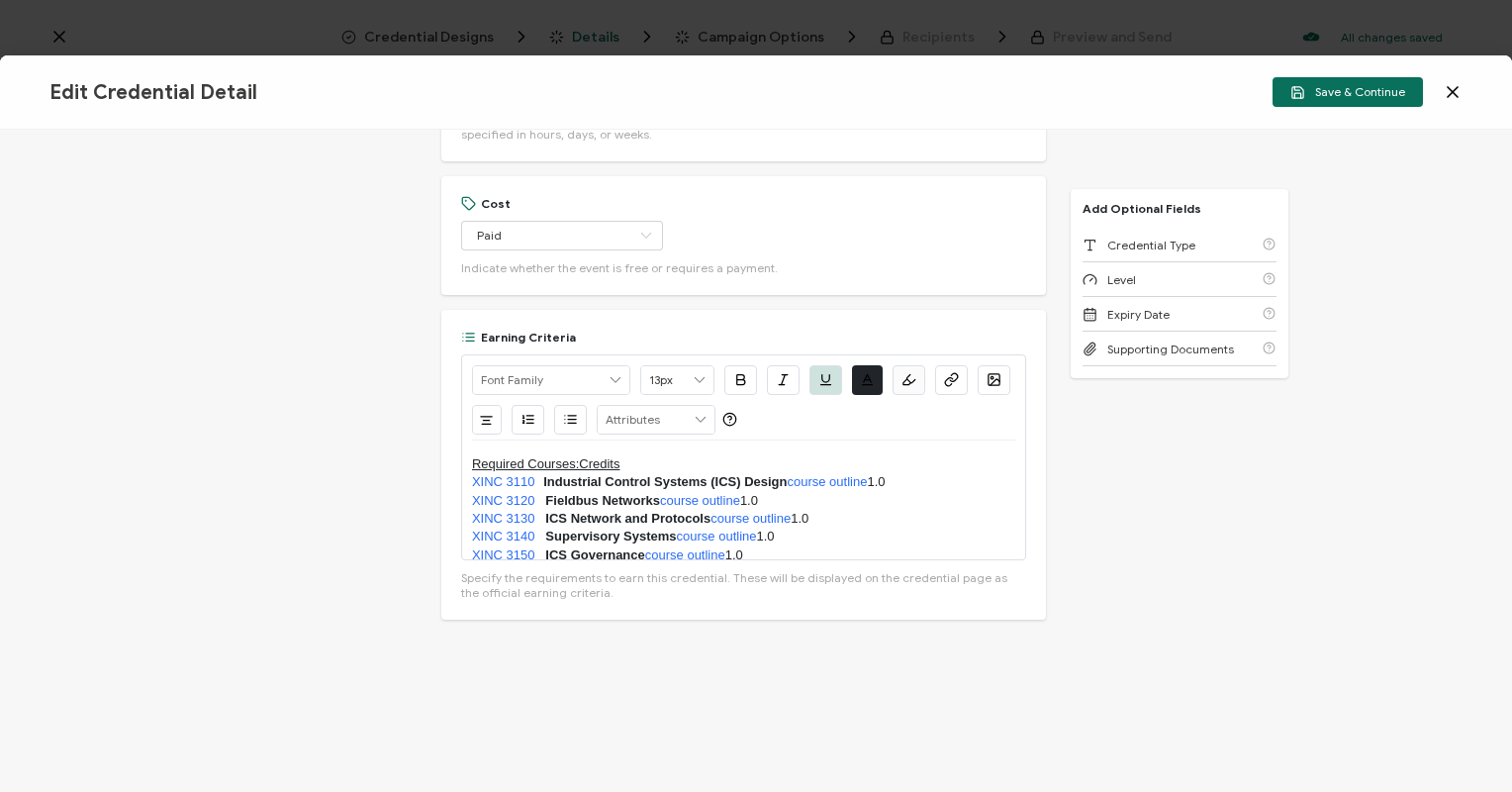 click 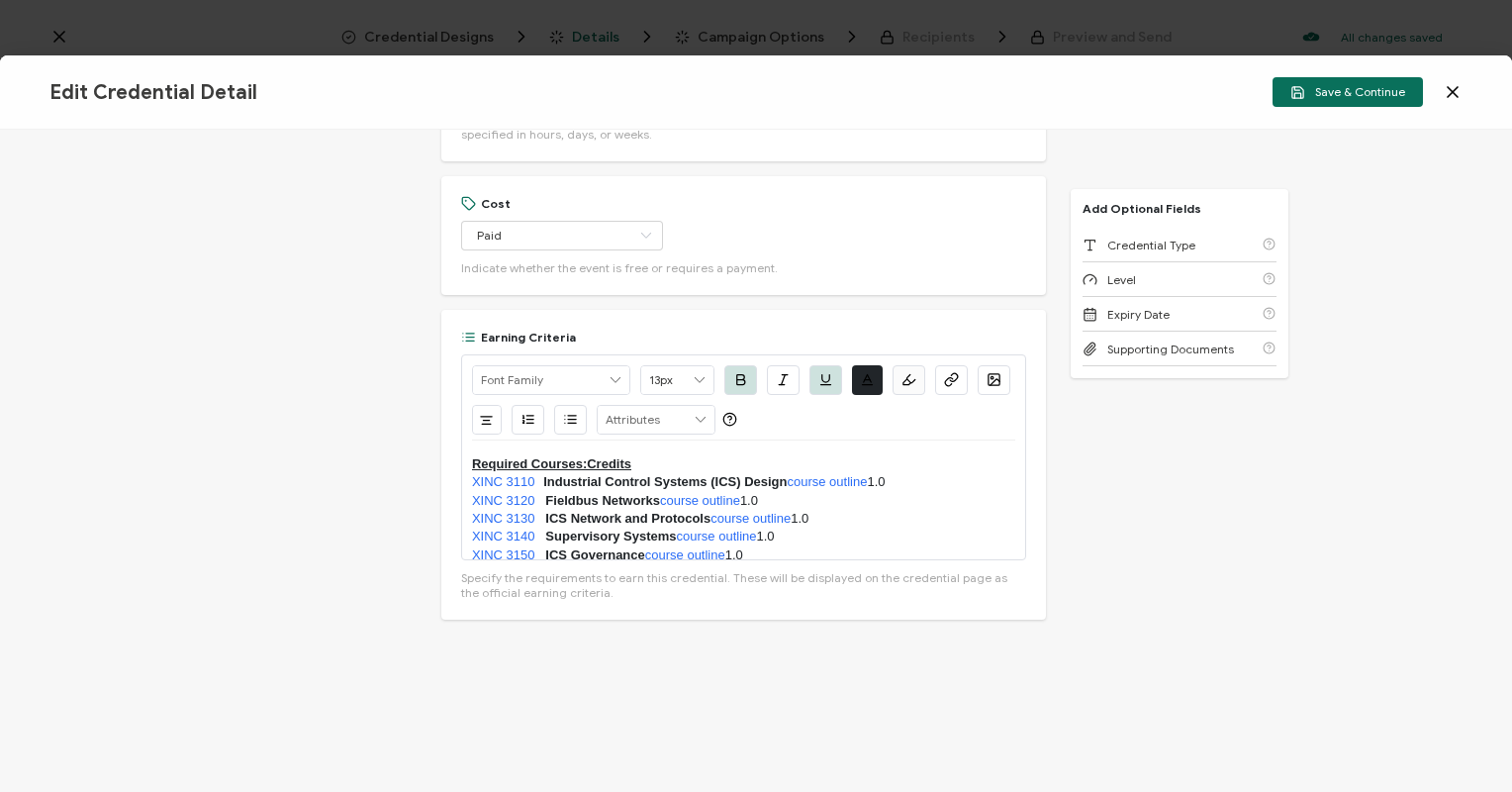 click at bounding box center (875, 387) 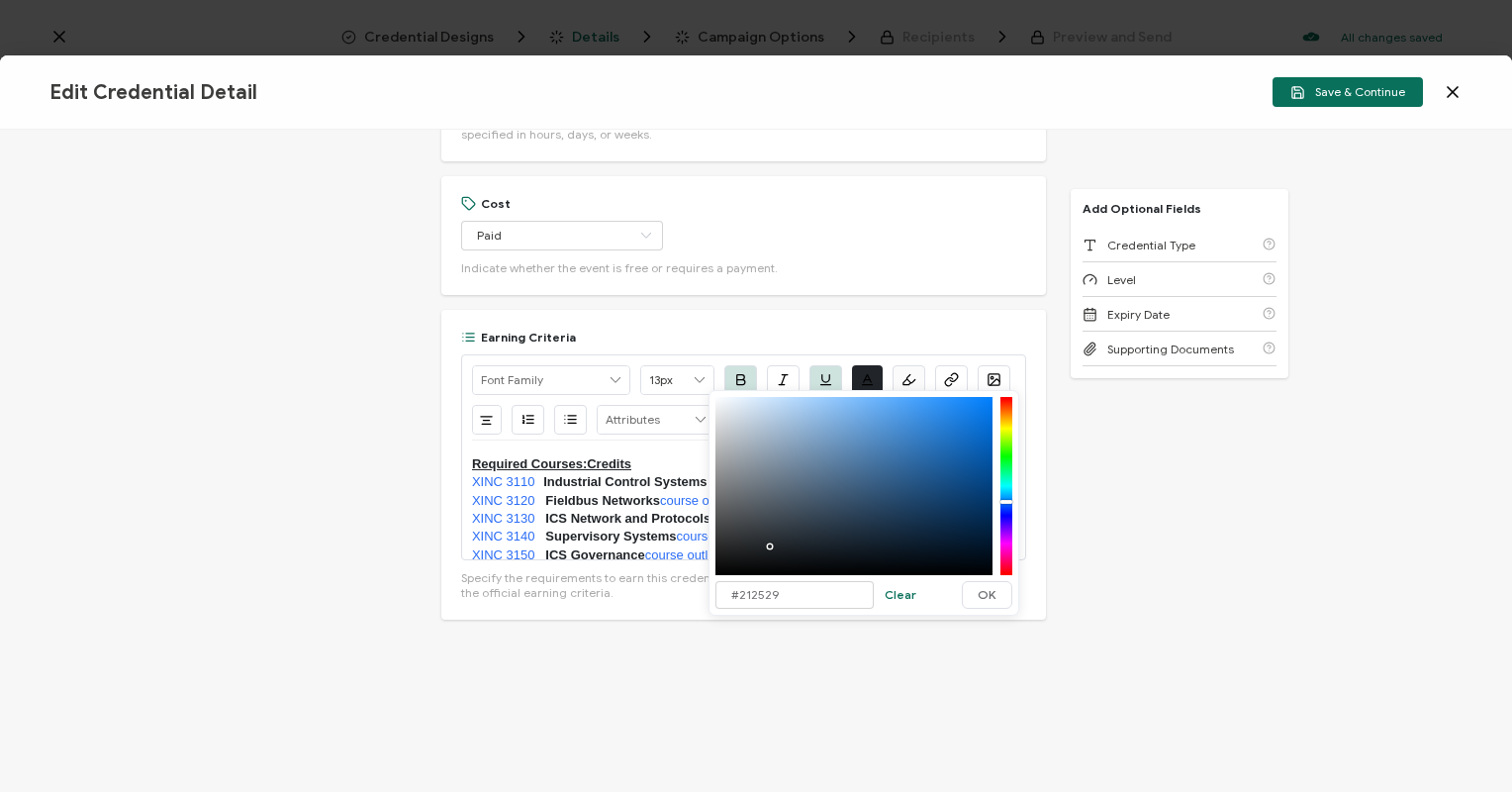 click at bounding box center (854, 486) 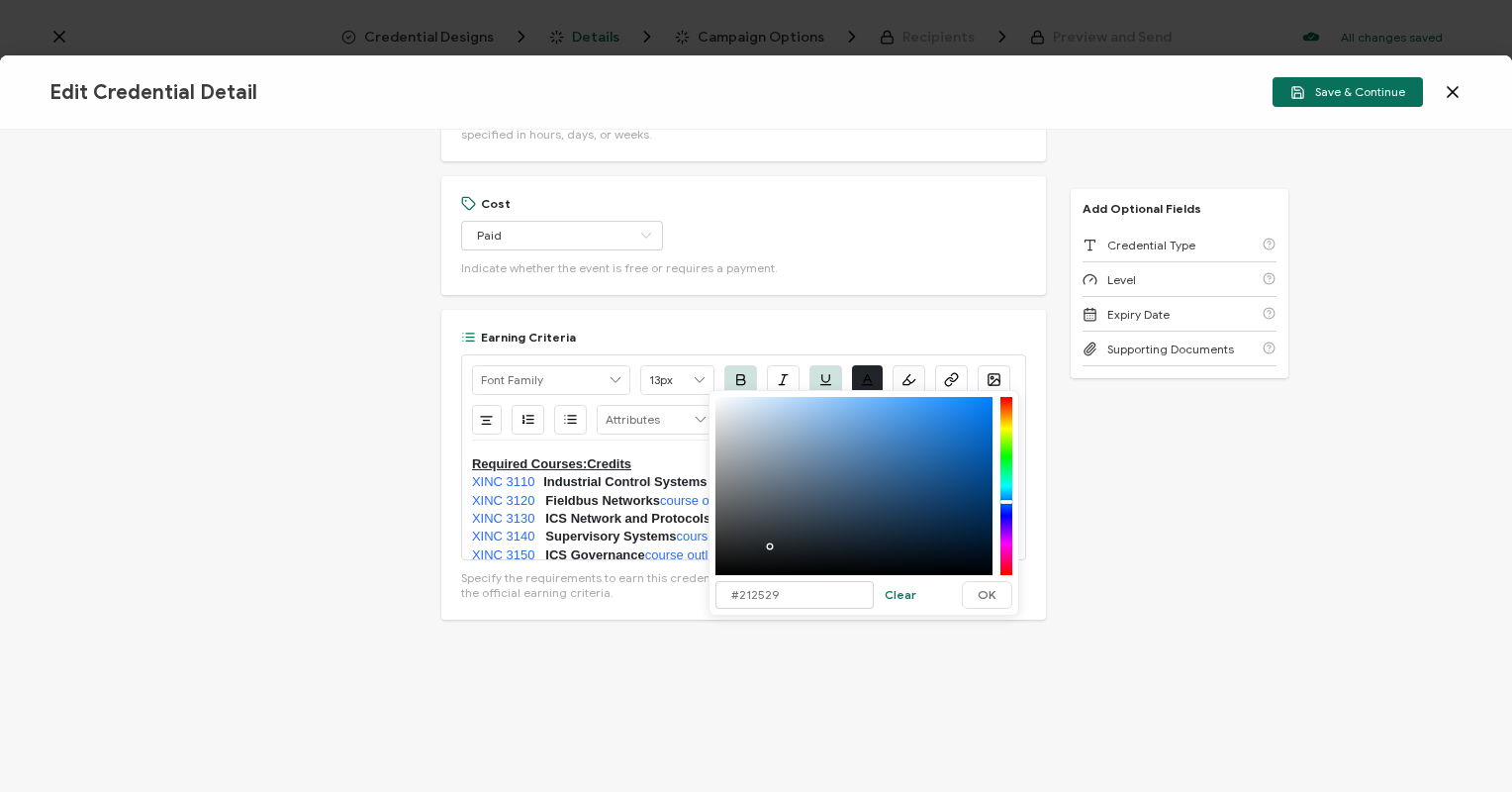 type on "#4CA0F5" 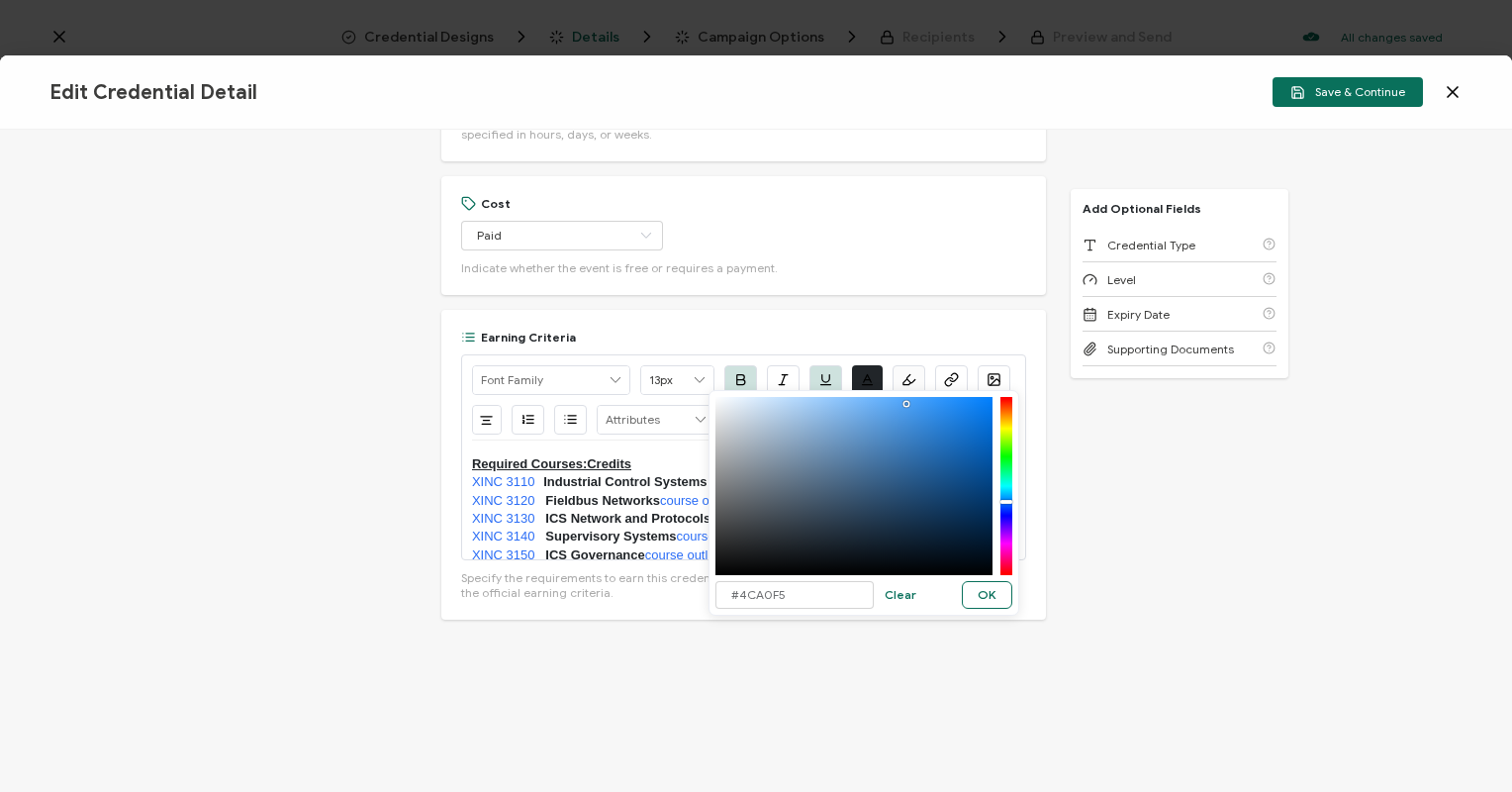 click on "OK" at bounding box center [987, 595] 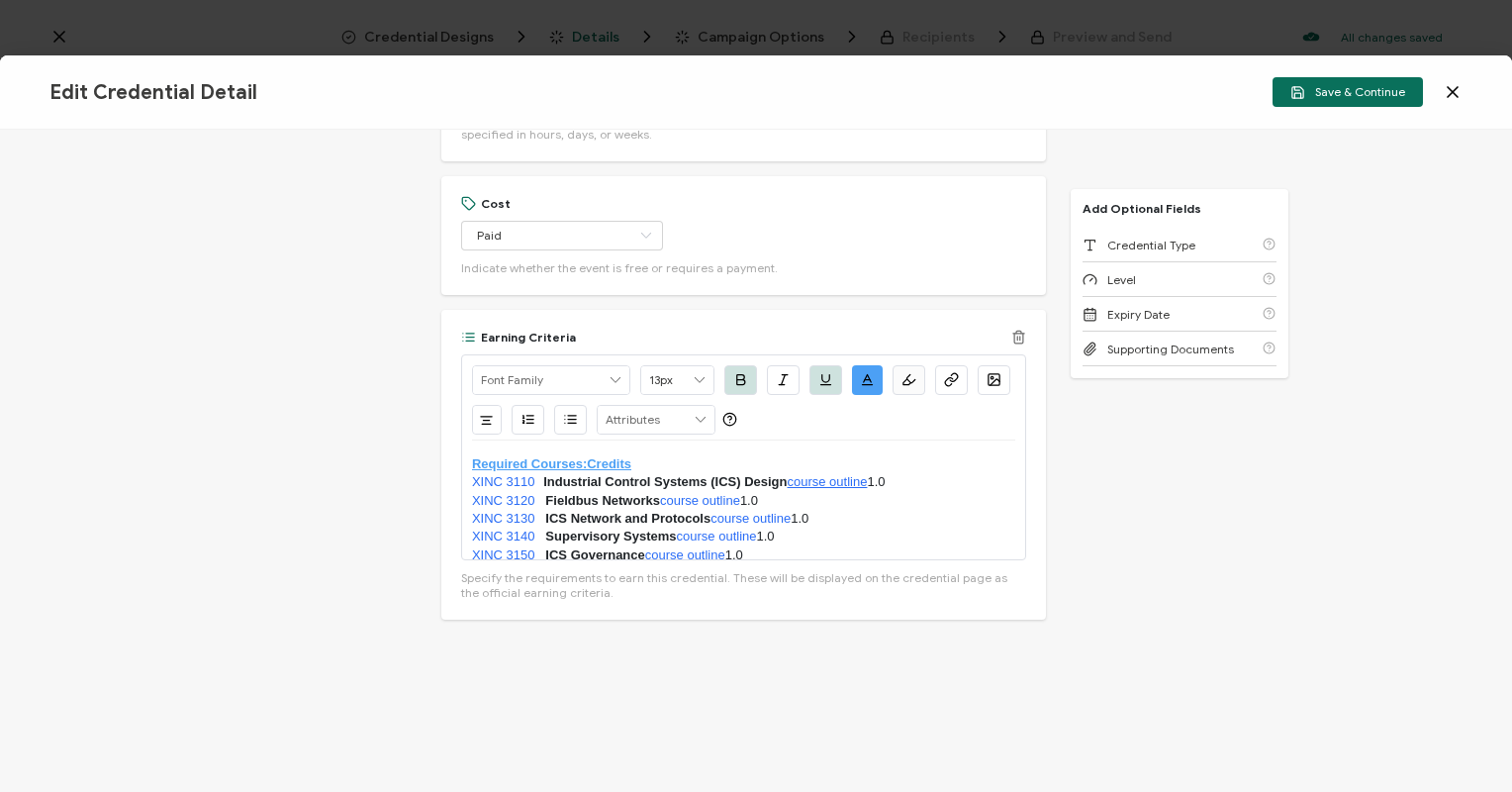 click on "course outline" at bounding box center [826, 481] 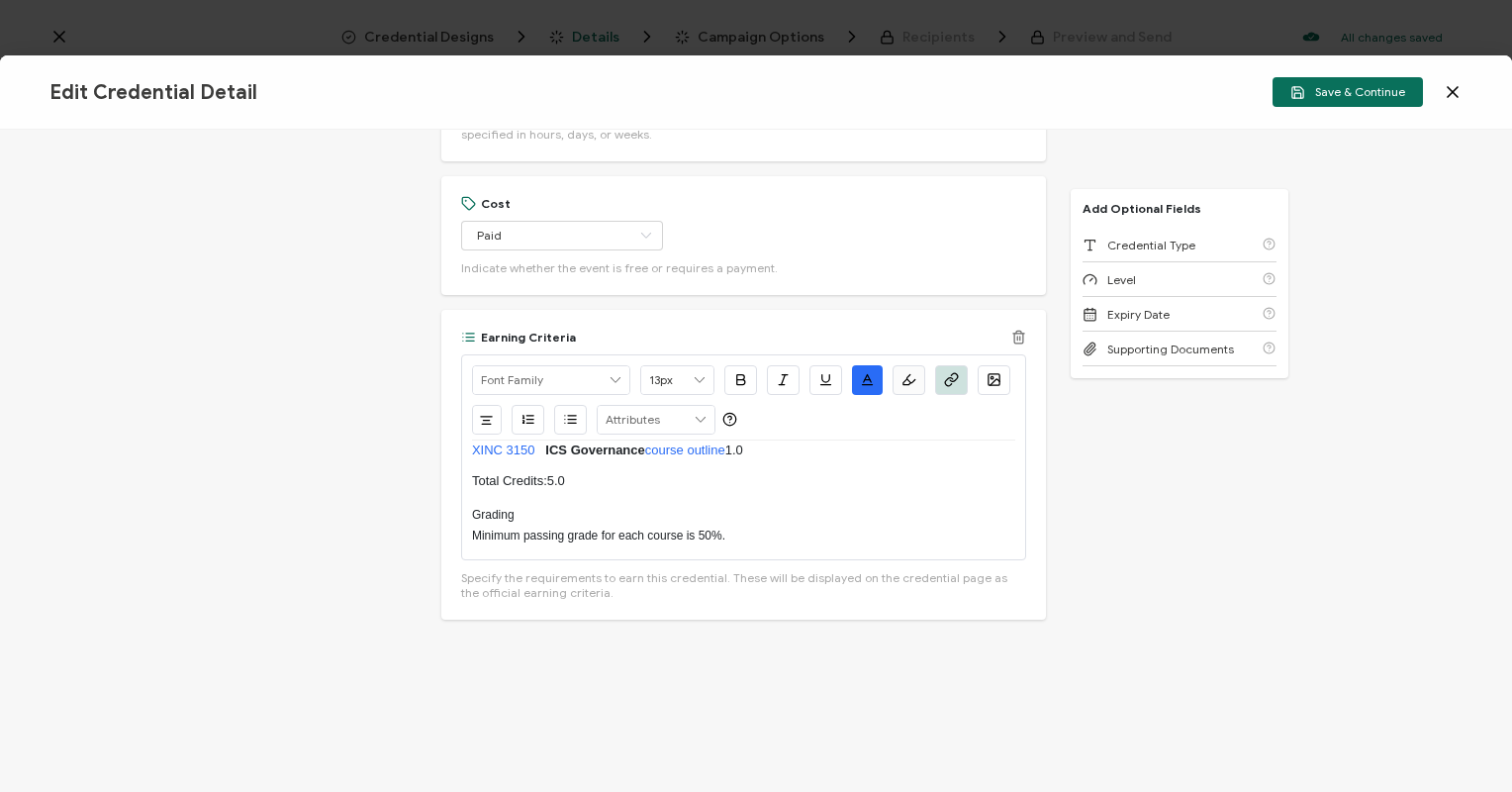 scroll, scrollTop: 0, scrollLeft: 0, axis: both 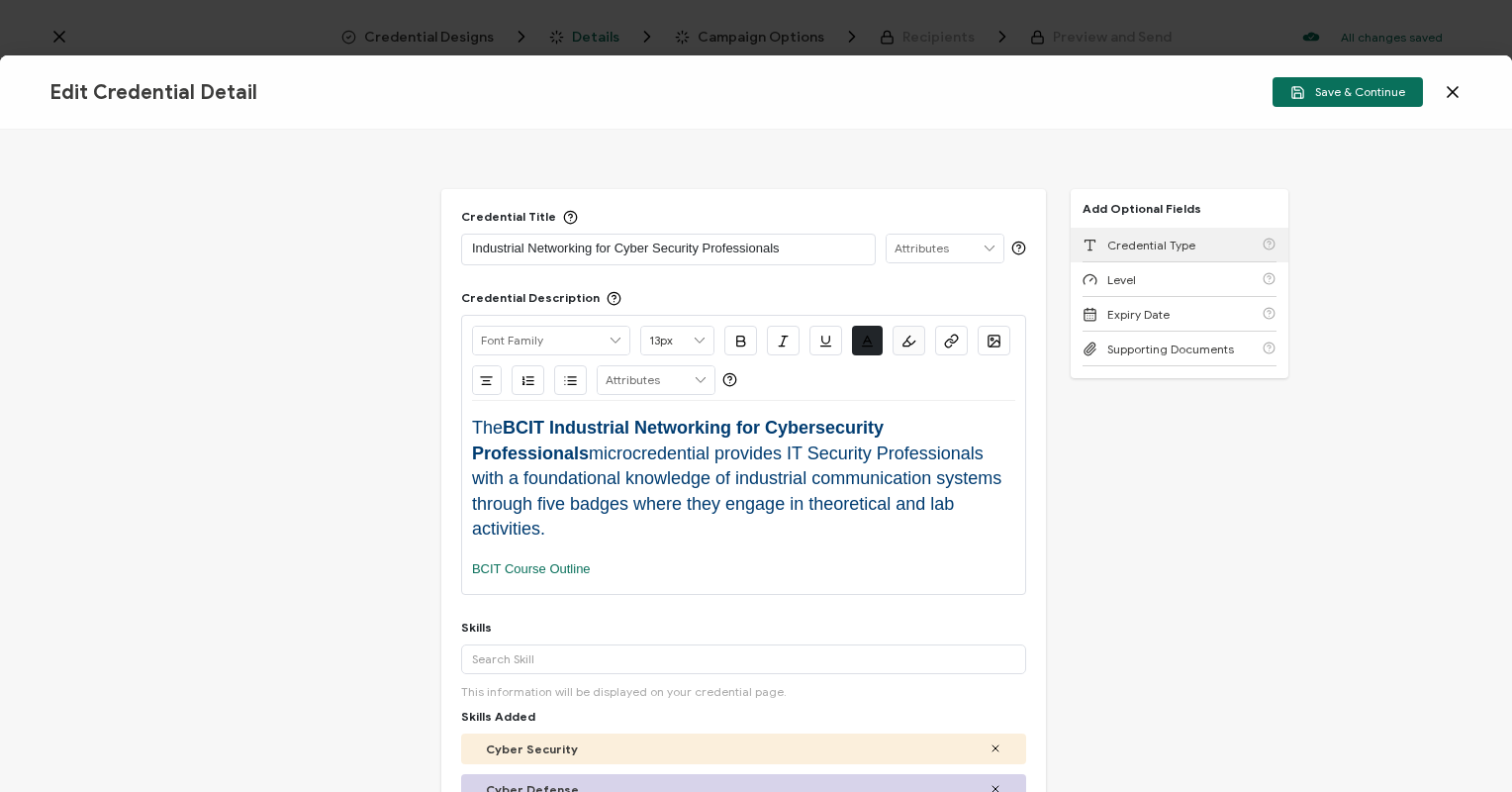 click on "Credential Type" at bounding box center (1151, 245) 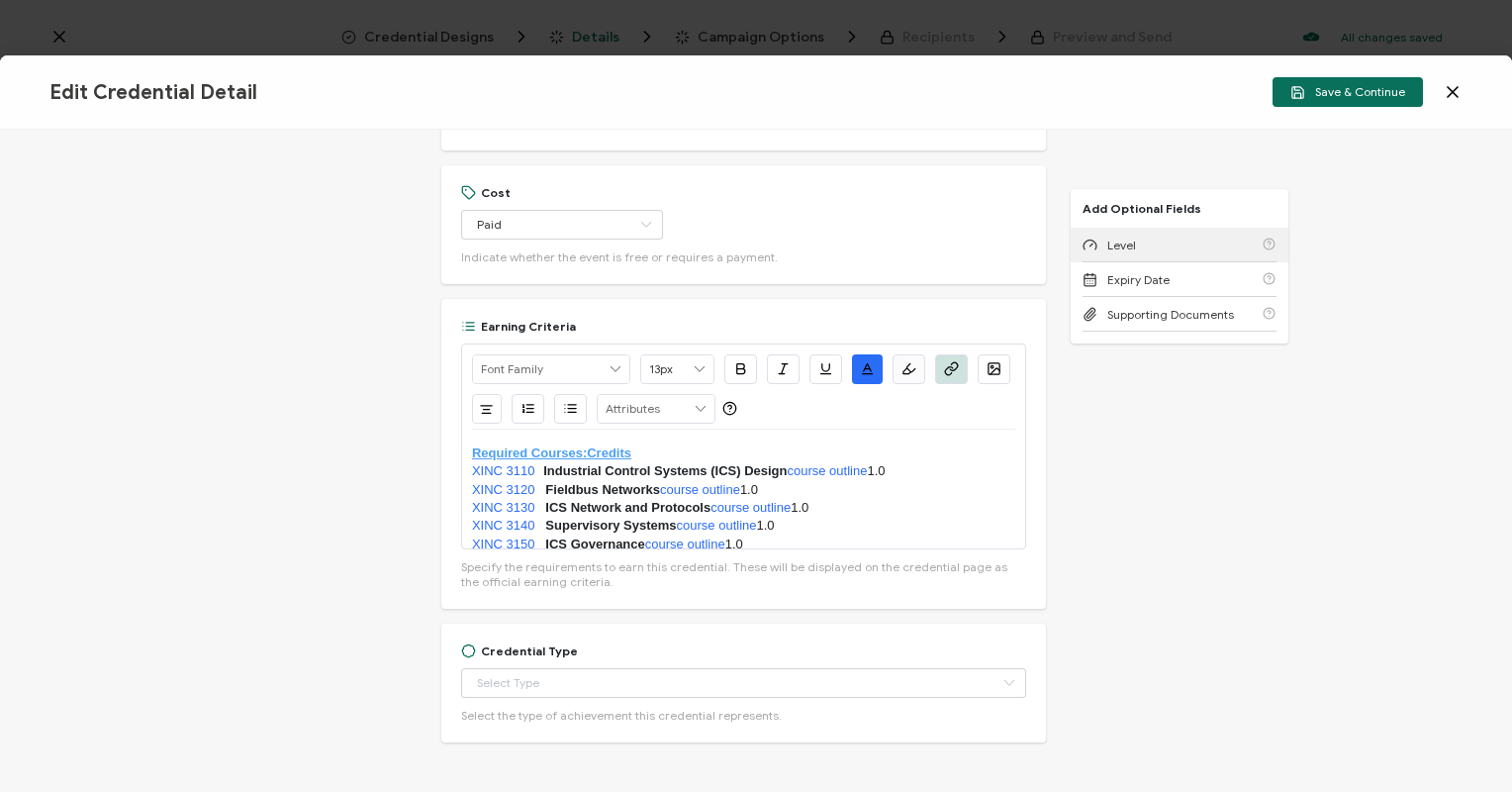 scroll, scrollTop: 940, scrollLeft: 0, axis: vertical 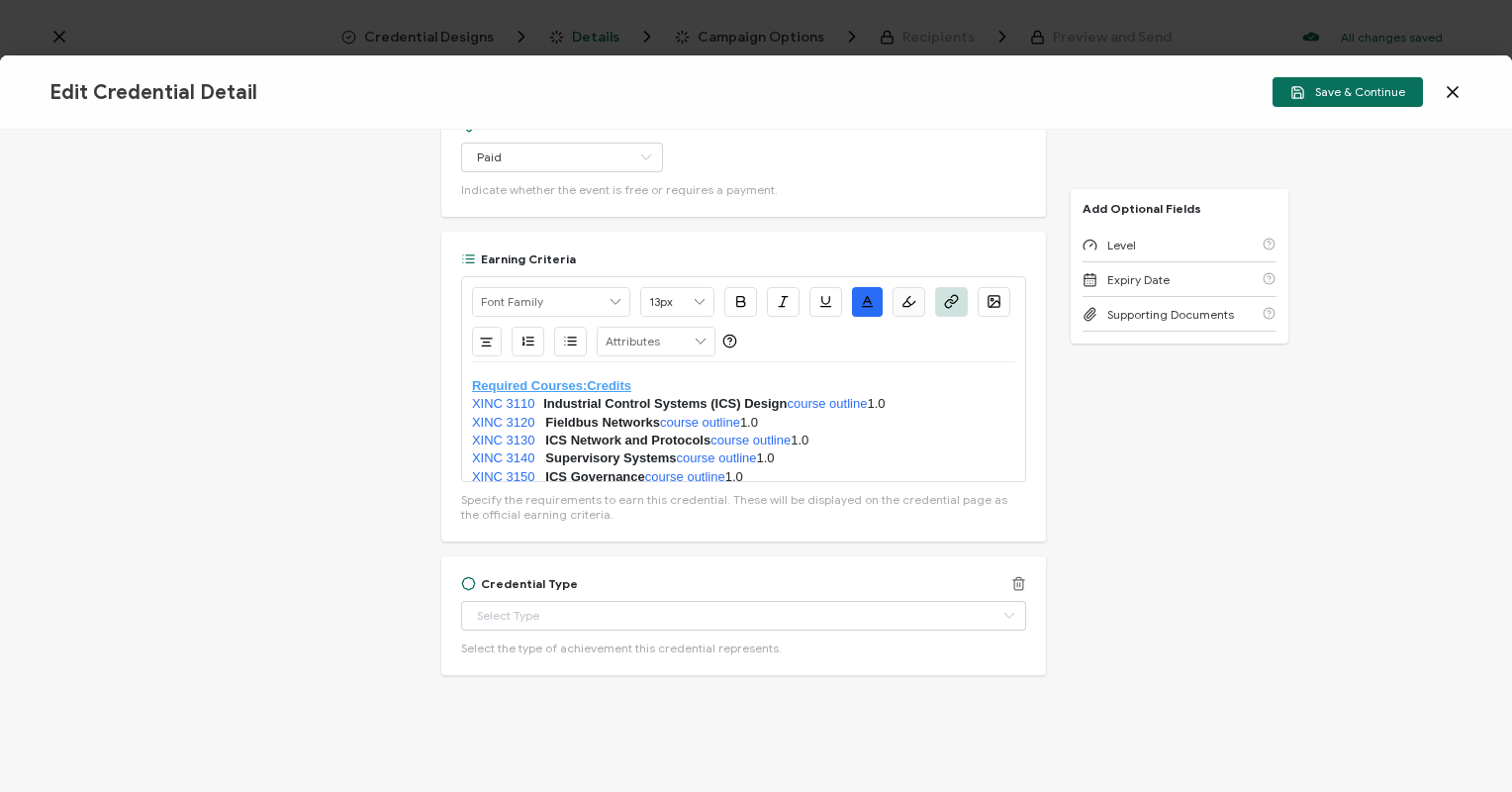 click on "Credential Type" at bounding box center (520, 583) 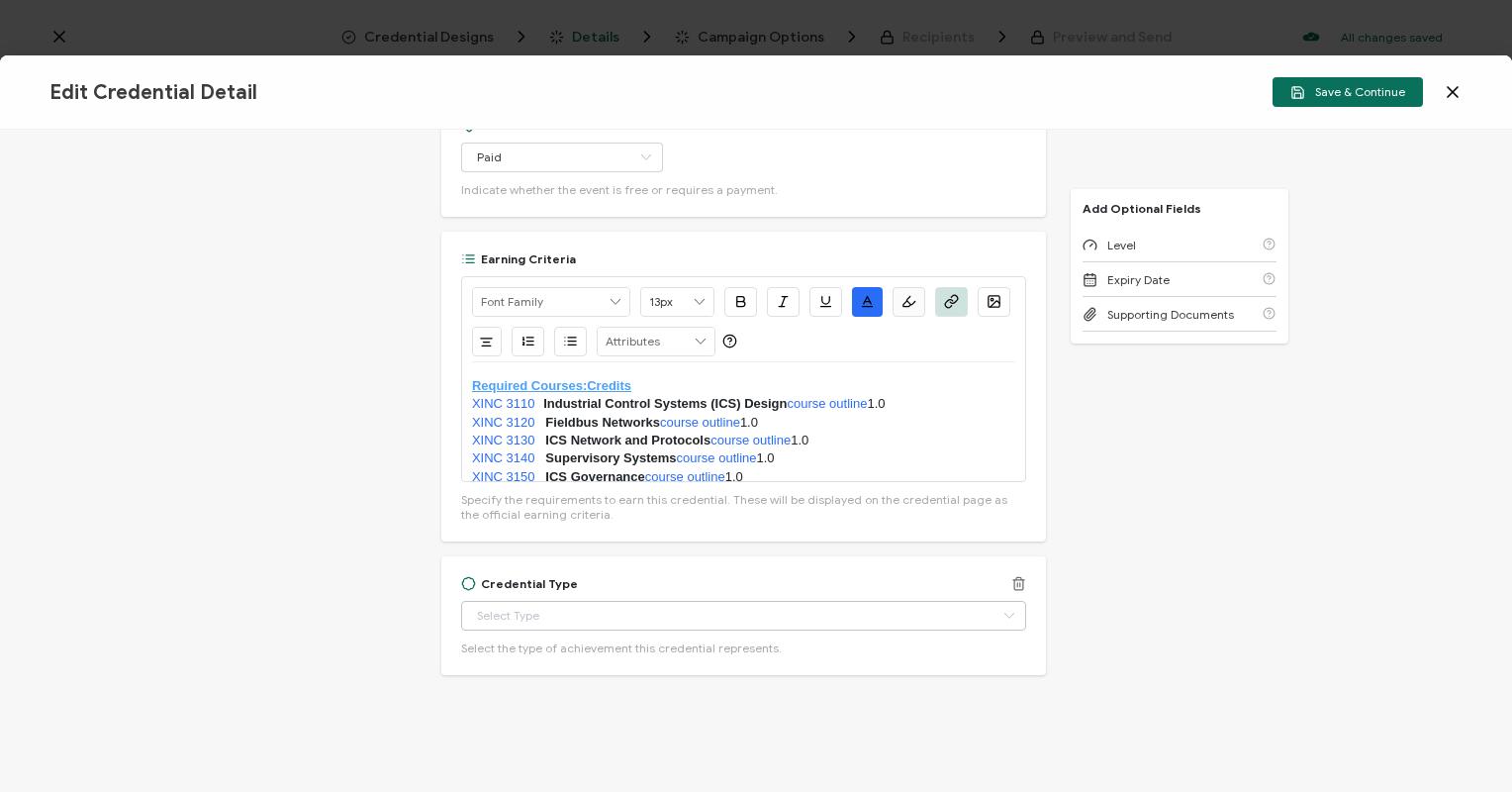 click at bounding box center (1008, 616) 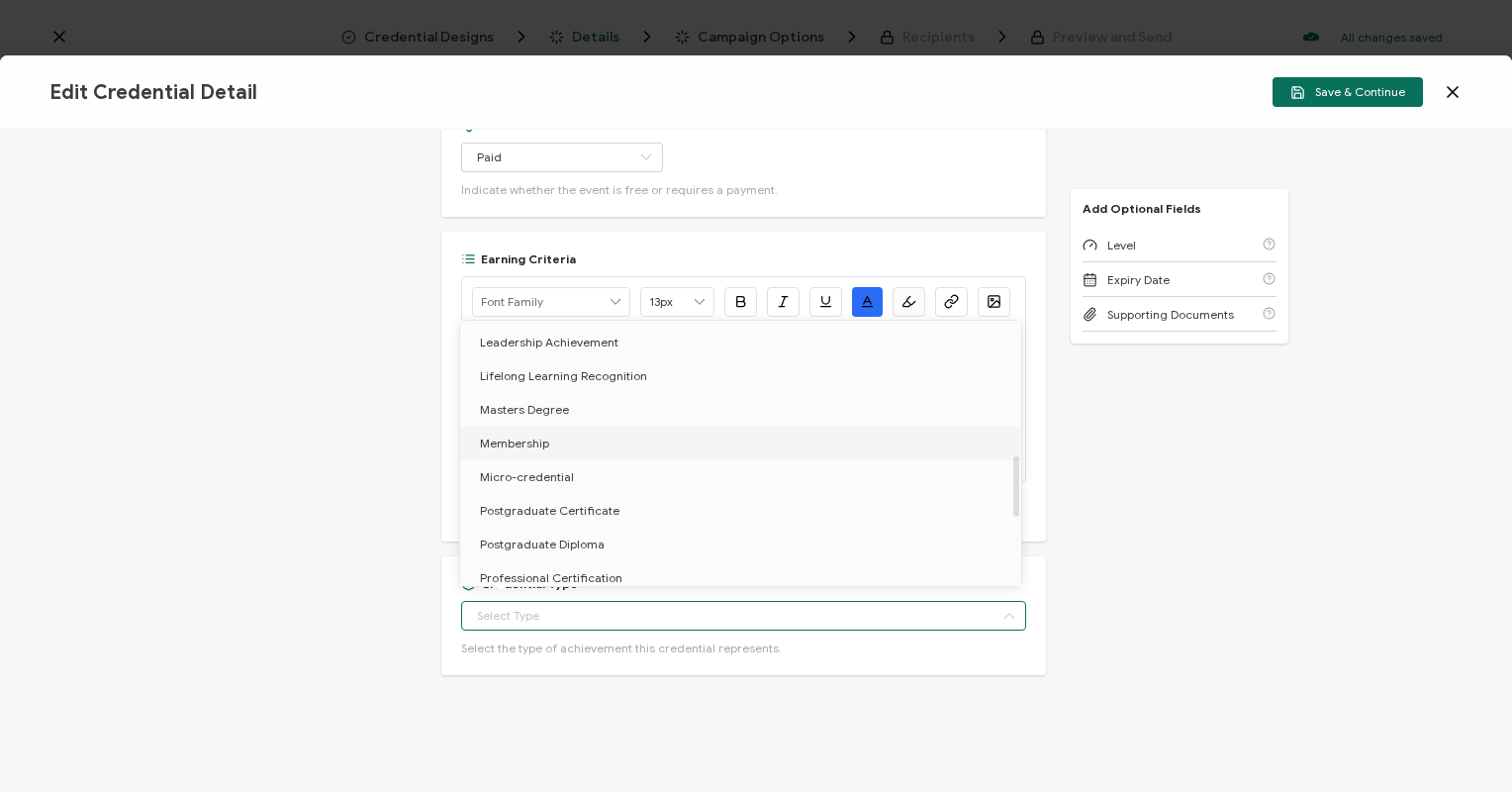 scroll, scrollTop: 574, scrollLeft: 0, axis: vertical 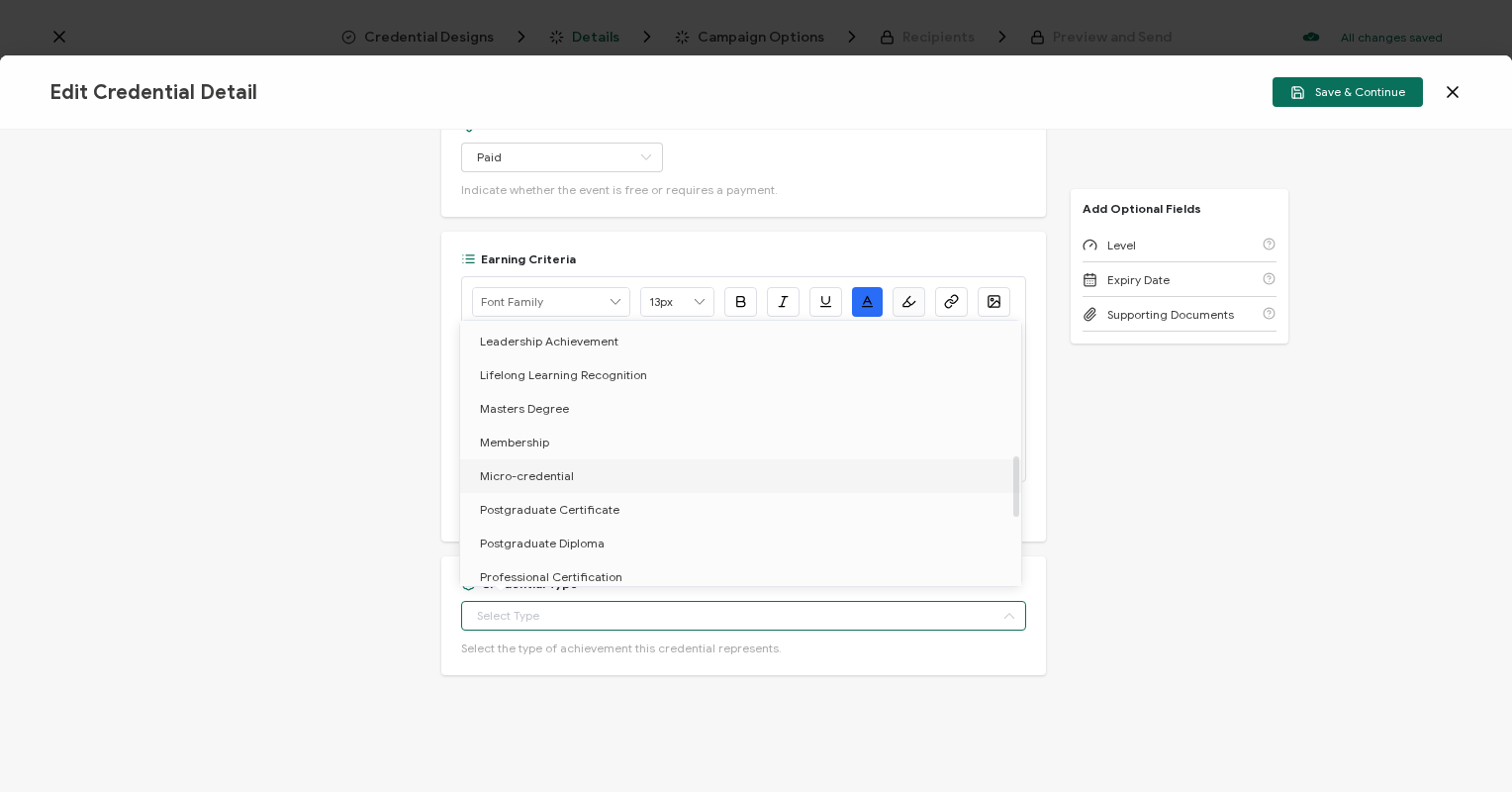 click on "Micro-credential" at bounding box center (743, 476) 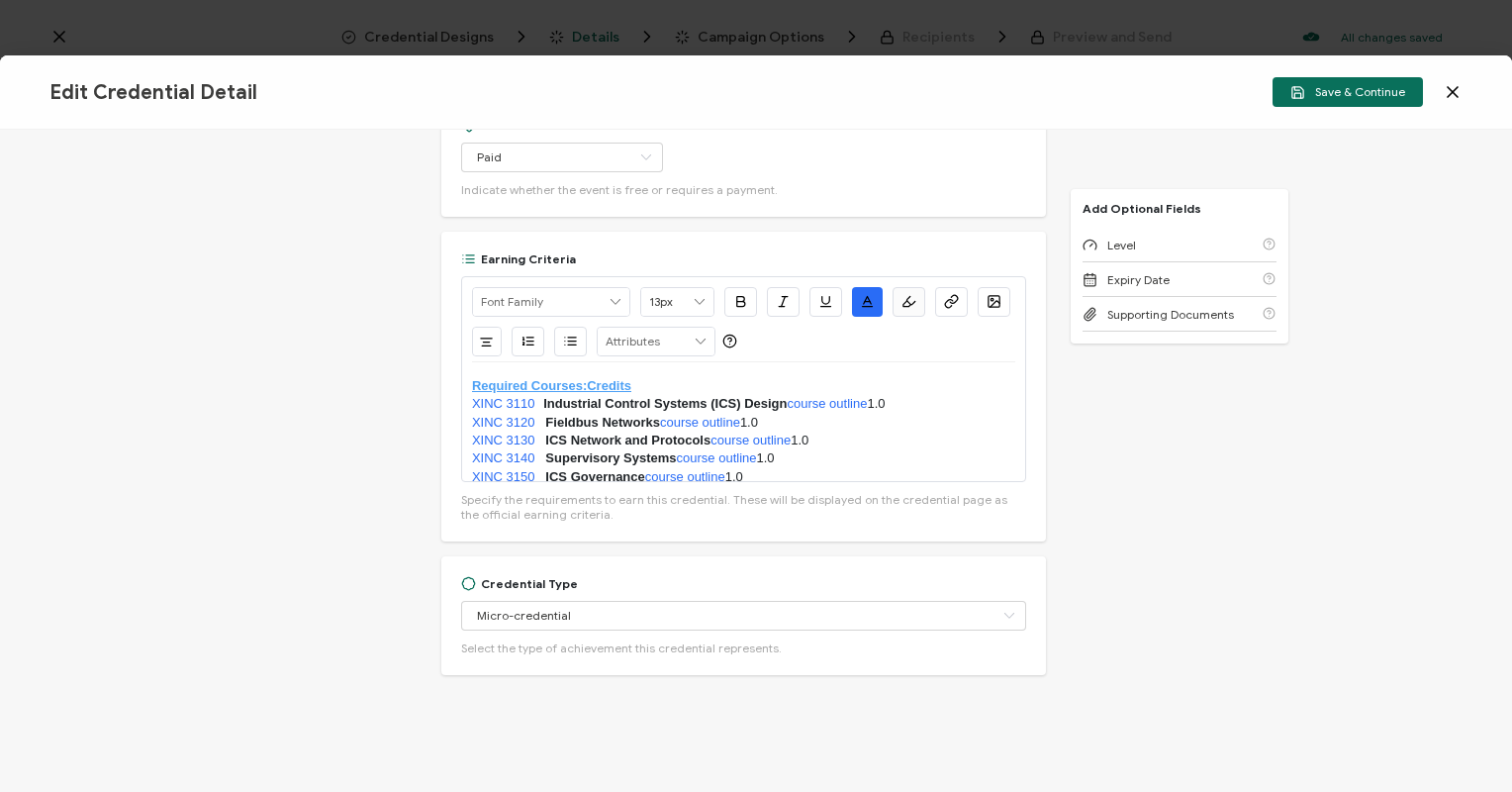 click on "Credential Title
Industrial Networking for Cyber Security Professionals   ISSUER
Issuer Name
Credential Description
Alright Sans [PERSON_NAME] Archivo Black Arial Arimo Blinker Caveat Charm Charmonman Cinzel EB Garamond [PERSON_NAME] Sans [PERSON_NAME] Great Vibes Grenze [PERSON_NAME] Grotesk Inconsolata Josefin Sans Kolektif House Kufam Lato Libre Caslon Text [PERSON_NAME] Lugrasimo Markazi Text Merienda [PERSON_NAME] [PERSON_NAME] [PERSON_NAME] Sans [PERSON_NAME] Serif Nunito Open Sans Open Sans Condensed Orbitron [PERSON_NAME] Display Poppins PT Sans PT Sans Narrow PT Serif Quicksand Raleway Red Hat Display Roboto Roboto Condensed Roboto Slab Rubik Slabo 27px Source Sans Pro Spartan Tajawal Titillium Web Ubuntu UnifrakturCook UnifrakturMaguntia Work Sans   13px 11px 12px 13px 14px 15px 16px 17px 18px 19px 20px 21px 22px 23px 24px 25px 26px 27px 28px 29px 30px 31px 32px 33px 34px" at bounding box center [756, 460] 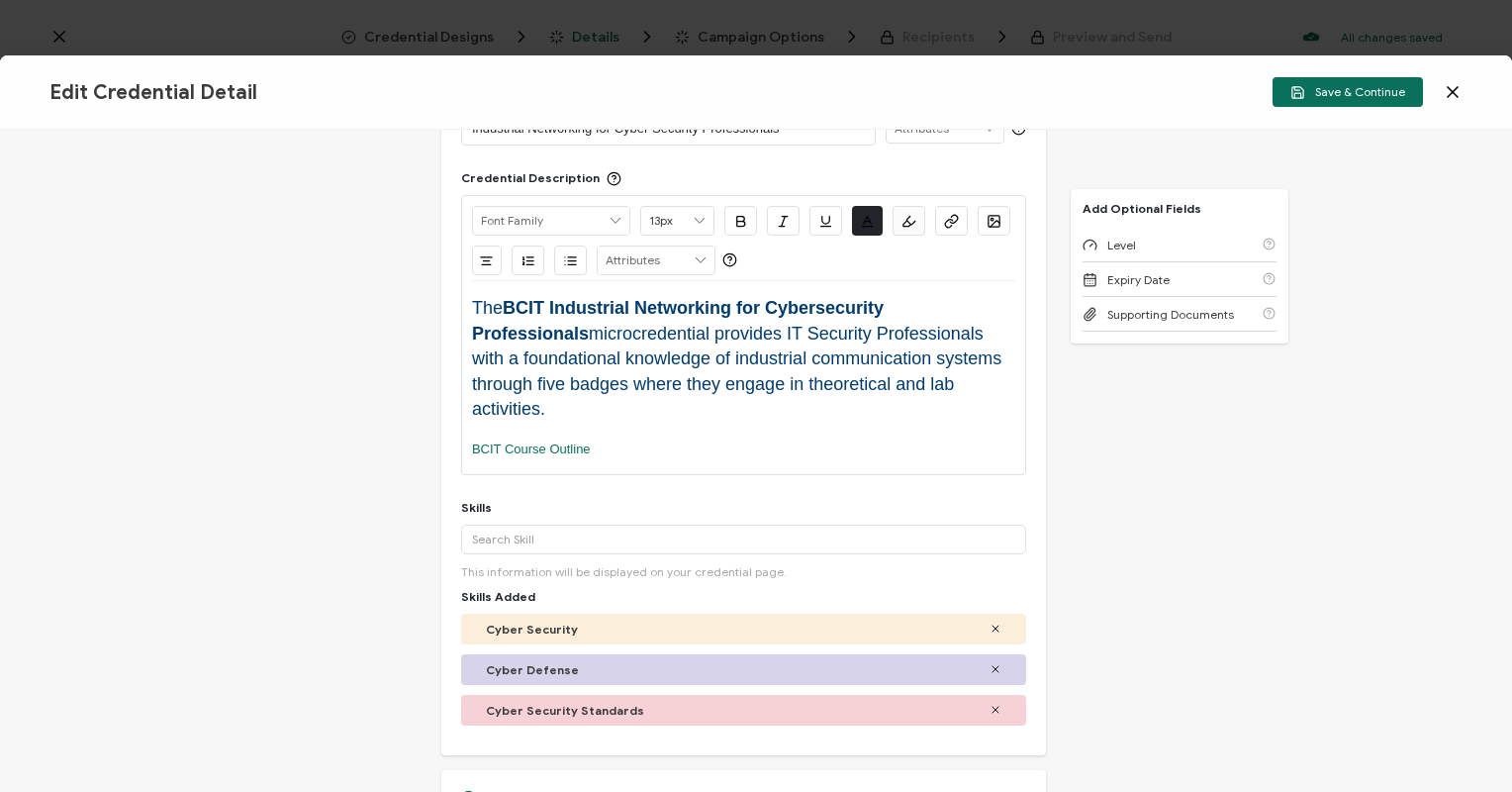 scroll, scrollTop: 0, scrollLeft: 0, axis: both 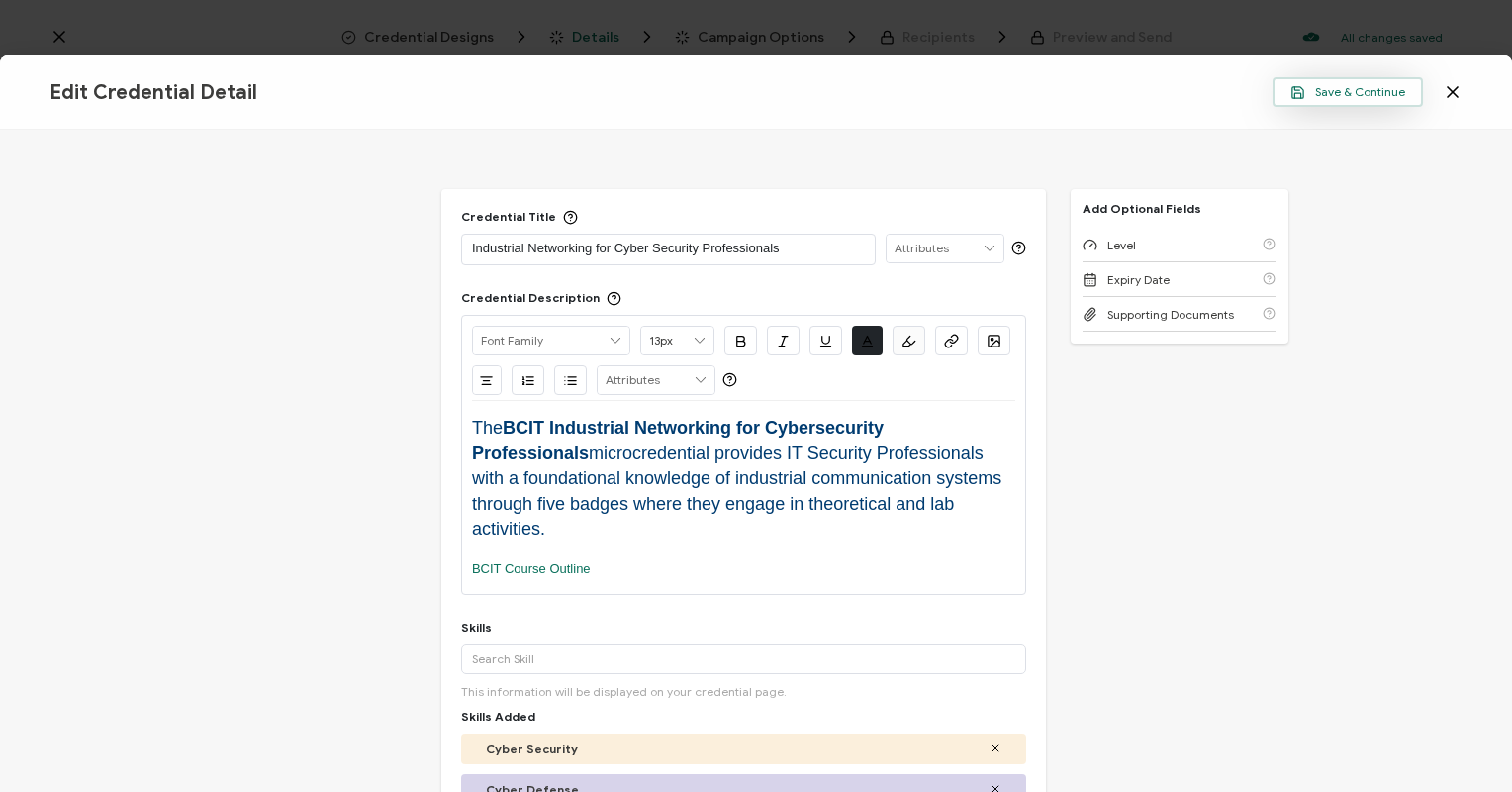 click on "Save & Continue" at bounding box center [1348, 92] 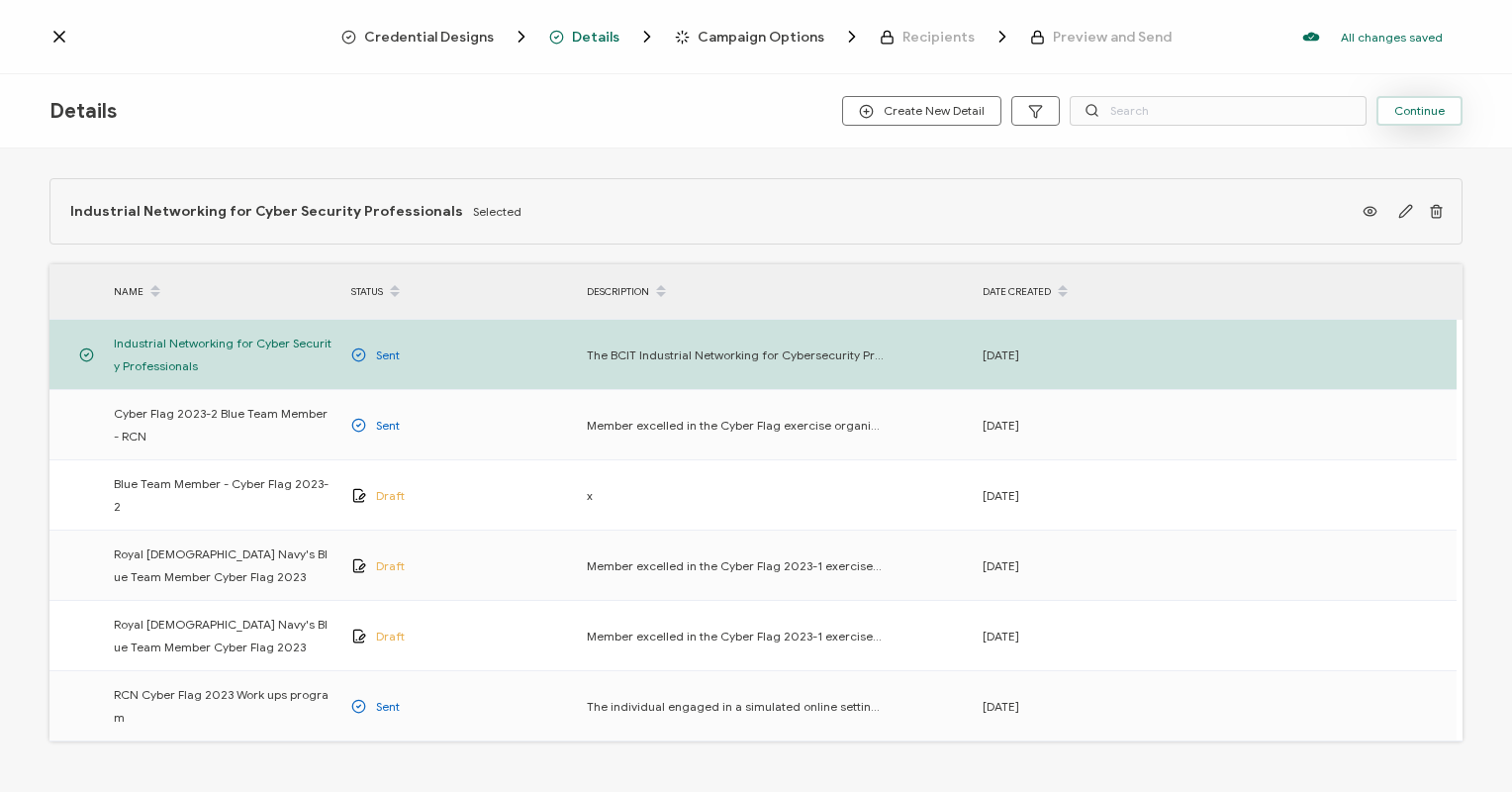 click on "Continue" at bounding box center (1419, 111) 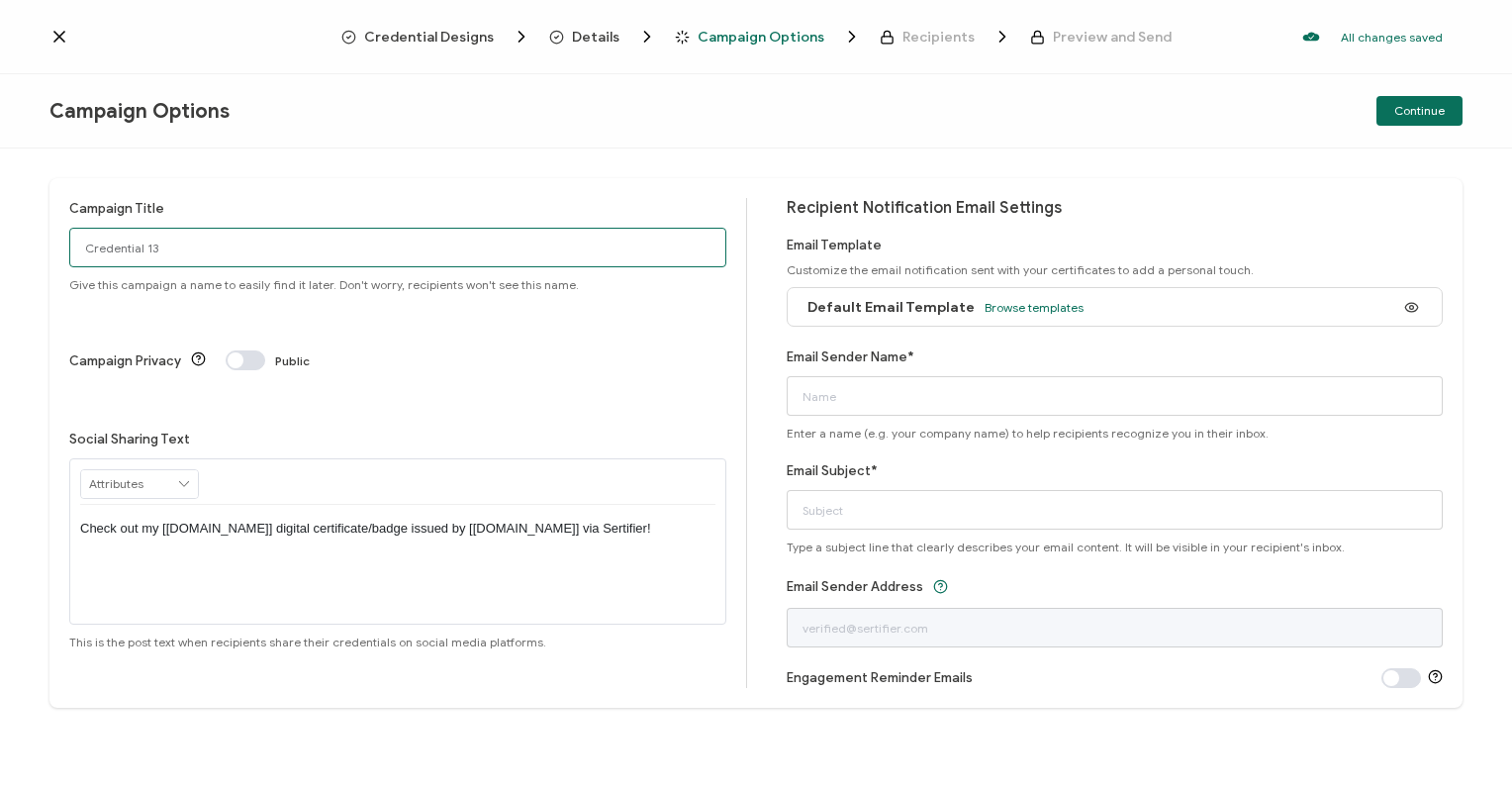 click on "Credential 13" at bounding box center [398, 248] 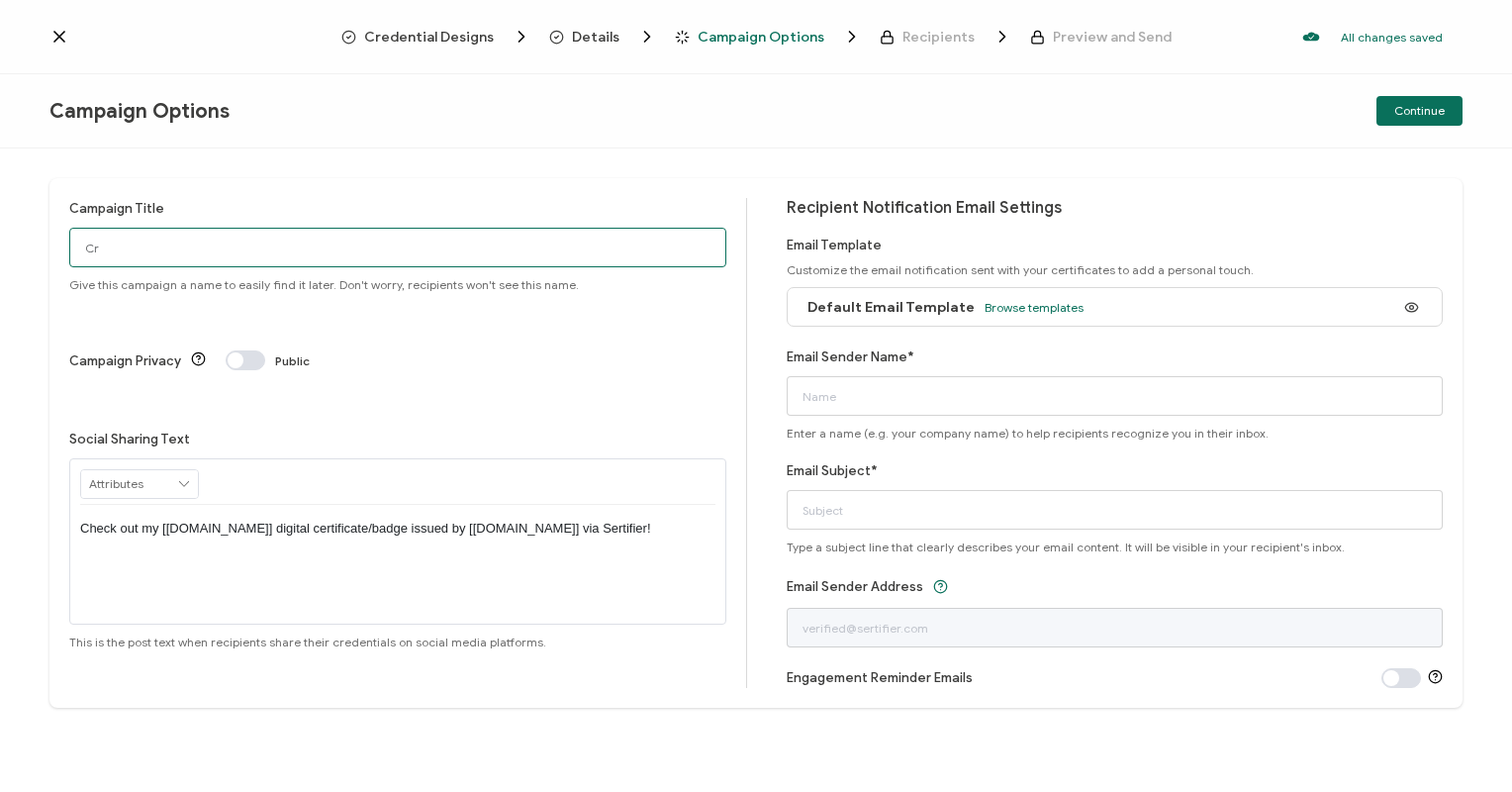 type on "C" 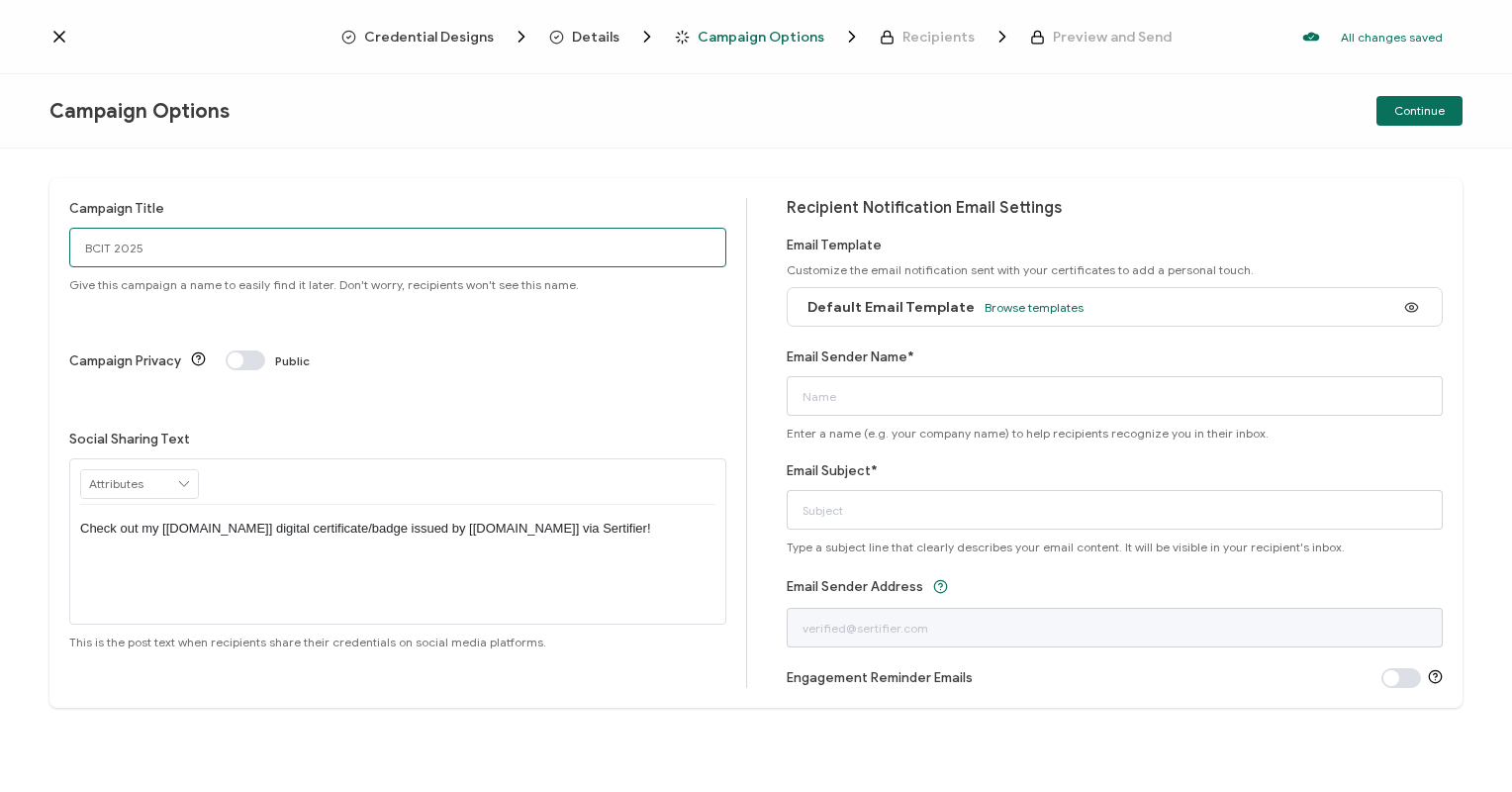 type on "BCIT 2025" 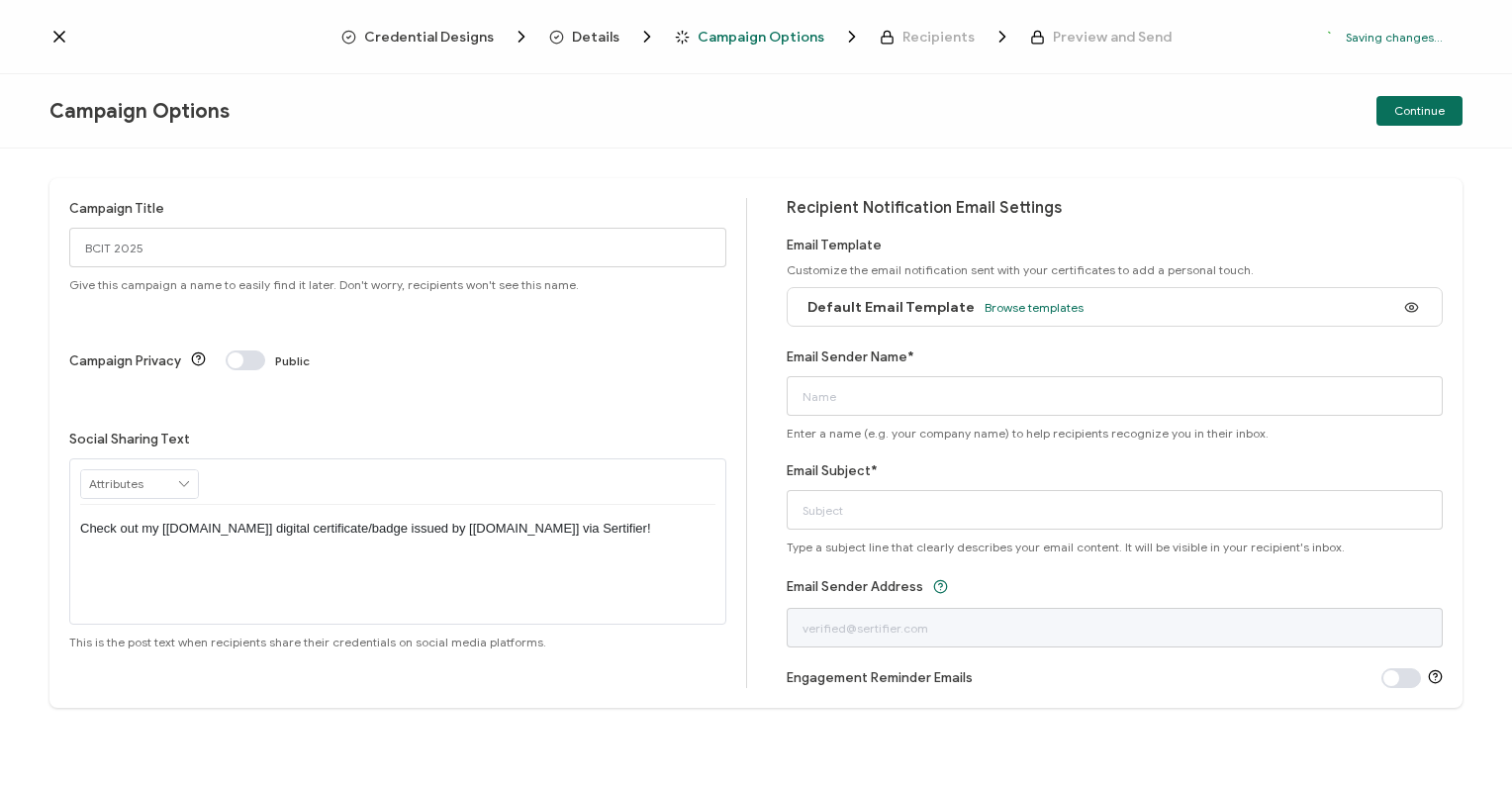 click at bounding box center (245, 360) 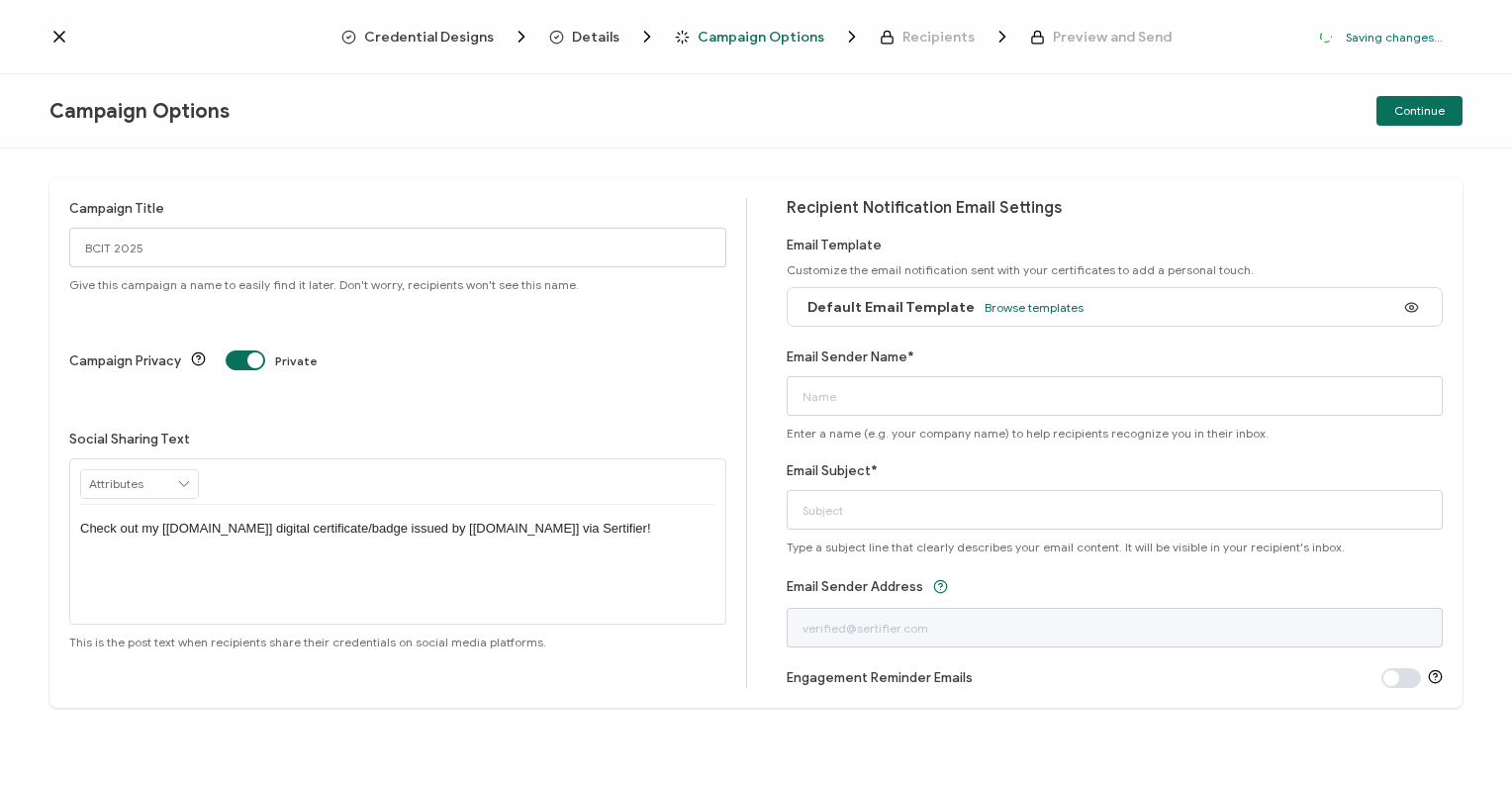 click at bounding box center (245, 360) 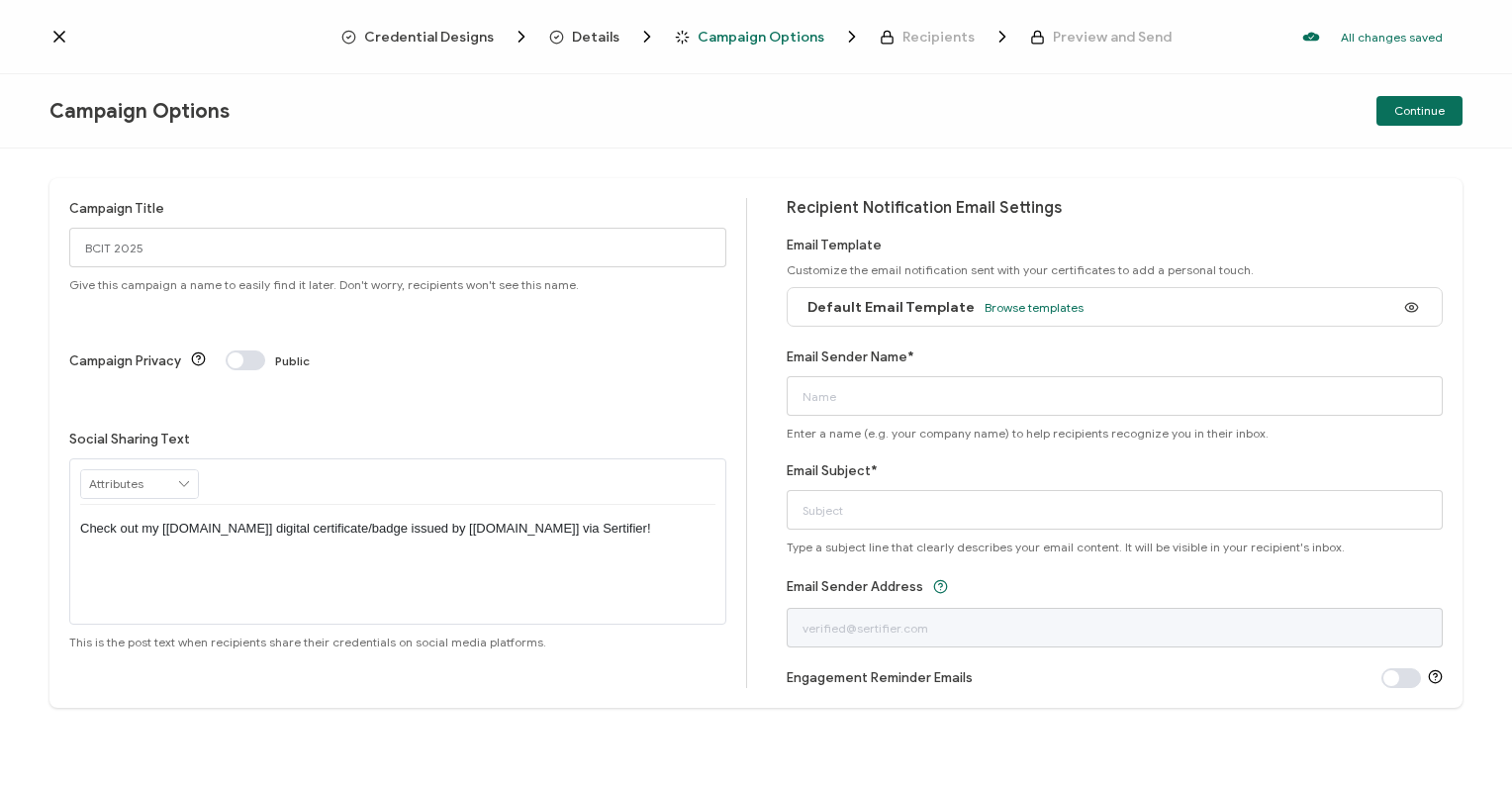 click on "Check out my [[DOMAIN_NAME]] digital certificate/badge issued by [[DOMAIN_NAME]] via Sertifier!" at bounding box center (398, 529) 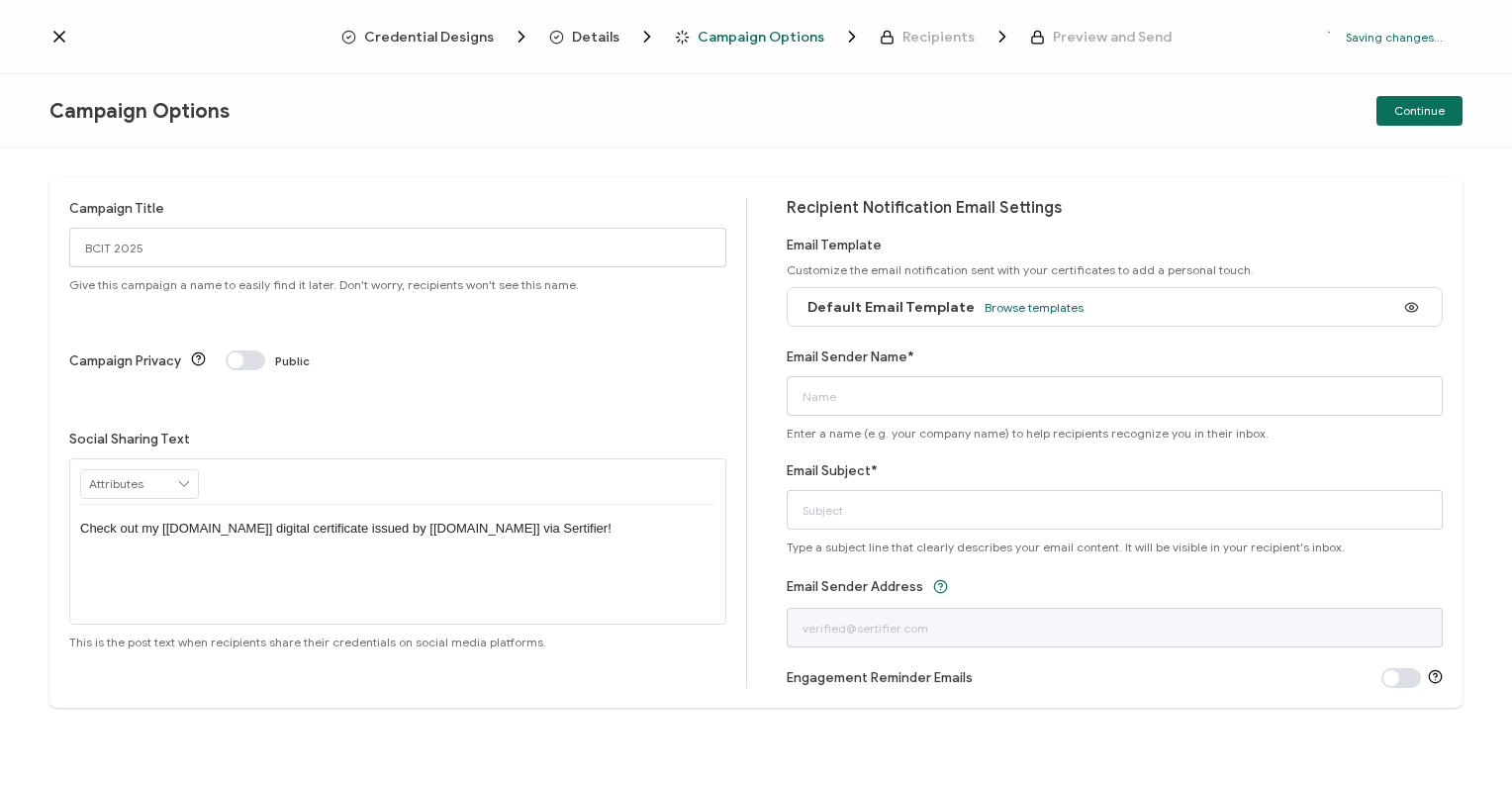 click at bounding box center (140, 484) 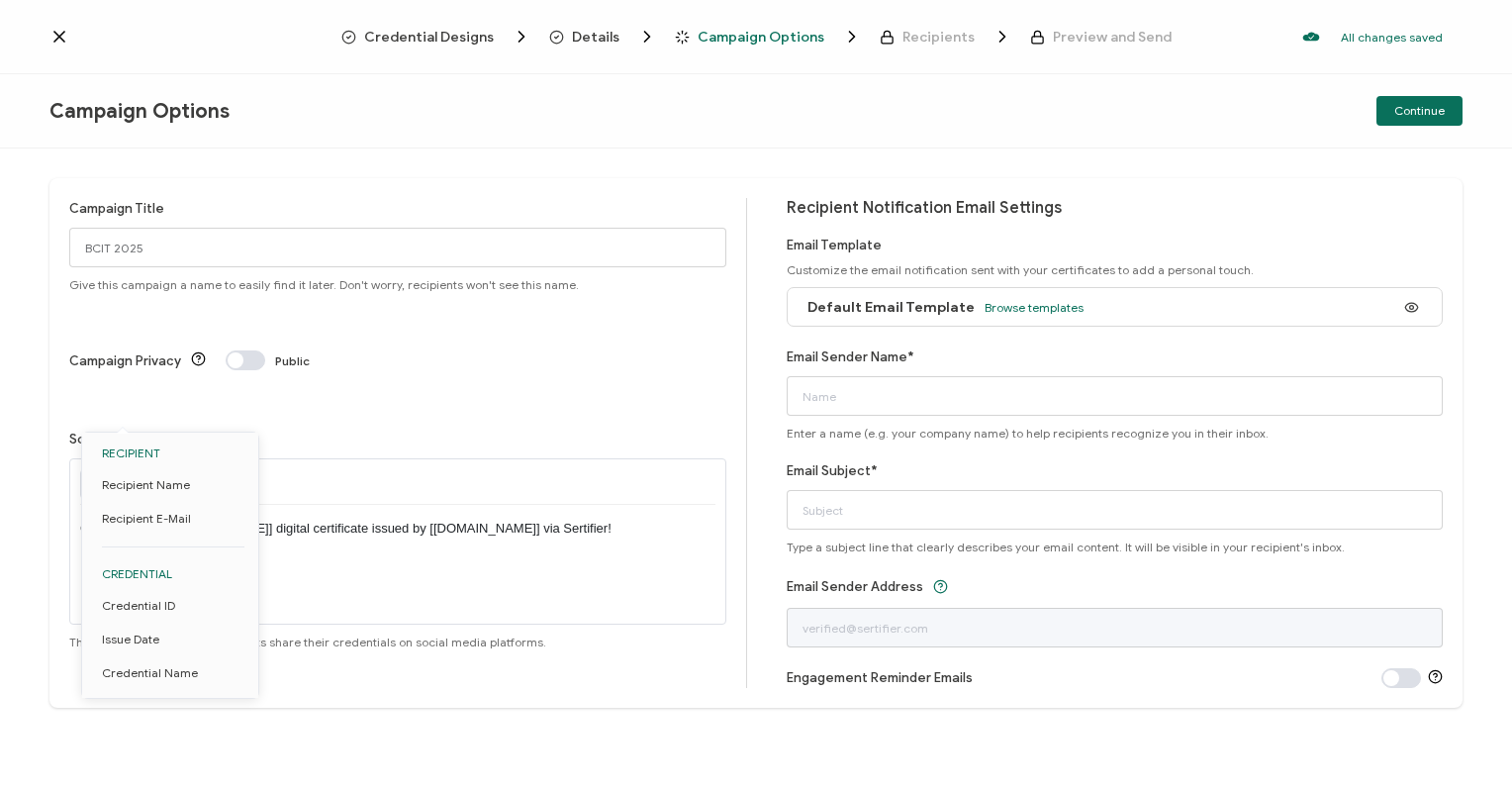 click on "Social Sharing Text
Check out my [[DOMAIN_NAME]] digital certificate issued by [[DOMAIN_NAME]] via Sertifier!     This is the post text when recipients share their credentials on social media platforms." at bounding box center [398, 539] 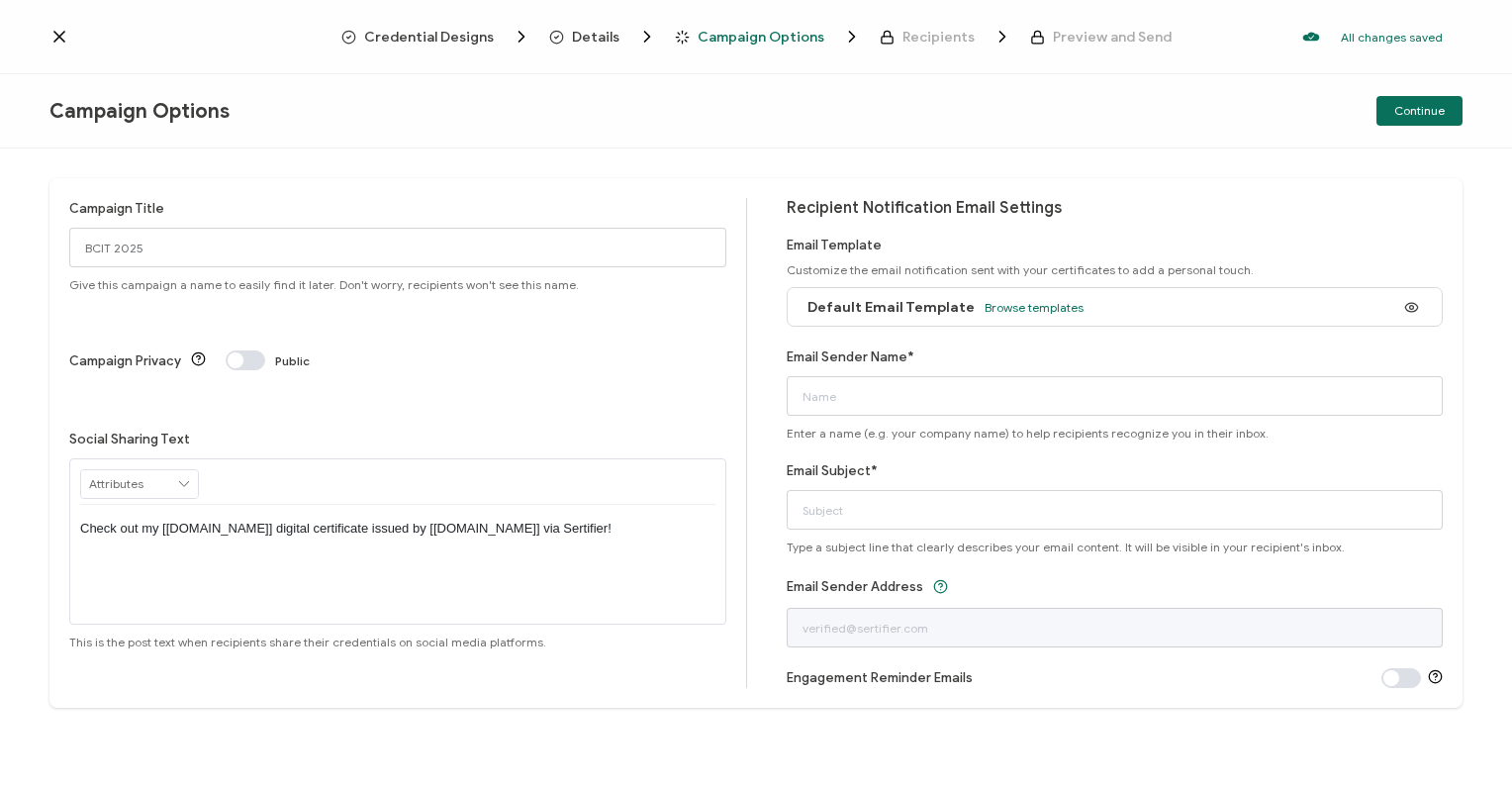 click on "Check out my [[DOMAIN_NAME]] digital certificate issued by [[DOMAIN_NAME]] via Sertifier!" at bounding box center [398, 529] 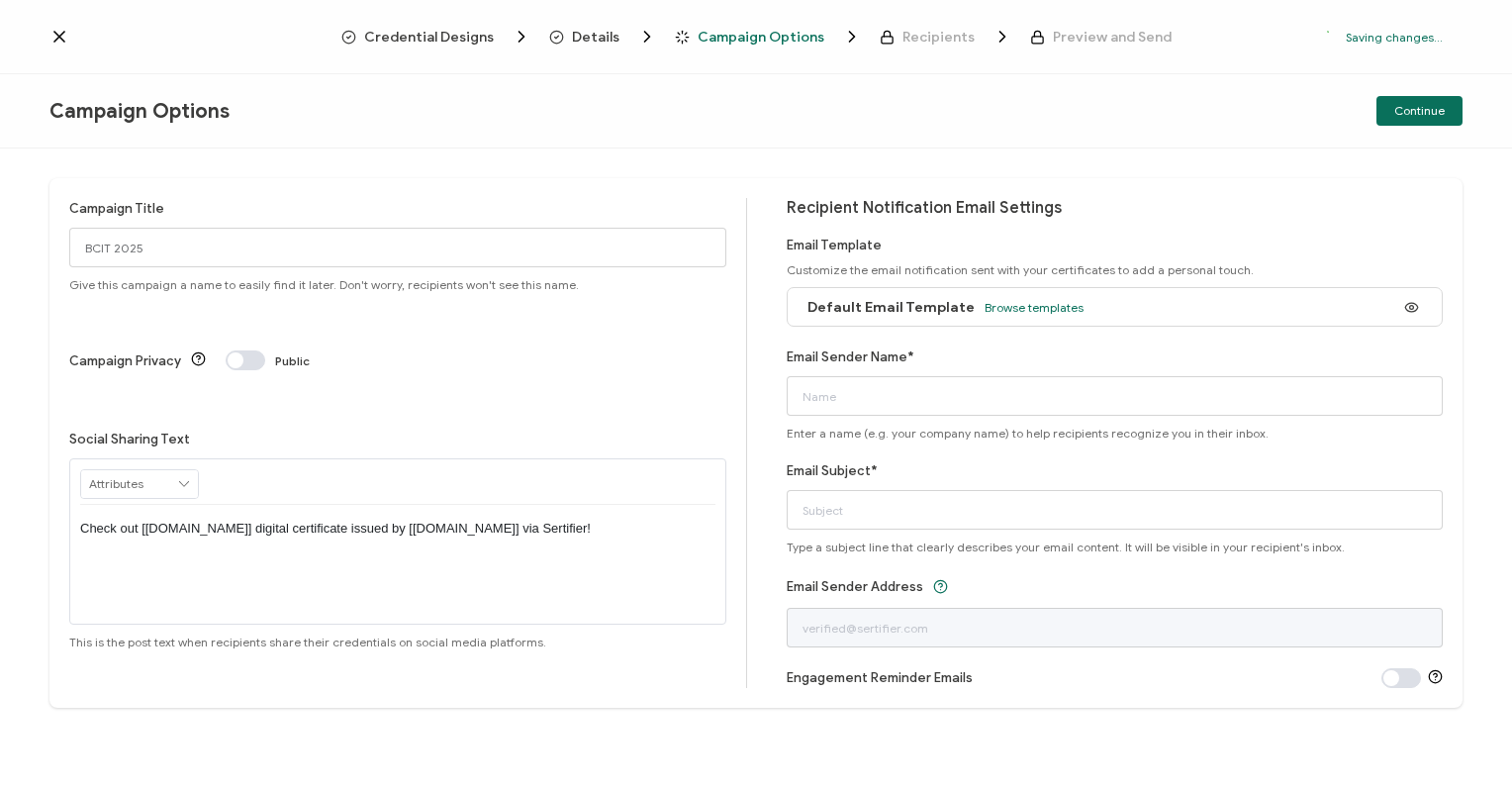 click on "Campaign Title
BCIT 2025     Give this campaign a name to easily find it later. Don't worry, recipients won't see this name.
Campaign Privacy
Public
Social Sharing Text
Check out [[DOMAIN_NAME]] digital certificate issued by [[DOMAIN_NAME]] via Sertifier!     This is the post text when recipients share their credentials on social media platforms." at bounding box center [408, 443] 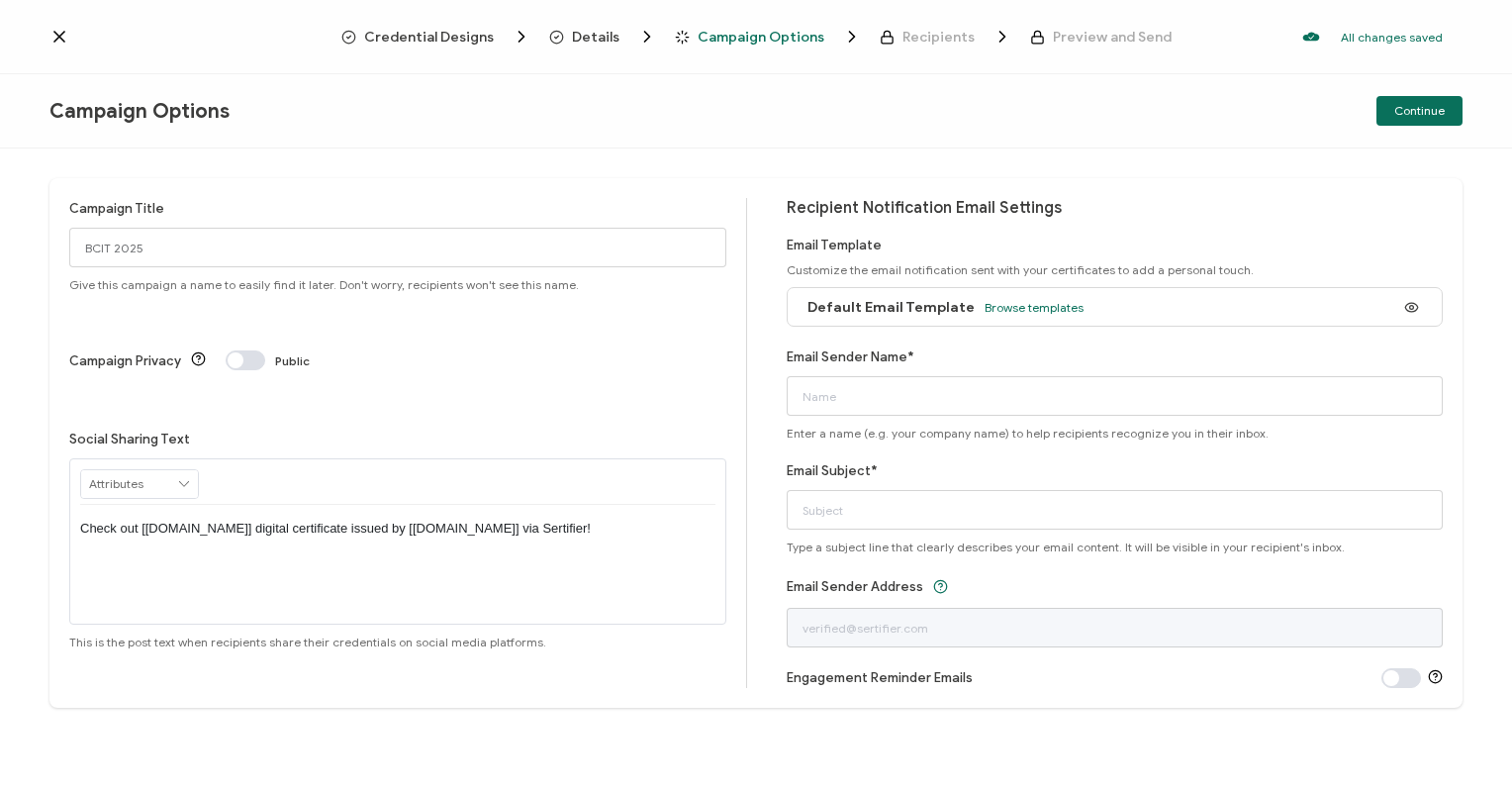 click on "Check out [[DOMAIN_NAME]] digital certificate issued by [[DOMAIN_NAME]] via Sertifier!" at bounding box center (398, 529) 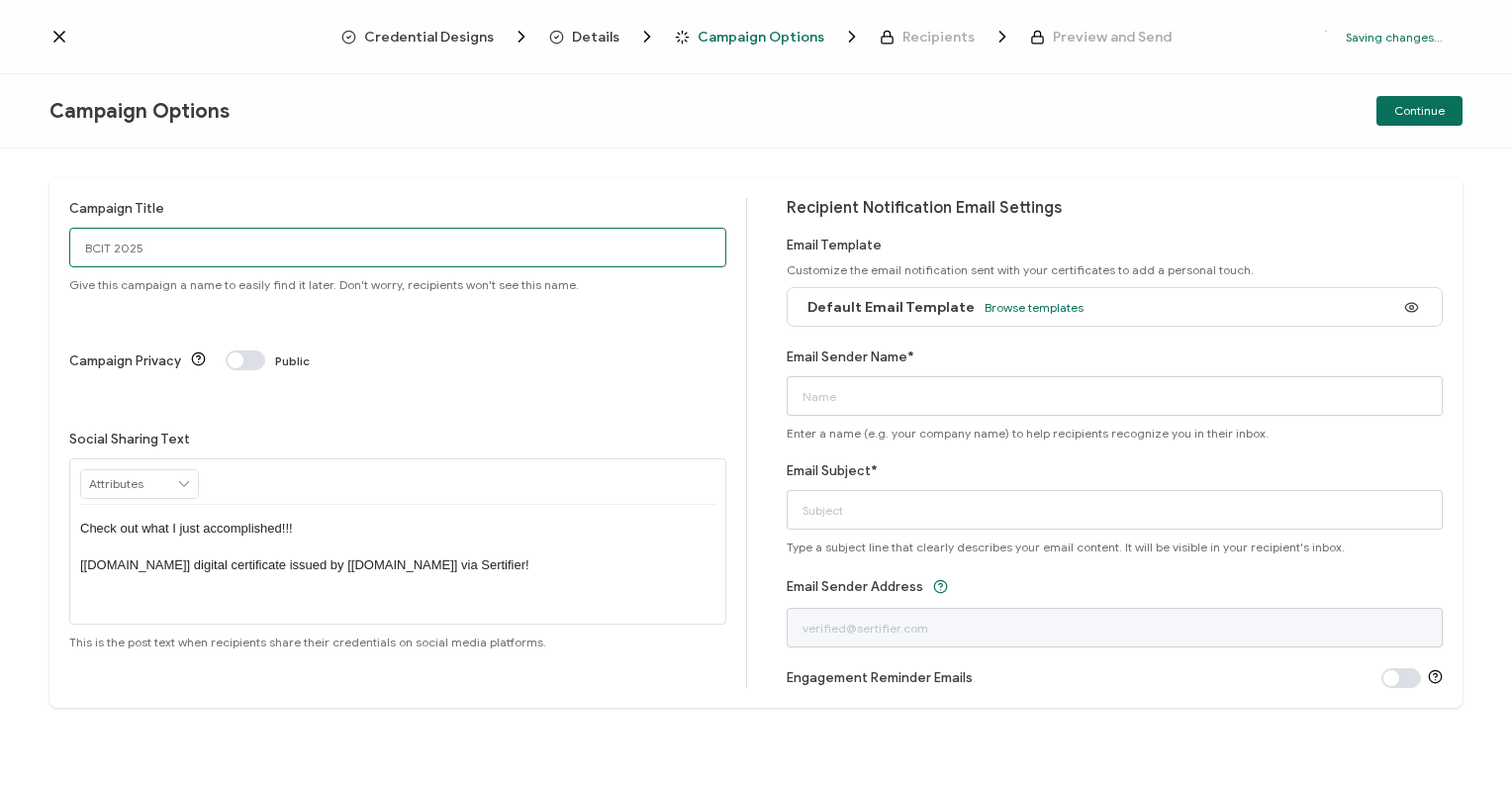 click on "BCIT 2025" at bounding box center (398, 248) 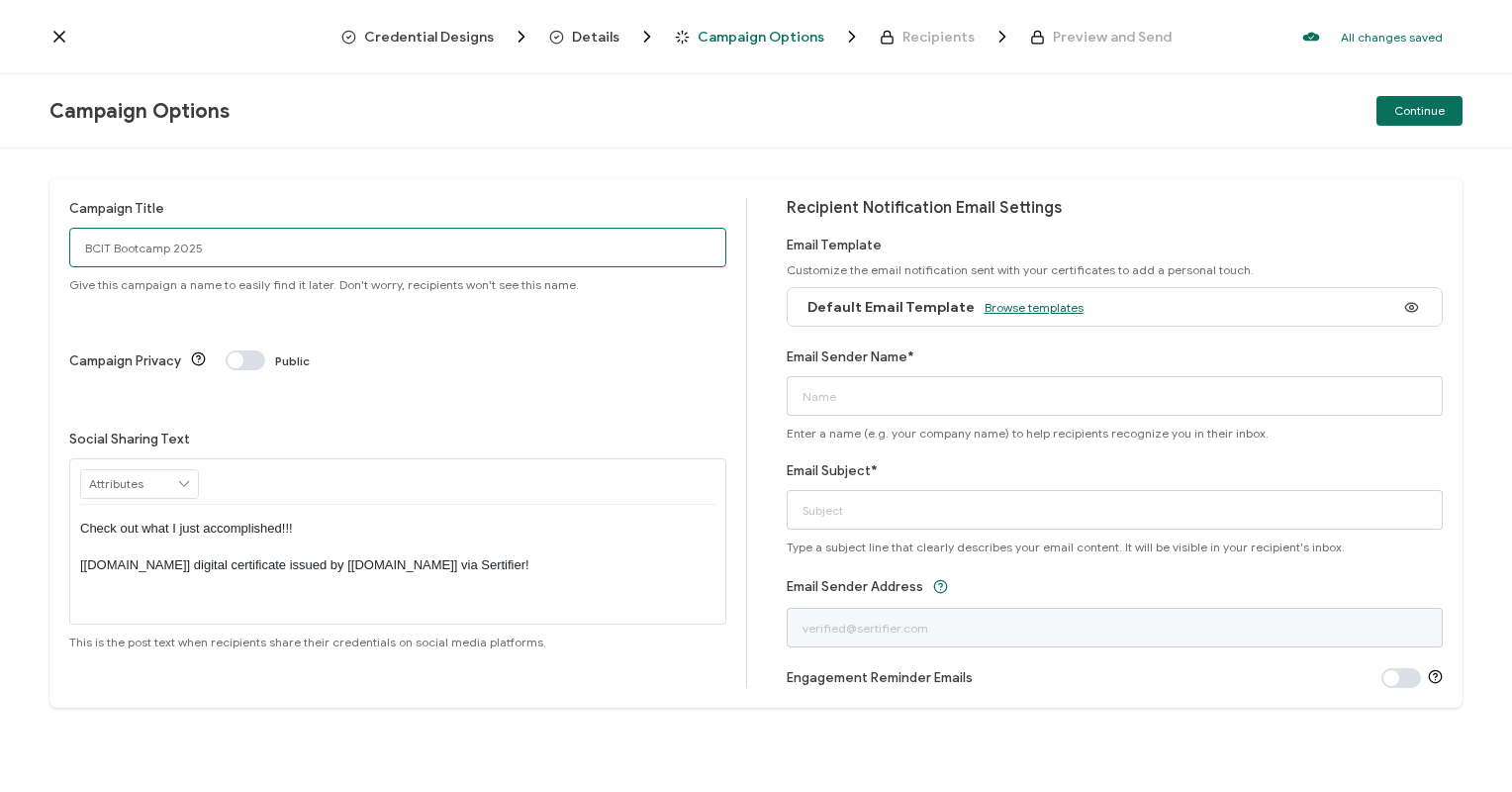 type on "BCIT Bootcamp 2025" 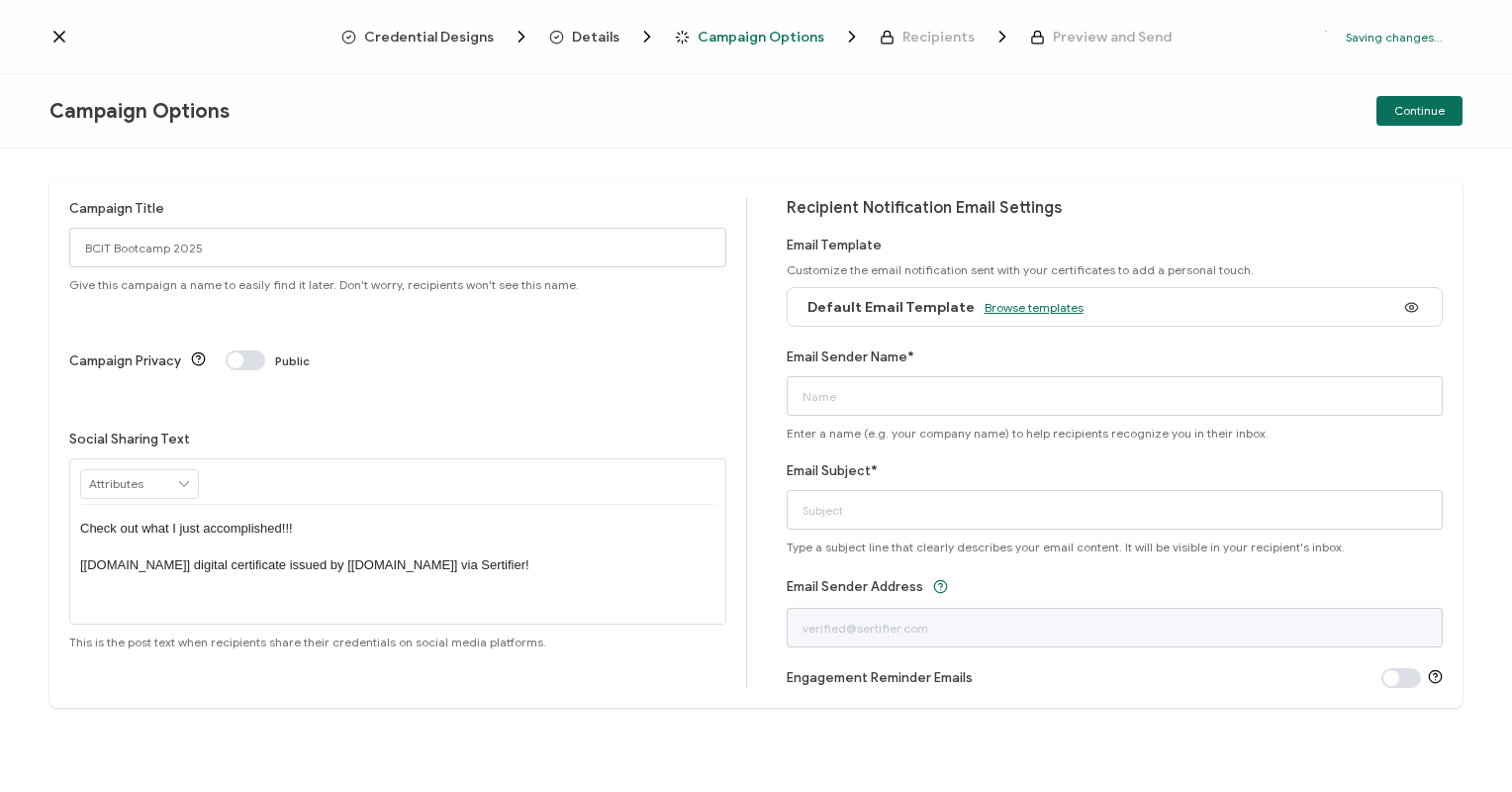 click on "Browse templates" at bounding box center [1034, 307] 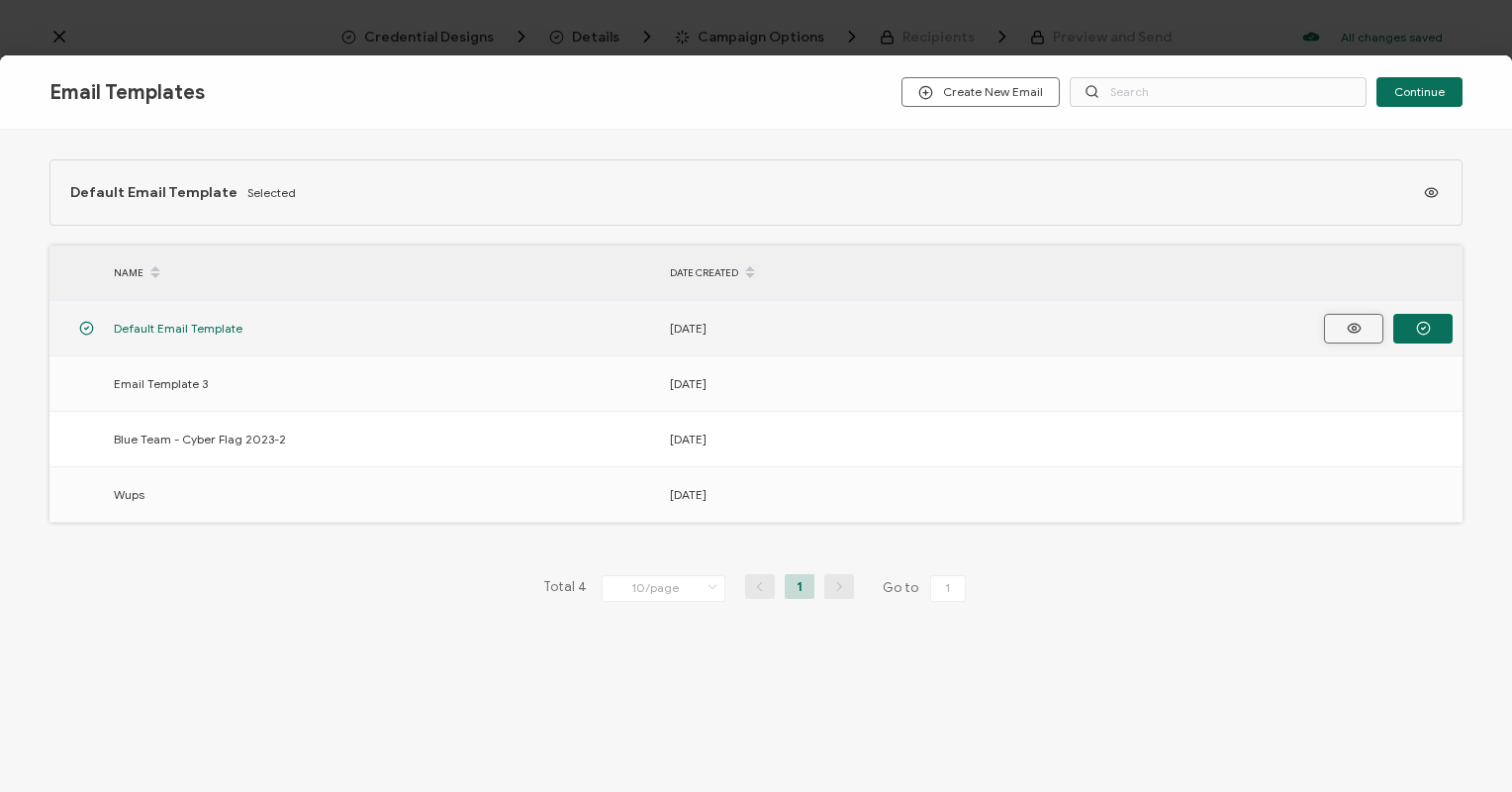 click 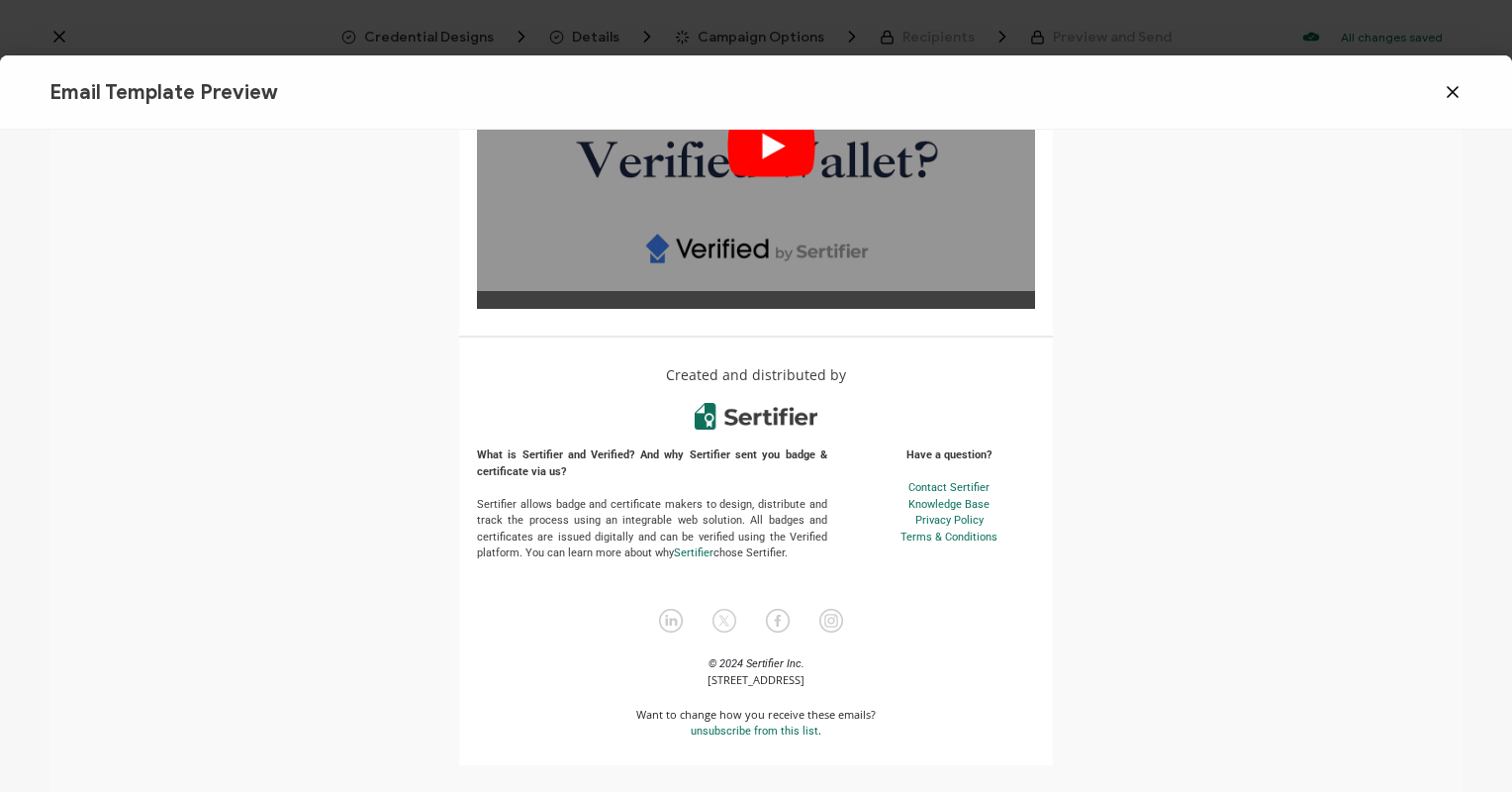 scroll, scrollTop: 0, scrollLeft: 0, axis: both 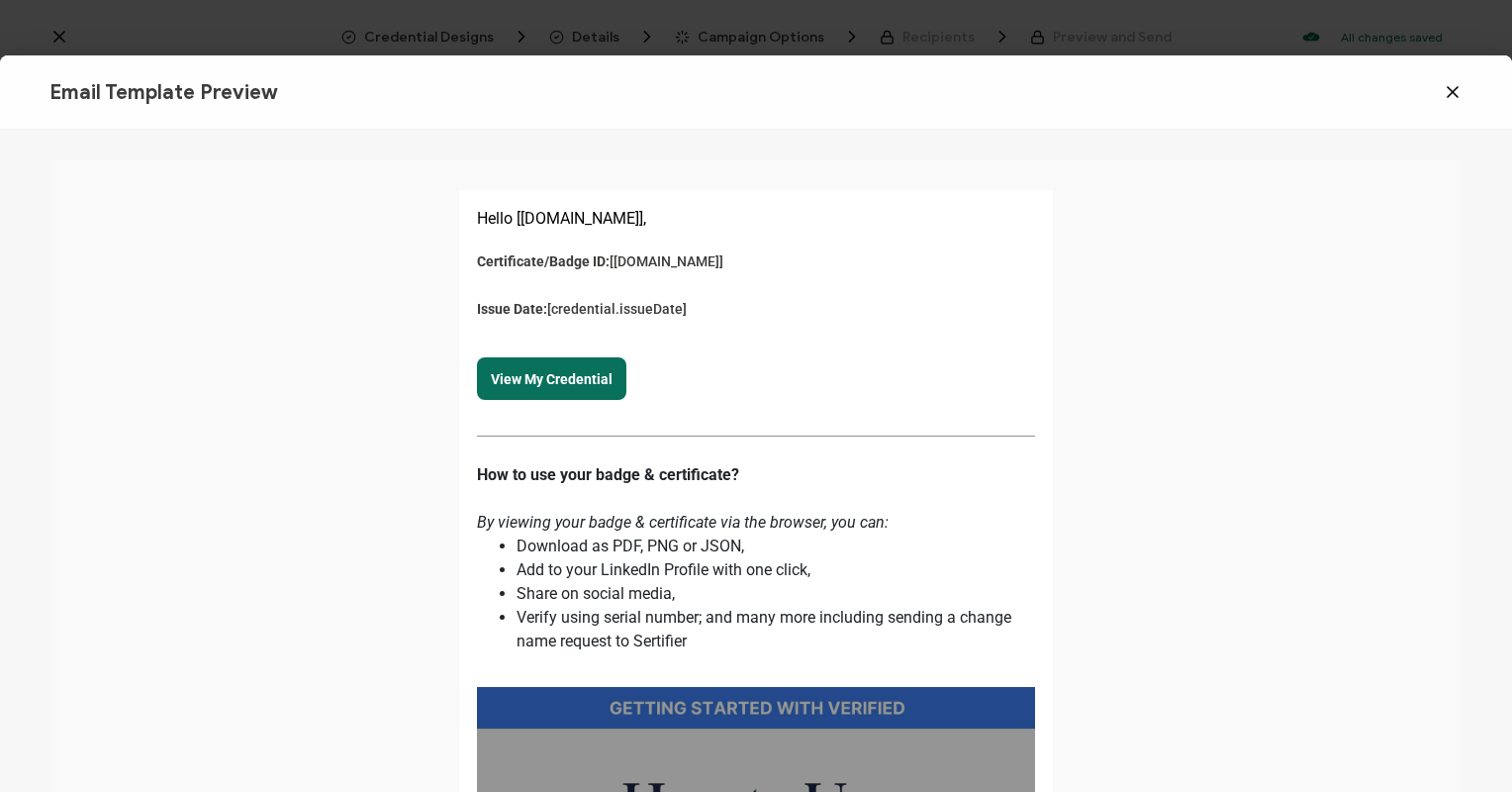 click 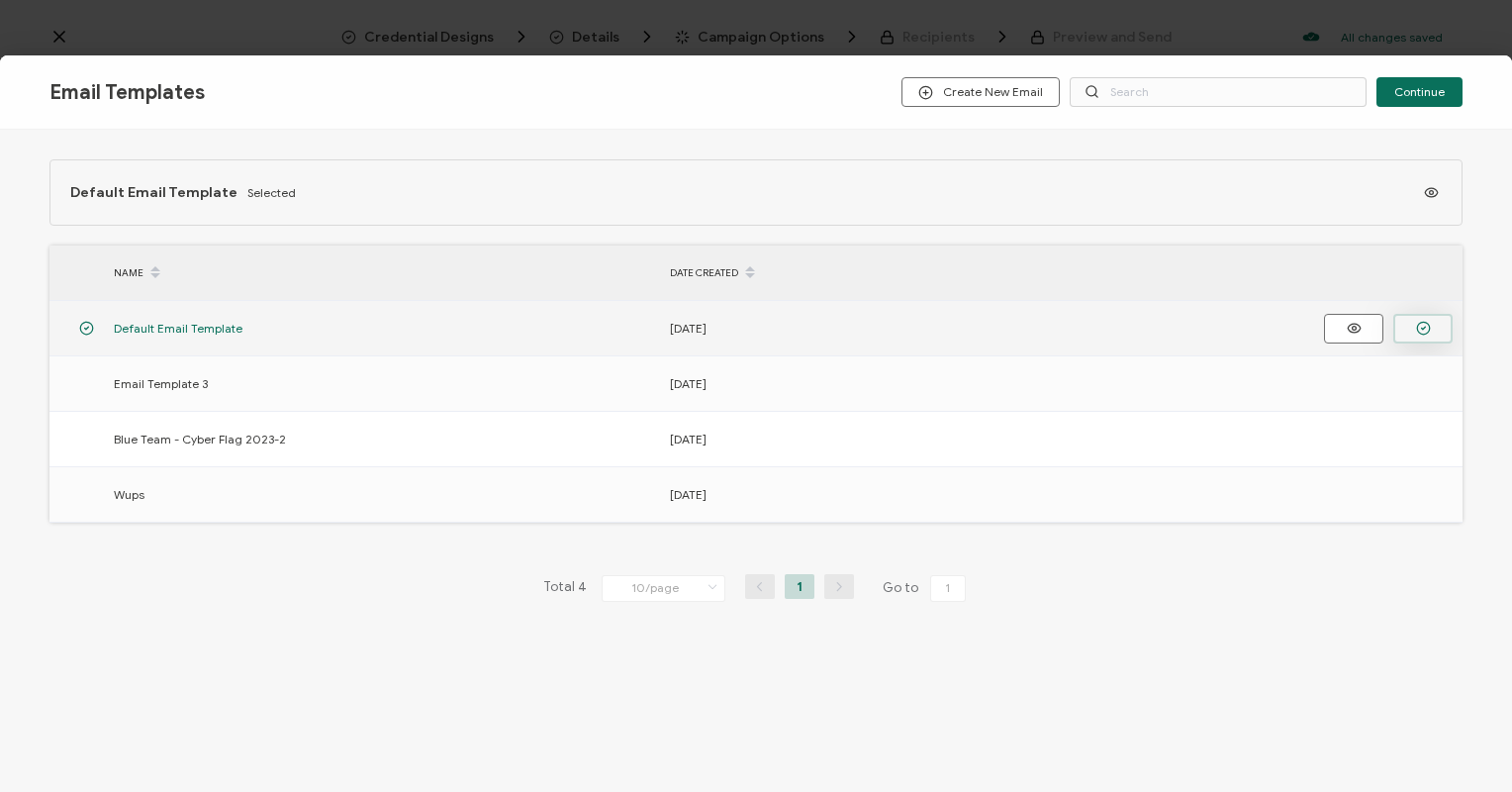 click at bounding box center (1423, 329) 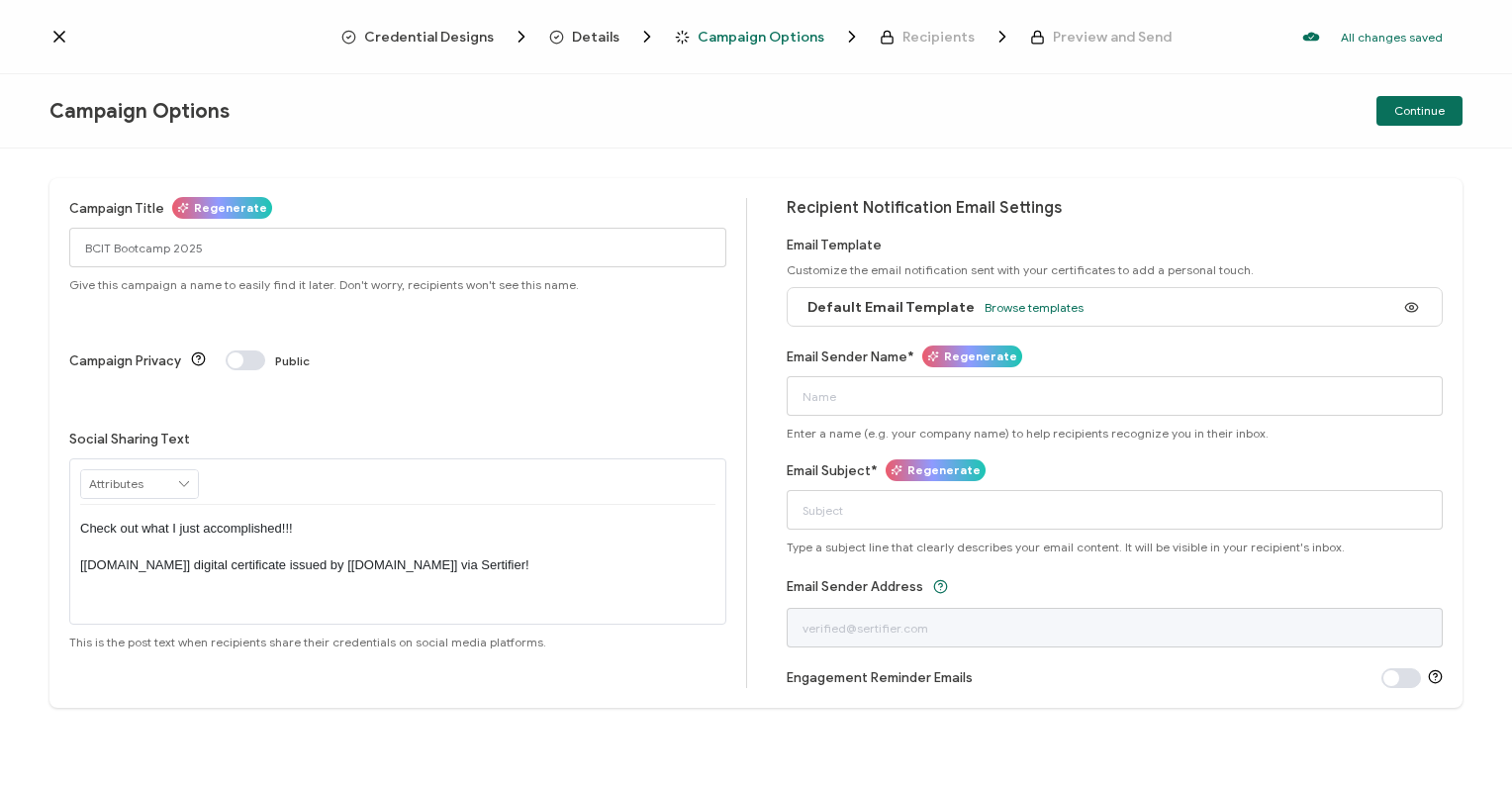 click on "Regenerate" at bounding box center [981, 356] 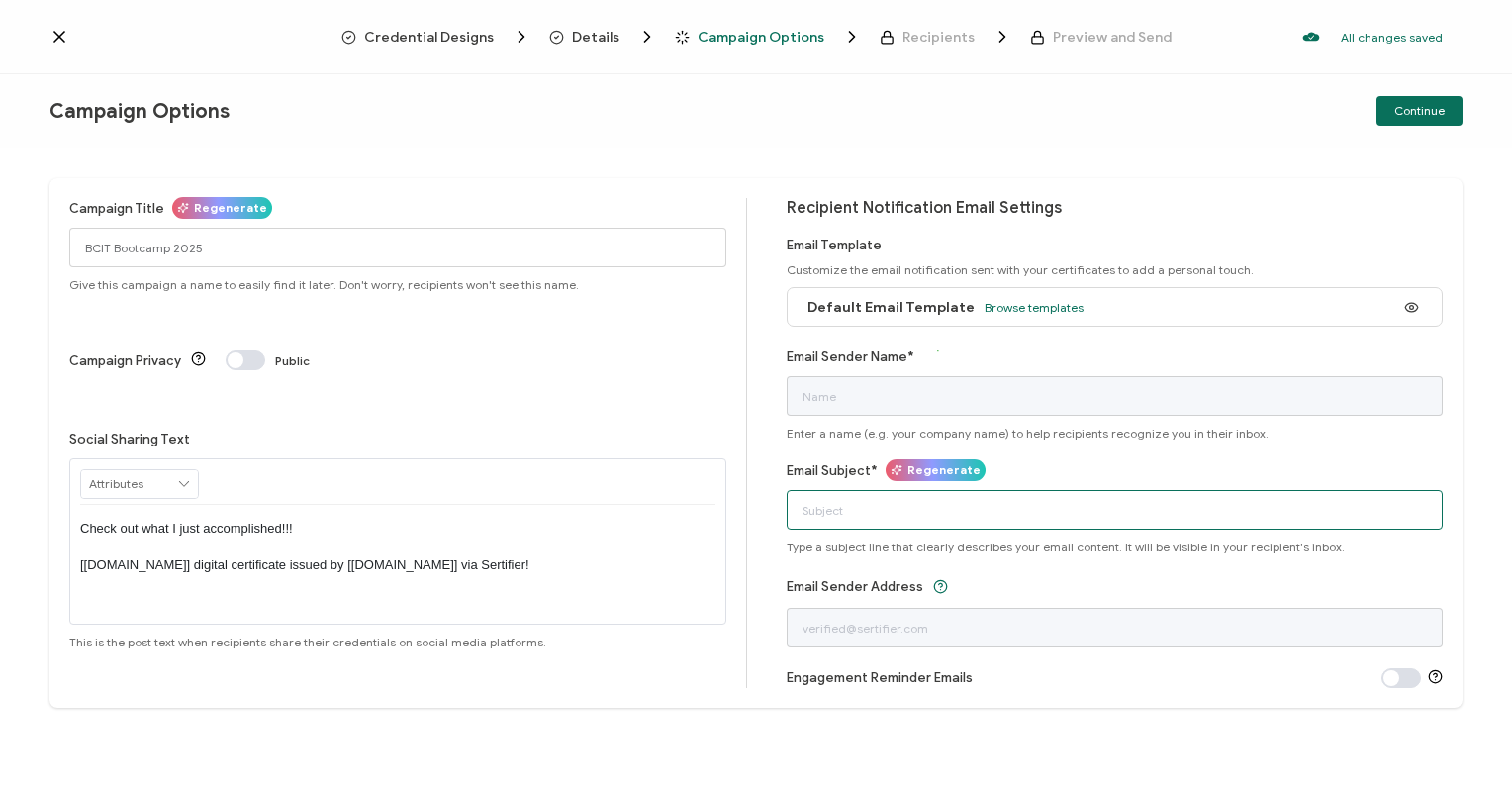 click on "Email Subject*" at bounding box center (1115, 510) 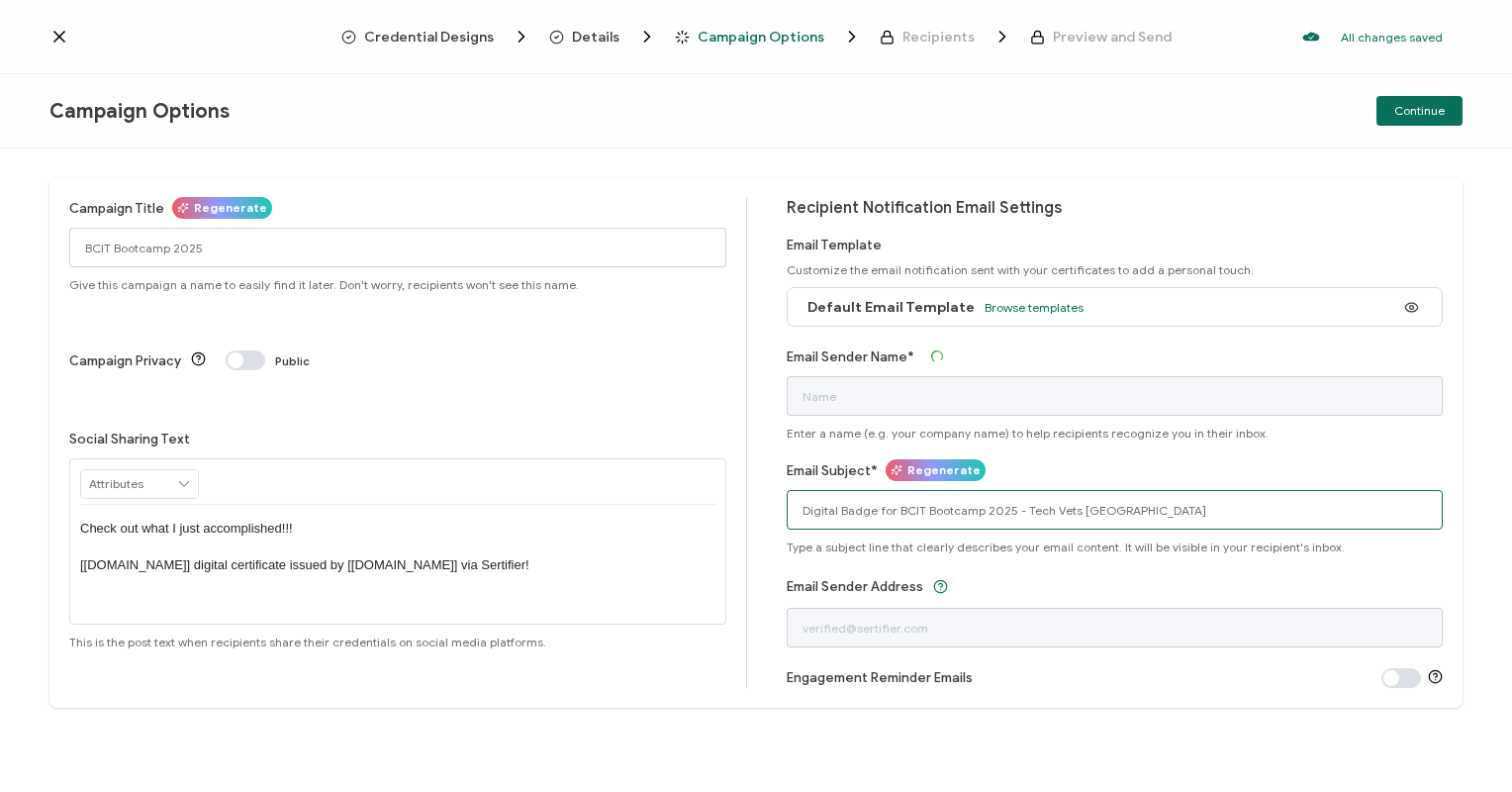 type on "Digital Badge for BCIT Bootcamp 2025 - Tech Vets [GEOGRAPHIC_DATA]" 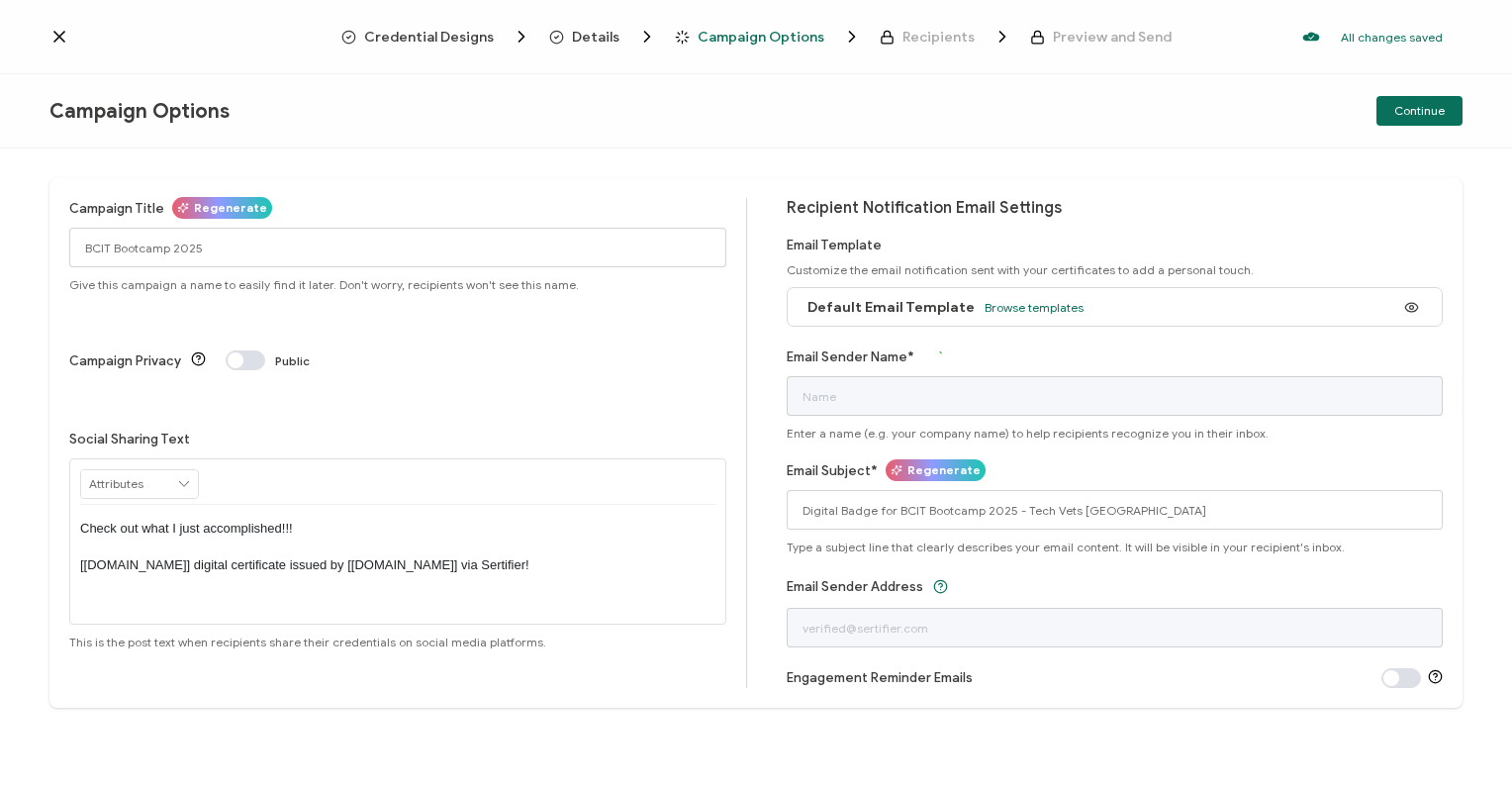 click on "Check out what I just accomplished!!!
[[DOMAIN_NAME]] digital certificate issued by [[DOMAIN_NAME]] via Sertifier!" at bounding box center [398, 546] 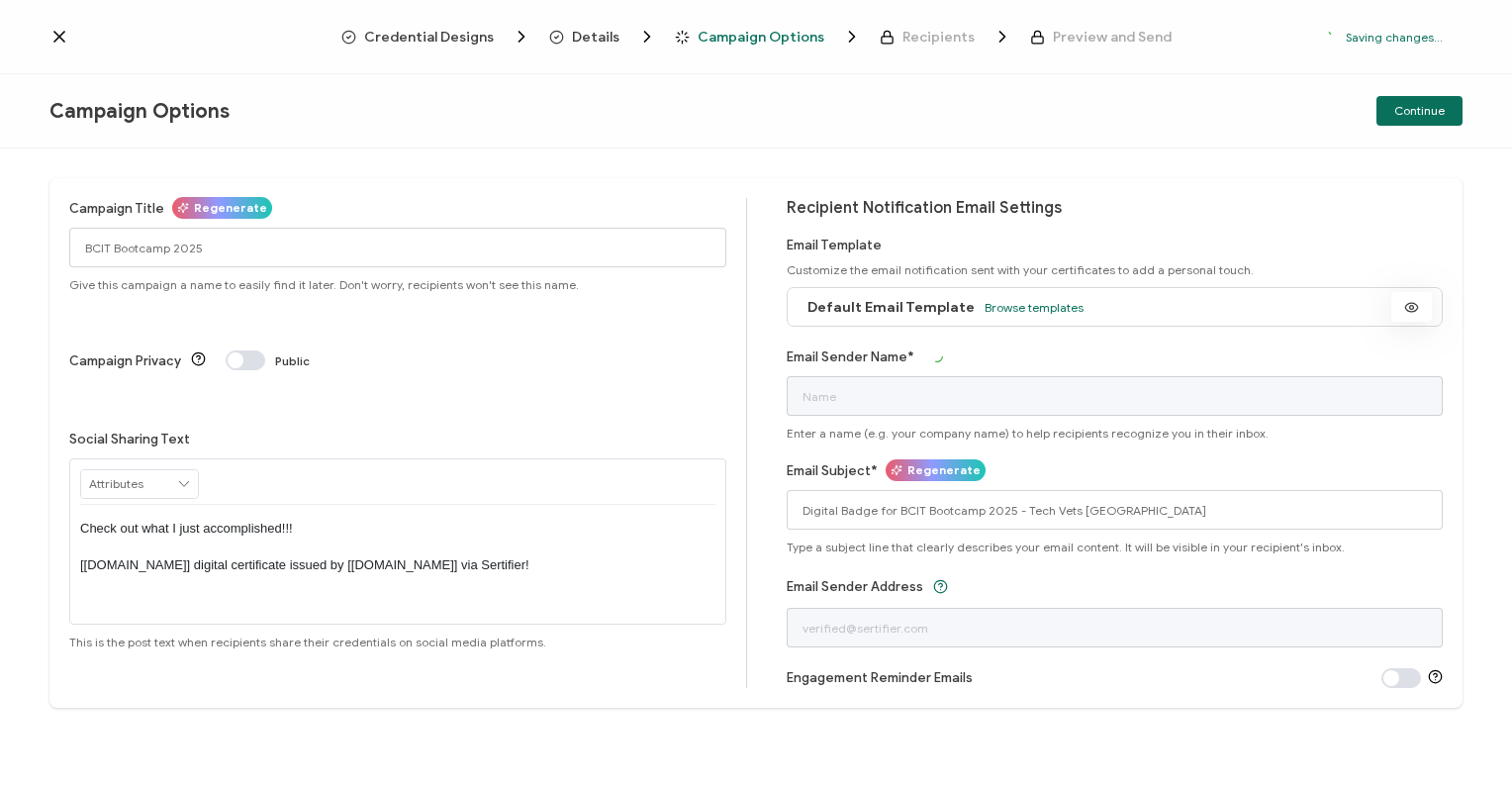 click 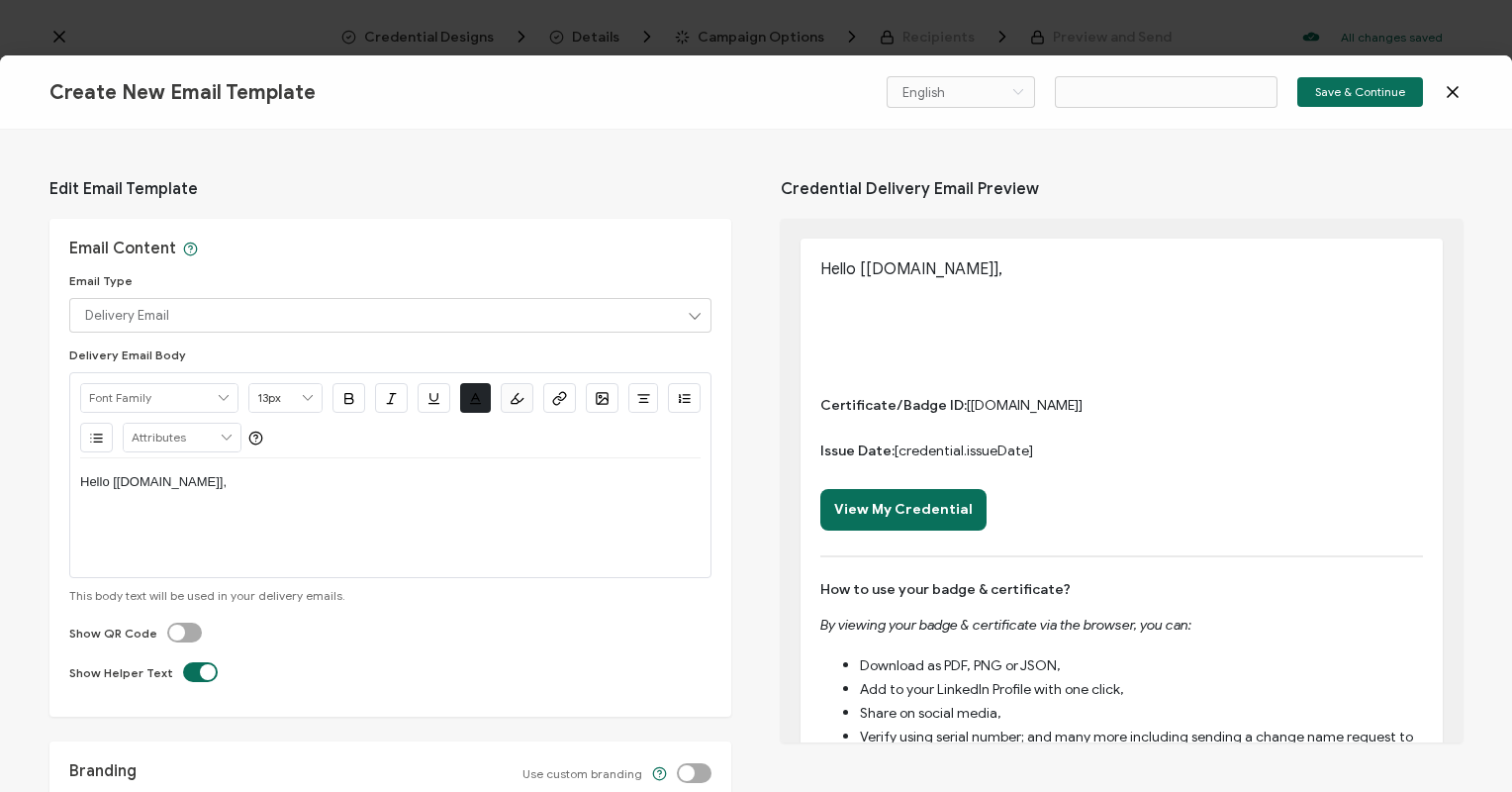 click 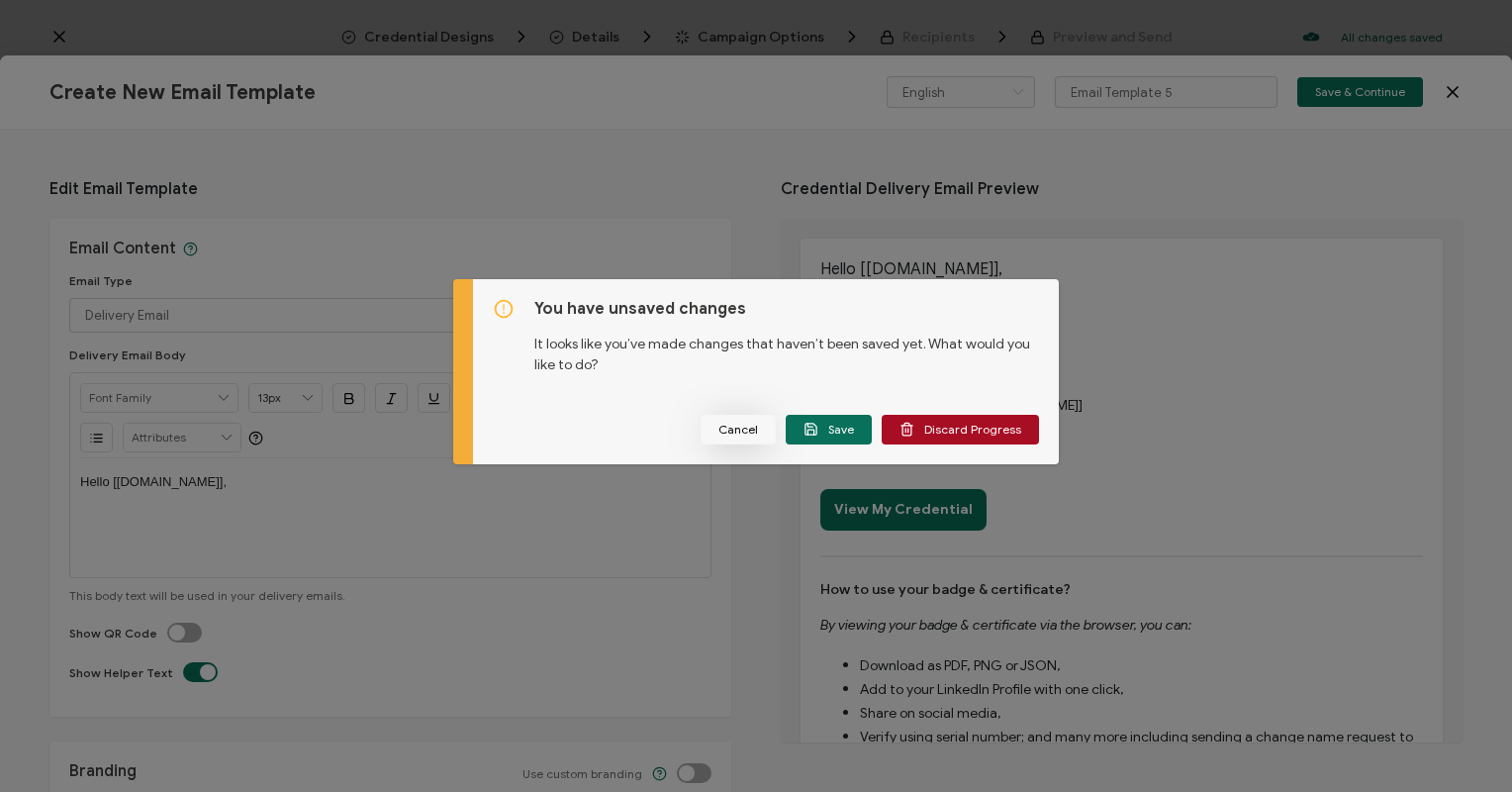 click on "Cancel" at bounding box center [738, 430] 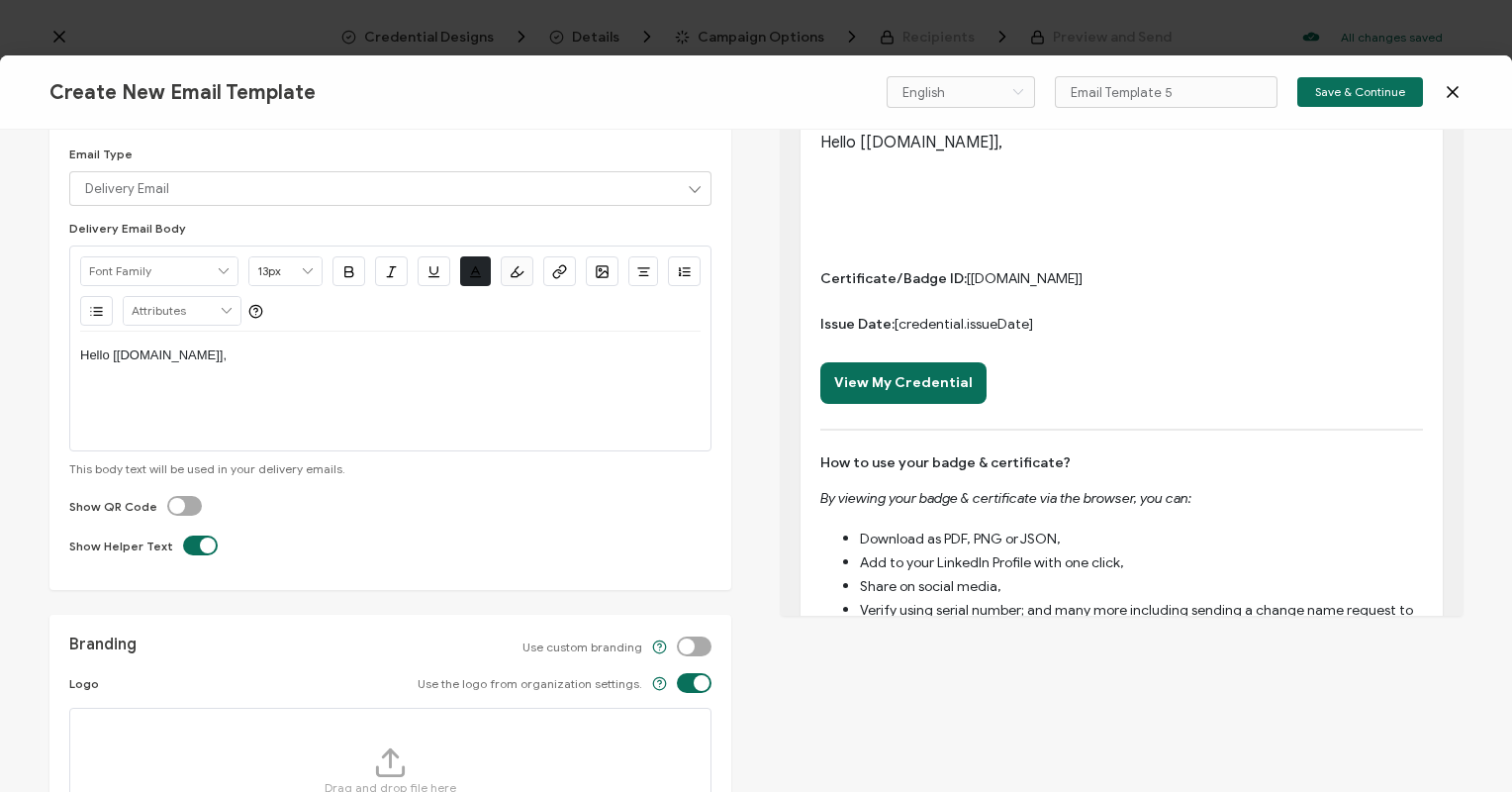 scroll, scrollTop: 133, scrollLeft: 0, axis: vertical 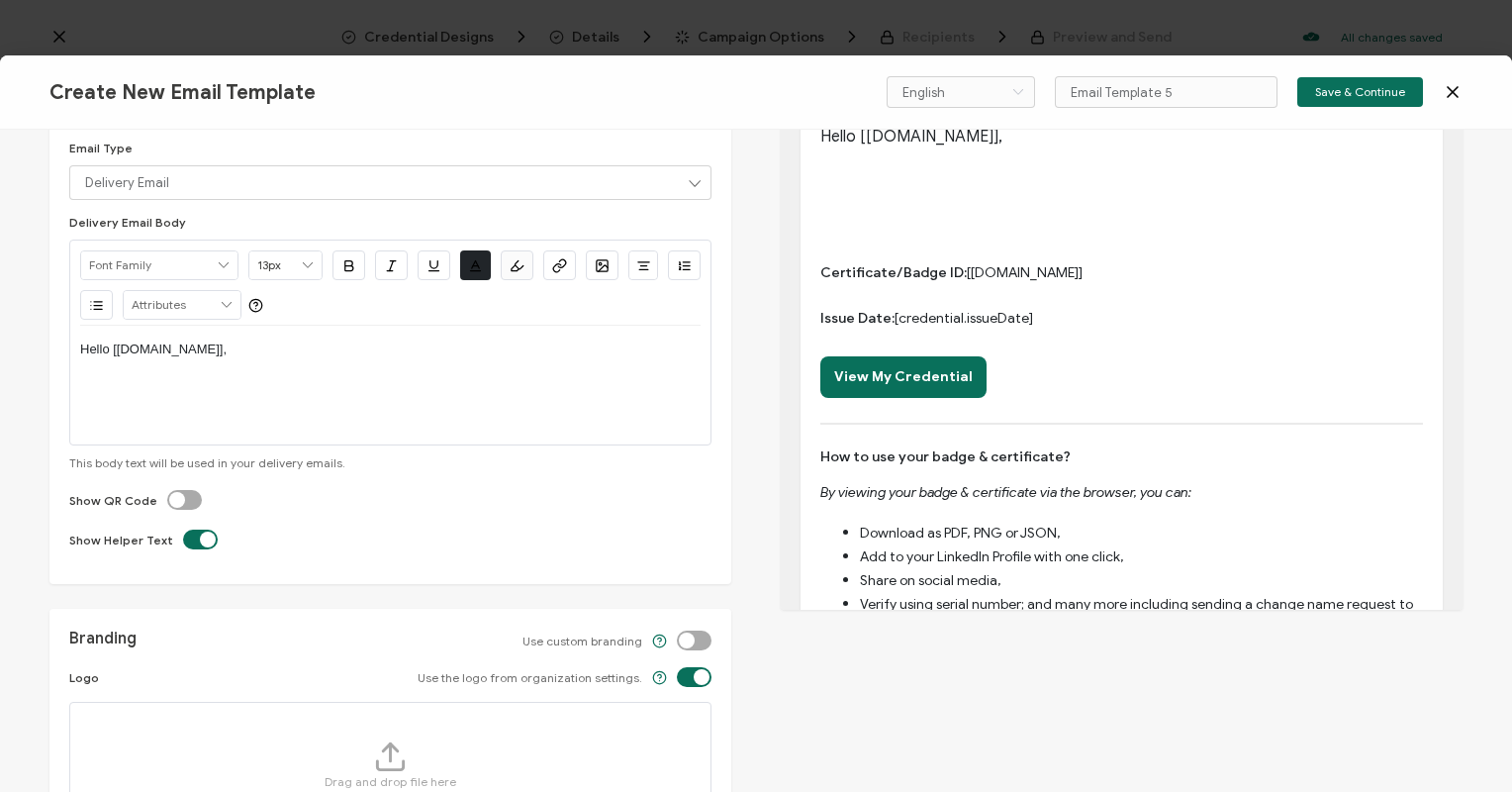 click on "Hello [[DOMAIN_NAME]]," at bounding box center (390, 349) 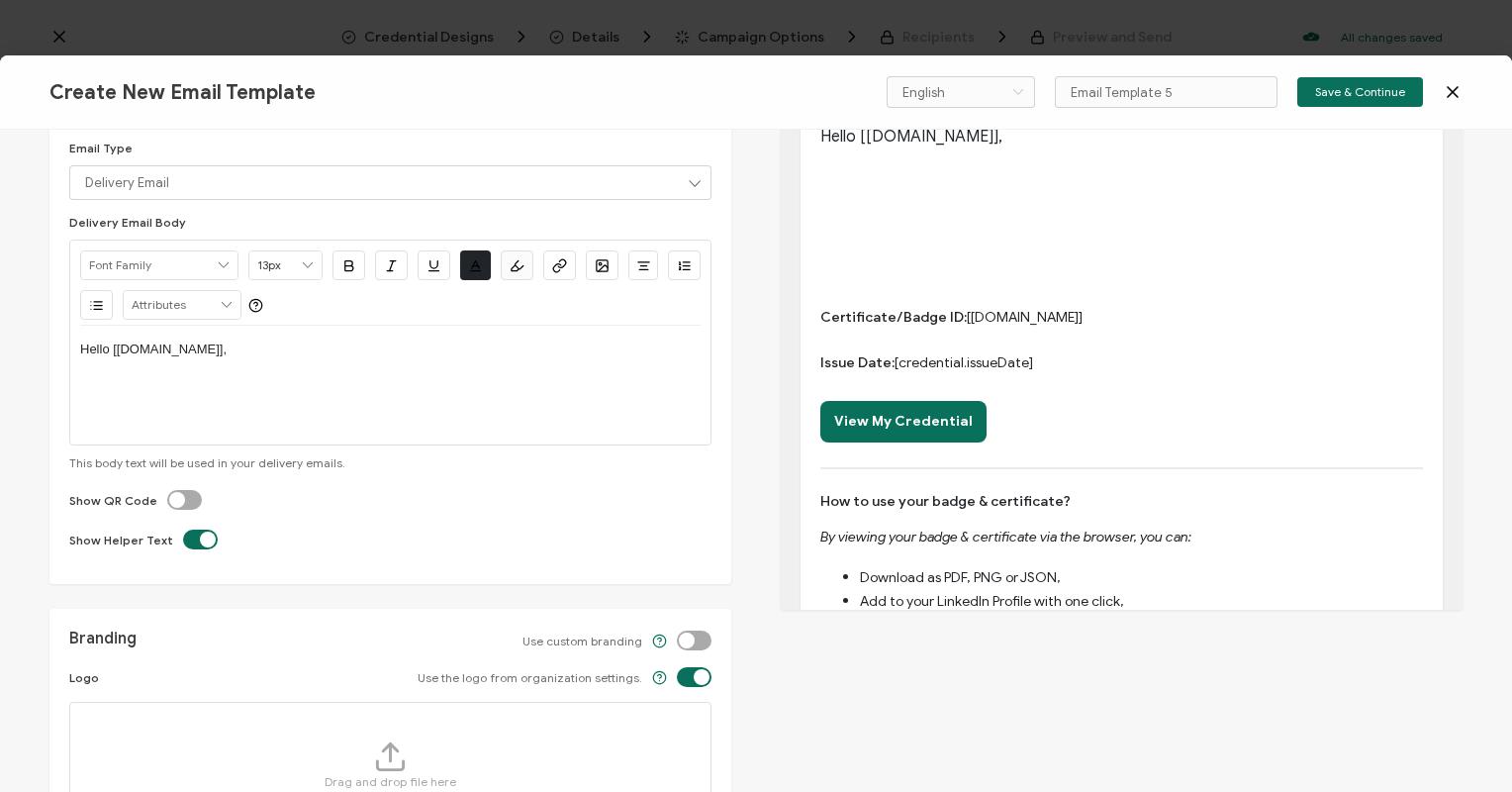 type 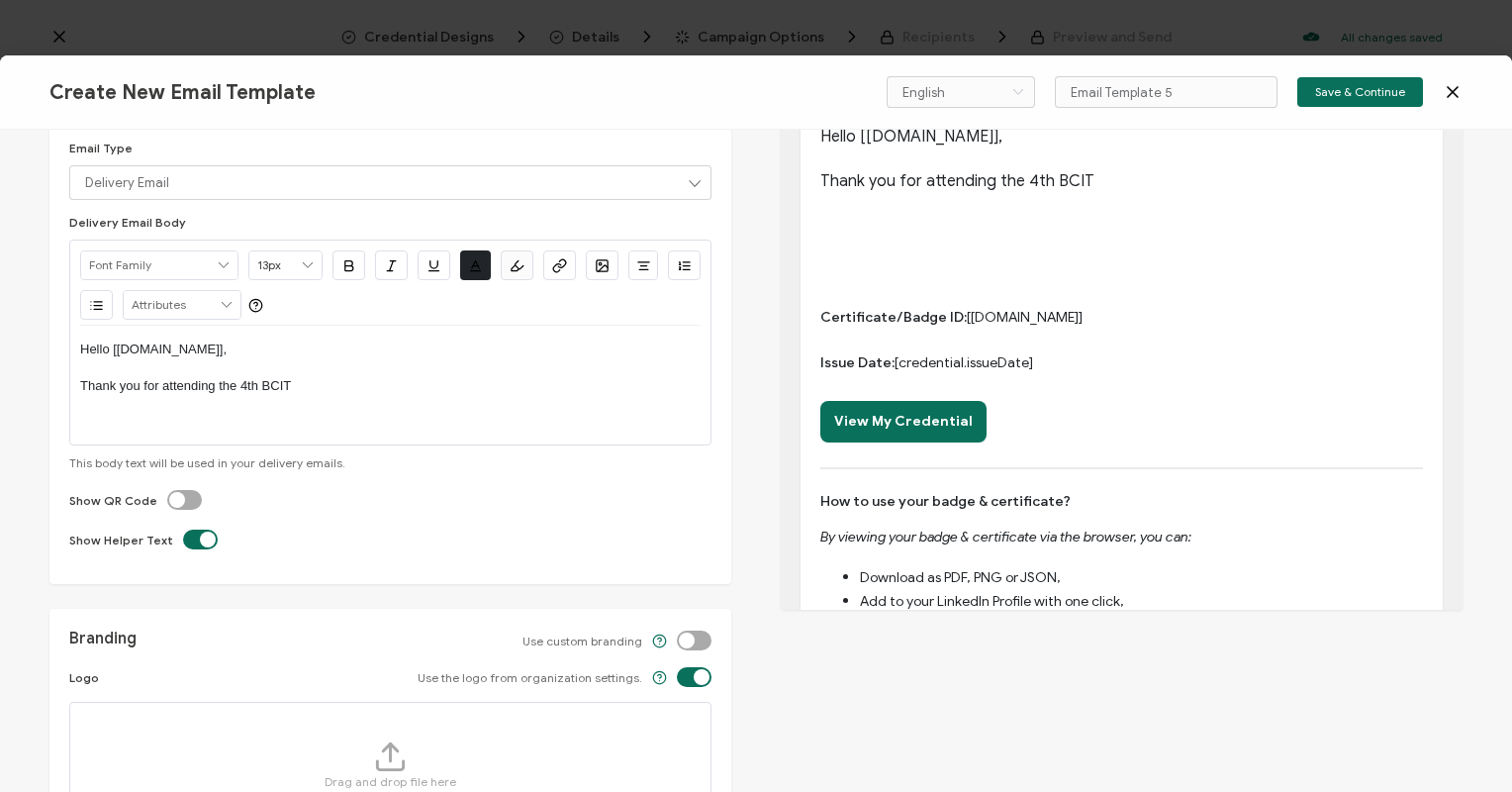 scroll, scrollTop: 0, scrollLeft: 0, axis: both 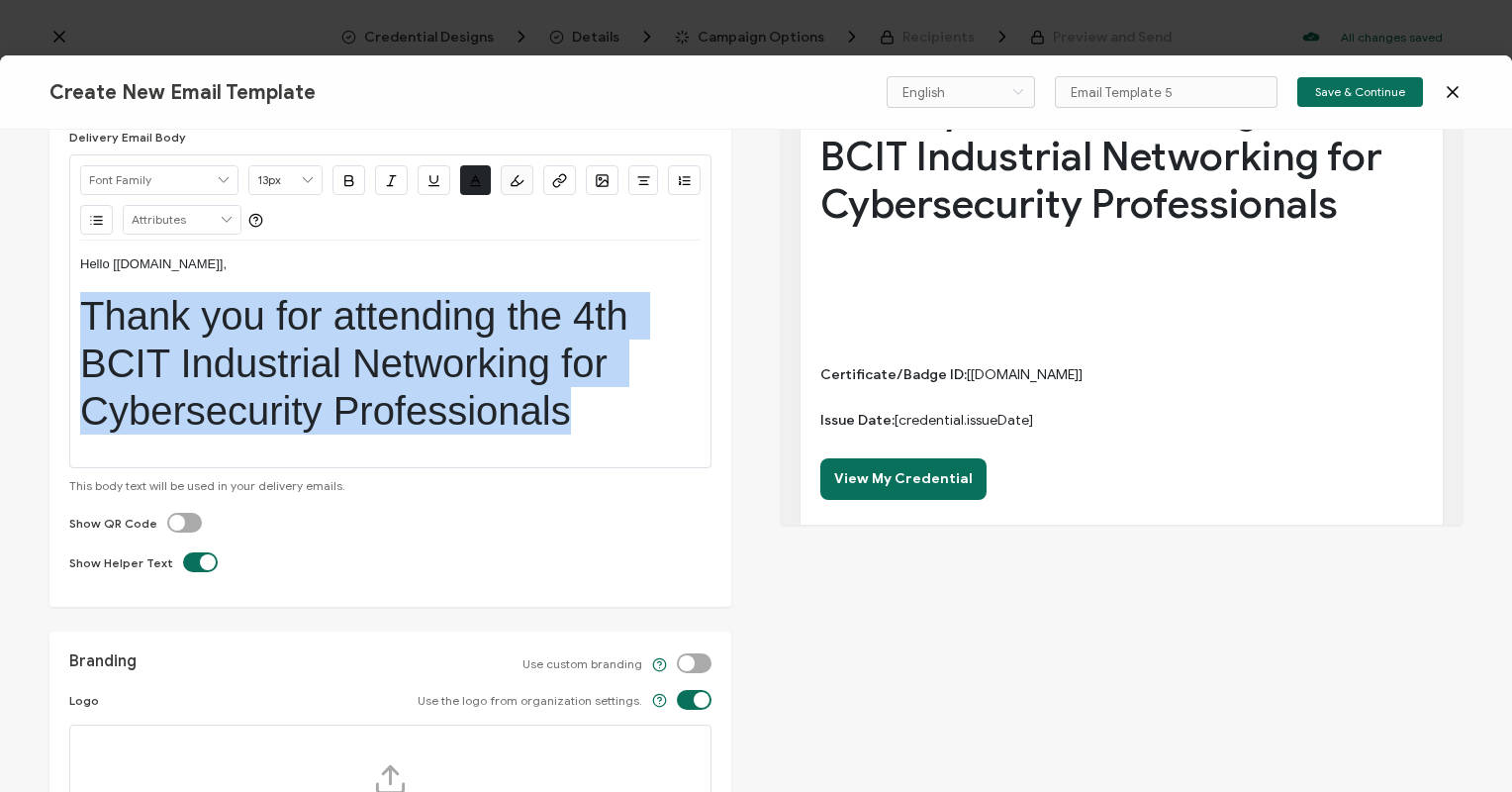 drag, startPoint x: 593, startPoint y: 422, endPoint x: 63, endPoint y: 292, distance: 545.7105 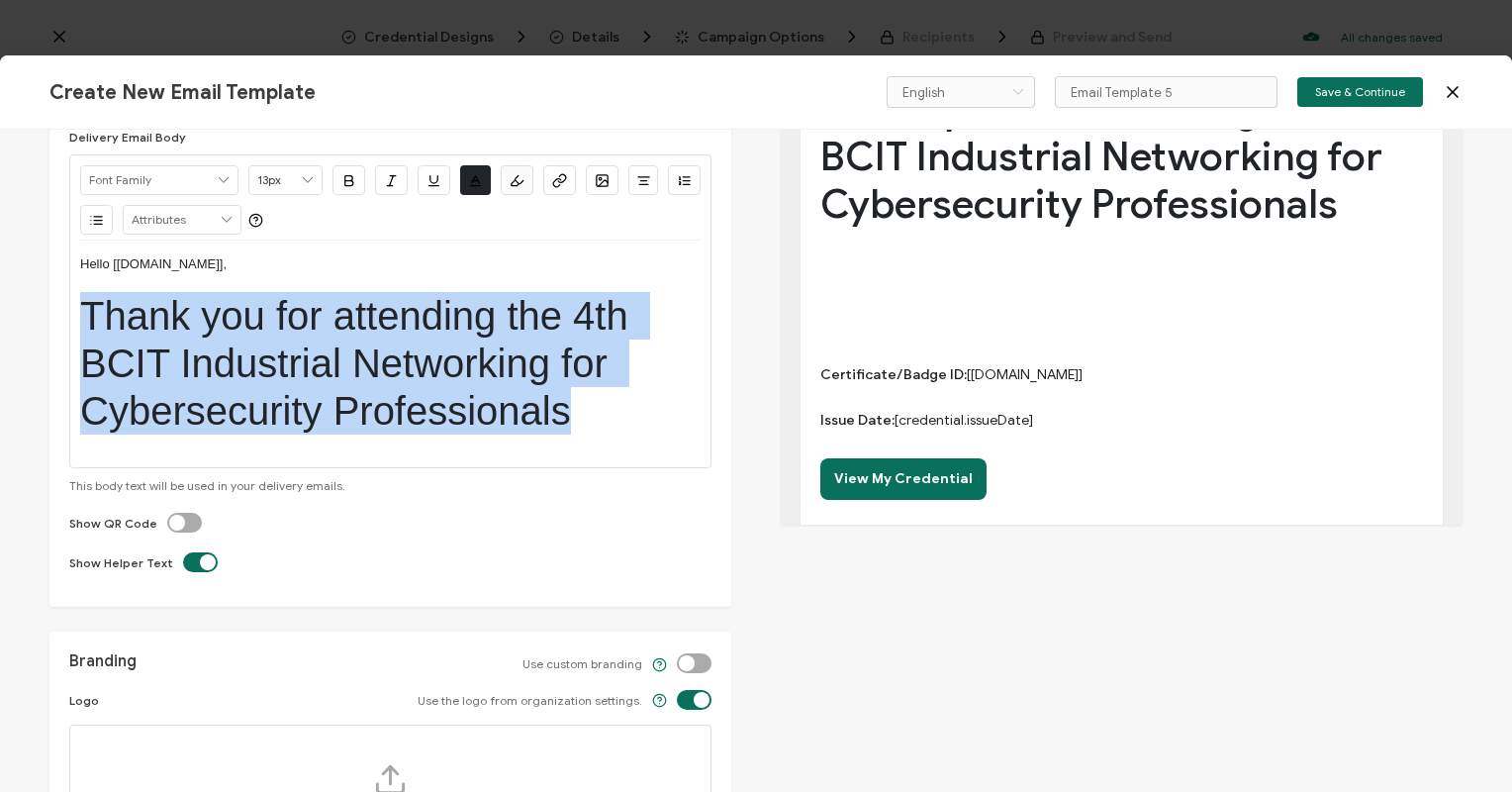 click on "Email Content
Email Type
Delivery Email Delivery Email Expiration Email Update Email
Delivery Email Body
Alright Sans [PERSON_NAME] Archivo Black Arial Arimo Blinker Caveat Charm Charmonman Cinzel EB Garamond [PERSON_NAME] Sans [PERSON_NAME] Great Vibes Grenze [PERSON_NAME] Grotesk Inconsolata Josefin Sans Kolektif House Kufam Lato Libre Caslon Text [PERSON_NAME] Lugrasimo Markazi Text Merienda [PERSON_NAME] [PERSON_NAME] [PERSON_NAME] Sans [PERSON_NAME] Serif Nunito Open Sans Open Sans Condensed Orbitron [PERSON_NAME] Display Poppins PT Sans PT Sans Narrow PT Serif Quicksand Raleway Red Hat Display Roboto Roboto Condensed Roboto Slab Rubik Slabo 27px Source Sans Pro Spartan Tajawal Titillium Web Ubuntu UnifrakturCook UnifrakturMaguntia Work Sans   13px 11px 12px 13px 14px 15px 16px 17px 18px 19px 20px 21px 22px 23px 24px 25px 26px 27px 28px 29px 30px 31px 32px 33px 34px" at bounding box center (390, 304) 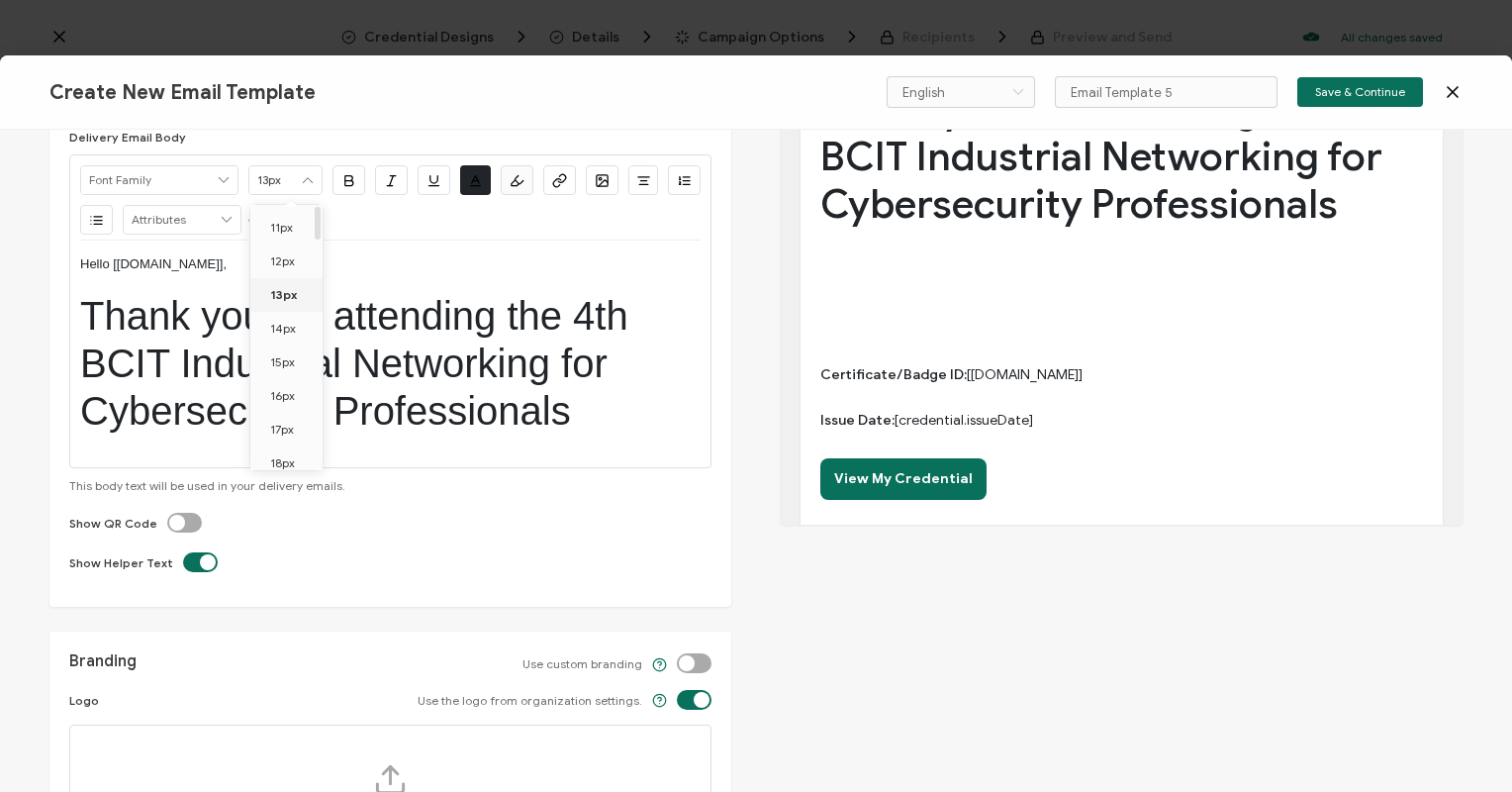 click on "13px" at bounding box center (283, 294) 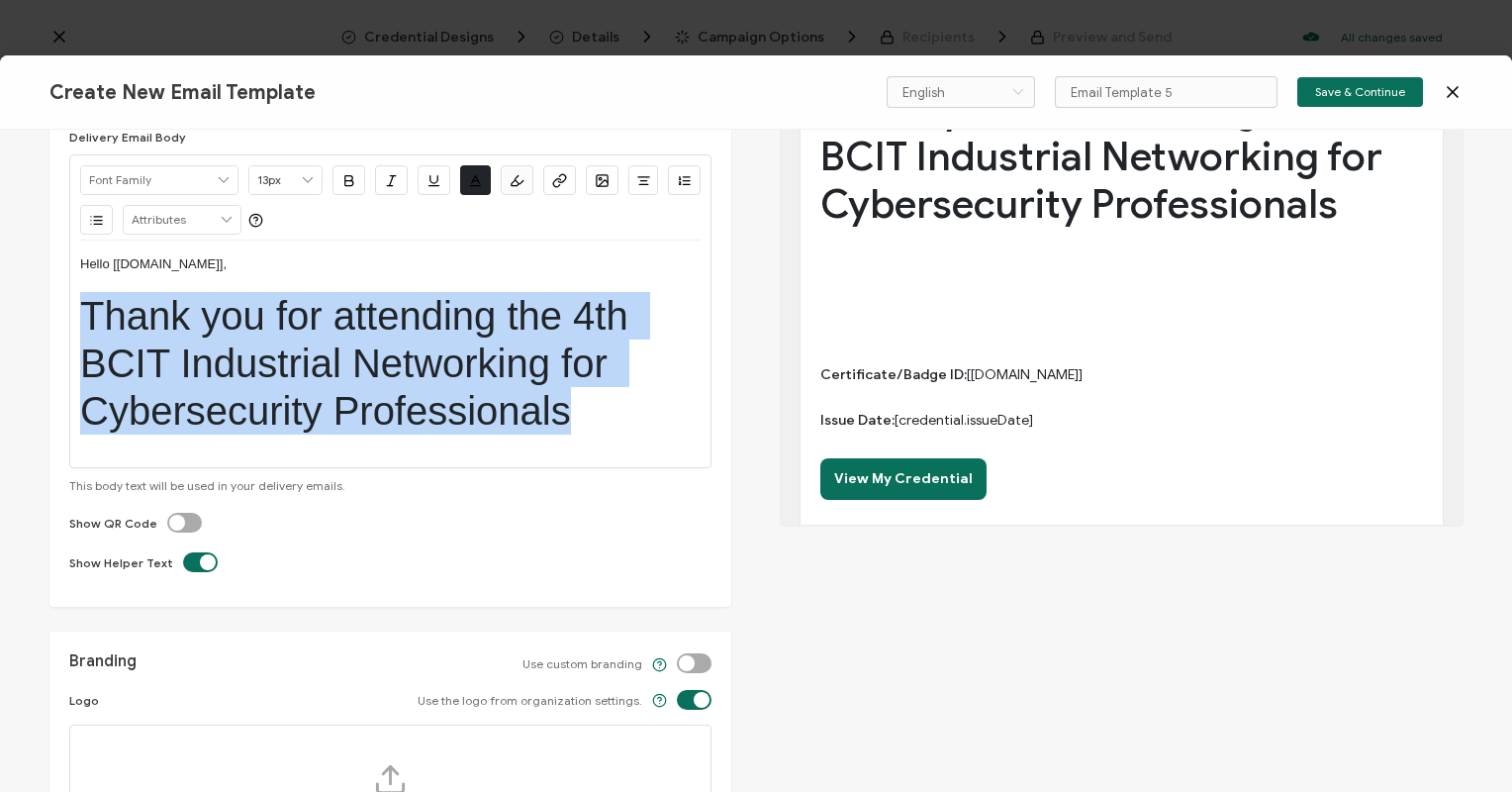 drag, startPoint x: 81, startPoint y: 301, endPoint x: 707, endPoint y: 432, distance: 639.56 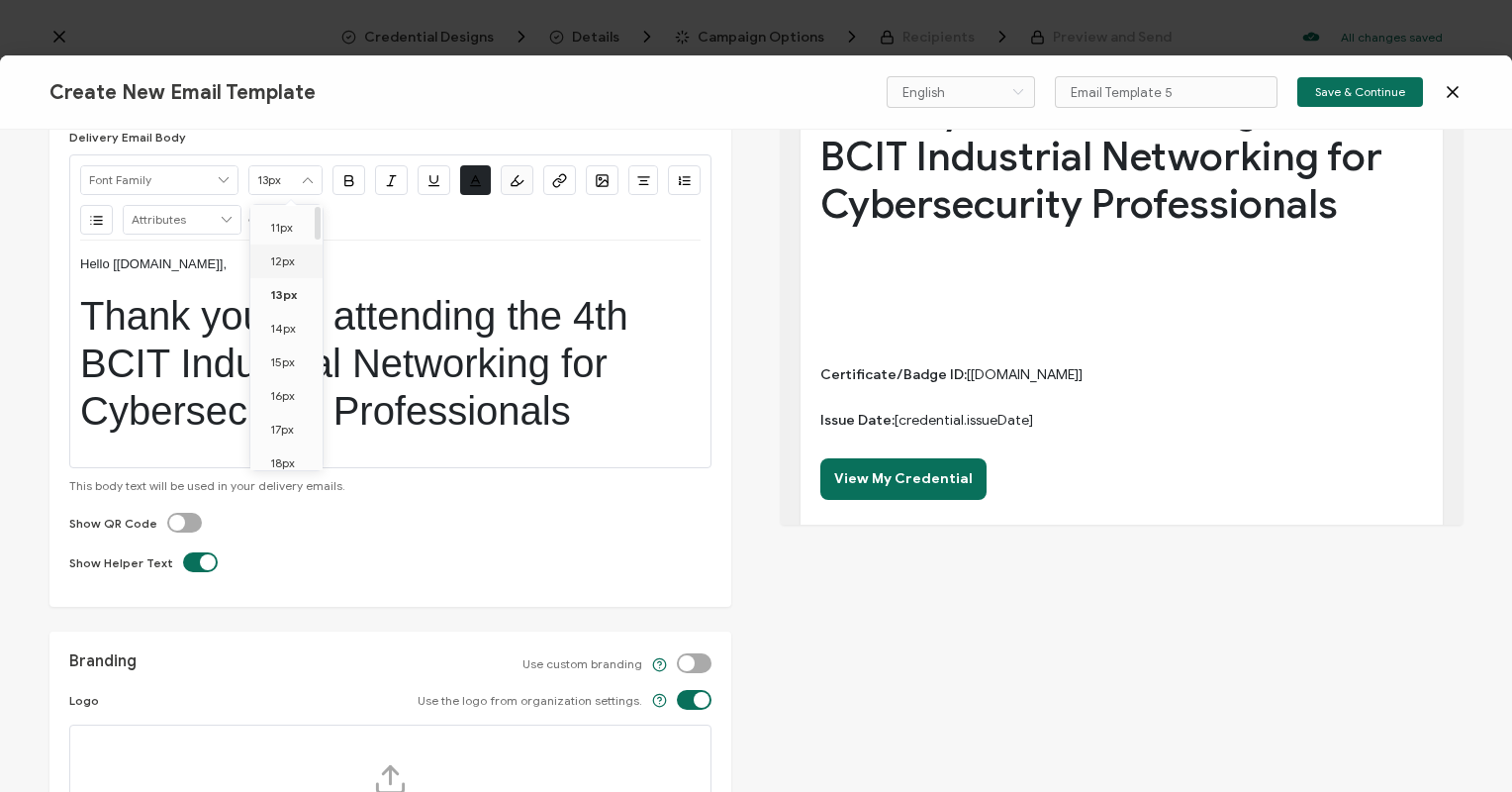 click on "12px" at bounding box center [282, 260] 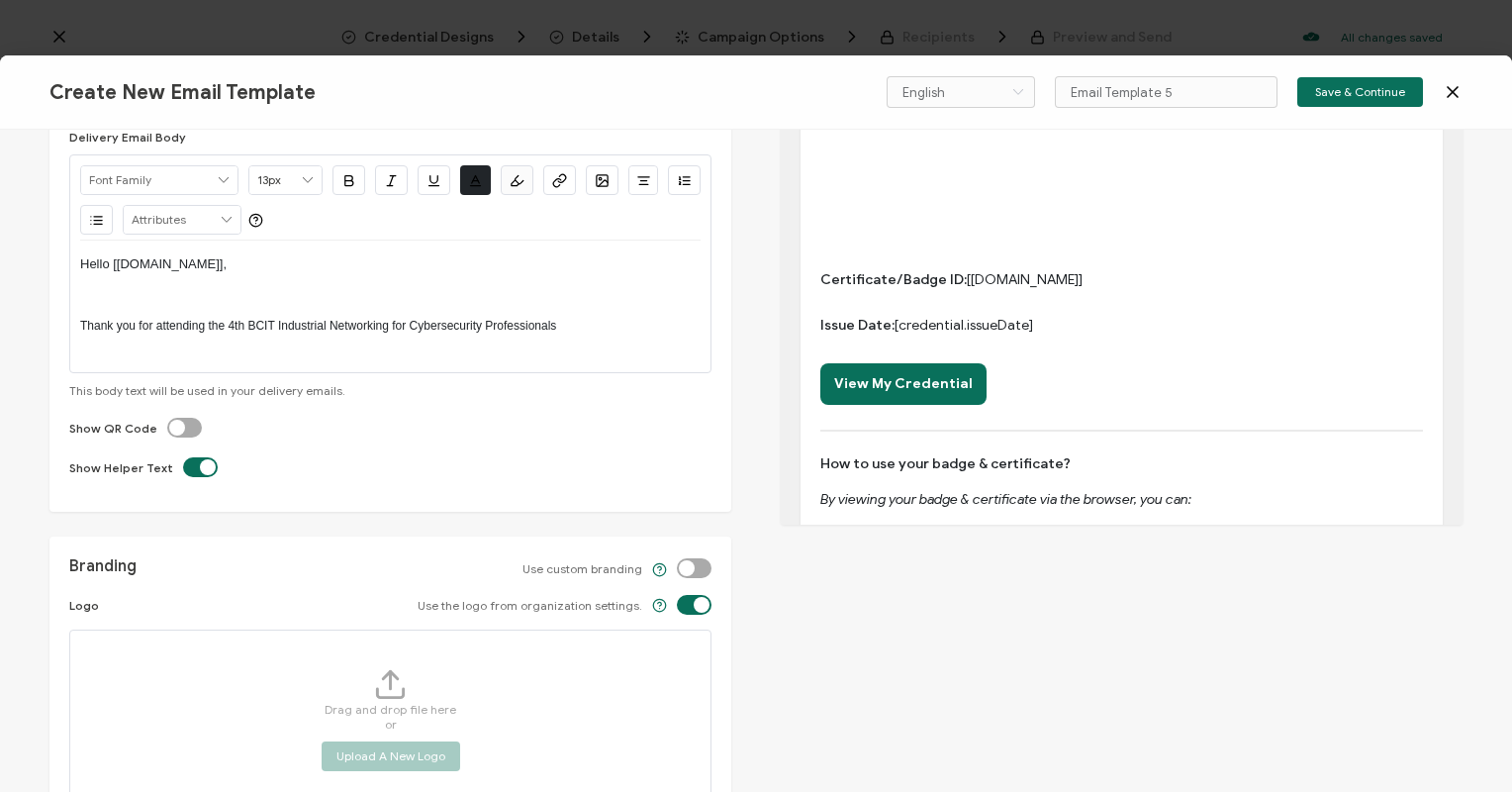 scroll, scrollTop: 245, scrollLeft: 0, axis: vertical 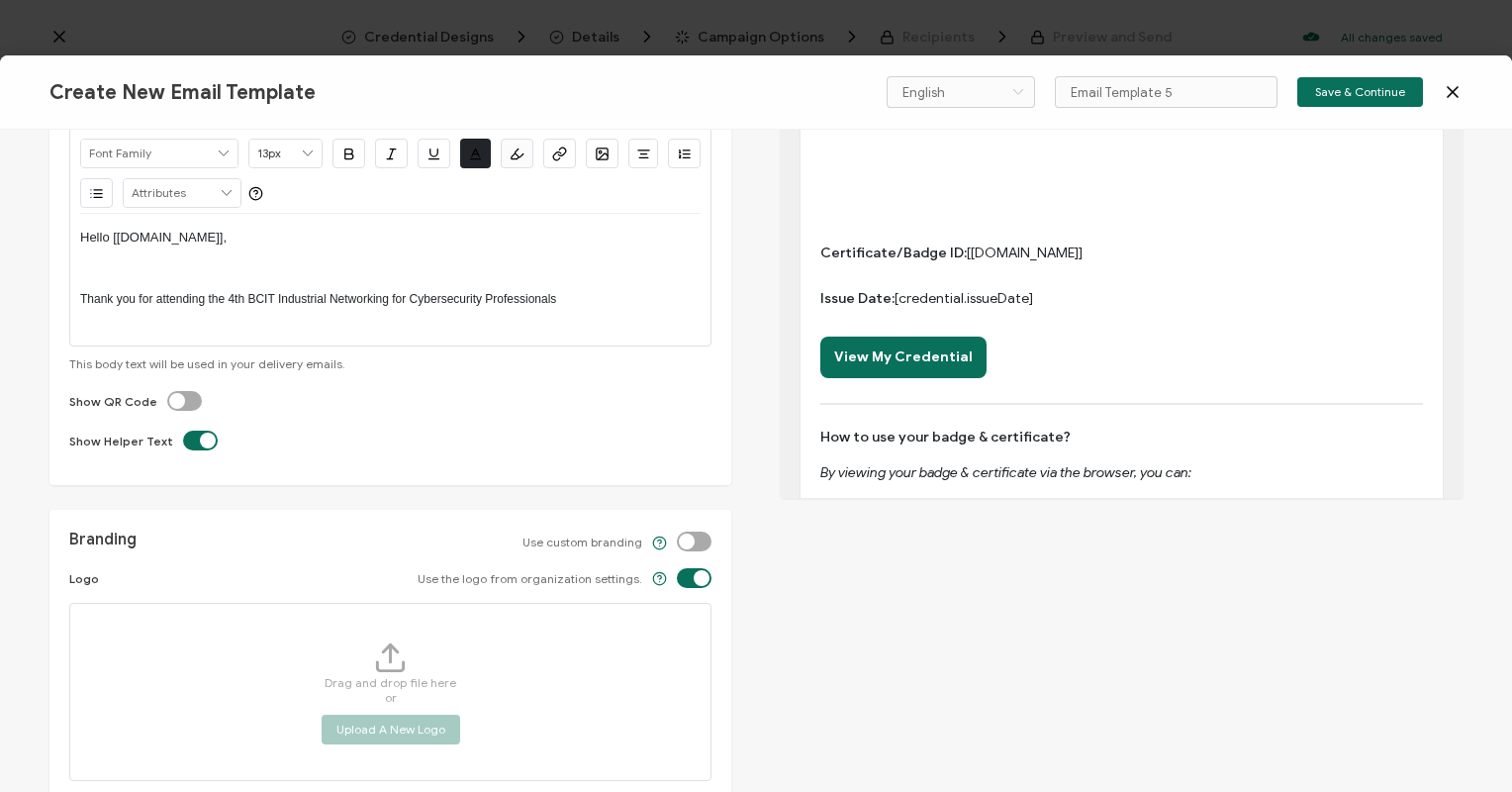 click on "Thank you for attending the 4th BCIT Industrial Networking for Cybersecurity Professionals" at bounding box center (390, 289) 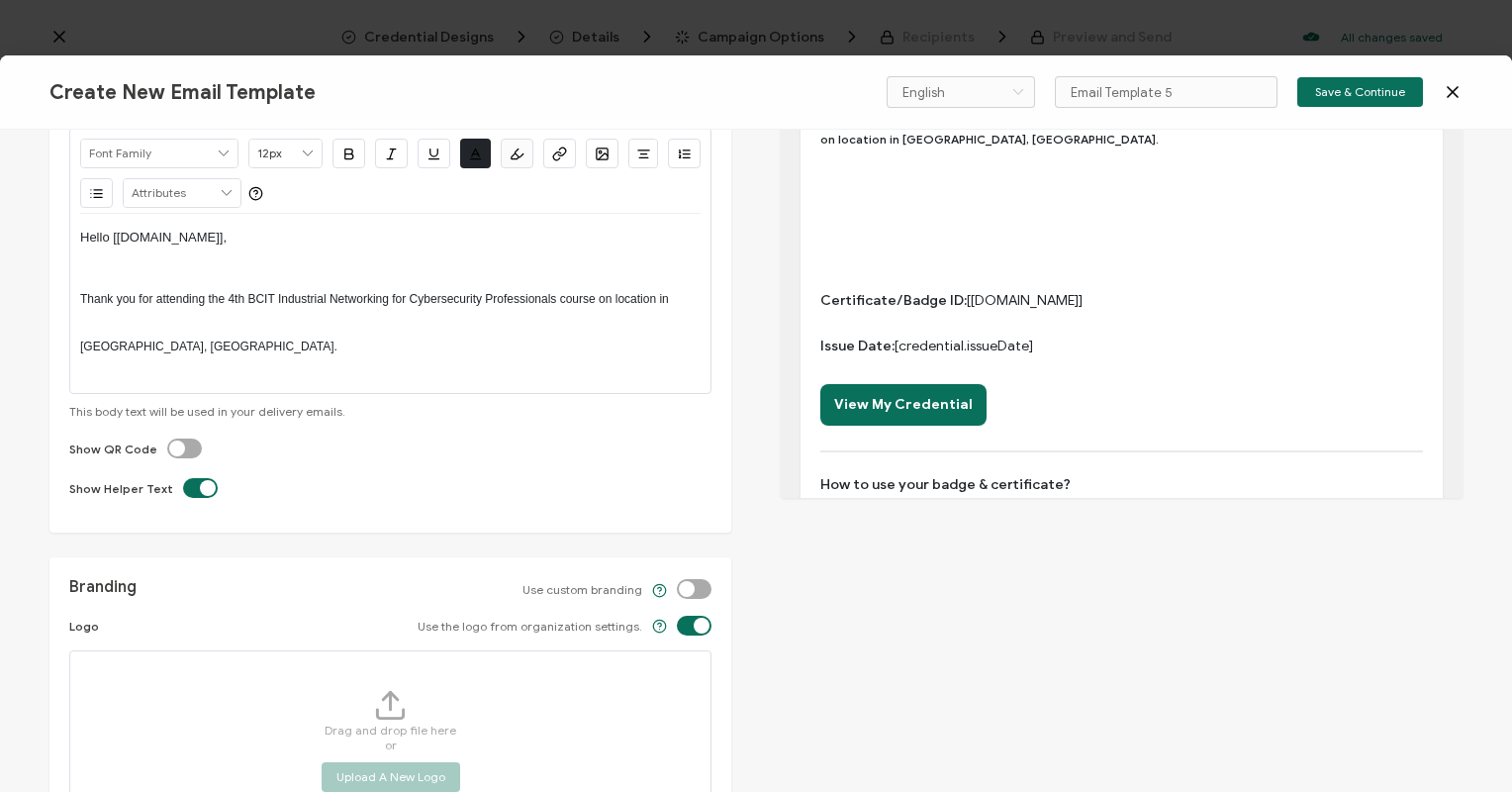click on "Thank you for attending the 4th BCIT Industrial Networking for Cybersecurity Professionals course on location in [GEOGRAPHIC_DATA], [GEOGRAPHIC_DATA]." at bounding box center (390, 313) 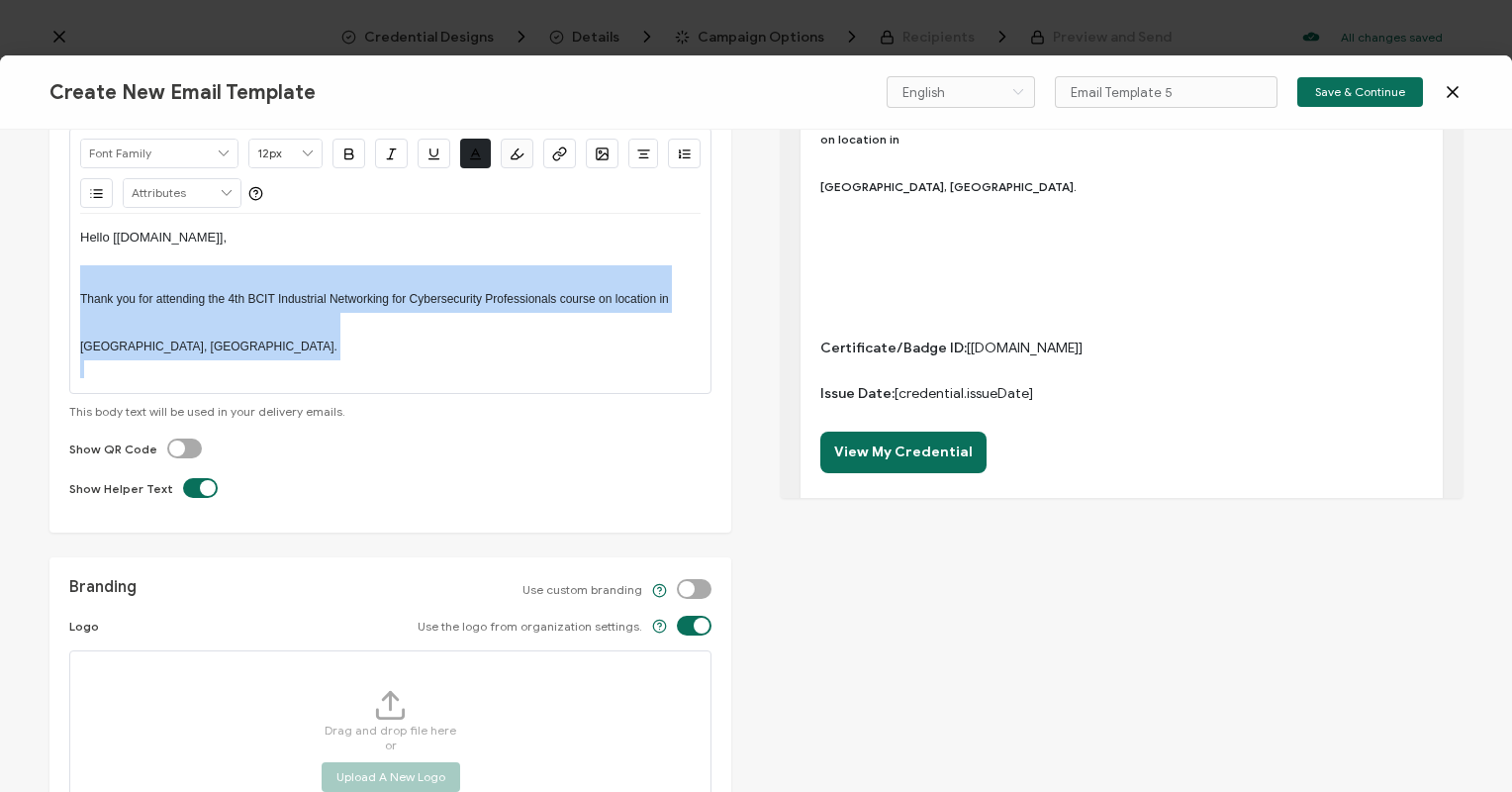 drag, startPoint x: 262, startPoint y: 364, endPoint x: 35, endPoint y: 284, distance: 240.68444 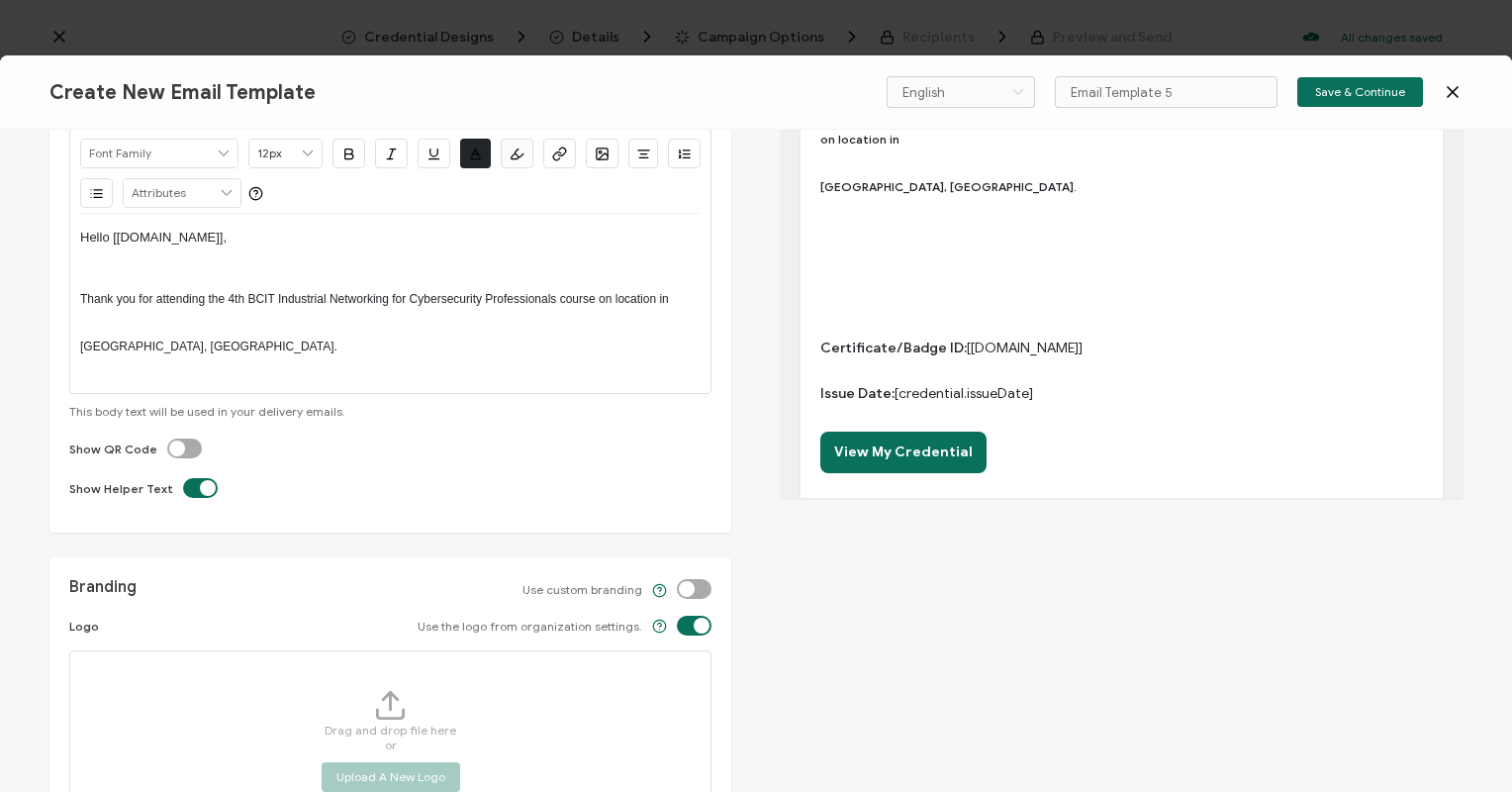 click on "Hello [[DOMAIN_NAME]], Thank you for attending the 4th BCIT Industrial Networking for Cybersecurity Professionals course on location in ﻿ [GEOGRAPHIC_DATA], [GEOGRAPHIC_DATA]." at bounding box center (390, 303) 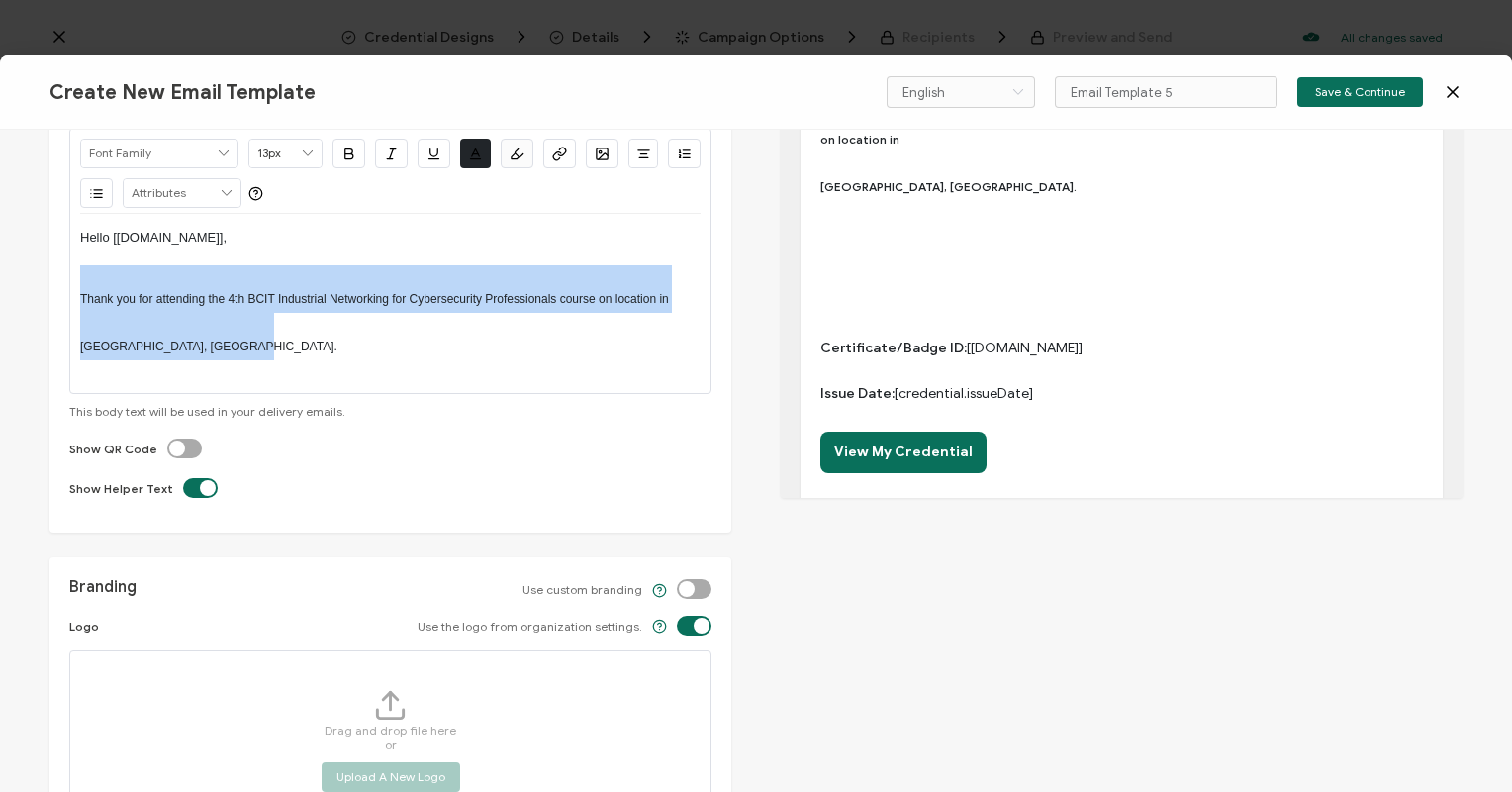 drag, startPoint x: 249, startPoint y: 342, endPoint x: 69, endPoint y: 282, distance: 189.73666 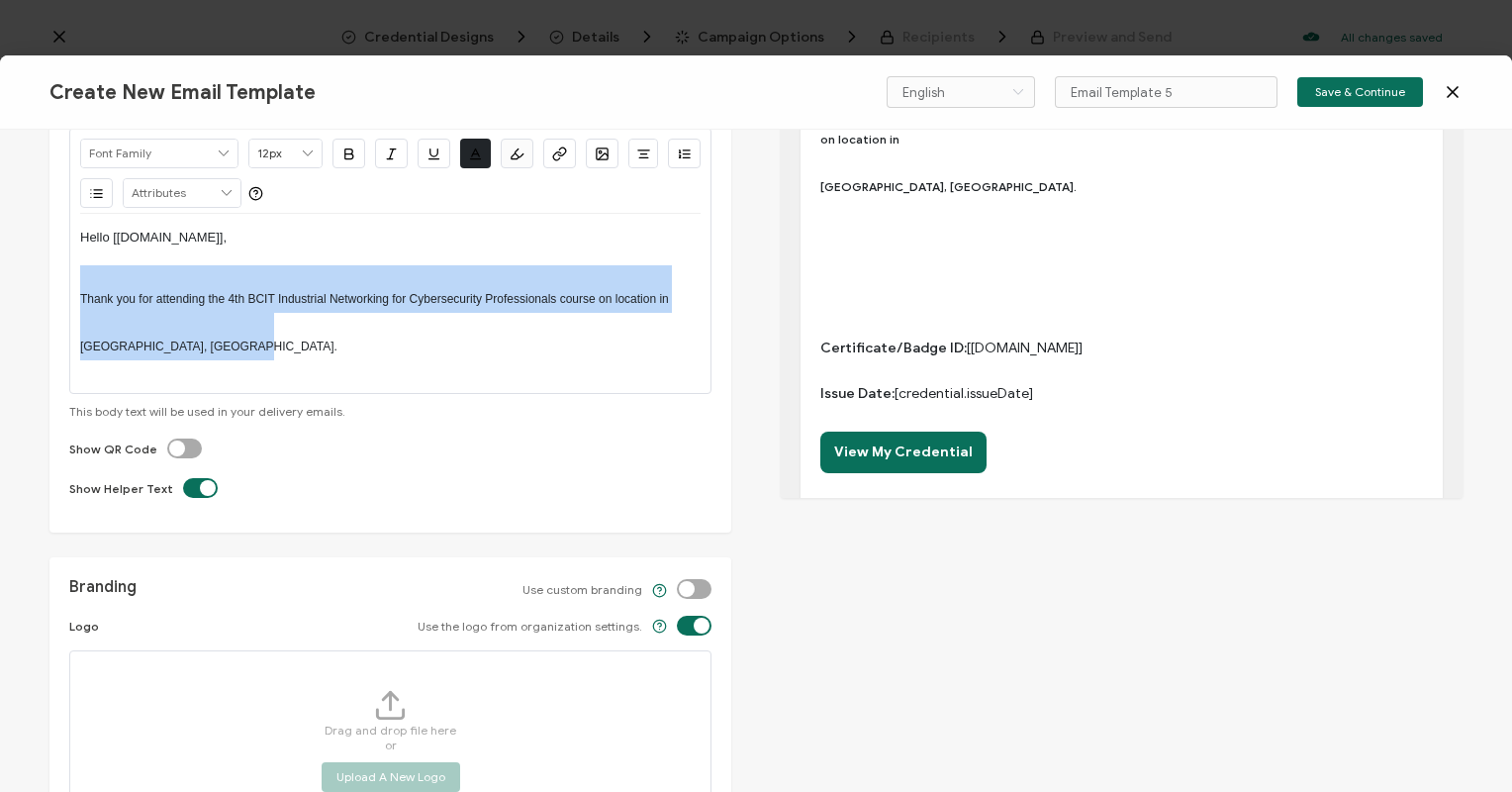 click at bounding box center (308, 153) 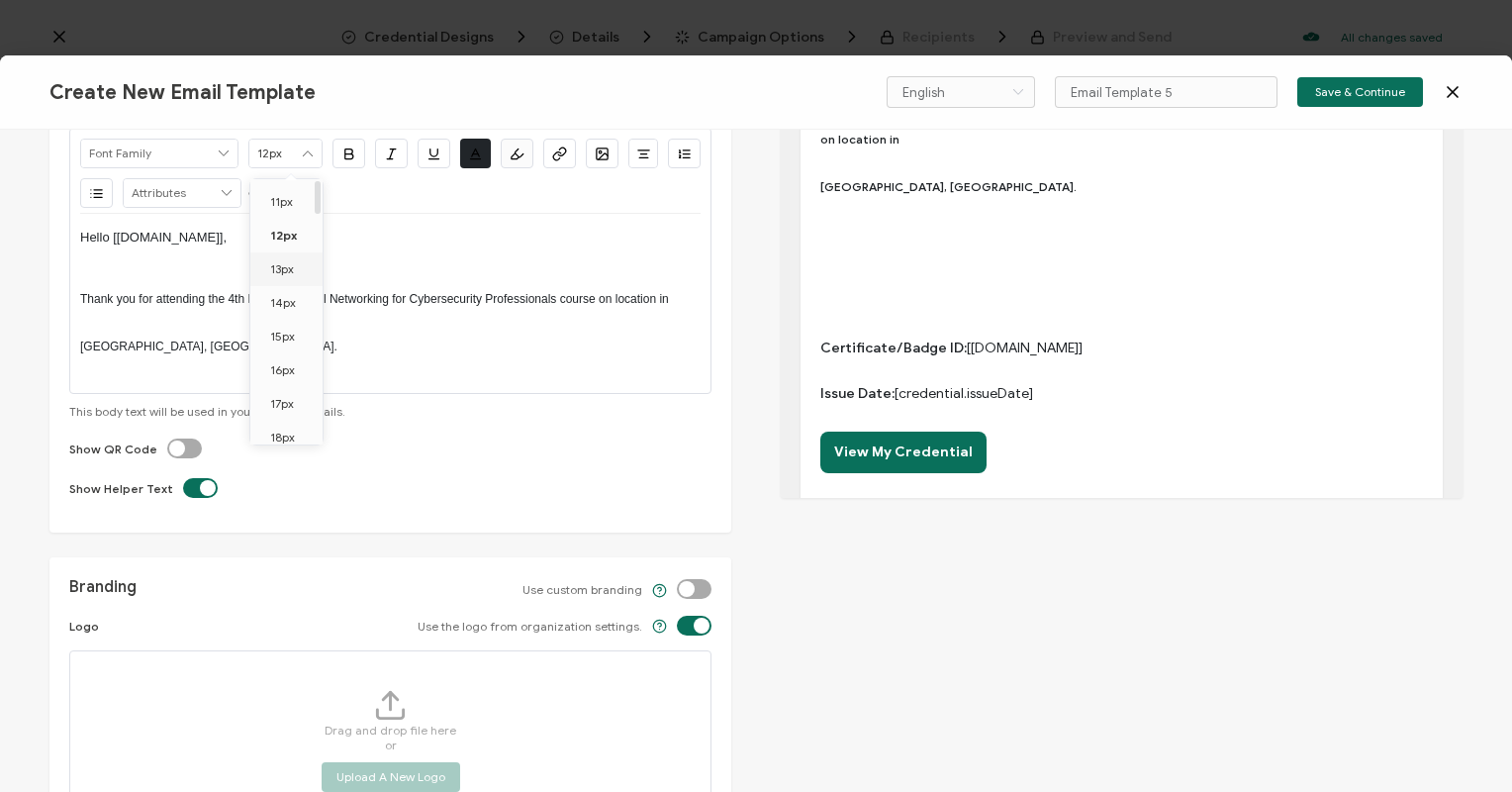click on "13px" at bounding box center [282, 268] 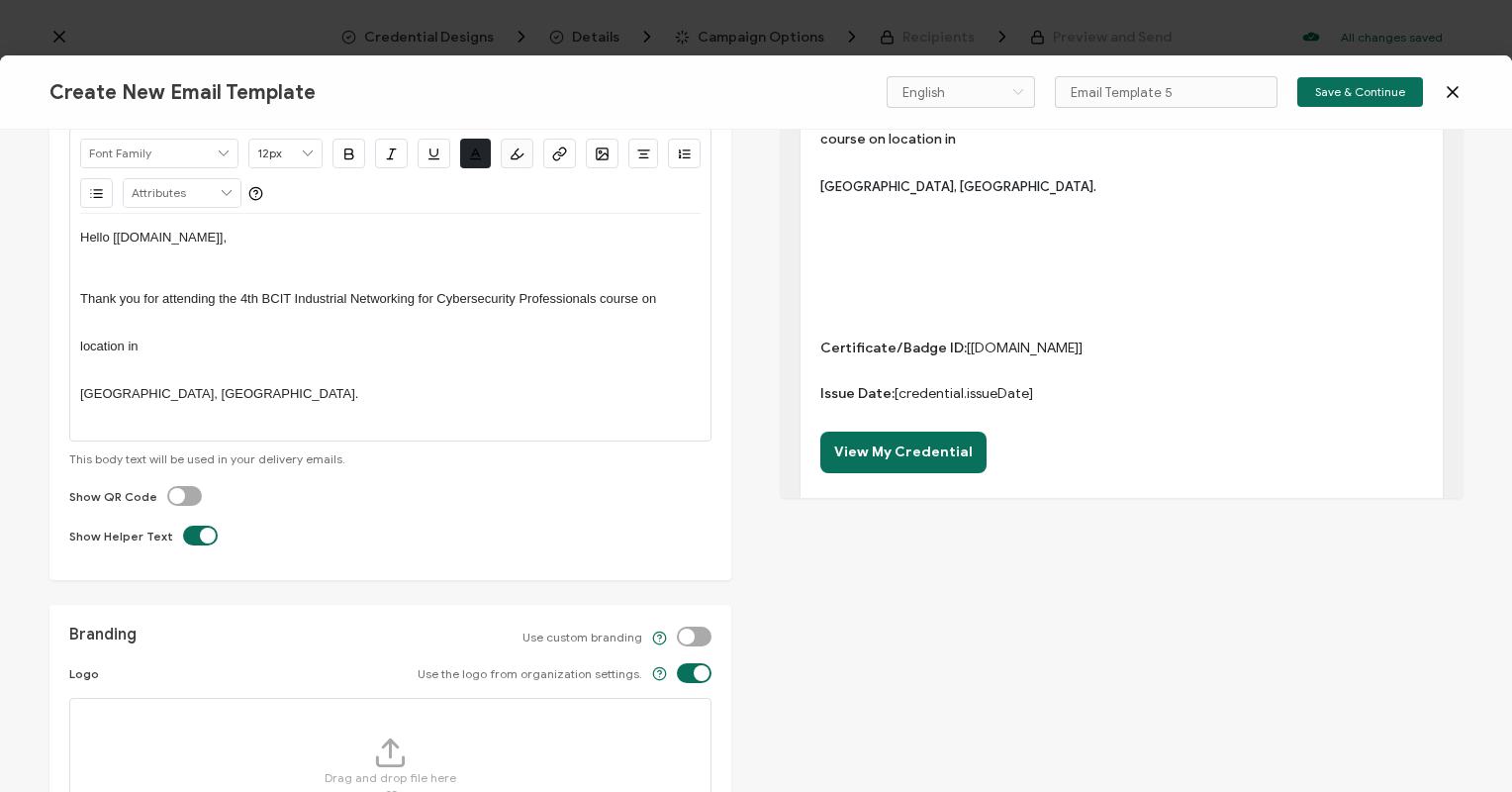 click on "Thank you for attending the 4th BCIT Industrial Networking for Cybersecurity Professionals course on location in" at bounding box center (390, 313) 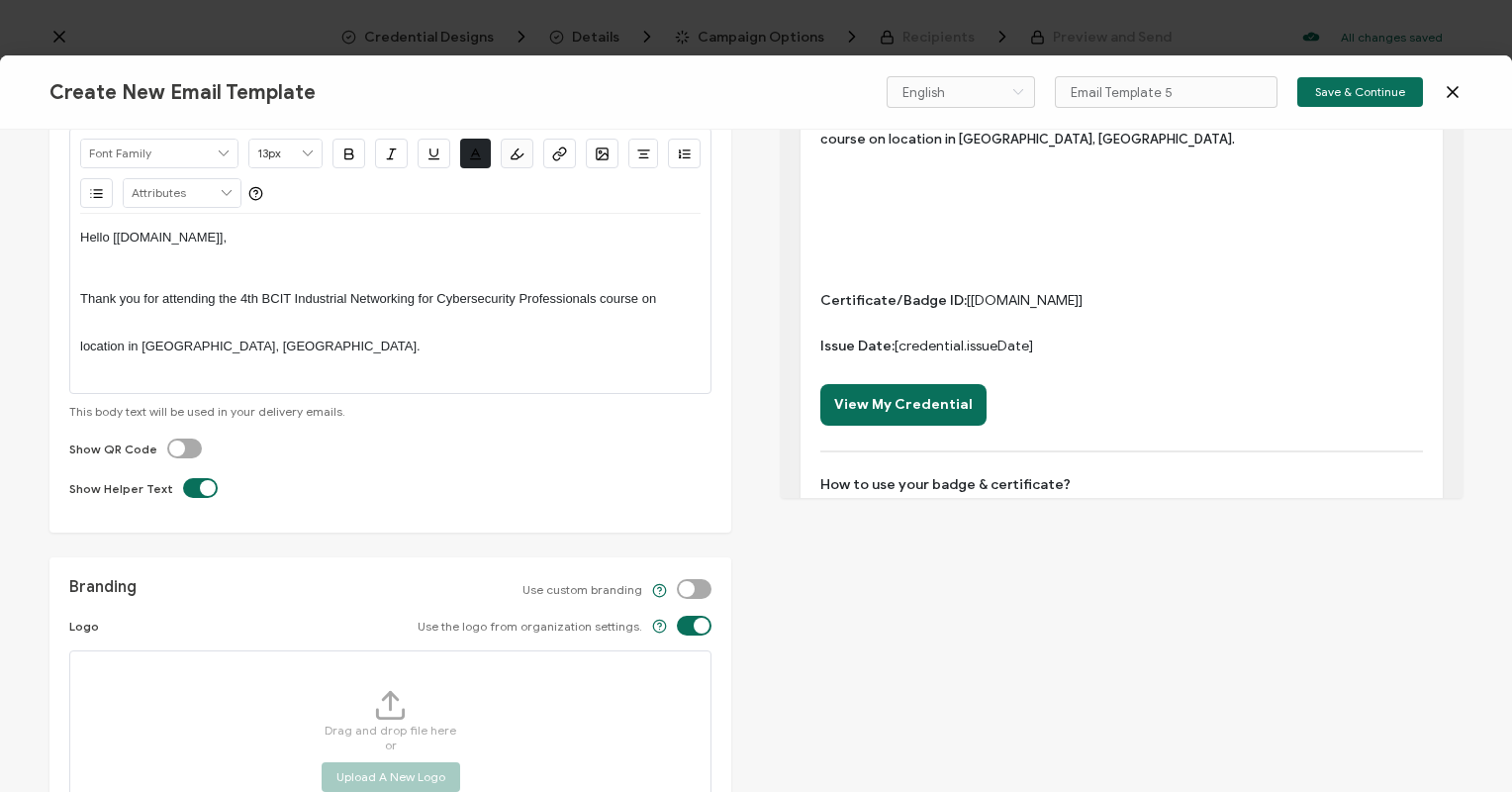 click on "Thank you for attending the 4th BCIT Industrial Networking for Cybersecurity Professionals course on location in [GEOGRAPHIC_DATA], [GEOGRAPHIC_DATA]." at bounding box center (390, 313) 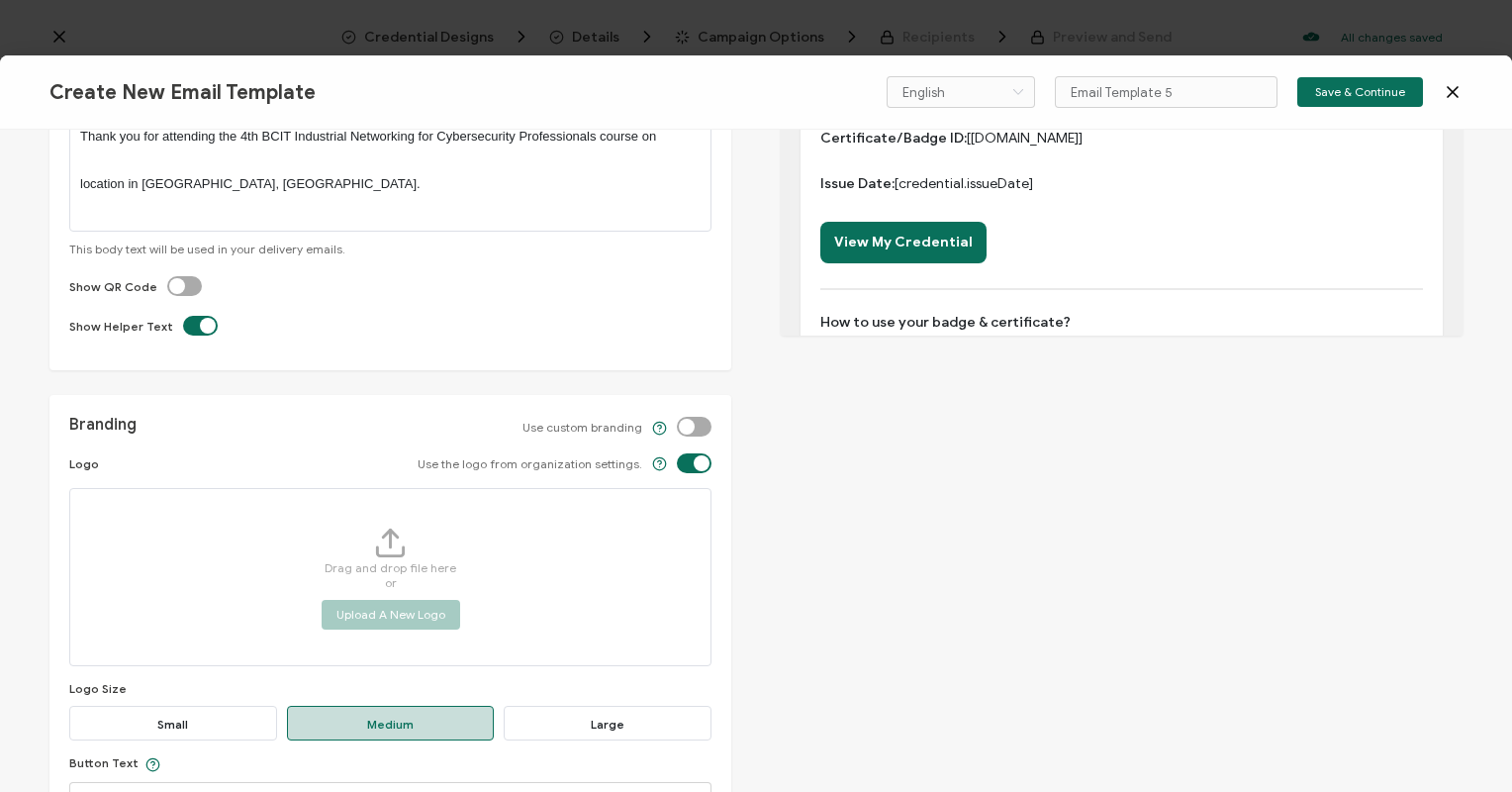 scroll, scrollTop: 411, scrollLeft: 0, axis: vertical 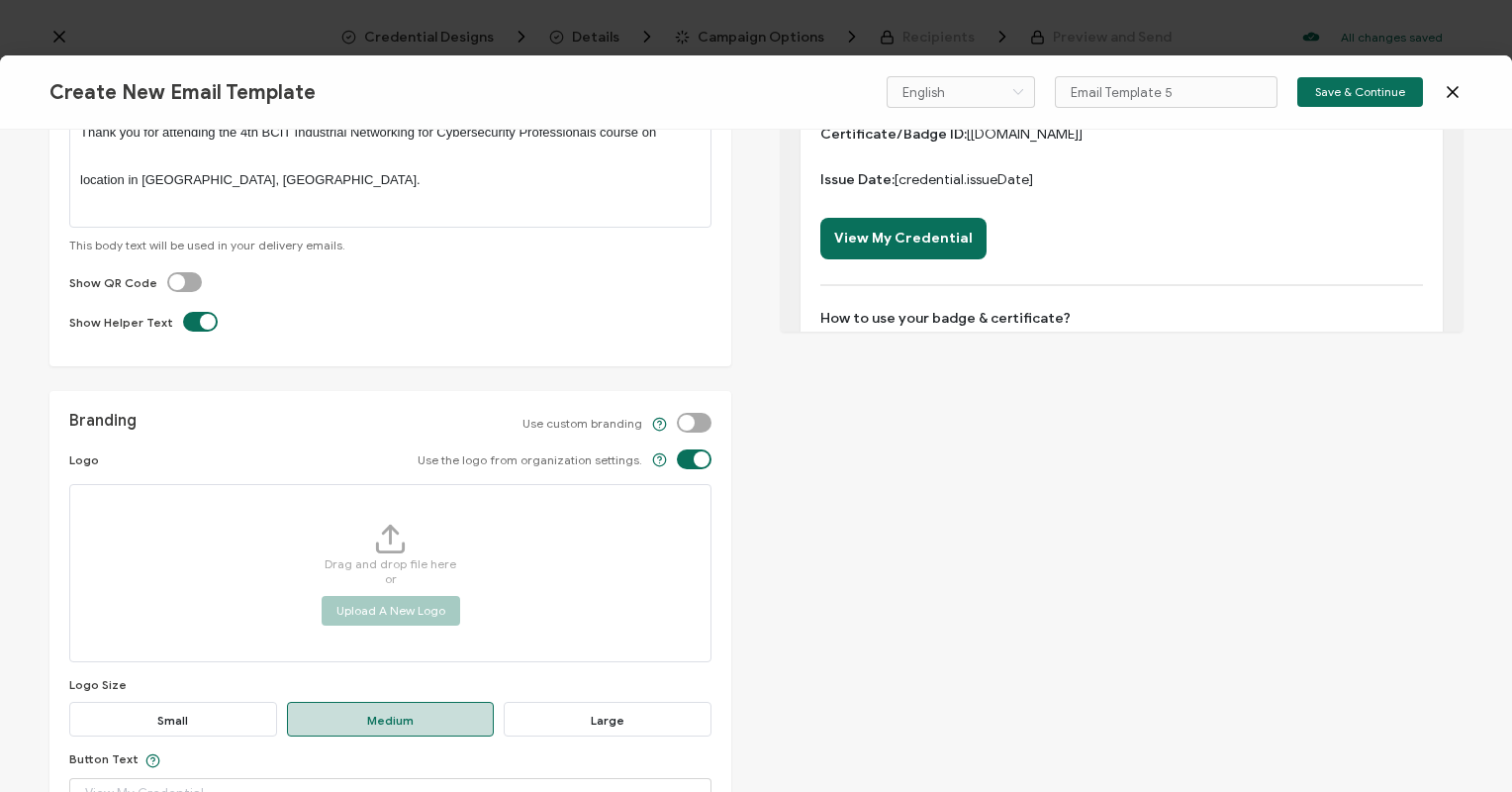 click at bounding box center [167, 272] 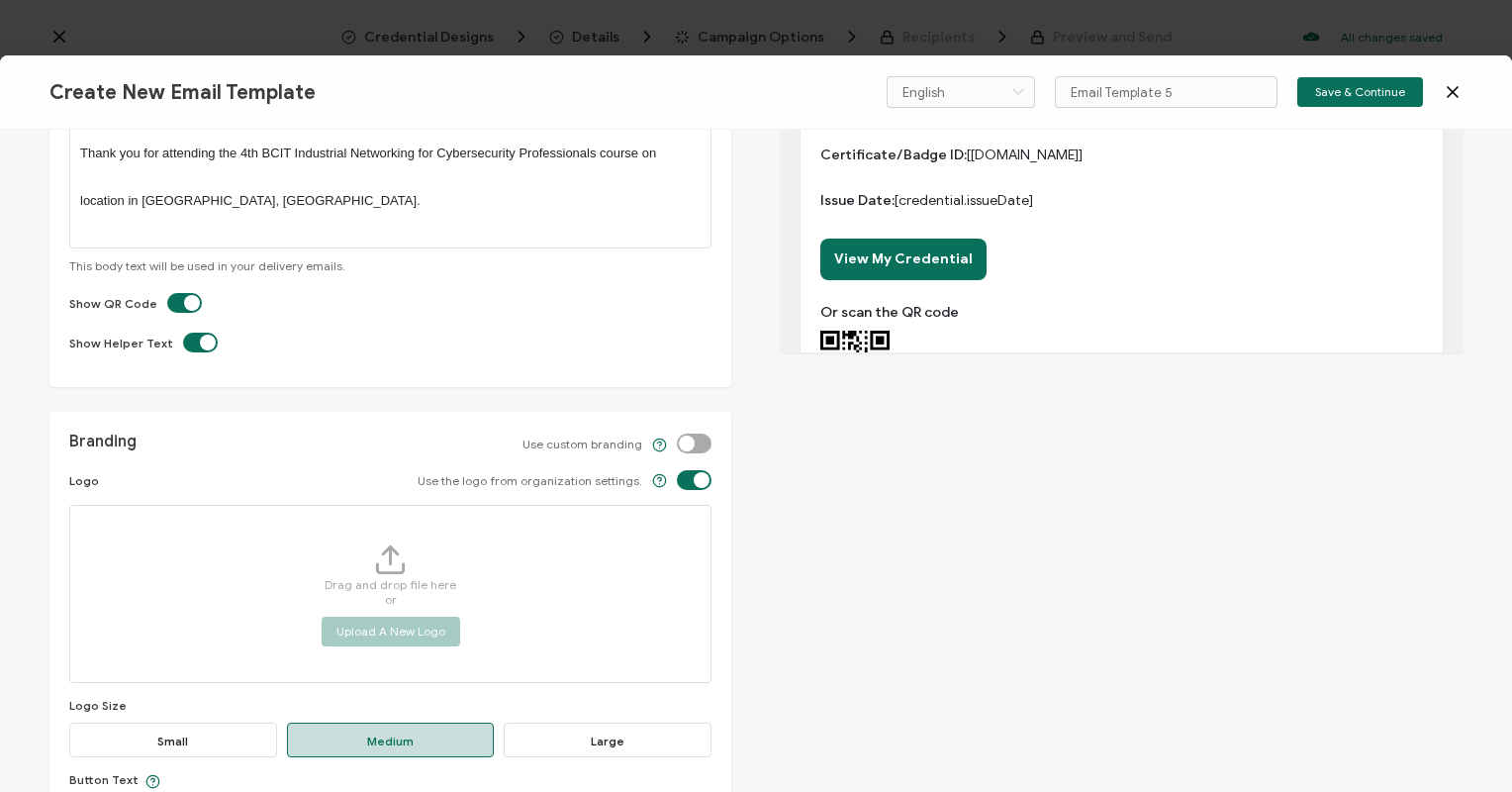 scroll, scrollTop: 624, scrollLeft: 0, axis: vertical 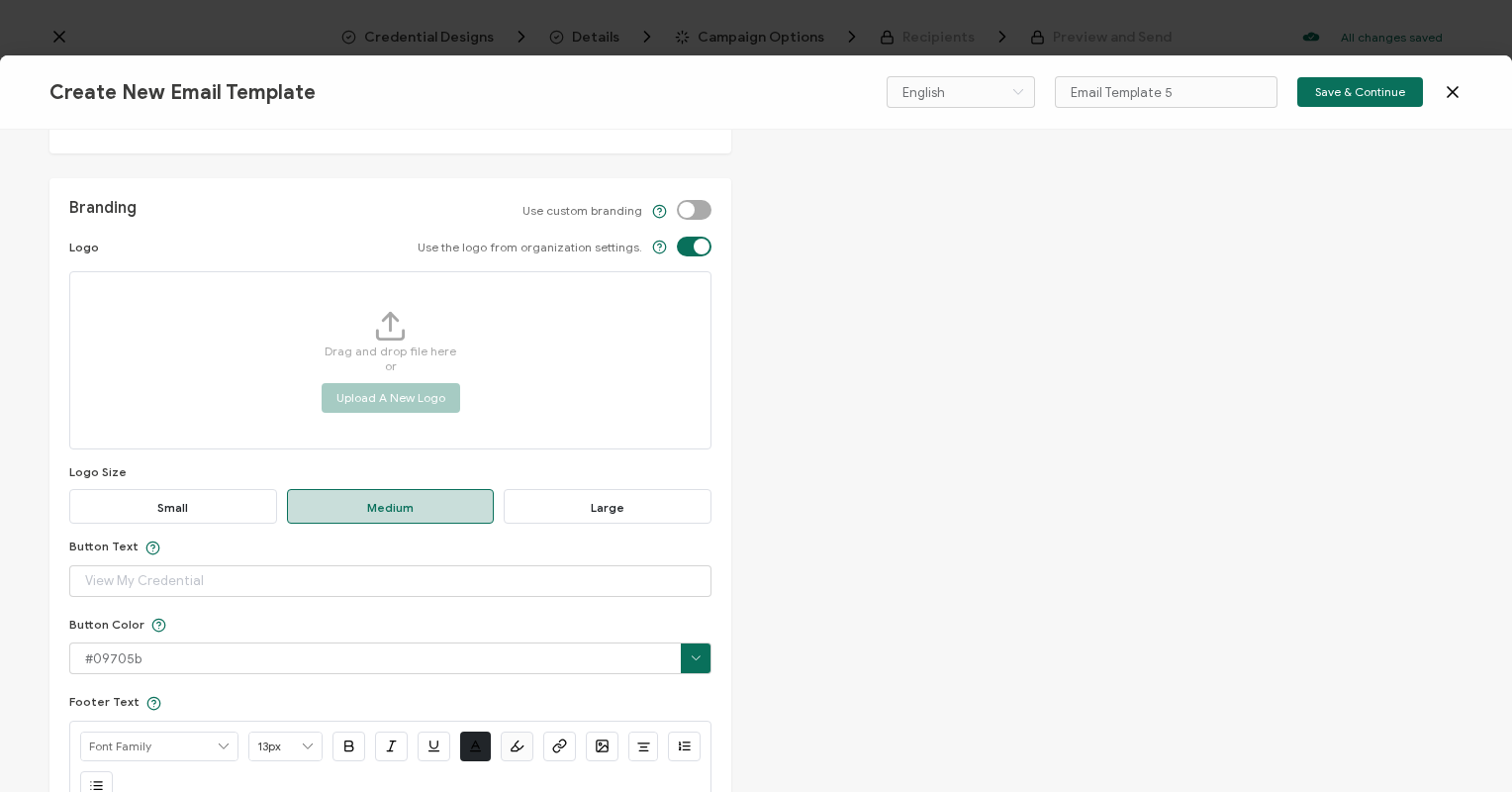 click on "Edit Email Template
Email Content
Email Type
Delivery Email Delivery Email Expiration Email Update Email
Delivery Email Body
Alright Sans [PERSON_NAME] Archivo Black Arial Arimo Blinker Caveat Charm Charmonman Cinzel EB Garamond [PERSON_NAME] Sans [PERSON_NAME] Great Vibes Grenze [PERSON_NAME] Grotesk Inconsolata Josefin Sans Kolektif House Kufam Lato Libre Caslon Text [PERSON_NAME] Lugrasimo Markazi Text Merienda [PERSON_NAME] [PERSON_NAME] [PERSON_NAME] Sans [PERSON_NAME] Serif Nunito Open Sans Open Sans Condensed Orbitron [PERSON_NAME] Display Poppins PT Sans PT Sans Narrow PT Serif Quicksand Raleway Red Hat Display Roboto Roboto Condensed Roboto Slab Rubik Slabo 27px Source Sans Pro Spartan Tajawal Titillium Web Ubuntu UnifrakturCook UnifrakturMaguntia Work Sans   13px           #212529
Clear
OK" at bounding box center [756, 460] 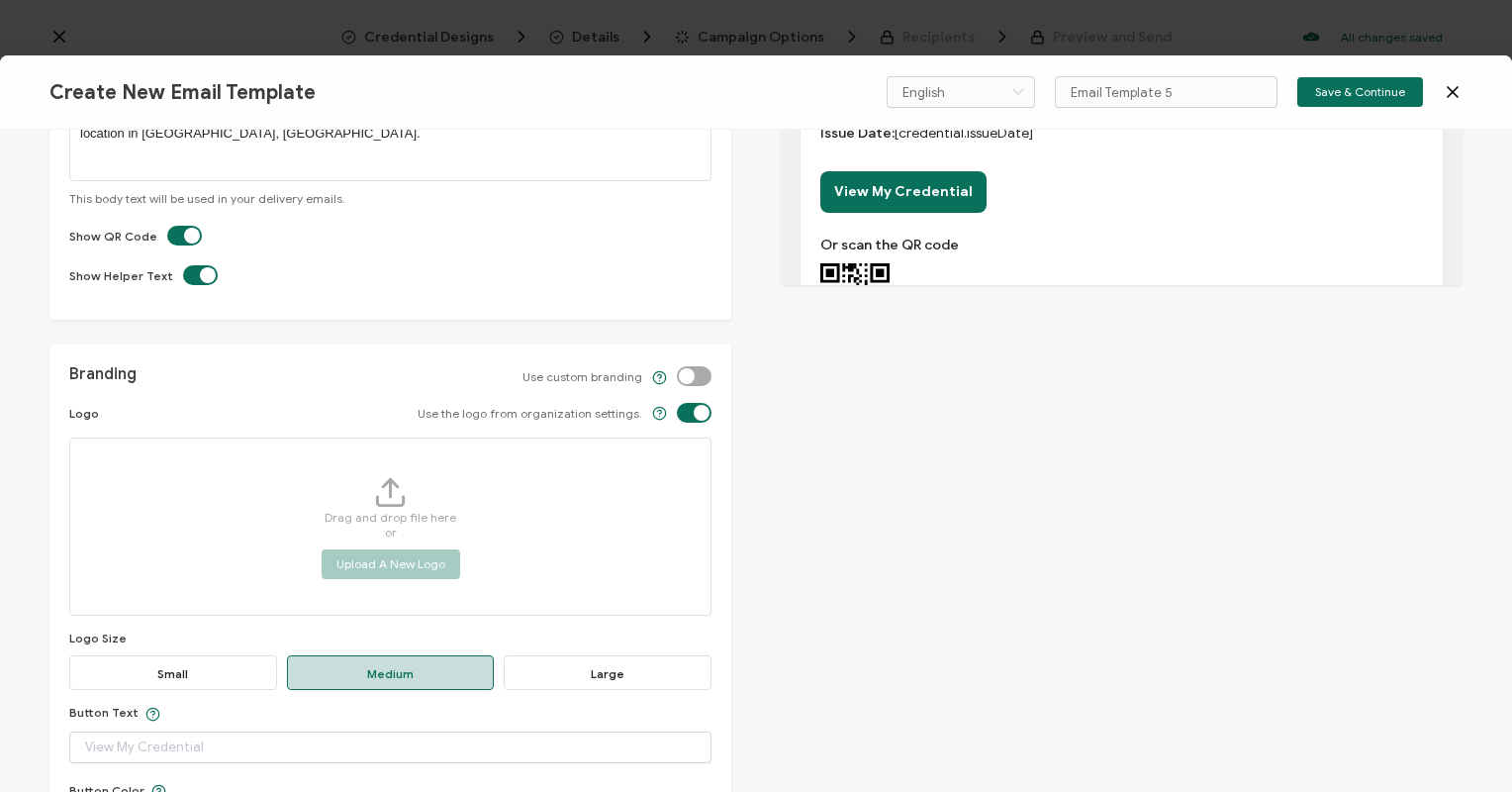 scroll, scrollTop: 459, scrollLeft: 0, axis: vertical 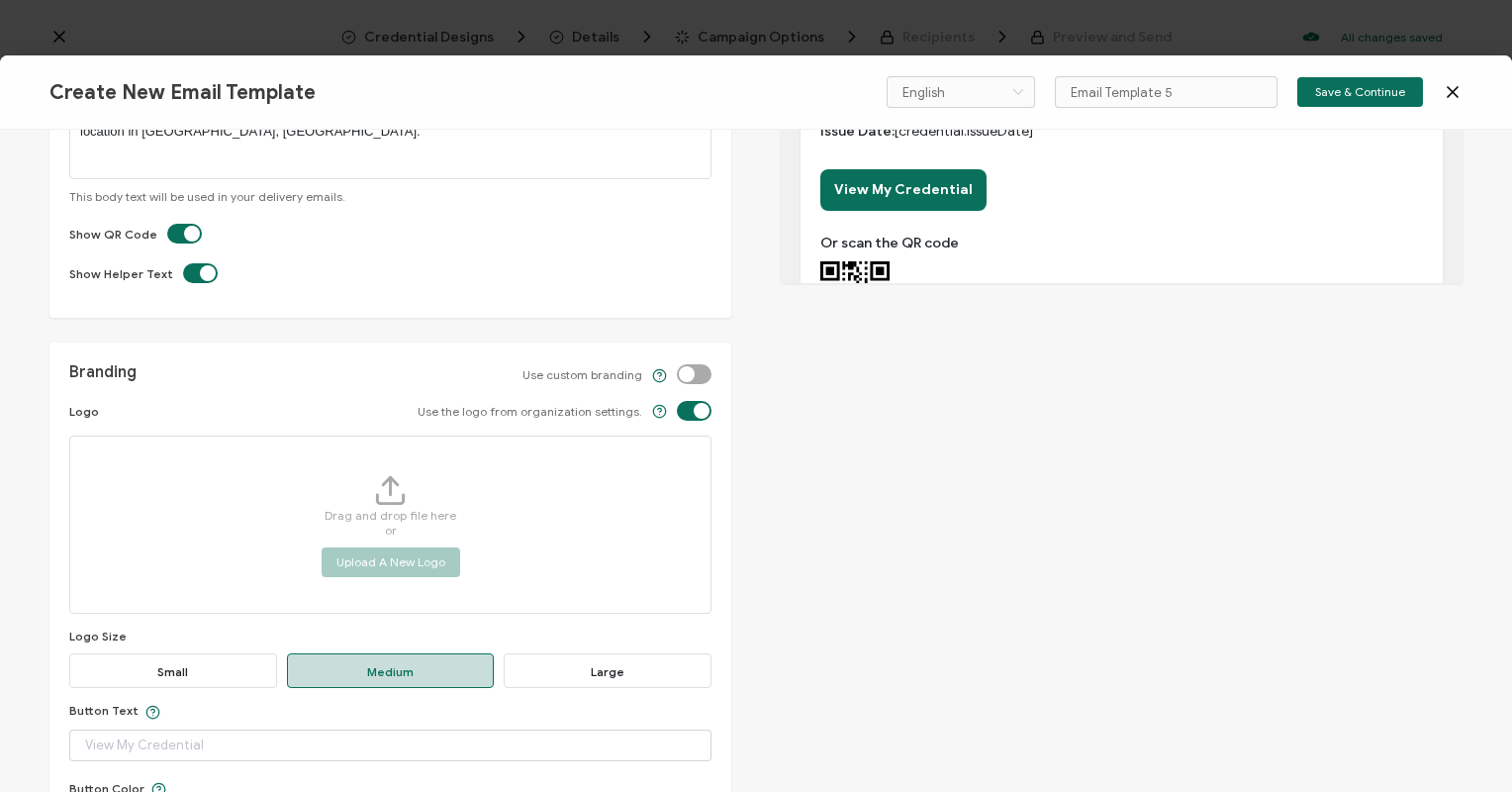 click on "Small" at bounding box center (173, 670) 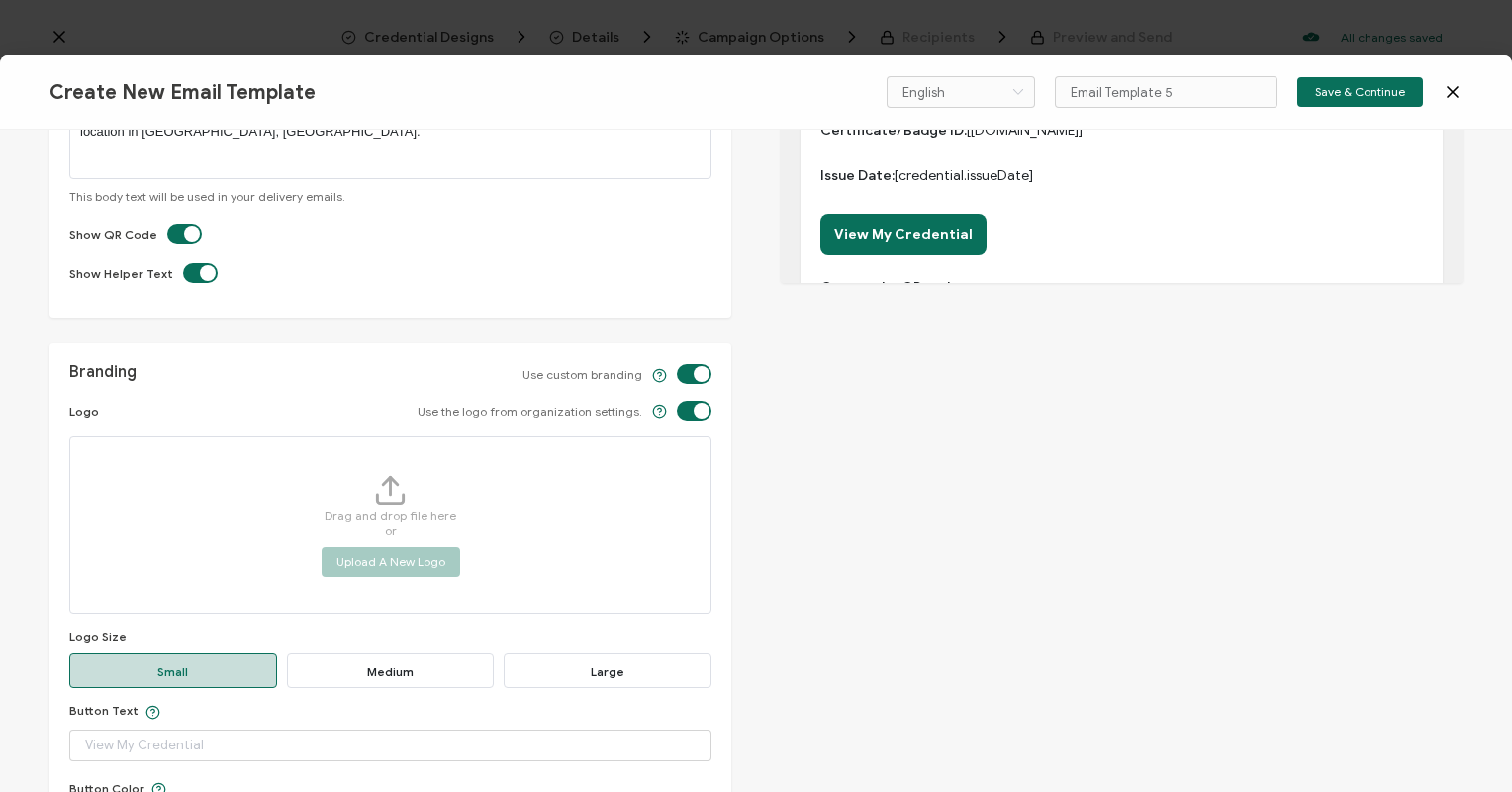 click on "Medium" at bounding box center [391, 670] 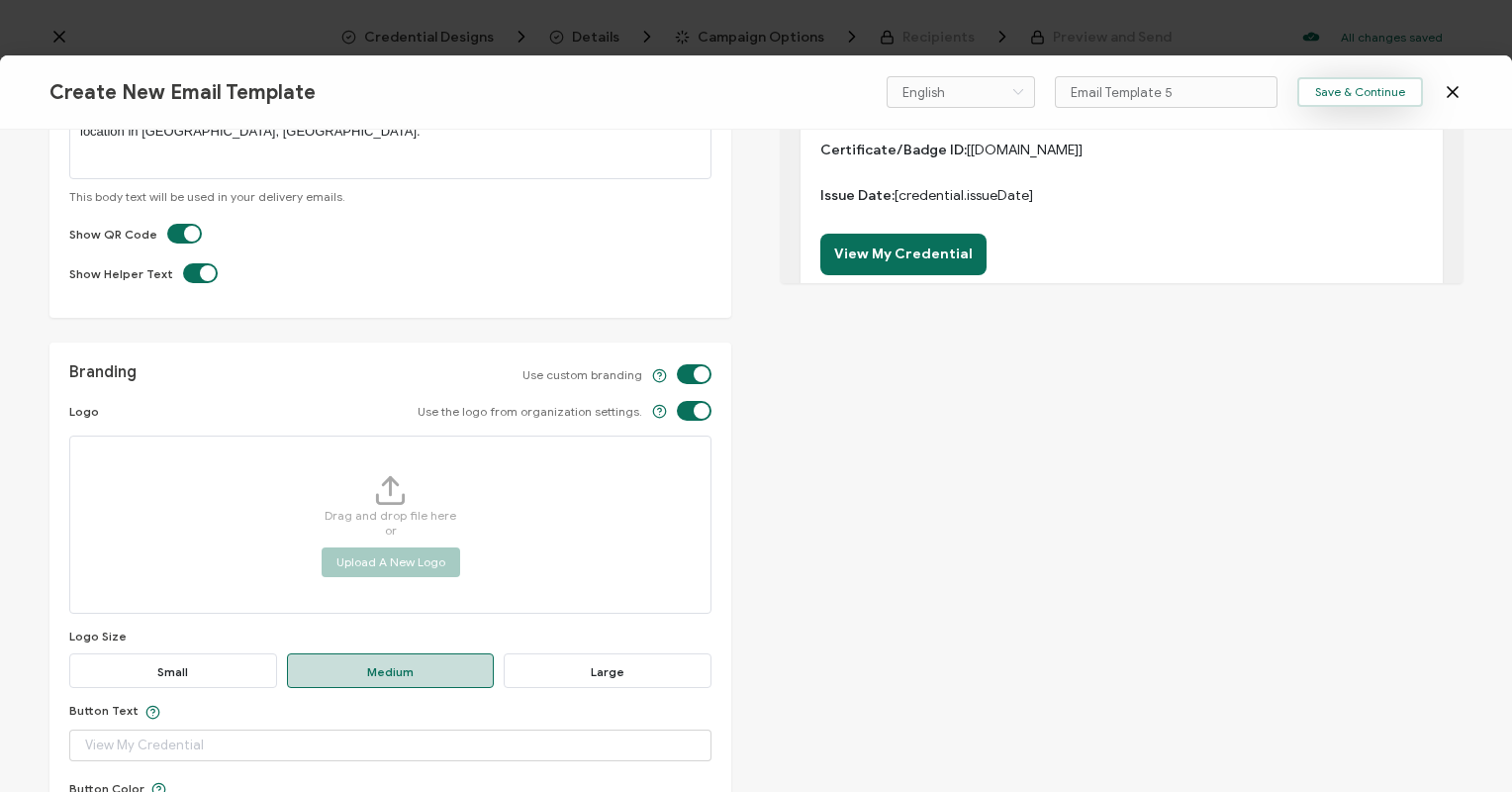 click on "Save & Continue" at bounding box center (1360, 92) 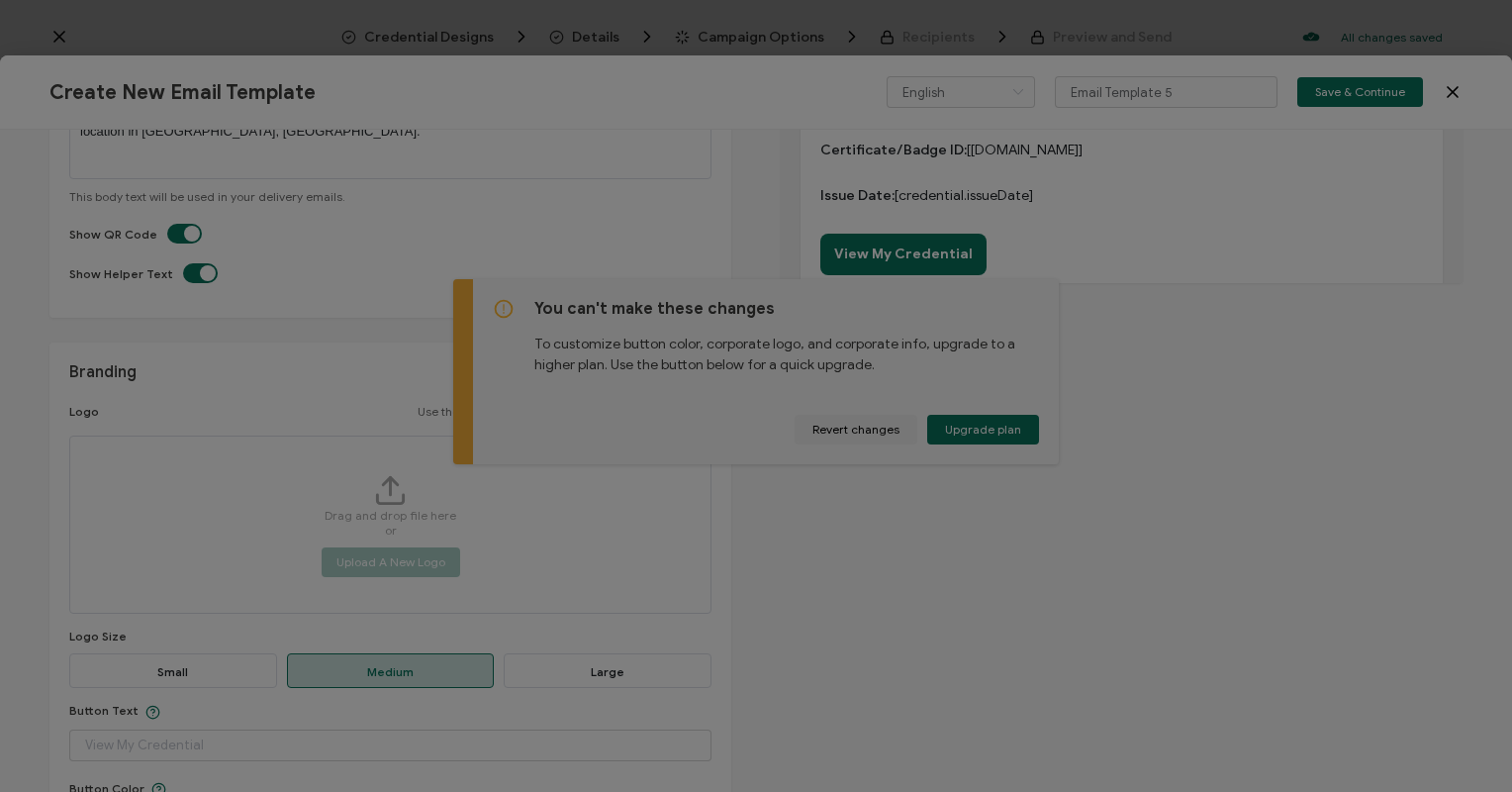 click at bounding box center [756, 396] 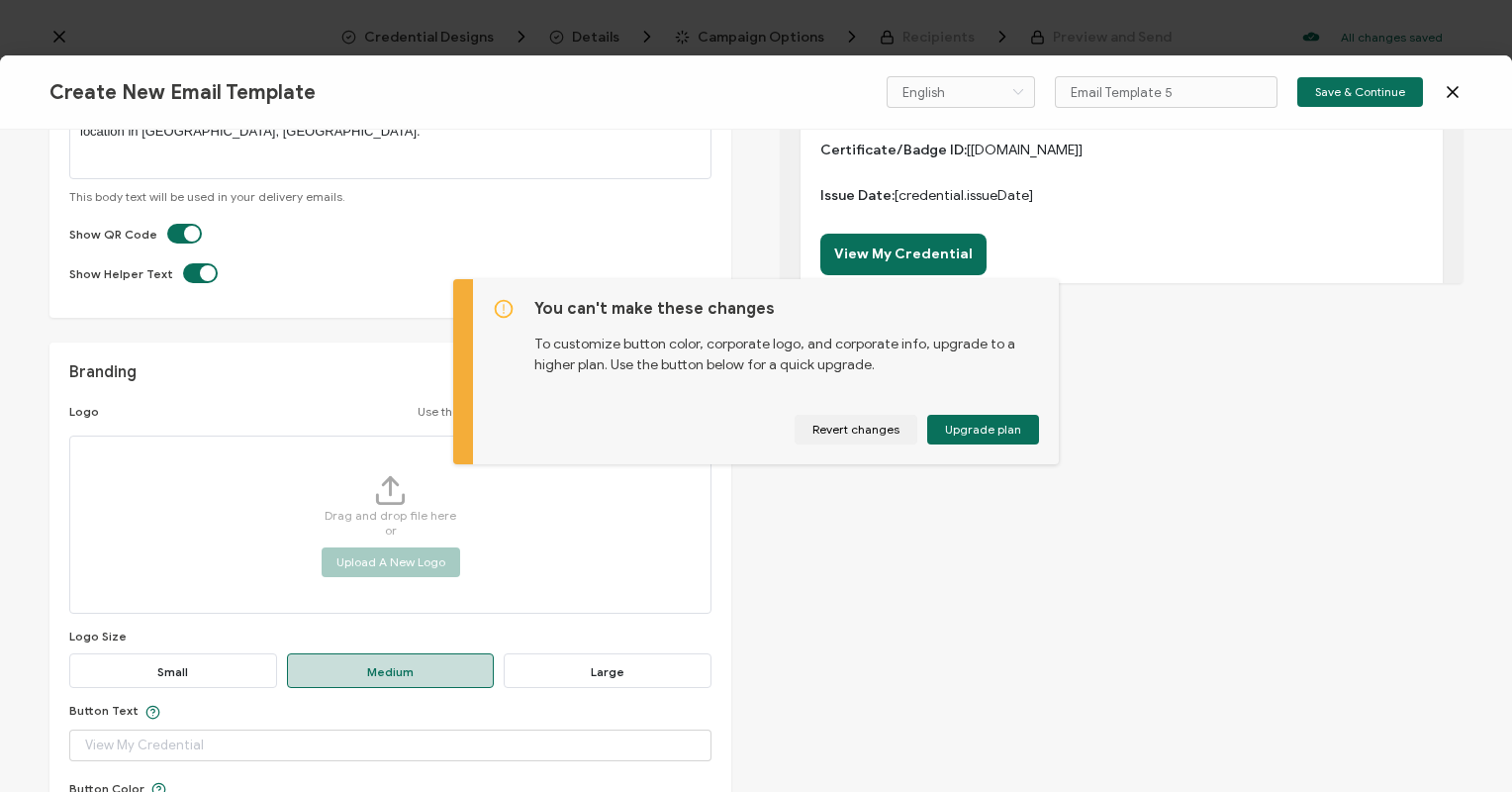 click on "Revert changes" at bounding box center [856, 430] 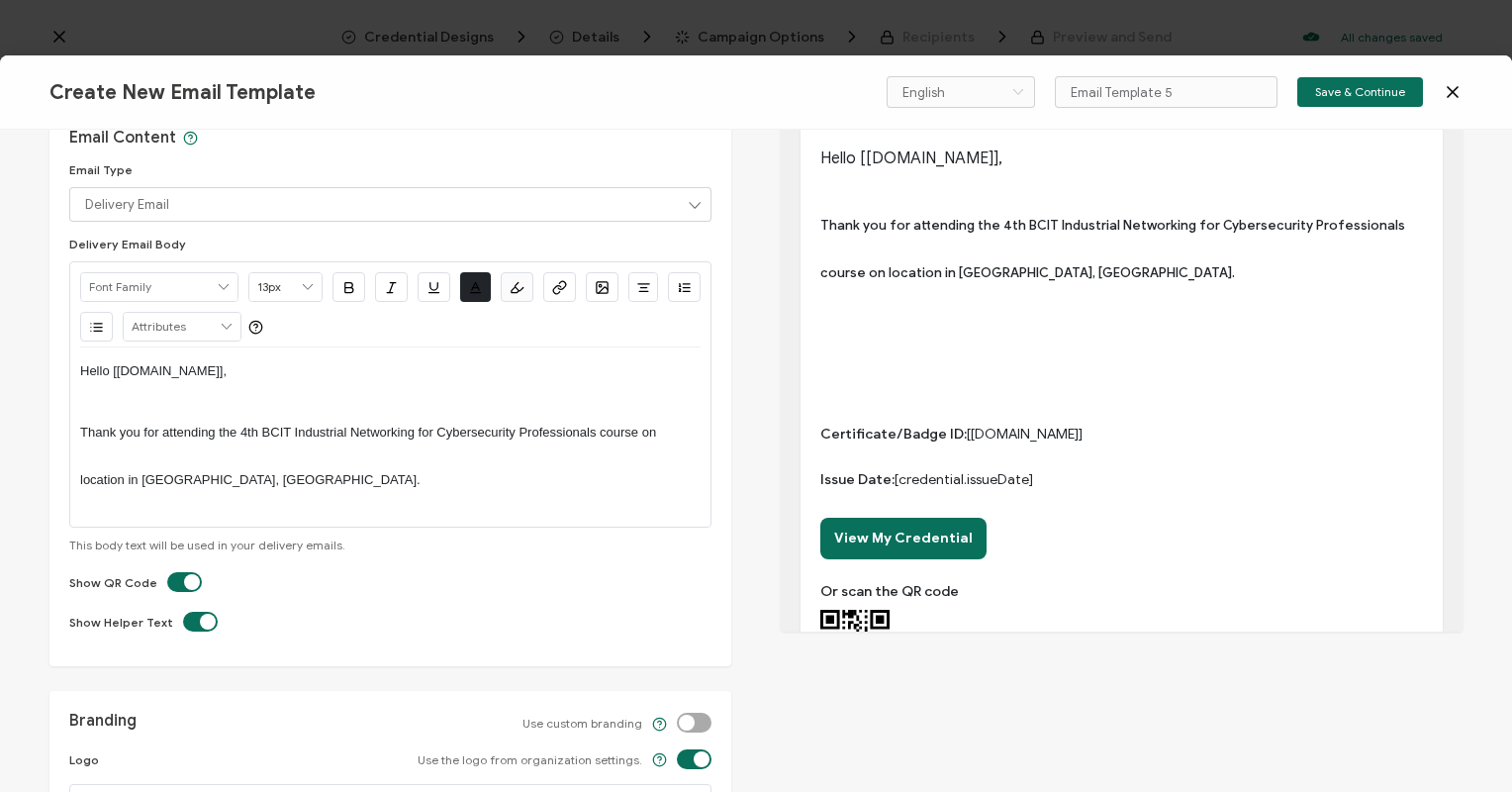scroll, scrollTop: 110, scrollLeft: 0, axis: vertical 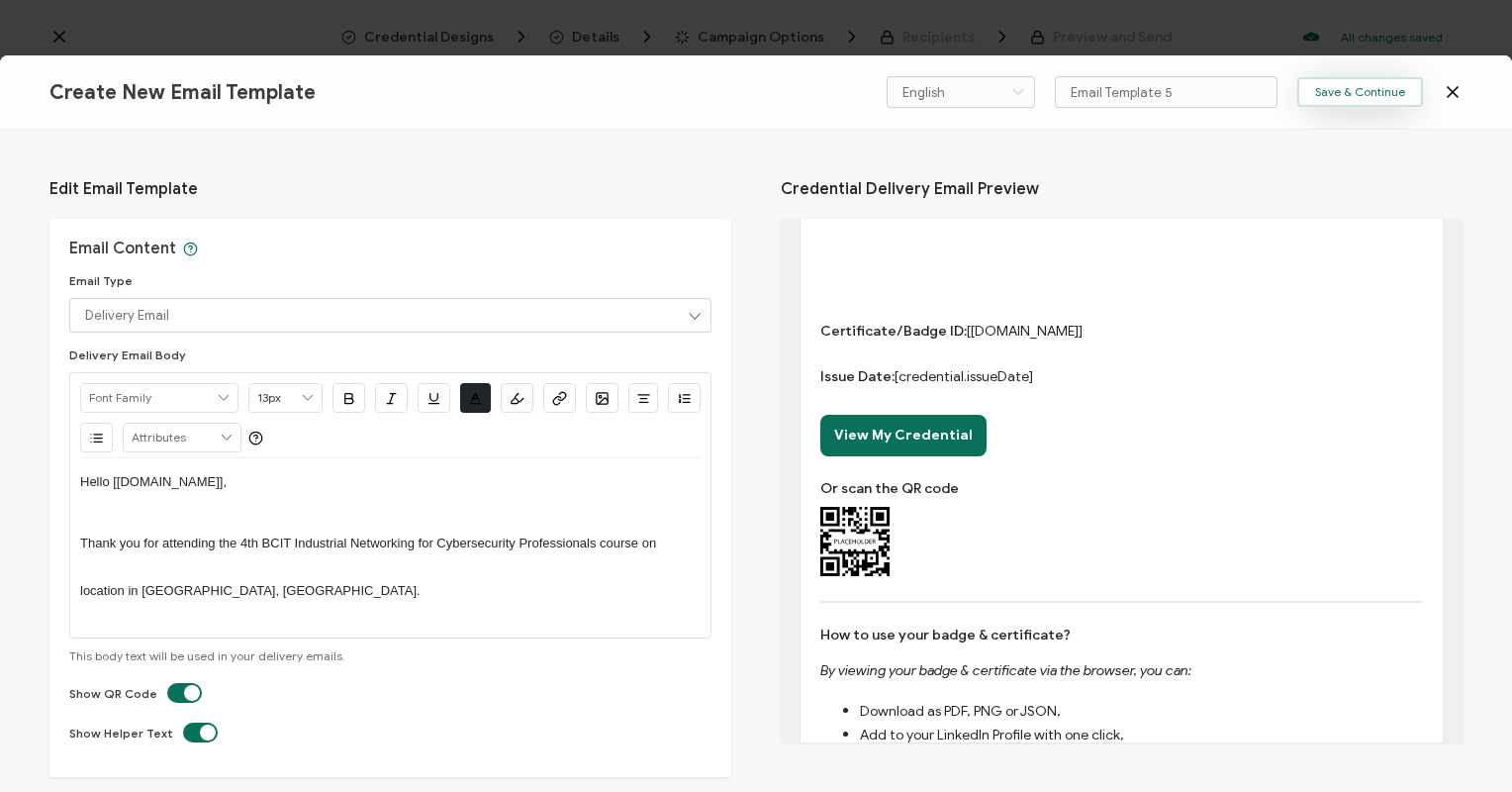 click on "Save & Continue" at bounding box center (1360, 92) 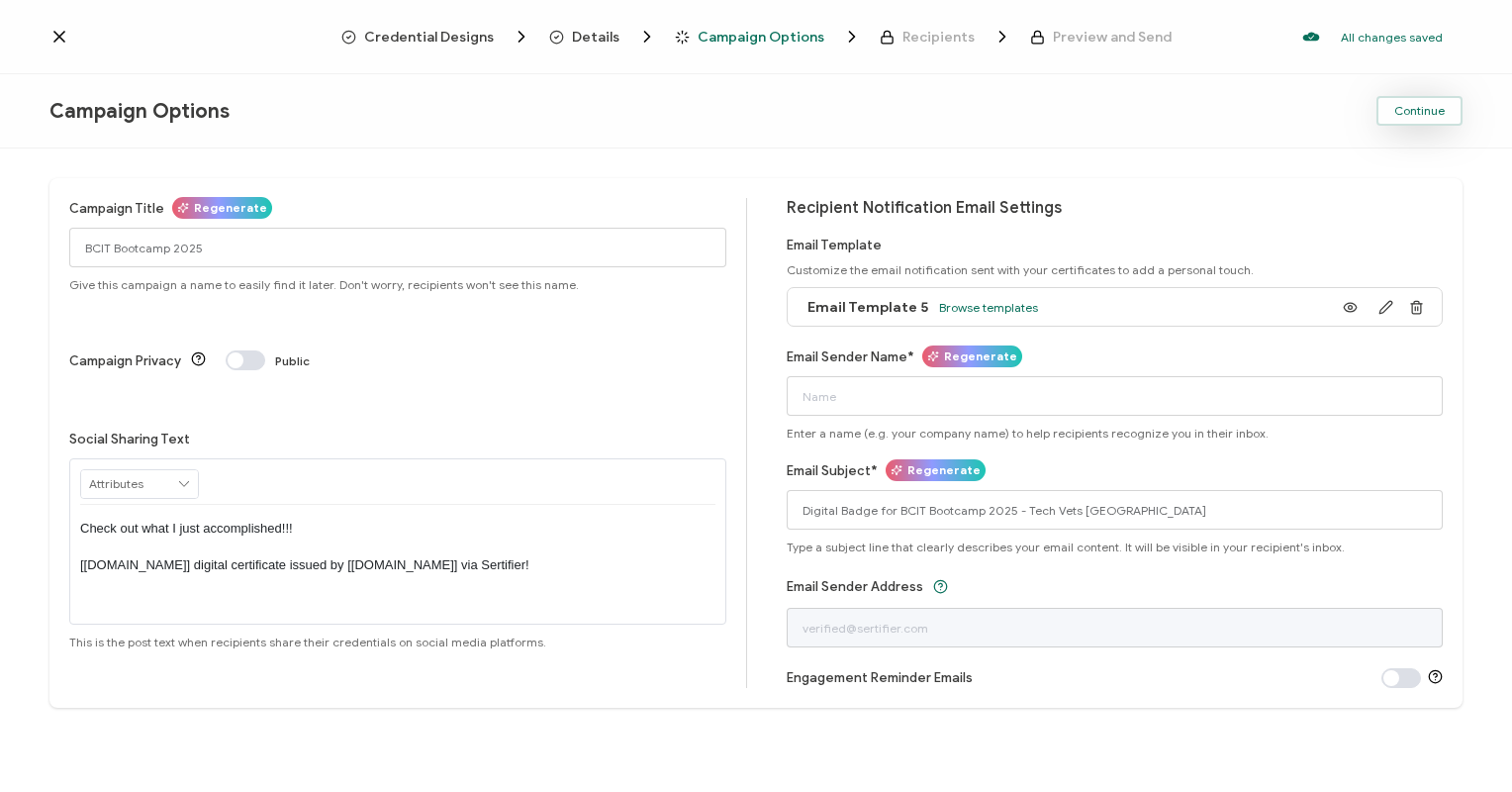 click on "Continue" at bounding box center [1419, 111] 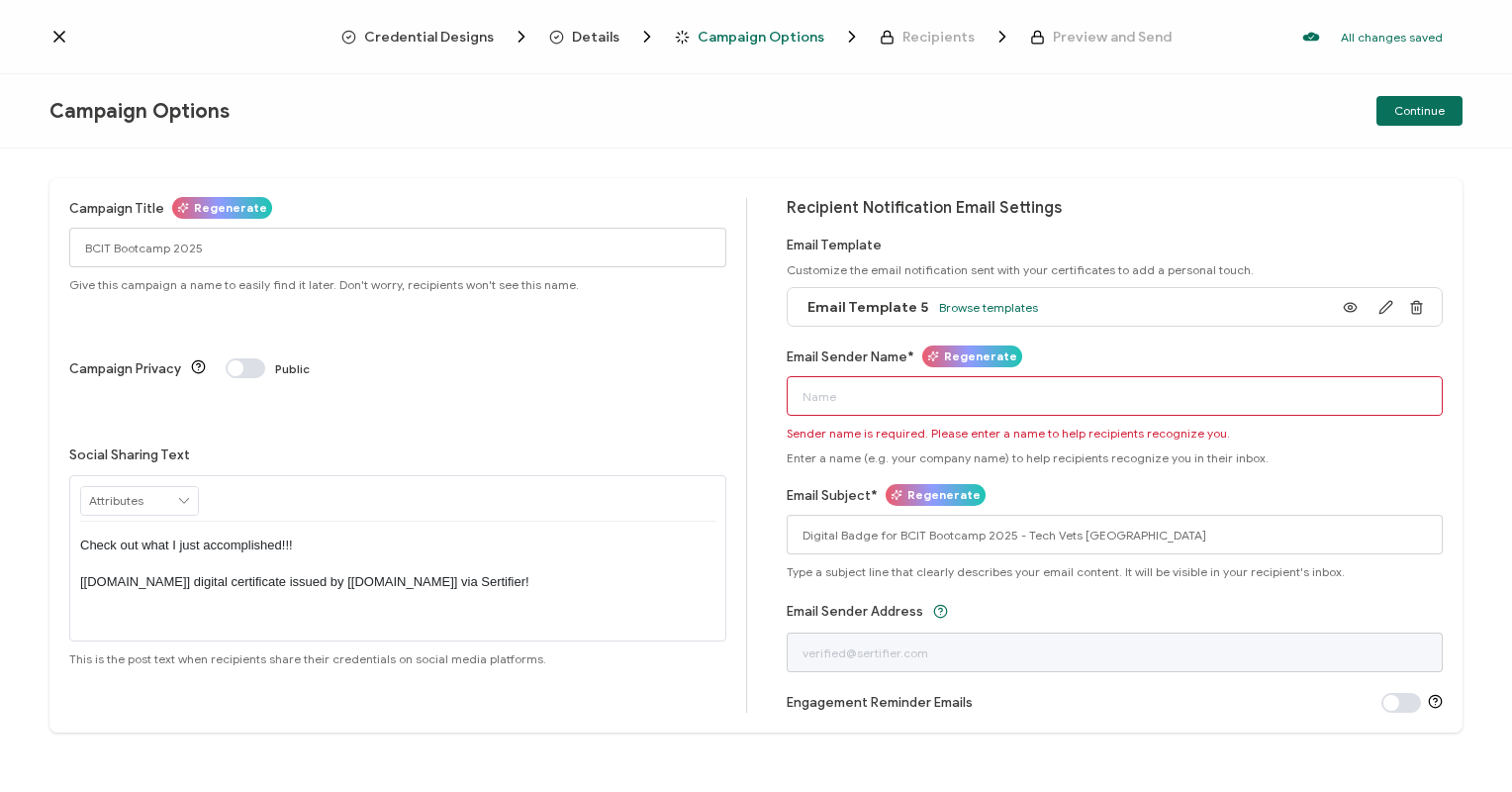 click on "Email Sender Name*" at bounding box center [1115, 396] 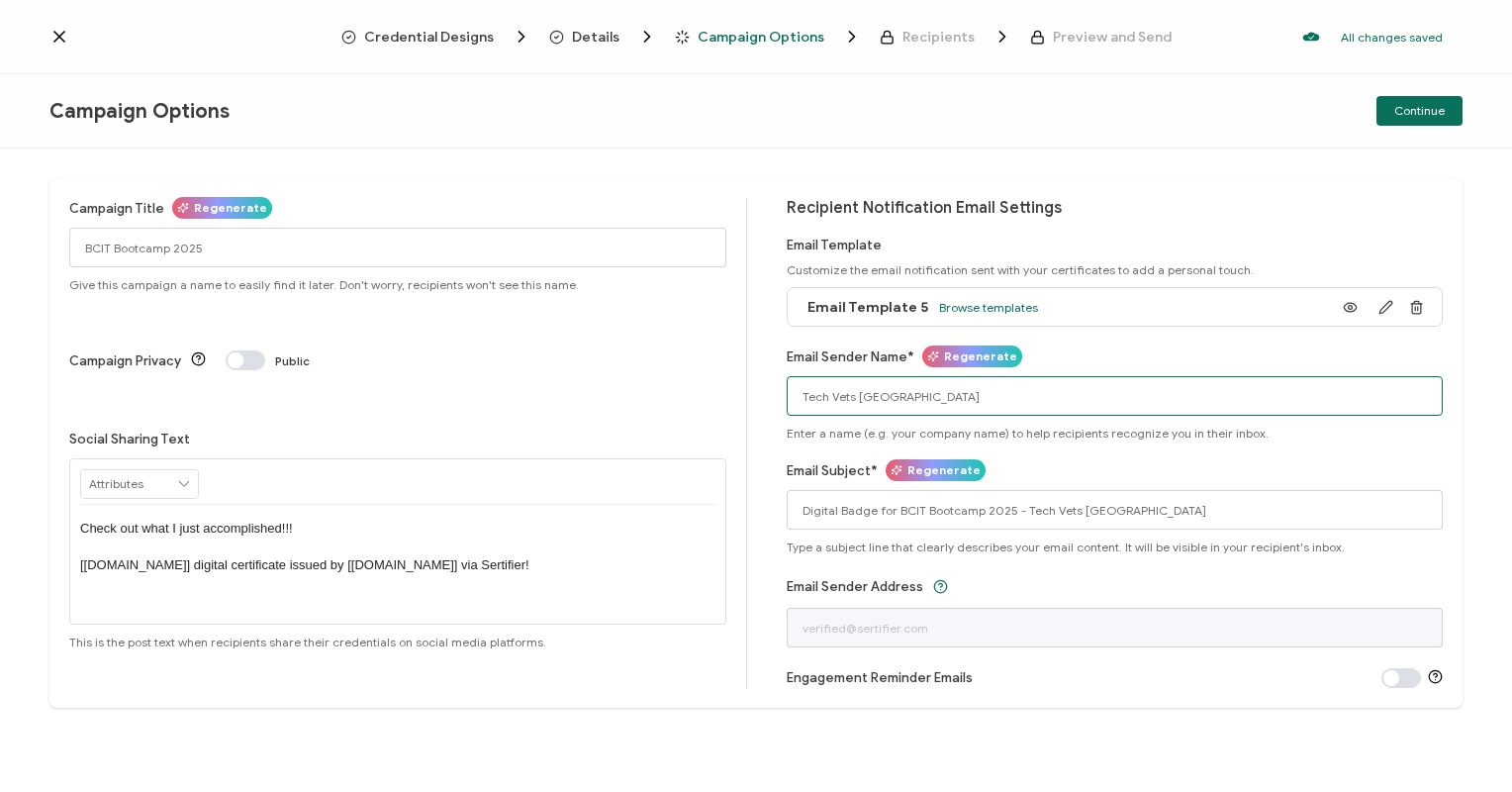 type on "Tech Vets [GEOGRAPHIC_DATA]" 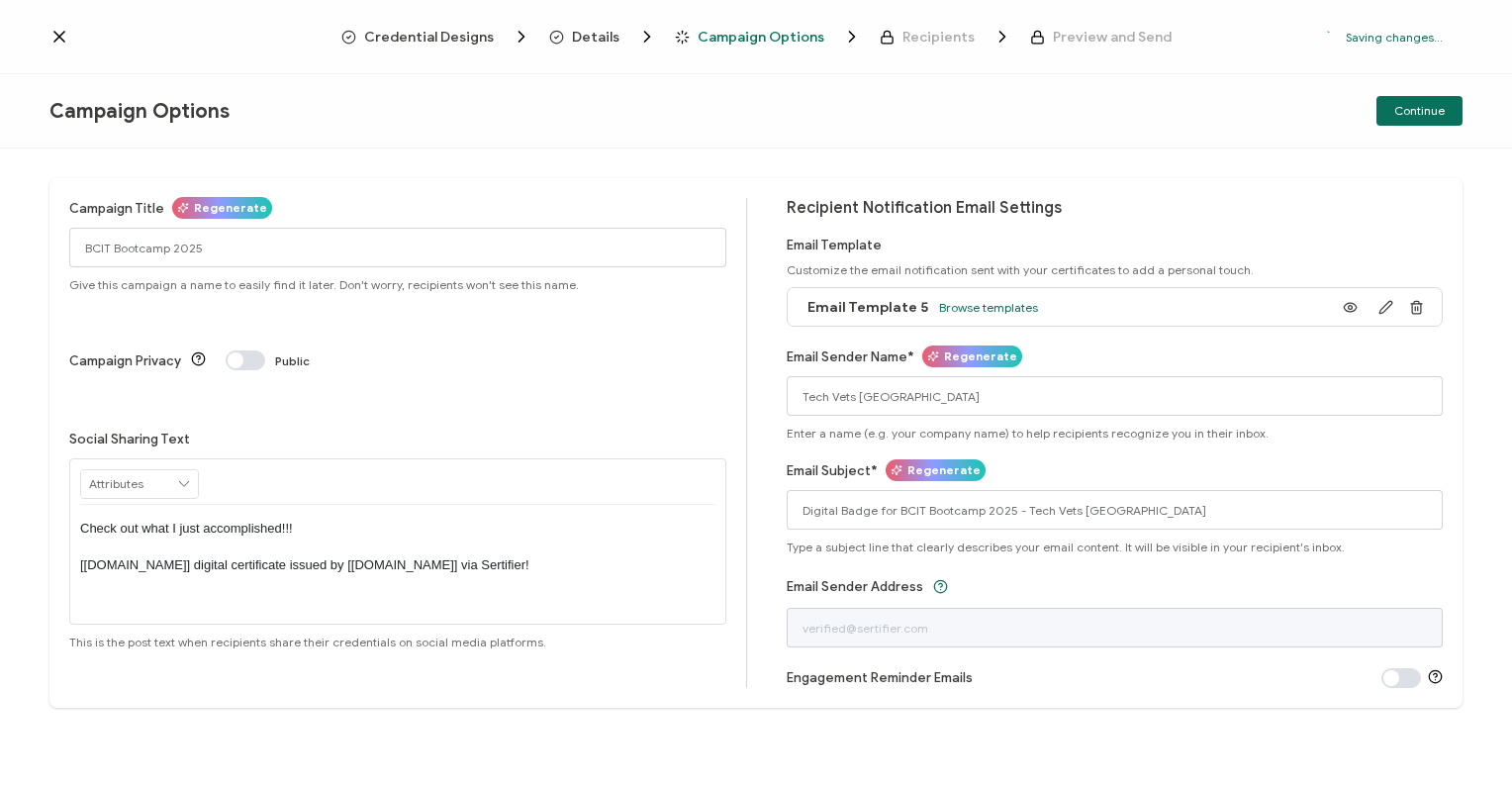 click on "Email Subject*
Regenerate   Digital Badge for BCIT Bootcamp 2025 - Tech Vets [GEOGRAPHIC_DATA]     Type a subject line that clearly describes your email content. It will be visible in your recipient's inbox." at bounding box center [1115, 507] 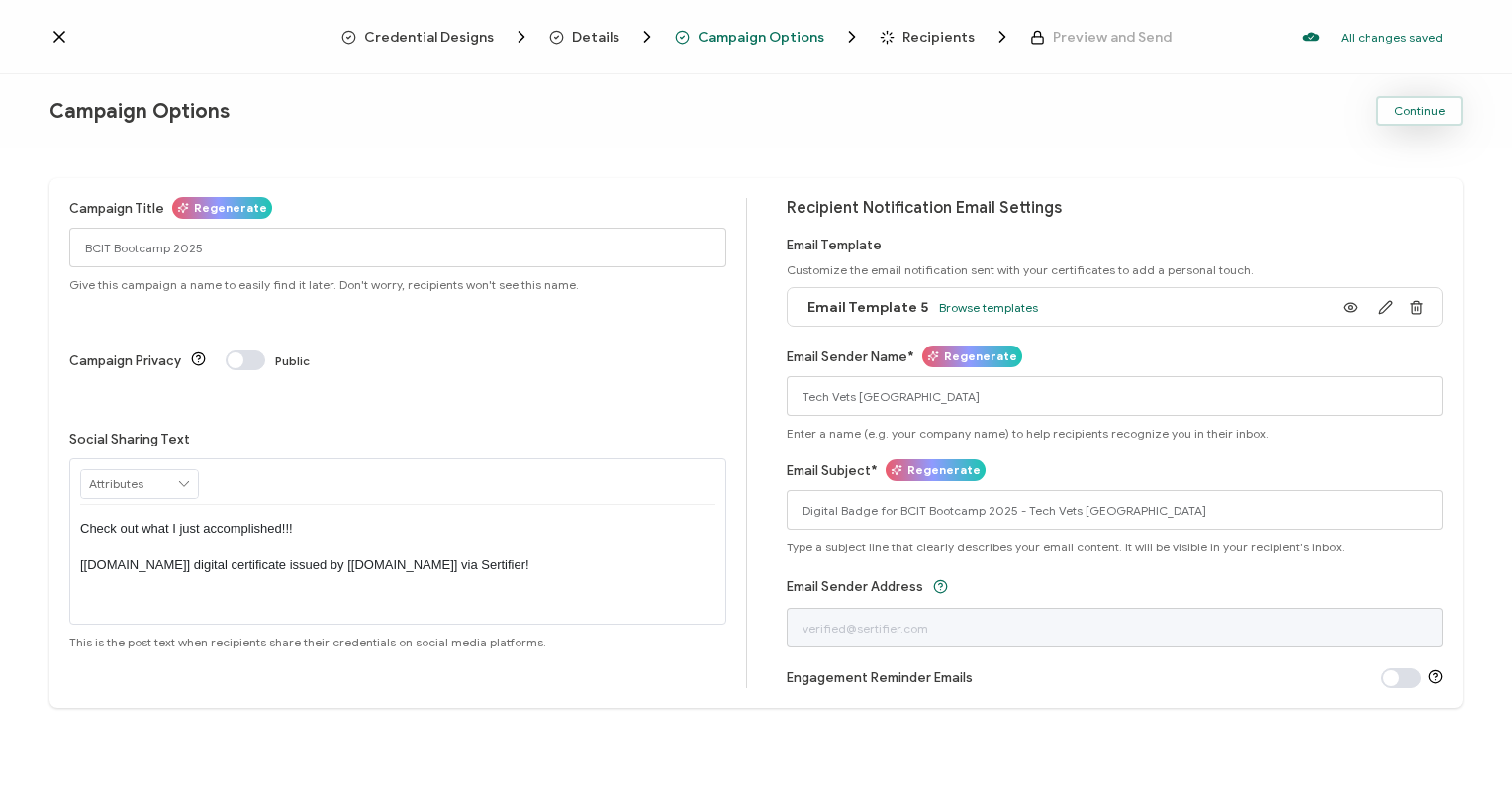 click on "Continue" at bounding box center (1419, 111) 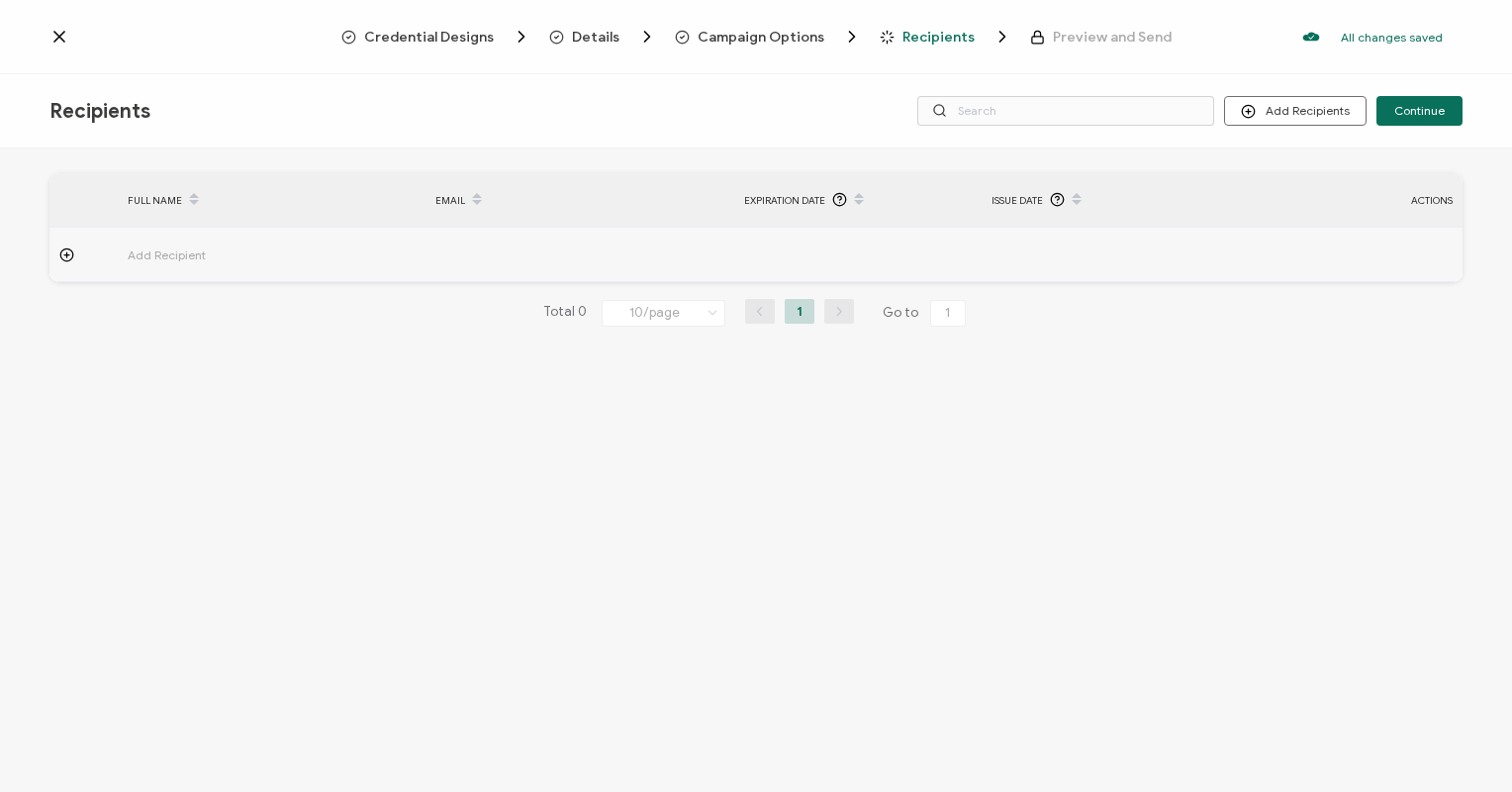 click on "Recipients" at bounding box center [938, 37] 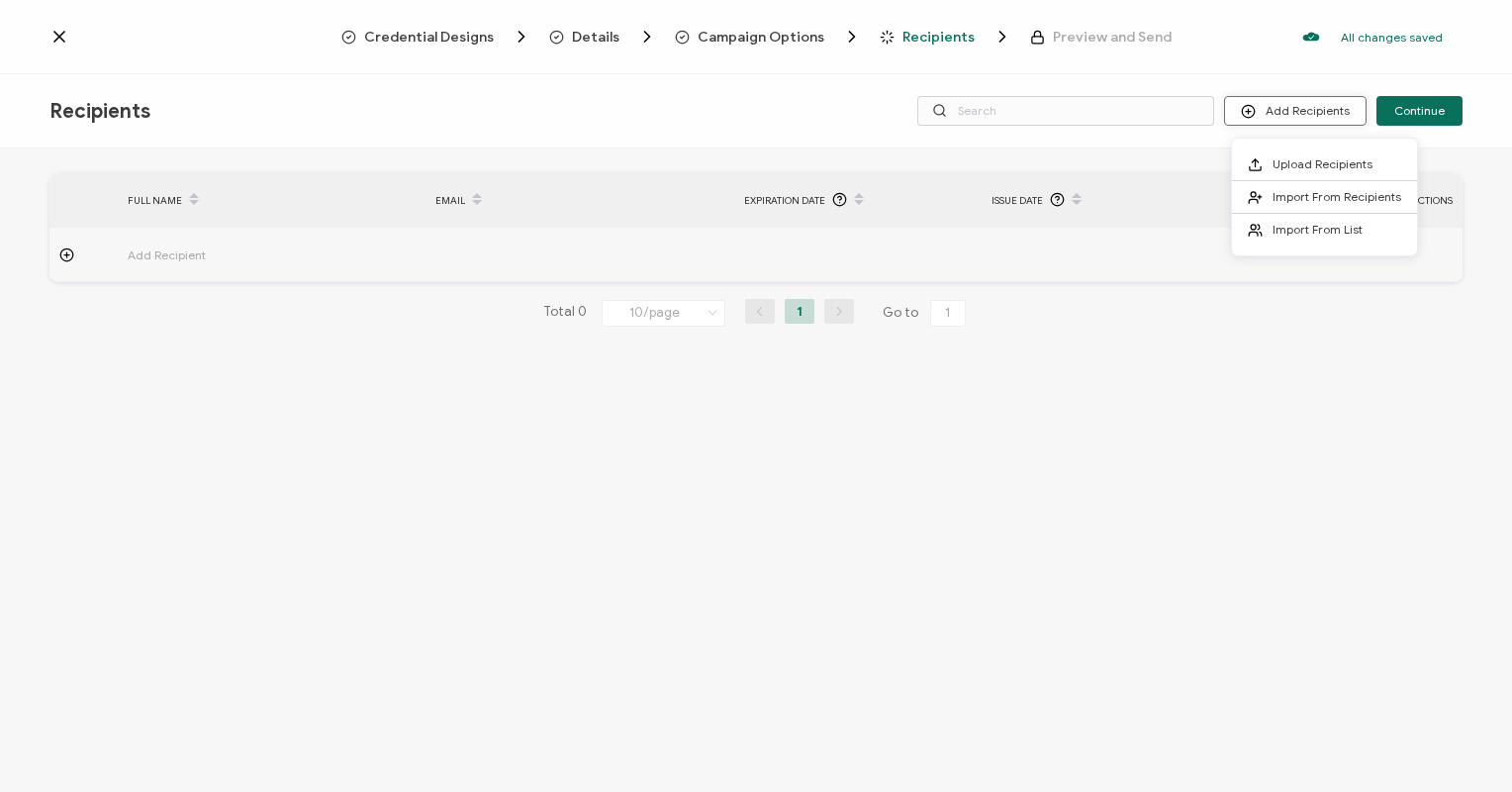 click on "Add Recipients" at bounding box center (1295, 111) 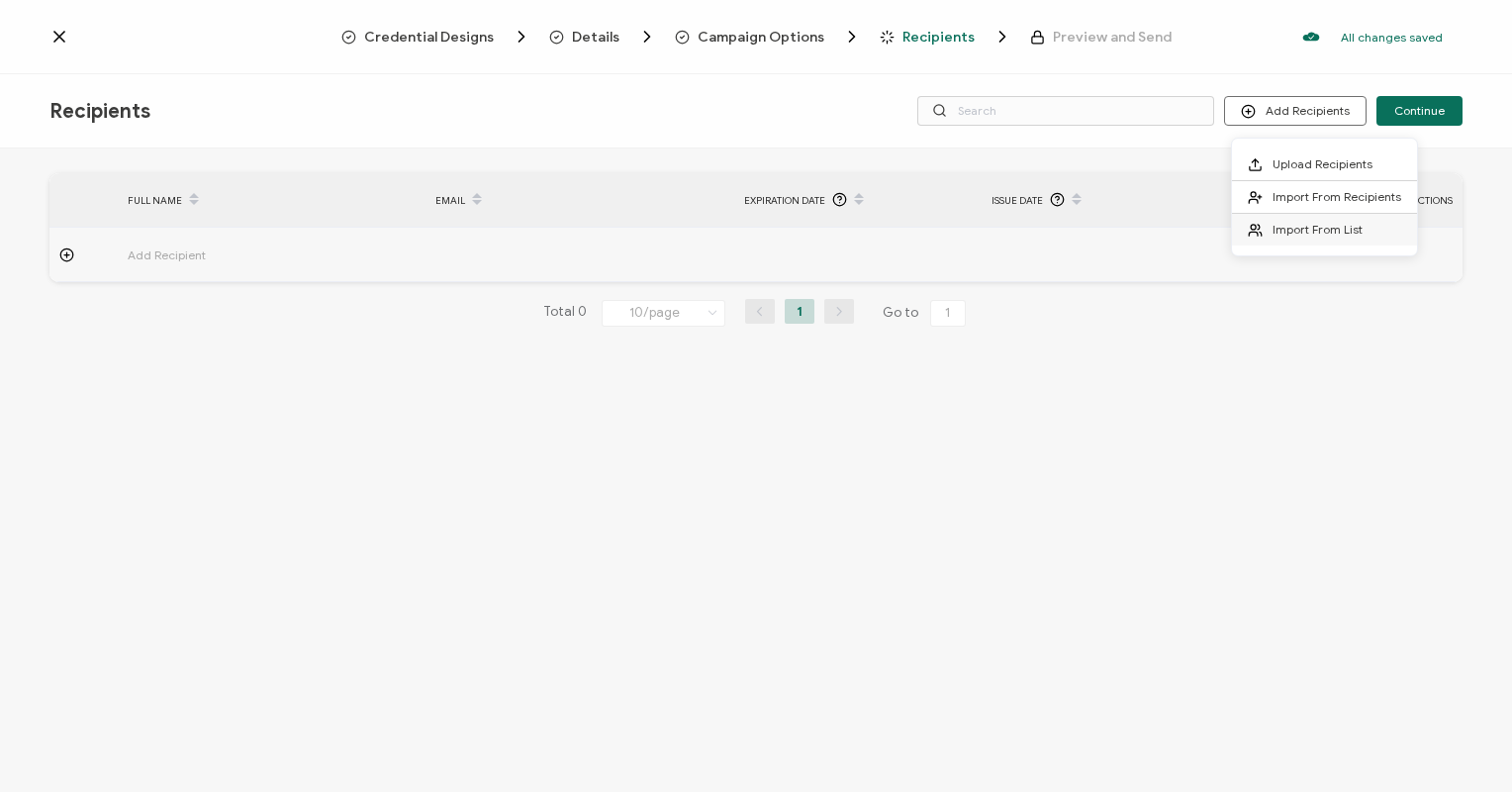 click on "Import From List" at bounding box center [1317, 229] 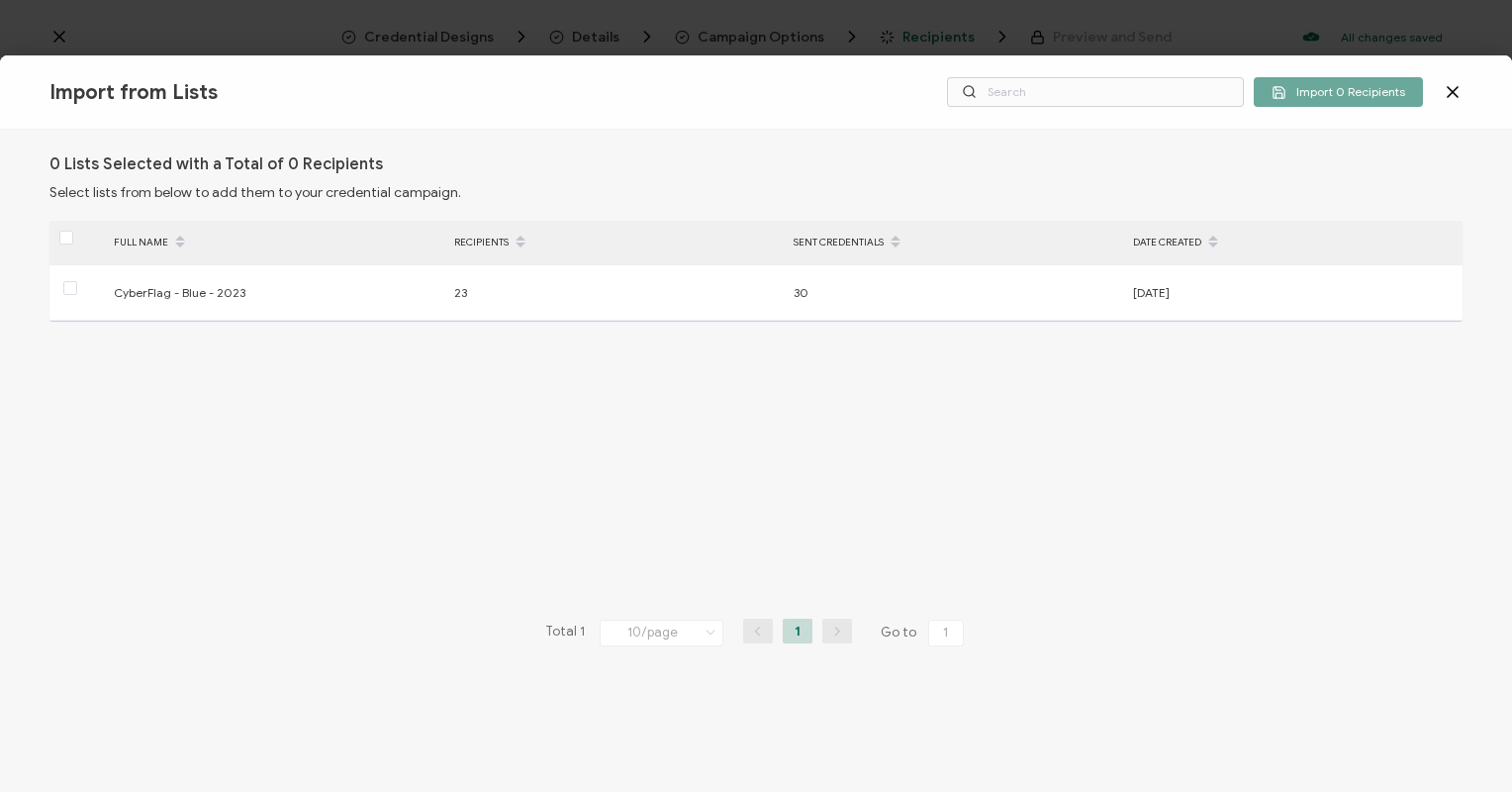 click 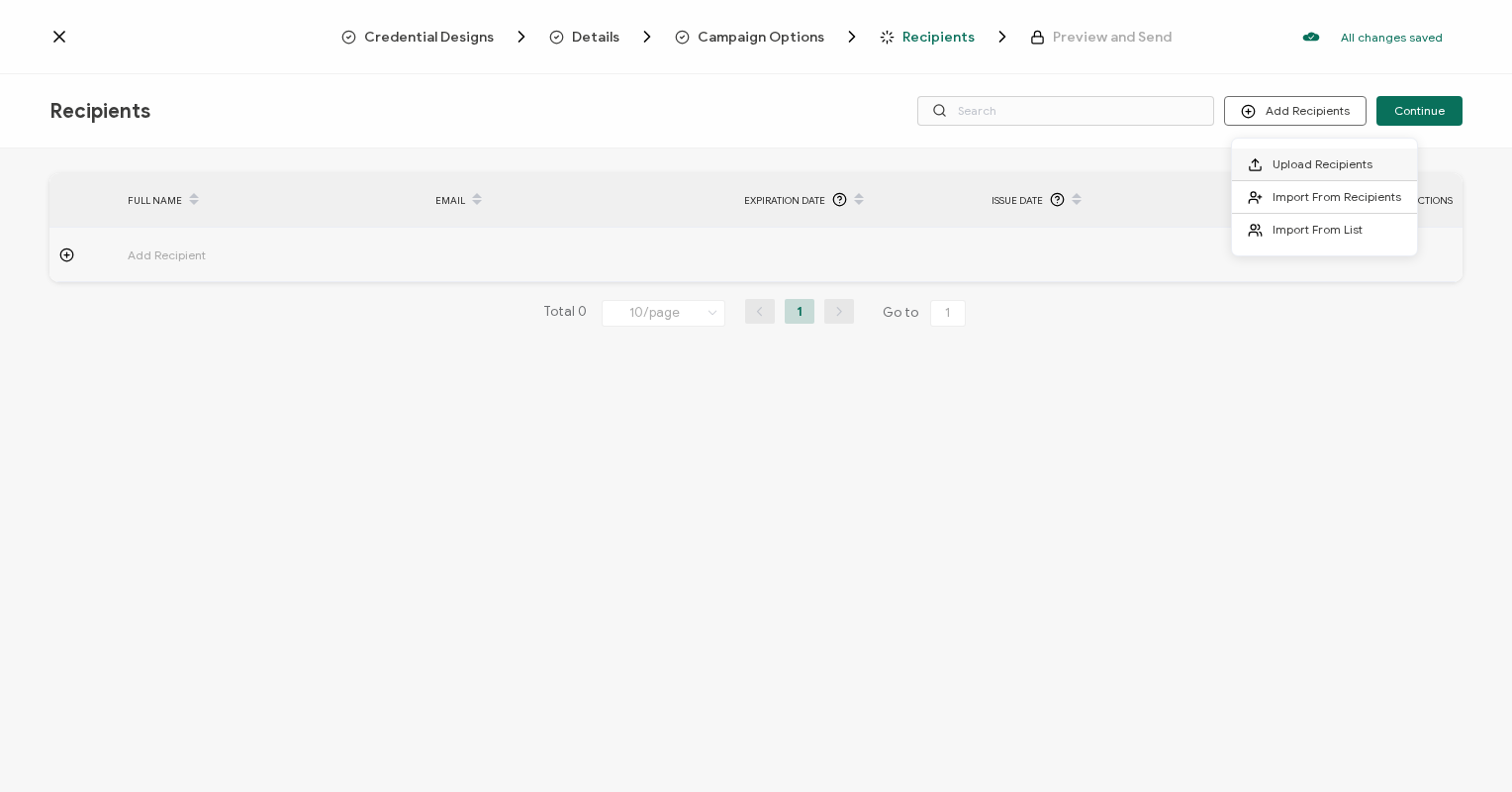 click on "Upload Recipients" at bounding box center [1324, 164] 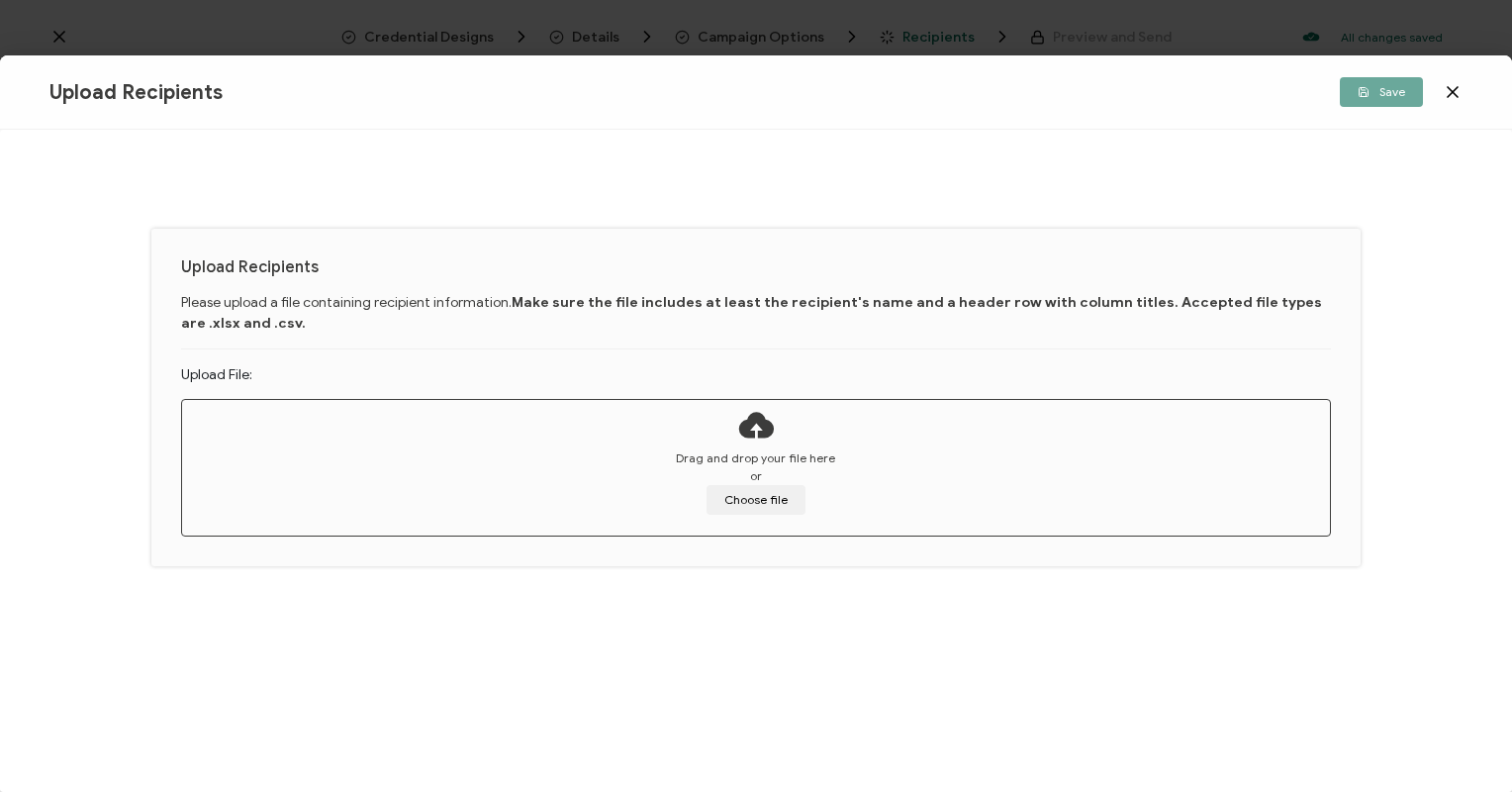 click on "Upload Recipients
Please upload a file containing recipient information.  Make sure the file includes at least the recipient's name and a header row with column titles. Accepted file types are .xlsx and .csv.
Upload File:
Drag and drop your file here   or
Choose file" at bounding box center (756, 460) 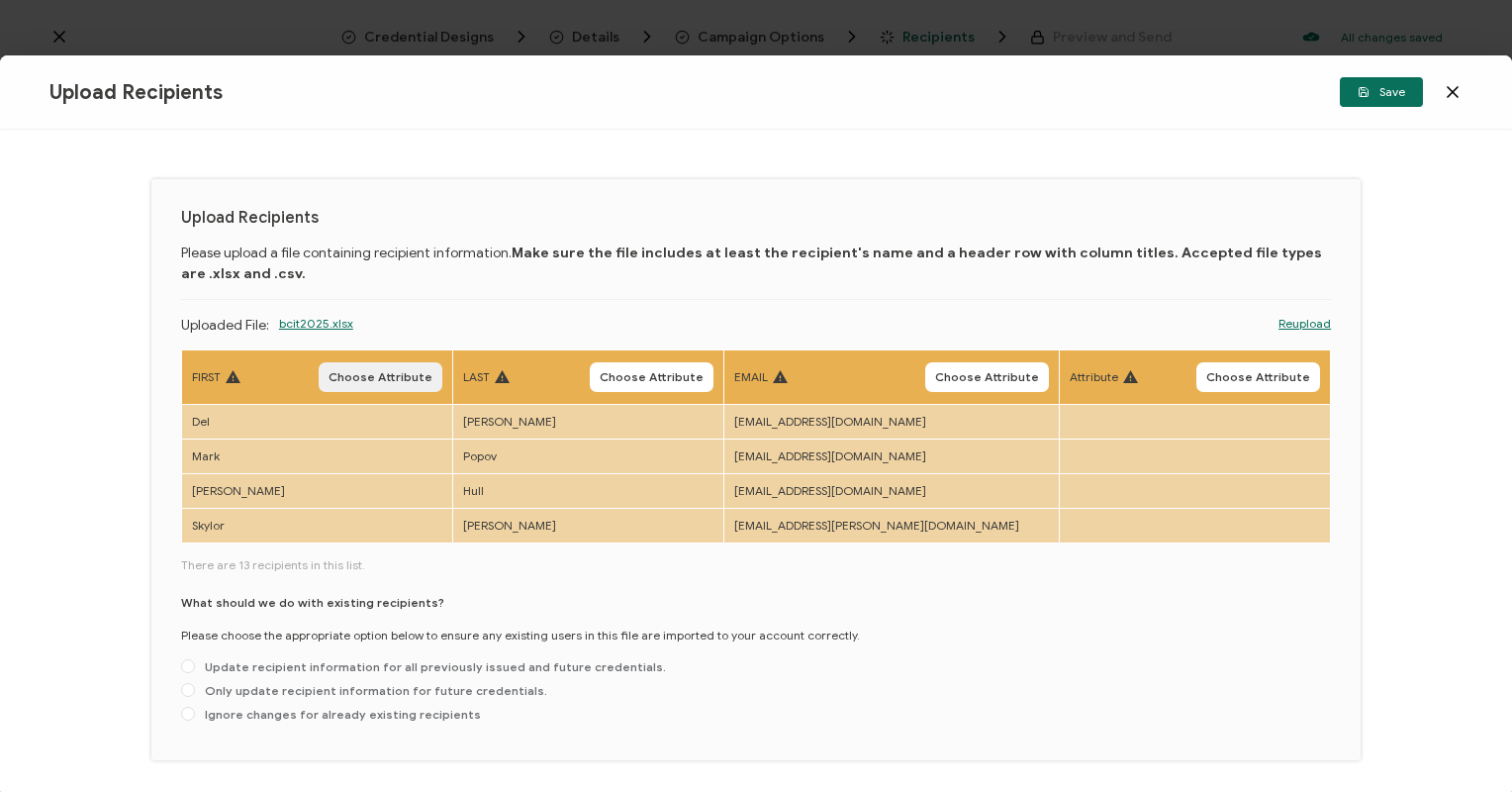 click on "Choose Attribute" at bounding box center [380, 377] 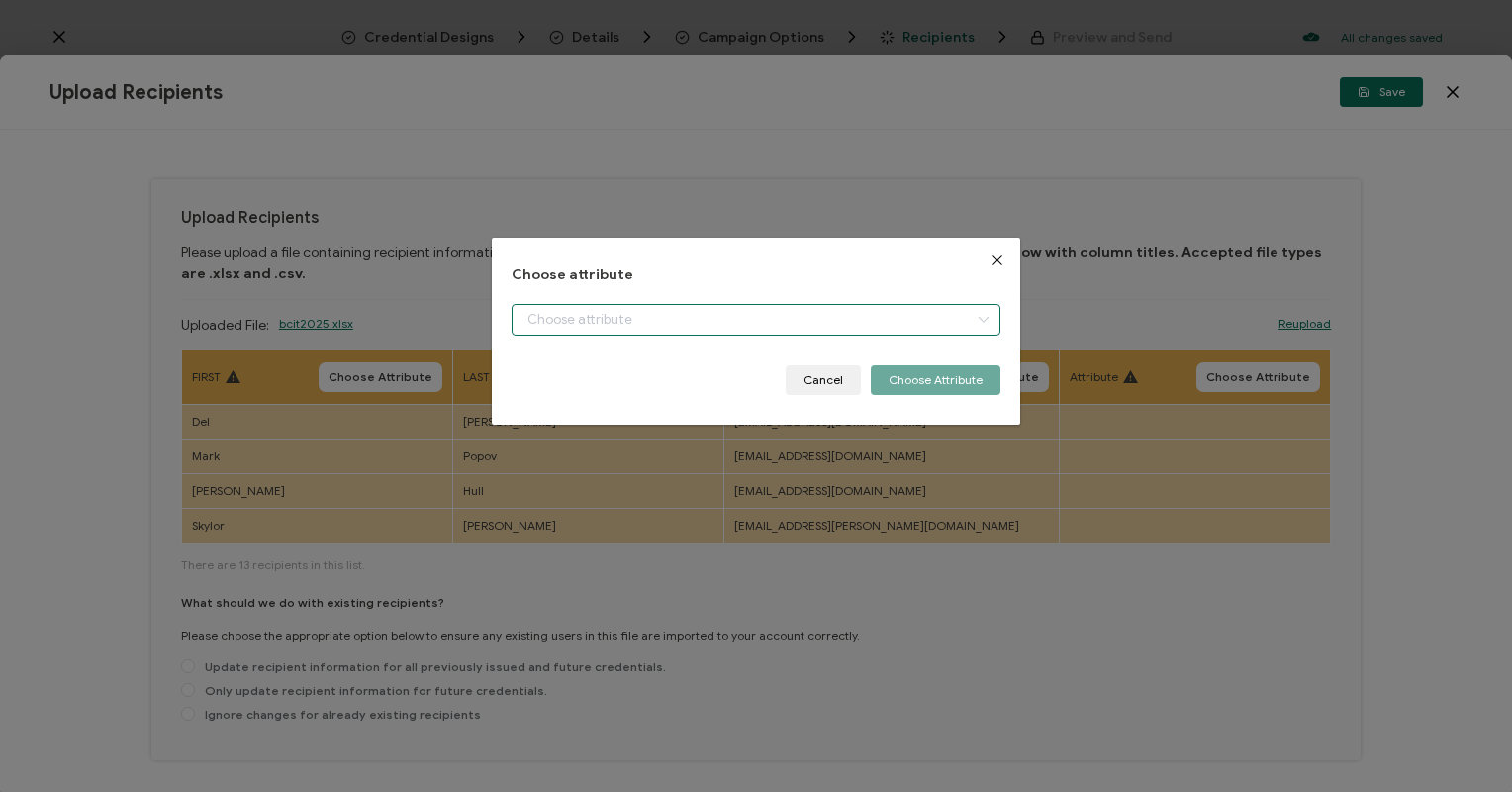 click at bounding box center [756, 320] 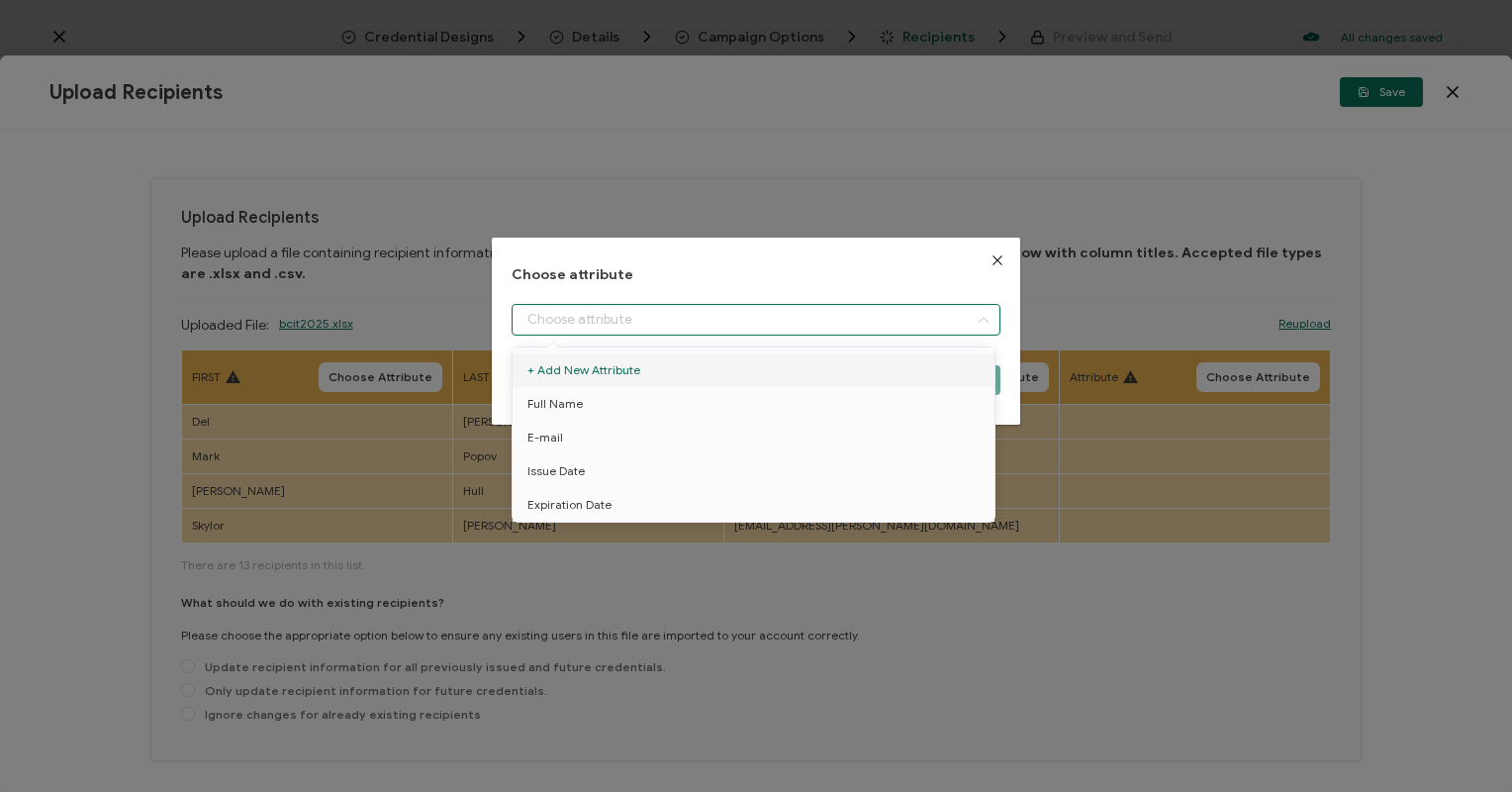 click at bounding box center (997, 260) 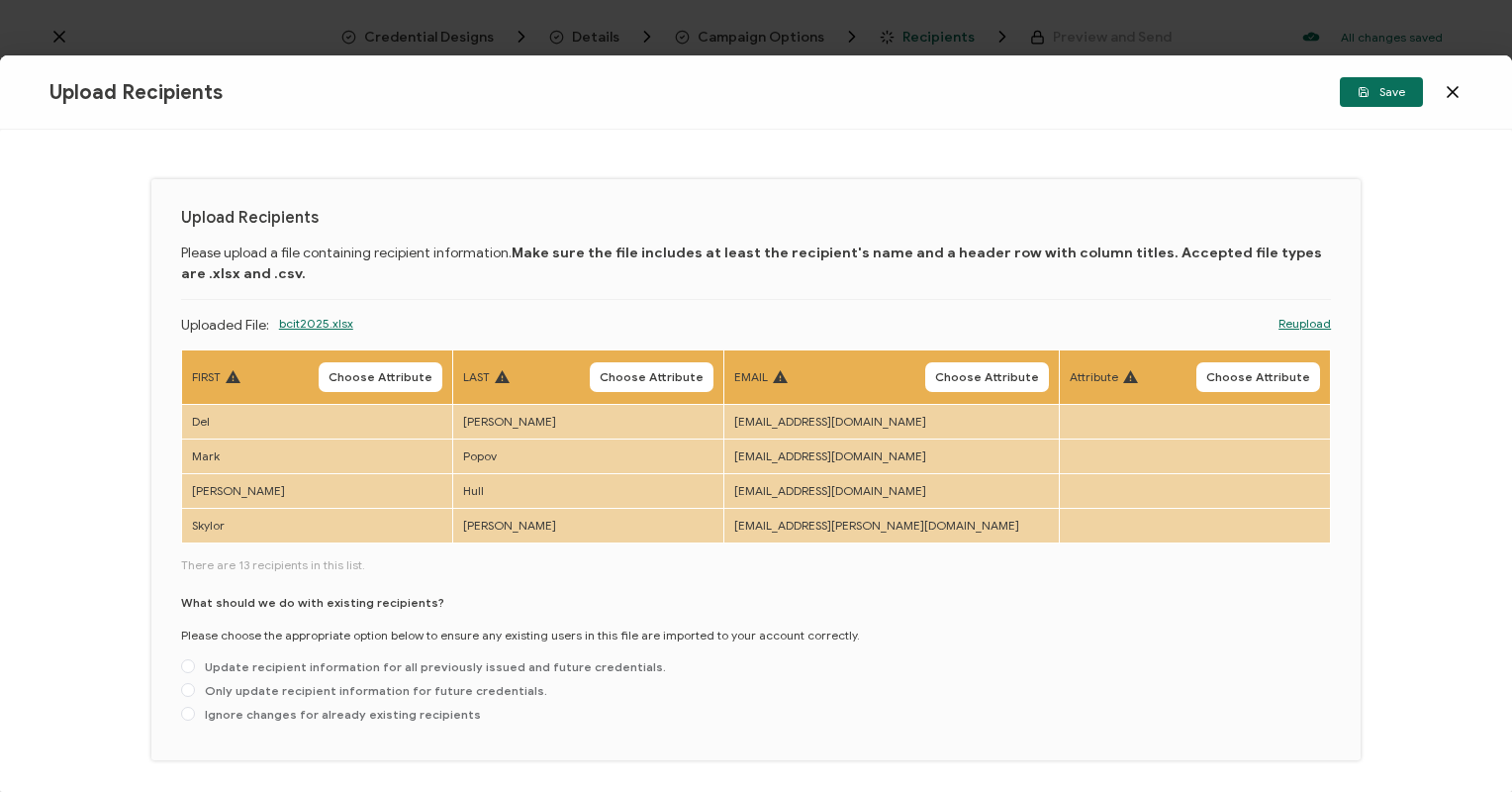 drag, startPoint x: 431, startPoint y: 406, endPoint x: 579, endPoint y: 448, distance: 153.84408 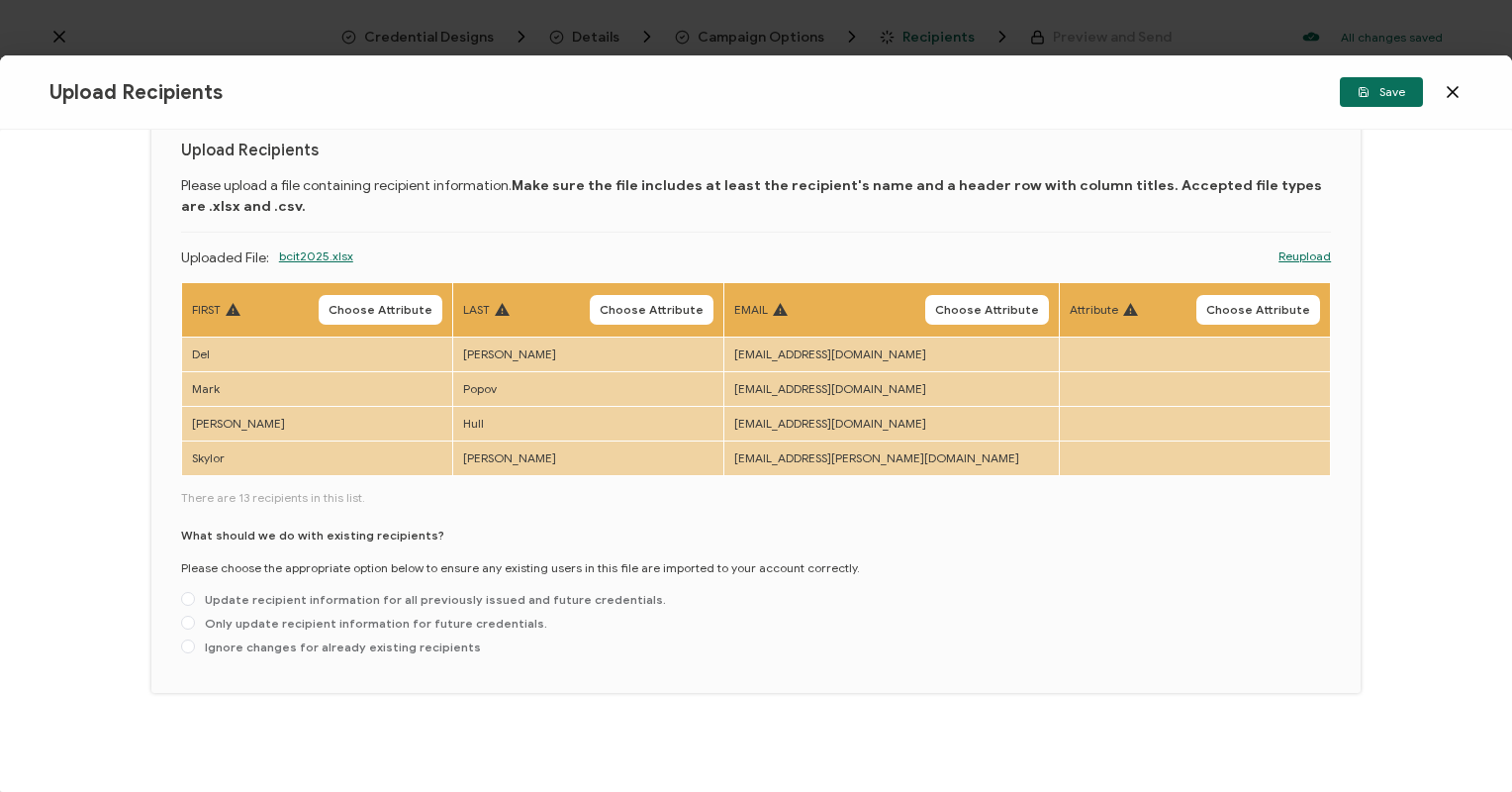 click on "Reupload" at bounding box center (1304, 256) 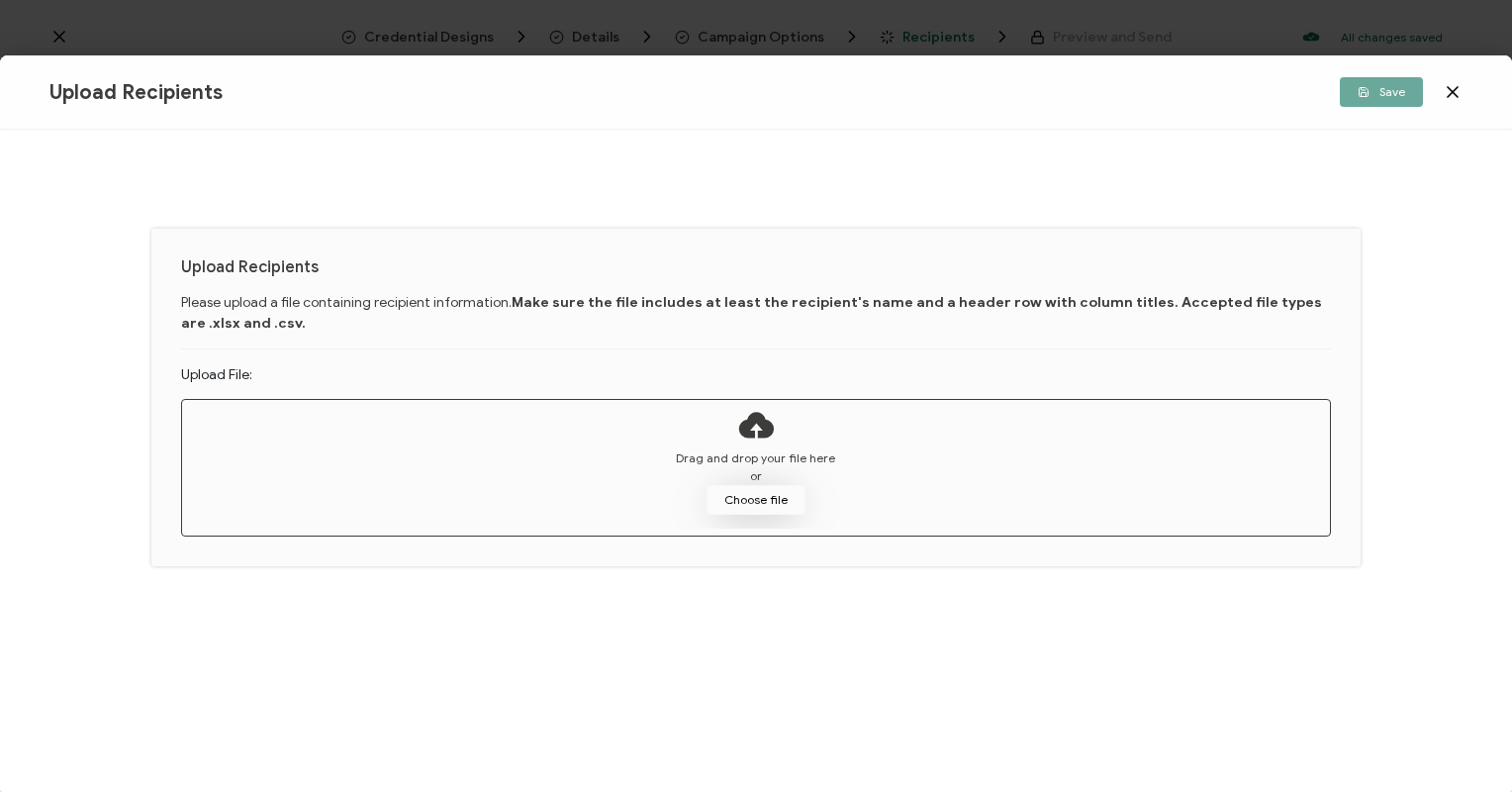click on "Choose file" at bounding box center (756, 500) 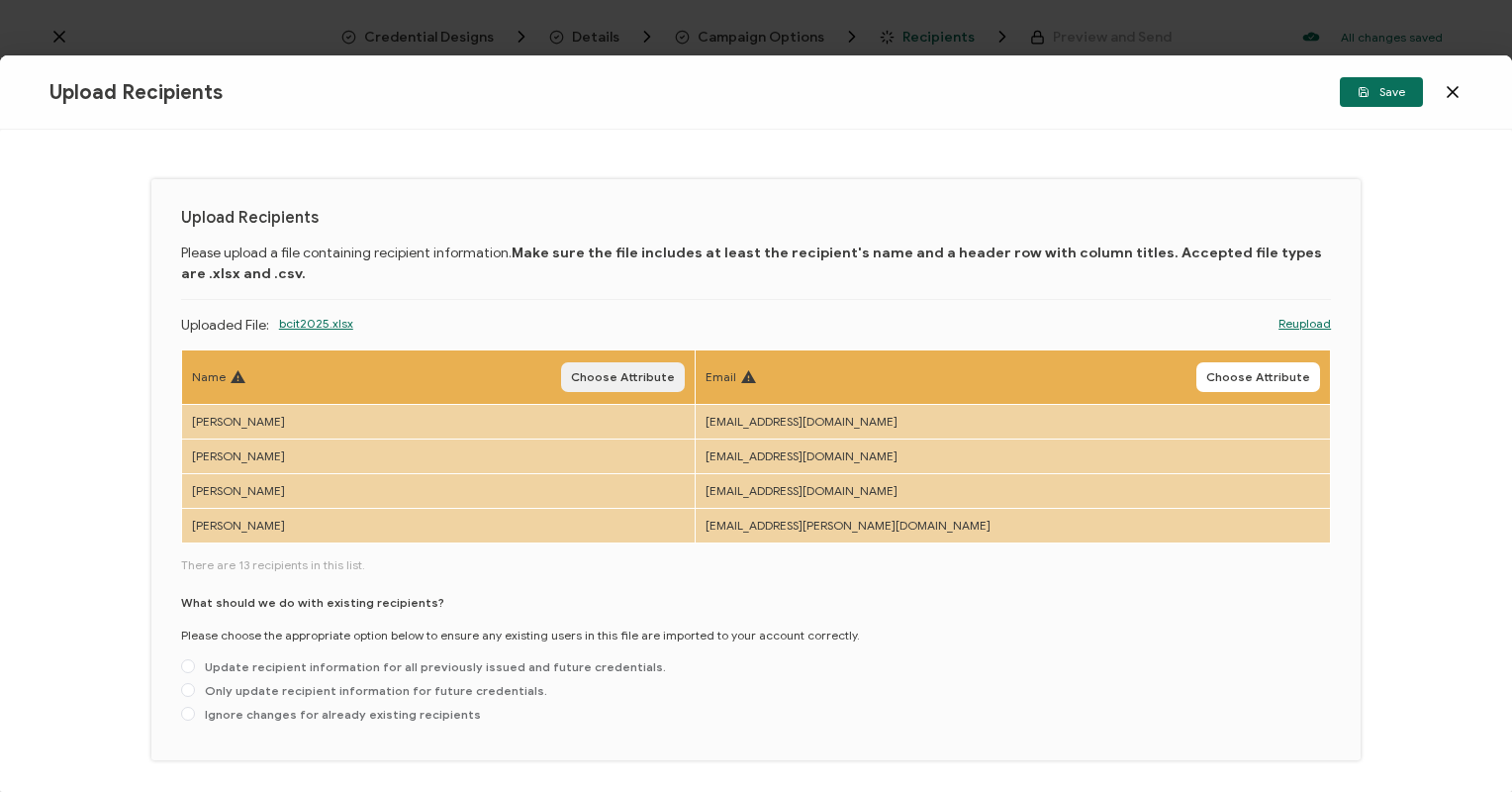click on "Choose Attribute" at bounding box center (622, 377) 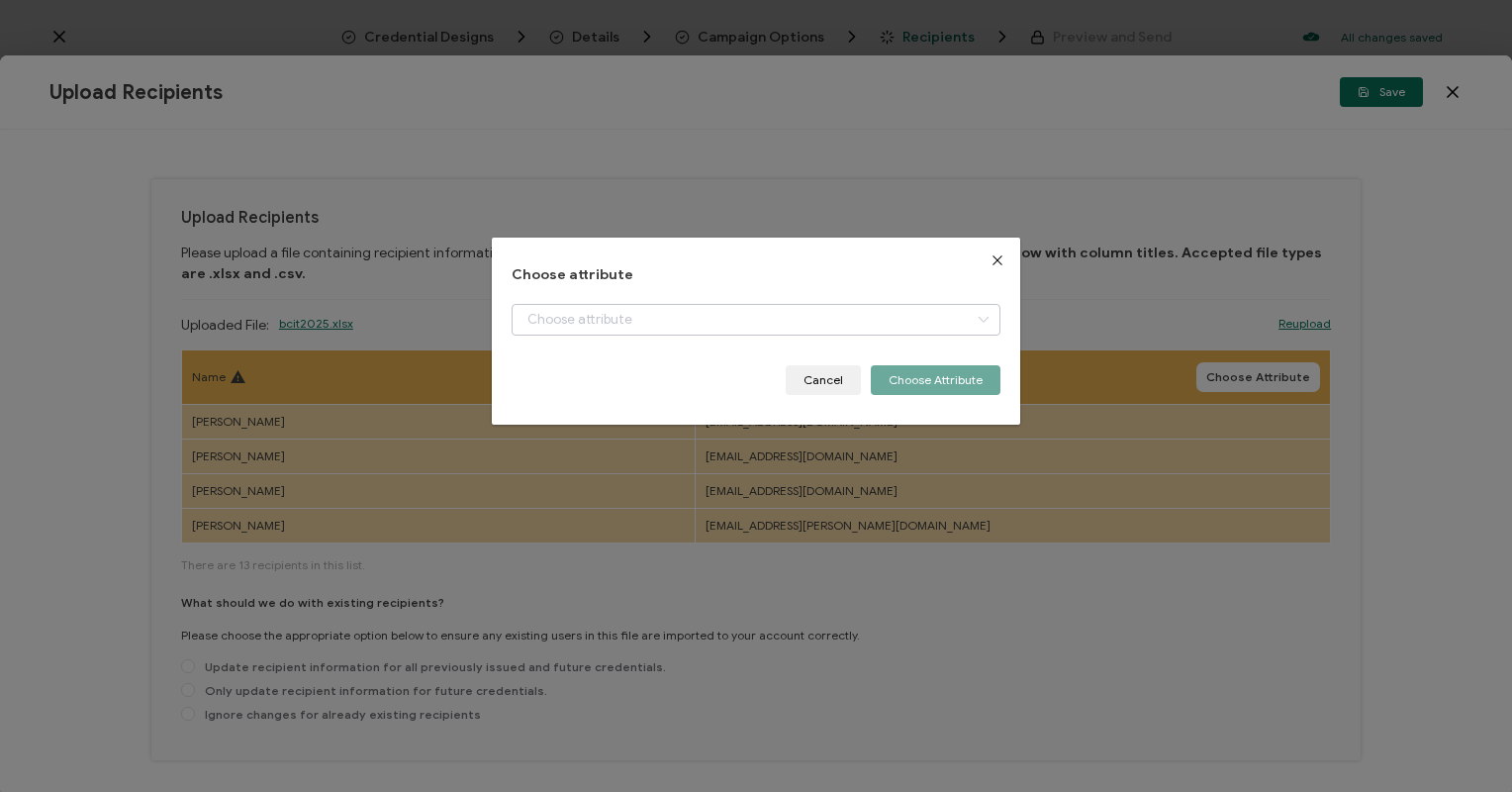 click at bounding box center (983, 320) 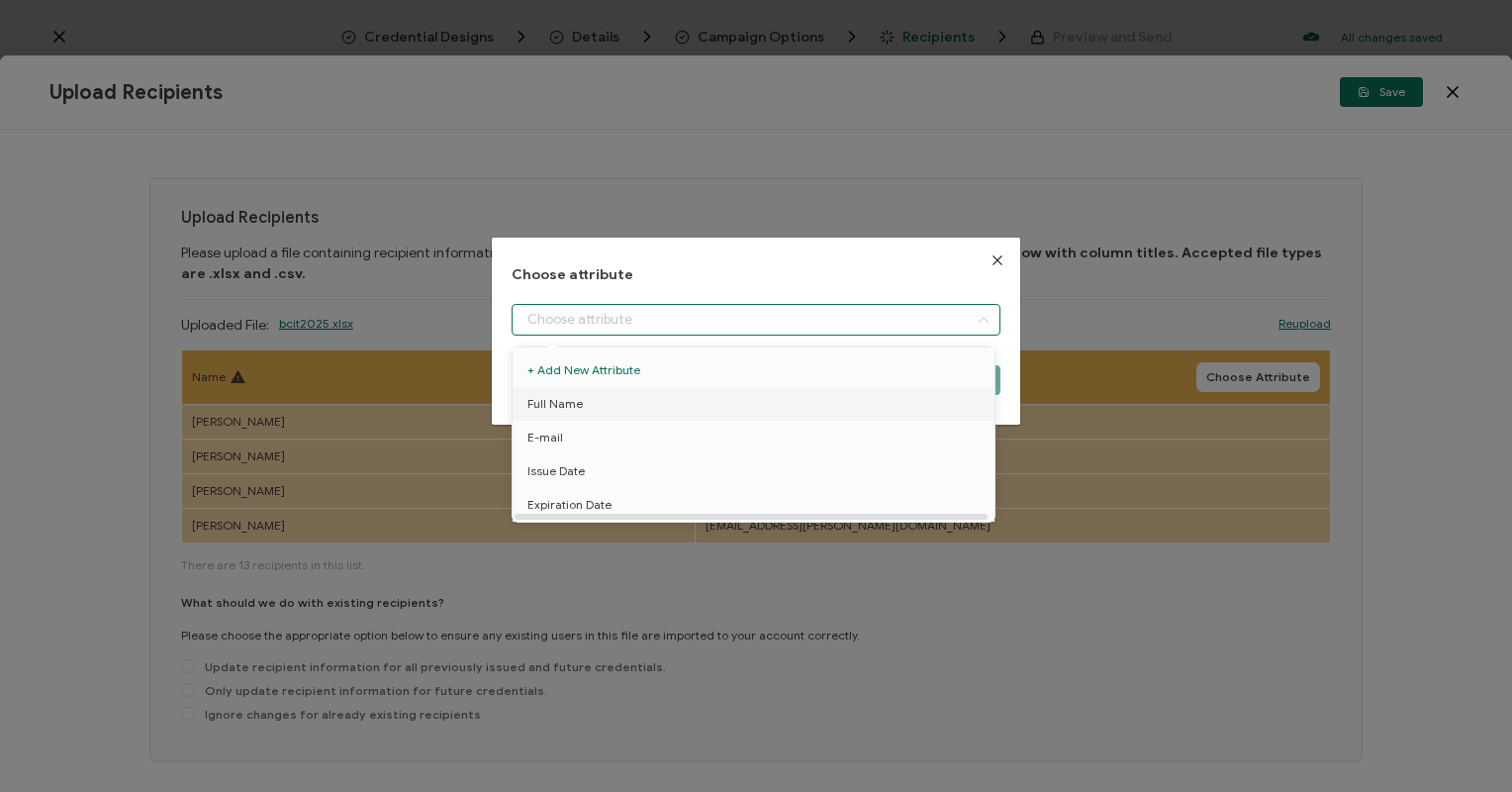 click on "Full Name" at bounding box center [756, 404] 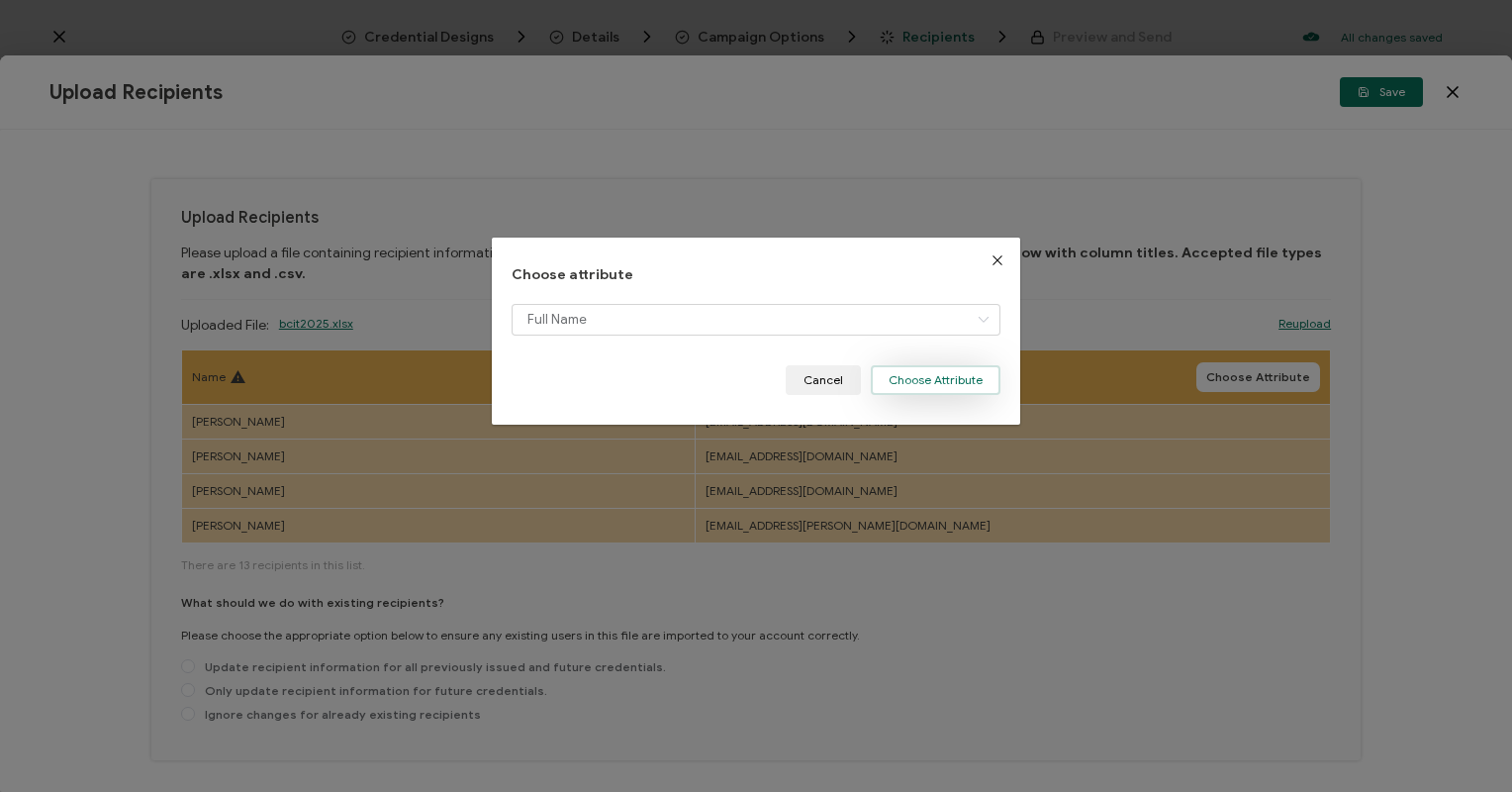 click on "Choose Attribute" at bounding box center [935, 380] 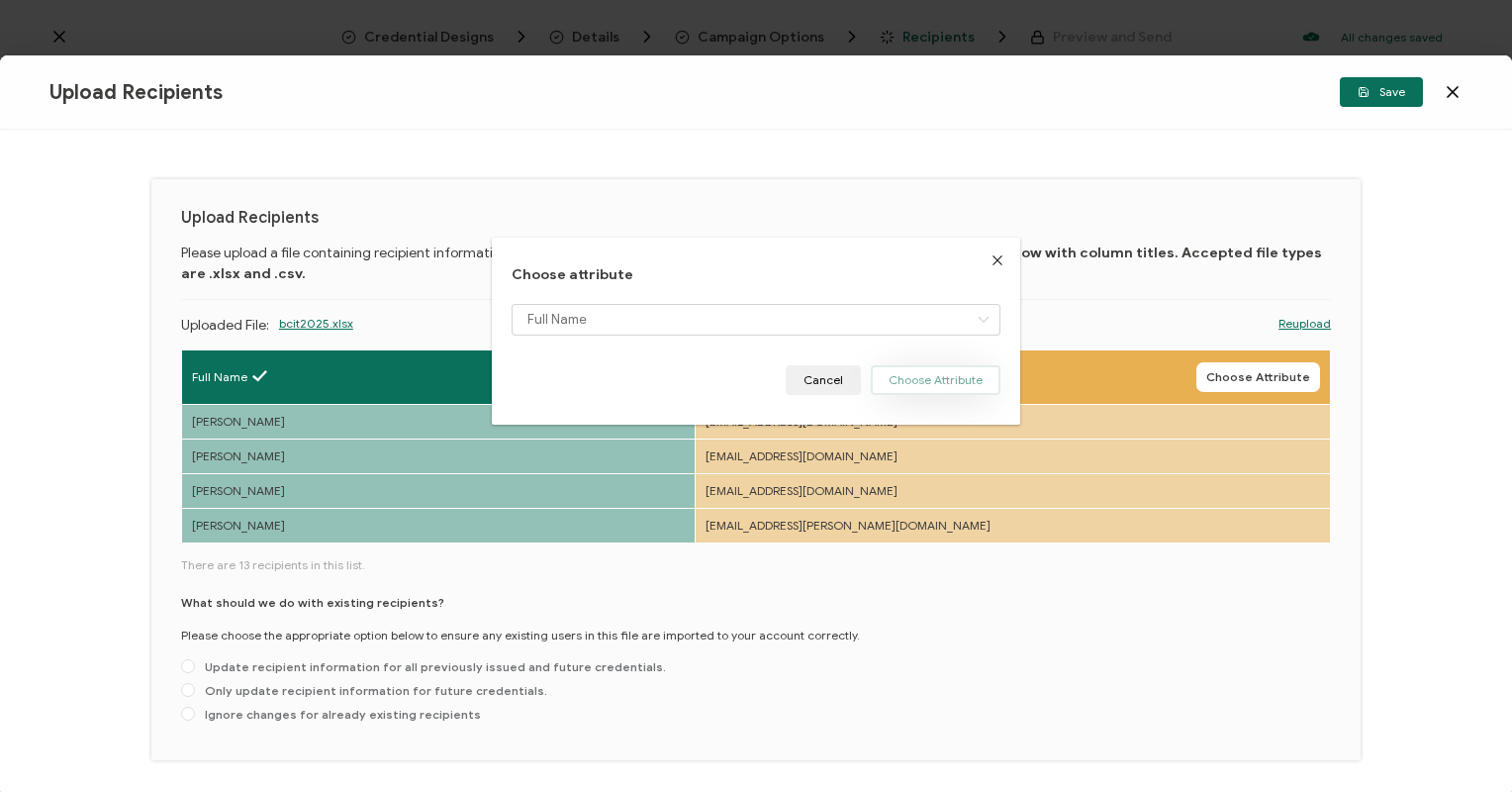 type 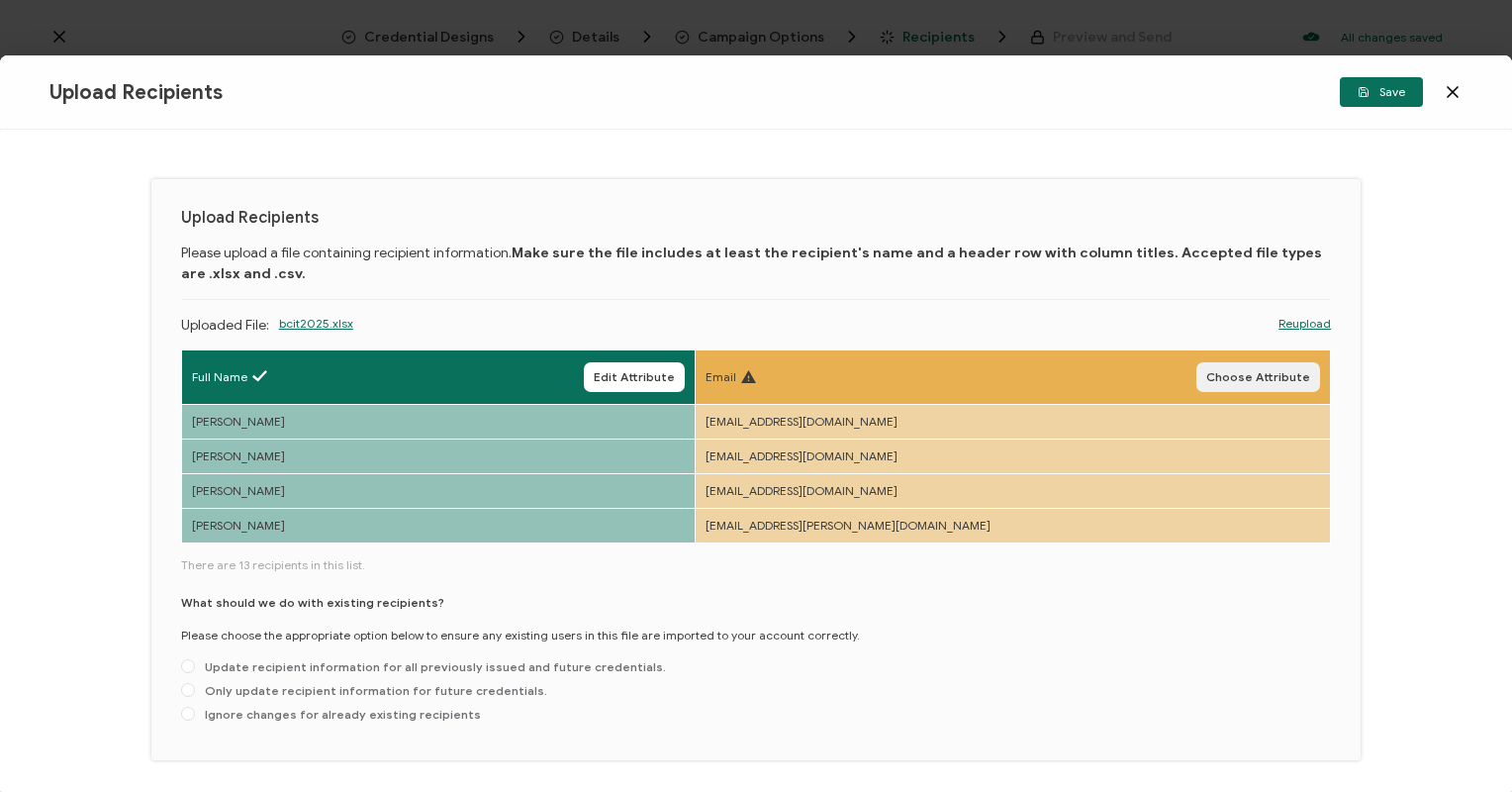 click on "Choose Attribute" at bounding box center (1258, 377) 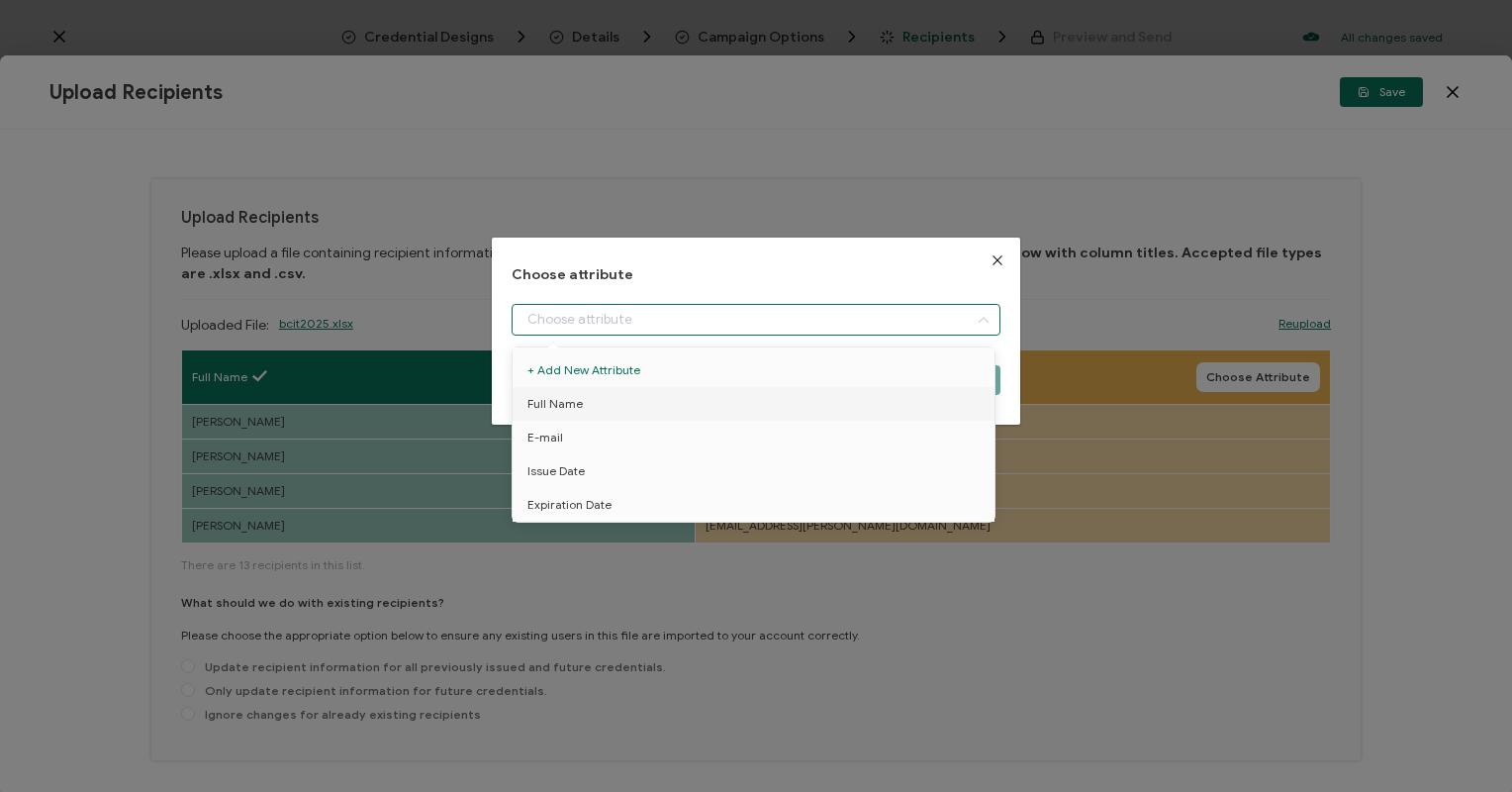 click at bounding box center (756, 320) 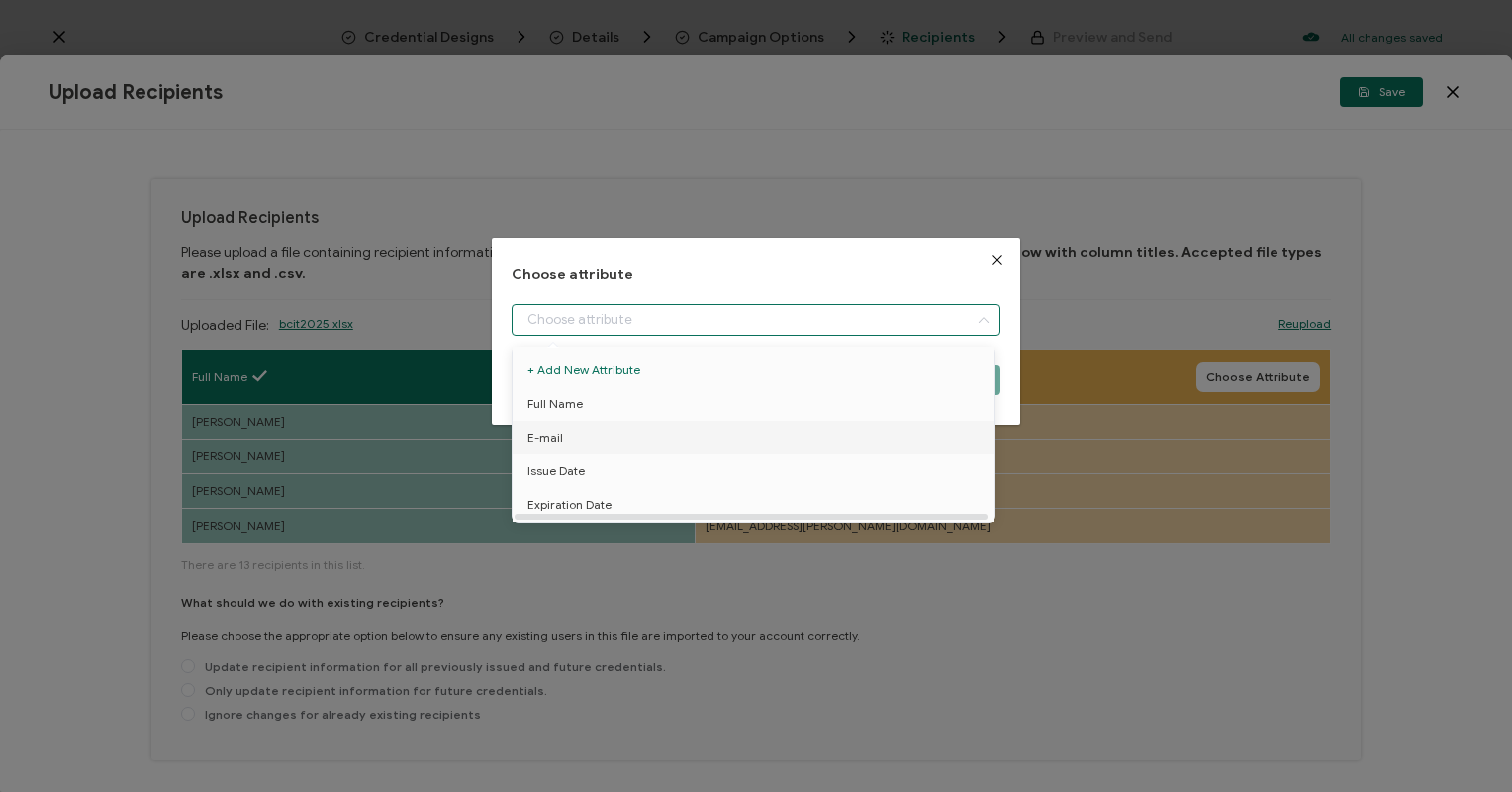 click on "E-mail" at bounding box center [756, 438] 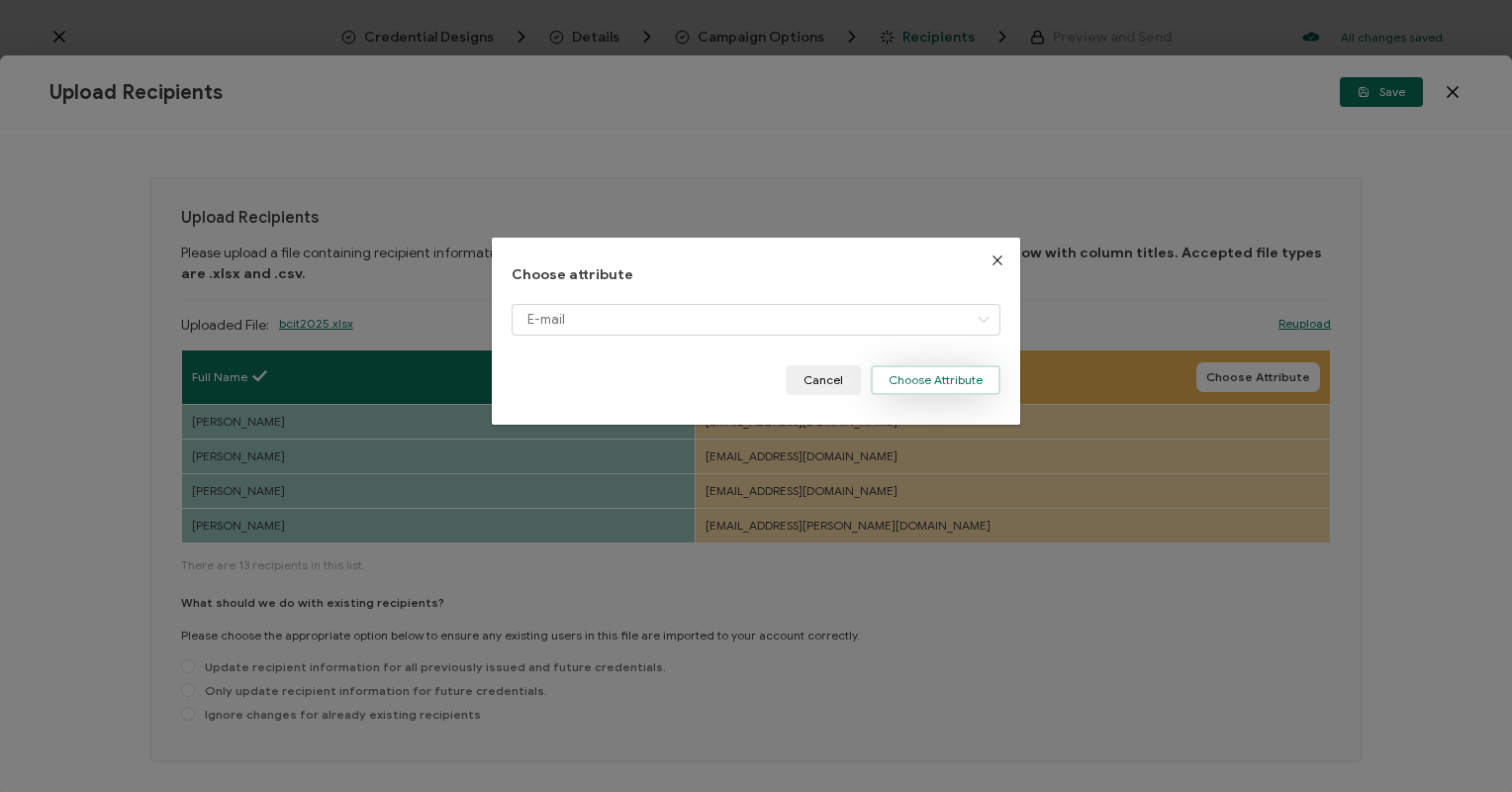 click on "Choose Attribute" at bounding box center [935, 380] 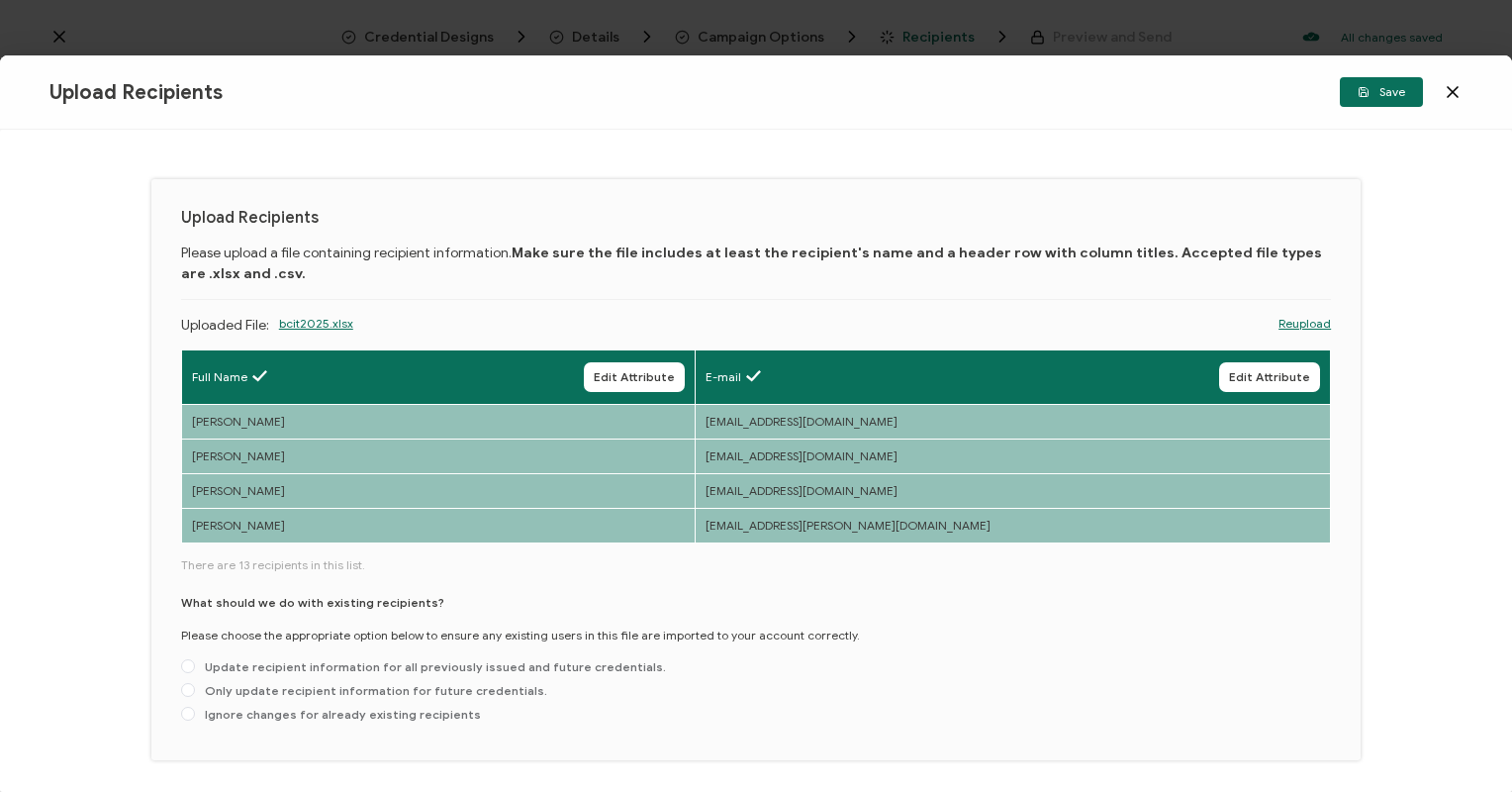 scroll, scrollTop: 67, scrollLeft: 0, axis: vertical 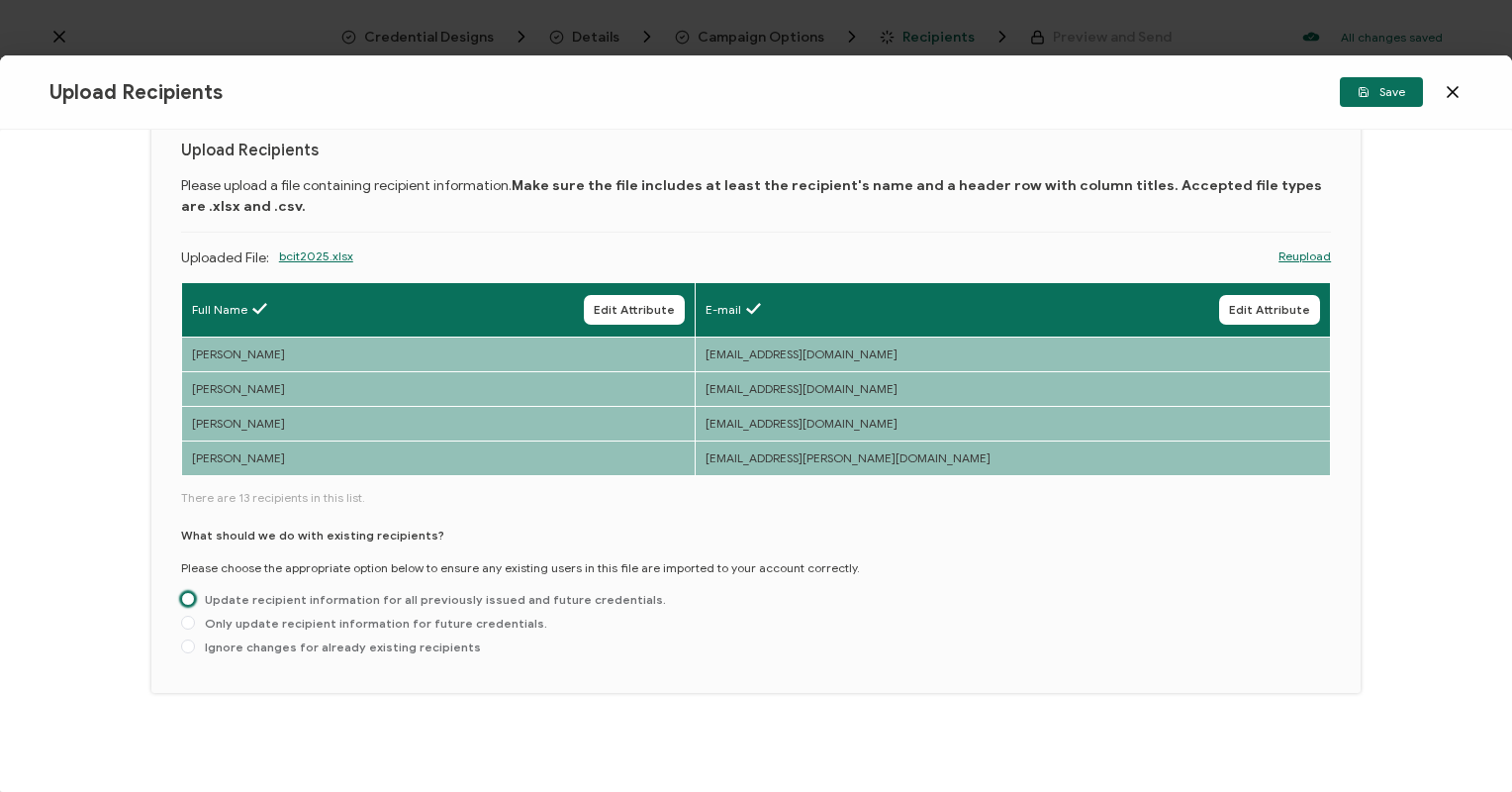 click at bounding box center [188, 599] 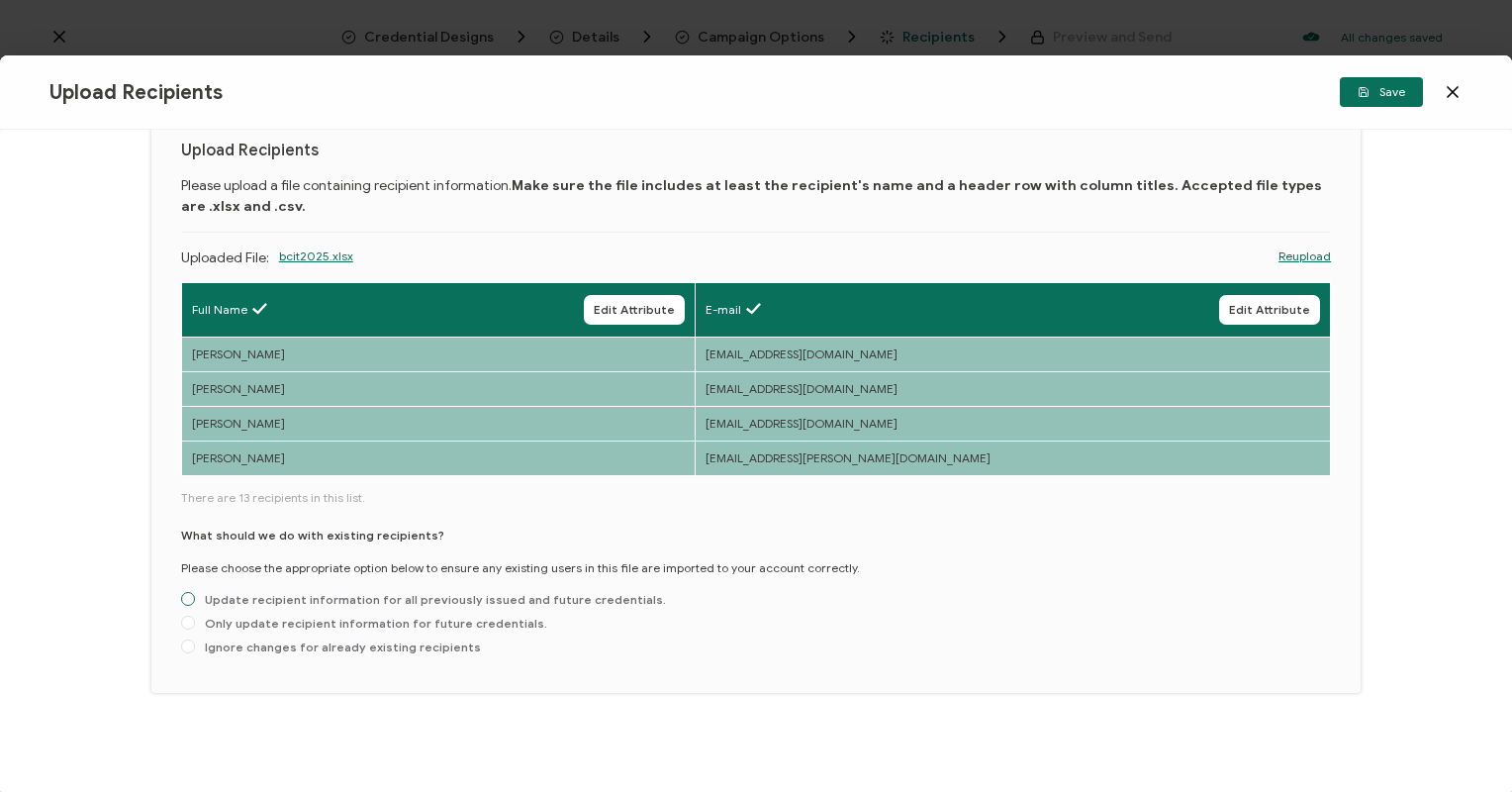click on "Update recipient information for all previously issued and future credentials." at bounding box center (188, 600) 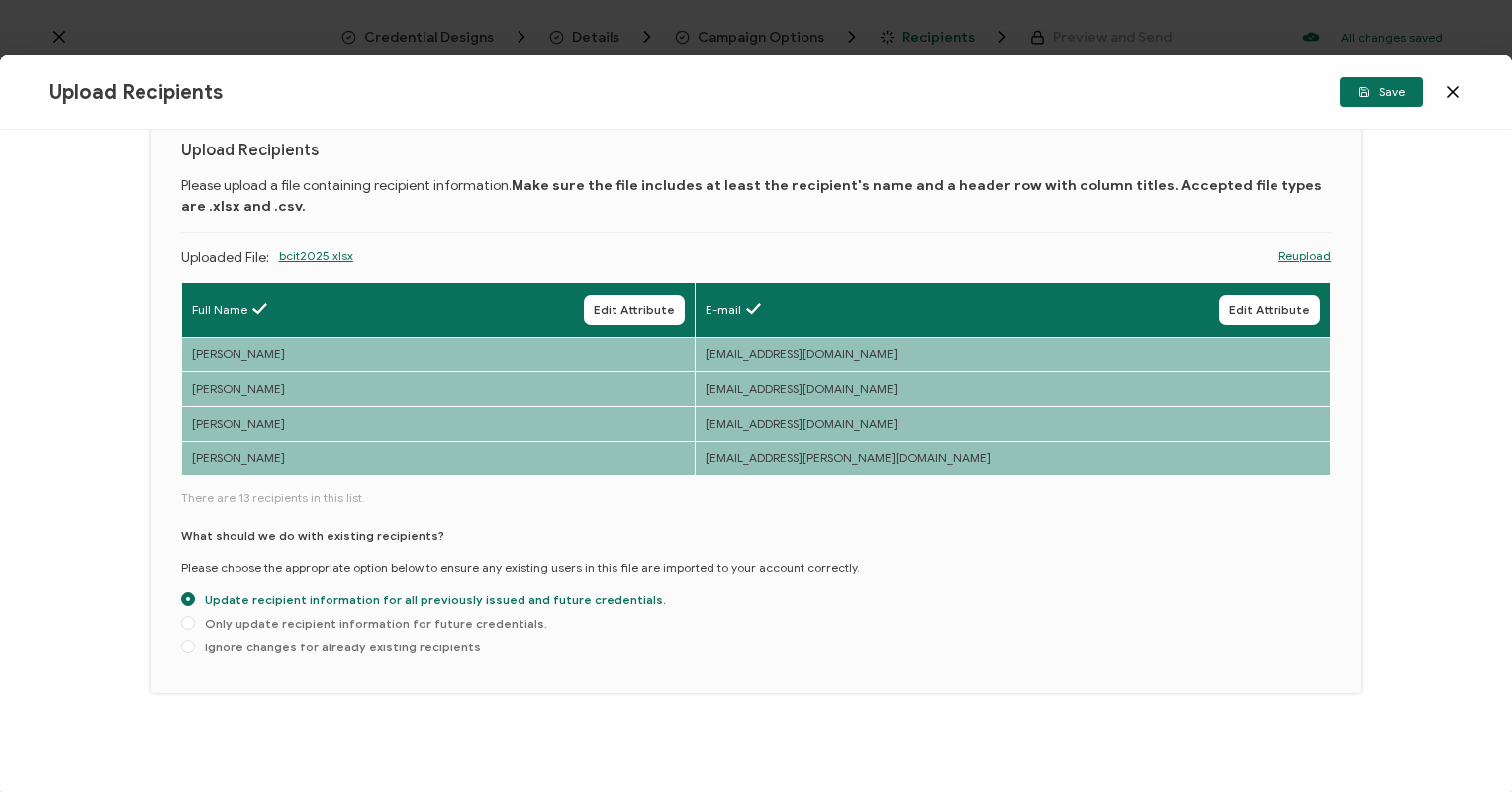 click on "Upload Recipients
Please upload a file containing recipient information.  Make sure the file includes at least the recipient's name and a header row with column titles. Accepted file types are .xlsx and .csv.
Uploaded File:
bcit2025.xlsx
Reupload       Full Name       Edit Attribute E-mail       Edit Attribute
[PERSON_NAME]
[EMAIL_ADDRESS][DOMAIN_NAME]
[PERSON_NAME]
[EMAIL_ADDRESS][DOMAIN_NAME]
[PERSON_NAME]
[EMAIL_ADDRESS][DOMAIN_NAME]
[PERSON_NAME]" at bounding box center (756, 402) 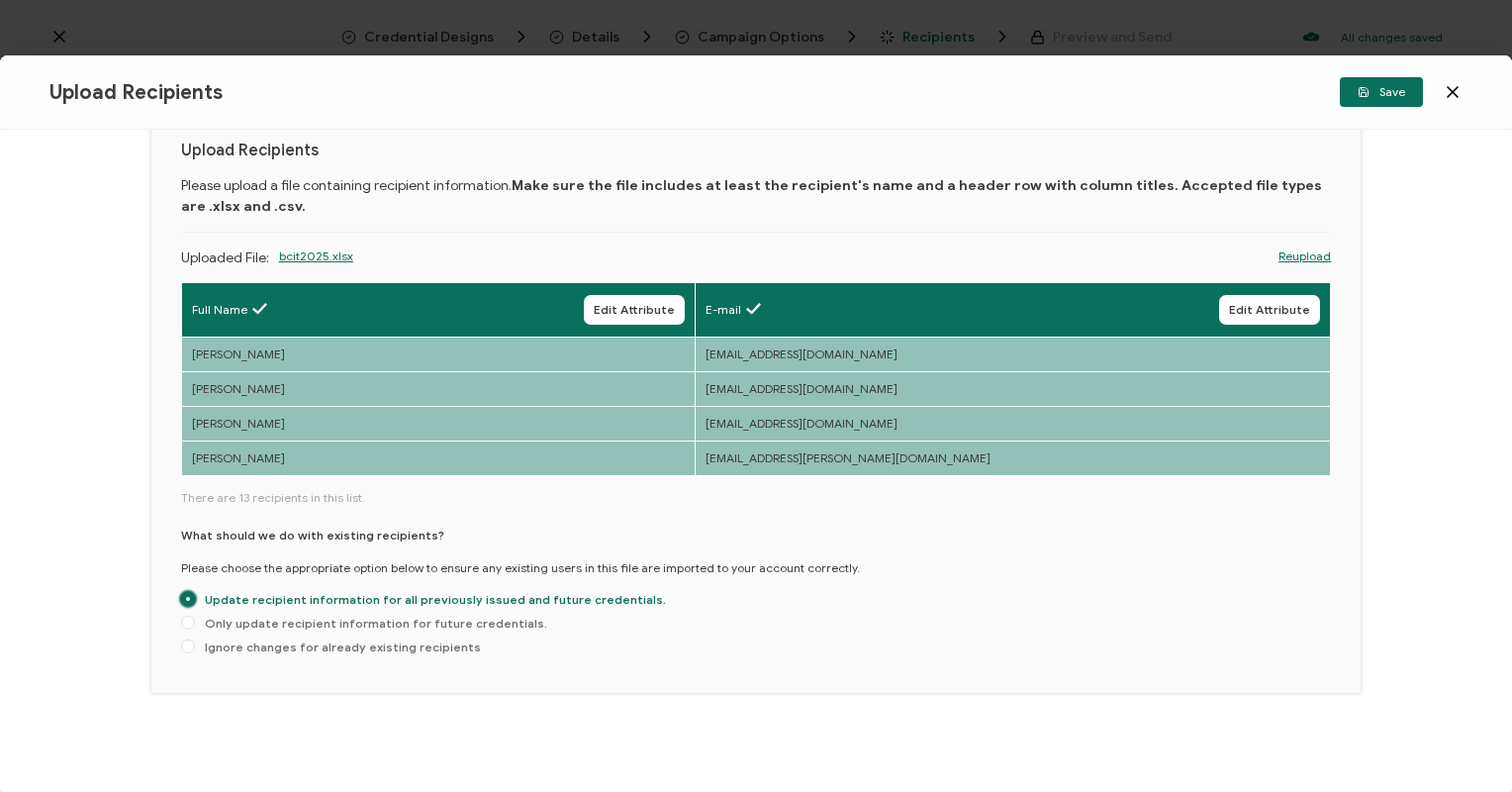 click at bounding box center (188, 599) 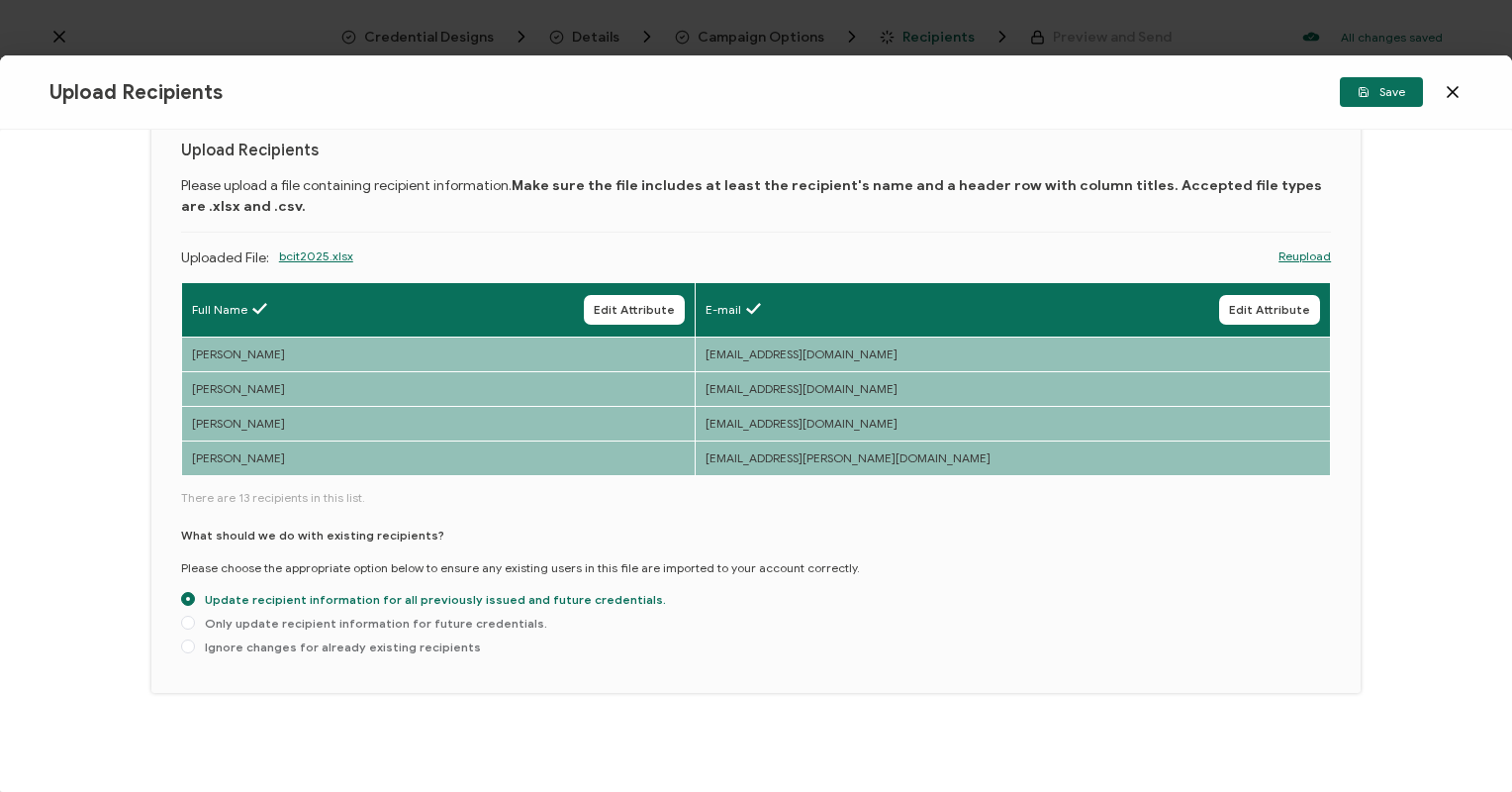 click on "Update recipient information for all previously issued and future credentials." at bounding box center [188, 600] 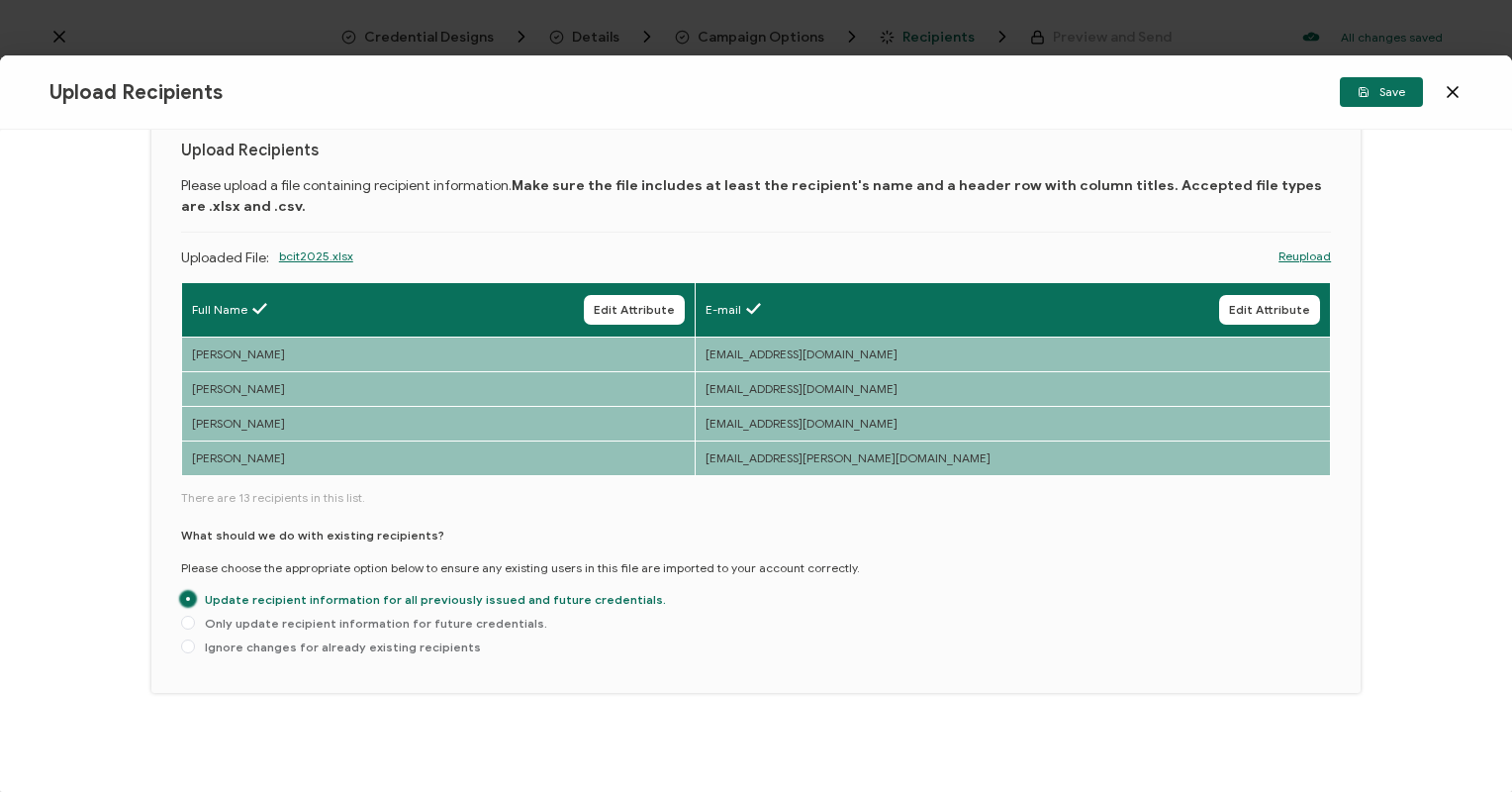 drag, startPoint x: 187, startPoint y: 599, endPoint x: 587, endPoint y: 682, distance: 408.5205 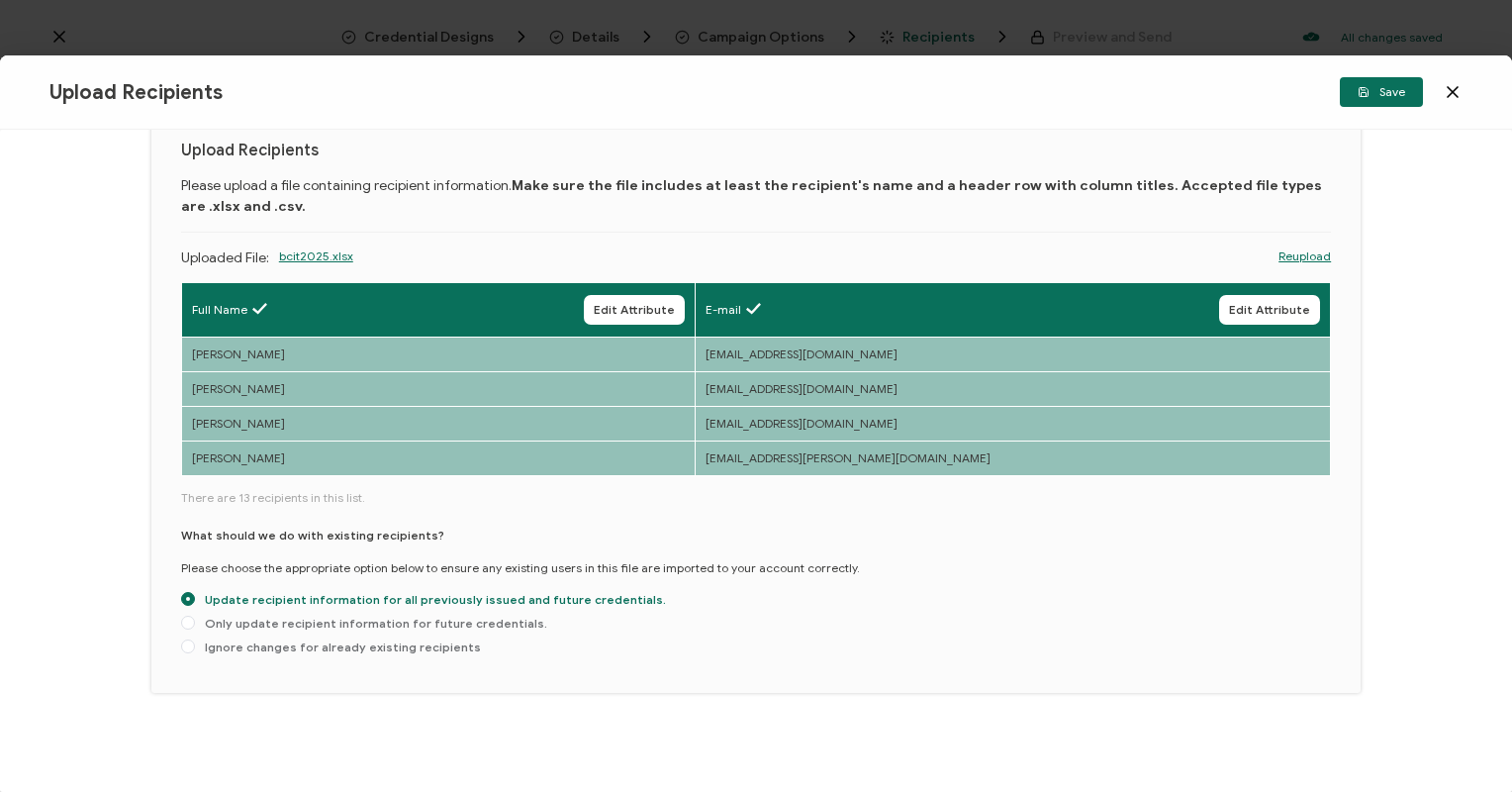 click on "Upload Recipients
Please upload a file containing recipient information.  Make sure the file includes at least the recipient's name and a header row with column titles. Accepted file types are .xlsx and .csv.
Uploaded File:
bcit2025.xlsx
Reupload       Full Name       Edit Attribute E-mail       Edit Attribute
[PERSON_NAME]
[EMAIL_ADDRESS][DOMAIN_NAME]
[PERSON_NAME]
[EMAIL_ADDRESS][DOMAIN_NAME]
[PERSON_NAME]
[EMAIL_ADDRESS][DOMAIN_NAME]
[PERSON_NAME]" at bounding box center [756, 402] 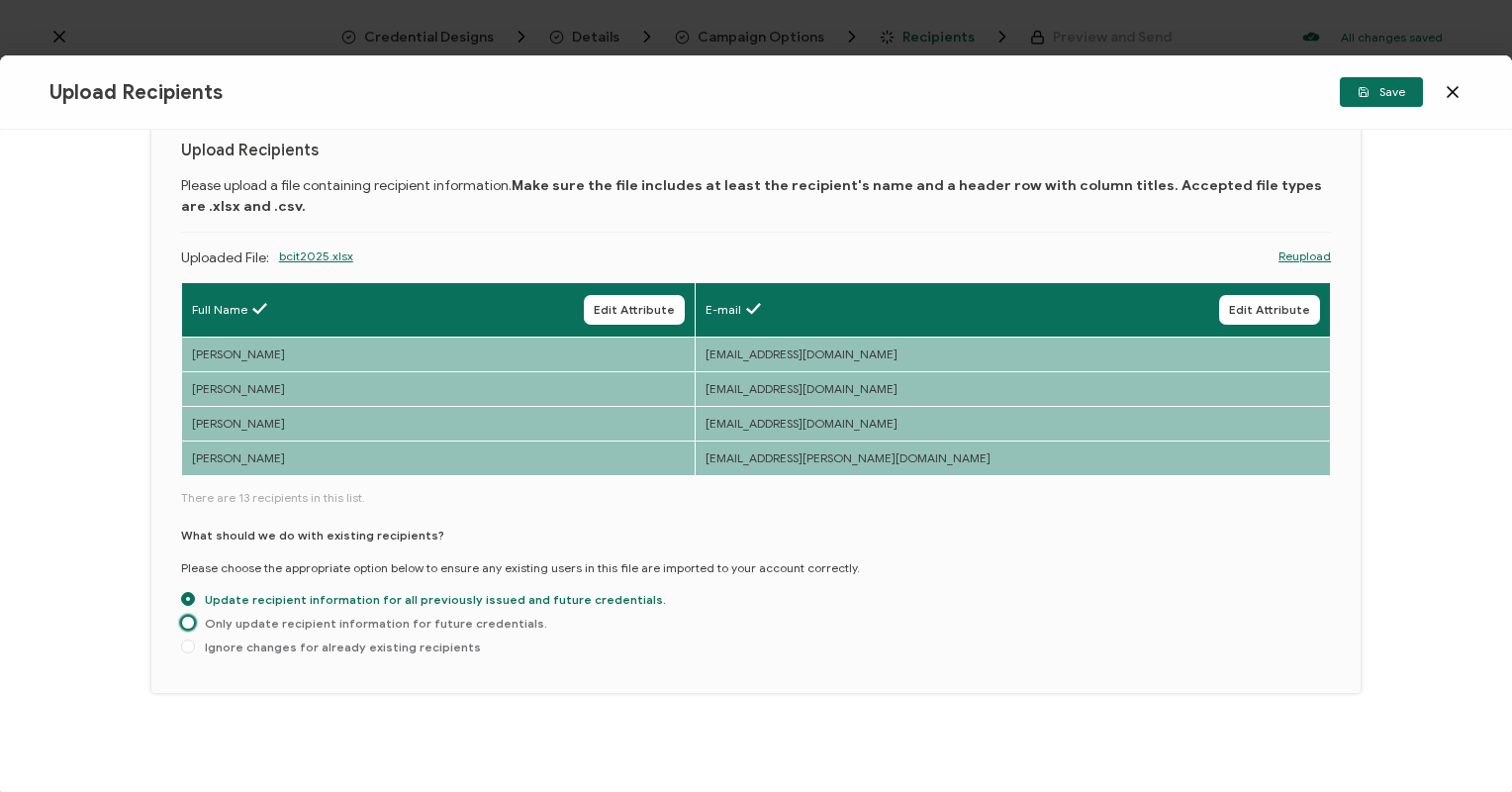 click at bounding box center (188, 623) 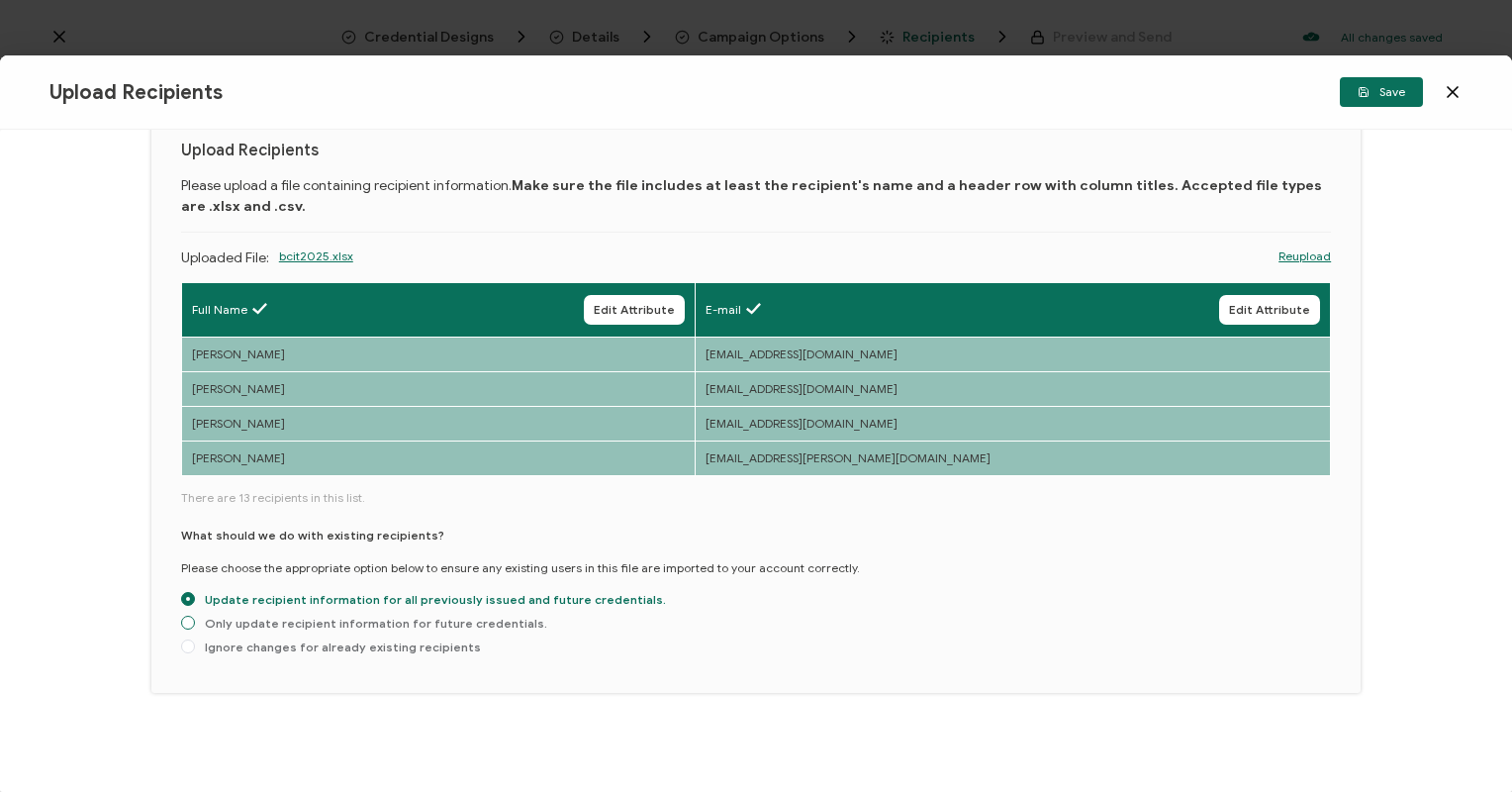 click on "Only update recipient information for future credentials." at bounding box center [188, 624] 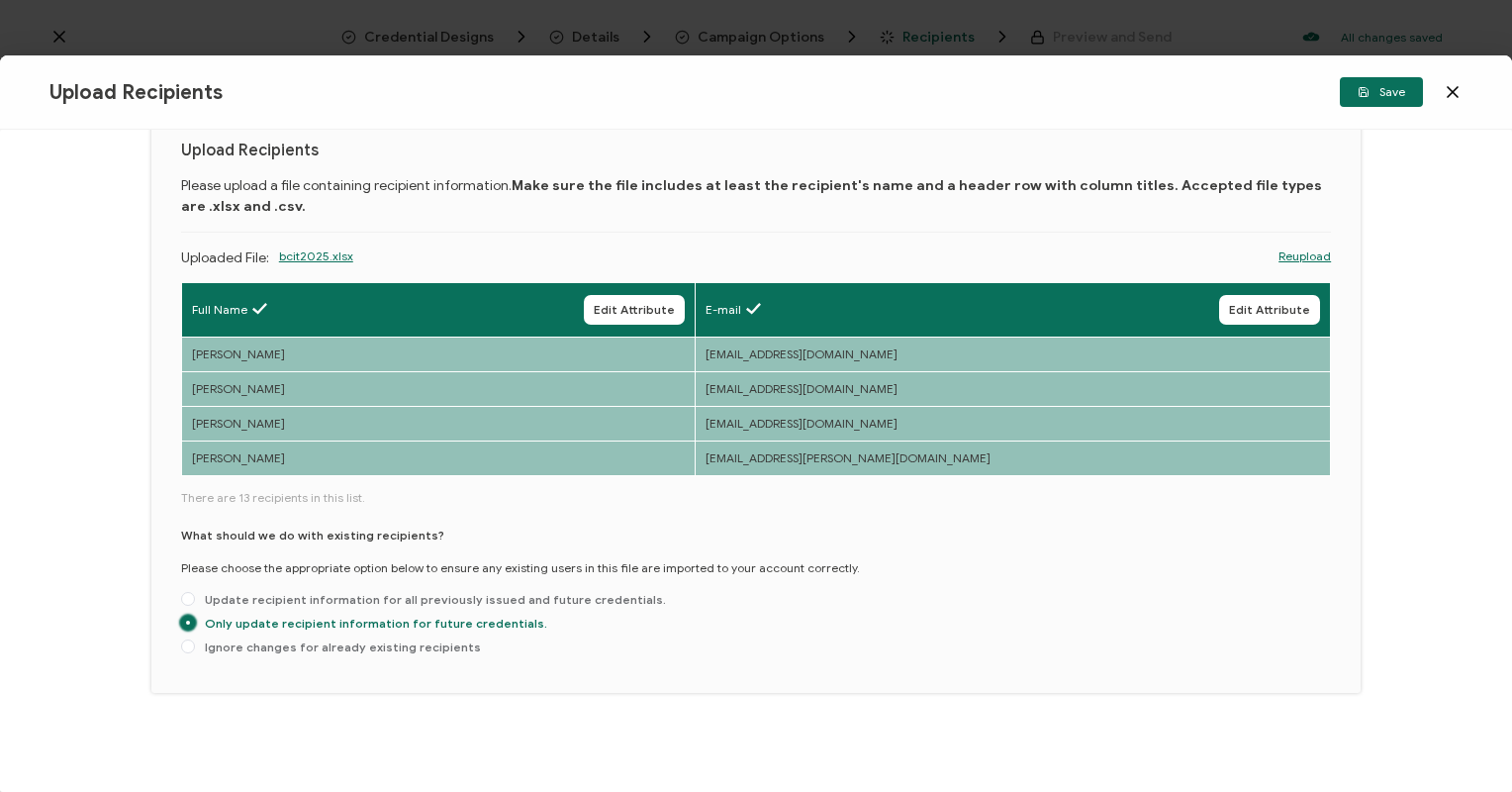 click at bounding box center (188, 623) 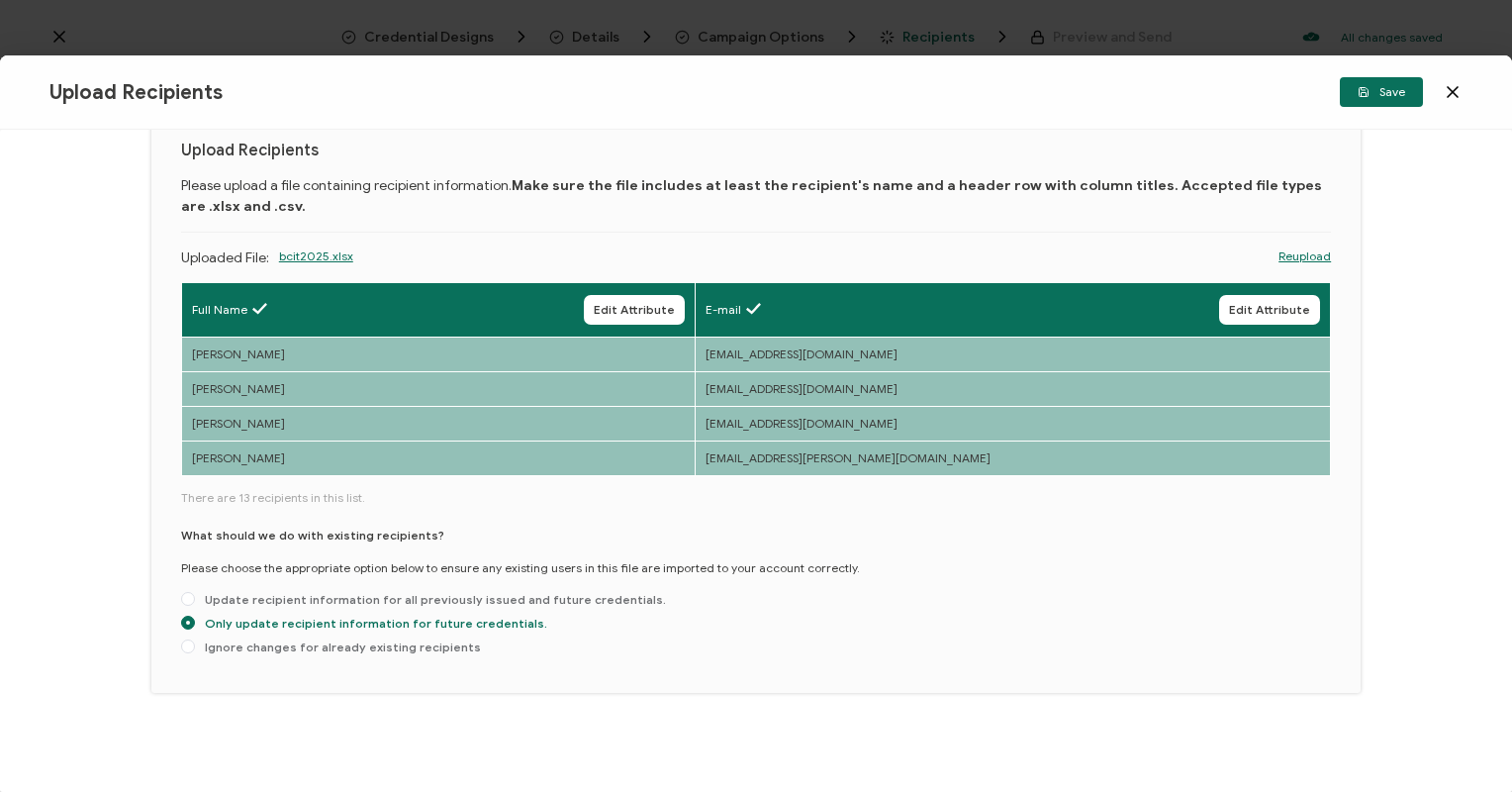 click on "Only update recipient information for future credentials." at bounding box center [188, 624] 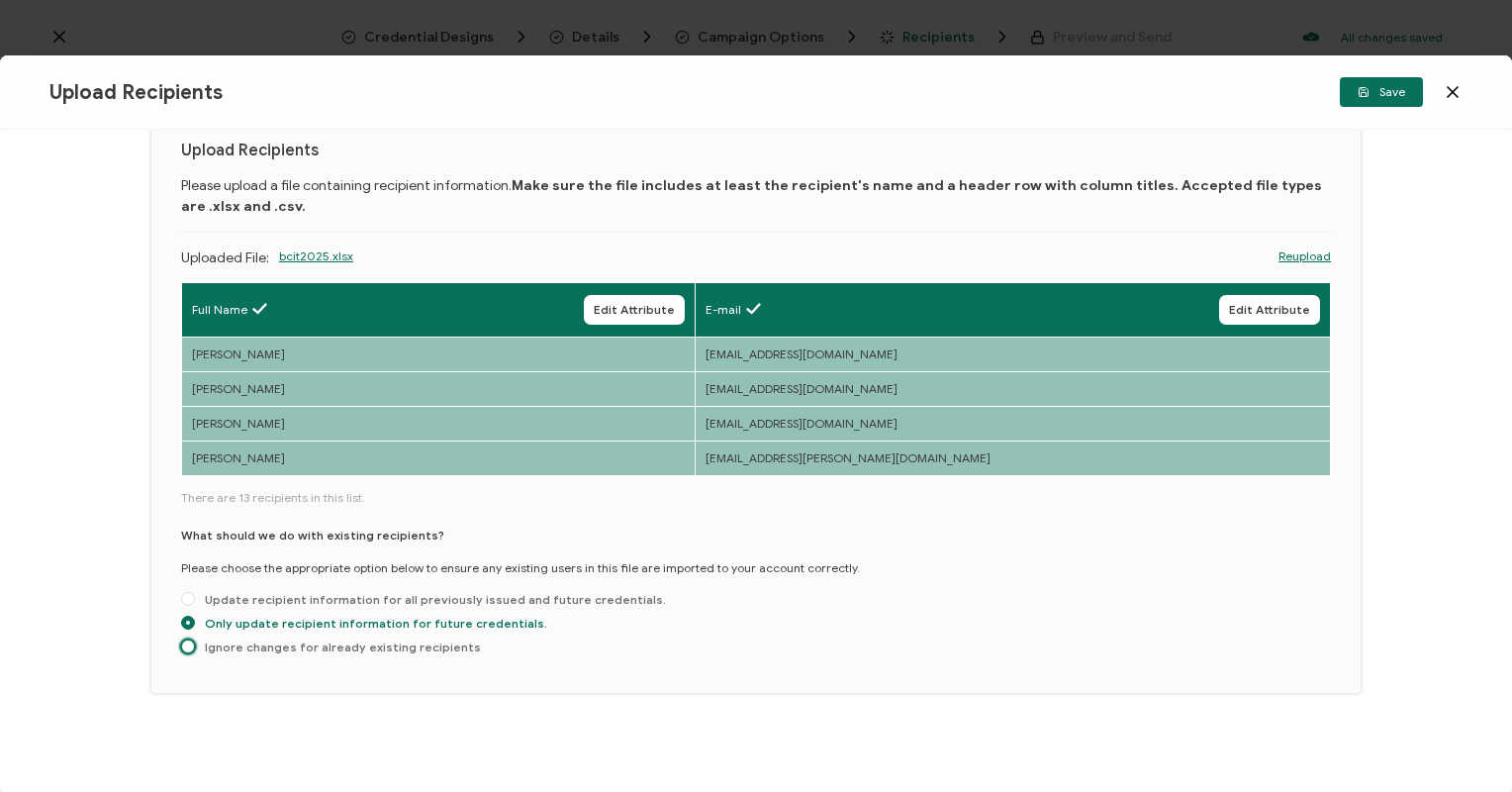click at bounding box center [188, 646] 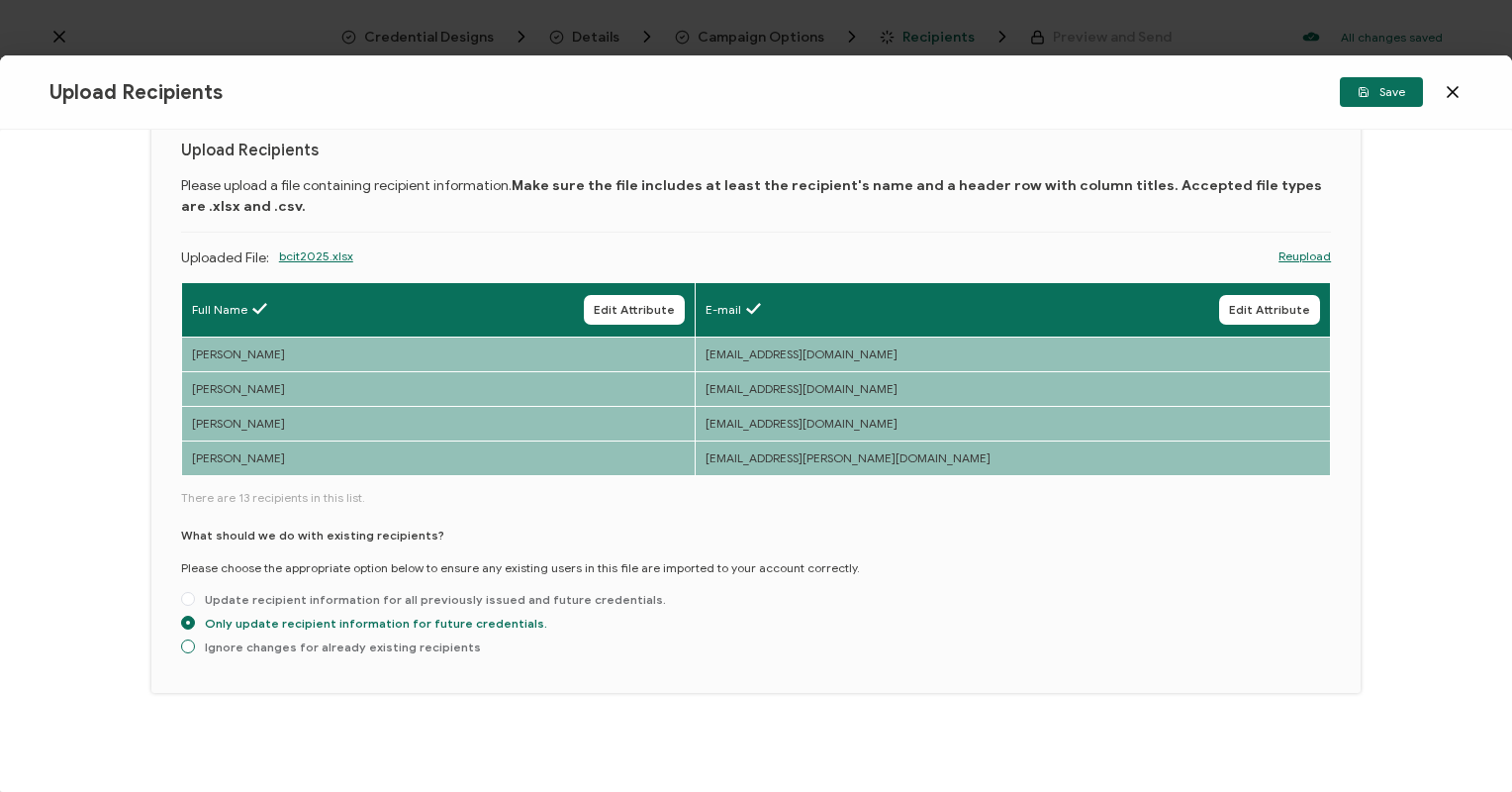 click on "Ignore changes for already existing recipients" at bounding box center (188, 647) 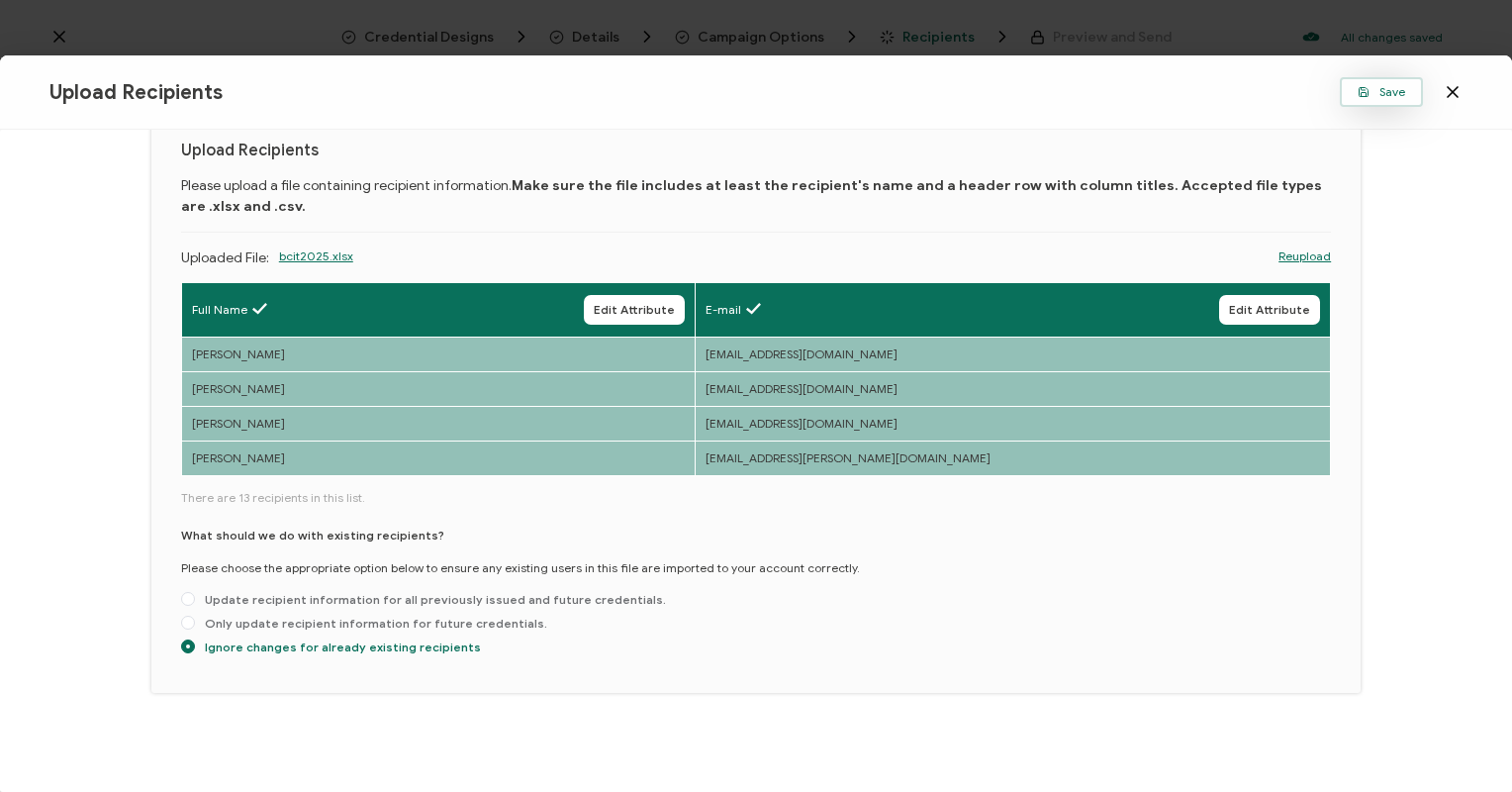 click on "Save" at bounding box center (1381, 92) 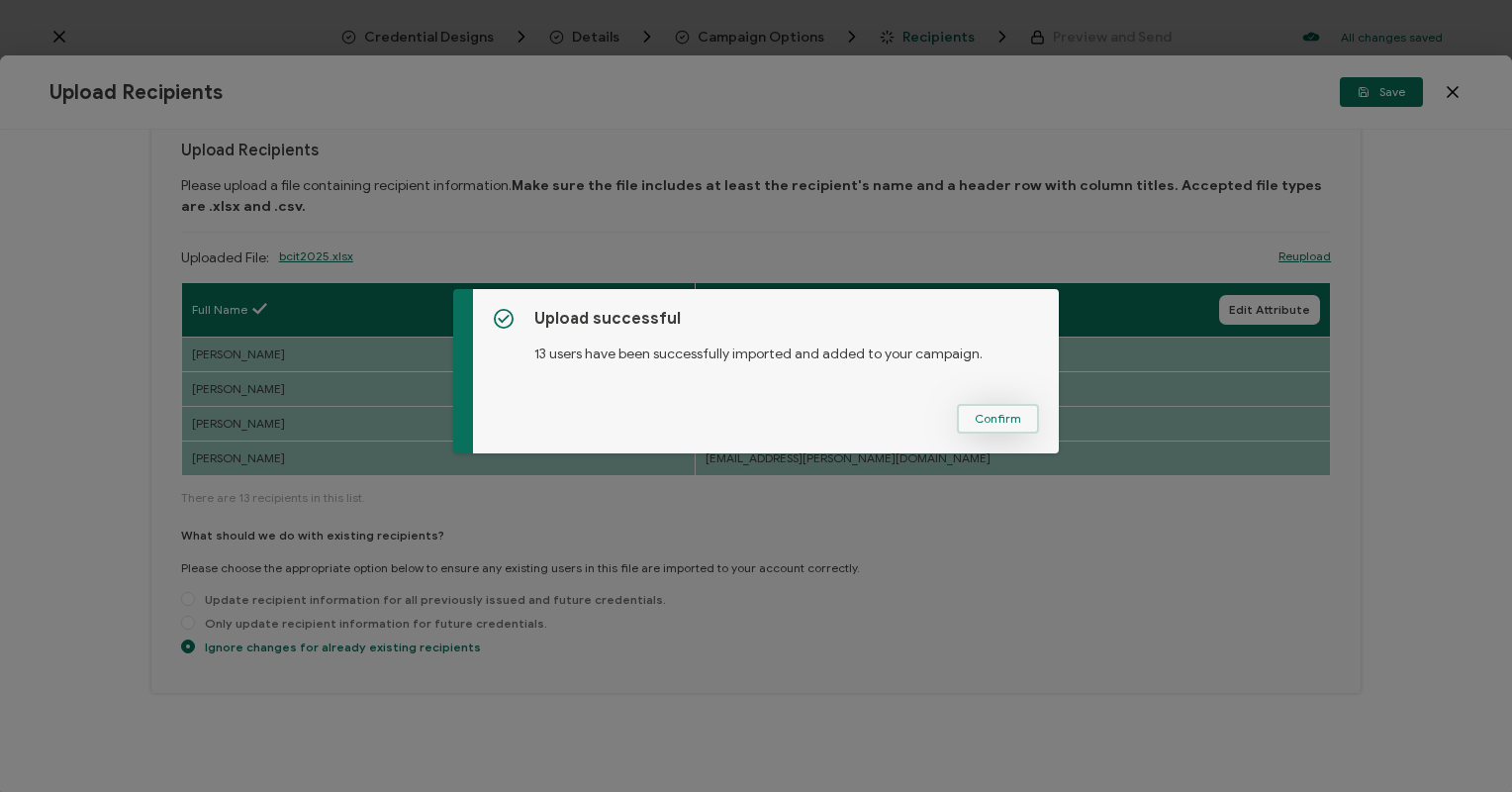 click on "Confirm" at bounding box center [997, 419] 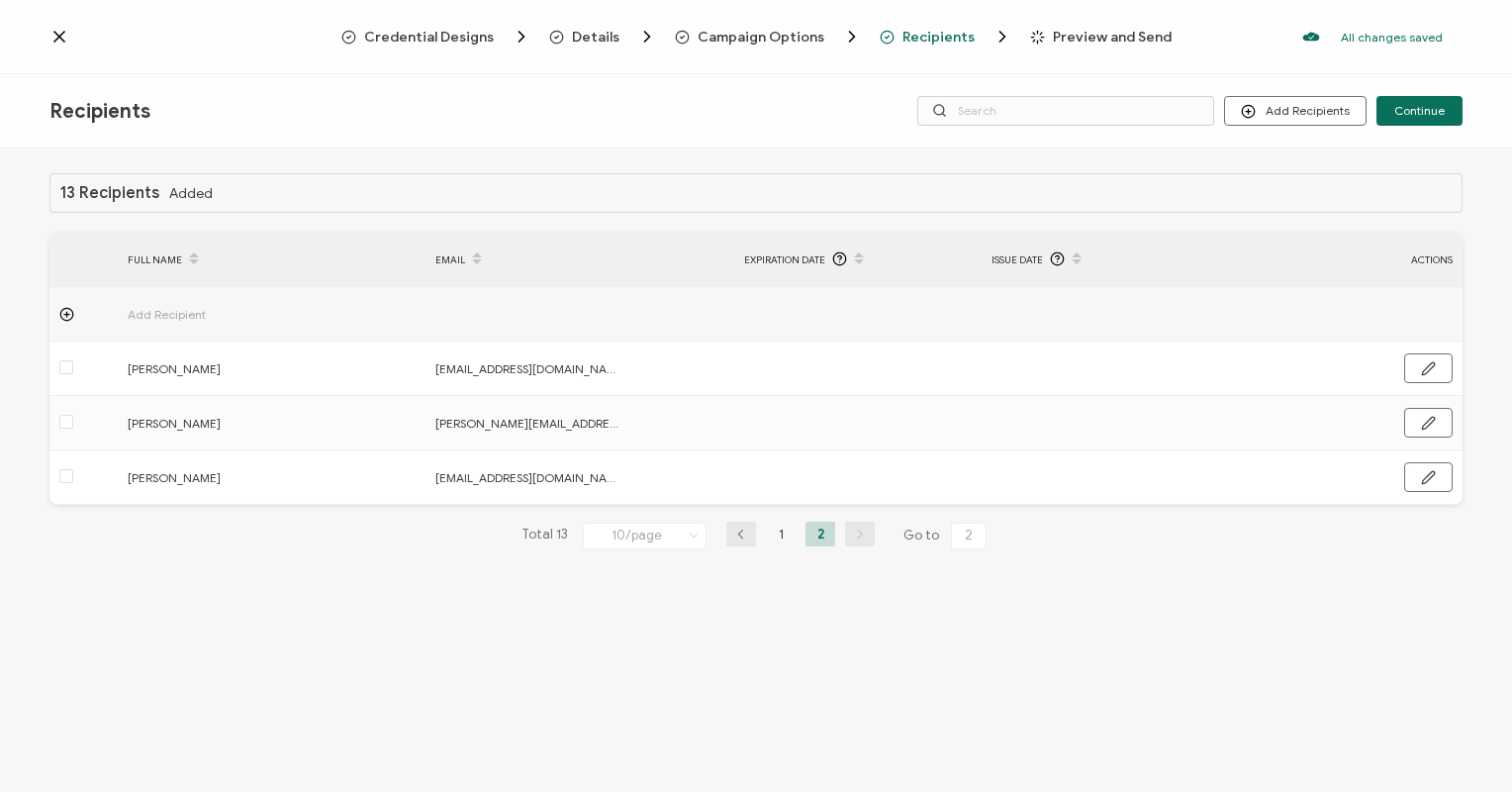 click on "Preview and Send" at bounding box center [1112, 37] 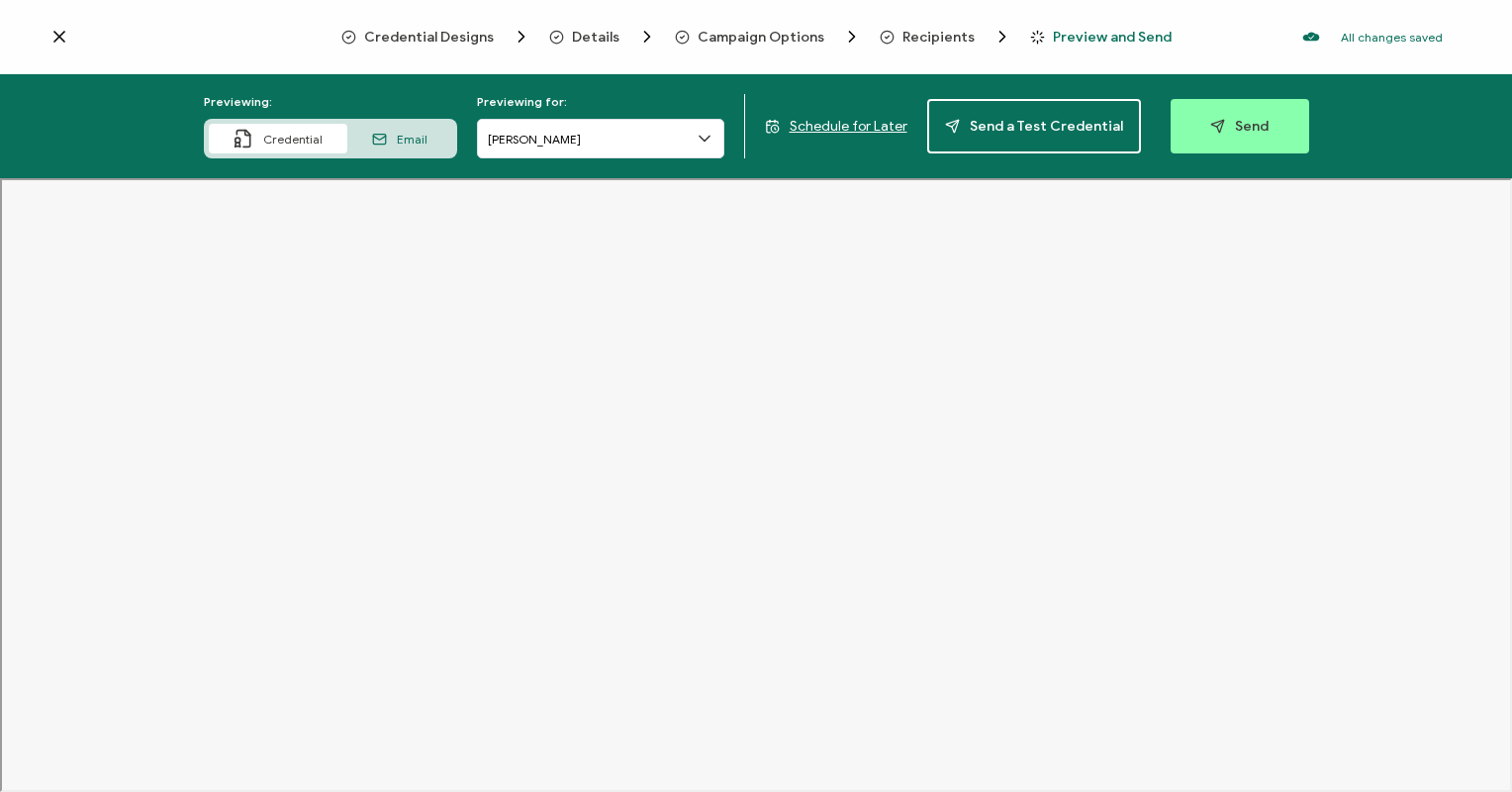click on "Credential Designs" at bounding box center [398, 37] 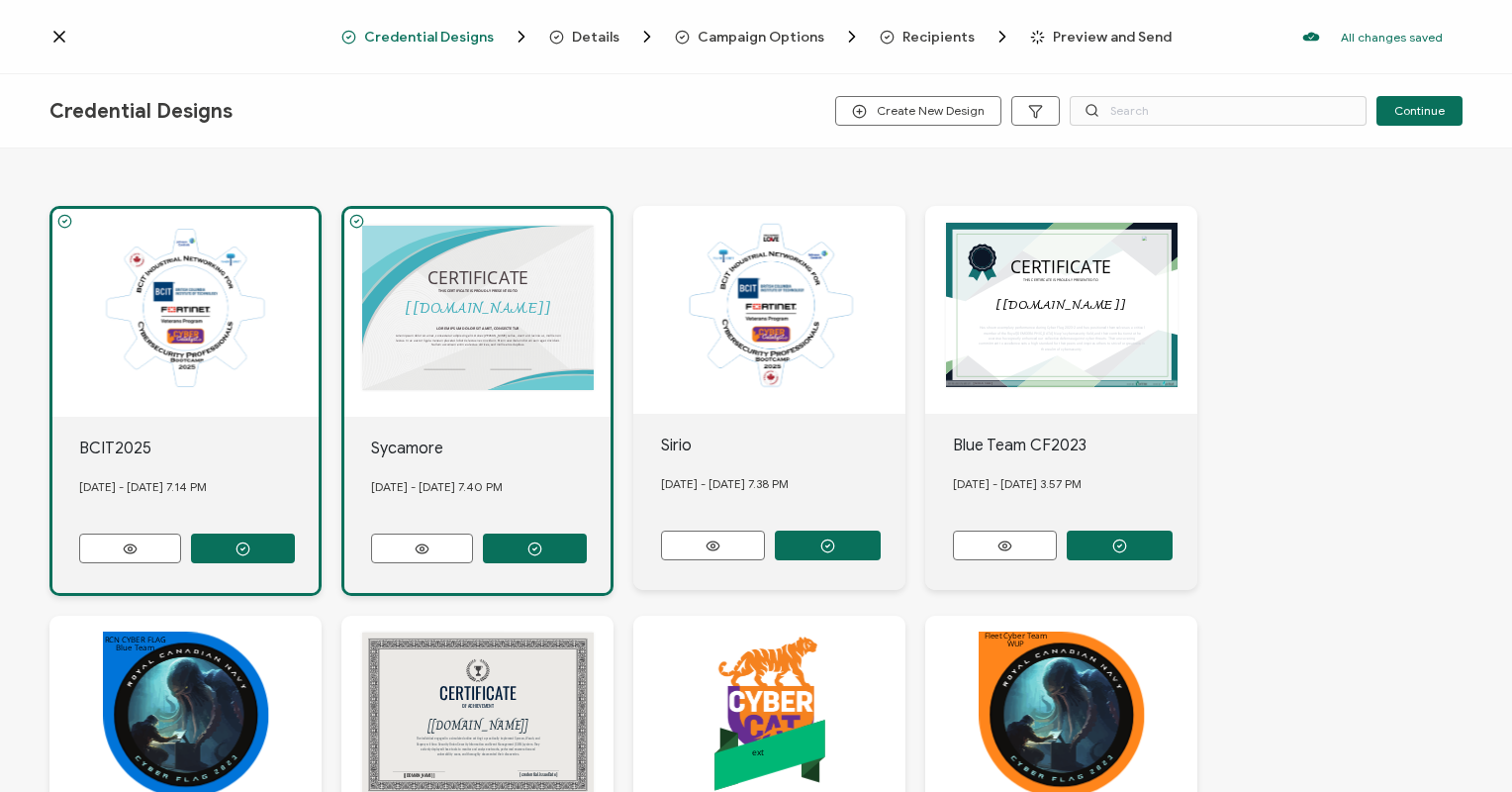 scroll, scrollTop: 0, scrollLeft: 0, axis: both 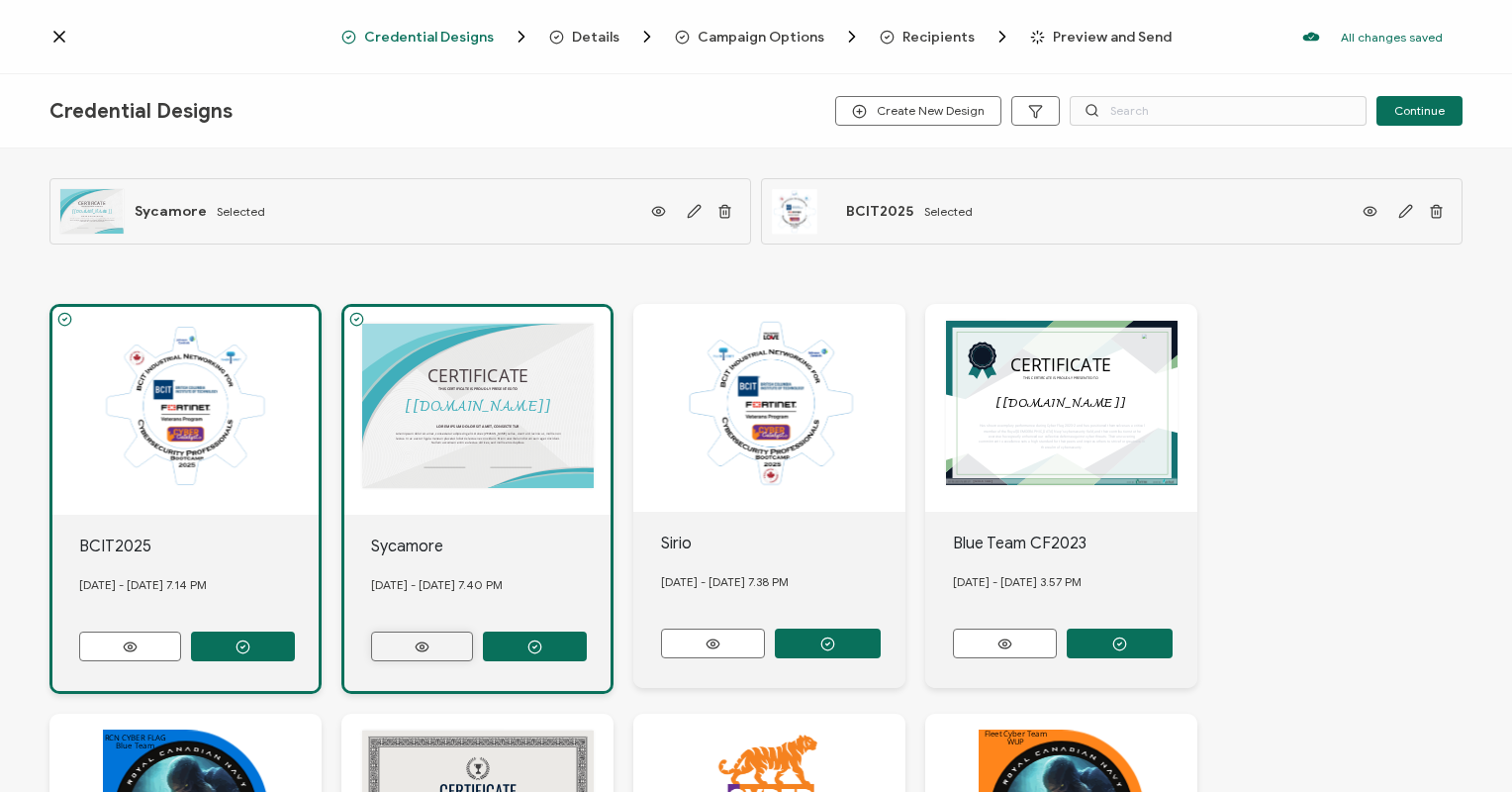 click 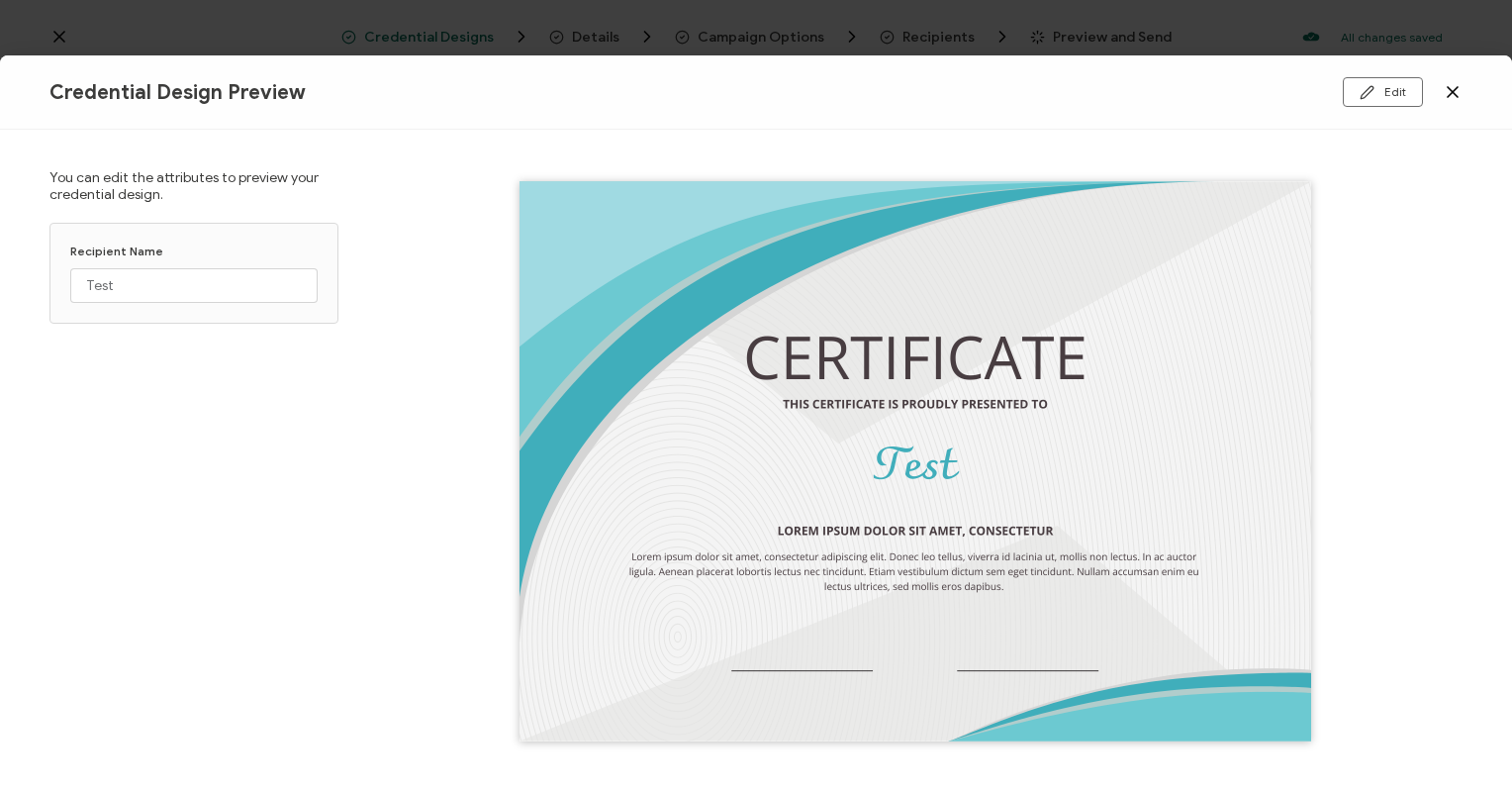 click at bounding box center (915, 461) 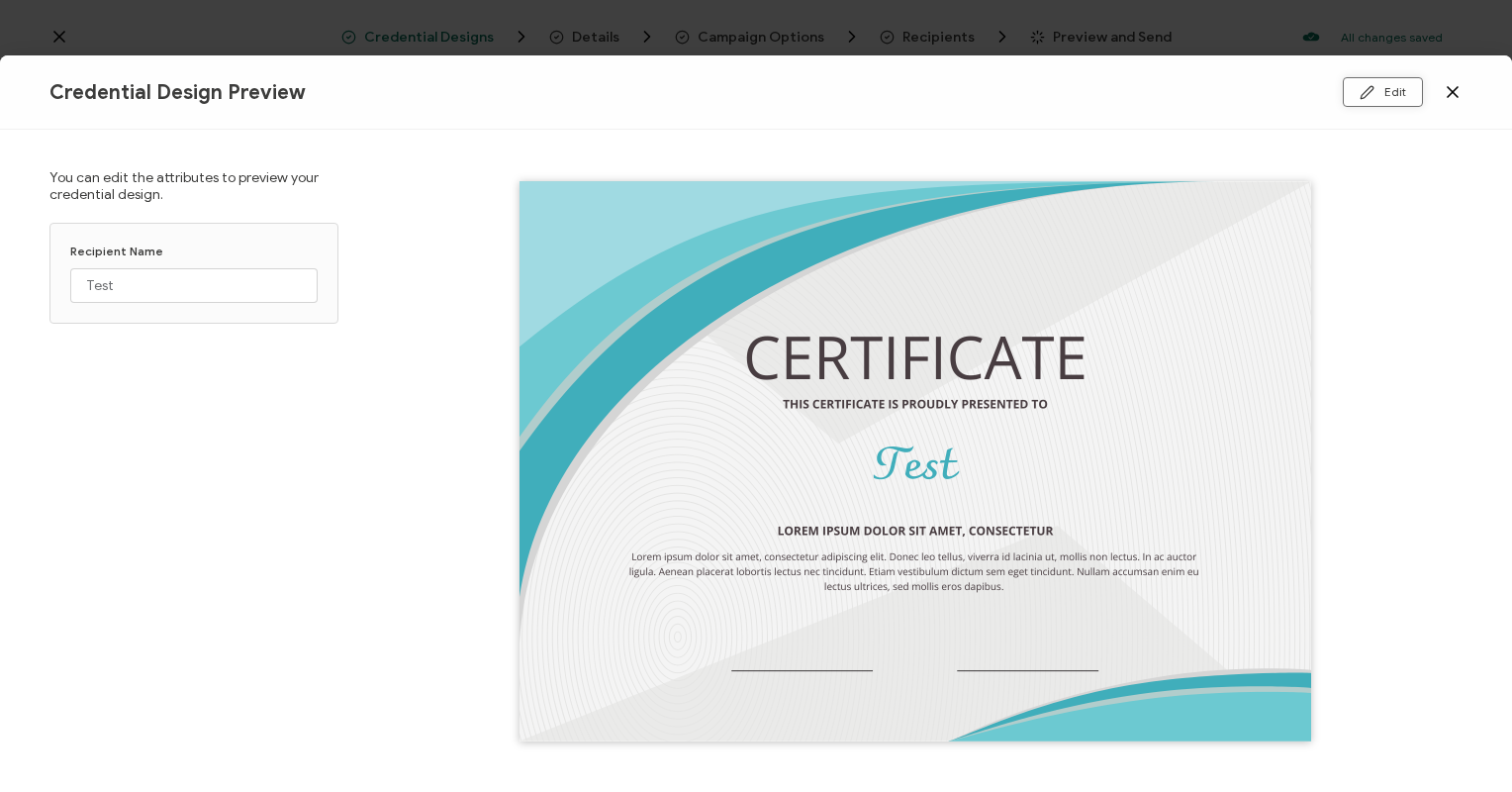 click on "Edit" at bounding box center (1382, 92) 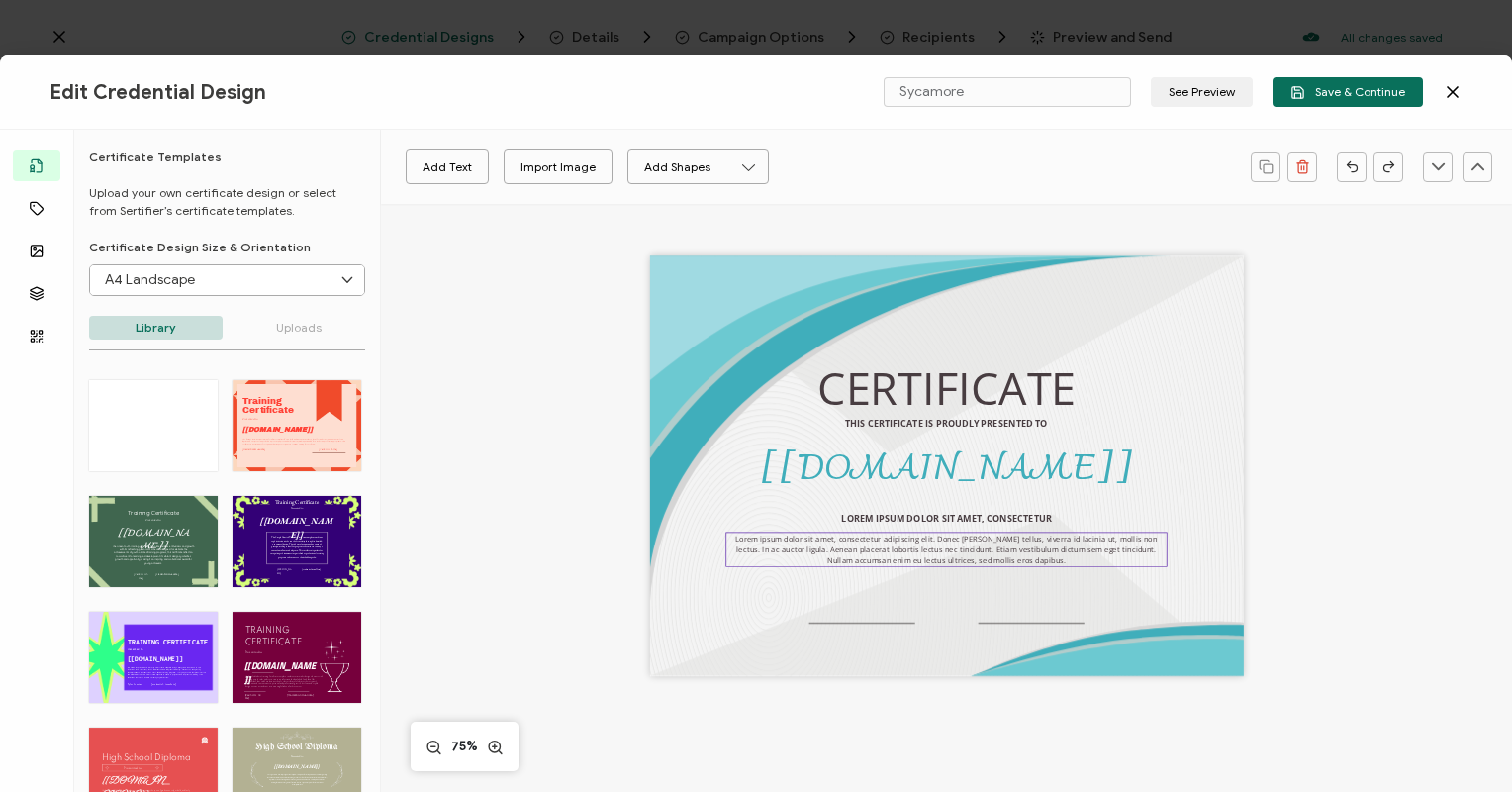 click on "Lorem ipsum dolor sit amet, consectetur adipiscing elit. Donec [PERSON_NAME] tellus, viverra id lacinia ut, mollis non lectus. In ac auctor ligula. Aenean placerat lobortis lectus nec tincidunt. Etiam vestibulum dictum sem eget tincidunt. Nullam accumsan enim eu lectus ultrices, sed mollis eros dapibus." at bounding box center [947, 548] 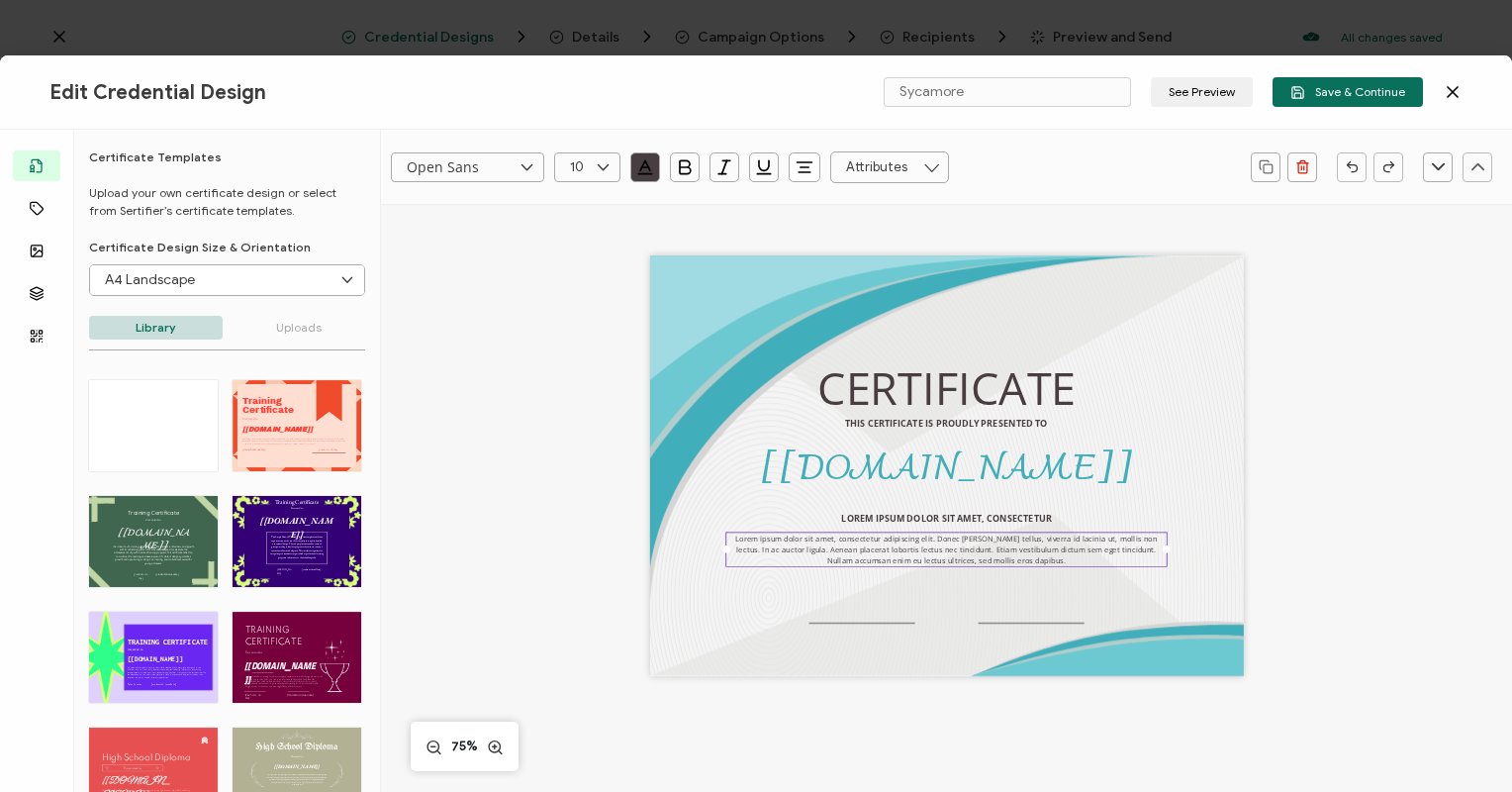 click on "Lorem ipsum dolor sit amet, consectetur adipiscing elit. Donec [PERSON_NAME] tellus, viverra id lacinia ut, mollis non lectus. In ac auctor ligula. Aenean placerat lobortis lectus nec tincidunt. Etiam vestibulum dictum sem eget tincidunt. Nullam accumsan enim eu lectus ultrices, sed mollis eros dapibus." at bounding box center [947, 548] 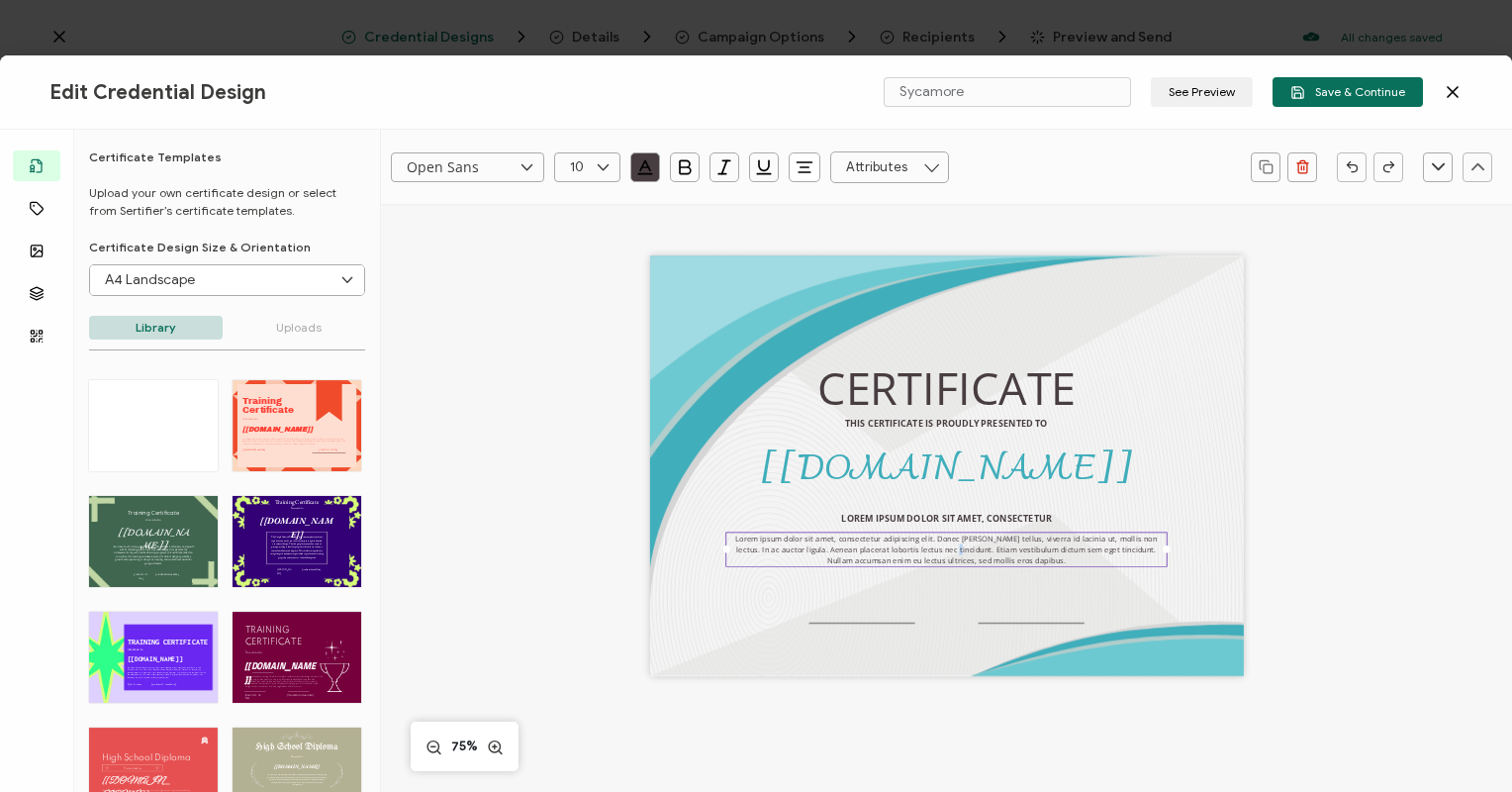 click on "Lorem ipsum dolor sit amet, consectetur adipiscing elit. Donec [PERSON_NAME] tellus, viverra id lacinia ut, mollis non lectus. In ac auctor ligula. Aenean placerat lobortis lectus nec tincidunt. Etiam vestibulum dictum sem eget tincidunt. Nullam accumsan enim eu lectus ultrices, sed mollis eros dapibus." at bounding box center [947, 548] 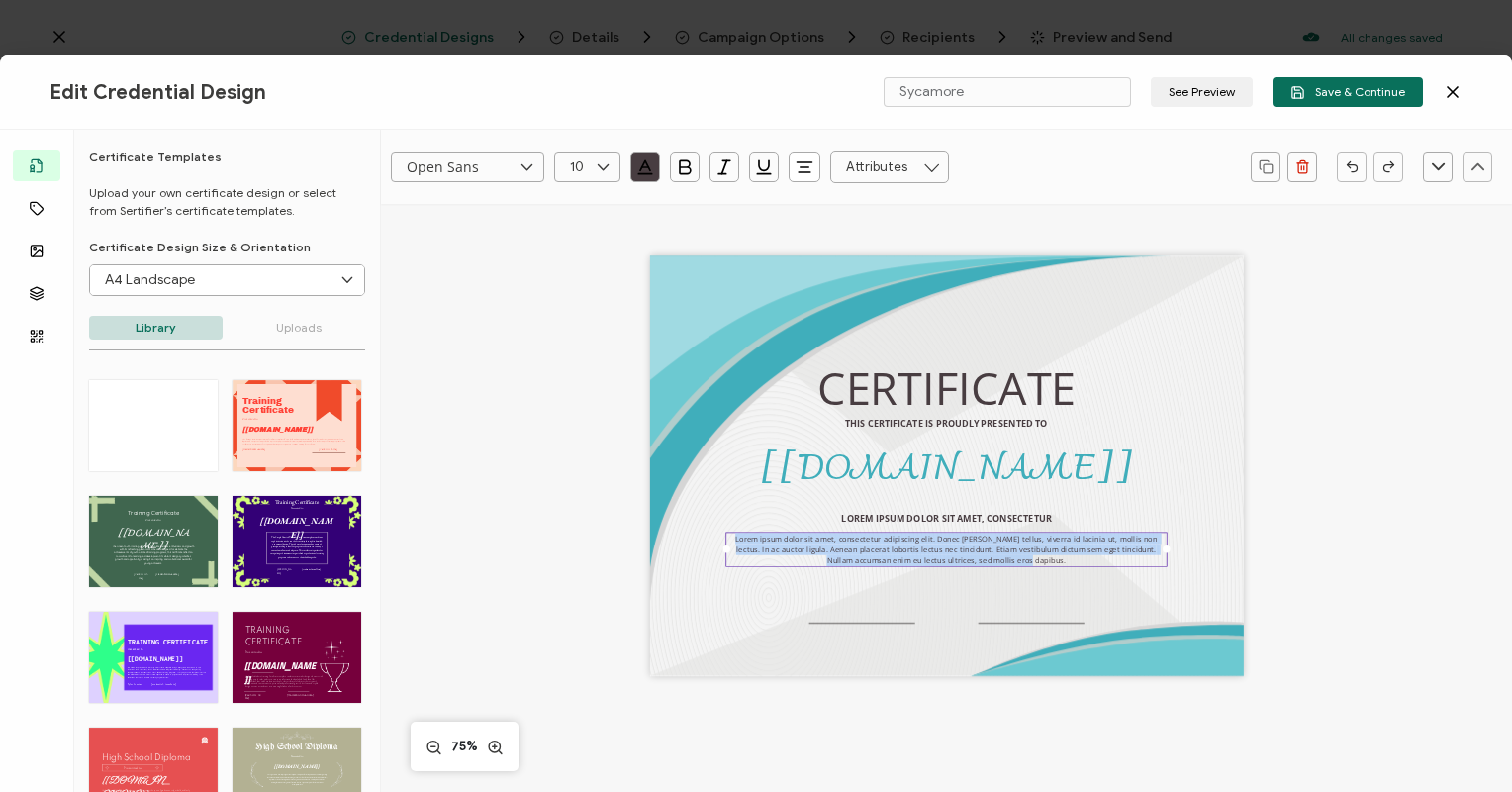 click on "Lorem ipsum dolor sit amet, consectetur adipiscing elit. Donec [PERSON_NAME] tellus, viverra id lacinia ut, mollis non lectus. In ac auctor ligula. Aenean placerat lobortis lectus nec tincidunt. Etiam vestibulum dictum sem eget tincidunt. Nullam accumsan enim eu lectus ultrices, sed mollis eros dapibus." at bounding box center [947, 548] 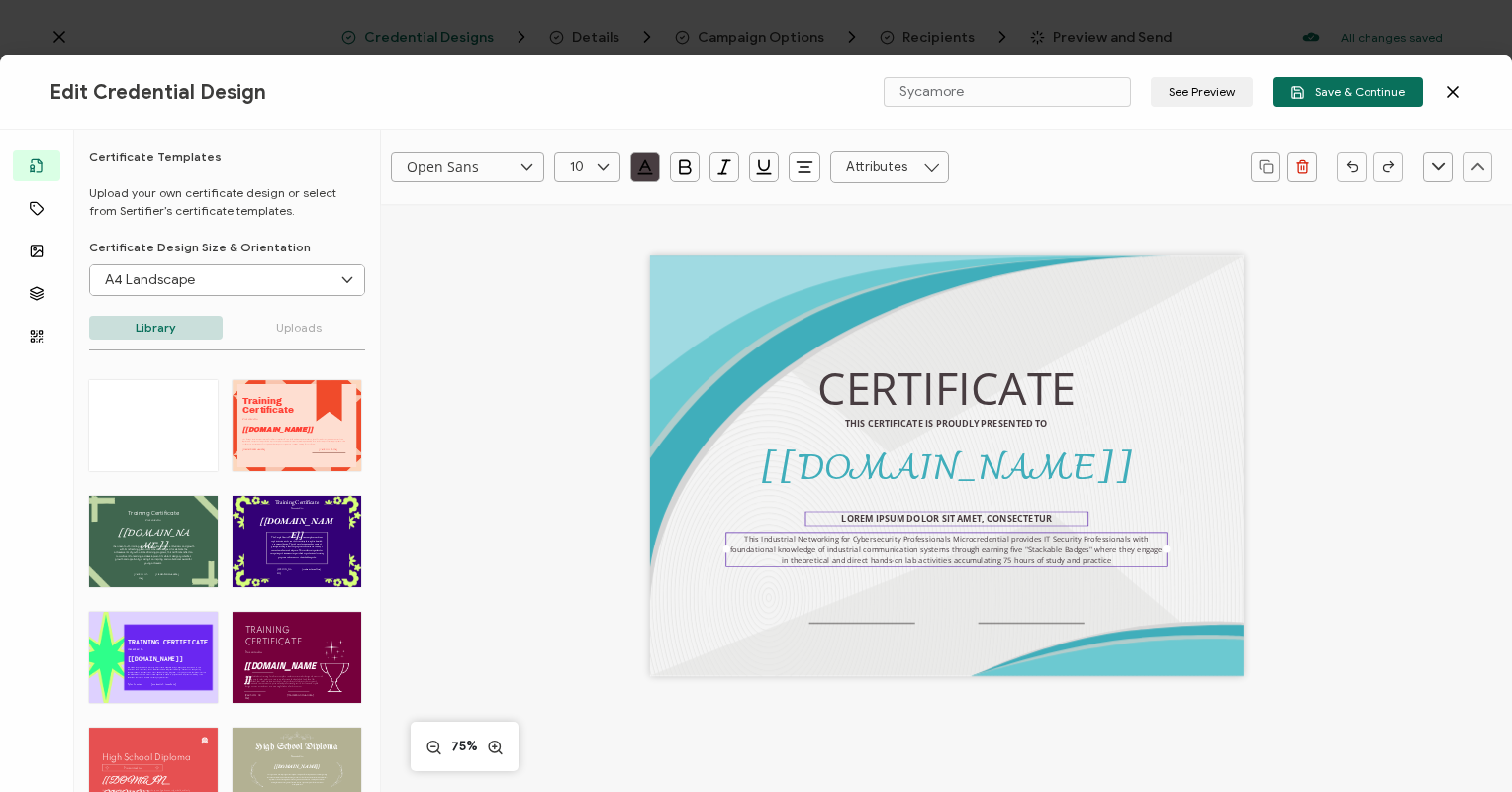 click on "LOREM IPSUM DOLOR SIT AMET, CONSECTETUR" at bounding box center (946, 518) 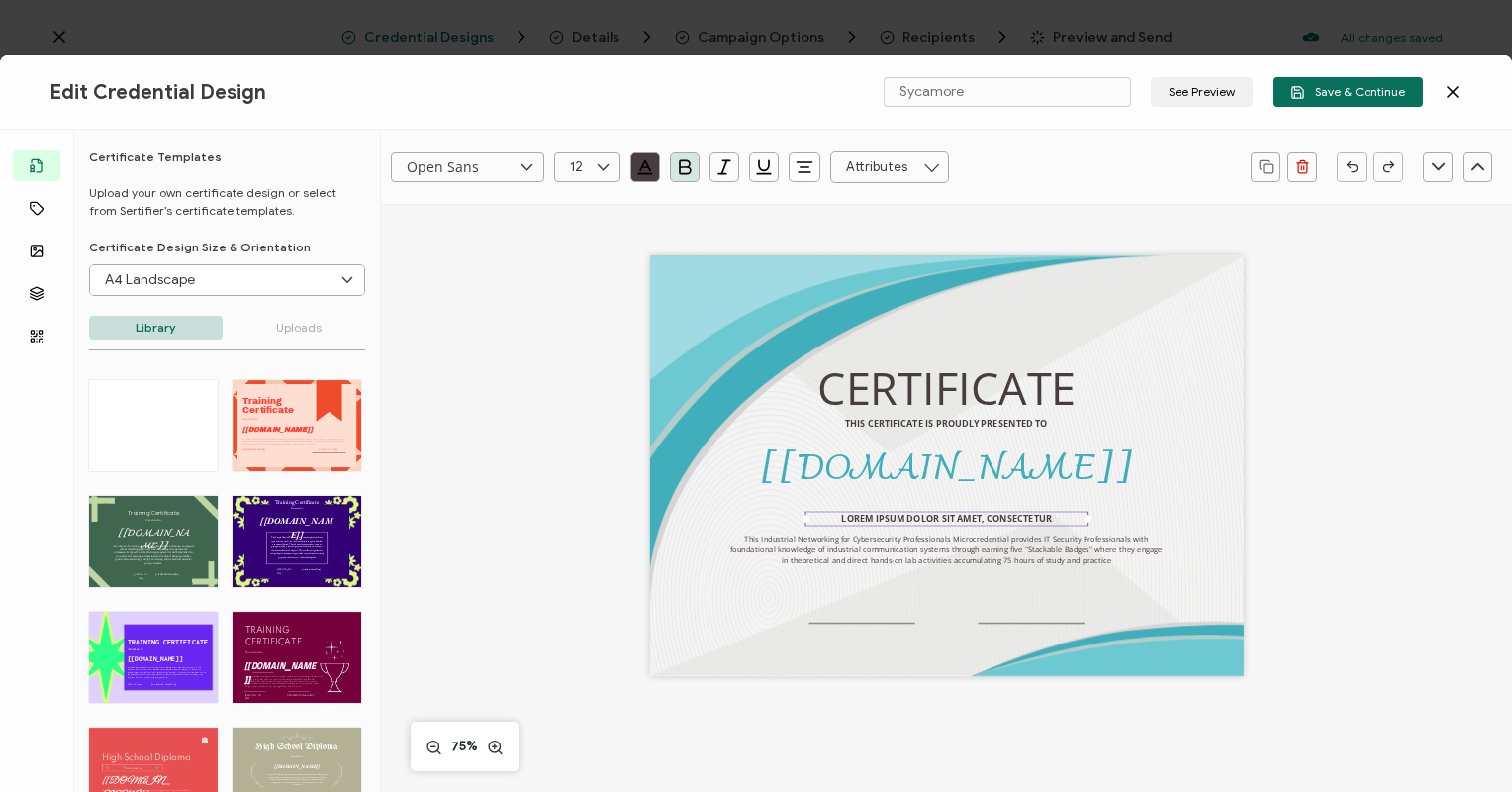 click on "LOREM IPSUM DOLOR SIT AMET, CONSECTETUR" at bounding box center (946, 518) 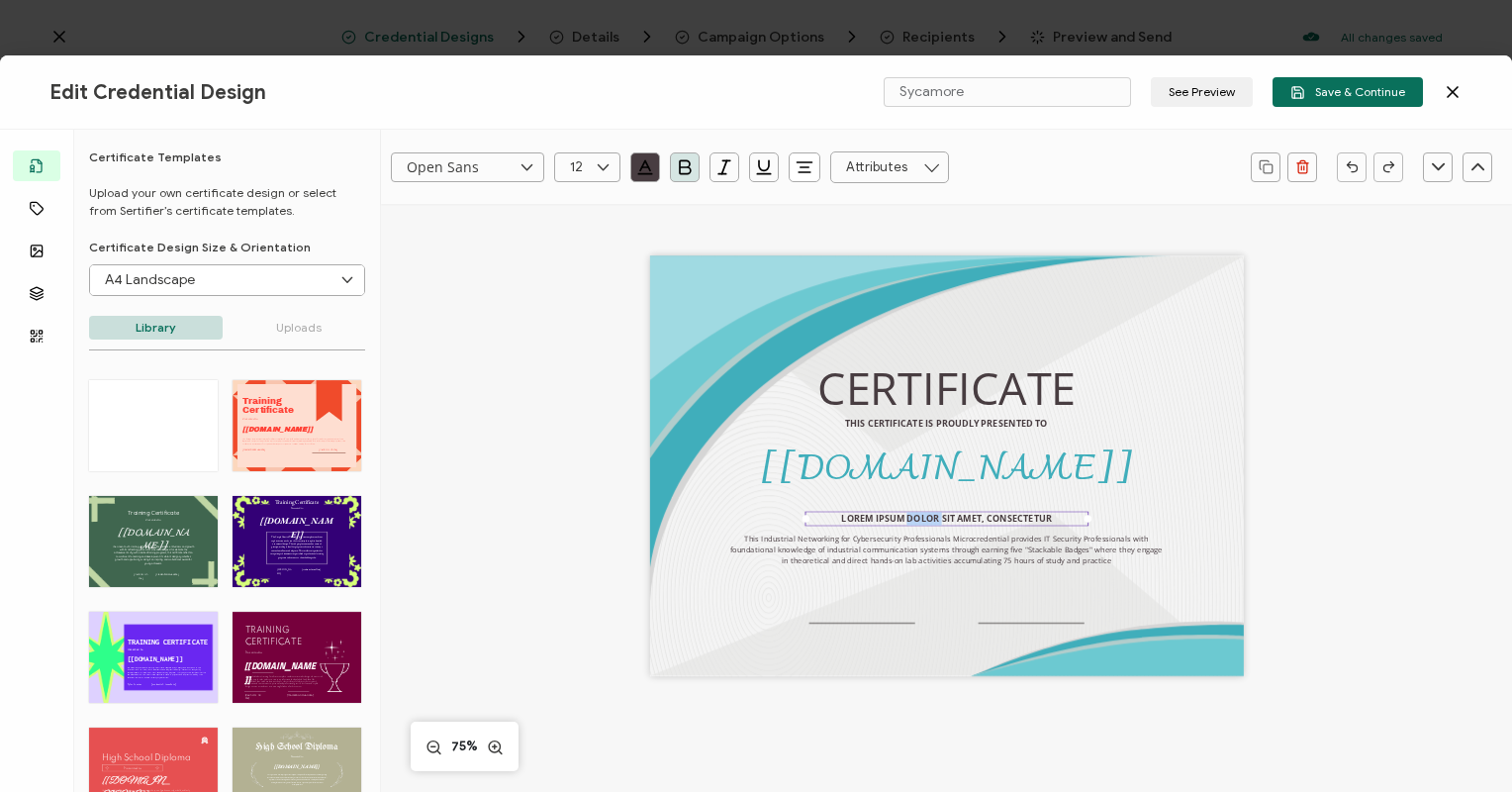 click on "LOREM IPSUM DOLOR SIT AMET, CONSECTETUR" at bounding box center (946, 518) 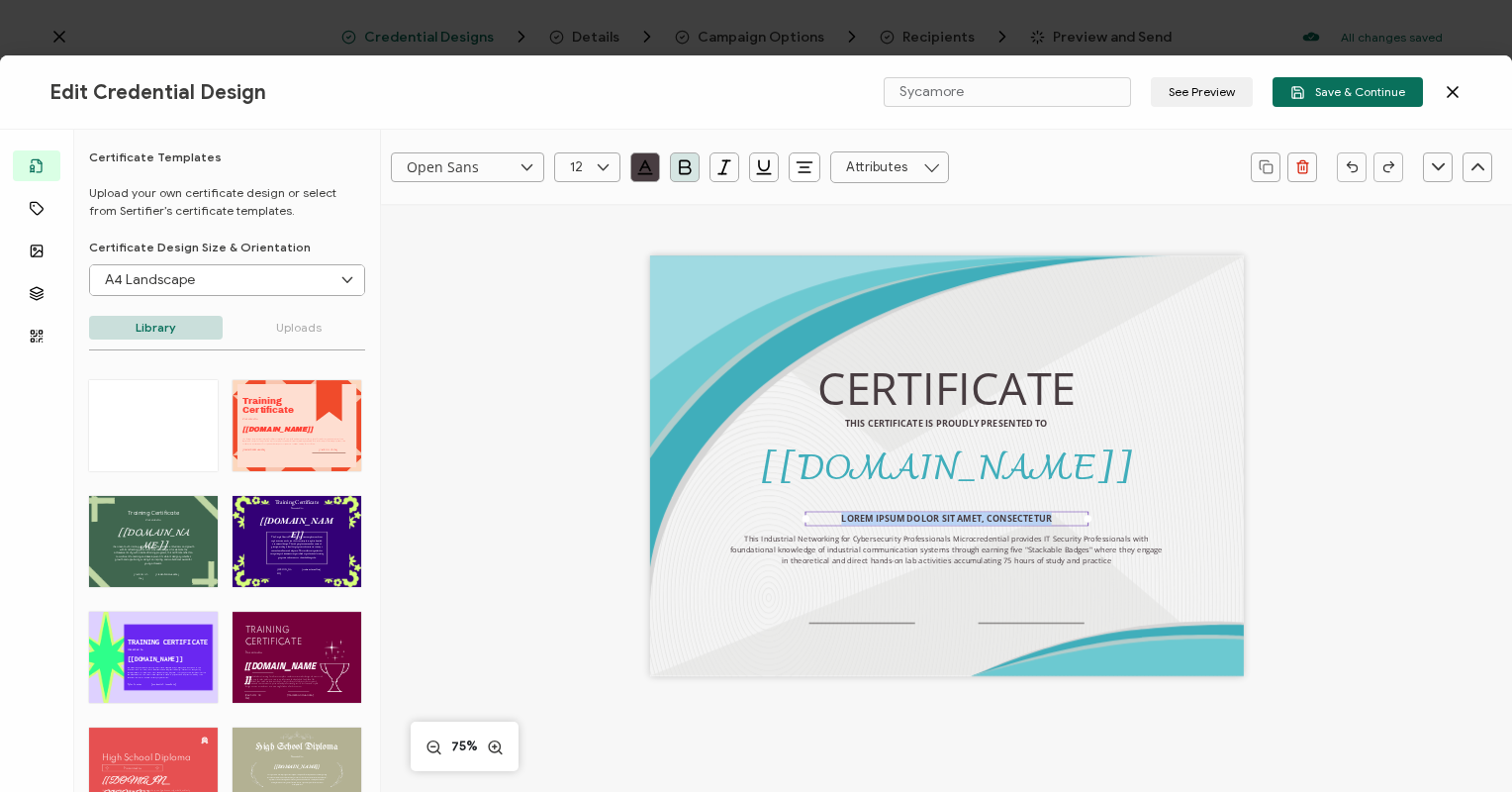 click on "LOREM IPSUM DOLOR SIT AMET, CONSECTETUR" at bounding box center [946, 518] 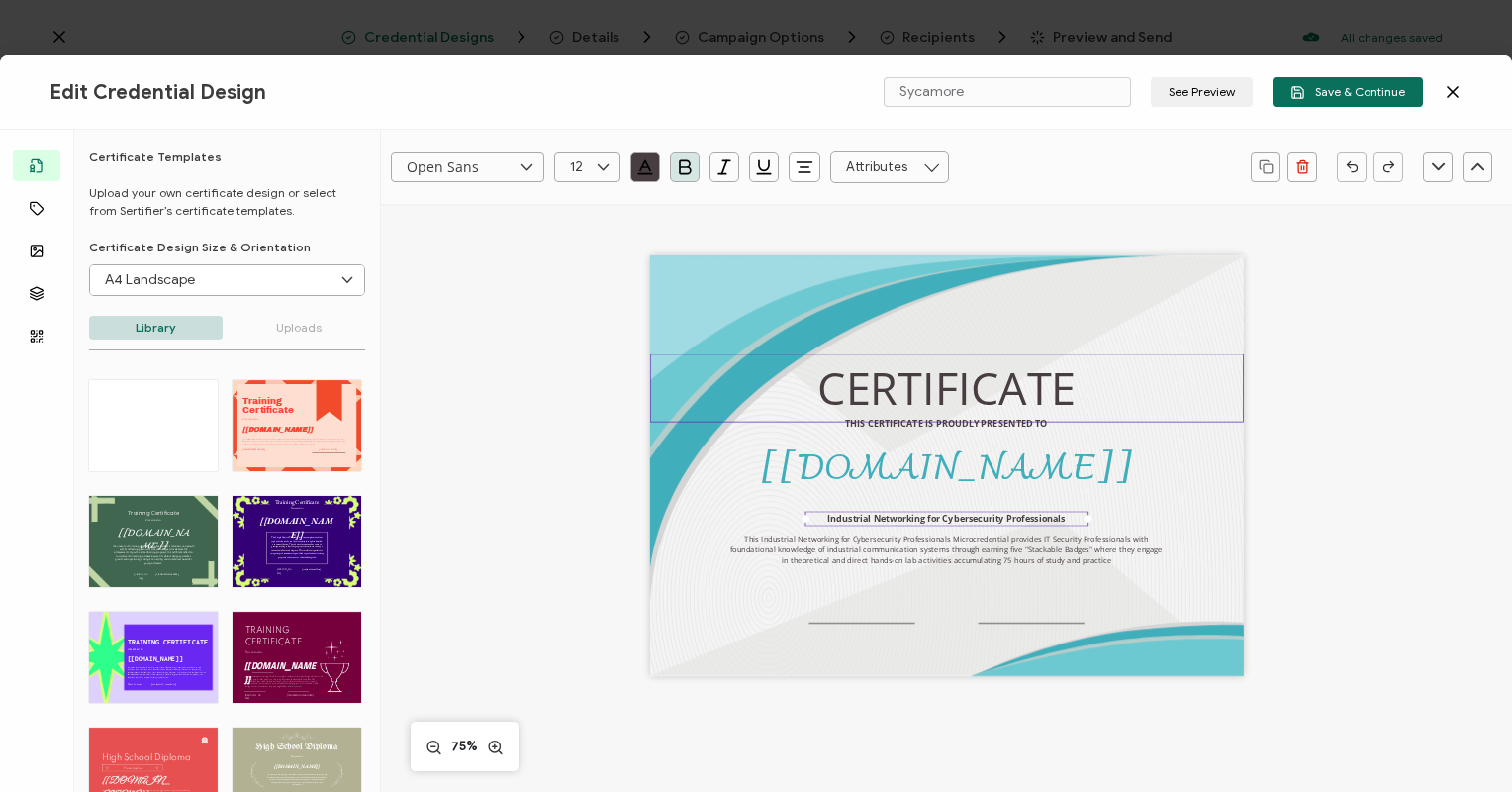 click on "CERTIFICATE" at bounding box center [947, 388] 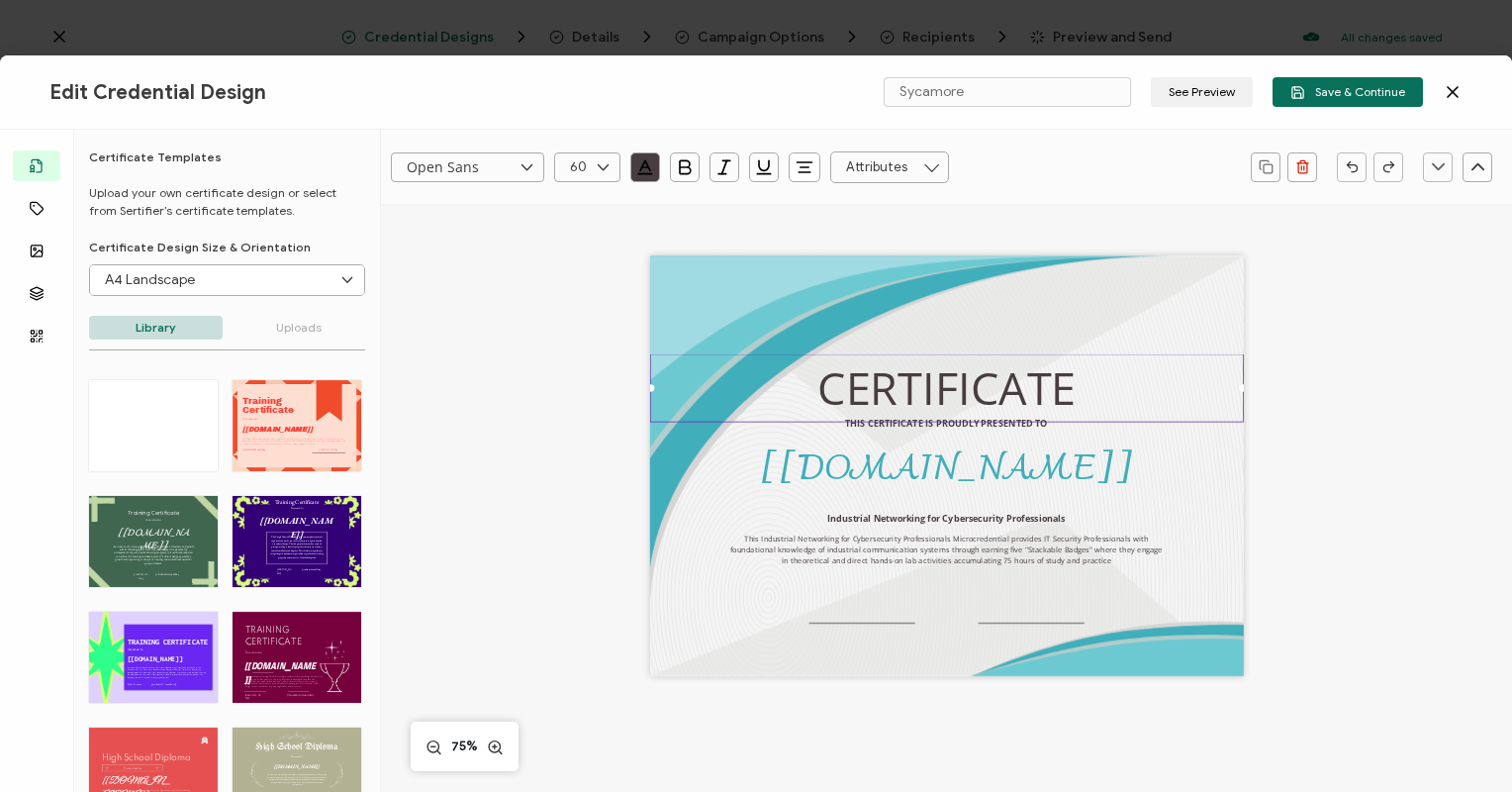 click on "CERTIFICATE         THIS CERTIFICATE IS PROUDLY PRESENTED TO       The recipient’s full name, which will be automatically filled based on the information uploaded when adding recipients or lists.   [[DOMAIN_NAME]]         Industrial Networking for Cybersecurity Professionals         This Industrial Networking for Cybersecurity Professionals Microcredential provides IT Security Professionals with foundational knowledge of industrial communication systems through earning five "Stackable Badges" where they engage in theoretical and direct hands-on lab activities accumulating 75 hours of study and practice" at bounding box center (947, 466) 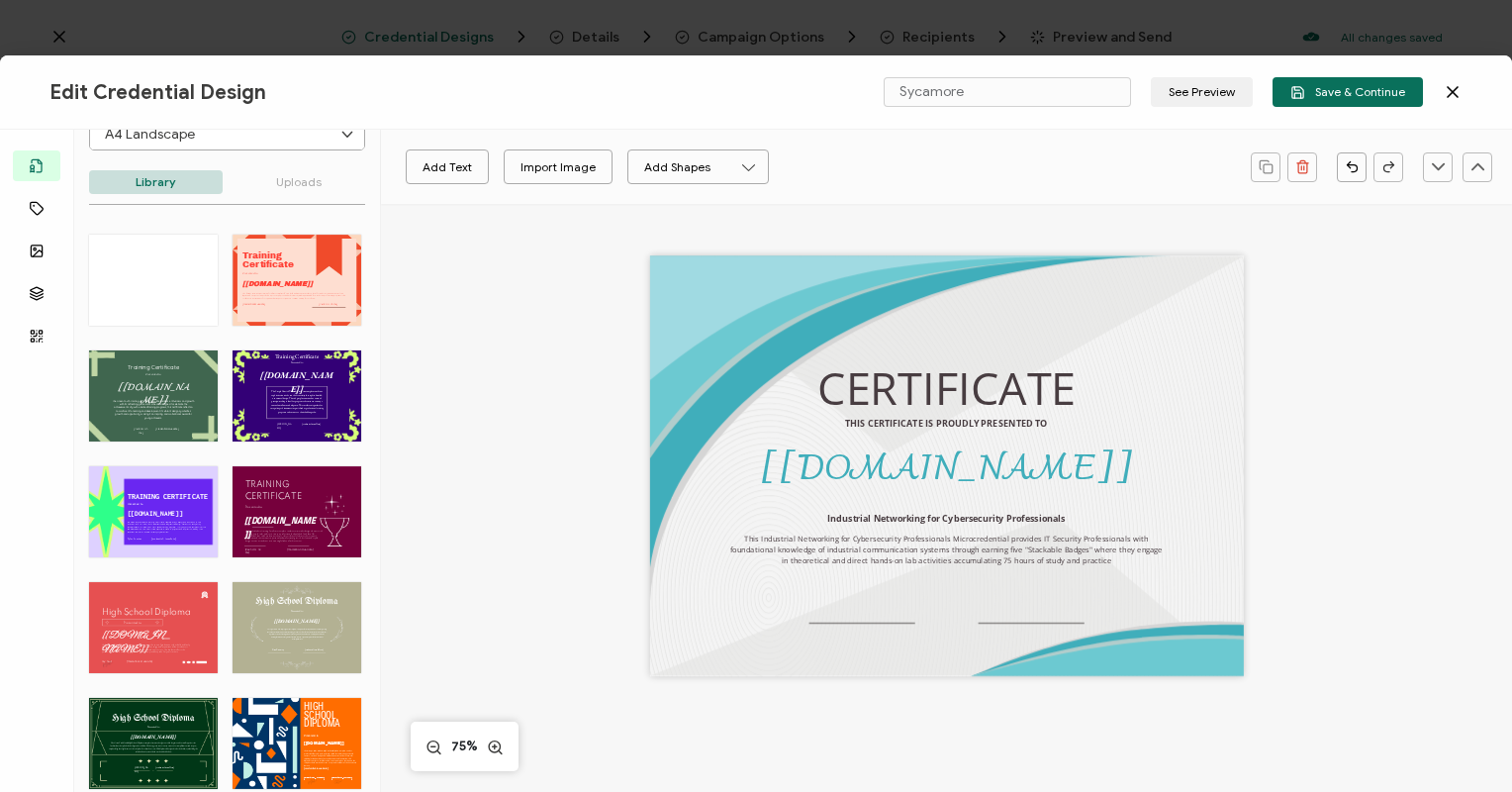 scroll, scrollTop: 0, scrollLeft: 0, axis: both 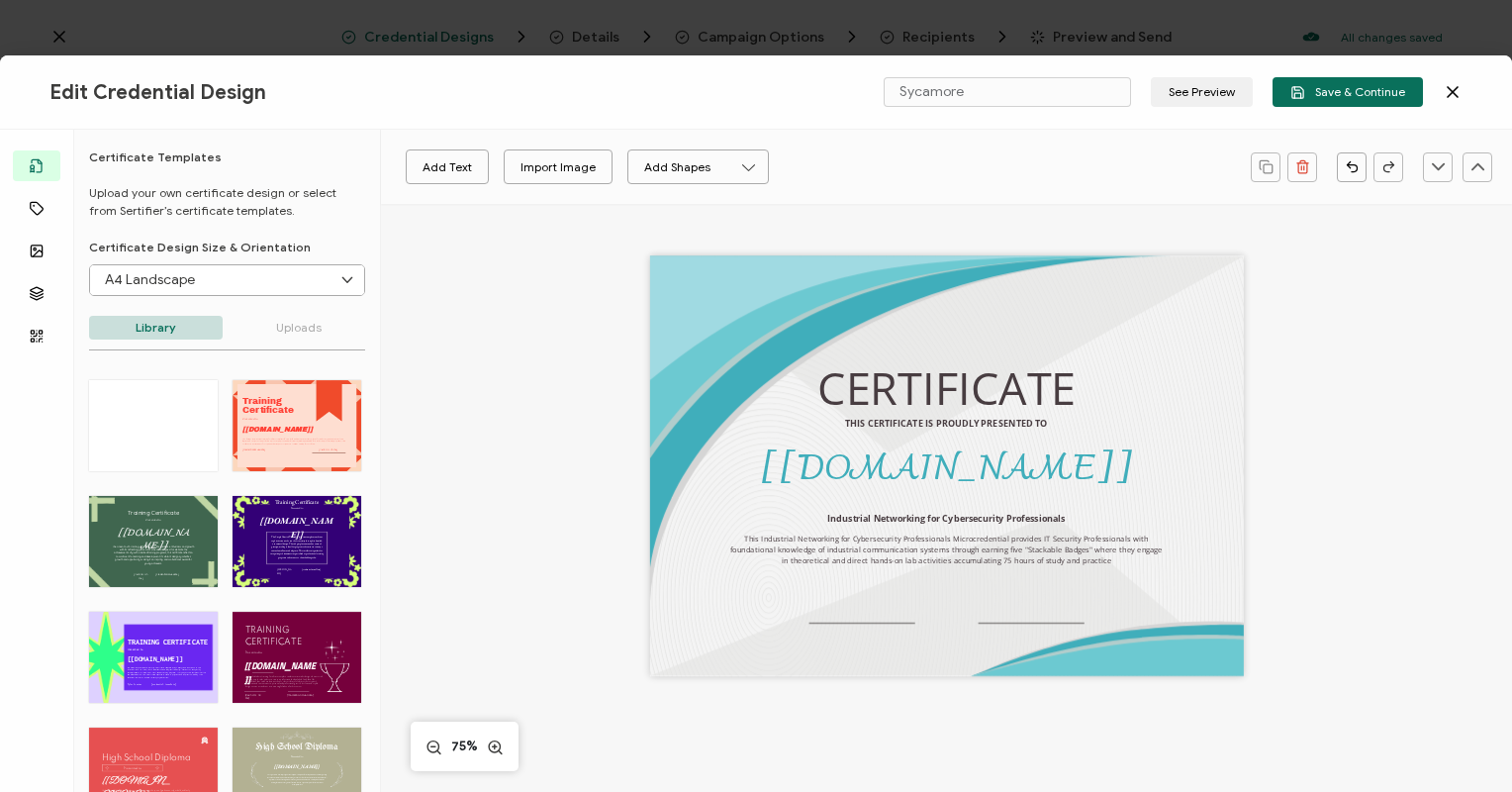click on "Training Certificate
The Green Youth Training Certificate template radiates enthusiasm and growth with its refreshing green color scheme. Designed to celebrate the achievements of youth-oriented training programs, this certificate reflects a commitment to learning and development. Its vibrant design symbolizes growth and opportunity, making it an inspiring and motivational award for young achievers.
The recipient’s full name, which will be automatically filled based on the information uploaded when adding recipients or lists.   [[DOMAIN_NAME]]         Presented to
[PERSON_NAME]
The date the credential was issued. This will automatically update to the day the credential is sent.   [credential.issueDate]" at bounding box center (153, 542) 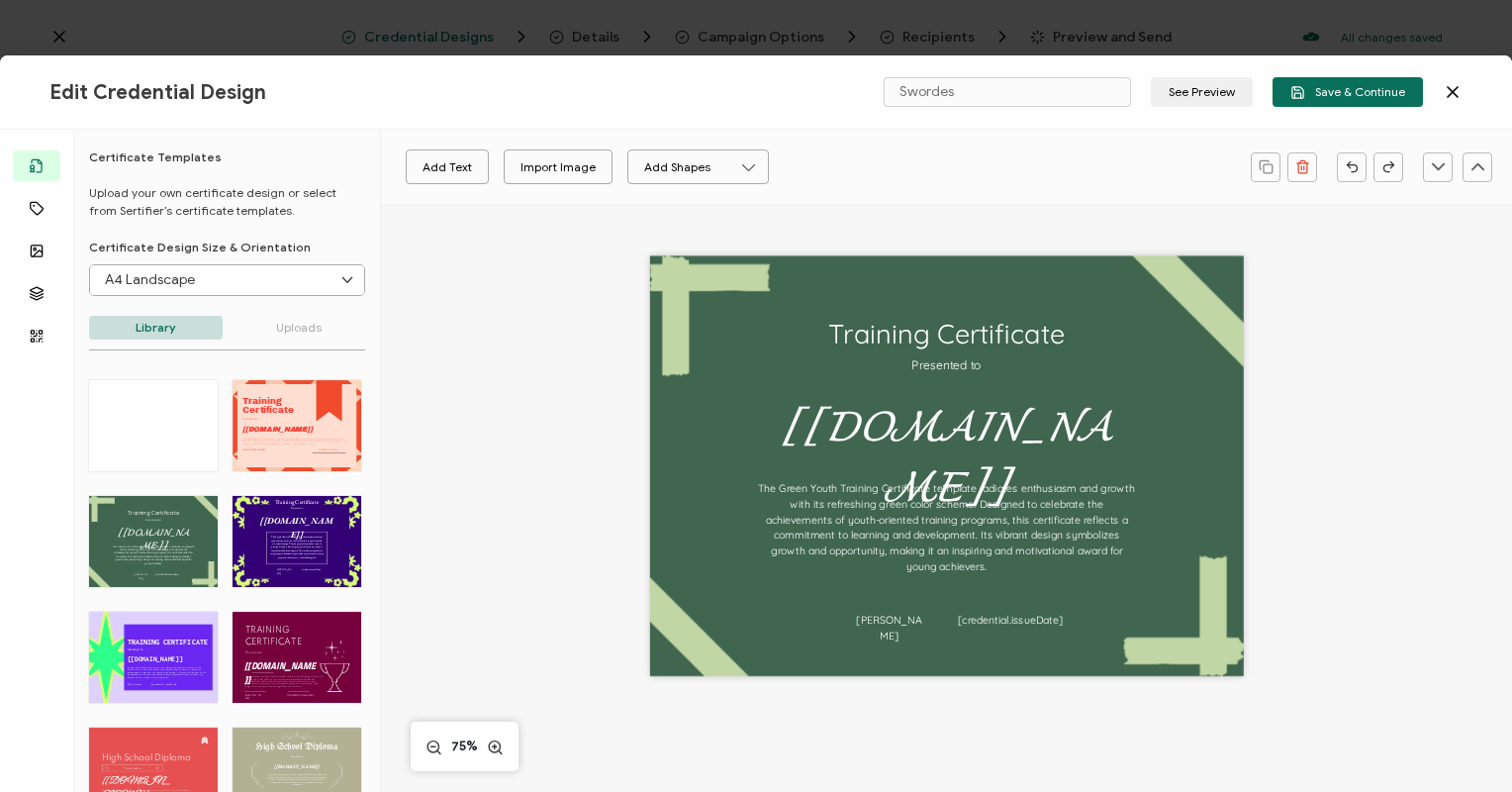 click on "Training Certificate
The Purple Flourish Training Certificate template combines sophistication with a touch of creativity through its detailed, ornamental design. The rich purple tones evoke a sense of prestige, making it ideal for programs that want to convey a sense of excellence and elegance. This certificate is perfect for recognizing achievements in specialized or professional training programs and serves as a cherished keepsake.
The recipient’s full name, which will be automatically filled based on the information uploaded when adding recipients or lists.   [[DOMAIN_NAME]]         Presented to
[PERSON_NAME]
The date the credential was issued. This will automatically update to the day the credential is sent.   [credential.issueDate]" at bounding box center (297, 542) 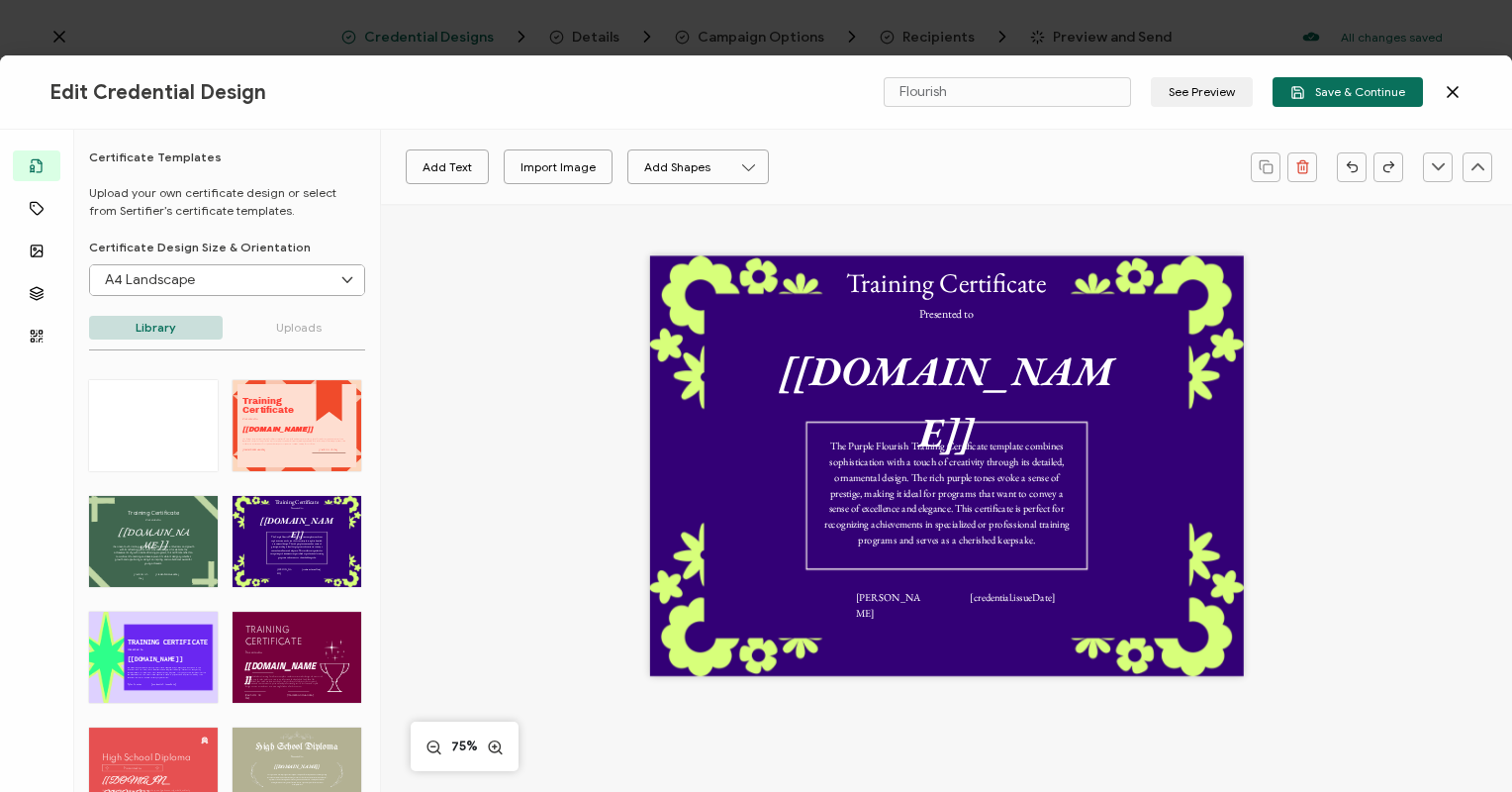 click at bounding box center [99, 426] 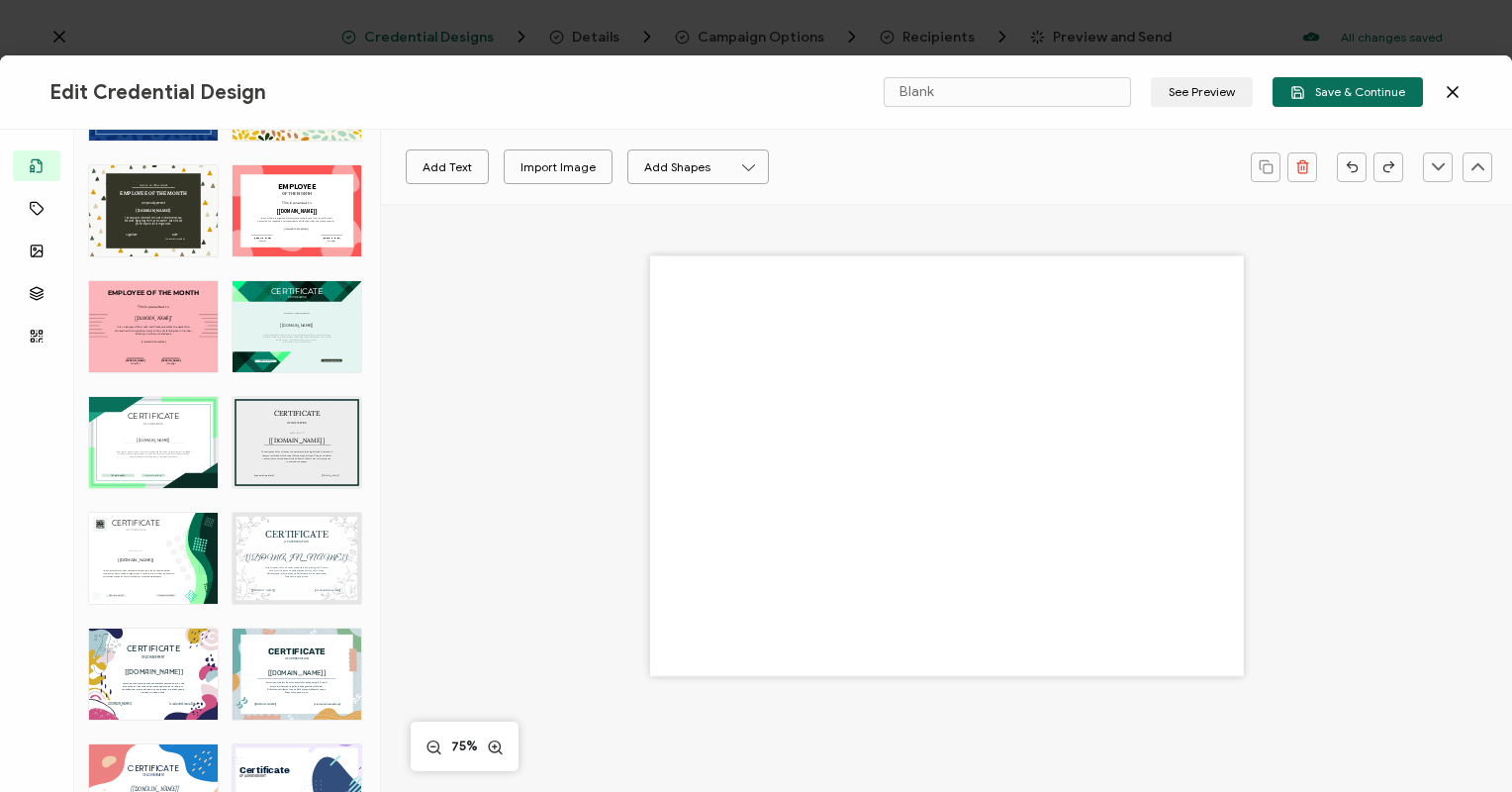 scroll, scrollTop: 2994, scrollLeft: 0, axis: vertical 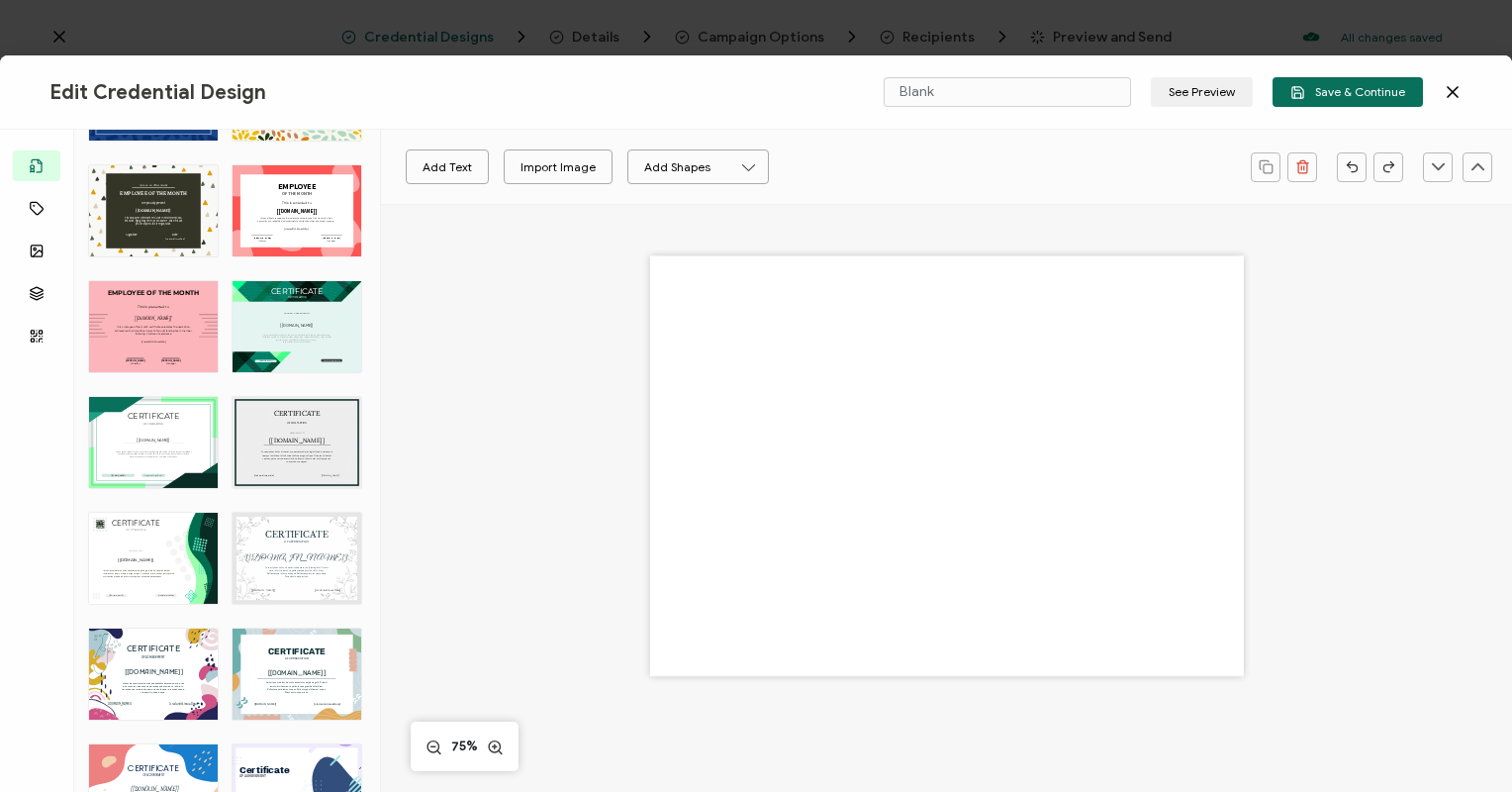 click on "CERTIFICATE         OF ATTENDANCE                   Lorem ipsum dolor sit amet, consectetur adipiscing elit, sed do eiusmod tempor incididunt ut labore et dolore magna aliqua. Ut enim ad minim veniam, quis nostrud exercitation ullamco laboris nisi ut aliquip ex ea commodo consequat.               REPRESENTED TO       Belge edinenin adı. Alıcılar eklendiğinde otomatik olarak doldurulacaktır.   [[DOMAIN_NAME]]                   Belgenin verildiği tarih. Belgenin gönderildiği güne otomatik olarak güncellenecektir.   [credential.issueDate]       Üretilen her belge biricik seri numarasına sahiptir. Alıcılar belgelerini sorgulamak için kullanacaktır.   [[DOMAIN_NAME]]" at bounding box center (153, 558) 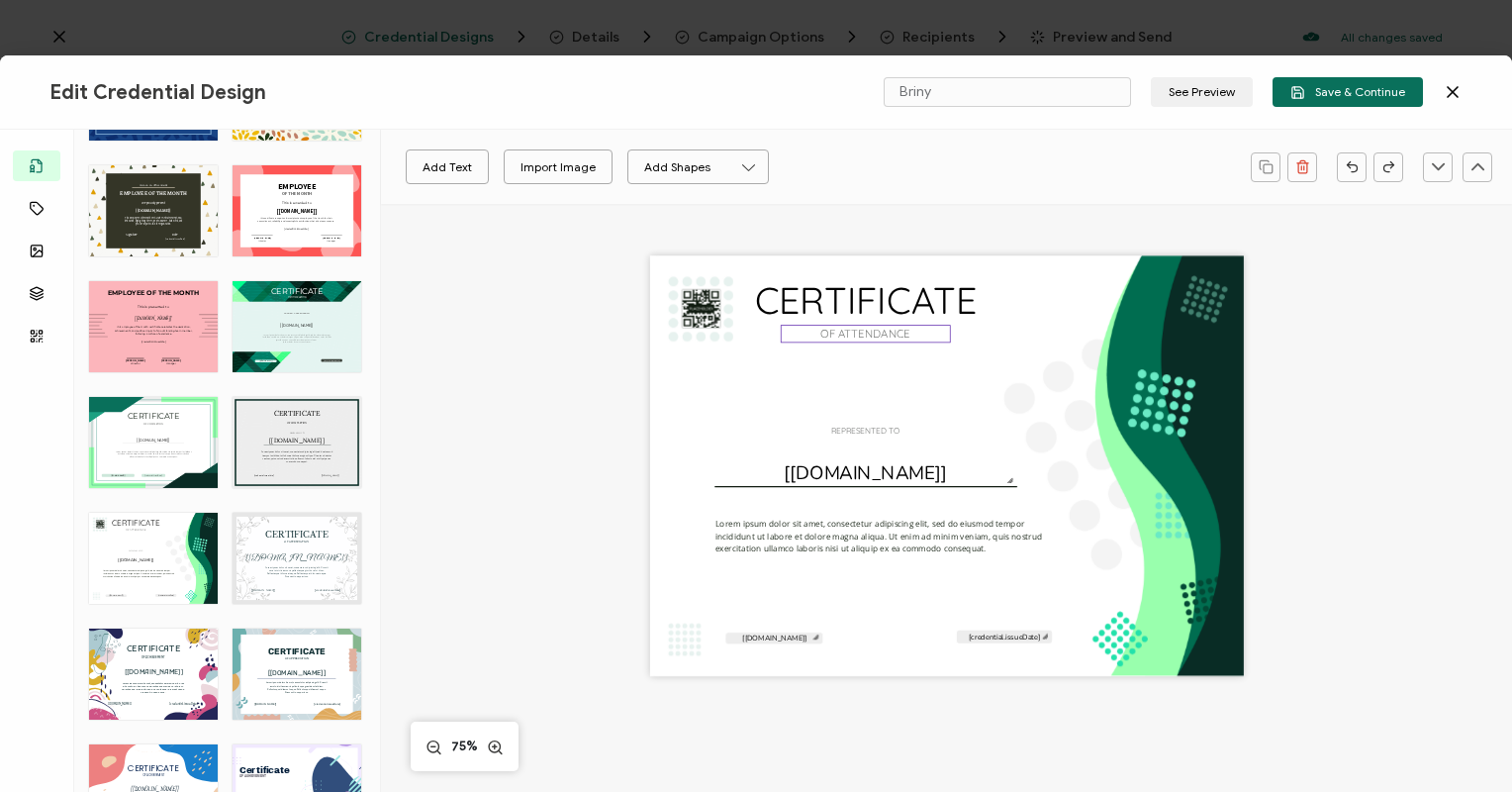 click on "OF ATTENDANCE" at bounding box center [865, 334] 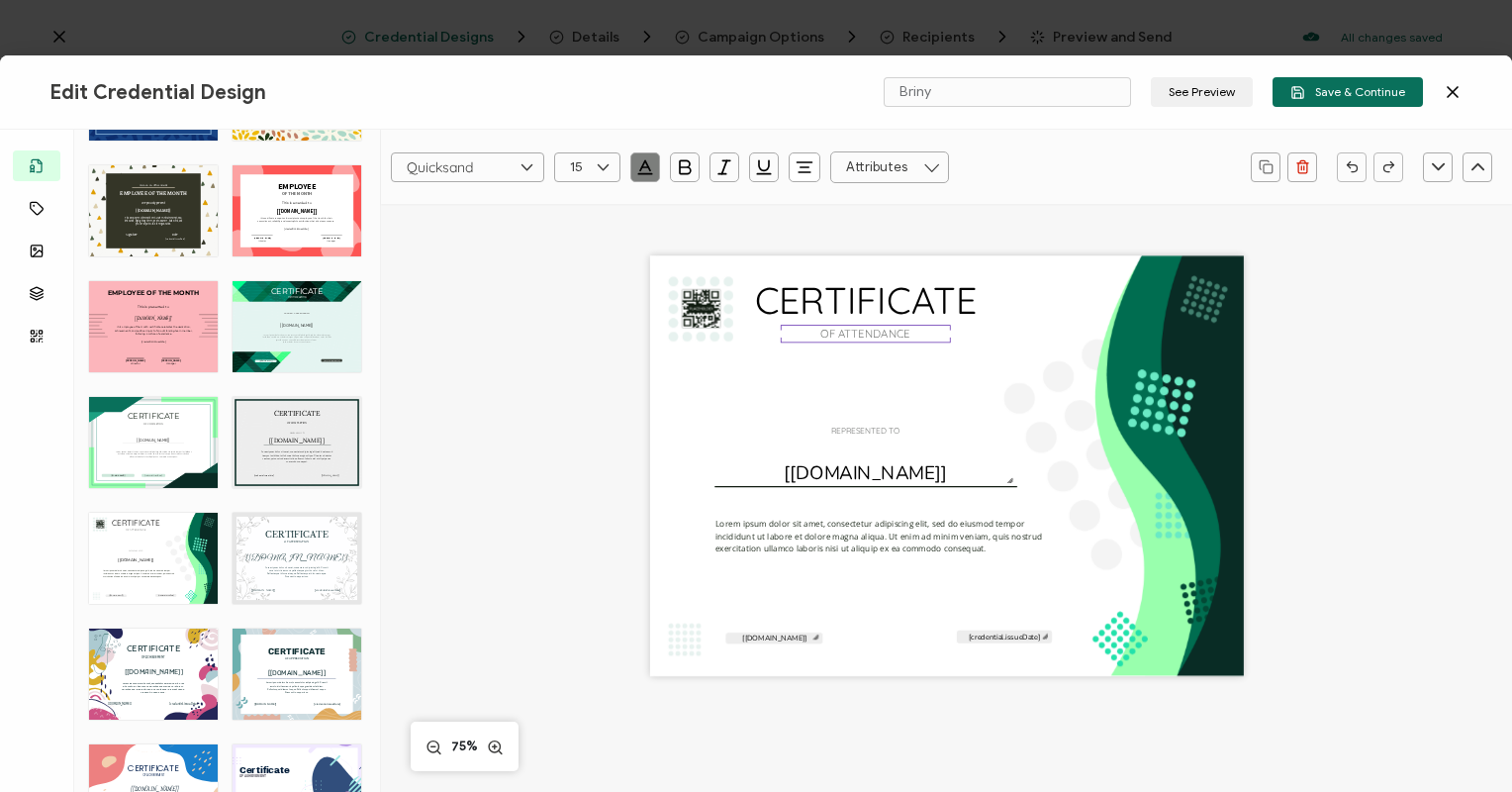 click on "OF ATTENDANCE" at bounding box center [866, 334] 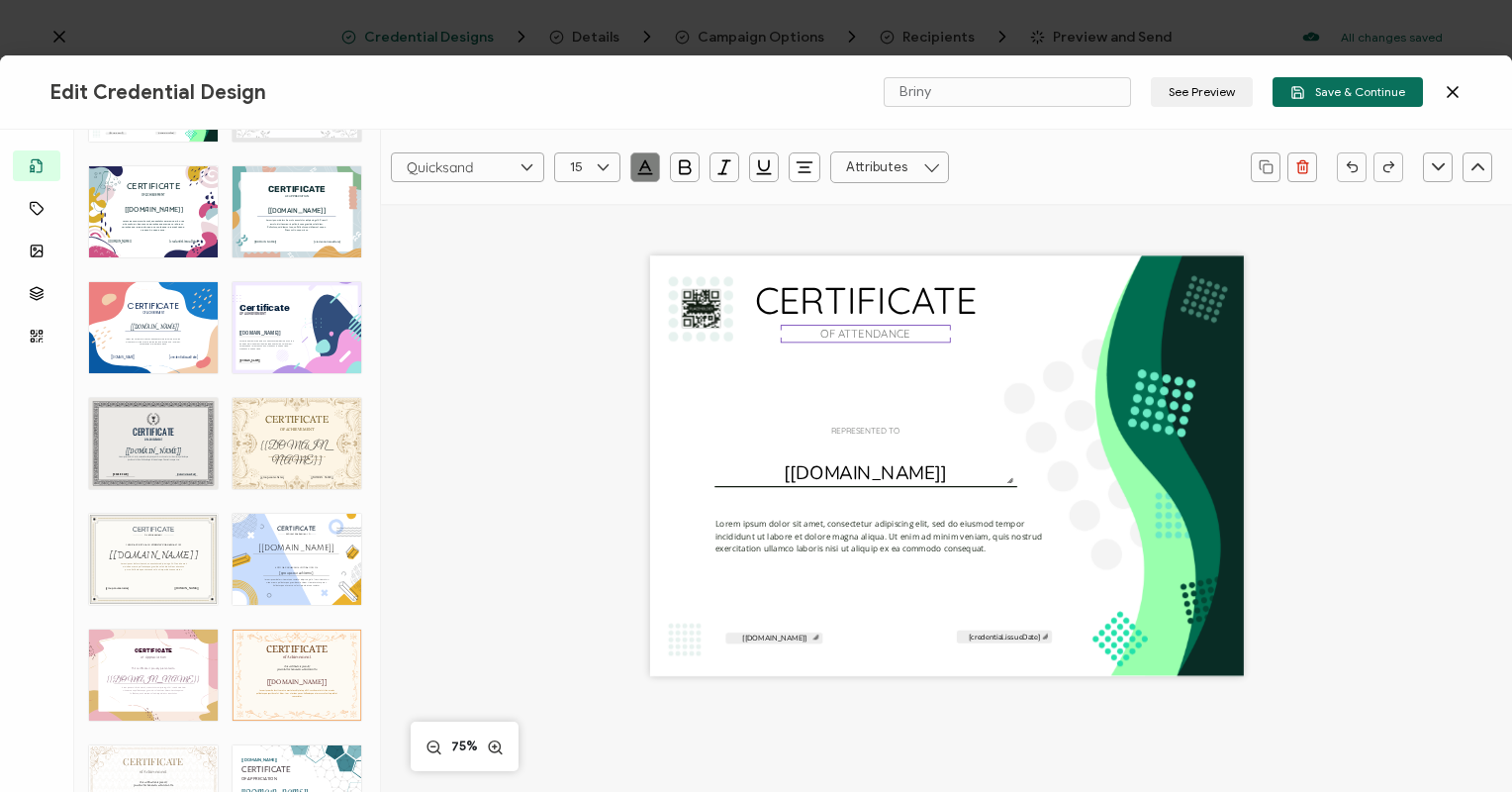 scroll, scrollTop: 3453, scrollLeft: 0, axis: vertical 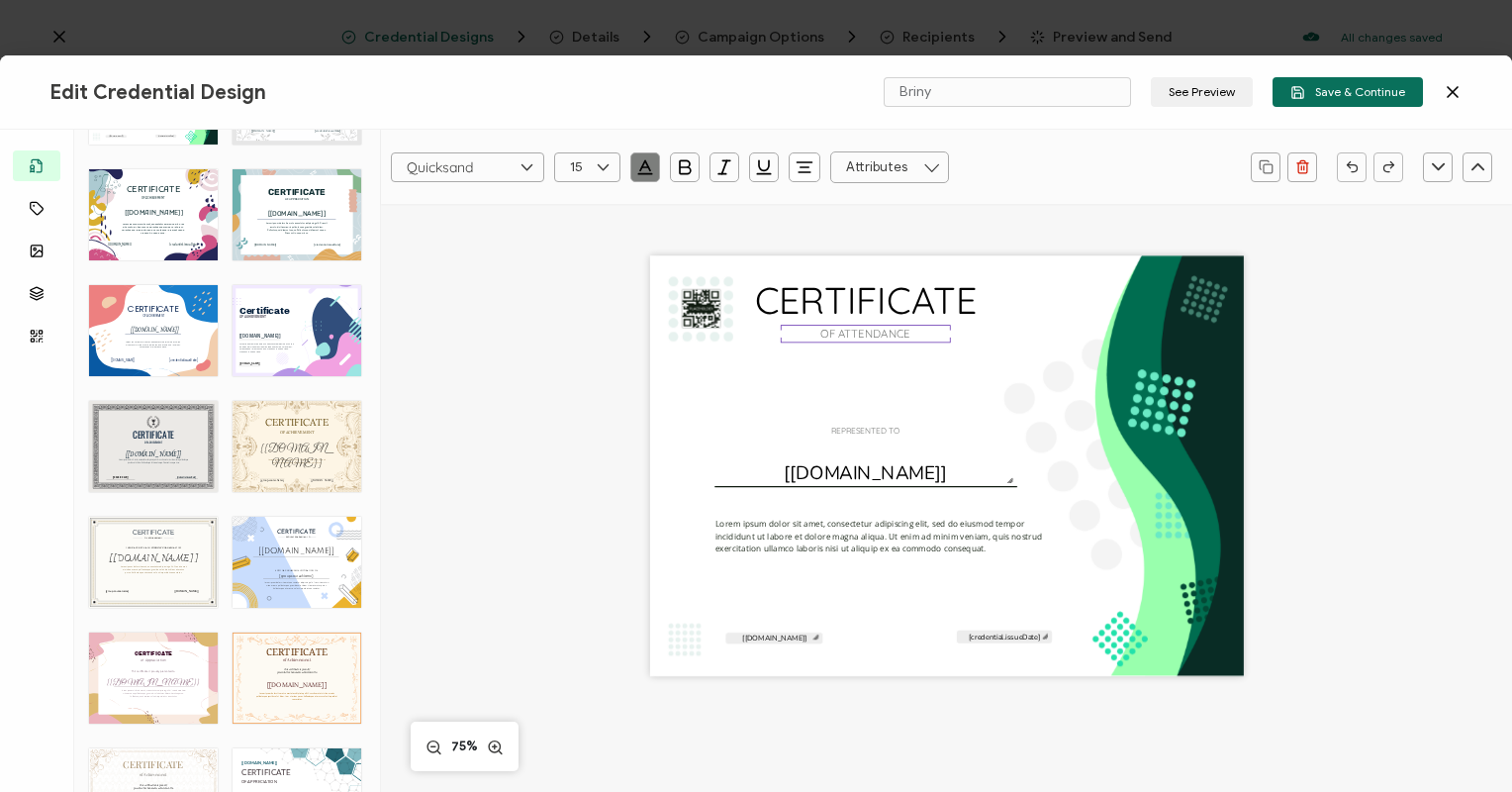 click on "CERTIFICATE
Lorem ipsum dolor sit amet, consectetur adipiscing elit. Cras sit amet nisi vitae mauris pellentesque gravida vel at diam. Pellentesque id laoreet neque. Praesent in neque risus.
Belge edinenin adı. Alıcılar eklendiğinde otomatik olarak doldurulacaktır.   [[DOMAIN_NAME]]               OF ACHIEVEMENT       Belgenin verildiği tarih. Belgenin gönderildiği güne otomatik olarak güncellenecektir.   [credential.issueDate]       Belgeyi oluşturan kurum adıdır ve otomatik olarak eklenecektir. Bu ad uygulama ayarlar sayfasından düzenlenebilir   [[DOMAIN_NAME]]" at bounding box center (153, 446) 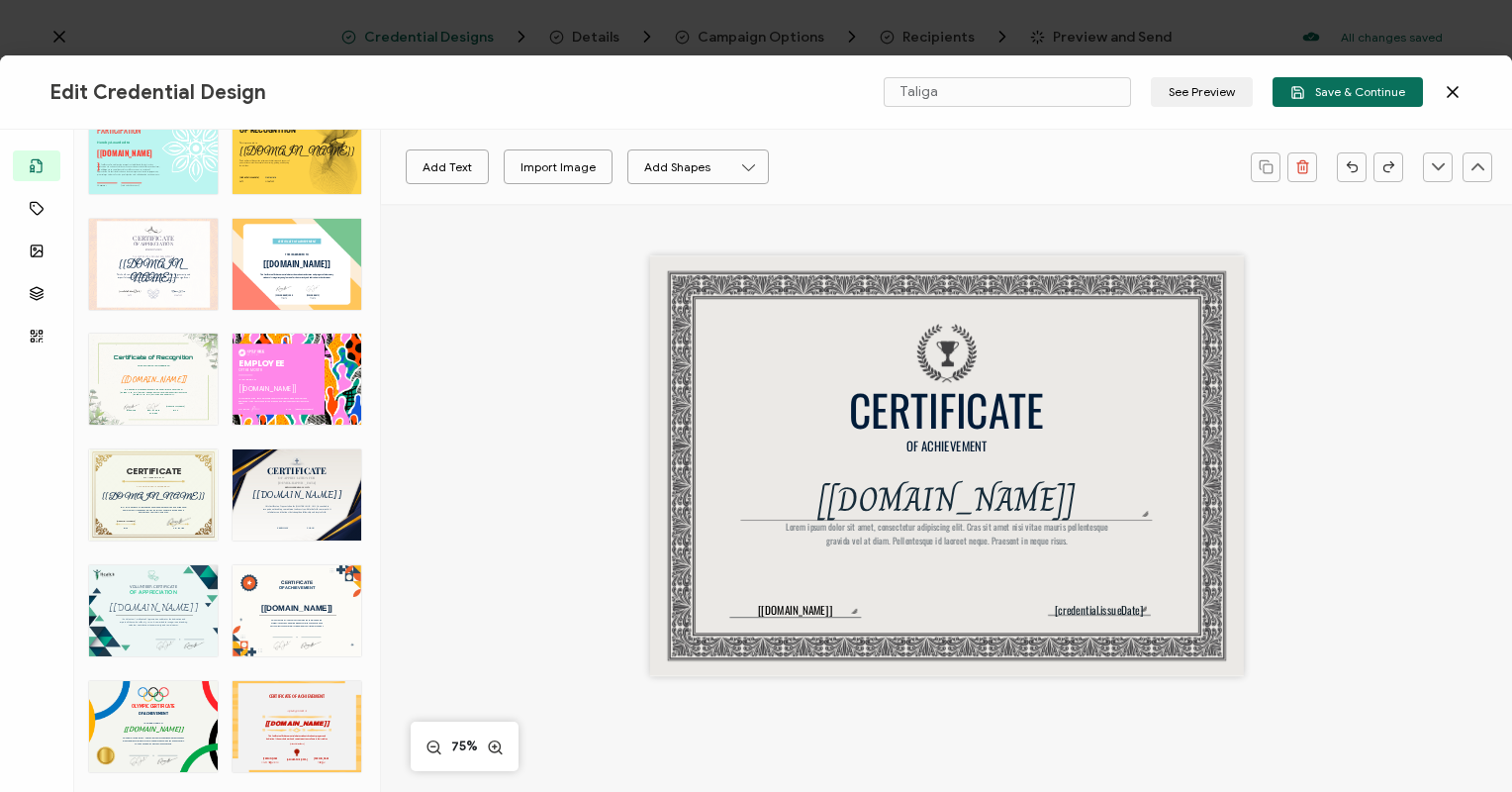 scroll, scrollTop: 0, scrollLeft: 0, axis: both 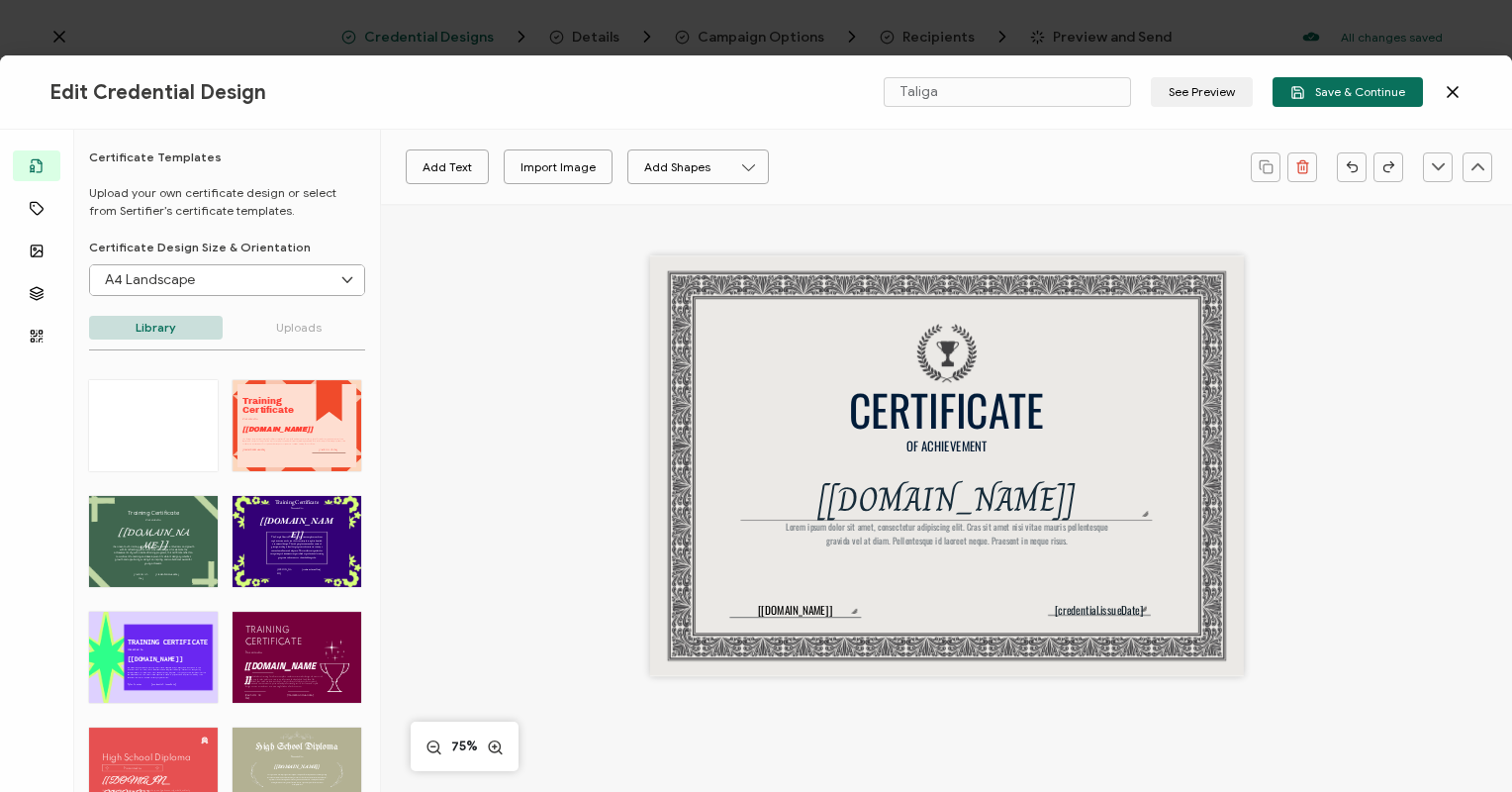 click on "Uploads" at bounding box center (299, 328) 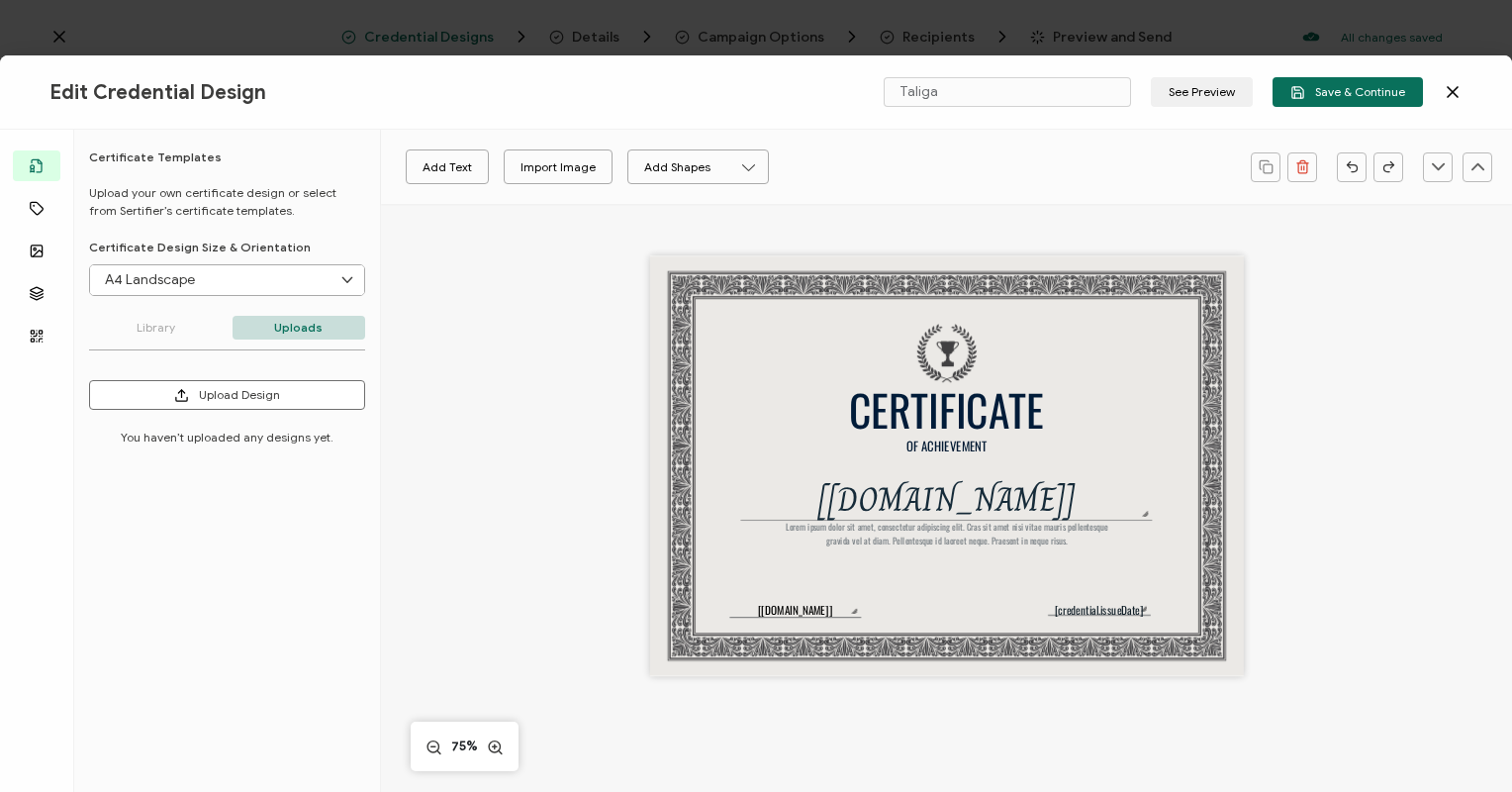 click on "Library" at bounding box center (155, 328) 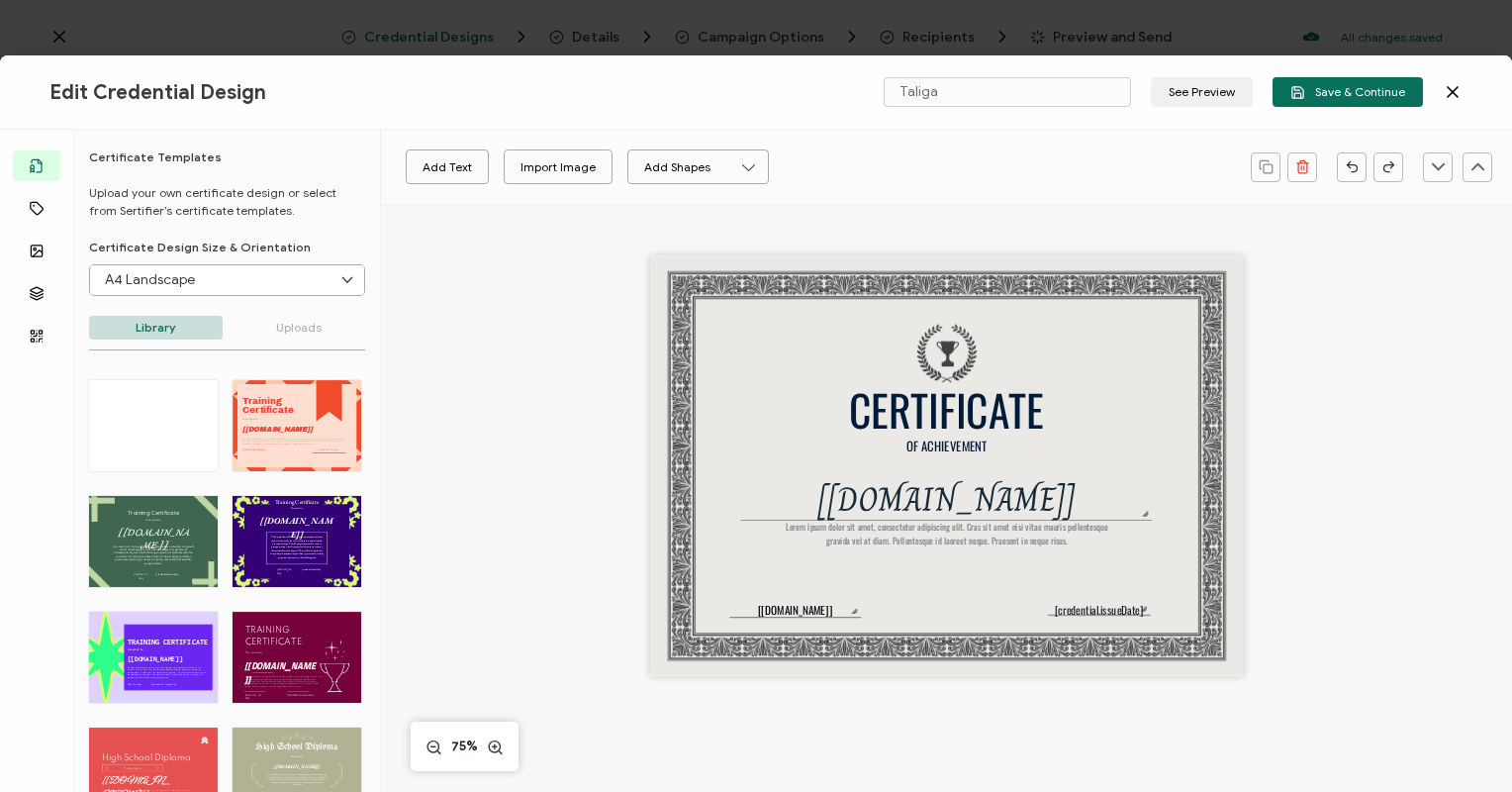 scroll, scrollTop: 40, scrollLeft: 0, axis: vertical 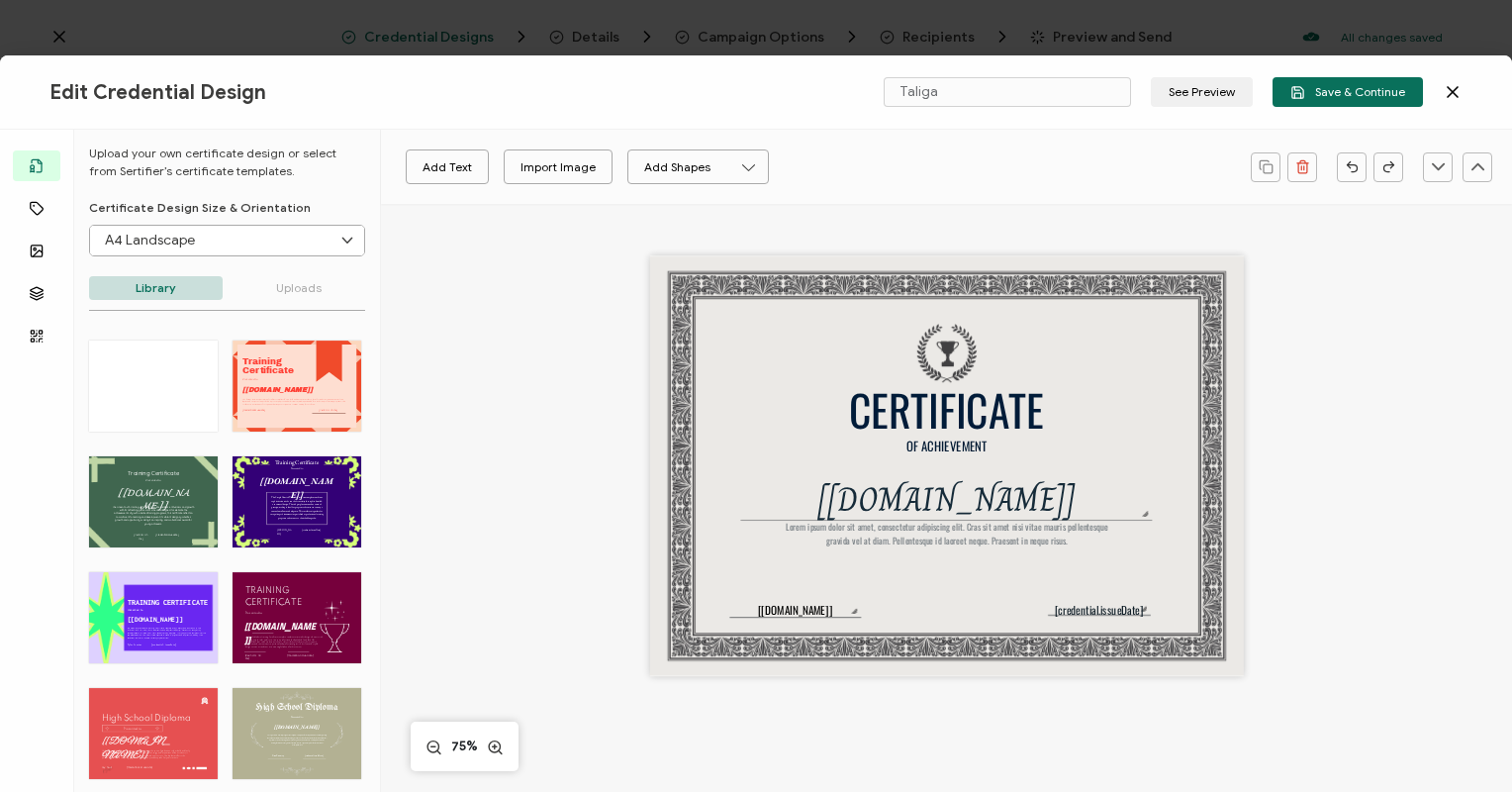 click on "Training Certificate
The Green Youth Training Certificate template radiates enthusiasm and growth with its refreshing green color scheme. Designed to celebrate the achievements of youth-oriented training programs, this certificate reflects a commitment to learning and development. Its vibrant design symbolizes growth and opportunity, making it an inspiring and motivational award for young achievers.
The recipient’s full name, which will be automatically filled based on the information uploaded when adding recipients or lists.   [[DOMAIN_NAME]]         Presented to
[PERSON_NAME]
The date the credential was issued. This will automatically update to the day the credential is sent.   [credential.issueDate]" at bounding box center (153, 502) 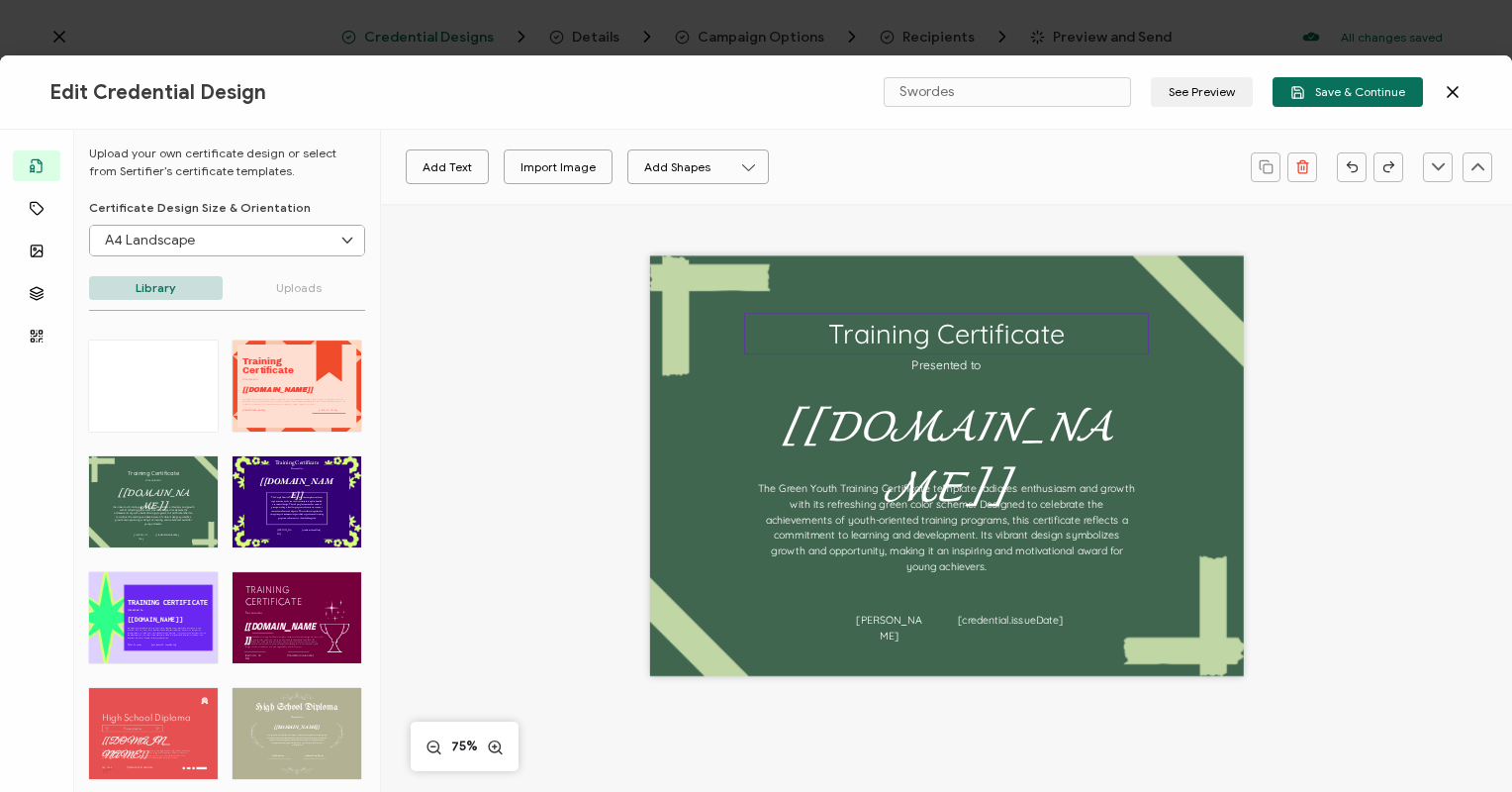 click on "Training Certificate" at bounding box center (946, 334) 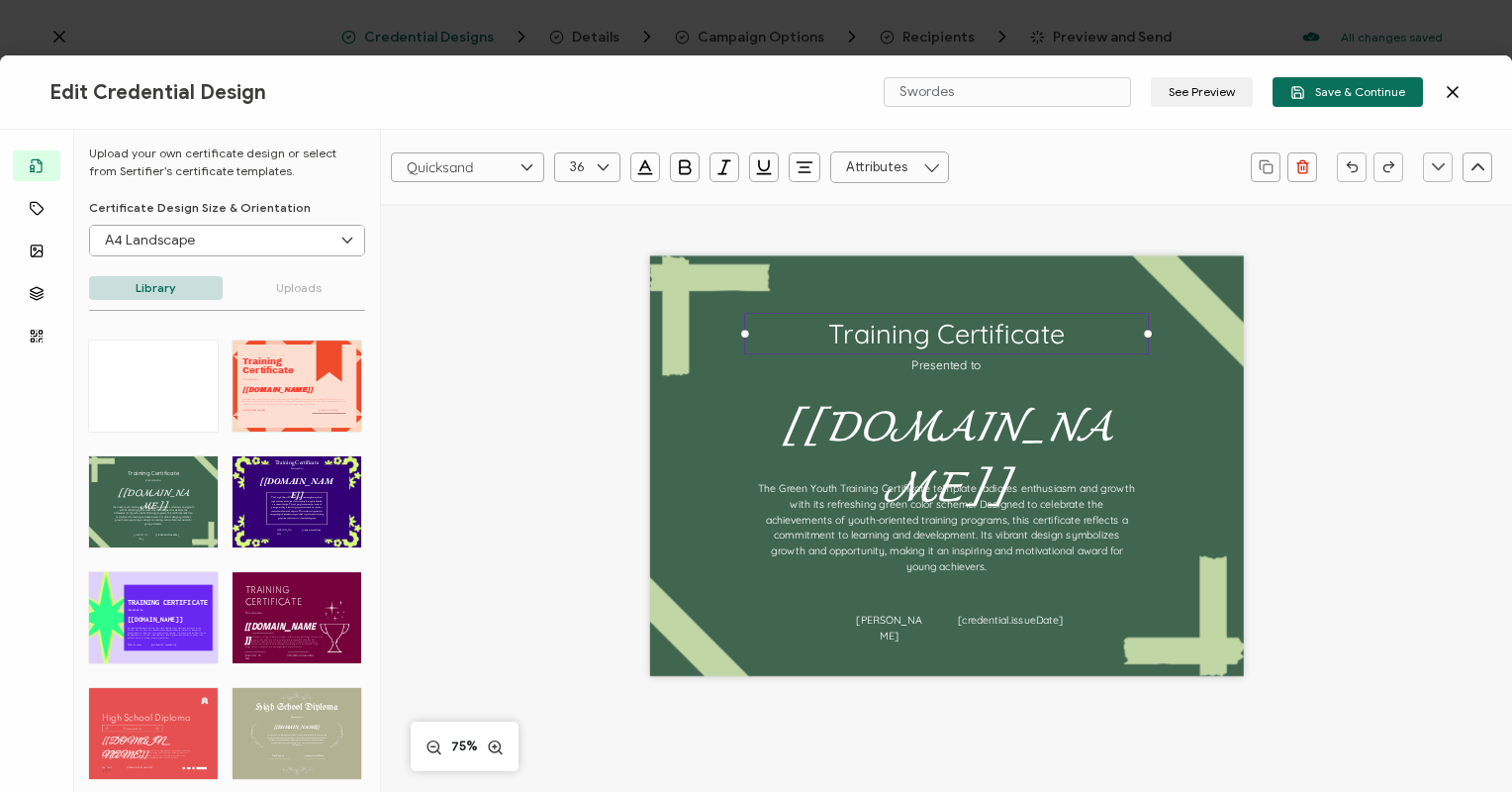 click on "Training Certificate" at bounding box center (946, 334) 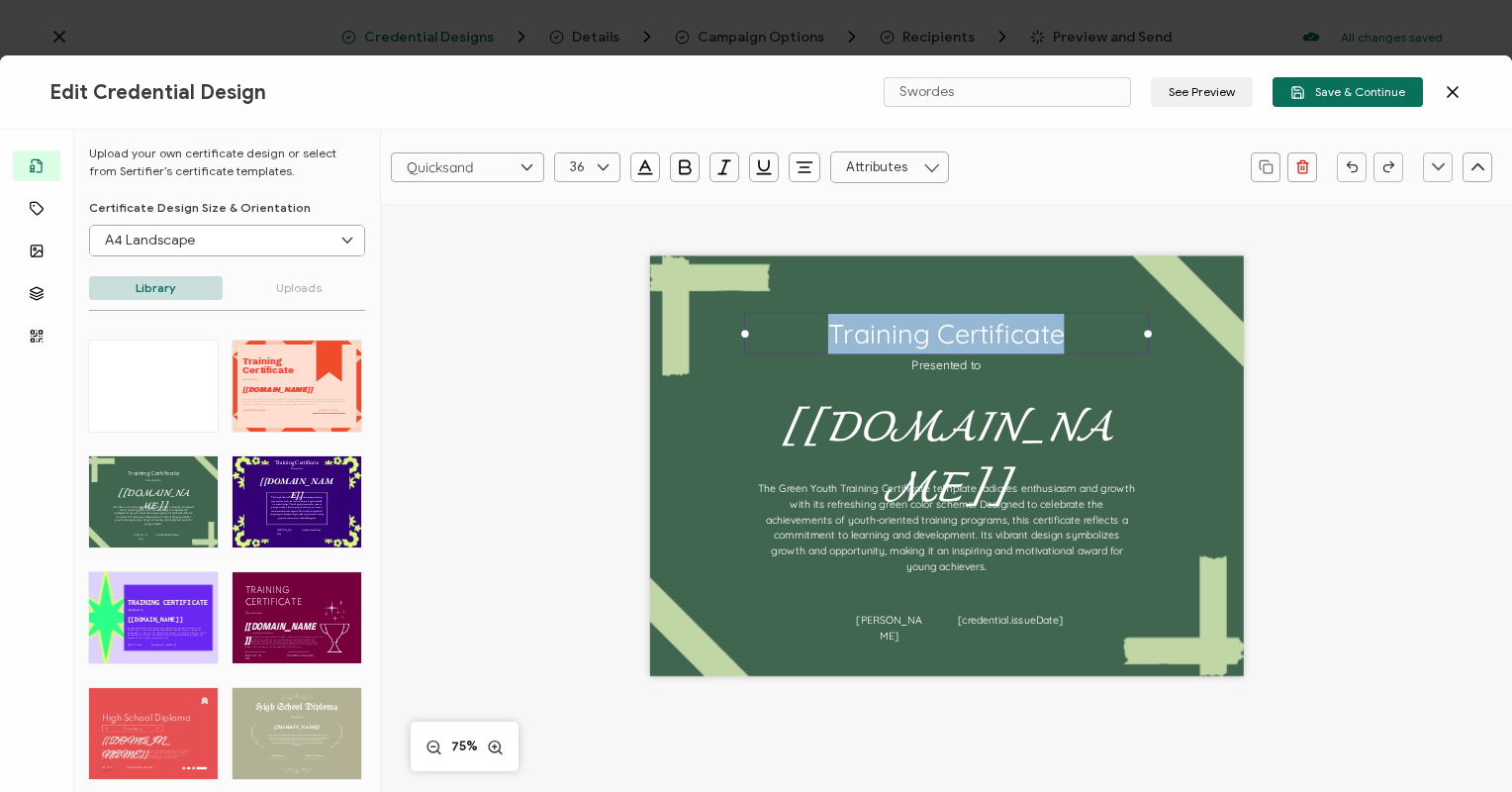 click on "Training Certificate" at bounding box center (946, 334) 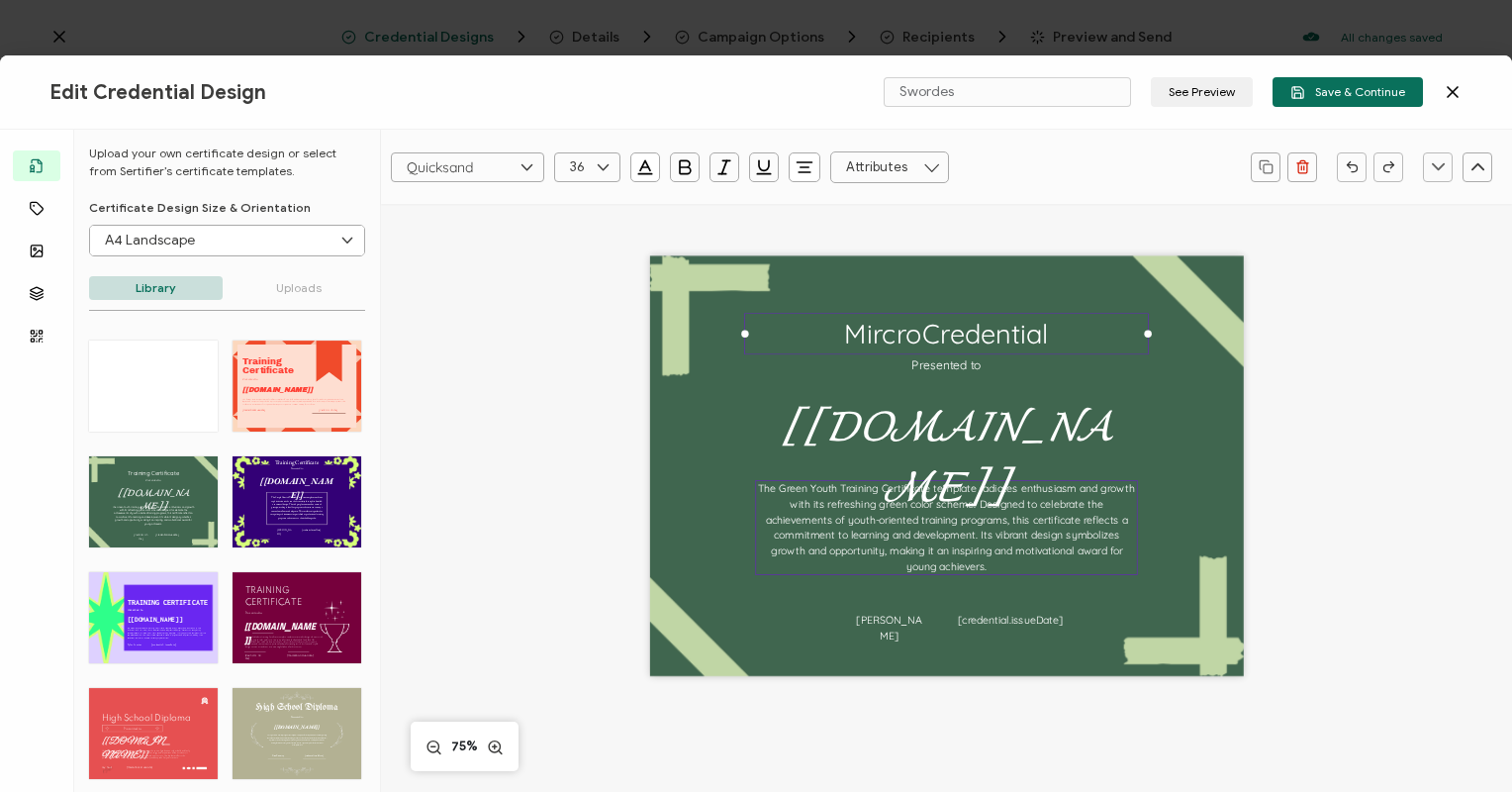 click on "The Green Youth Training Certificate template radiates enthusiasm and growth with its refreshing green color scheme. Designed to celebrate the achievements of youth-oriented training programs, this certificate reflects a commitment to learning and development. Its vibrant design symbolizes growth and opportunity, making it an inspiring and motivational award for young achievers." at bounding box center [948, 527] 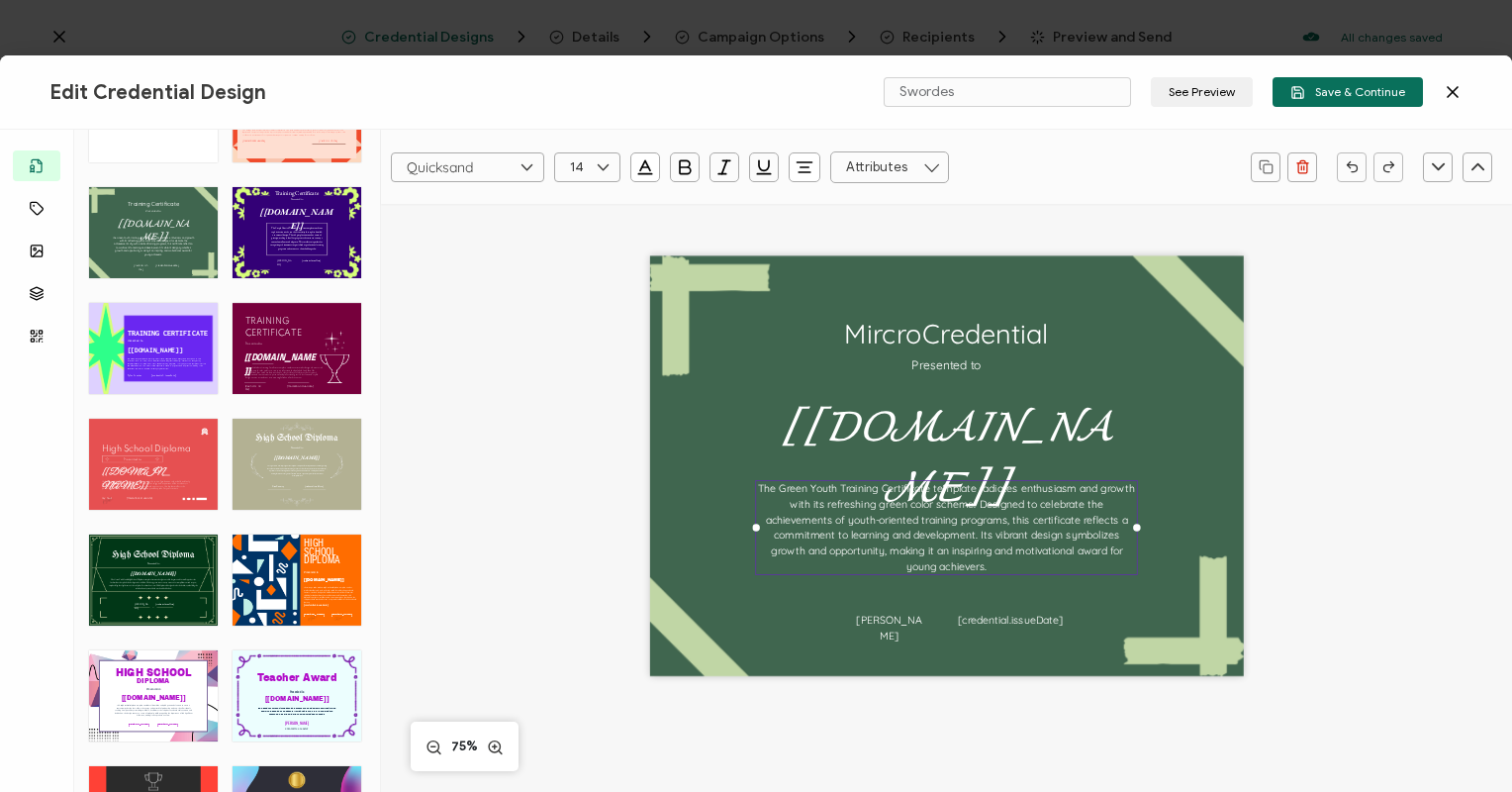 scroll, scrollTop: 309, scrollLeft: 0, axis: vertical 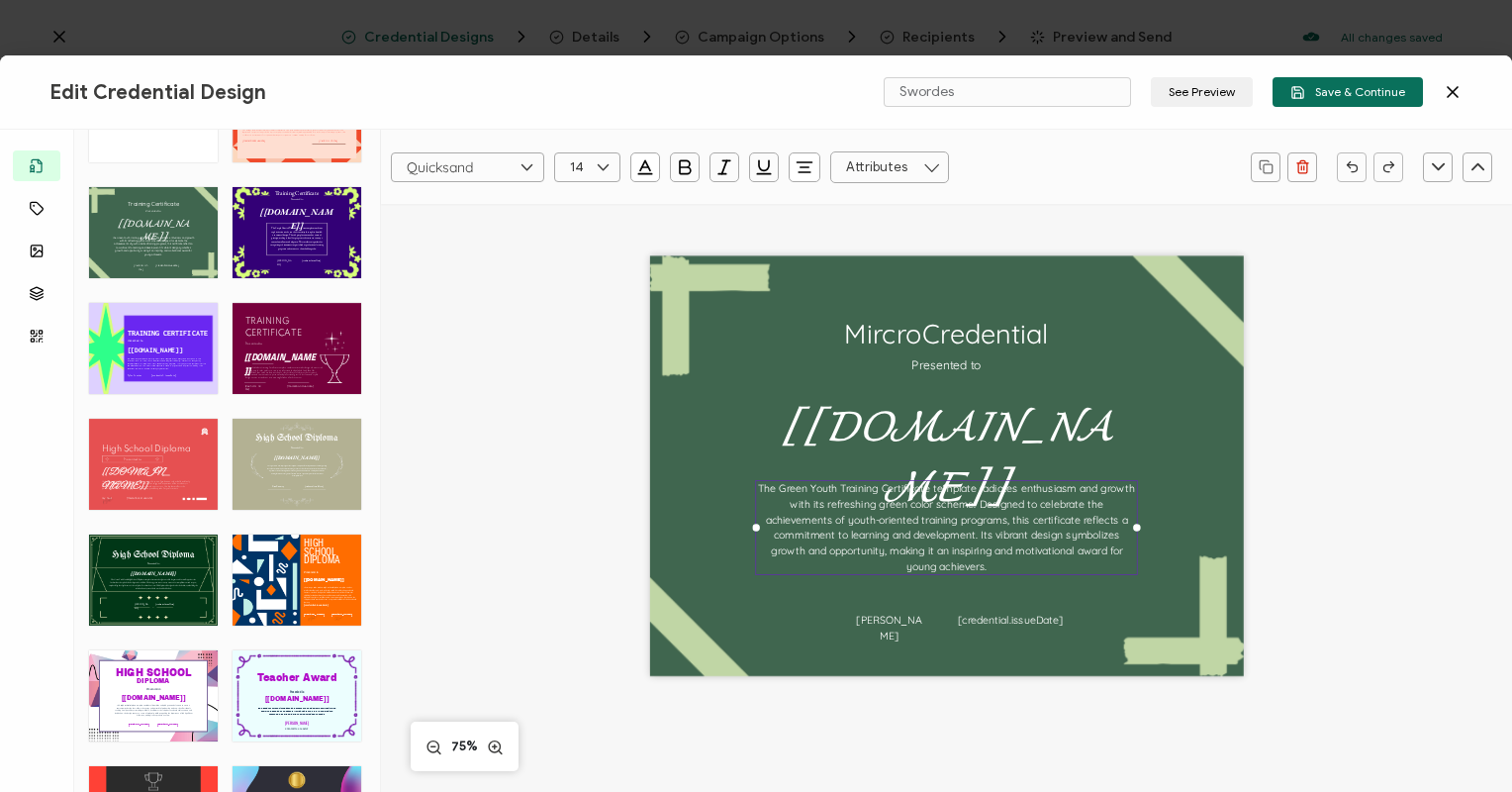 click 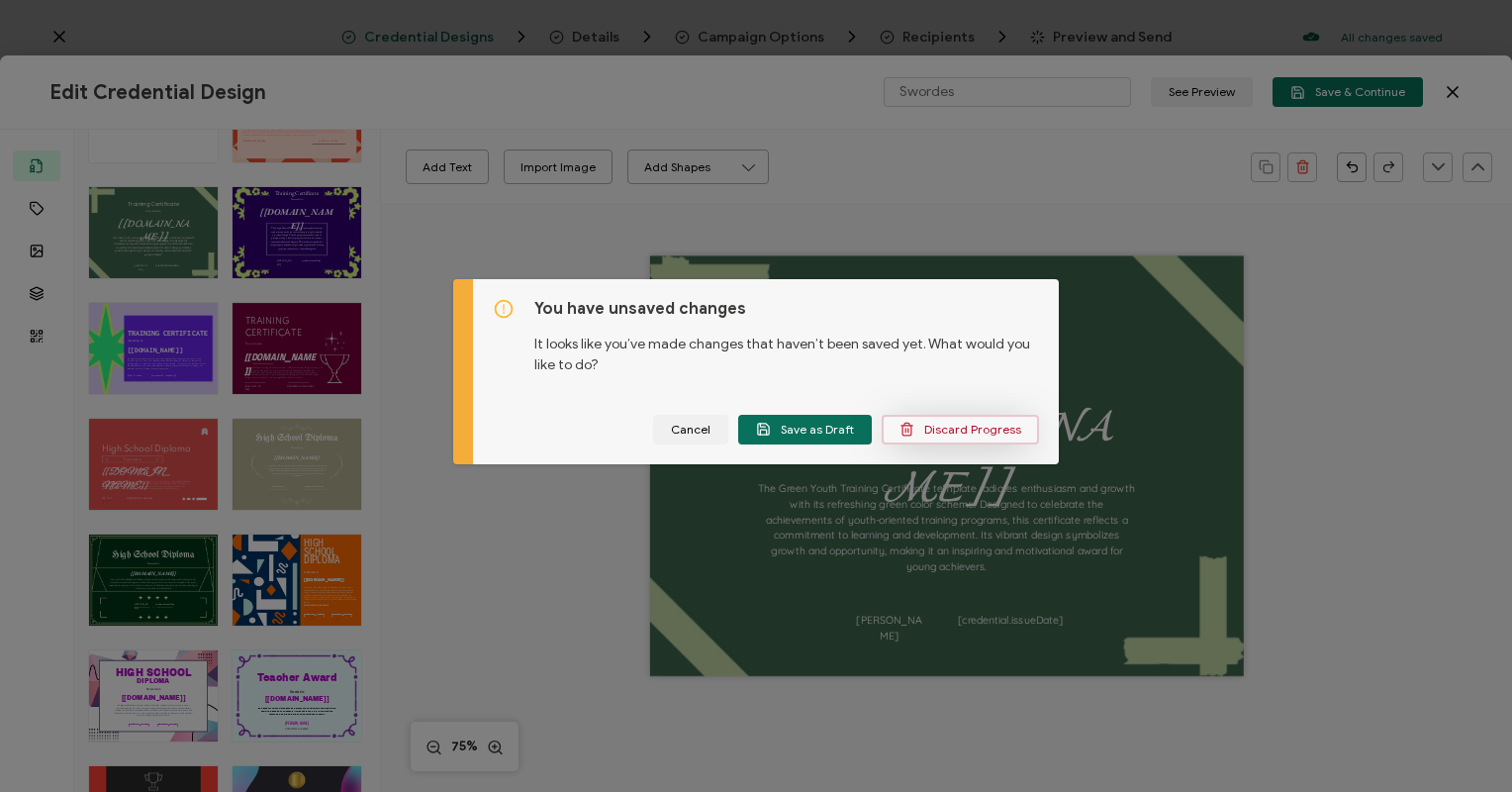 click on "Discard Progress" at bounding box center (960, 429) 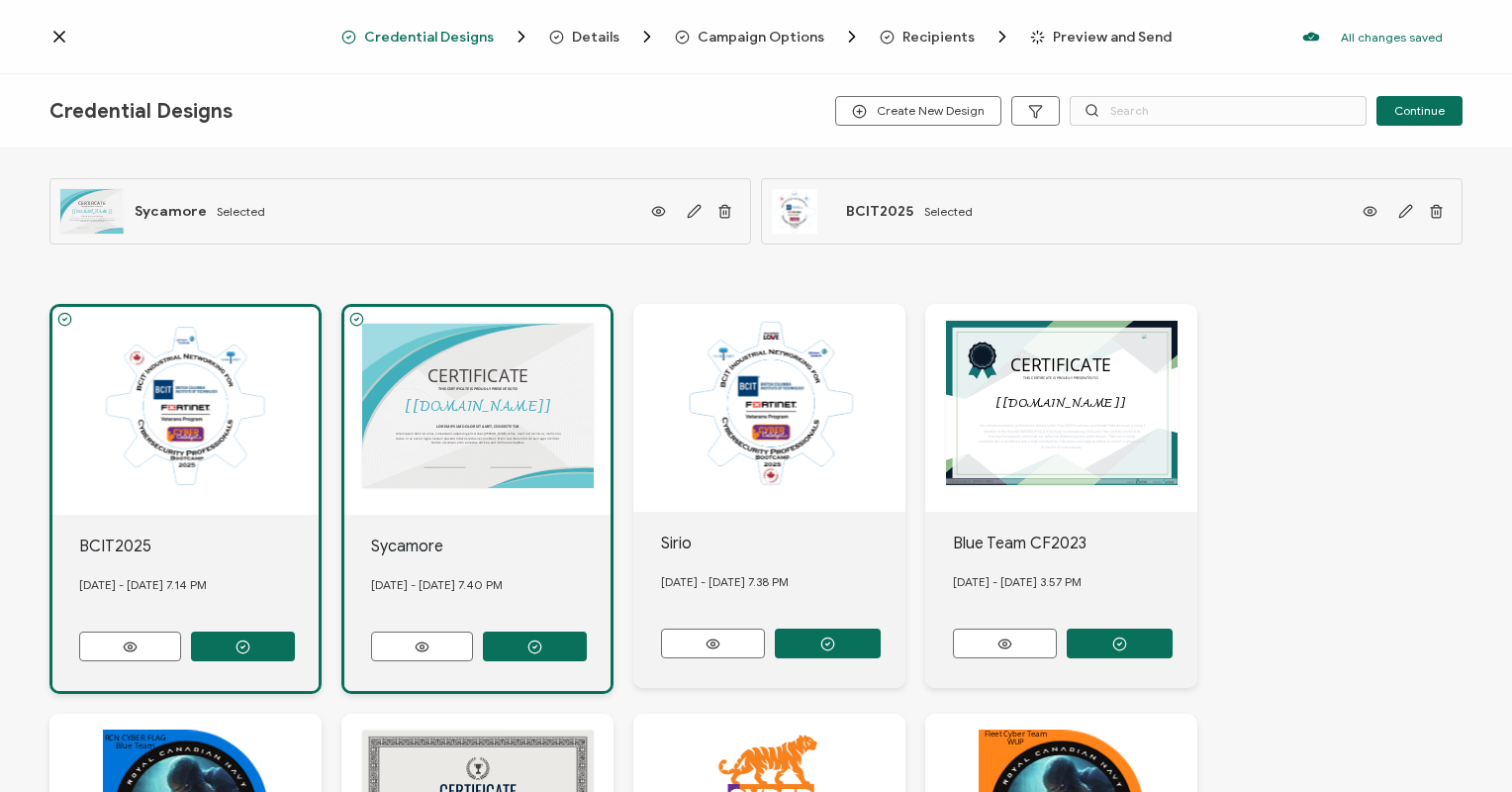 click on "CERTIFICATE         THIS CERTIFICATE IS PROUDLY PRESENTED TO       The recipient’s full name, which will be automatically filled based on the information uploaded when adding recipients or lists.   [[DOMAIN_NAME]]         LOREM IPSUM DOLOR SIT AMET, CONSECTETUR         Lorem ipsum dolor sit amet, consectetur adipiscing elit. Donec [PERSON_NAME] tellus, viverra id lacinia ut, mollis non lectus. In ac auctor ligula. Aenean placerat lobortis lectus nec tincidunt. Etiam vestibulum dictum sem eget tincidunt. Nullam accumsan enim eu lectus ultrices, sed mollis eros dapibus." at bounding box center [185, 411] 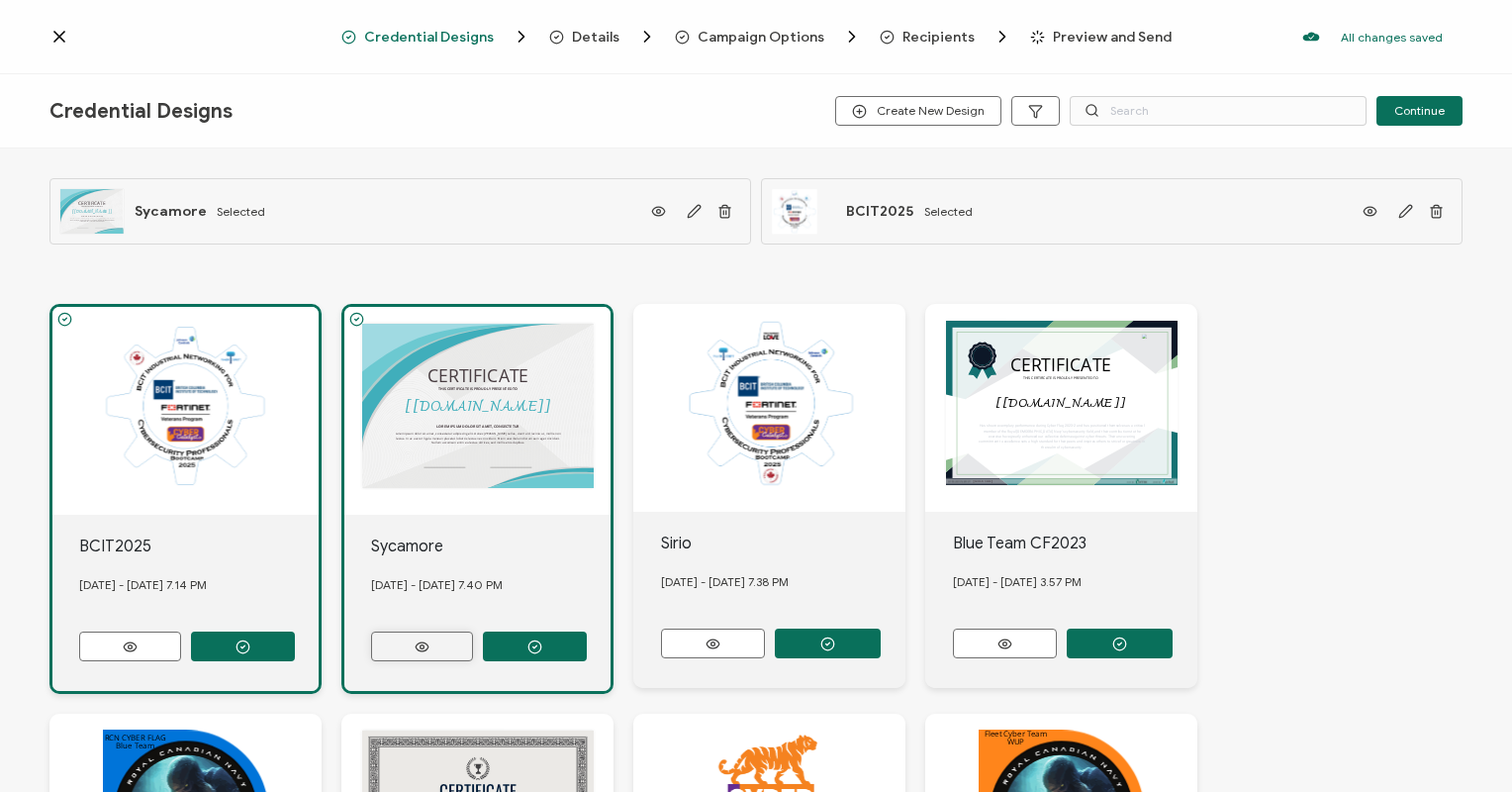 click at bounding box center (130, 646) 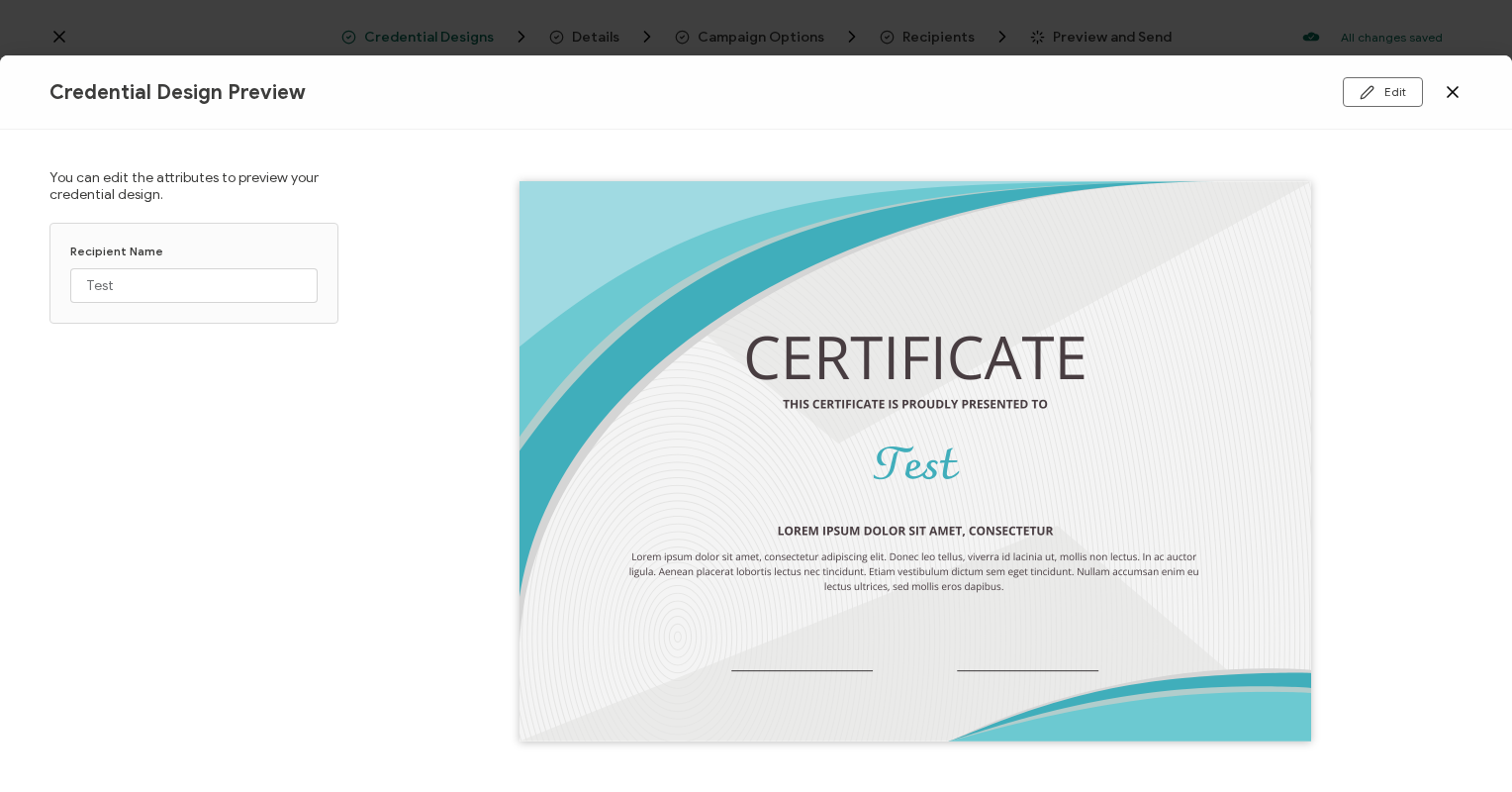 click at bounding box center (915, 461) 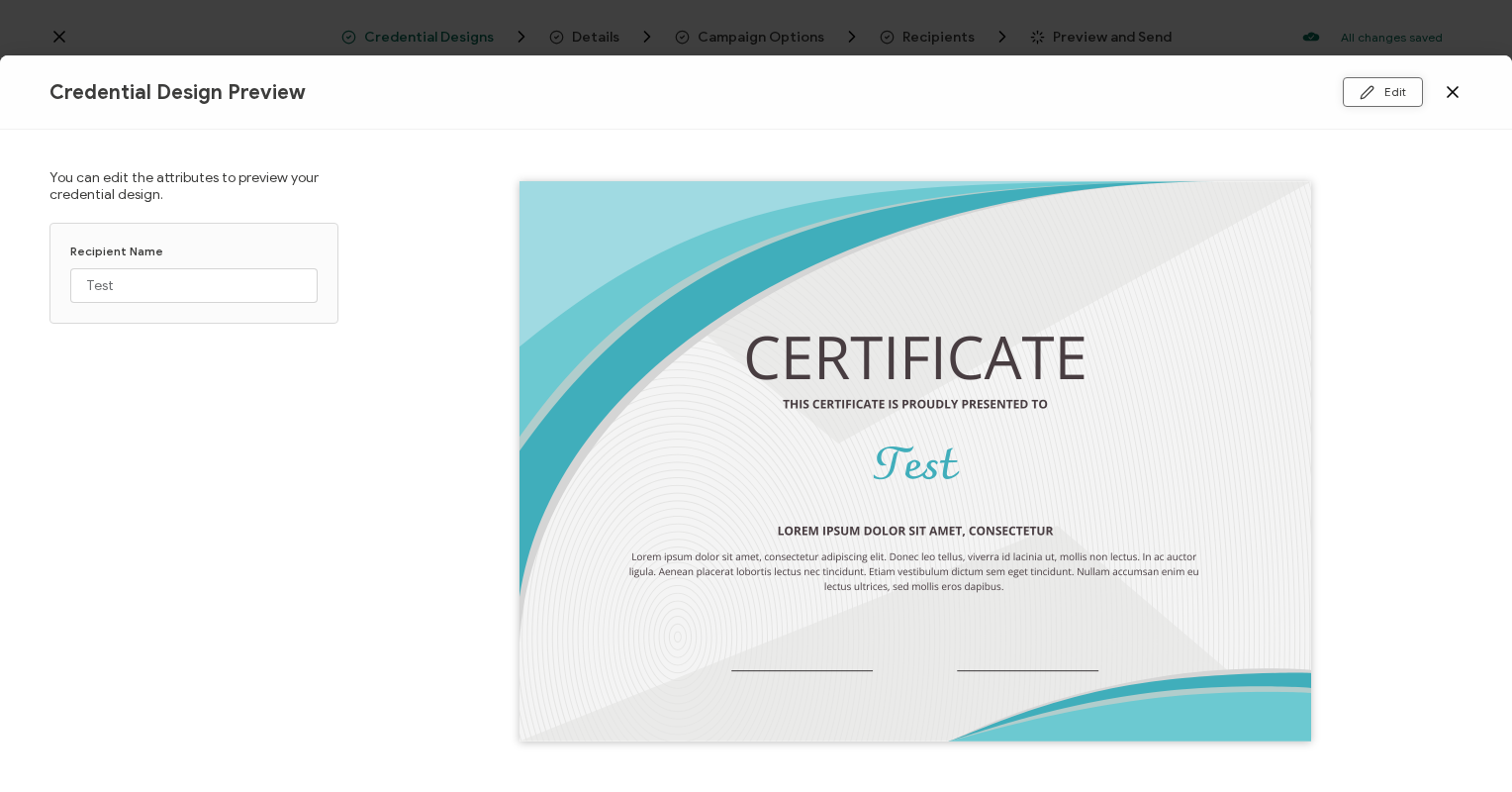 click on "Edit" at bounding box center [1382, 92] 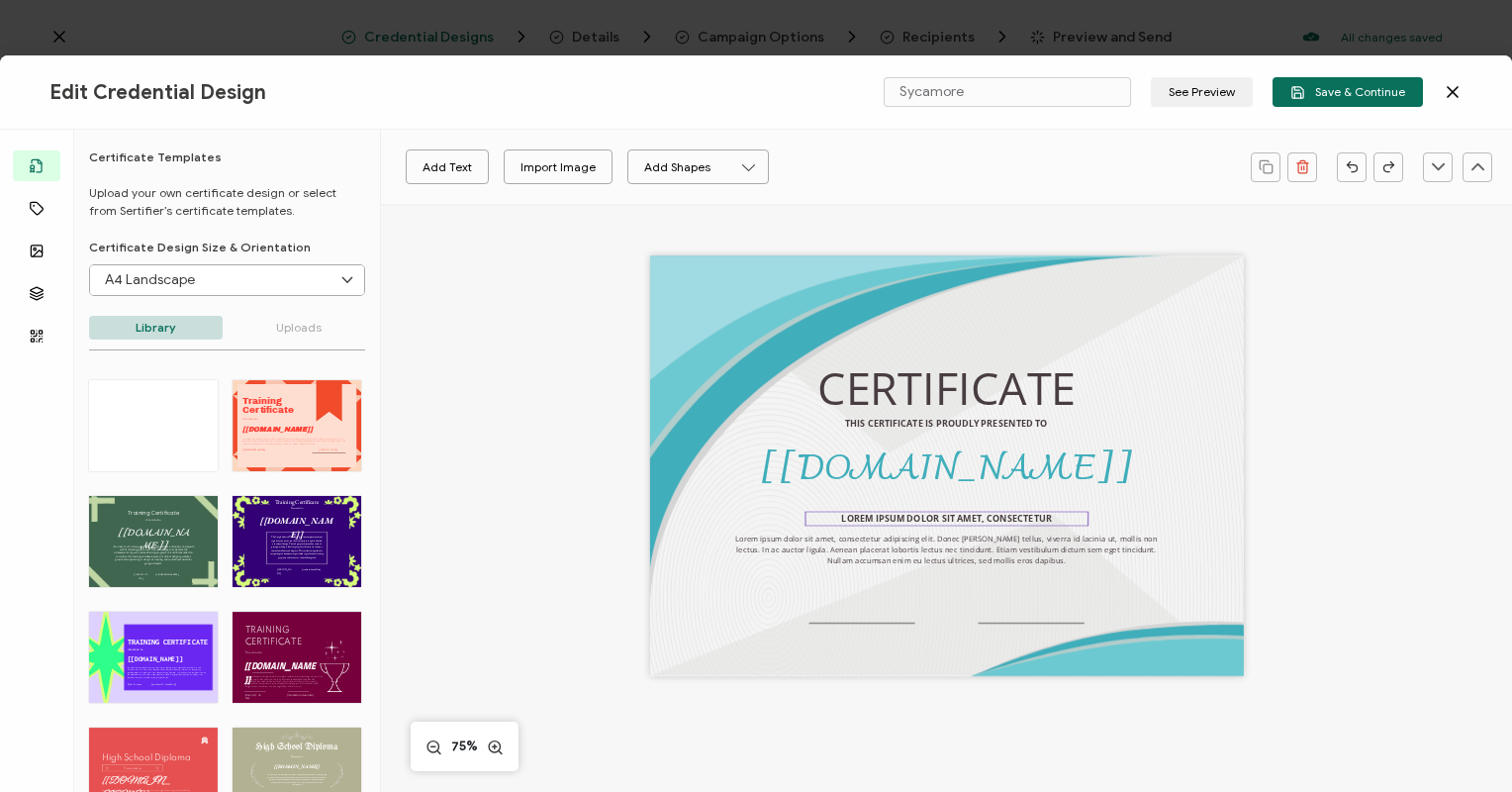 click on "LOREM IPSUM DOLOR SIT AMET, CONSECTETUR" at bounding box center [946, 518] 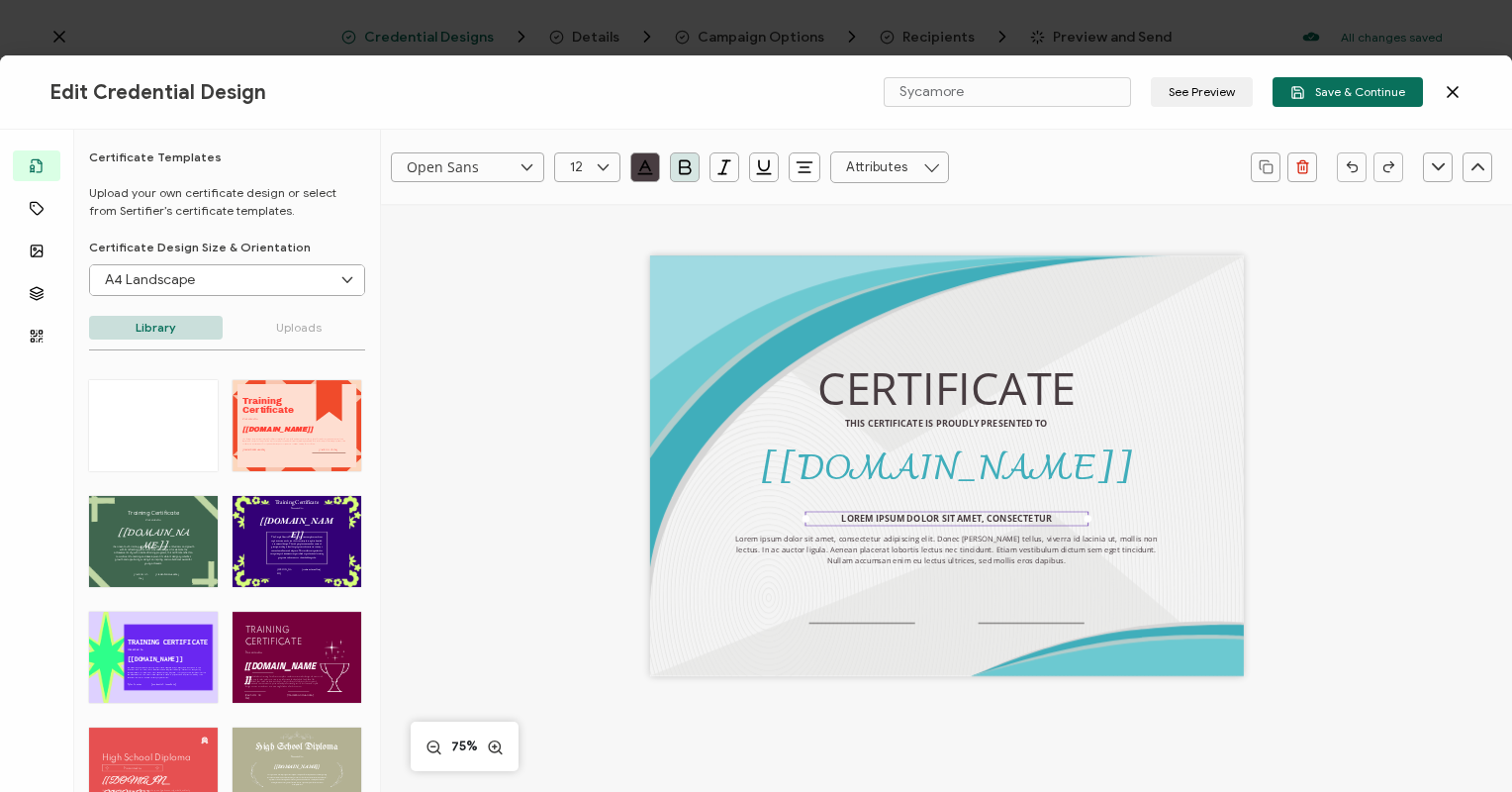 click on "LOREM IPSUM DOLOR SIT AMET, CONSECTETUR" at bounding box center [946, 518] 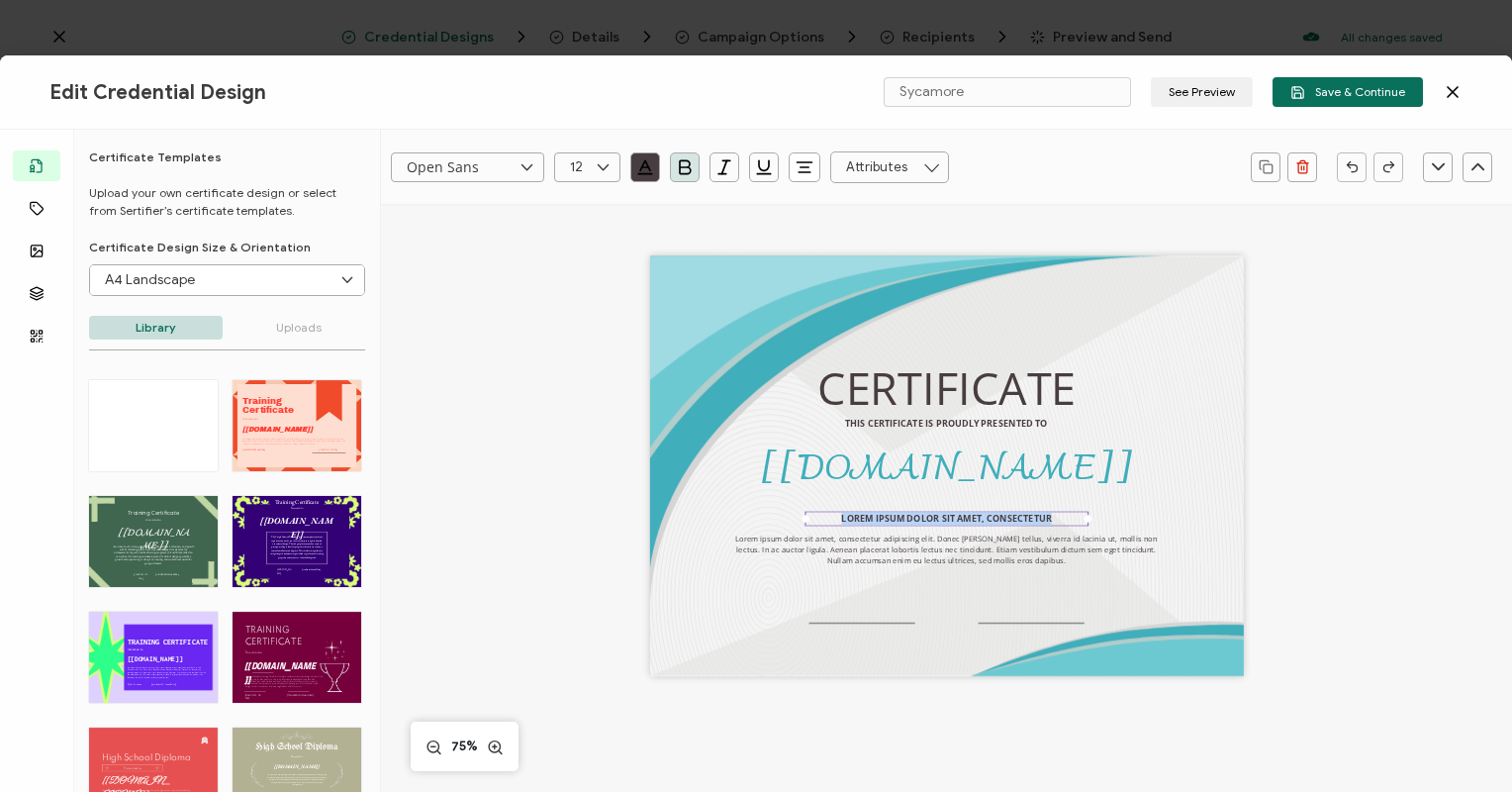 paste 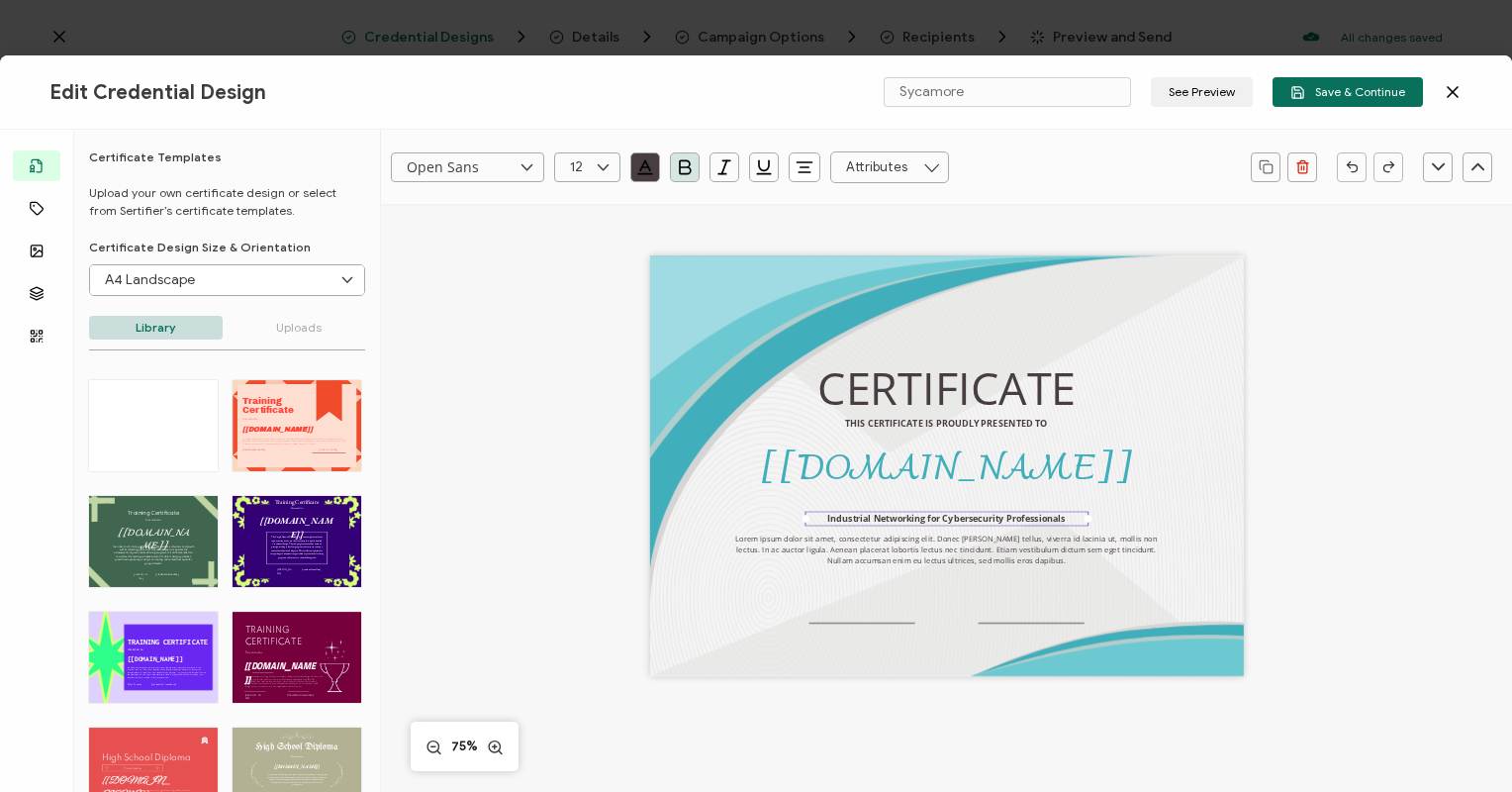 click on "CERTIFICATE         THIS CERTIFICATE IS PROUDLY PRESENTED TO       The recipient’s full name, which will be automatically filled based on the information uploaded when adding recipients or lists.   [[DOMAIN_NAME]]         Industrial Networking for Cybersecurity Professionals         Lorem ipsum dolor sit amet, consectetur adipiscing elit. Donec [PERSON_NAME] tellus, viverra id lacinia ut, mollis non lectus. In ac auctor ligula. Aenean placerat lobortis lectus nec tincidunt. Etiam vestibulum dictum sem eget tincidunt. Nullam accumsan enim eu lectus ultrices, sed mollis eros dapibus." at bounding box center [946, 492] 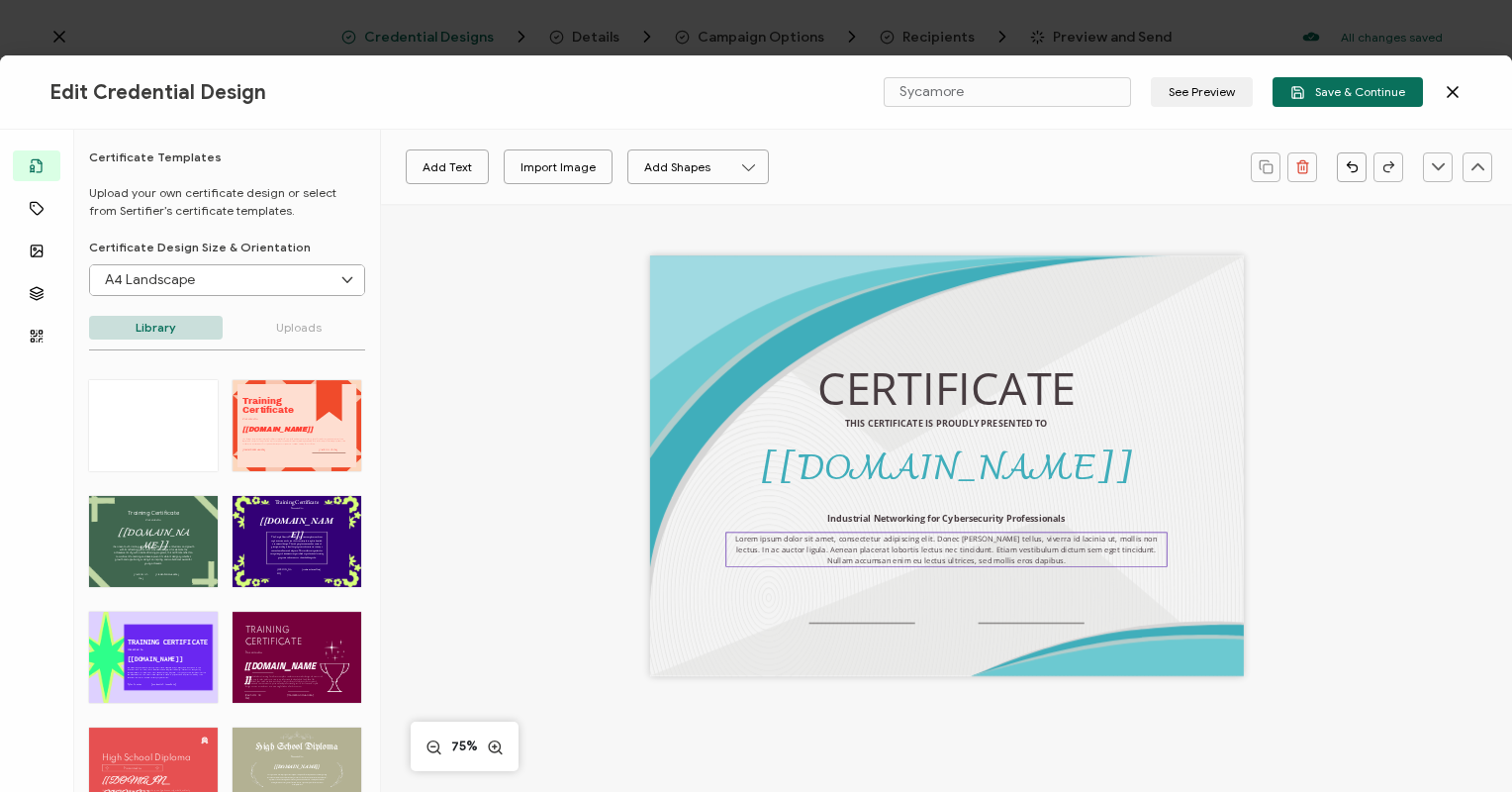click on "Lorem ipsum dolor sit amet, consectetur adipiscing elit. Donec [PERSON_NAME] tellus, viverra id lacinia ut, mollis non lectus. In ac auctor ligula. Aenean placerat lobortis lectus nec tincidunt. Etiam vestibulum dictum sem eget tincidunt. Nullam accumsan enim eu lectus ultrices, sed mollis eros dapibus." at bounding box center (947, 548) 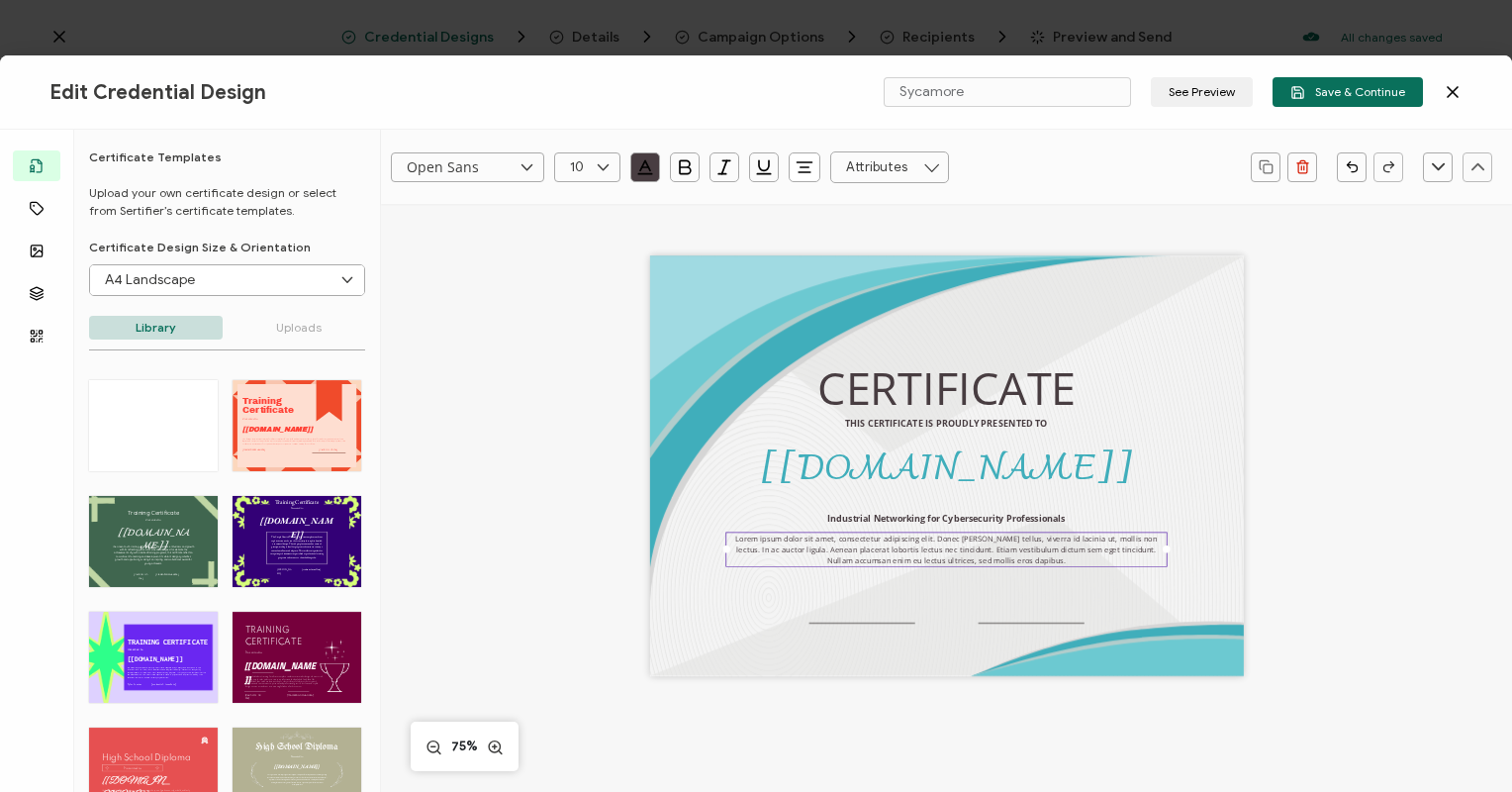 click on "Lorem ipsum dolor sit amet, consectetur adipiscing elit. Donec [PERSON_NAME] tellus, viverra id lacinia ut, mollis non lectus. In ac auctor ligula. Aenean placerat lobortis lectus nec tincidunt. Etiam vestibulum dictum sem eget tincidunt. Nullam accumsan enim eu lectus ultrices, sed mollis eros dapibus." at bounding box center [947, 548] 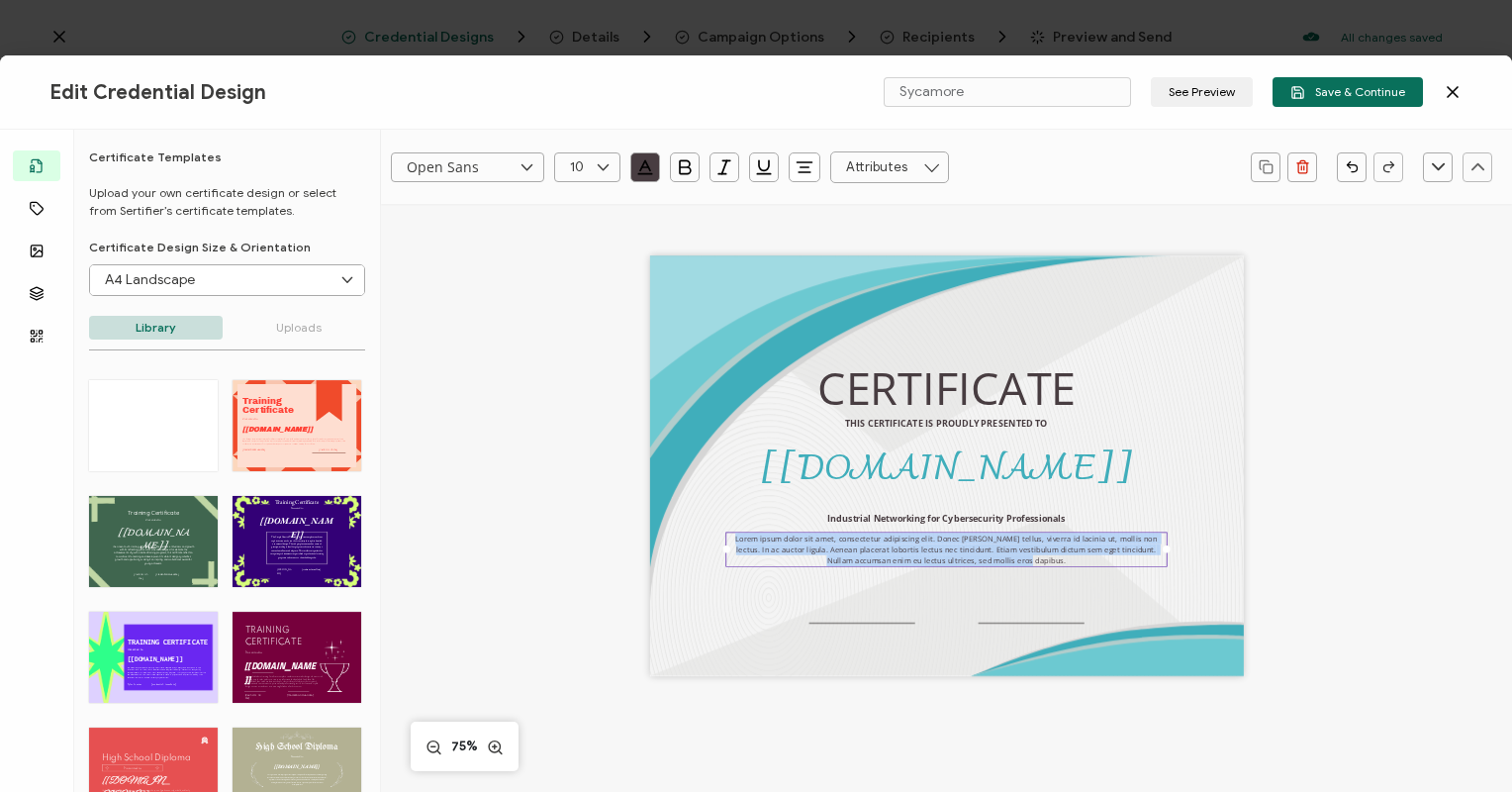 click on "Lorem ipsum dolor sit amet, consectetur adipiscing elit. Donec [PERSON_NAME] tellus, viverra id lacinia ut, mollis non lectus. In ac auctor ligula. Aenean placerat lobortis lectus nec tincidunt. Etiam vestibulum dictum sem eget tincidunt. Nullam accumsan enim eu lectus ultrices, sed mollis eros dapibus." at bounding box center (947, 548) 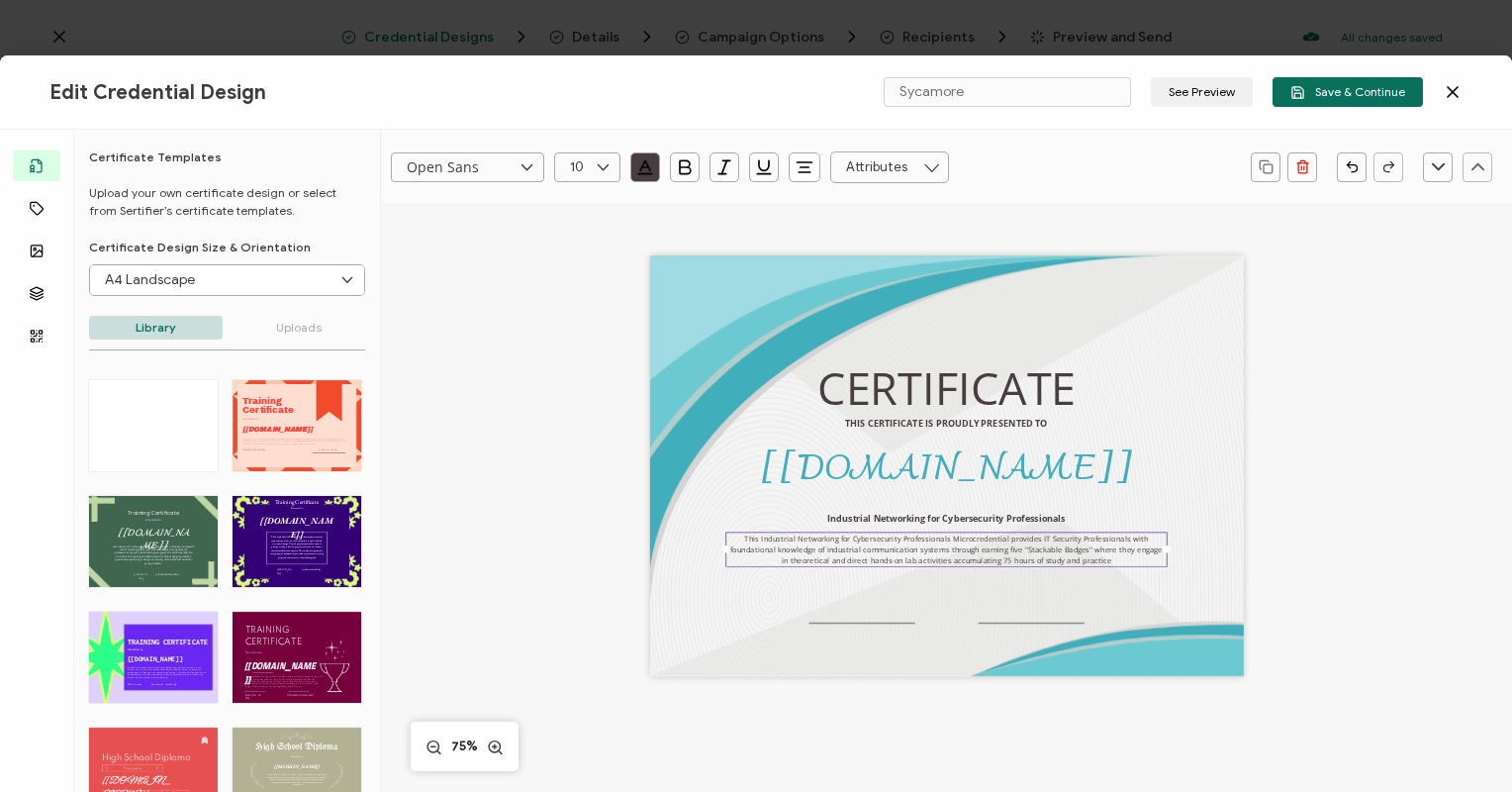 type 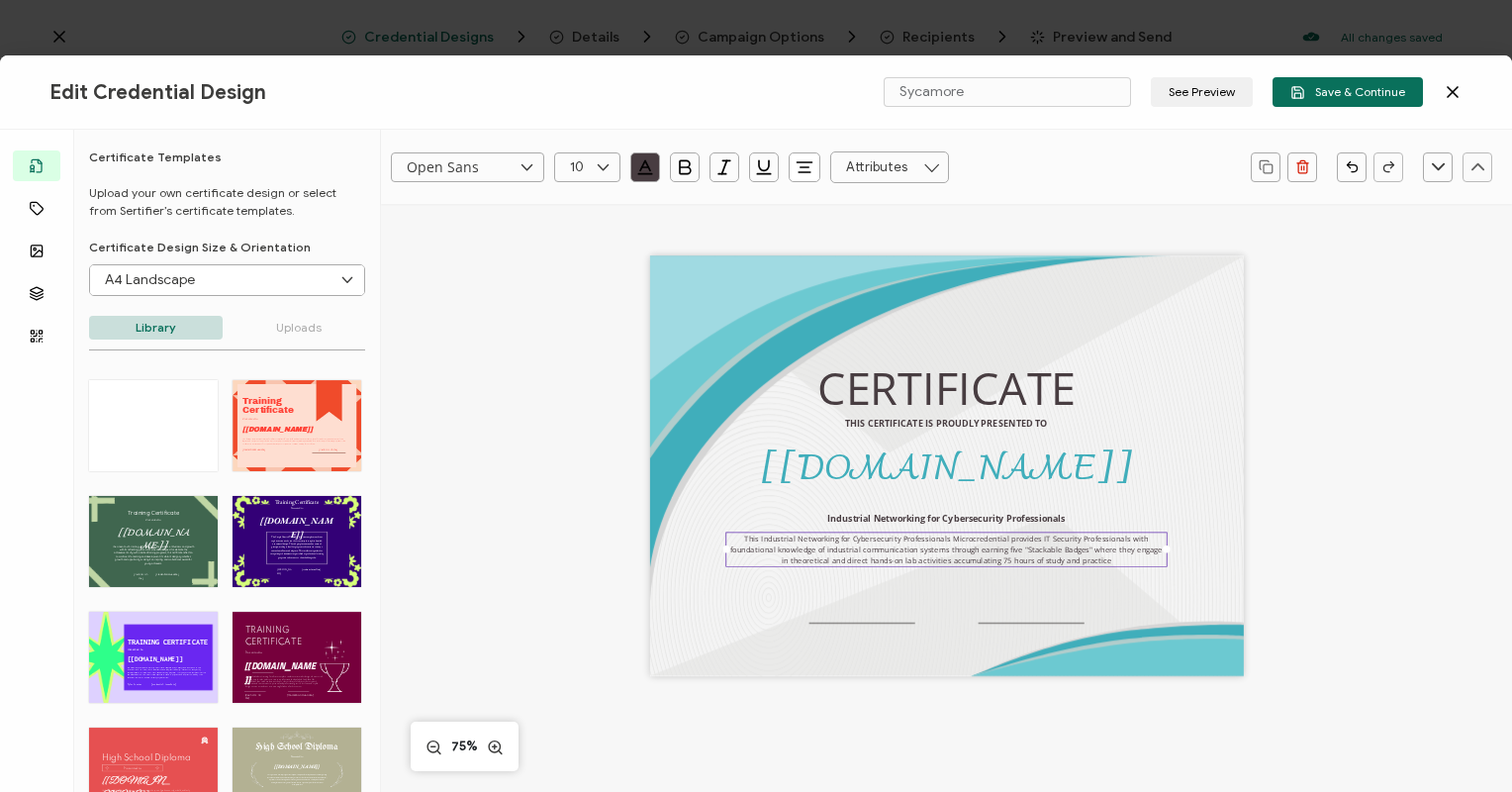 click on "CERTIFICATE         THIS CERTIFICATE IS PROUDLY PRESENTED TO       The recipient’s full name, which will be automatically filled based on the information uploaded when adding recipients or lists.   [[DOMAIN_NAME]]         Industrial Networking for Cybersecurity Professionals         This Industrial Networking for Cybersecurity Professionals Microcredential provides IT Security Professionals with foundational knowledge of industrial communication systems through earning five "Stackable Badges" where they engage in theoretical and direct hands-on lab activities accumulating 75 hours of study and practice" at bounding box center (947, 466) 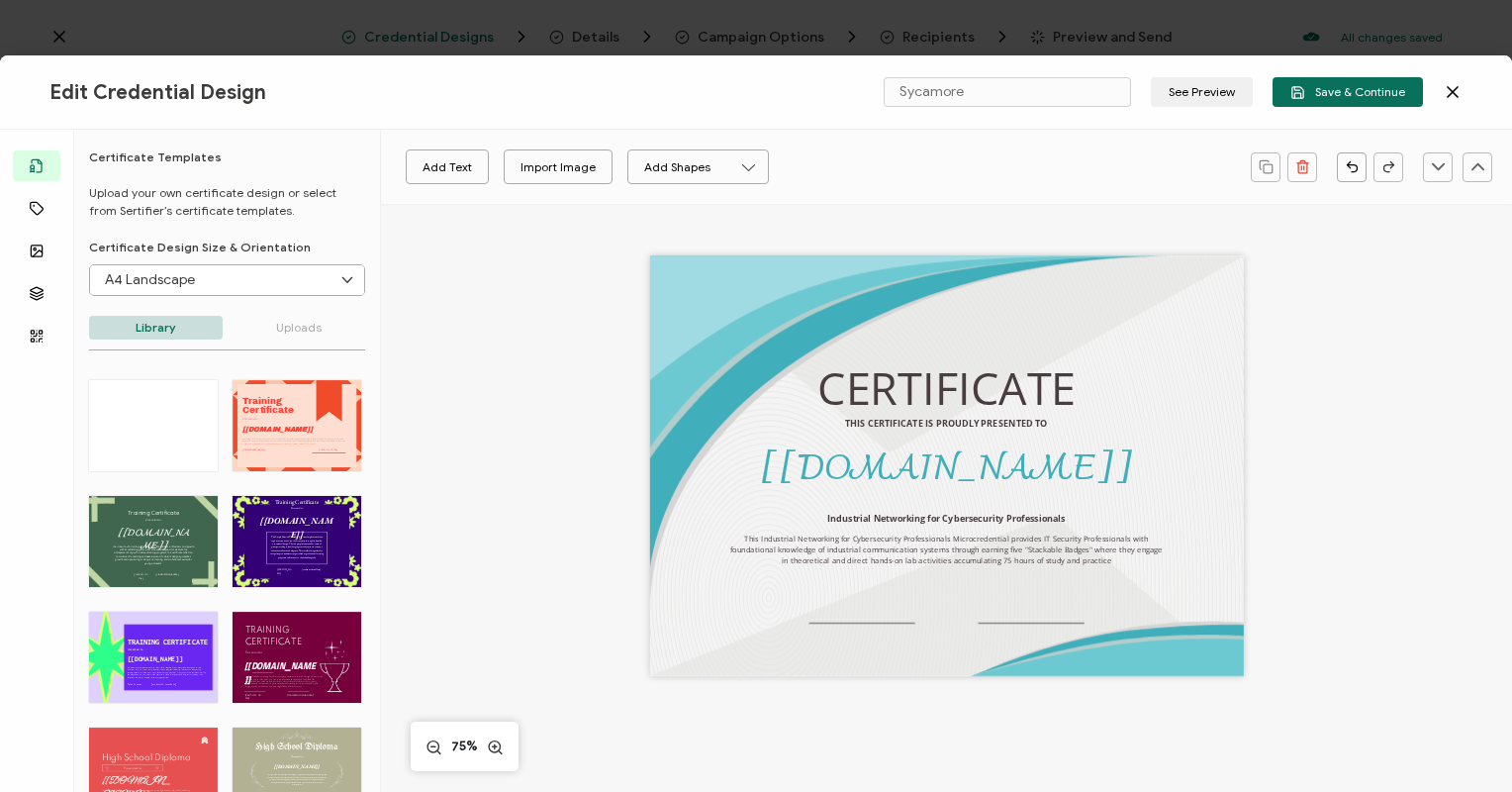 click on "CERTIFICATE         THIS CERTIFICATE IS PROUDLY PRESENTED TO       The recipient’s full name, which will be automatically filled based on the information uploaded when adding recipients or lists.   [[DOMAIN_NAME]]         Industrial Networking for Cybersecurity Professionals         This Industrial Networking for Cybersecurity Professionals Microcredential provides IT Security Professionals with foundational knowledge of industrial communication systems through earning five "Stackable Badges" where they engage in theoretical and direct hands-on lab activities accumulating 75 hours of study and practice" at bounding box center (947, 466) 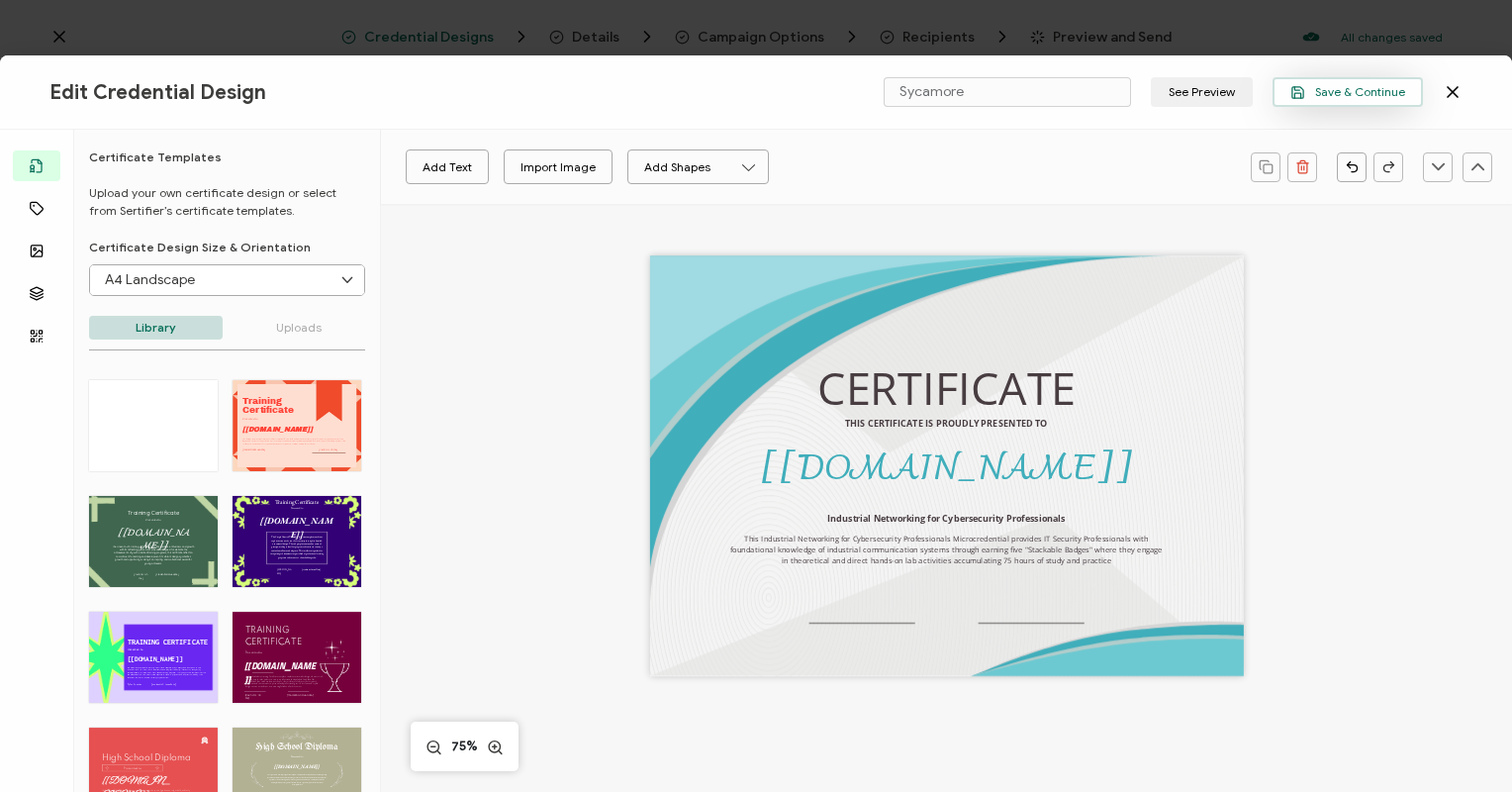 click on "Save & Continue" at bounding box center [1348, 92] 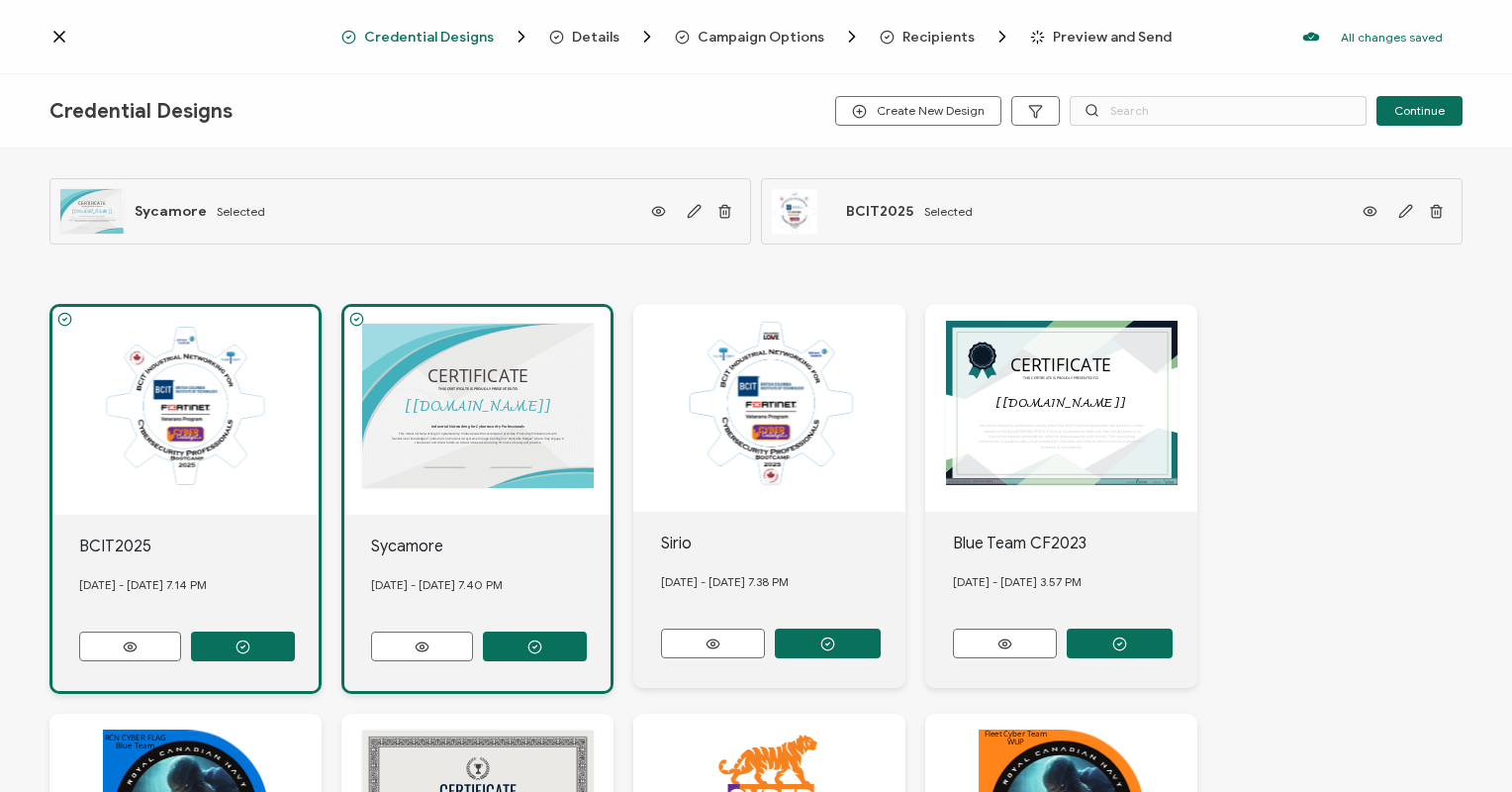 click on "Preview and Send" at bounding box center (1112, 37) 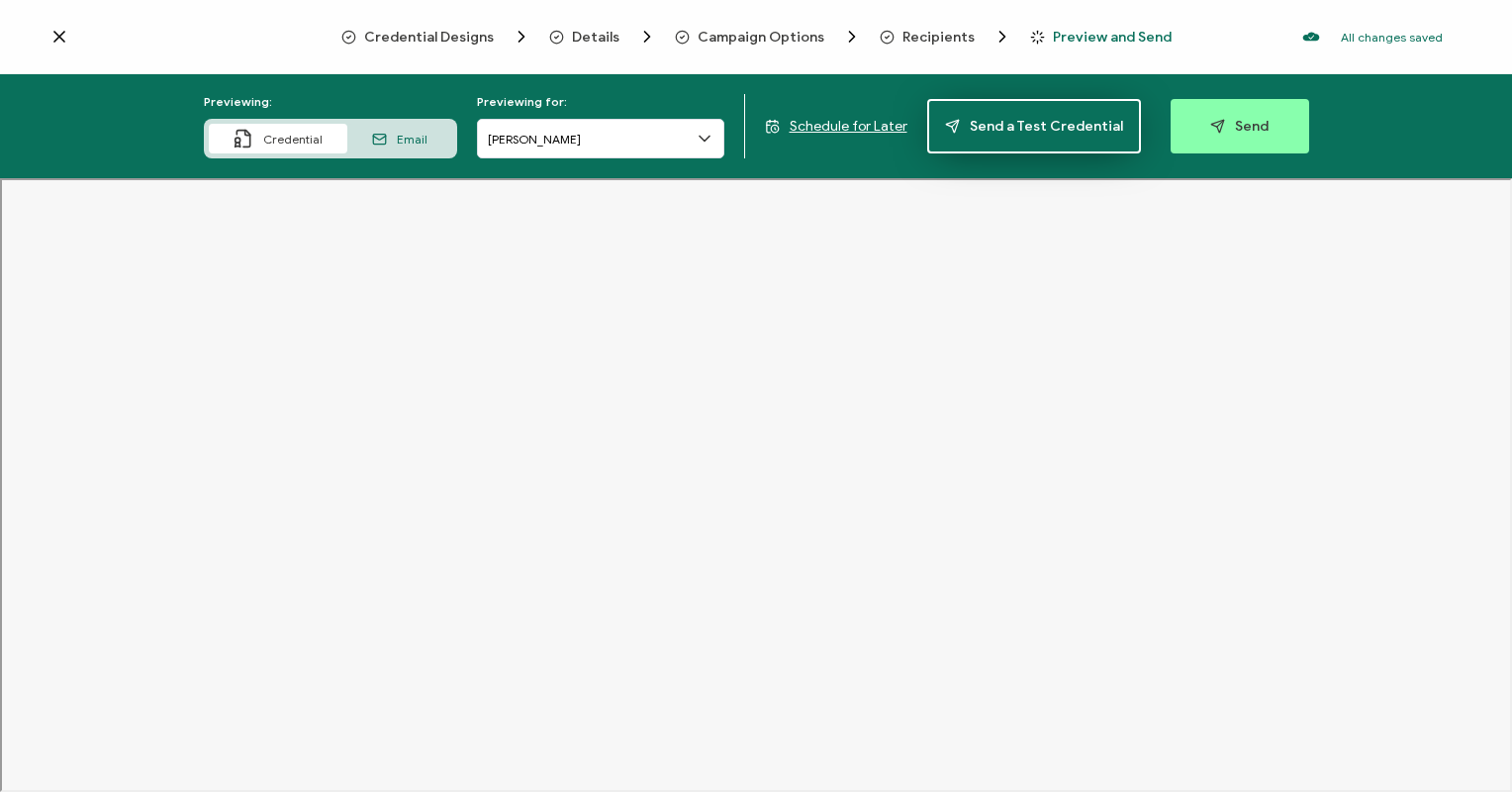 click on "Send a Test Credential" at bounding box center [1034, 126] 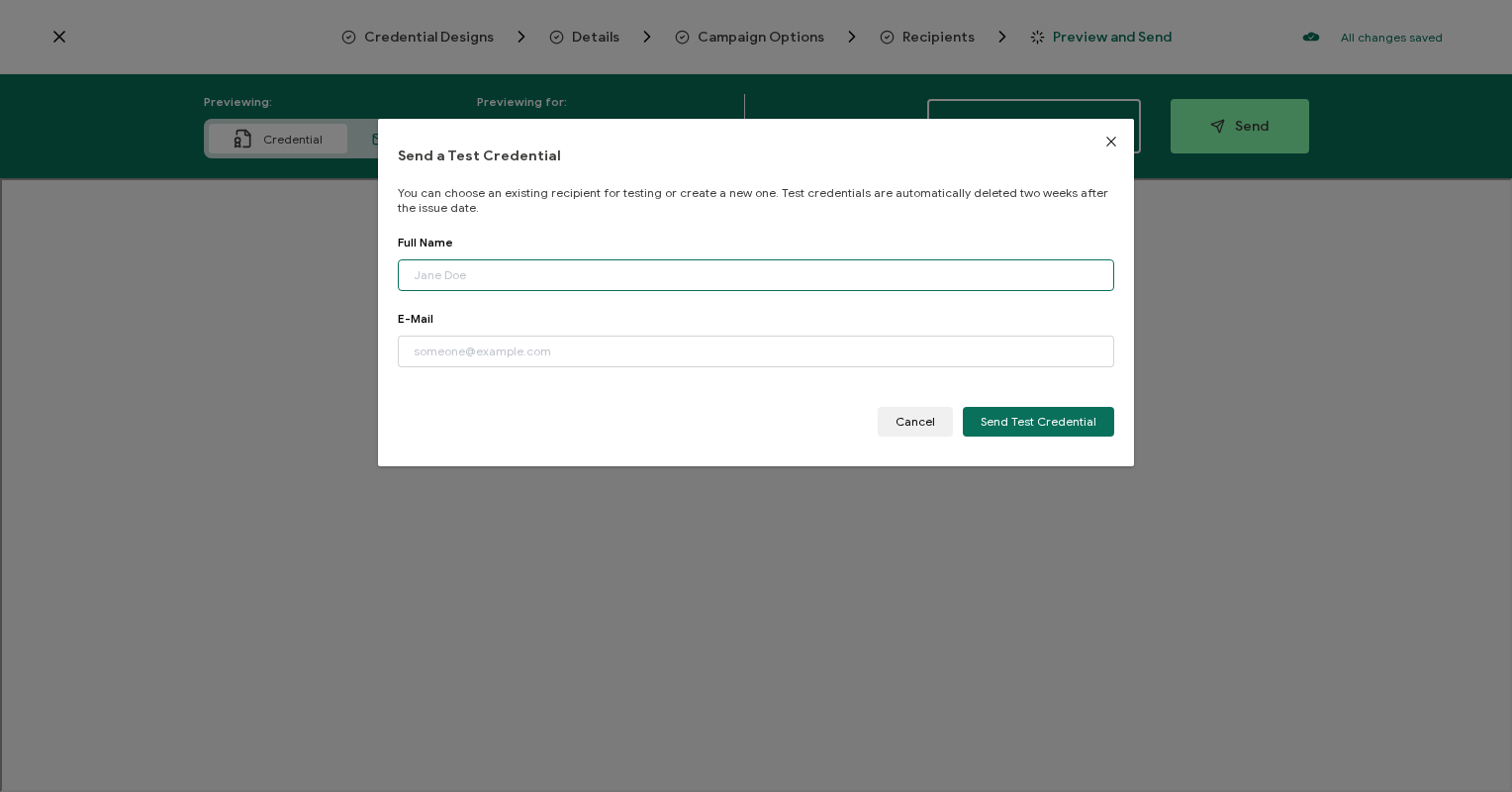click at bounding box center [756, 275] 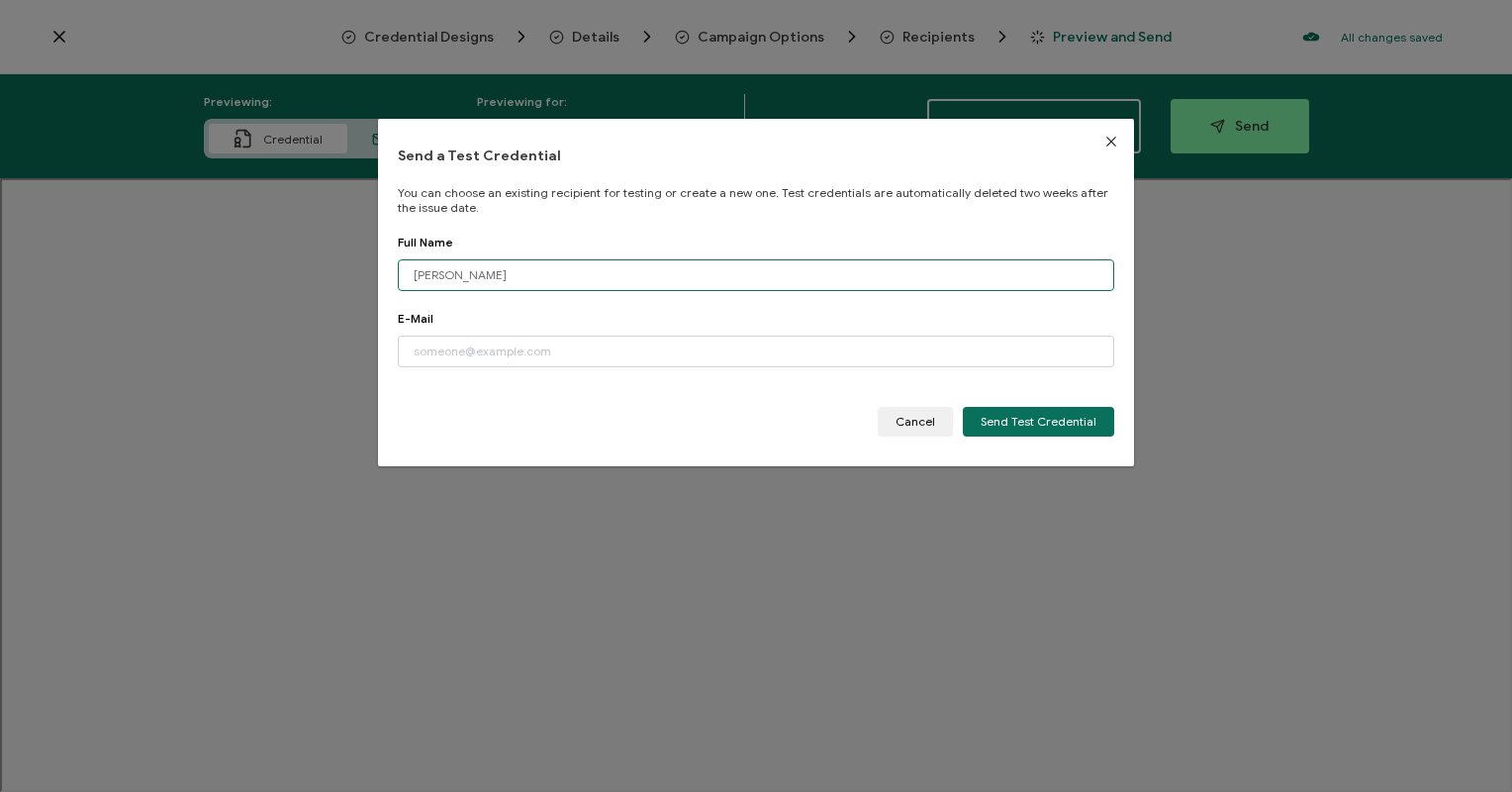 type on "[PERSON_NAME]" 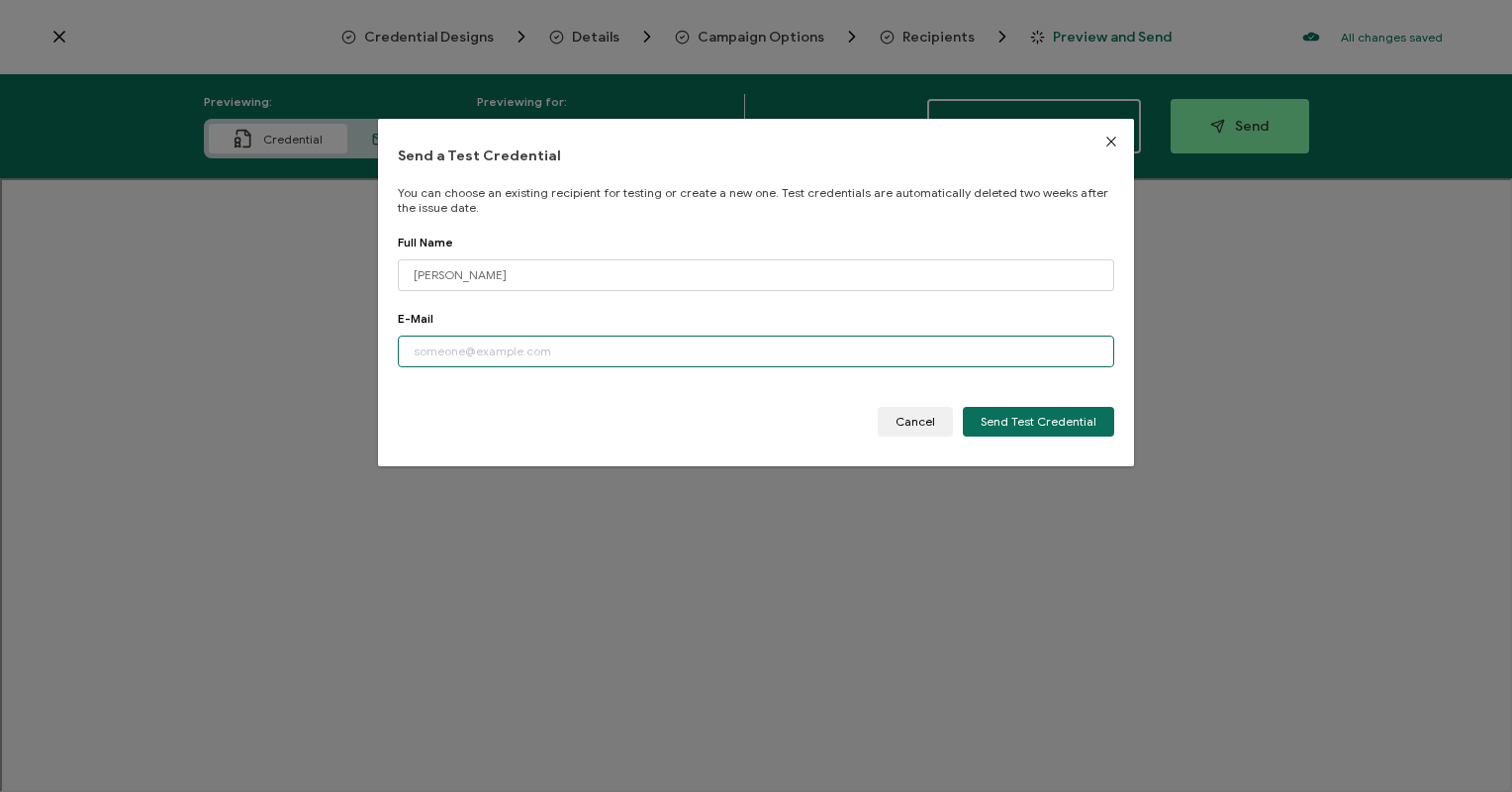click at bounding box center (756, 351) 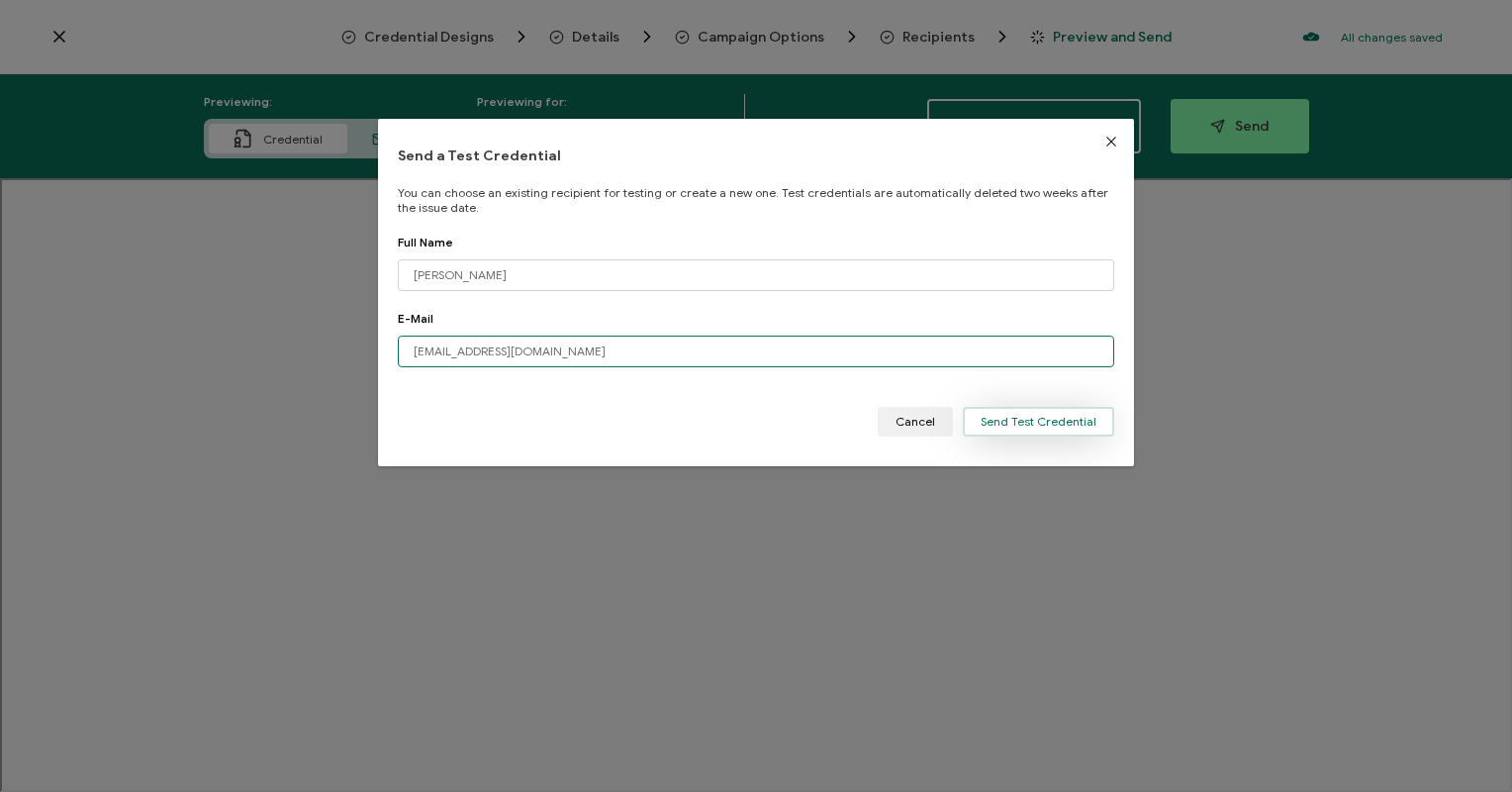 type on "[EMAIL_ADDRESS][DOMAIN_NAME]" 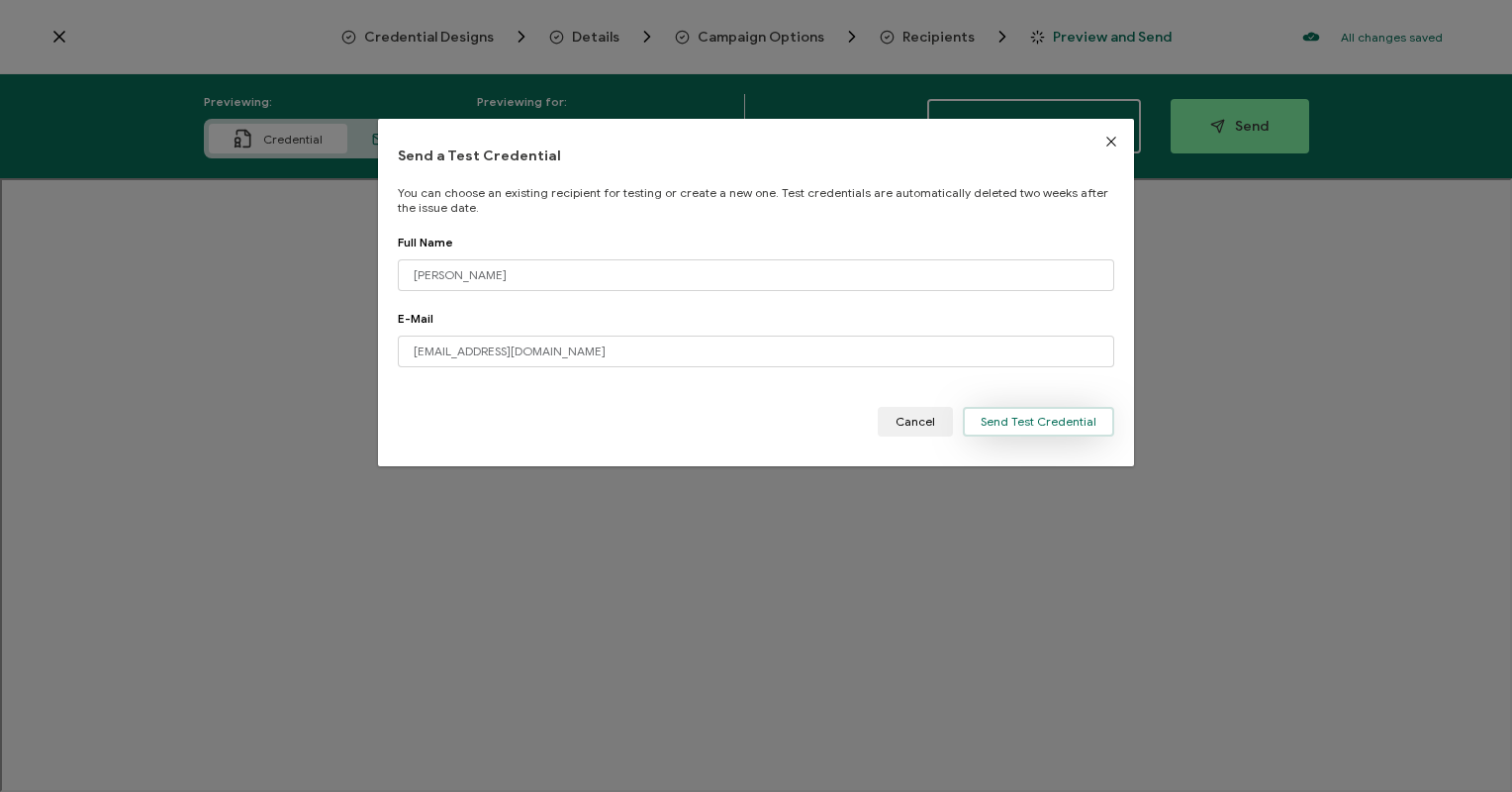 click on "Send Test Credential" at bounding box center (1038, 422) 